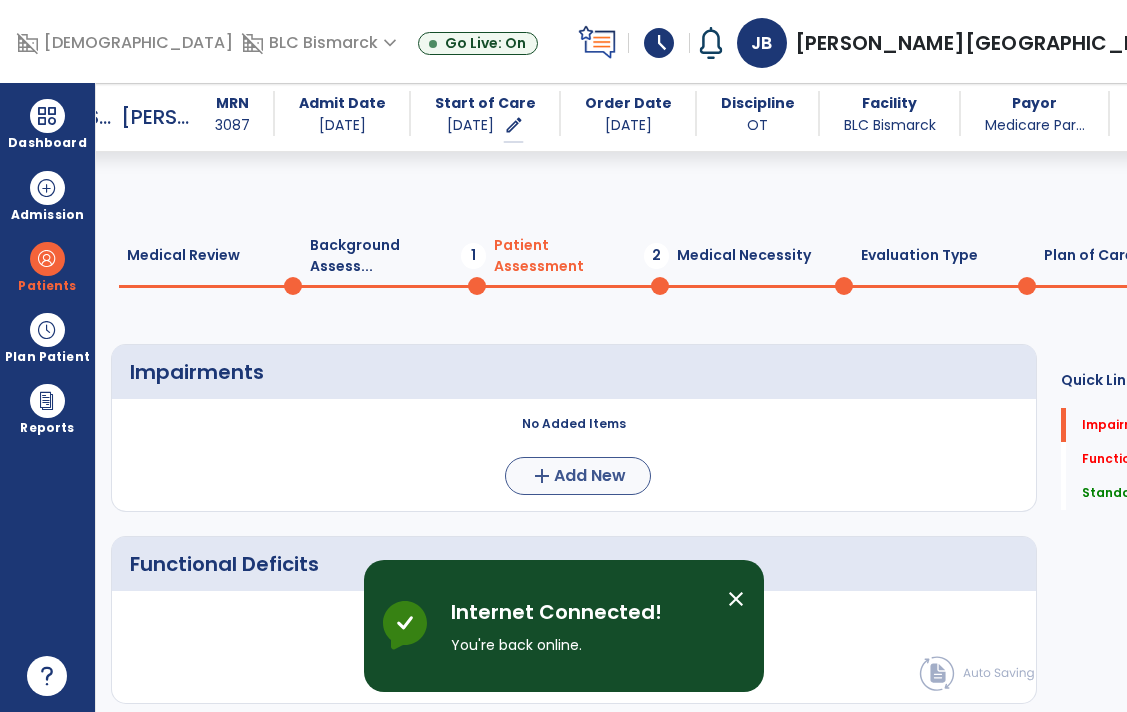 scroll, scrollTop: 0, scrollLeft: 0, axis: both 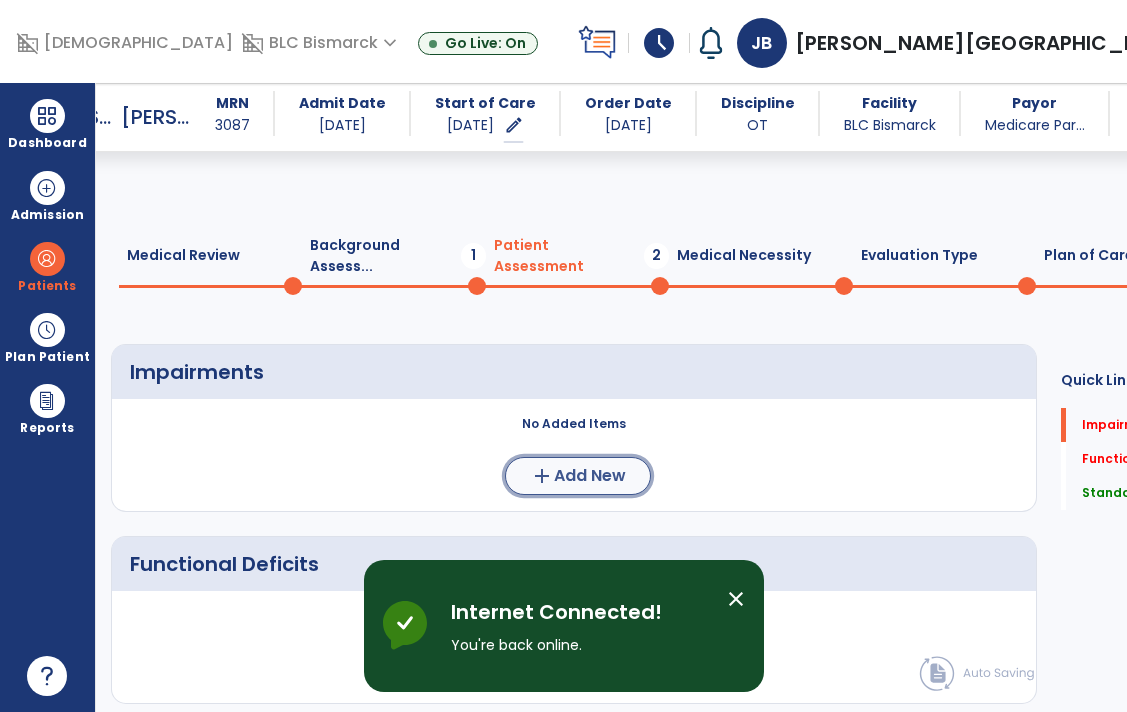 click on "add" 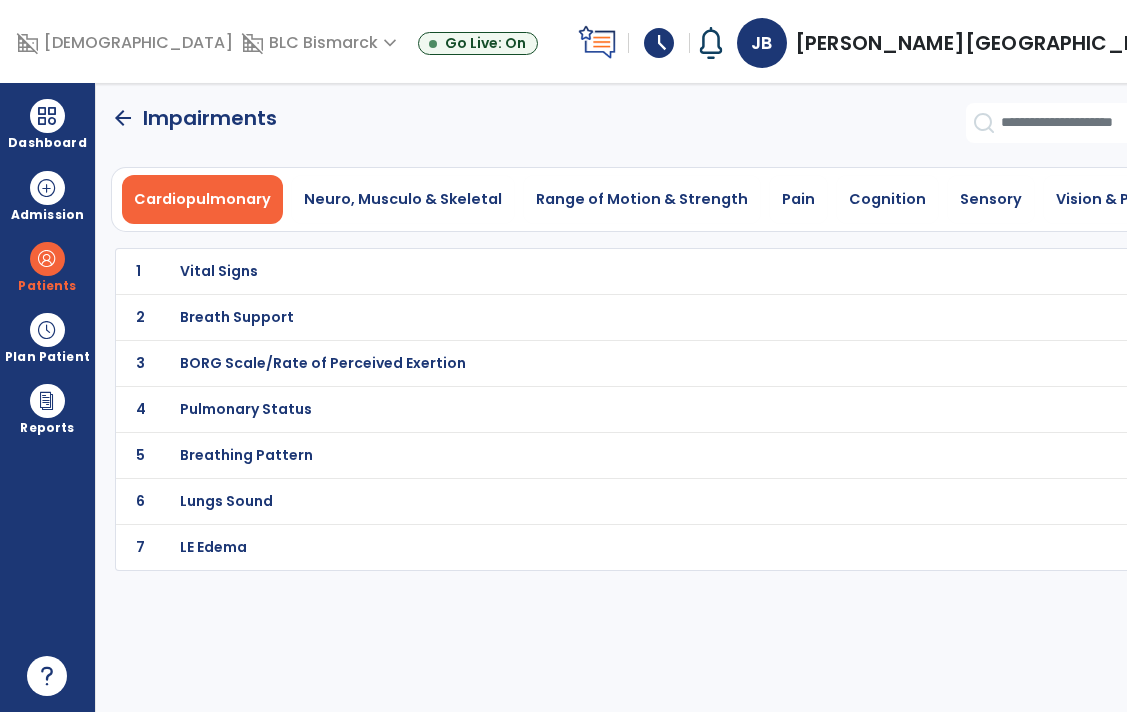 scroll, scrollTop: 0, scrollLeft: 0, axis: both 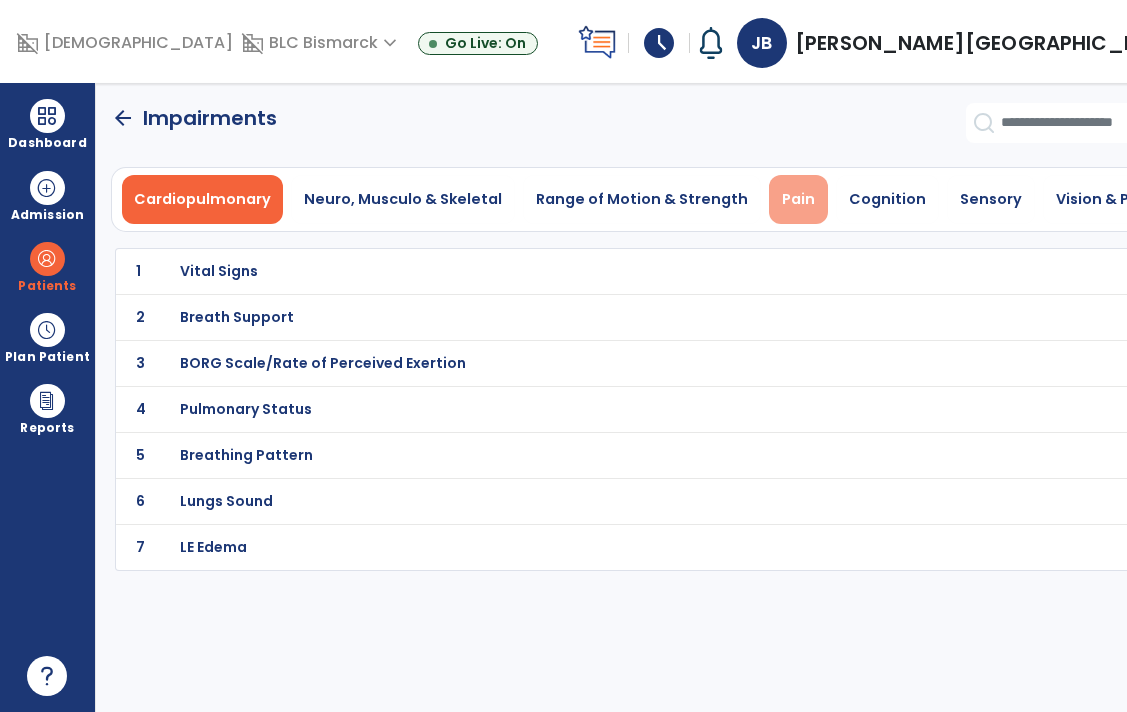click on "Pain" at bounding box center [798, 199] 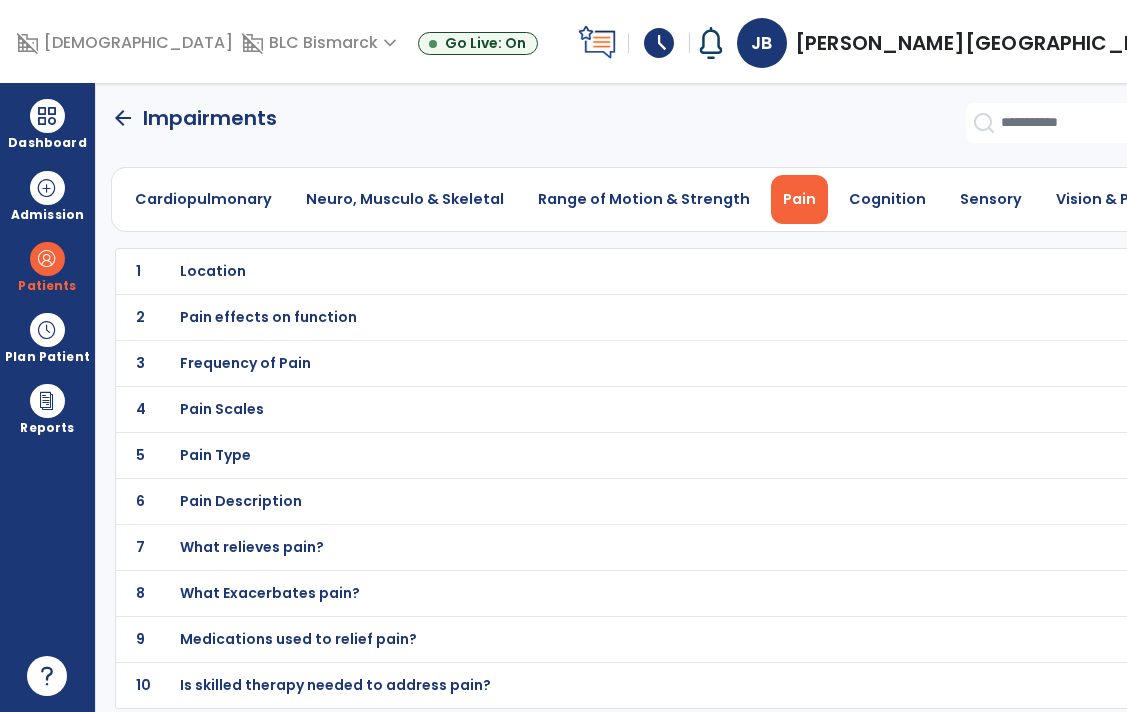 click on "Location" at bounding box center (213, 271) 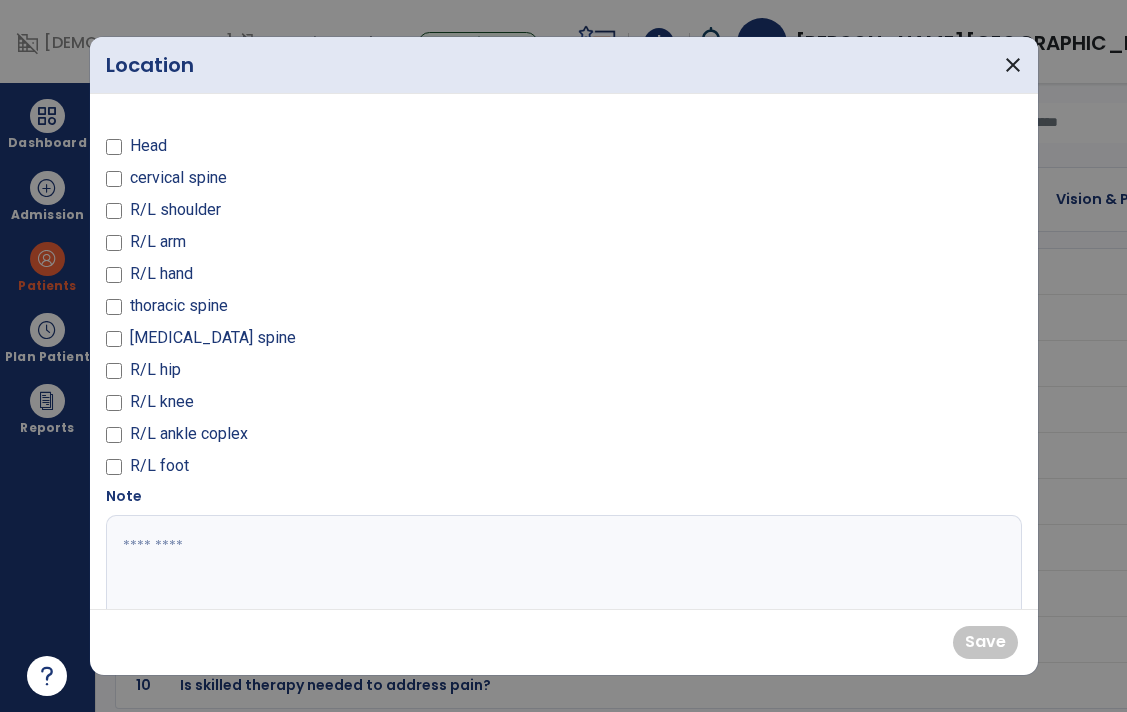 click on "R/L hip" at bounding box center (155, 370) 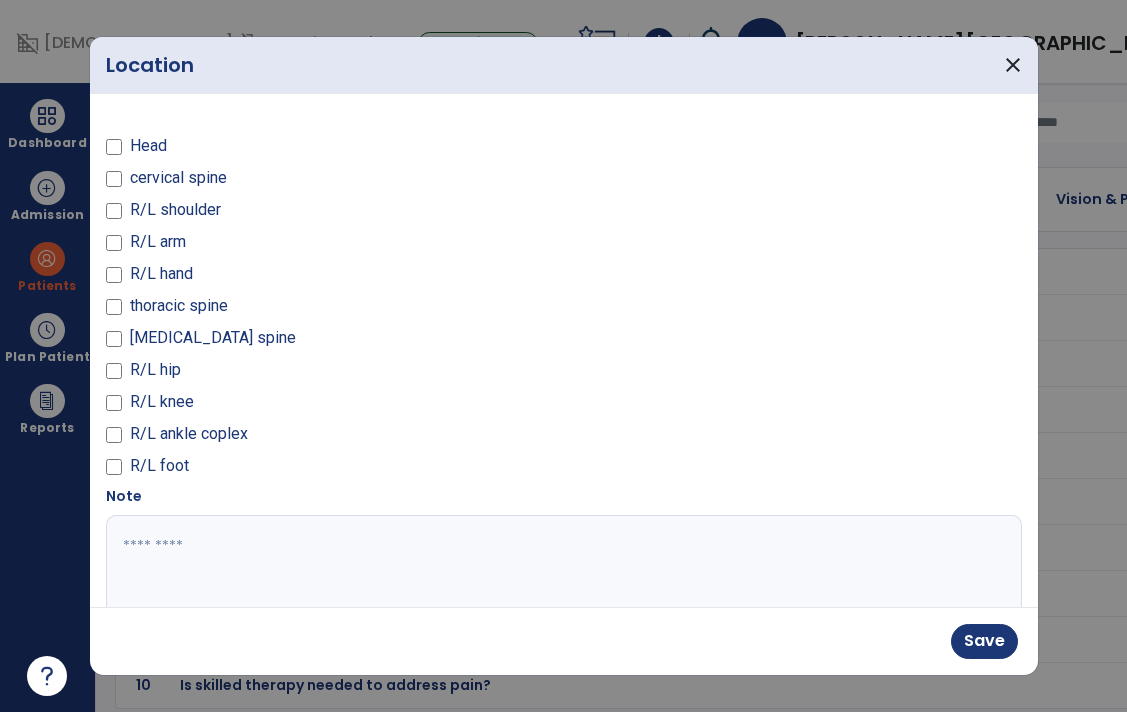 click at bounding box center [561, 590] 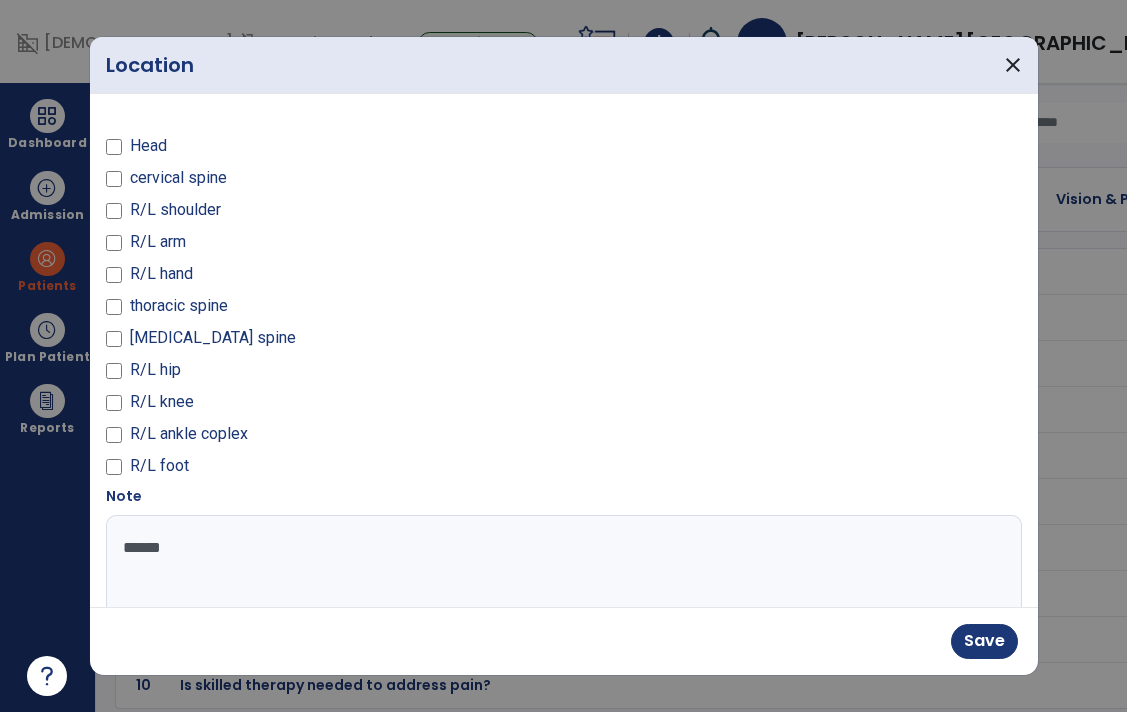 type on "*****" 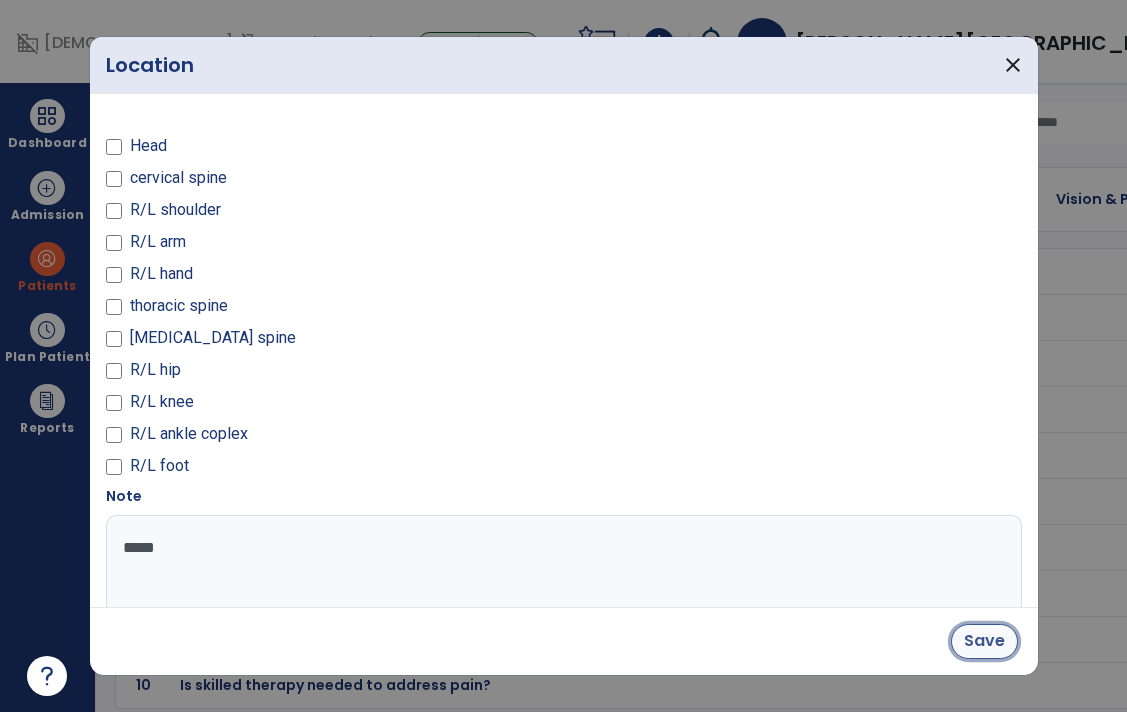 click on "Save" at bounding box center (984, 641) 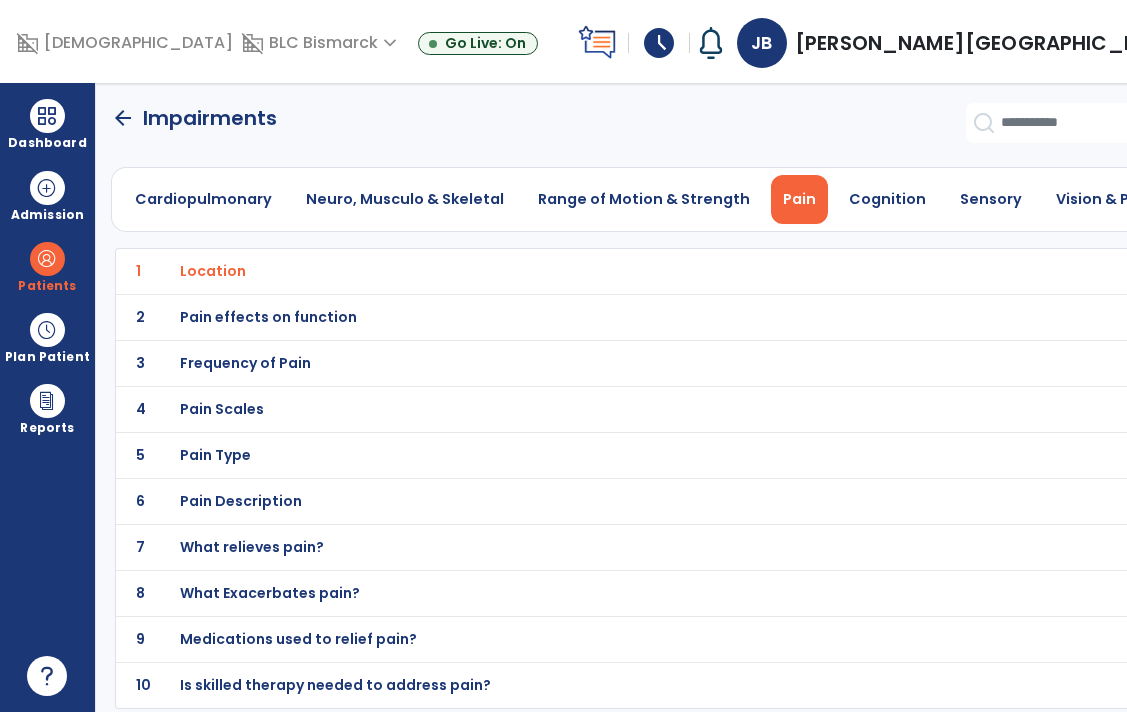 click on "Pain Scales" at bounding box center [213, 271] 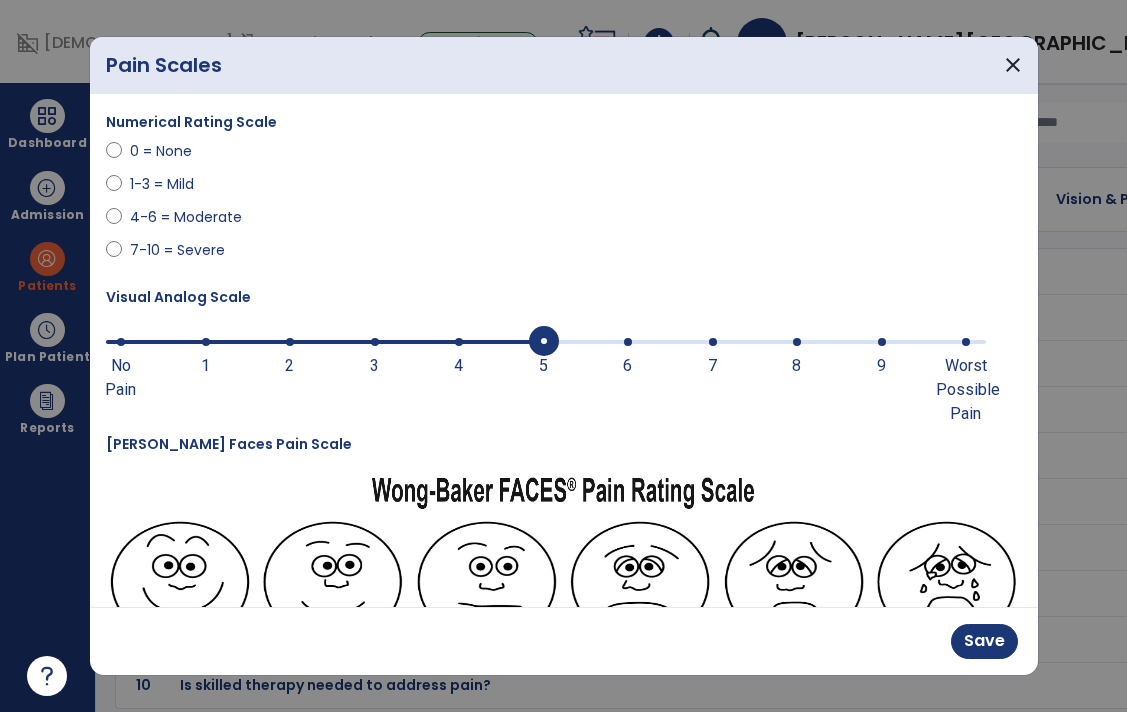 click at bounding box center [544, 342] 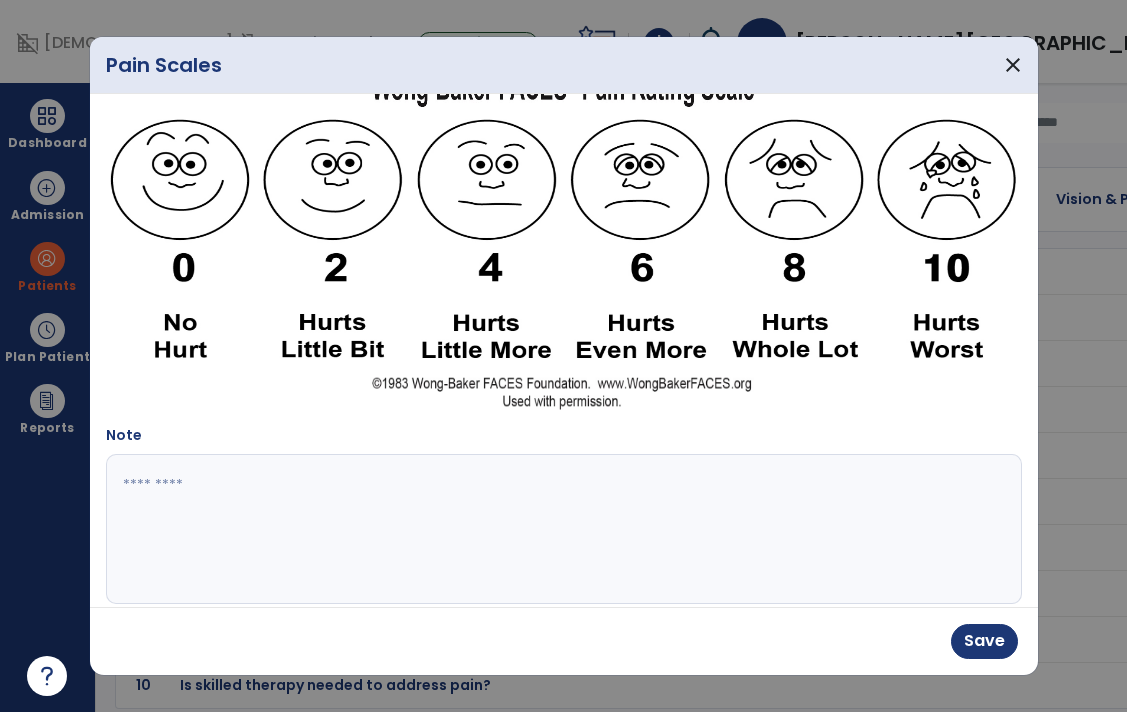 scroll, scrollTop: 433, scrollLeft: 0, axis: vertical 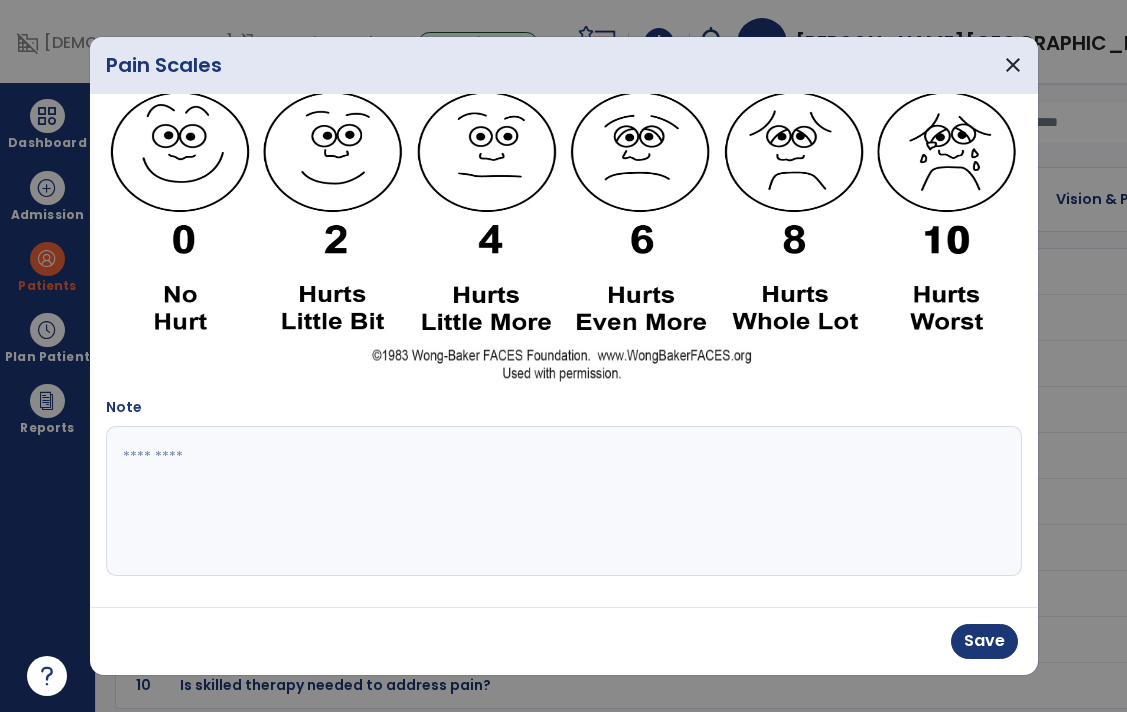click at bounding box center [561, 501] 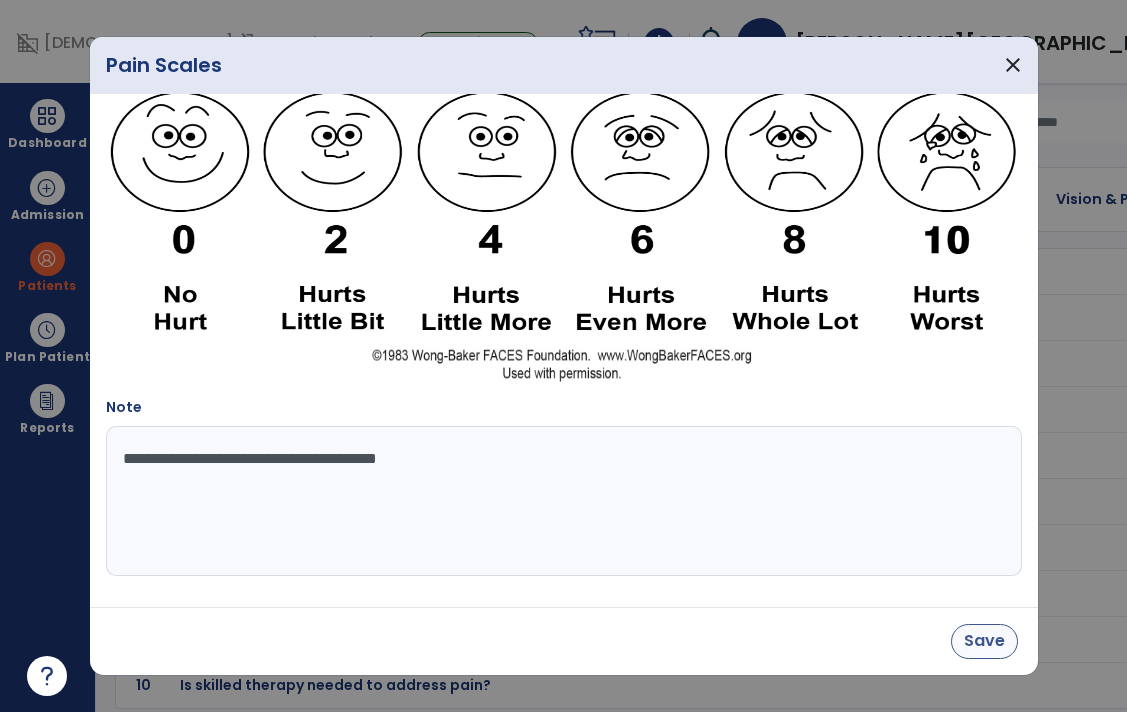 type on "**********" 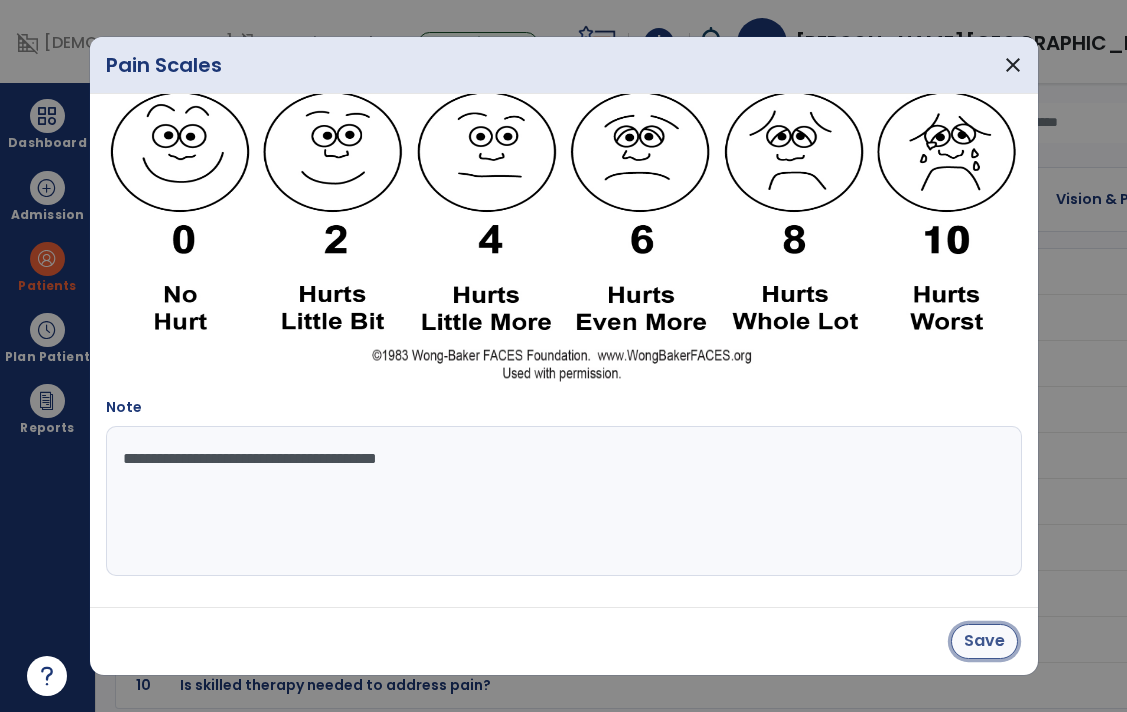 click on "Save" at bounding box center [984, 641] 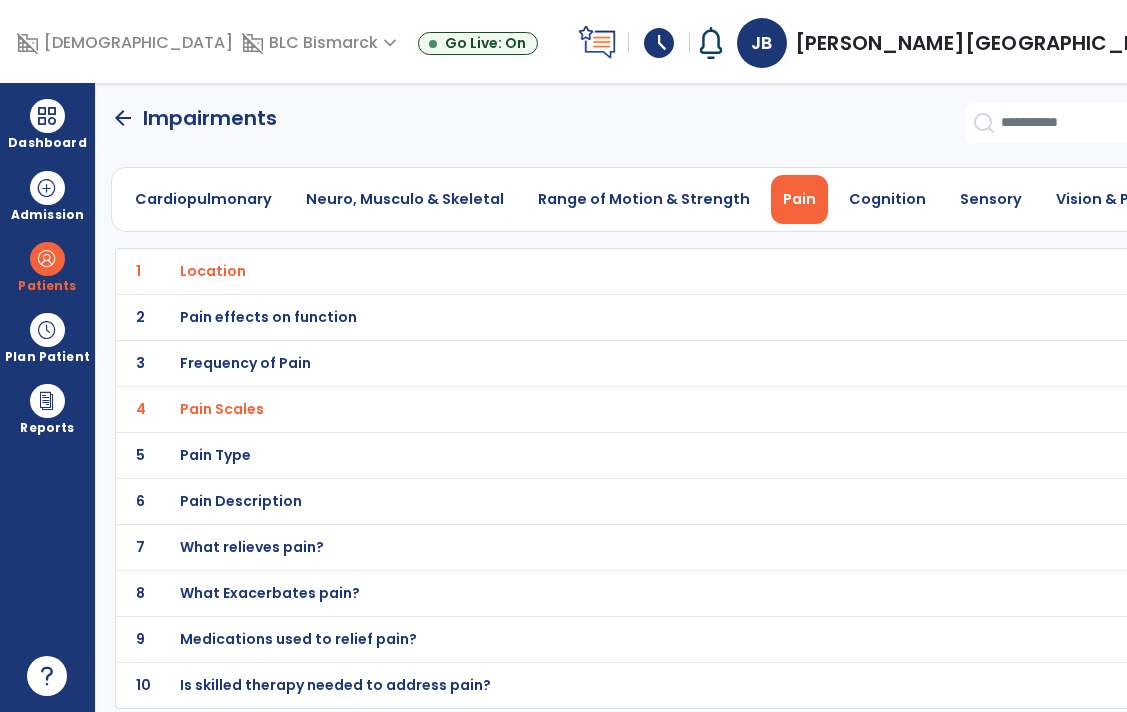 click on "arrow_back" 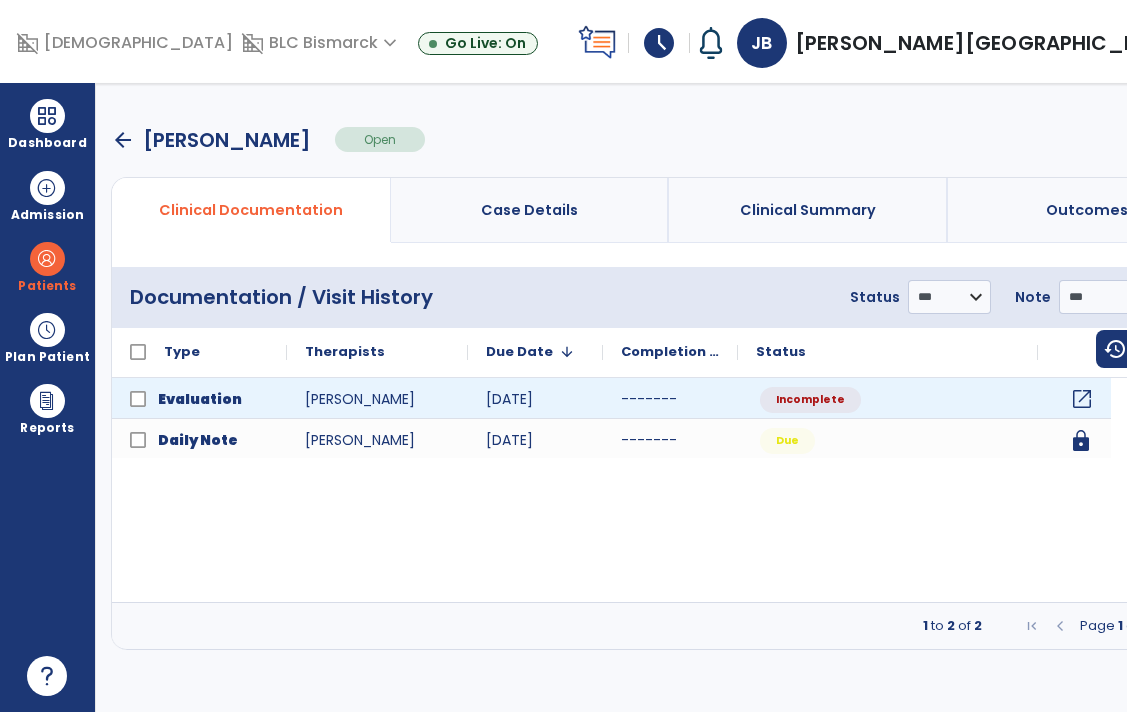 click on "open_in_new" 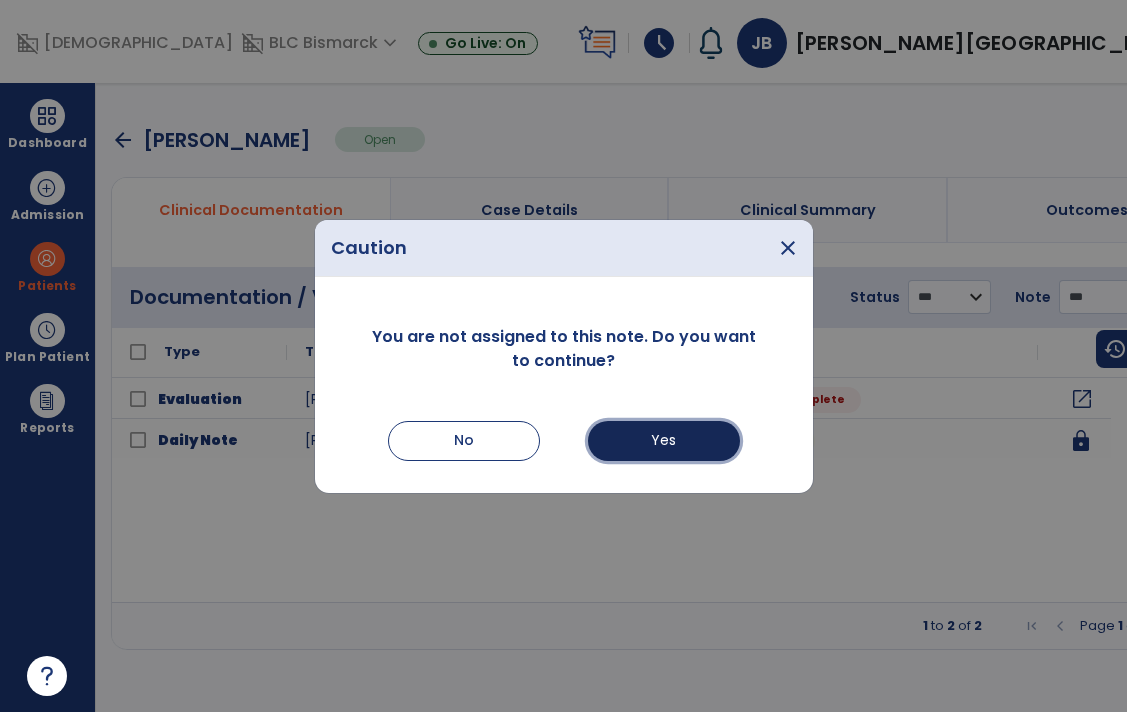 click on "Yes" at bounding box center [664, 441] 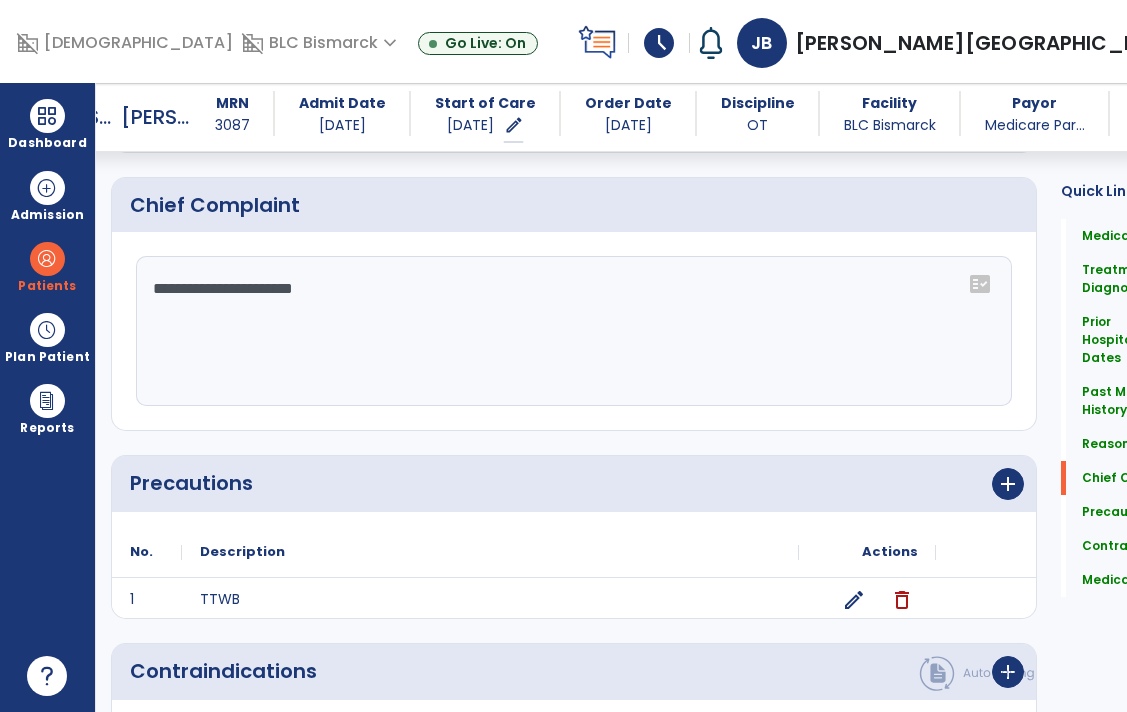 scroll, scrollTop: 1270, scrollLeft: 0, axis: vertical 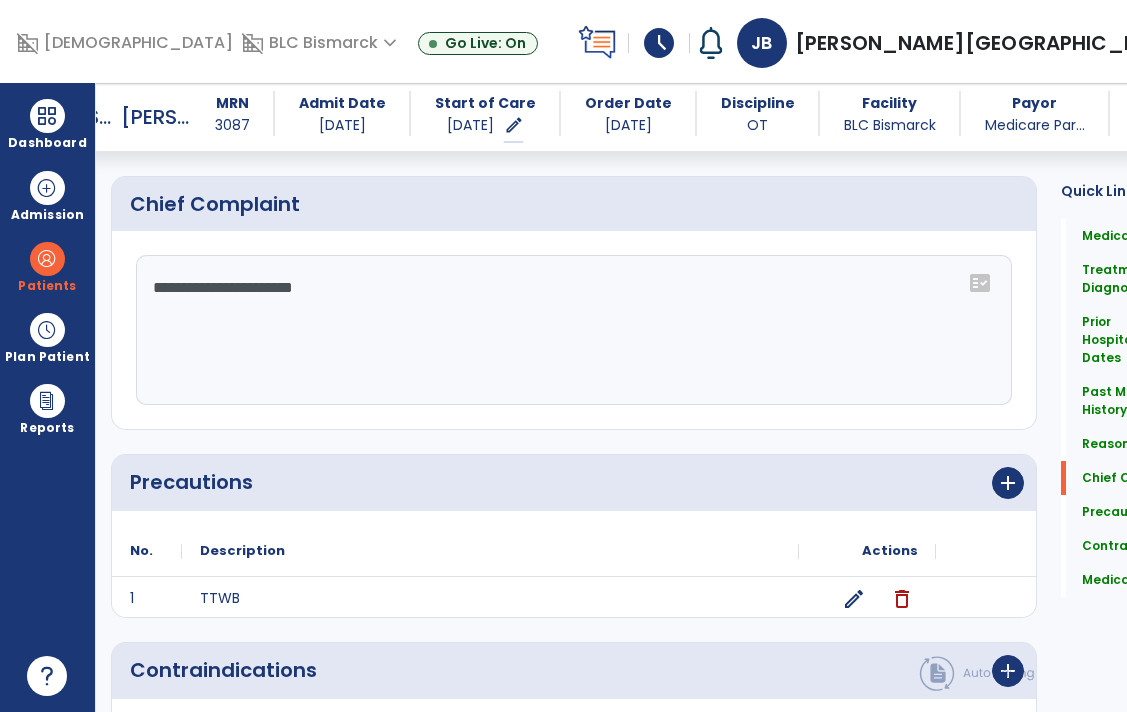 click on "**********" 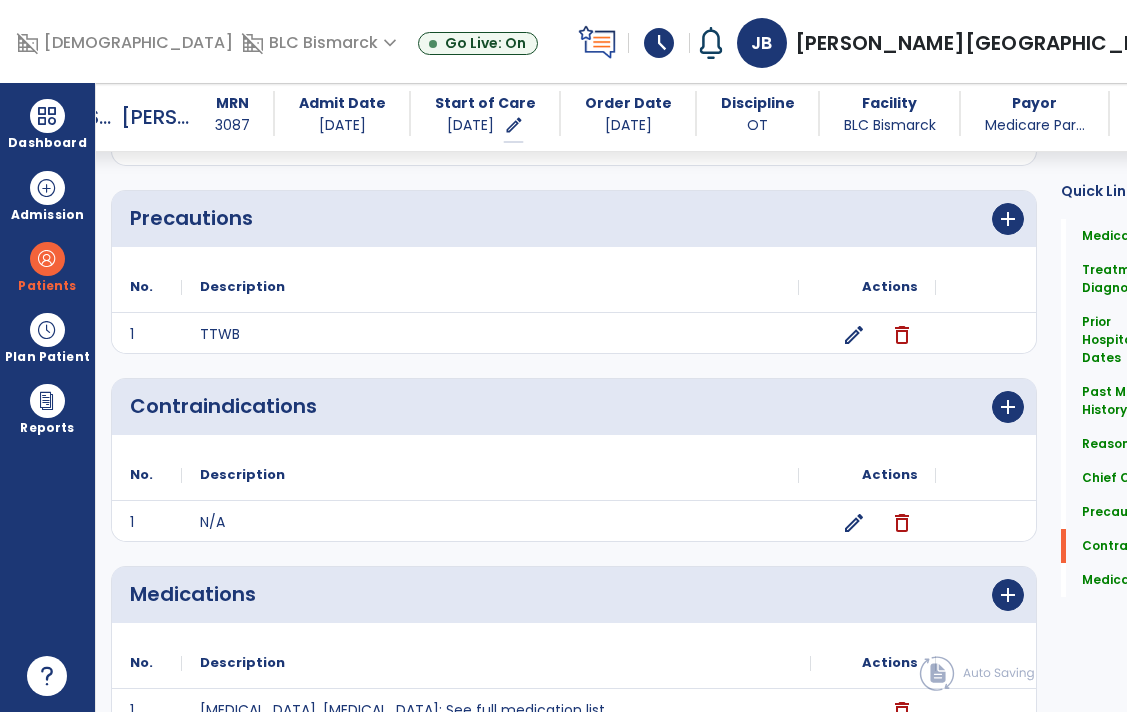 scroll, scrollTop: 1622, scrollLeft: 0, axis: vertical 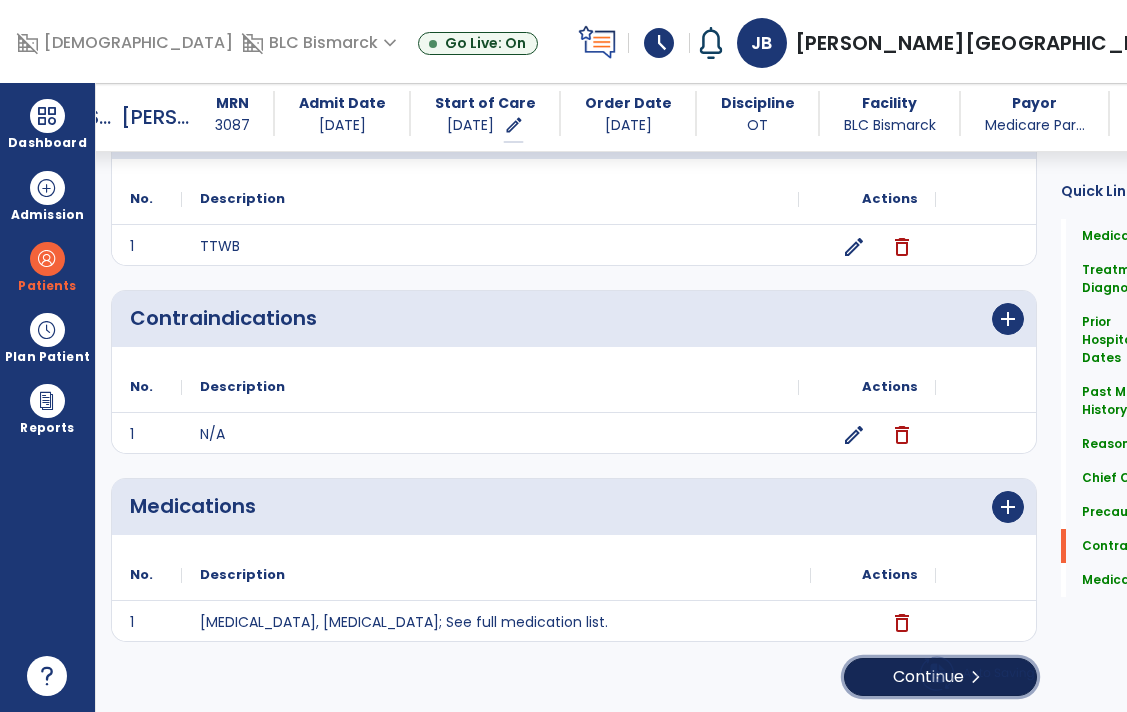 click on "Continue  chevron_right" 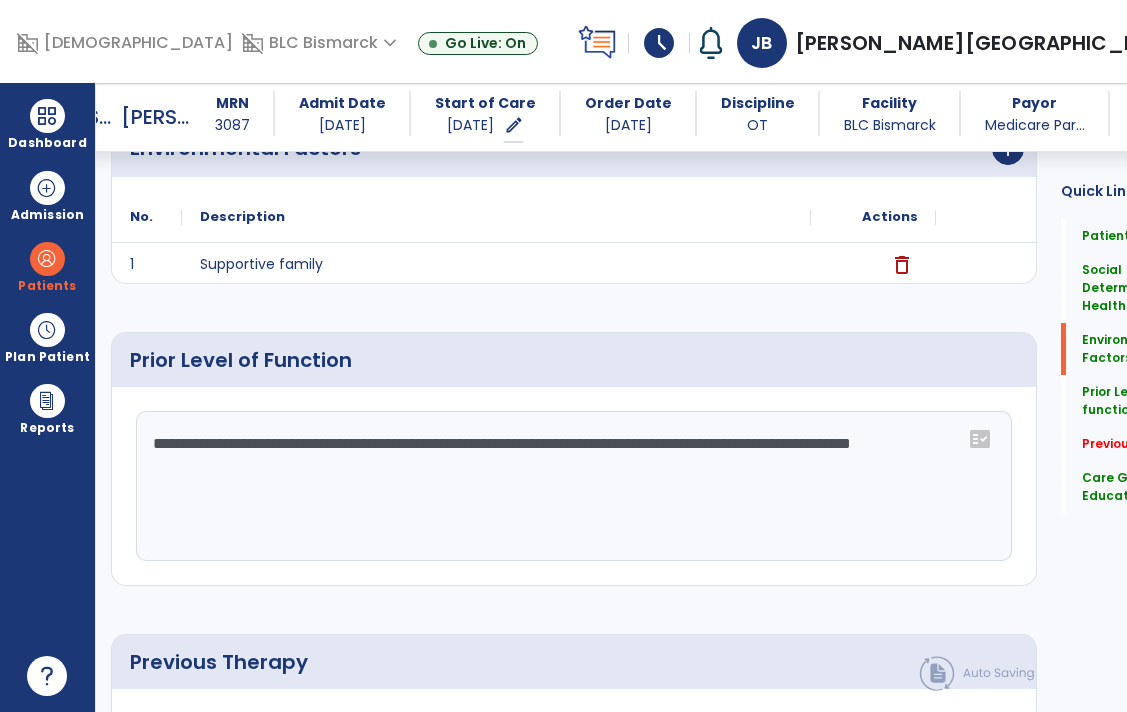 scroll, scrollTop: 647, scrollLeft: 0, axis: vertical 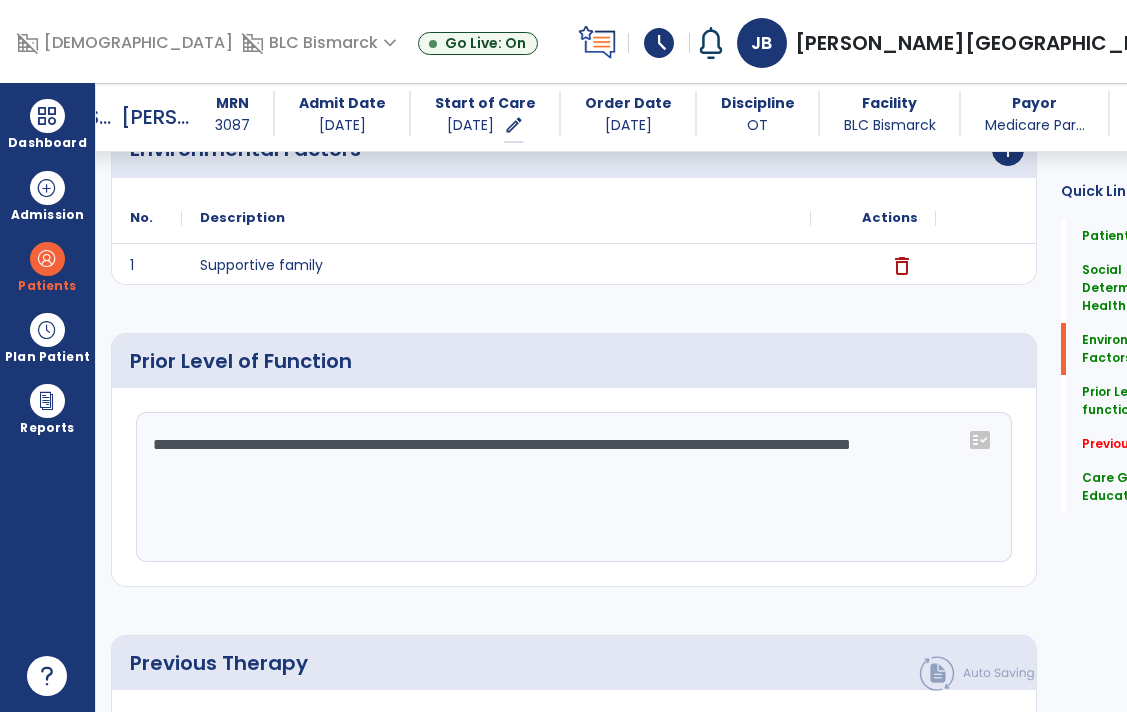 click on "**********" 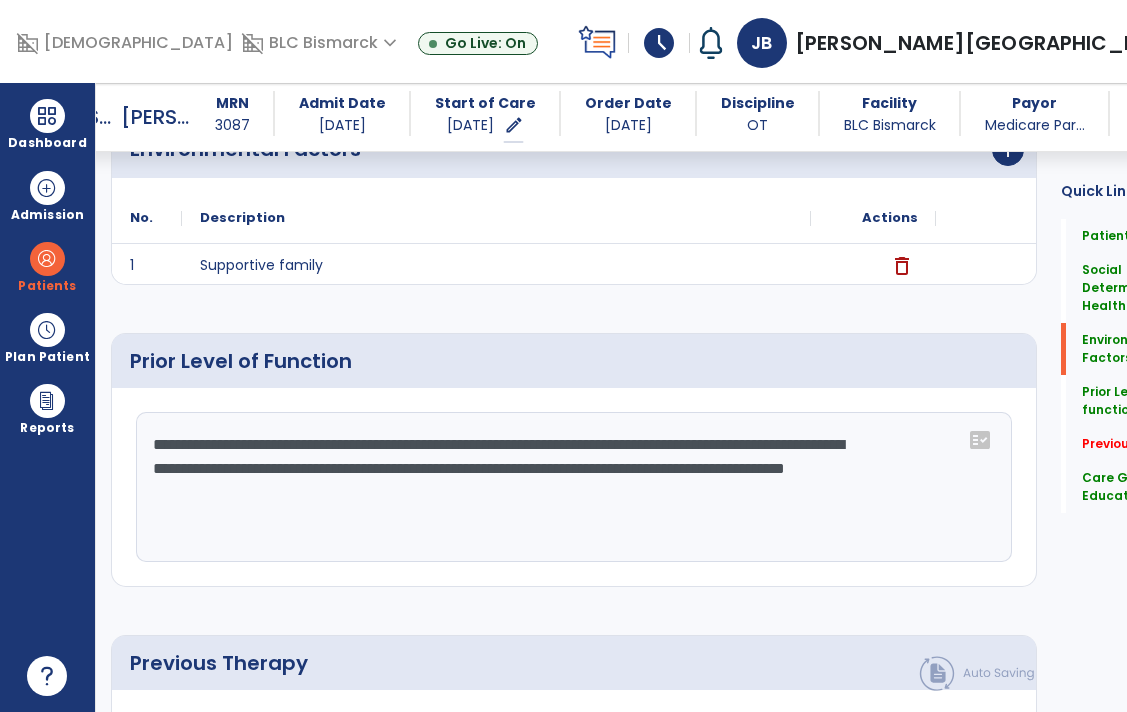 click on "**********" 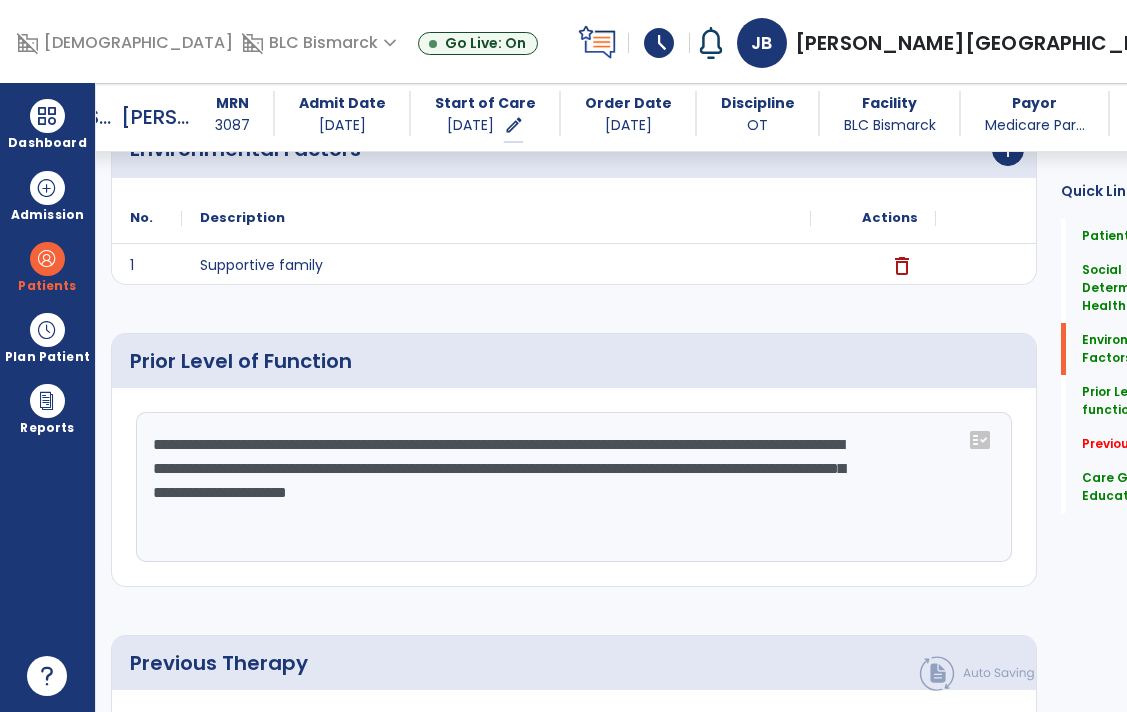 click on "**********" 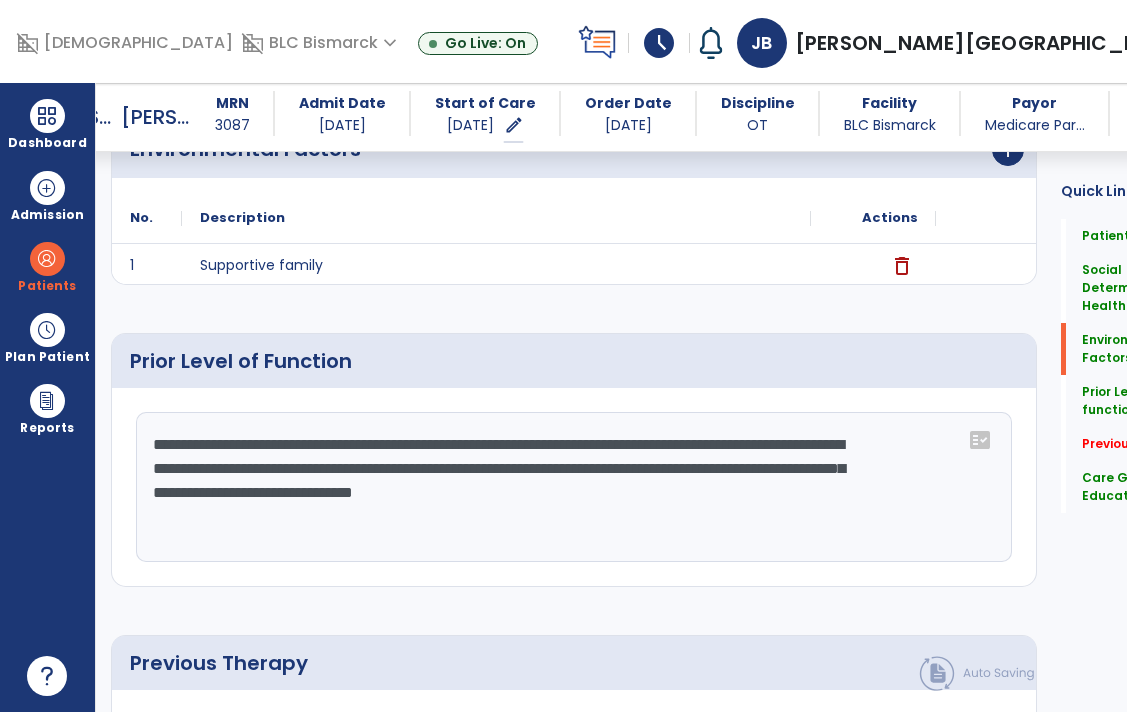 click on "**********" 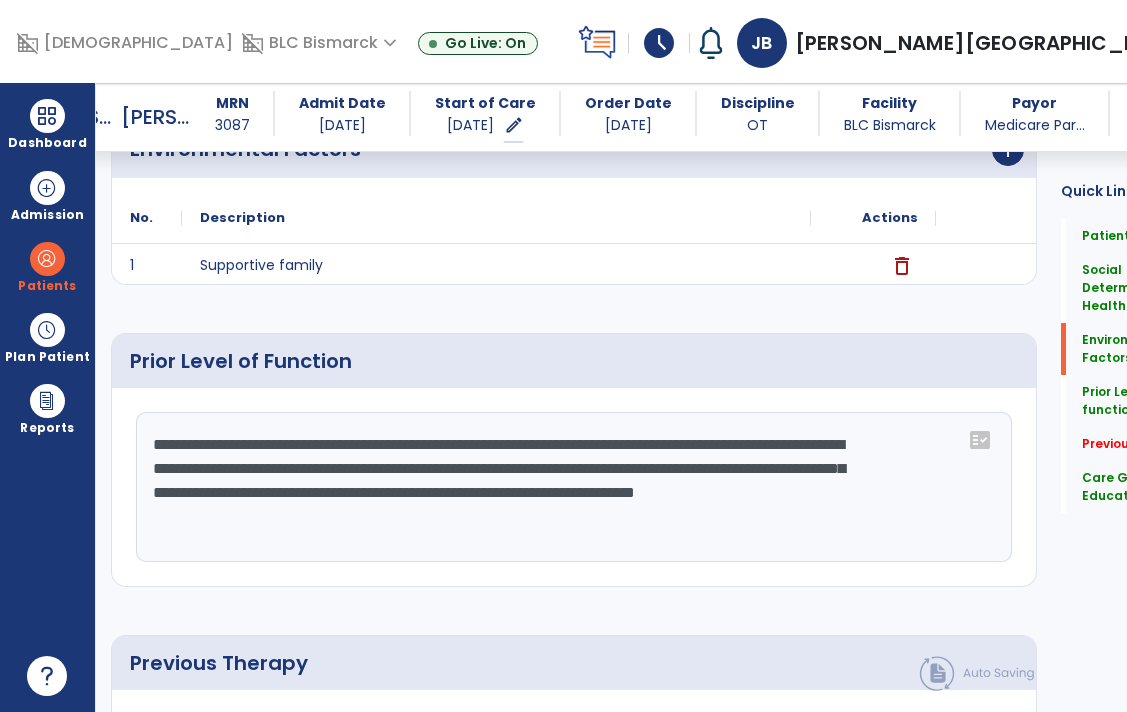 click on "**********" 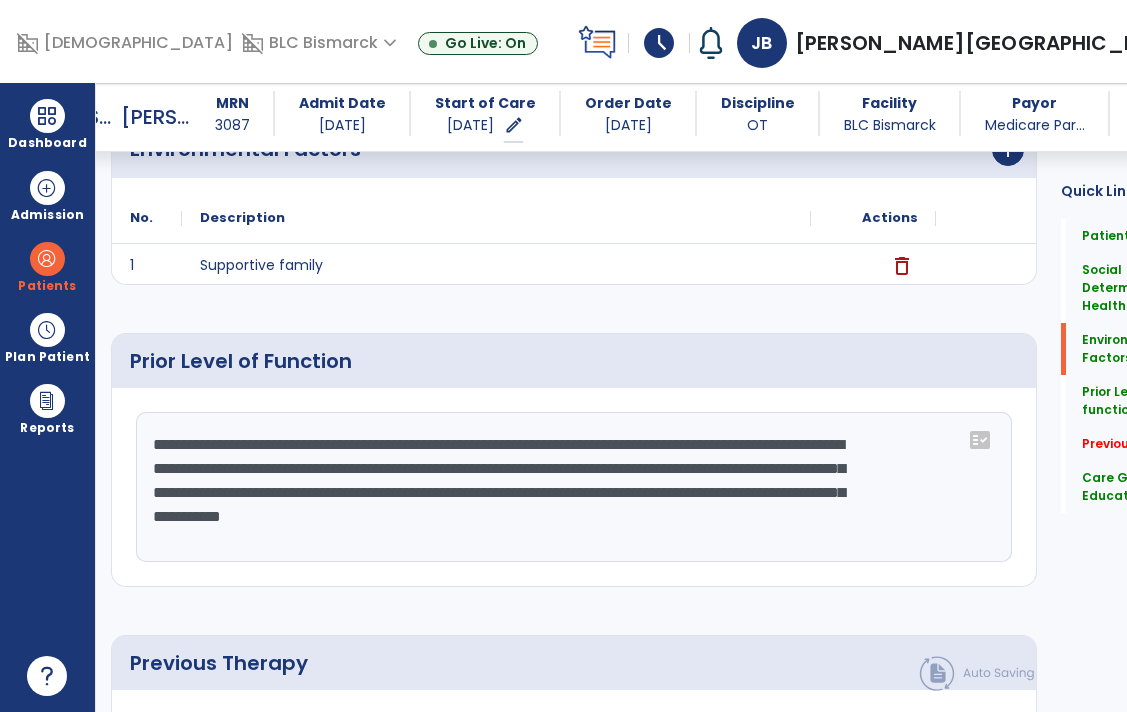 click on "**********" 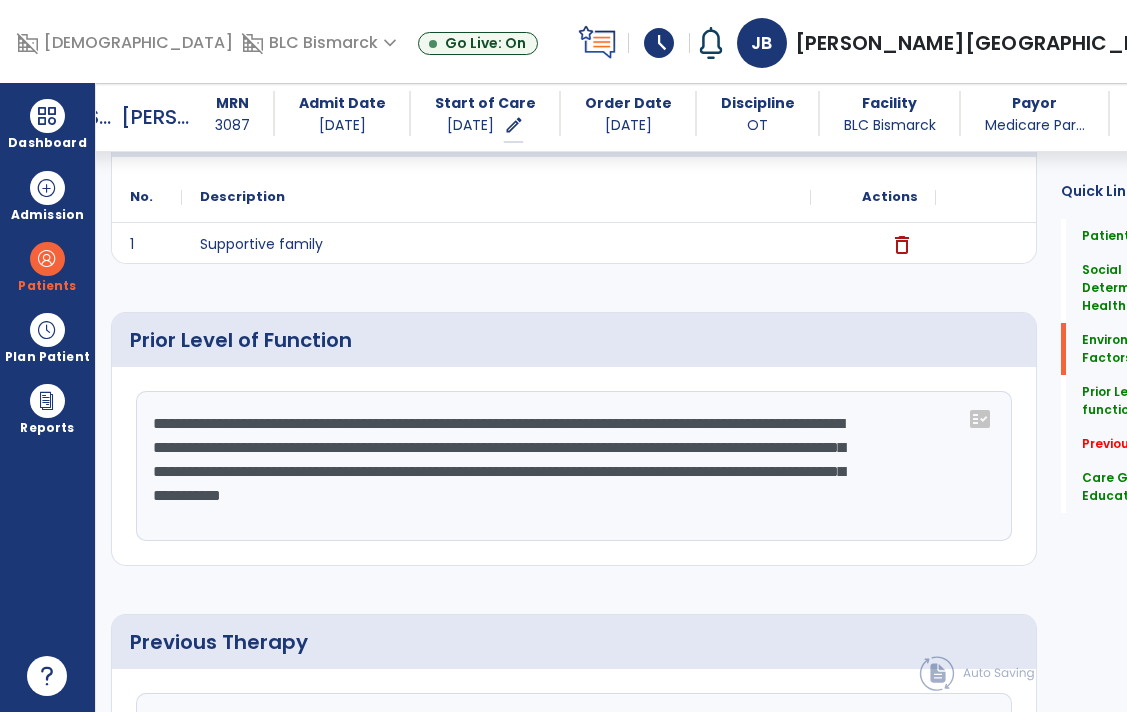 scroll, scrollTop: 670, scrollLeft: 0, axis: vertical 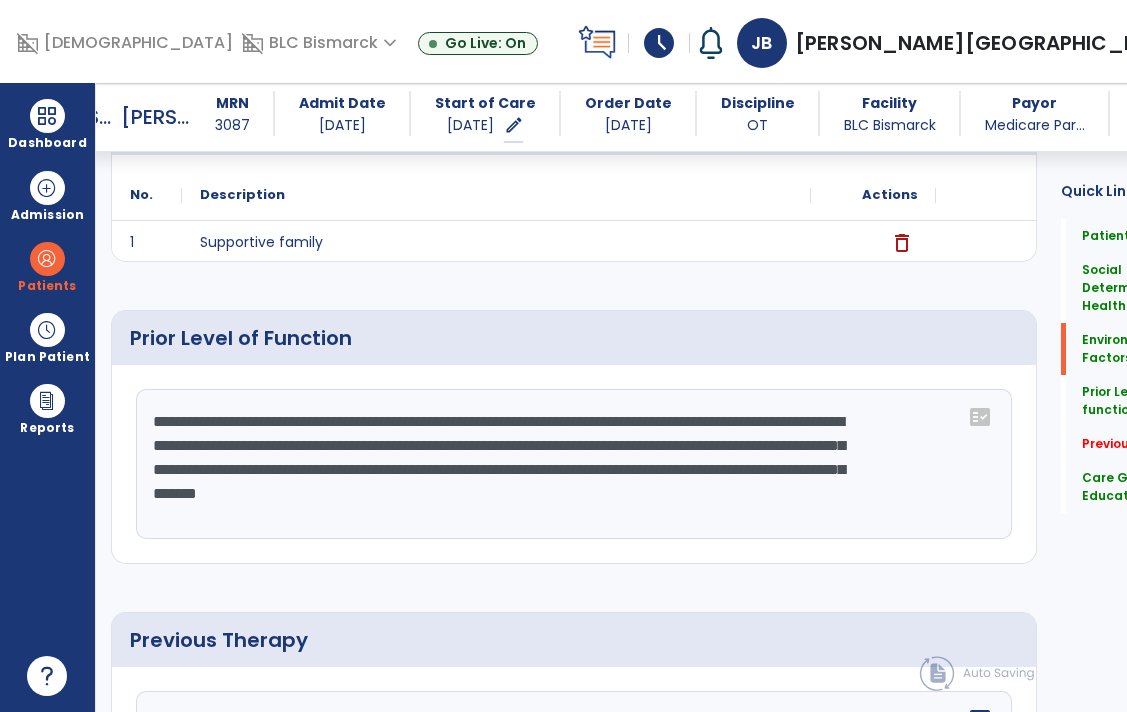click on "**********" 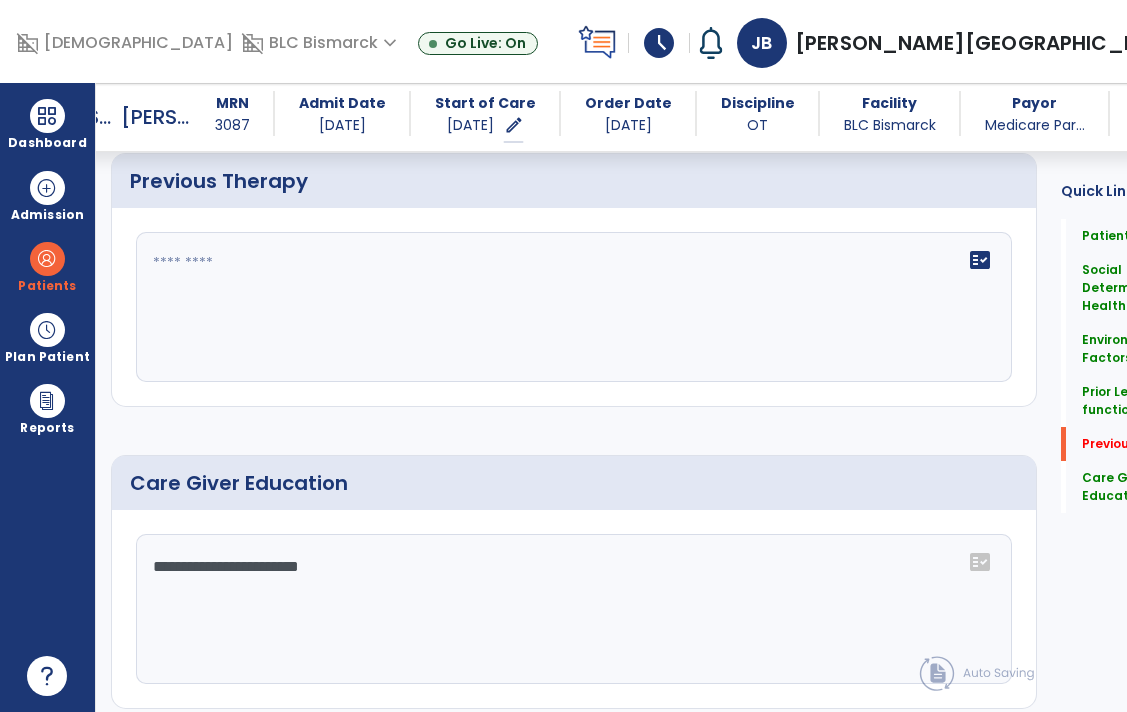 scroll, scrollTop: 1131, scrollLeft: 0, axis: vertical 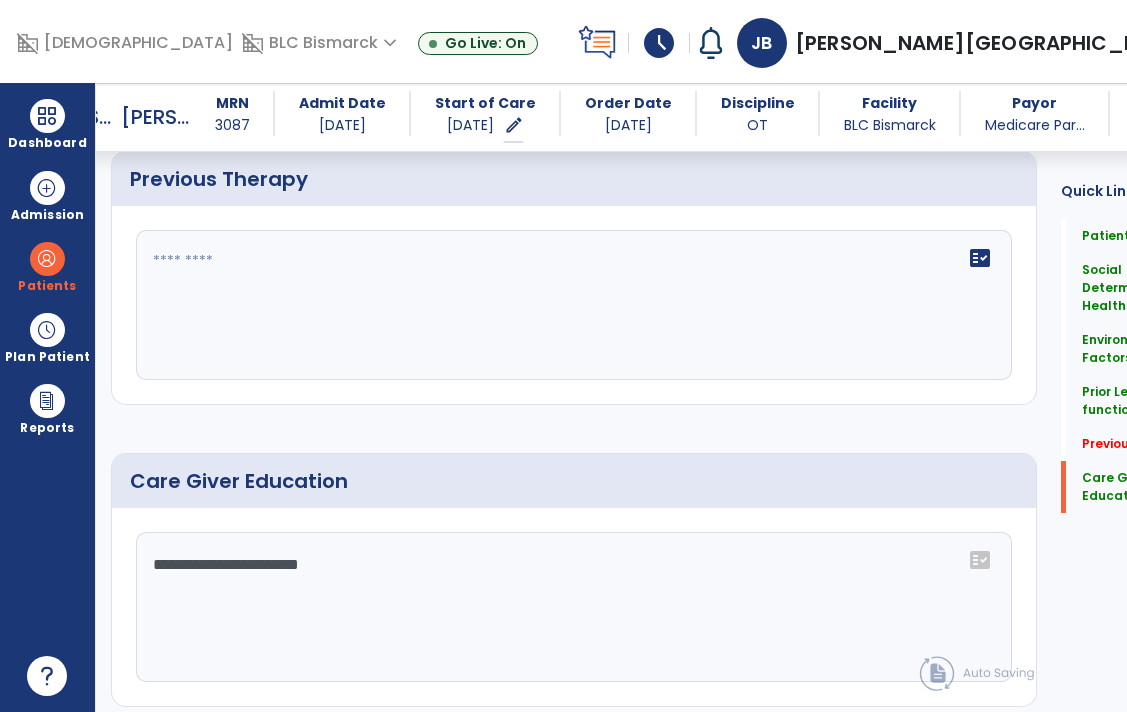 type on "**********" 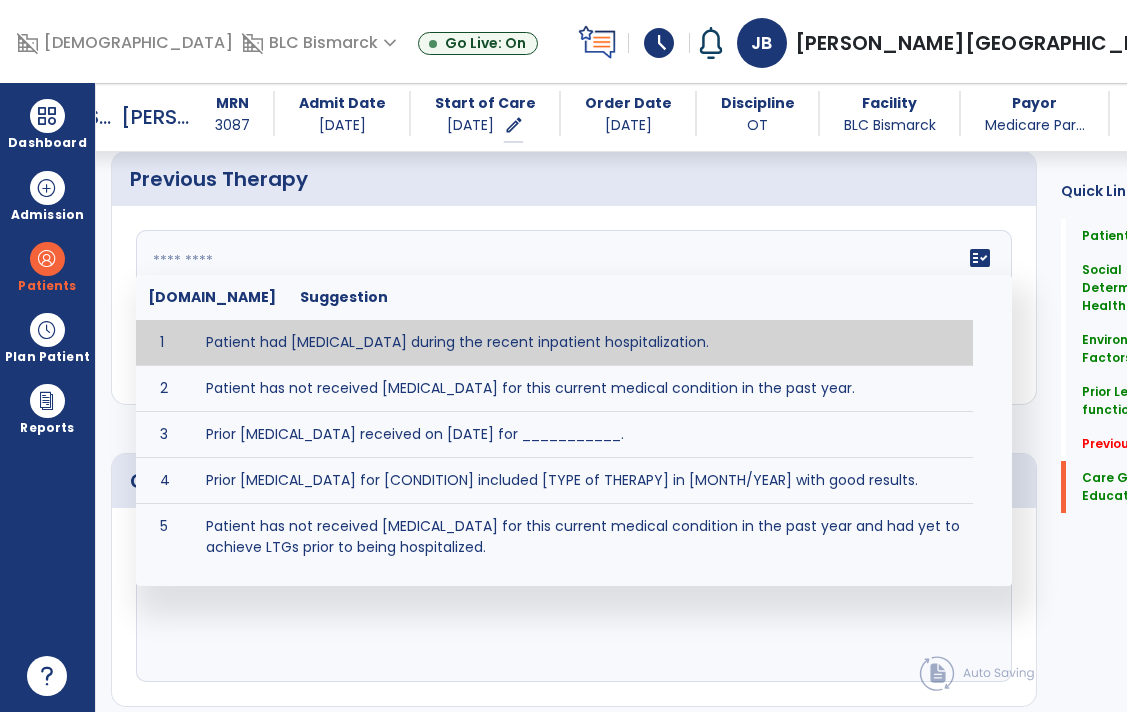 click on "fact_check  [DOMAIN_NAME] Suggestion 1 Patient had [MEDICAL_DATA] during the recent inpatient hospitalization. 2 Patient has not received [MEDICAL_DATA] for this current medical condition in the past year. 3 Prior [MEDICAL_DATA] received on [DATE] for ___________. 4 Prior [MEDICAL_DATA] for [CONDITION] included [TYPE of THERAPY] in [MONTH/YEAR] with good results. 5 Patient has not received [MEDICAL_DATA] for this current medical condition in the past year and had yet to achieve LTGs prior to being hospitalized. 6 Prior to this recent hospitalization, the patient had been on therapy case load for [TIME]and was still working to achieve LTGs before being hospitalized." 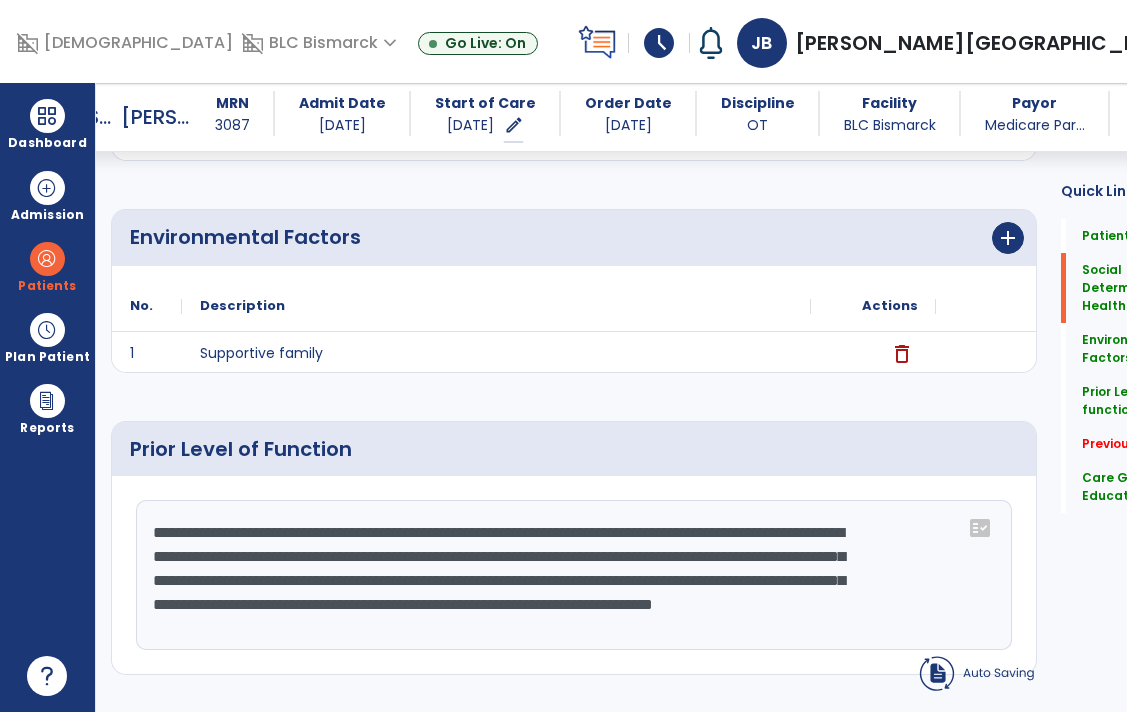 scroll, scrollTop: 0, scrollLeft: 0, axis: both 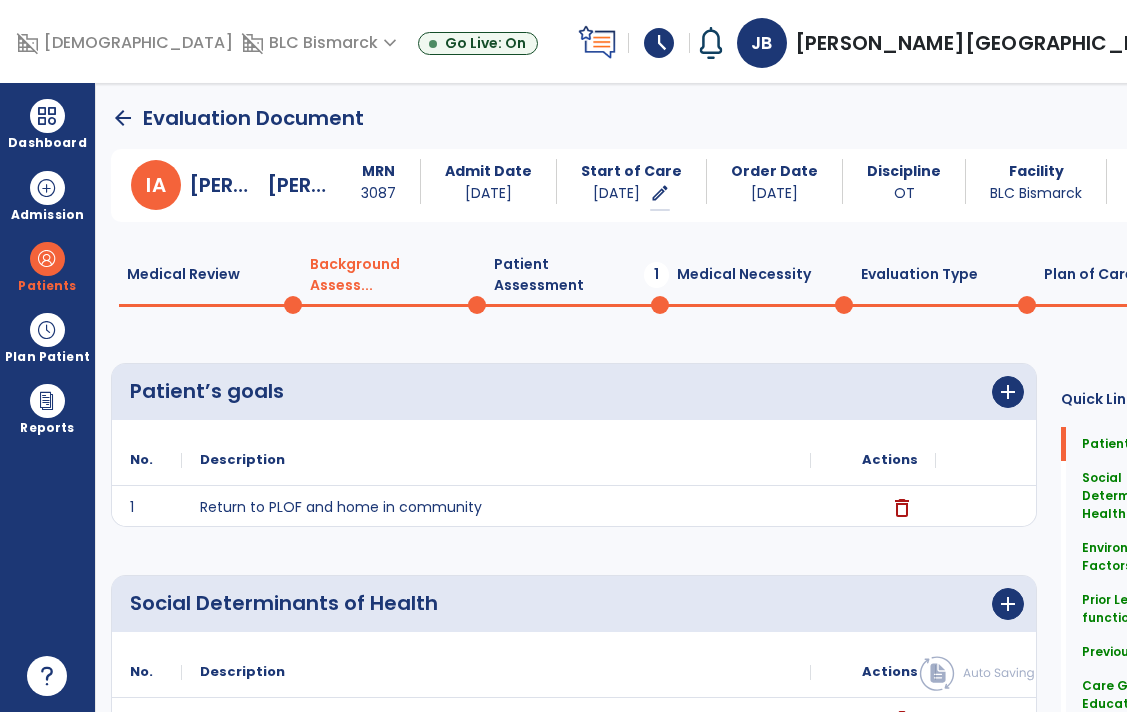 type on "**********" 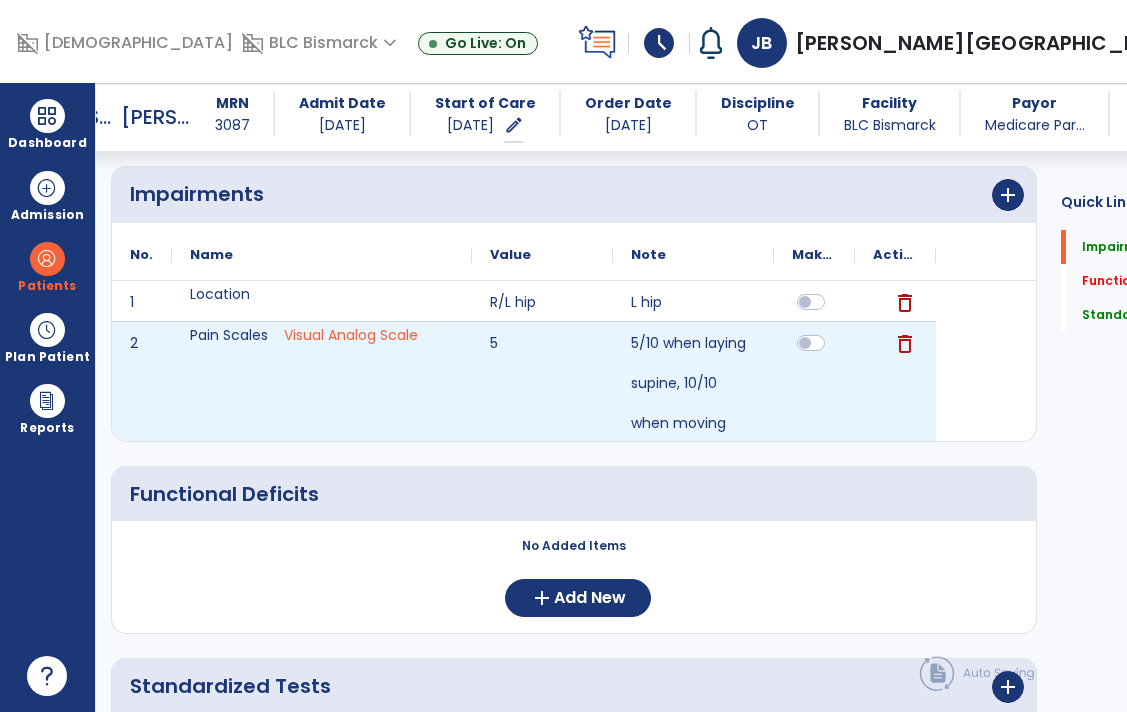 scroll, scrollTop: 270, scrollLeft: 0, axis: vertical 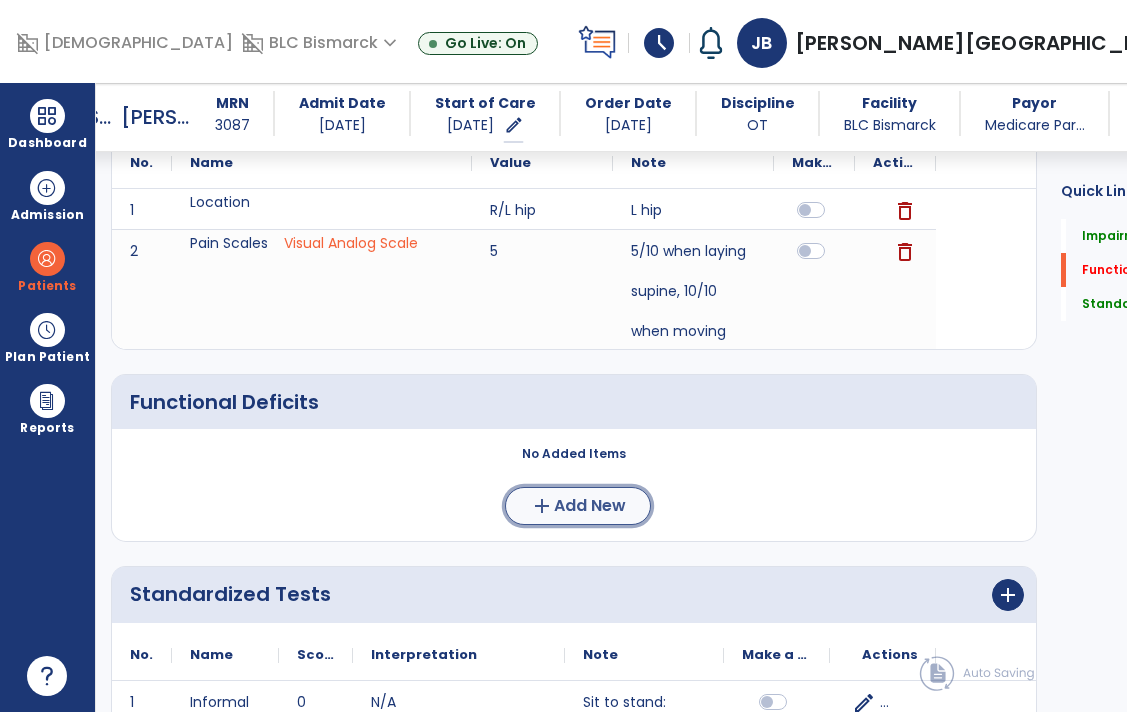 click on "Add New" 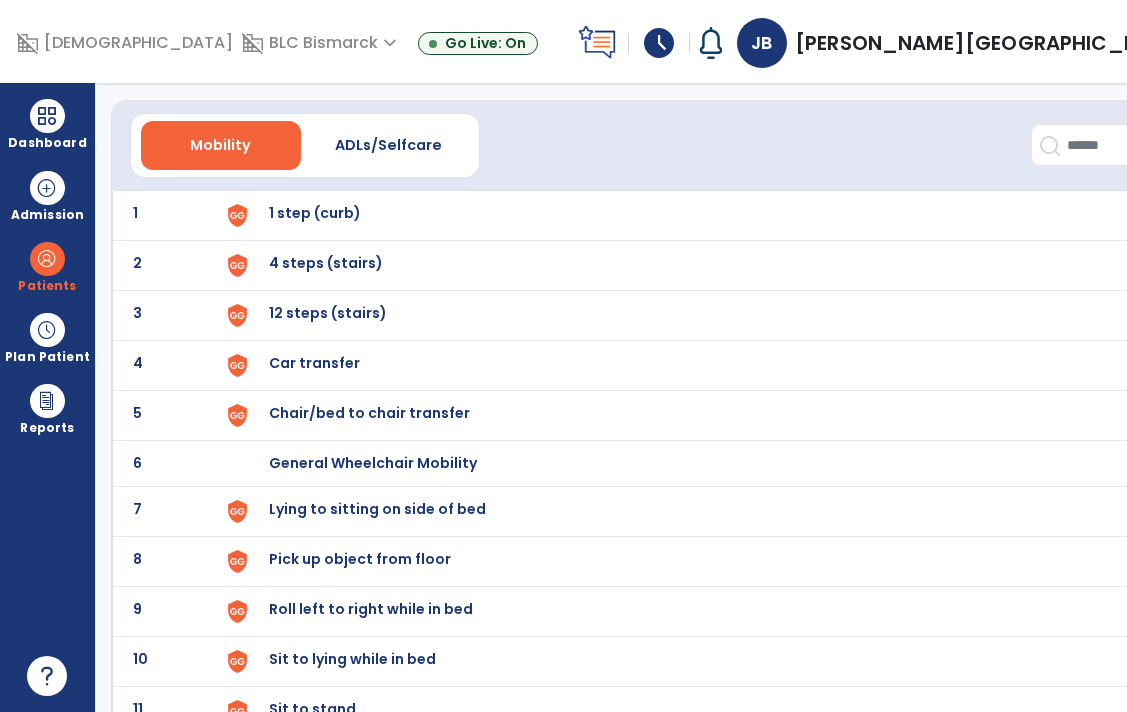 scroll, scrollTop: 52, scrollLeft: 0, axis: vertical 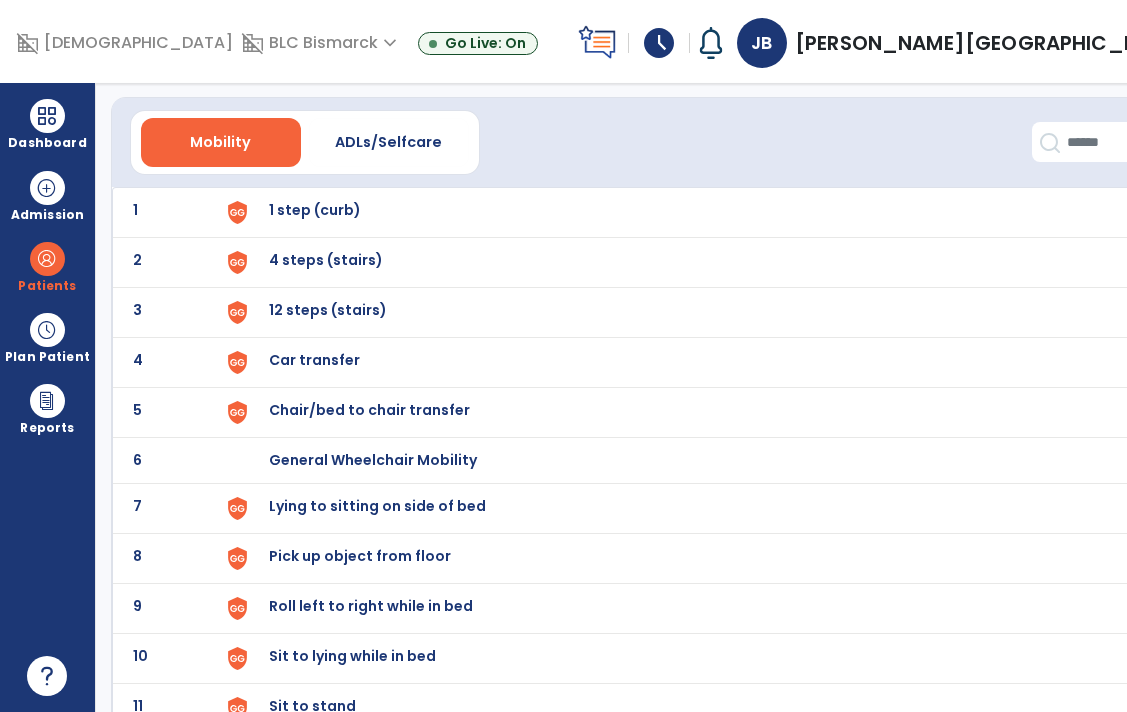 click on "Mobility   ADLs/Selfcare" 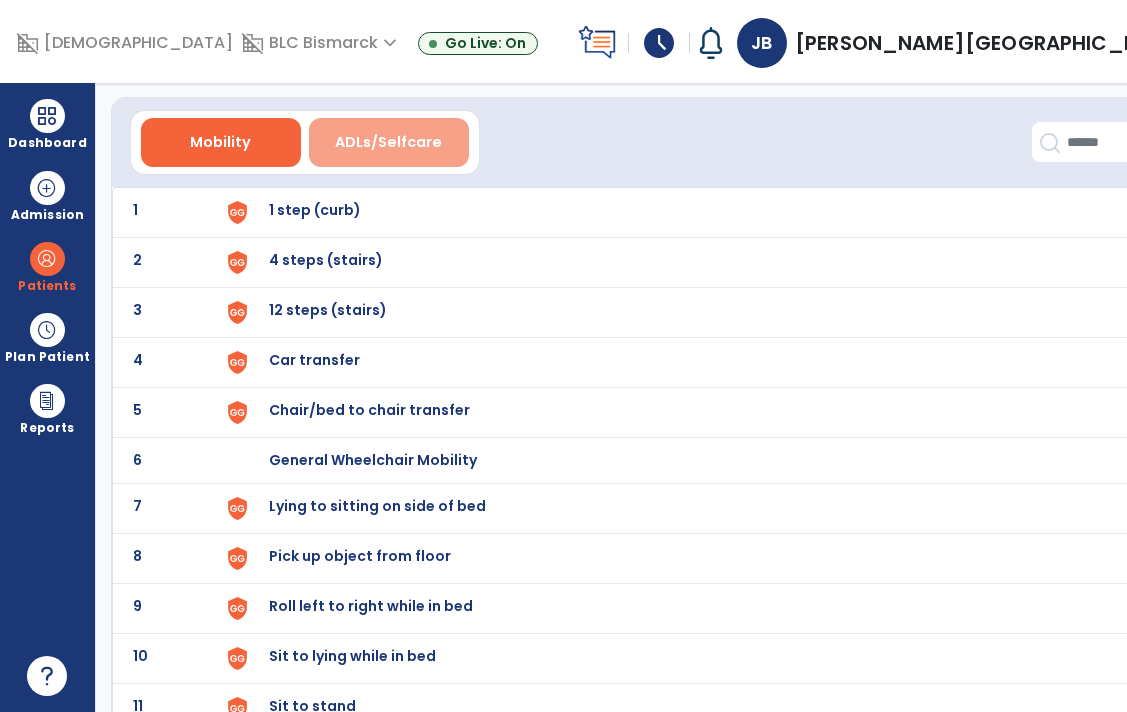 click on "ADLs/Selfcare" at bounding box center [389, 142] 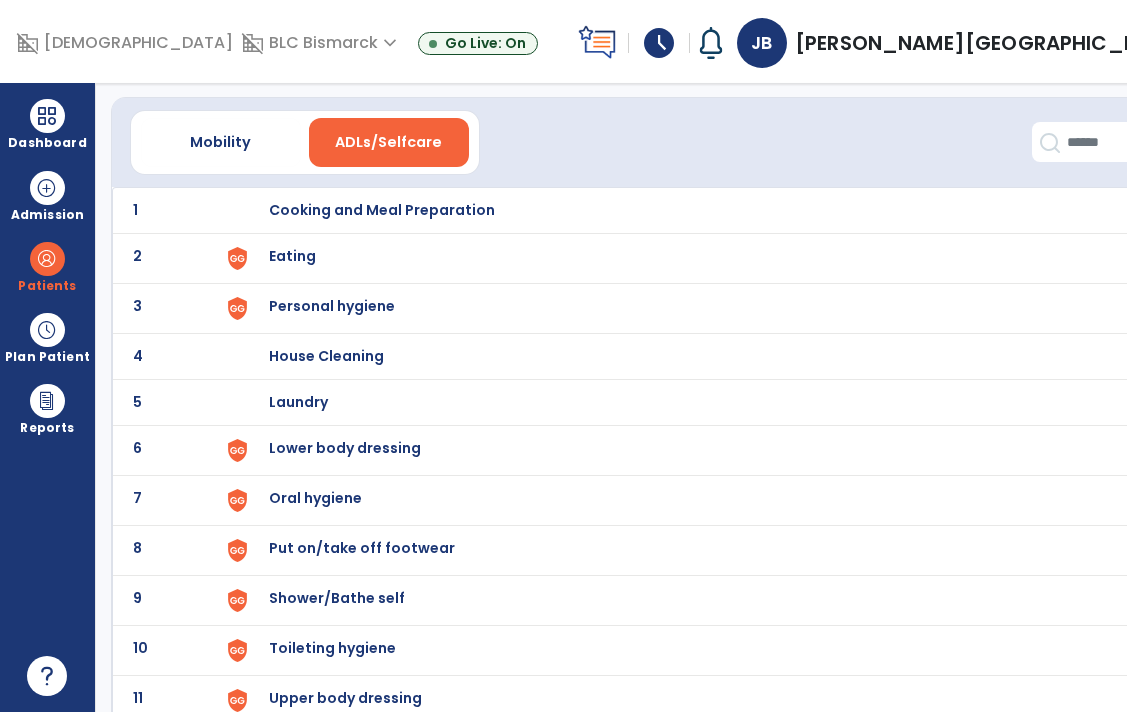 click on "Eating" at bounding box center (717, 210) 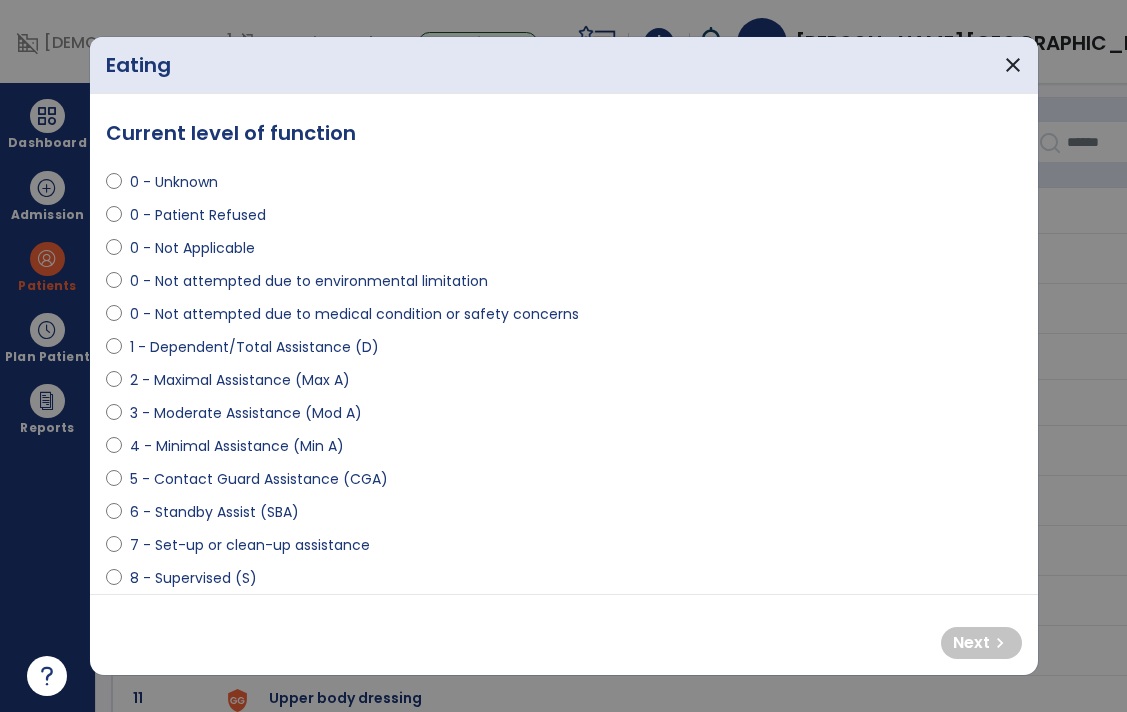 click on "0 - Unknown" at bounding box center (174, 182) 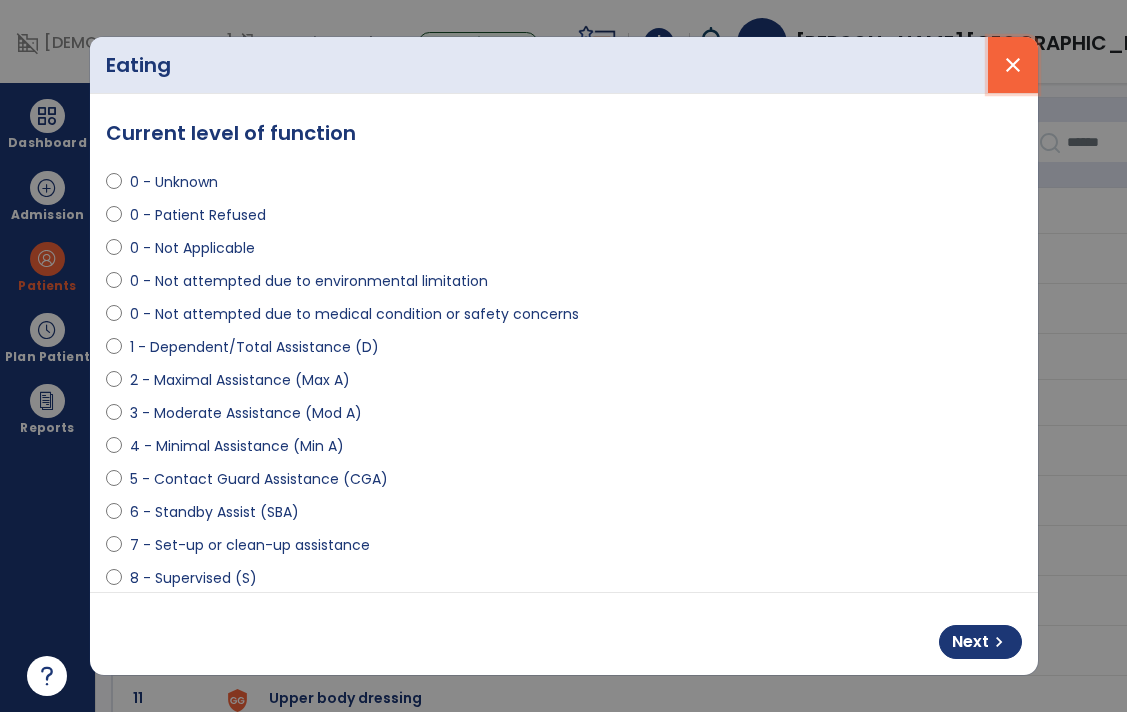 click on "close" at bounding box center [1013, 65] 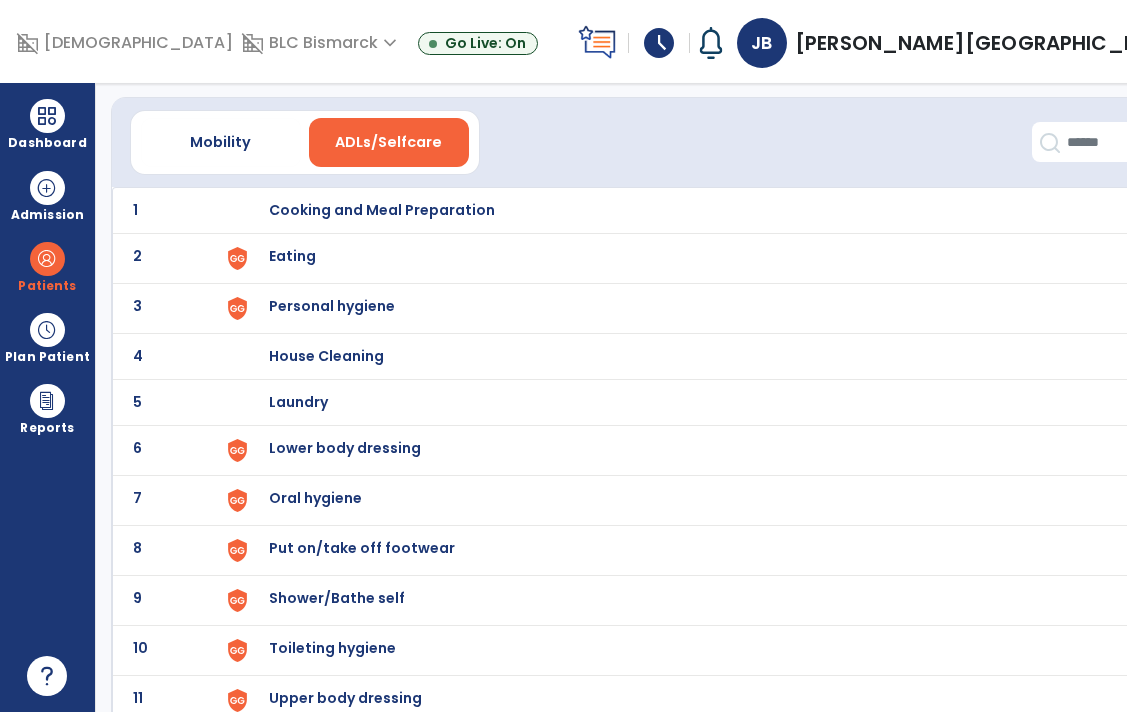 scroll, scrollTop: 159, scrollLeft: 0, axis: vertical 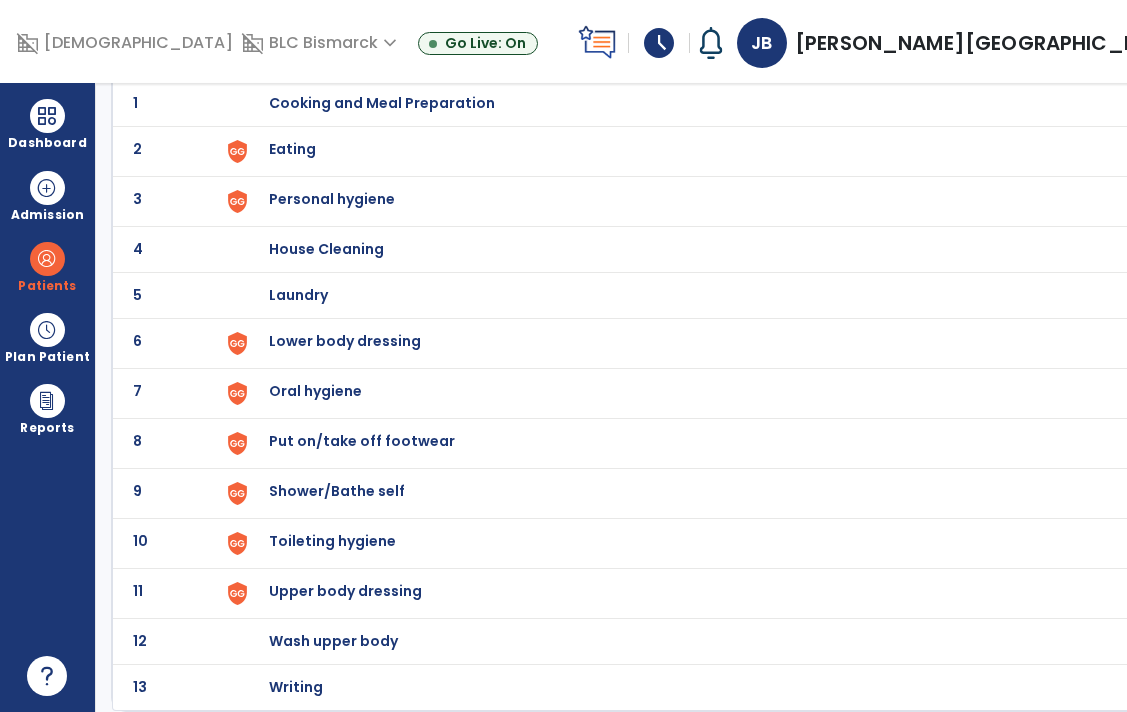 click on "Toileting hygiene" at bounding box center (382, 103) 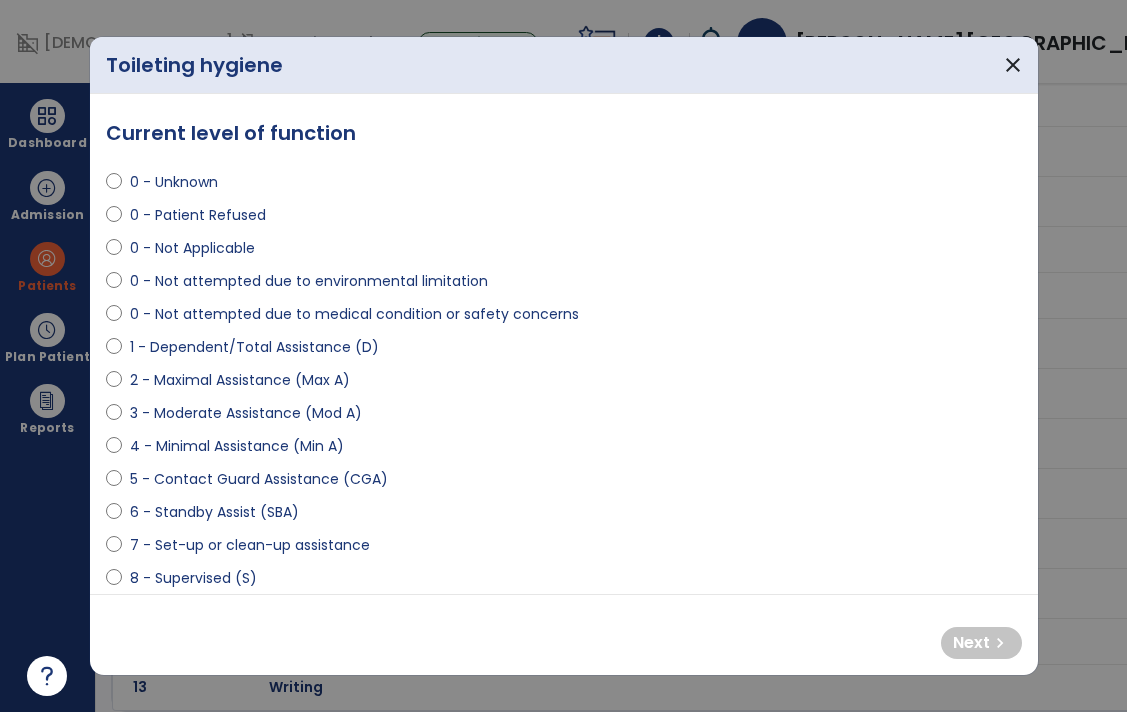 scroll, scrollTop: 5, scrollLeft: 0, axis: vertical 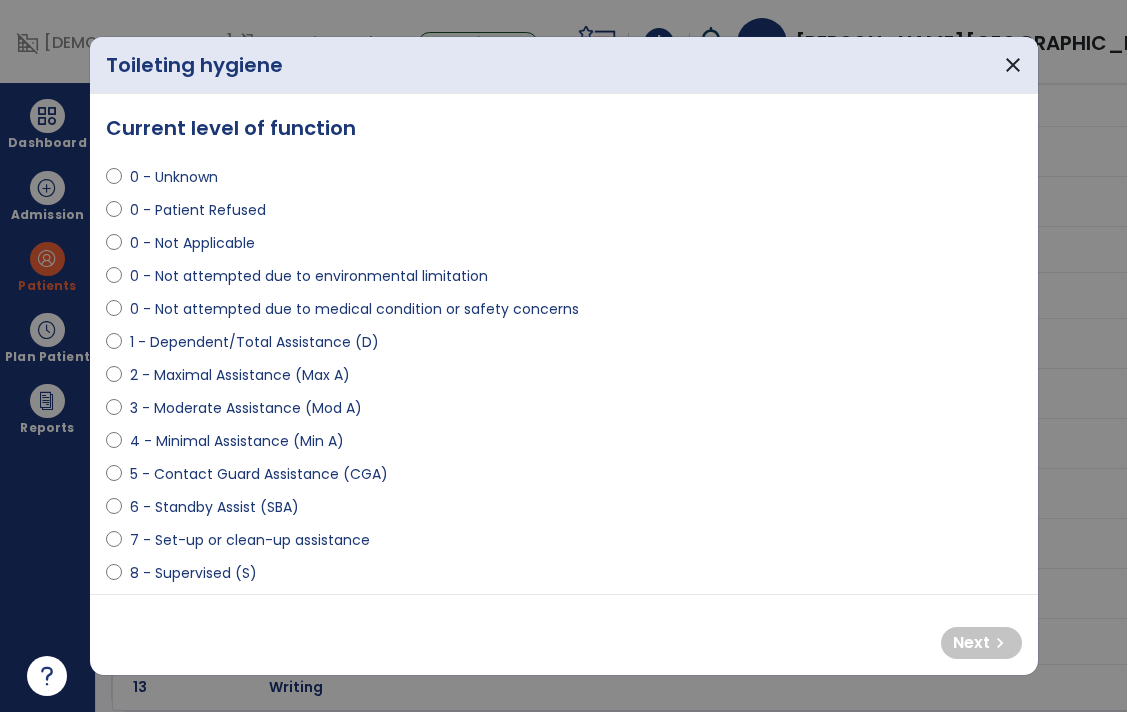 click on "0 - Not attempted due to medical condition or safety concerns" at bounding box center [354, 309] 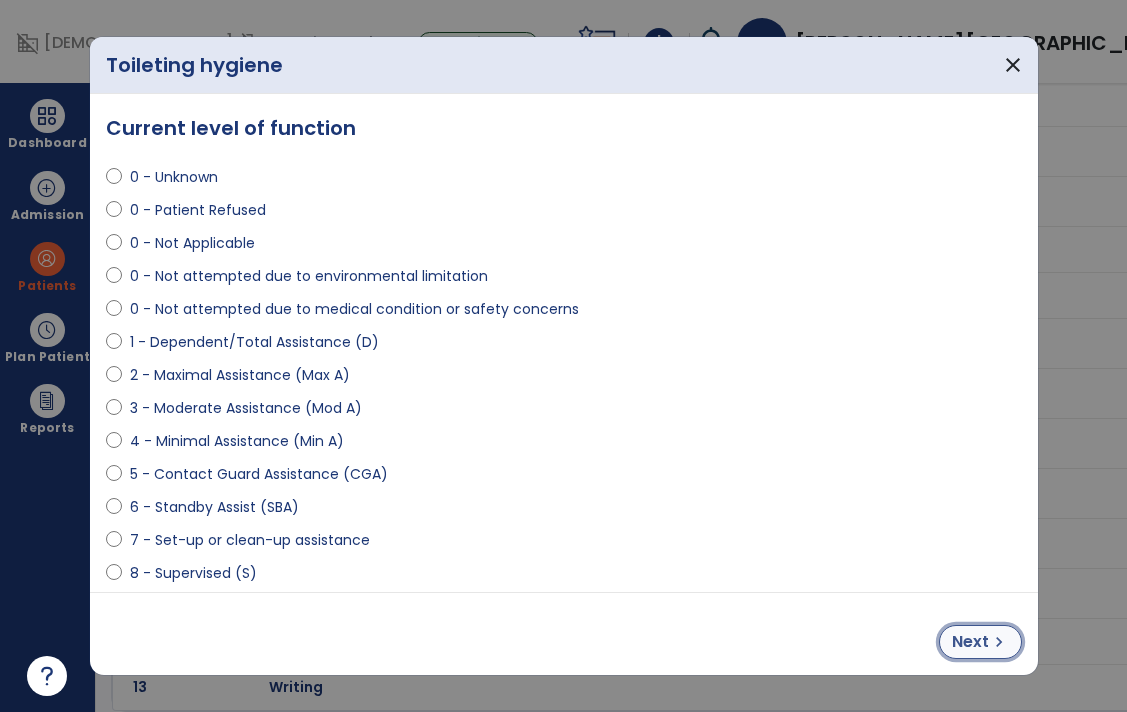 click on "Next" at bounding box center [970, 642] 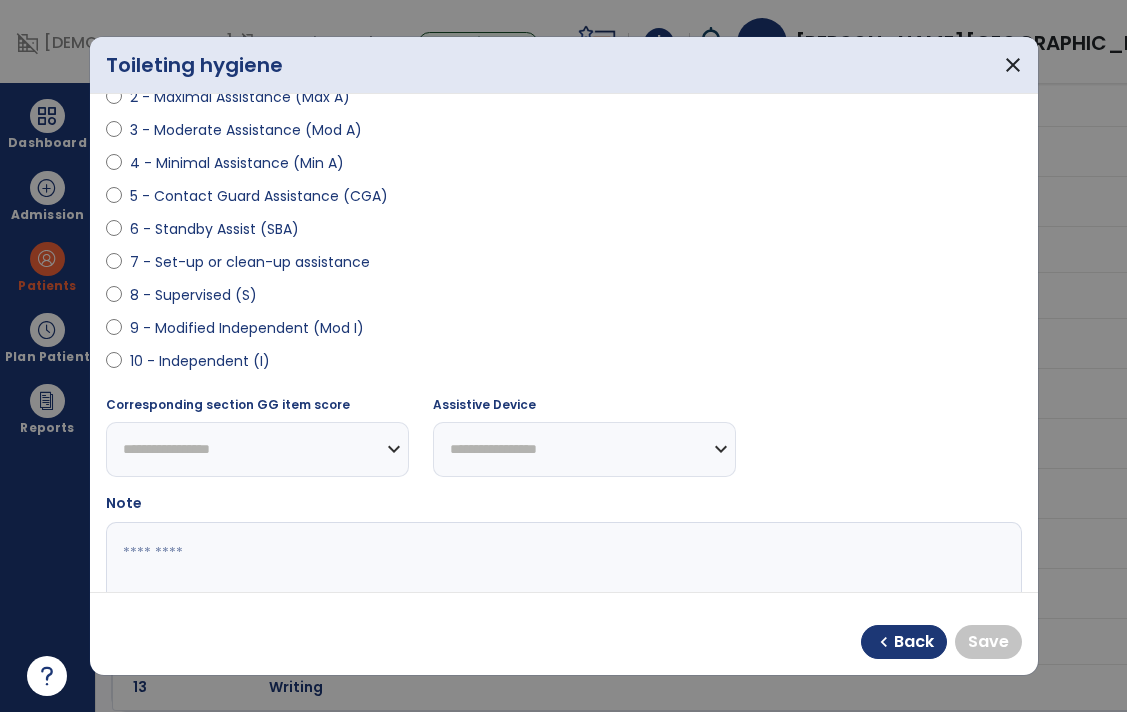 scroll, scrollTop: 330, scrollLeft: 0, axis: vertical 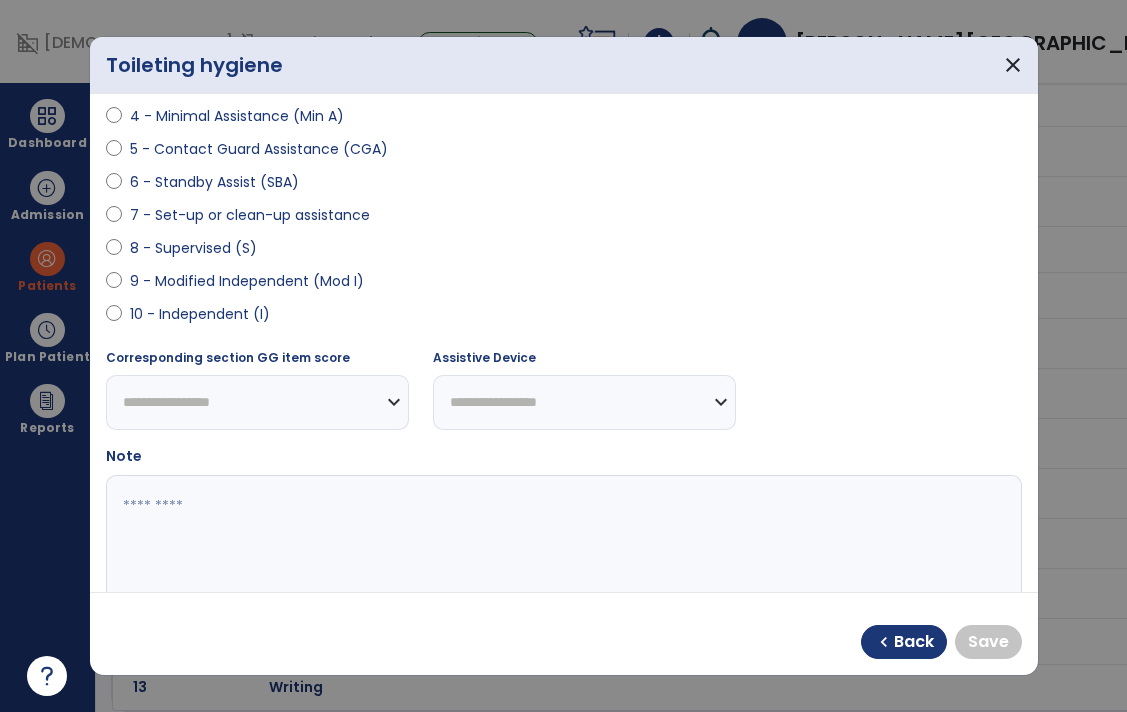 click on "10 - Independent (I)" at bounding box center [200, 314] 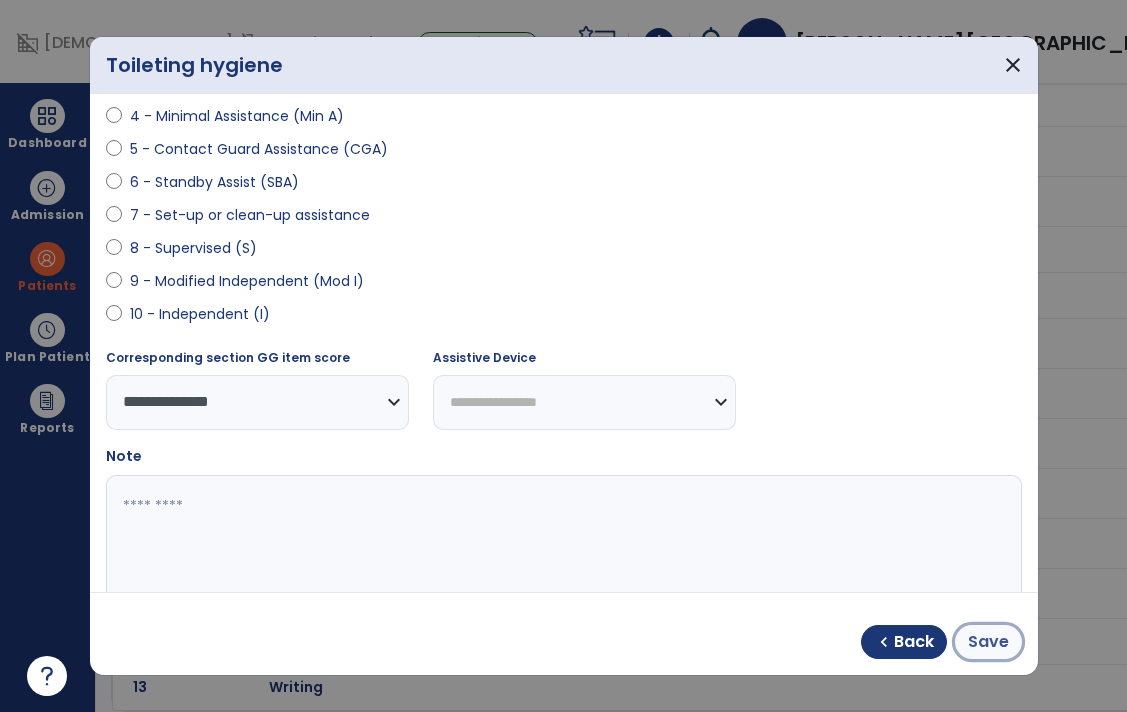 click on "Save" at bounding box center (988, 642) 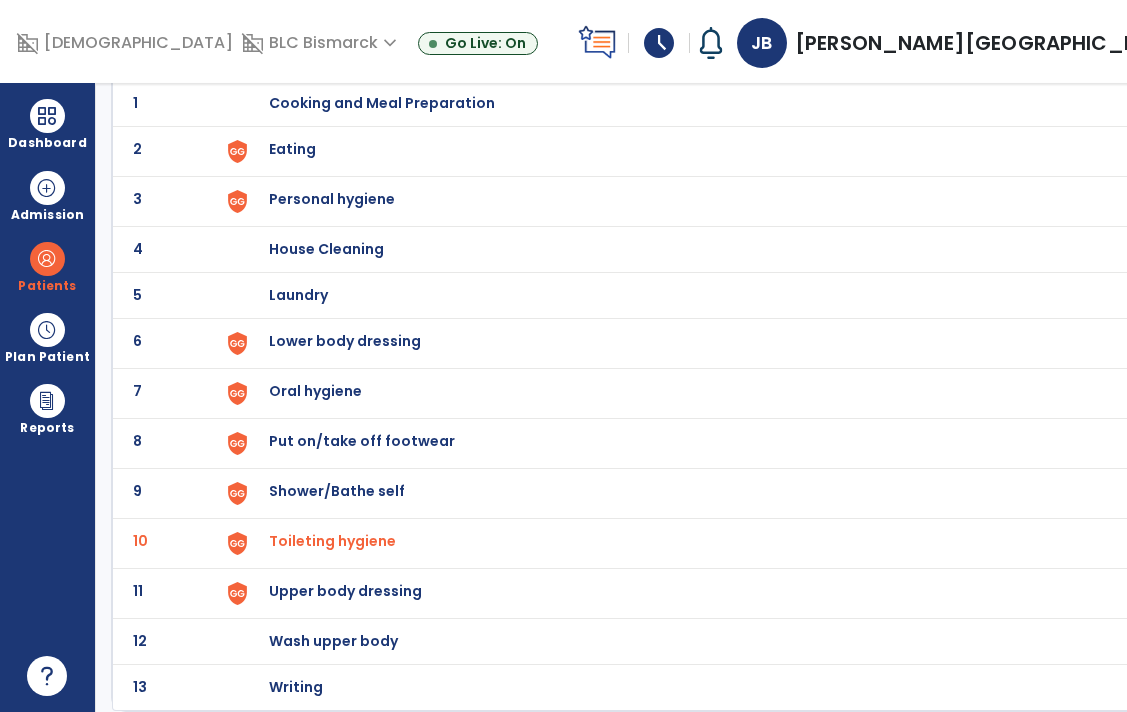 click on "Oral hygiene" at bounding box center (382, 103) 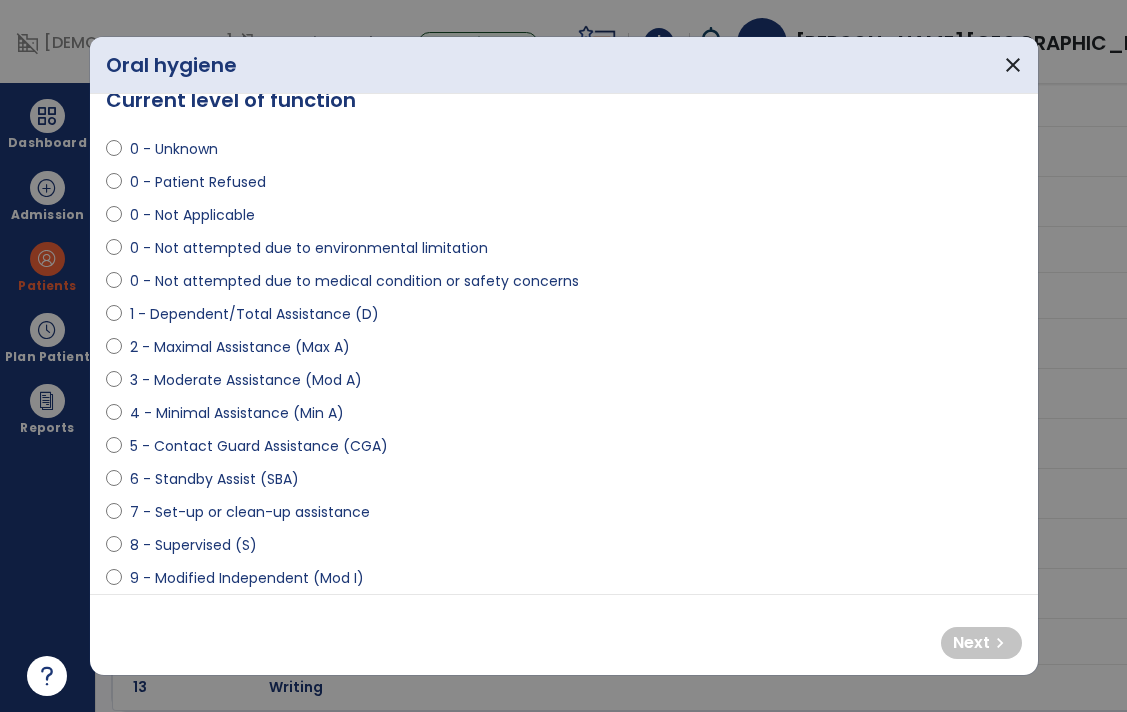 scroll, scrollTop: 0, scrollLeft: 0, axis: both 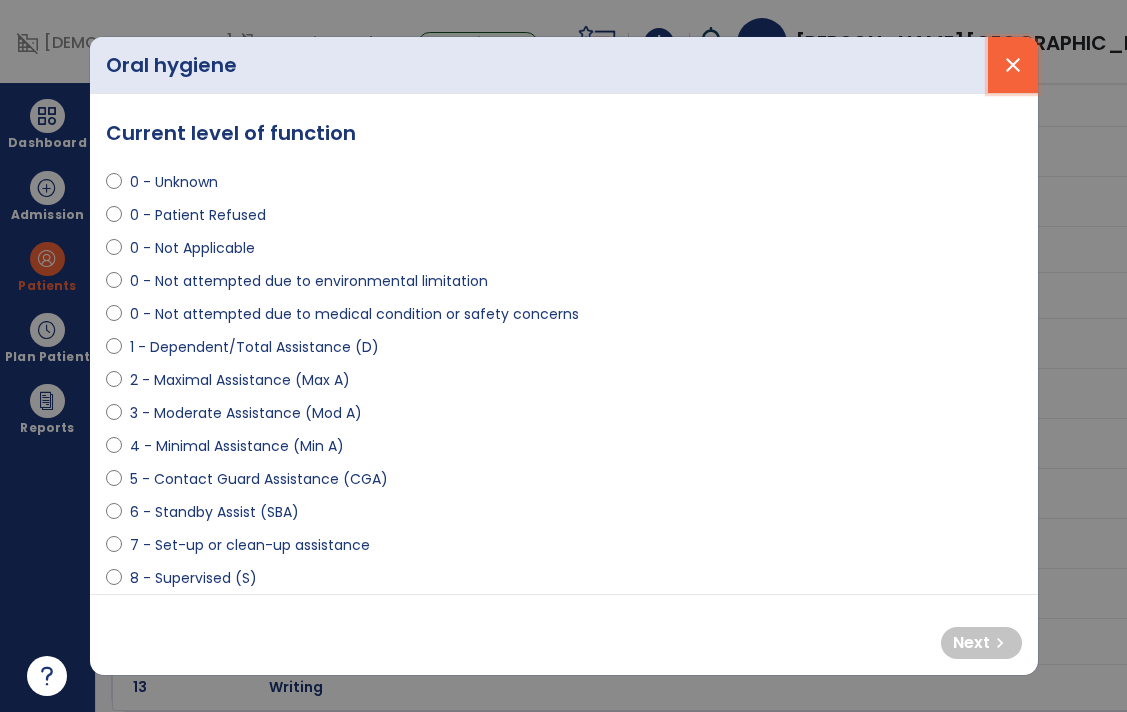 click on "close" at bounding box center (1013, 65) 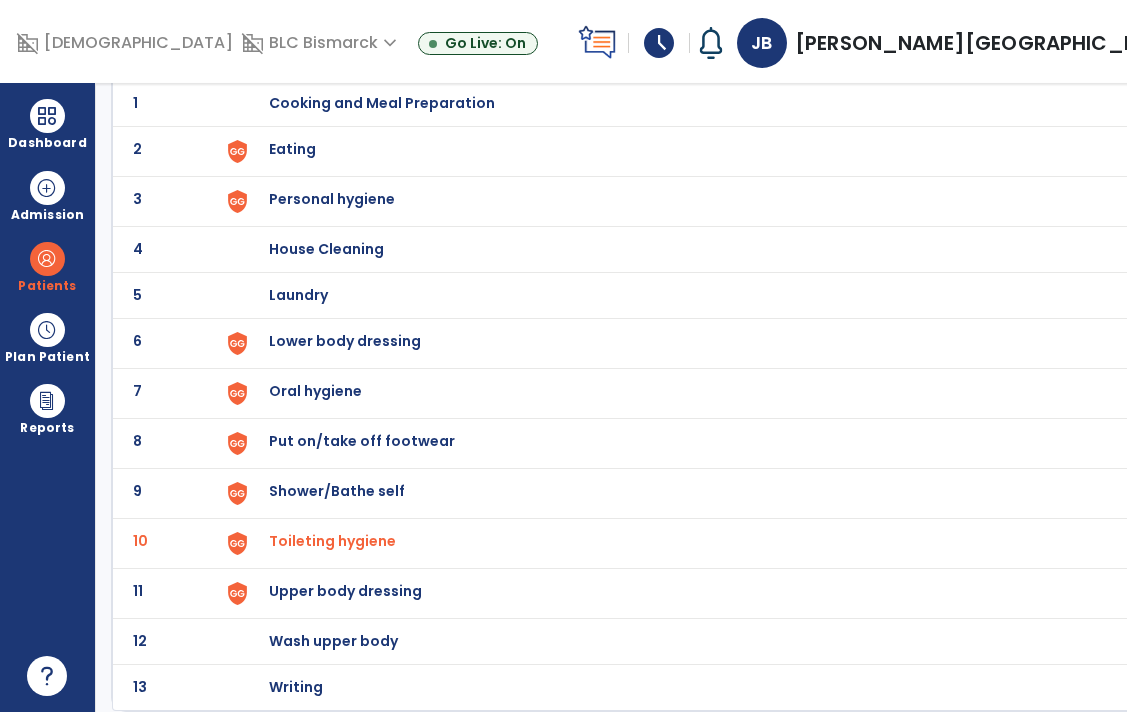 click on "Lower body dressing" at bounding box center [382, 103] 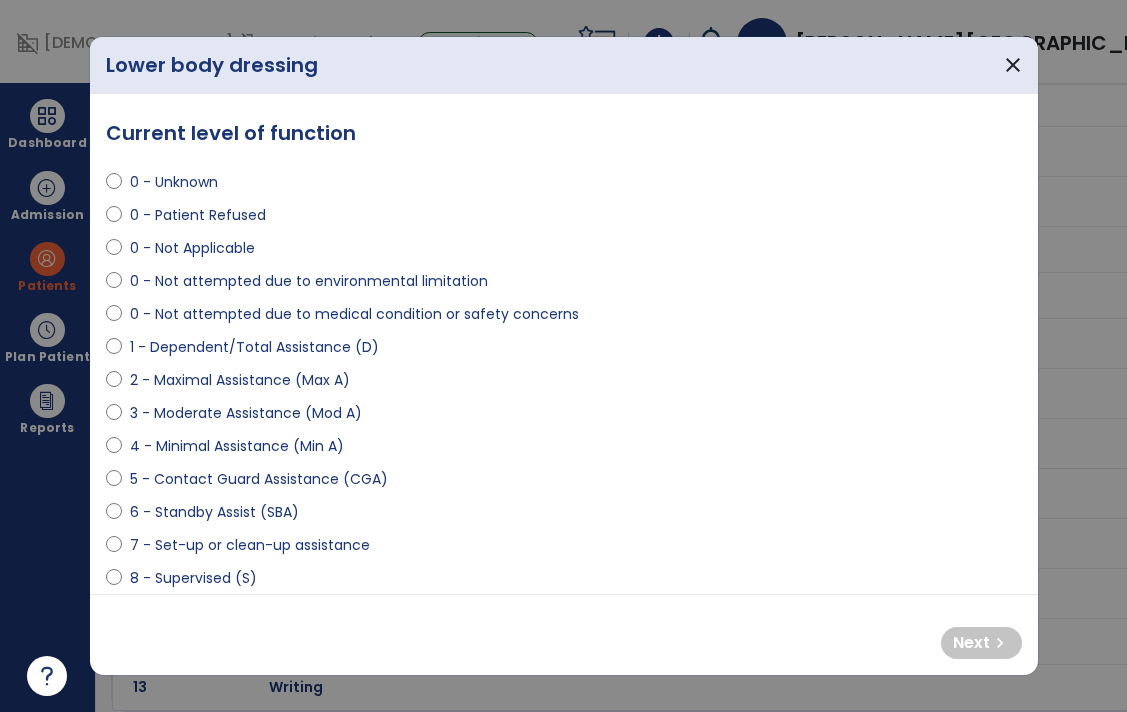 click on "0 - Not attempted due to medical condition or safety concerns" at bounding box center (354, 314) 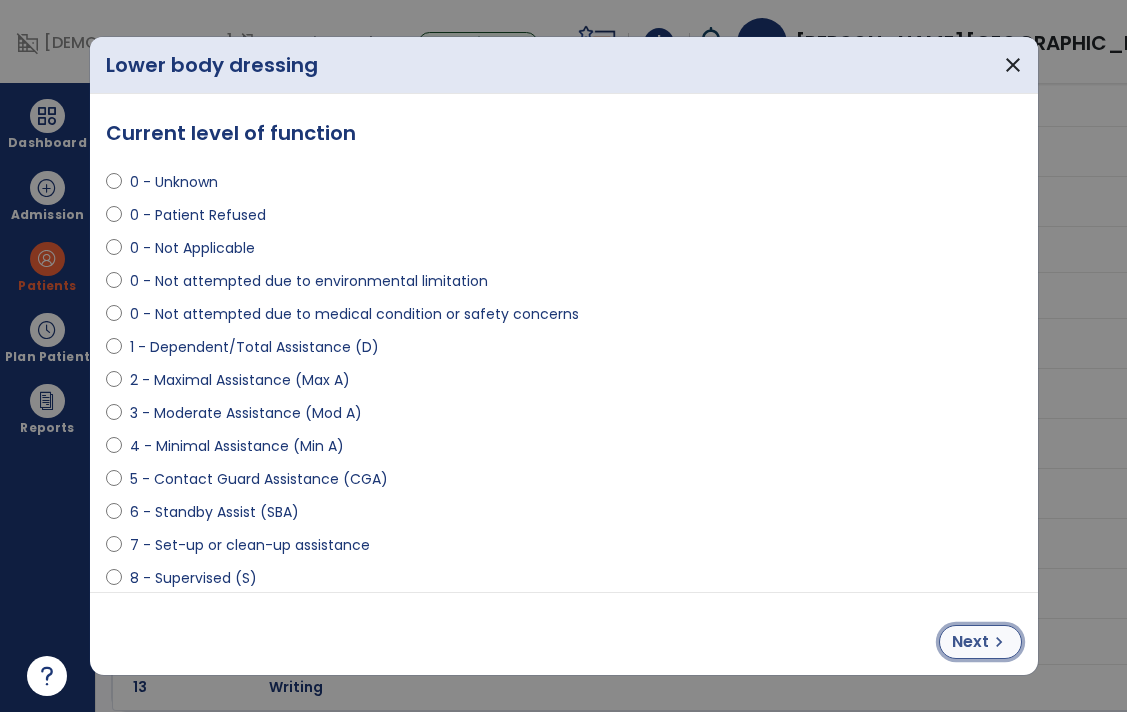 click on "Next" at bounding box center (970, 642) 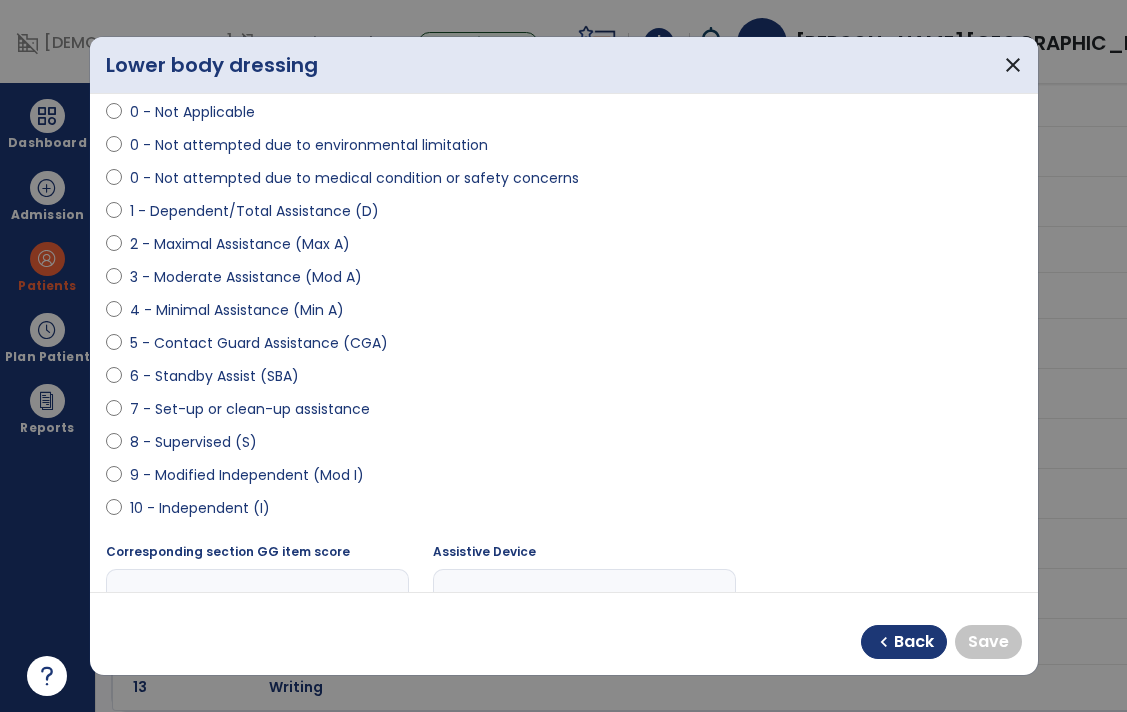 scroll, scrollTop: 142, scrollLeft: 0, axis: vertical 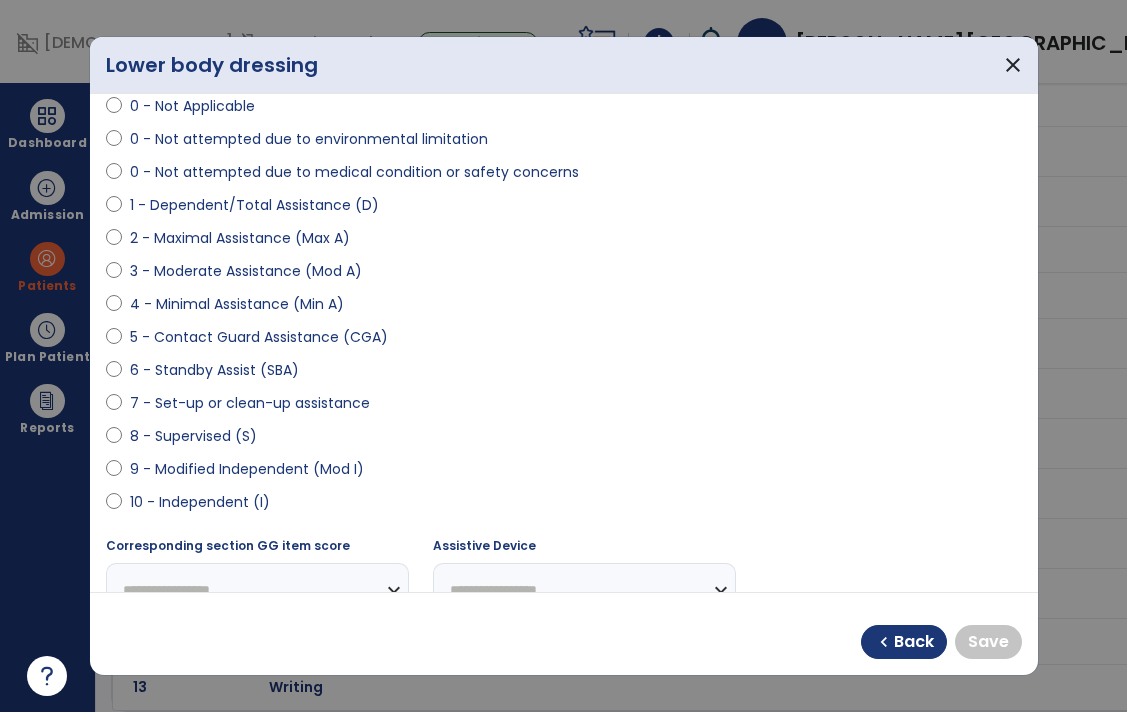 click on "10 - Independent (I)" at bounding box center (200, 502) 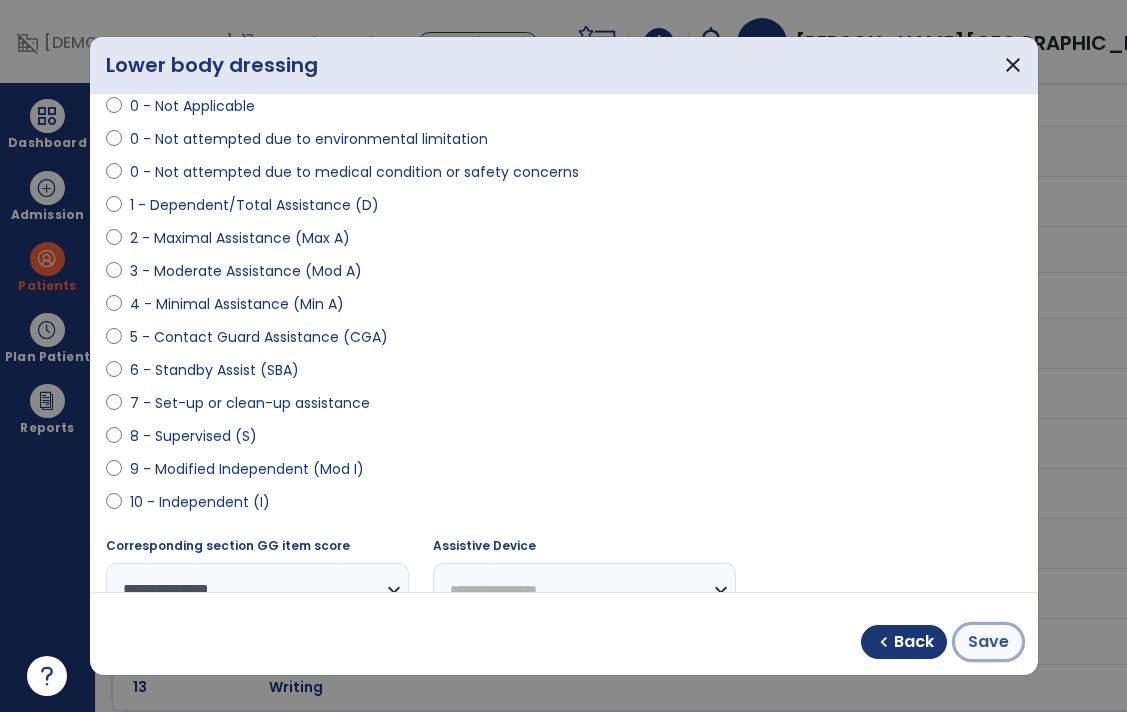 click on "Save" at bounding box center [988, 642] 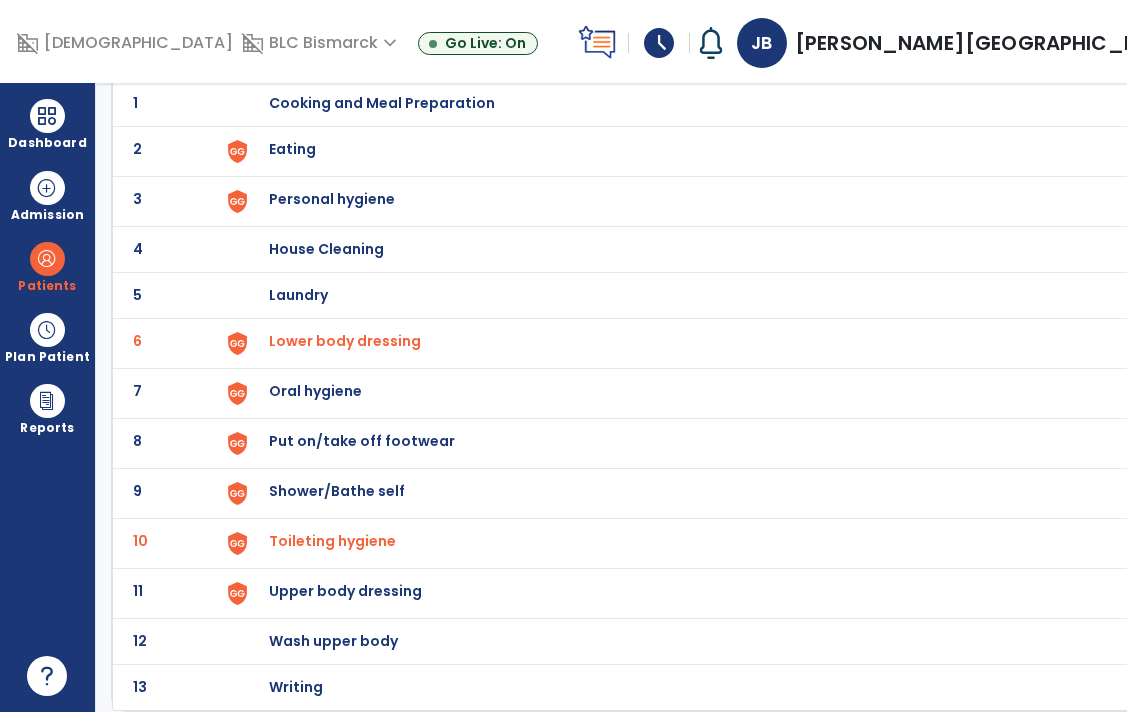 click on "Put on/take off footwear" at bounding box center [382, 103] 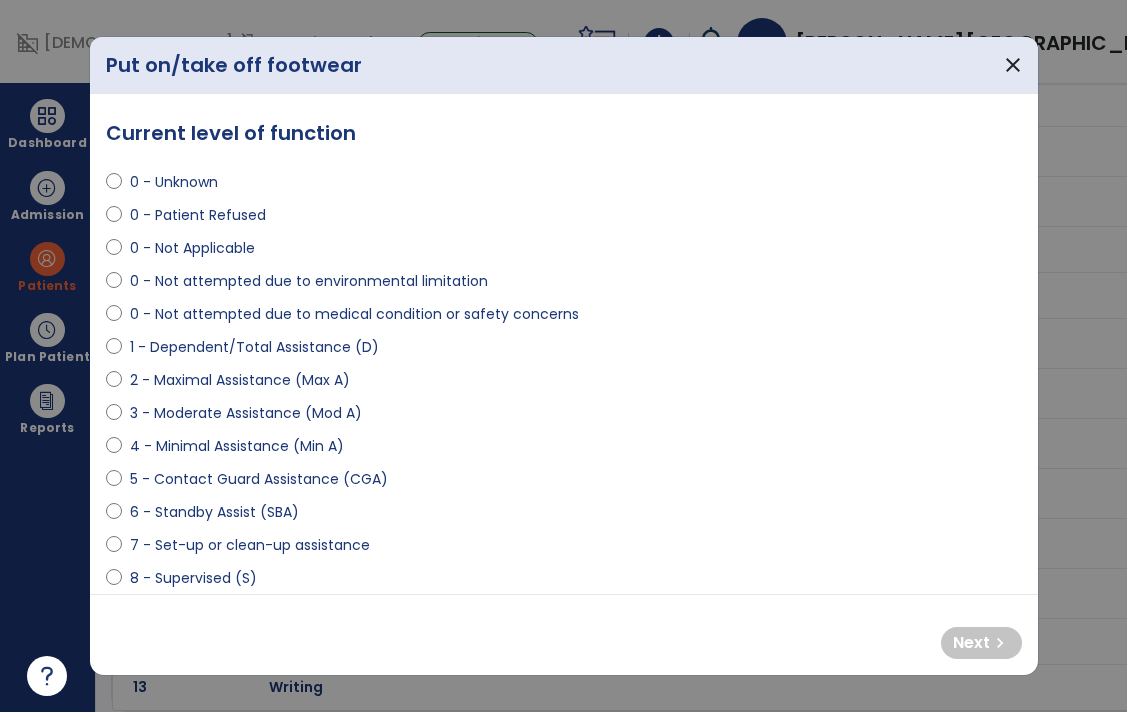click on "0 - Not attempted due to medical condition or safety concerns" at bounding box center [354, 314] 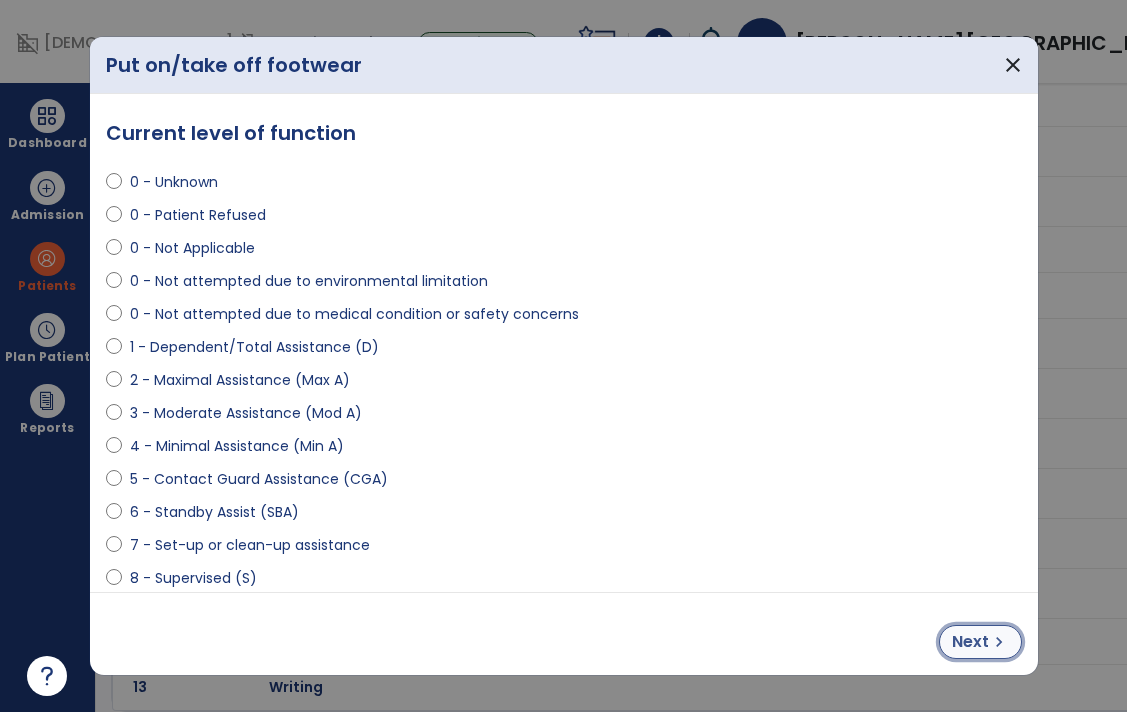 click on "Next" at bounding box center [970, 642] 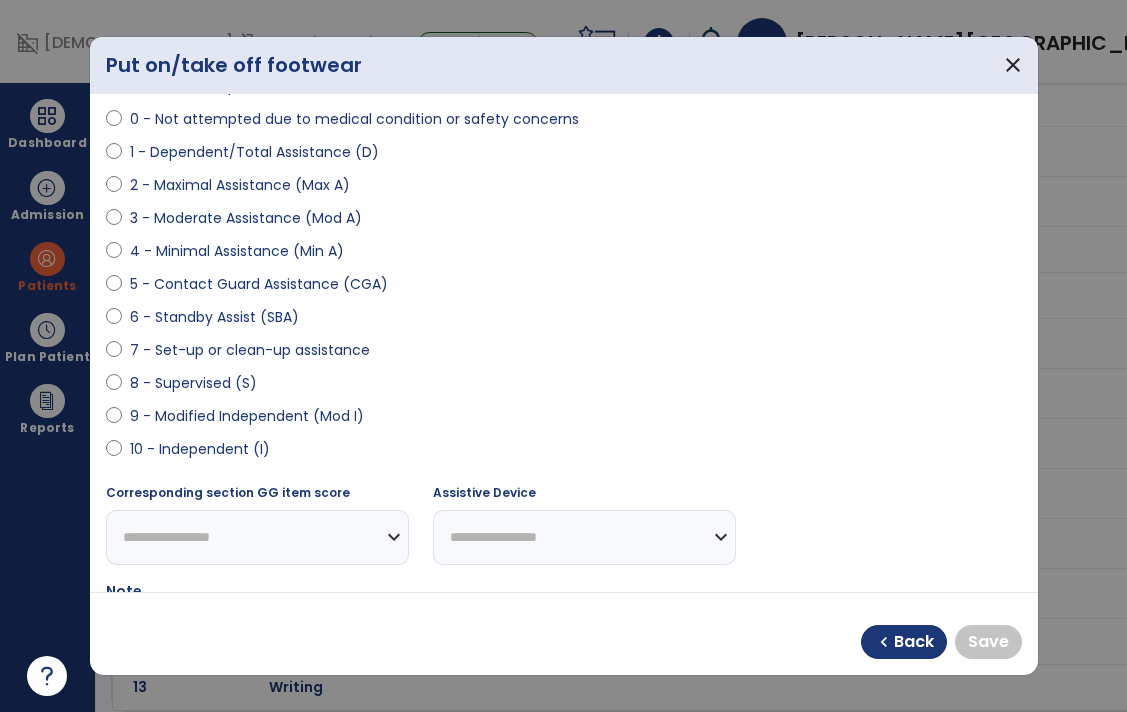 scroll, scrollTop: 197, scrollLeft: 0, axis: vertical 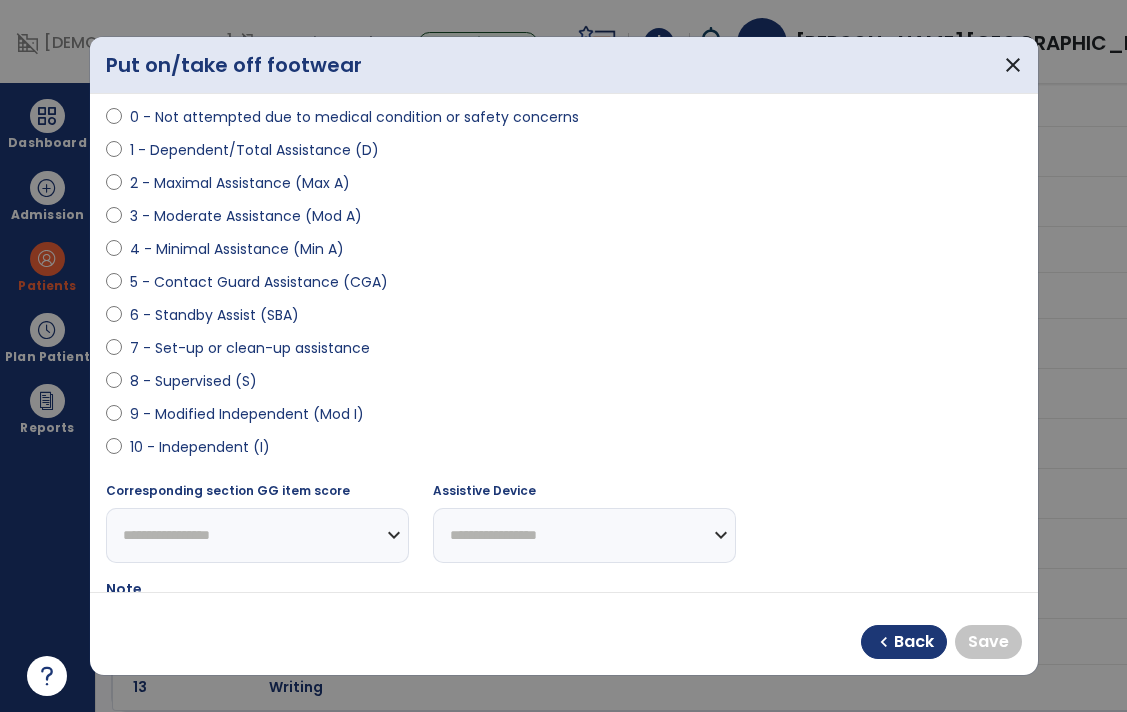 click on "10 - Independent (I)" at bounding box center [200, 447] 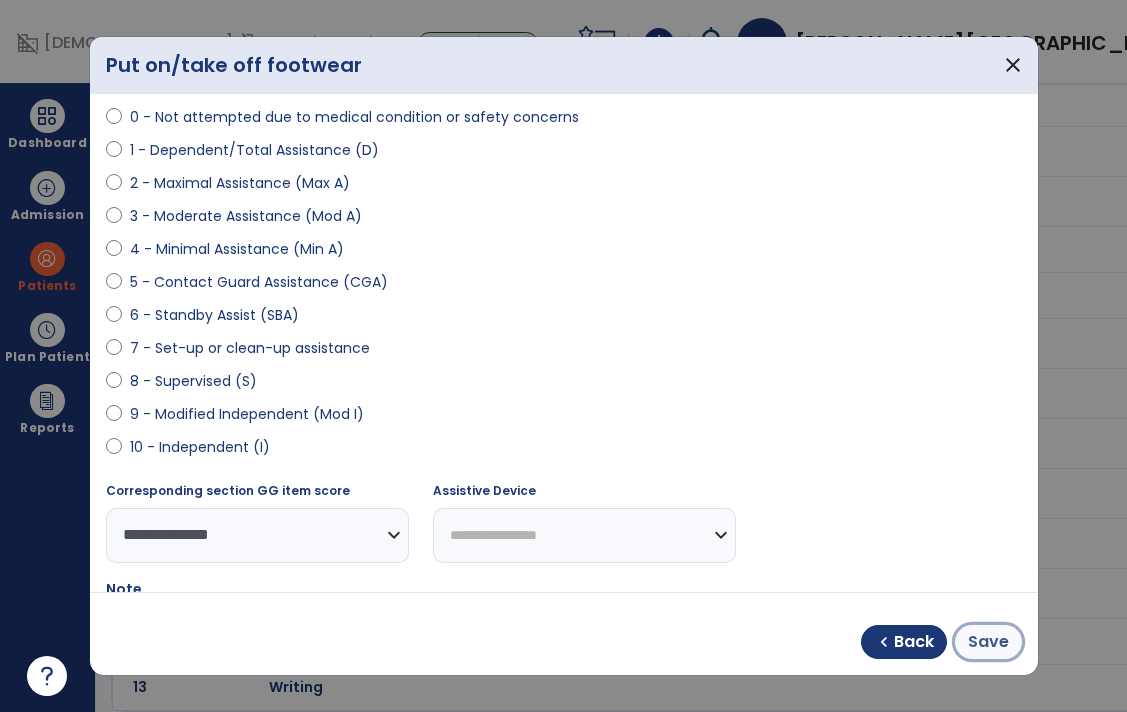 click on "Save" at bounding box center [988, 642] 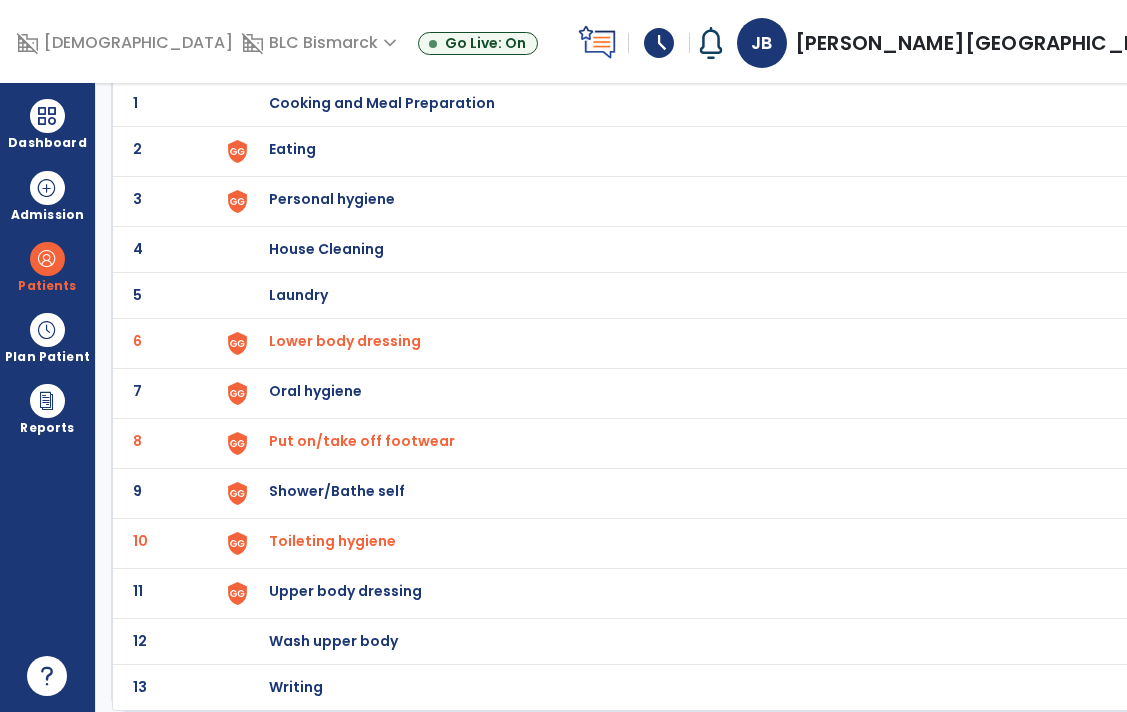 click on "Shower/Bathe self" at bounding box center (717, 103) 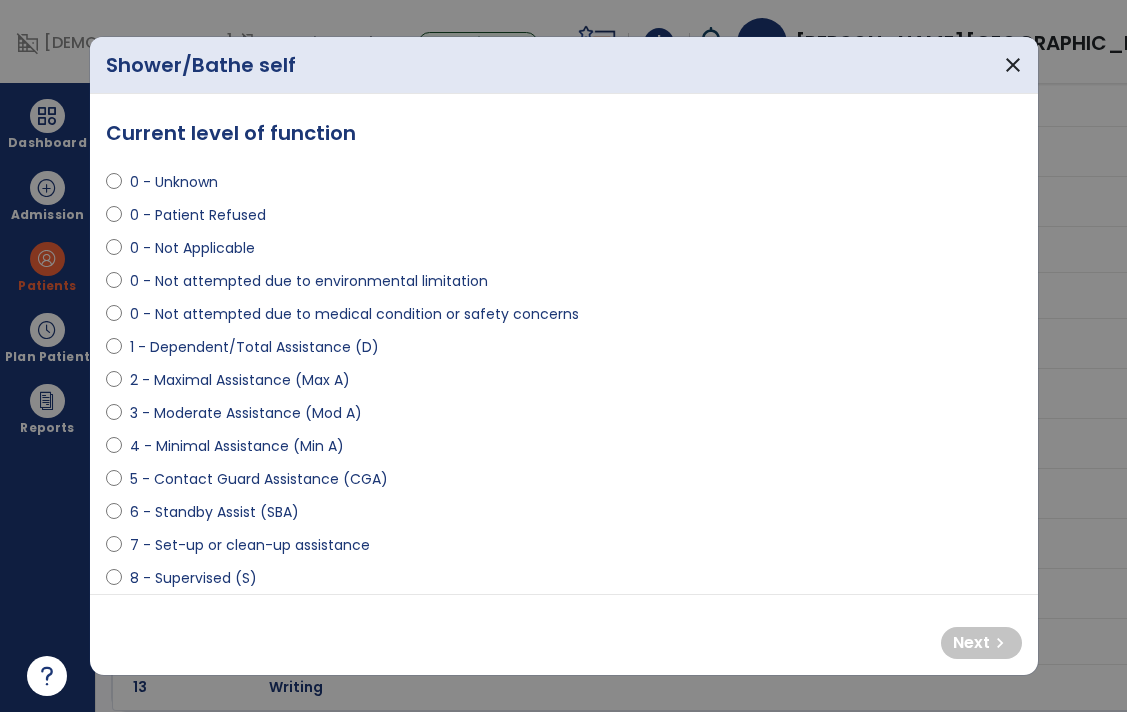 click on "0 - Not attempted due to medical condition or safety concerns" at bounding box center (354, 314) 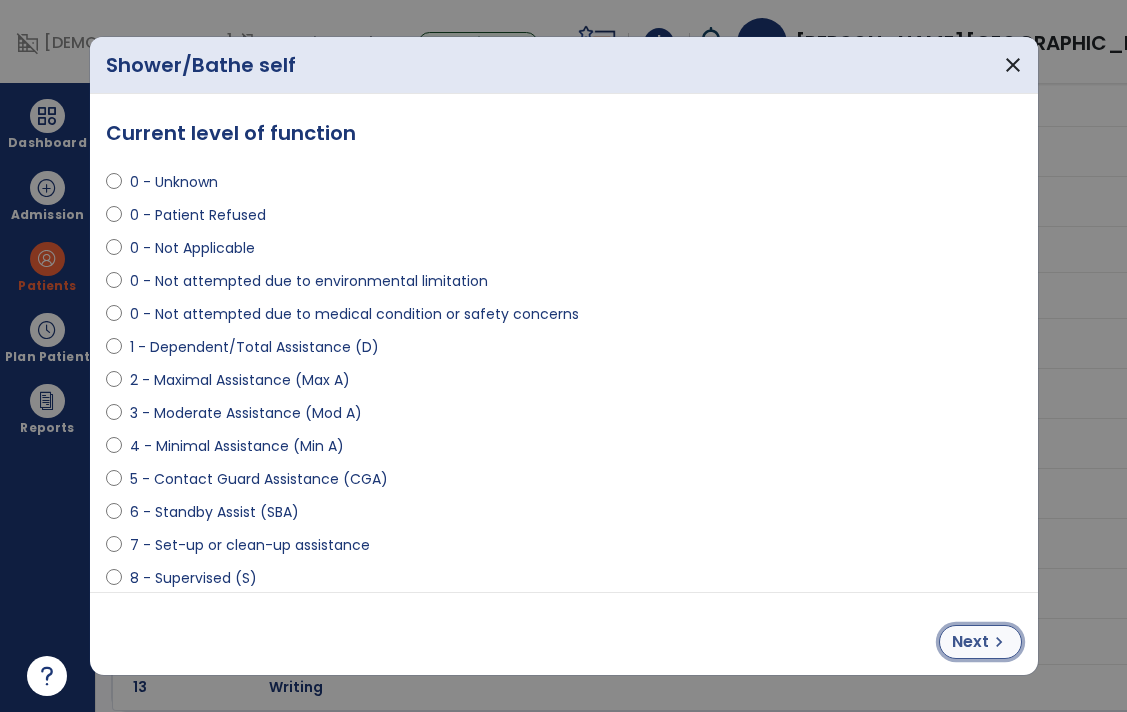 click on "chevron_right" at bounding box center [999, 642] 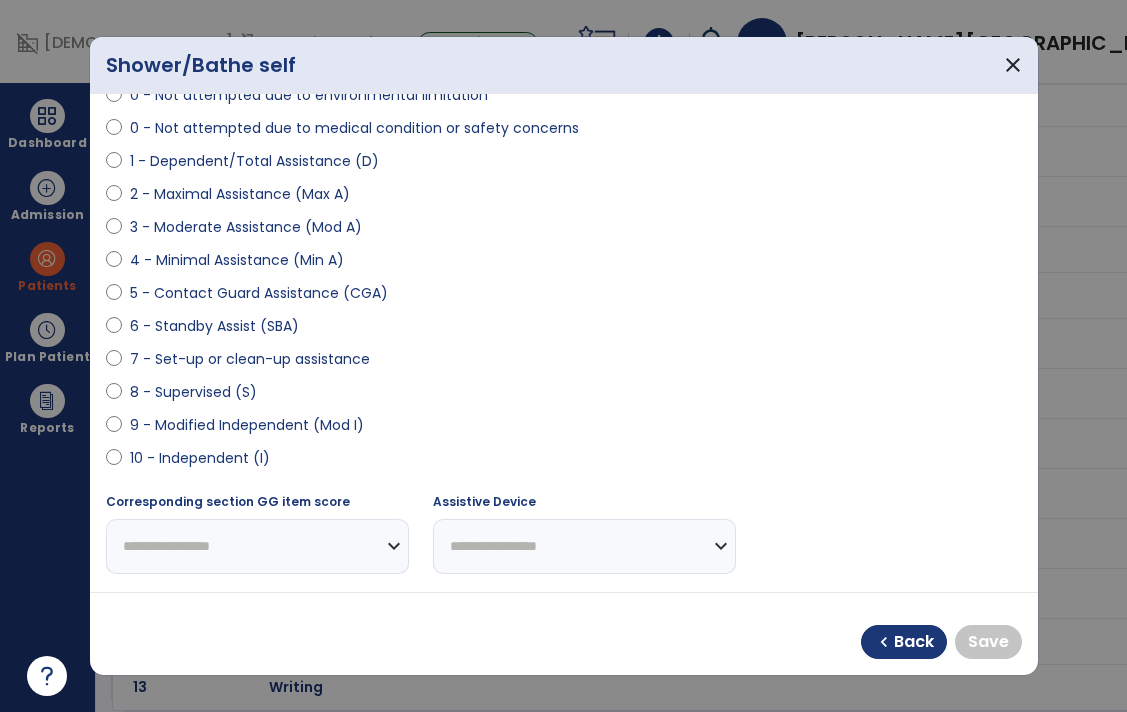 scroll, scrollTop: 198, scrollLeft: 0, axis: vertical 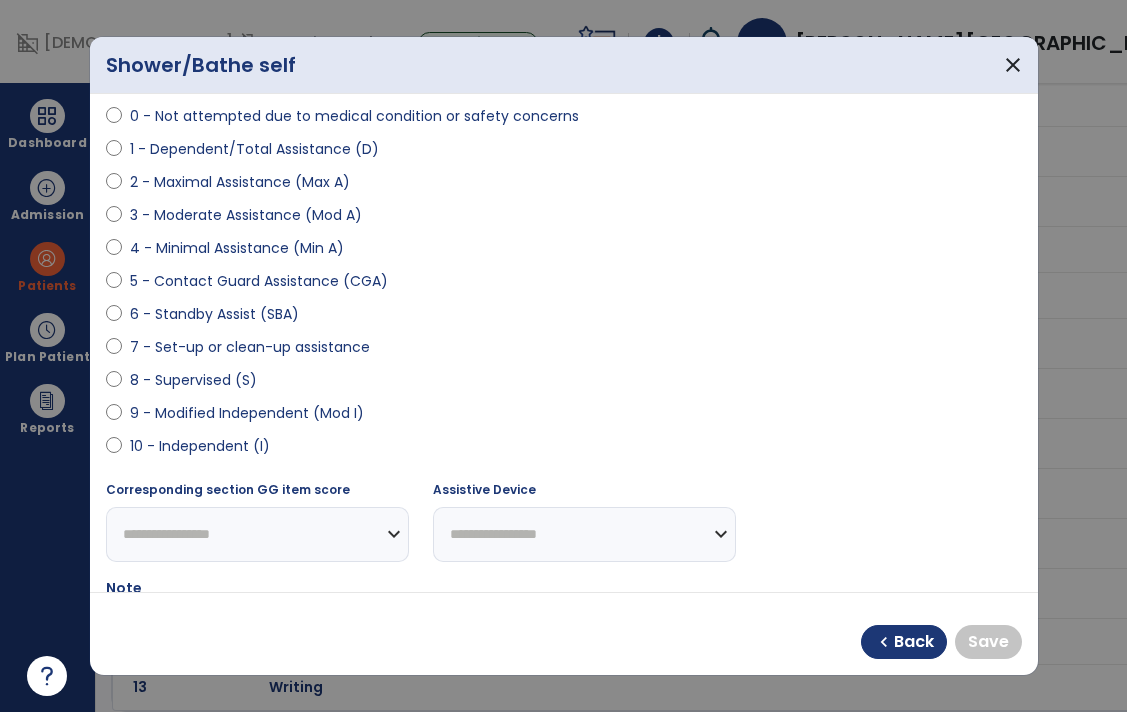 click on "10 - Independent (I)" at bounding box center (200, 446) 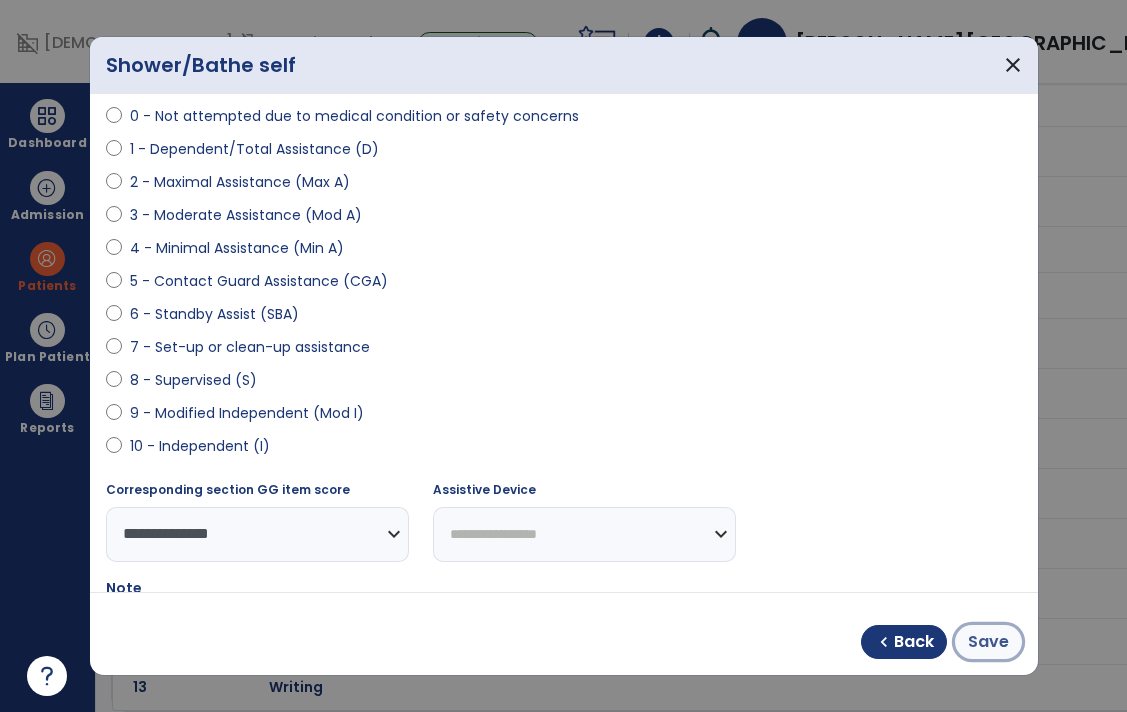 click on "Save" at bounding box center (988, 642) 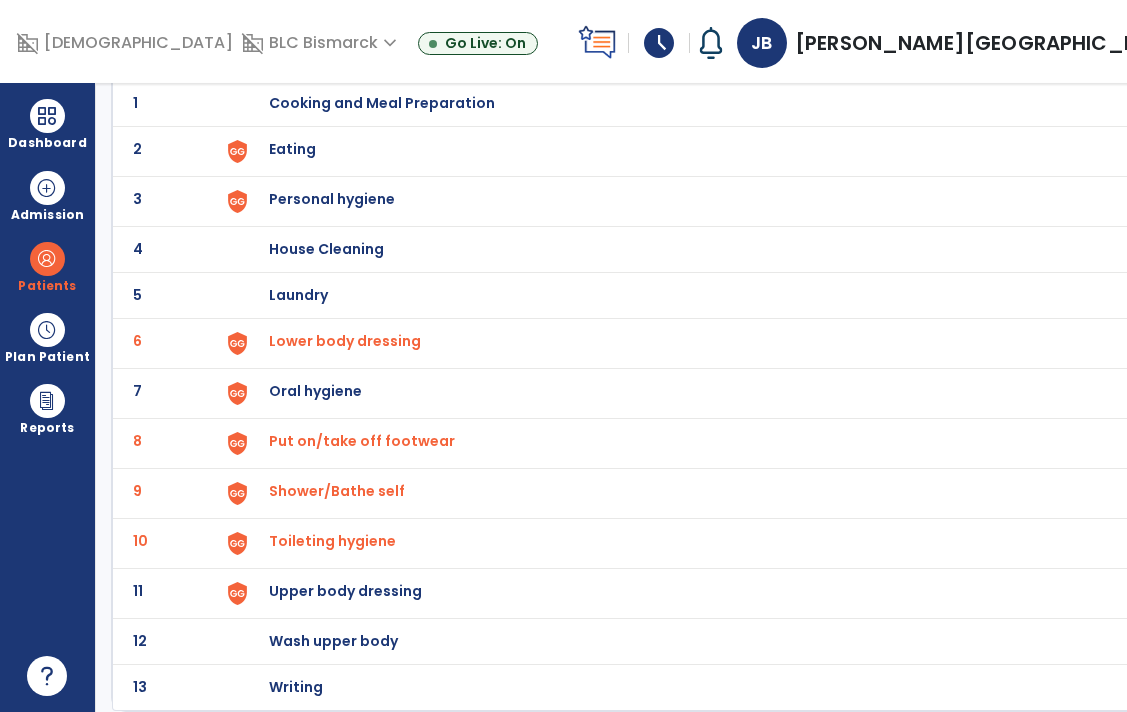 scroll, scrollTop: 0, scrollLeft: 0, axis: both 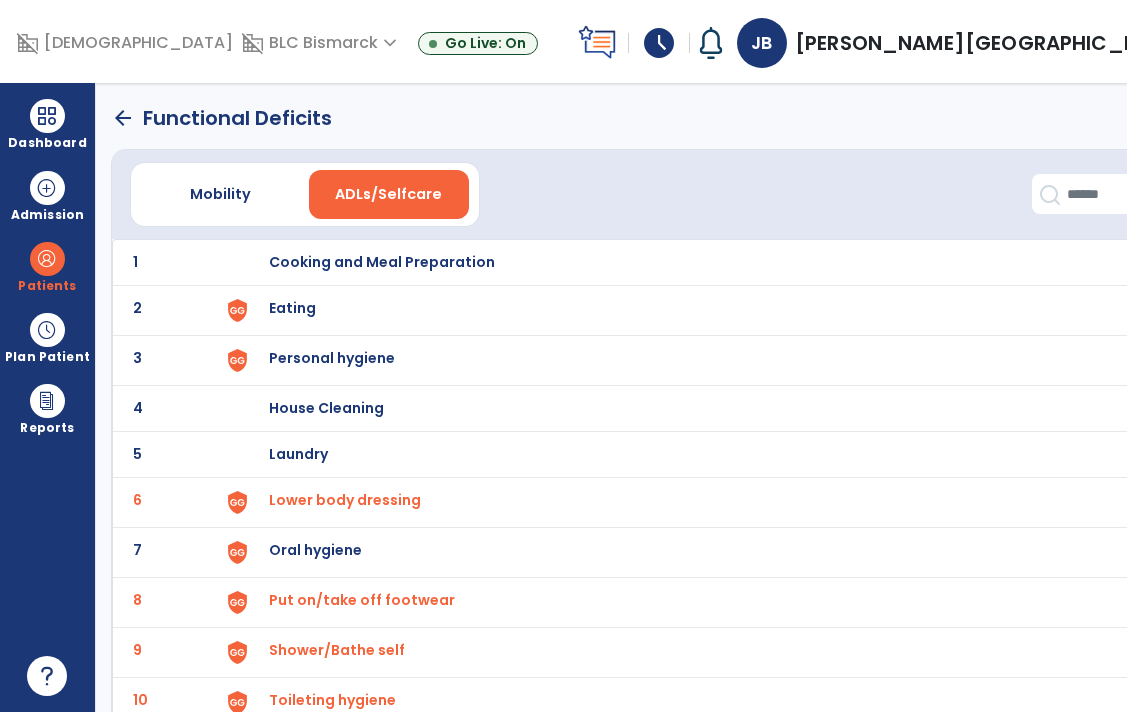 click on "arrow_back" 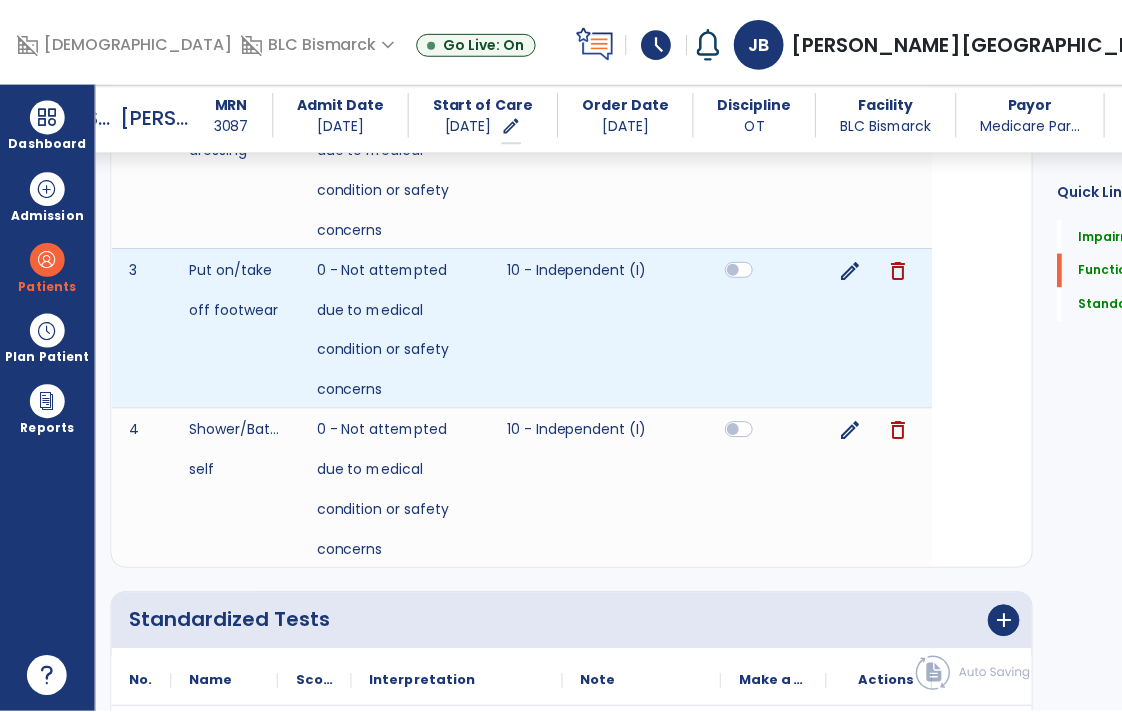 scroll, scrollTop: 1018, scrollLeft: 0, axis: vertical 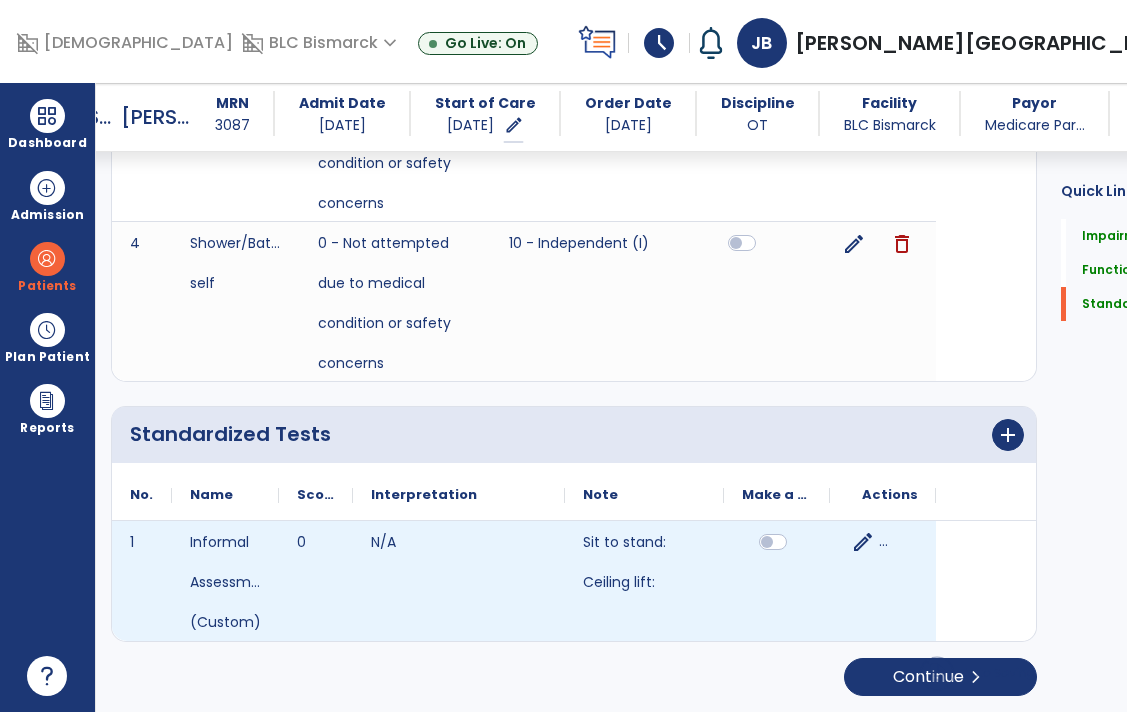 click on "edit" 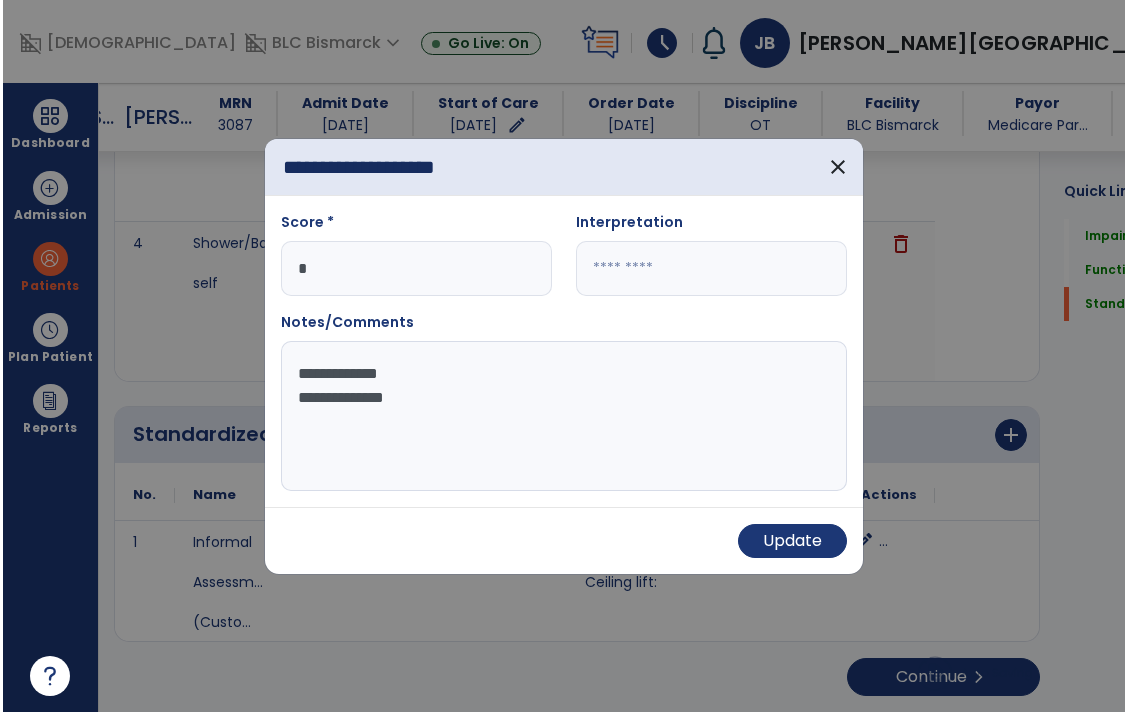 scroll, scrollTop: 1013, scrollLeft: 0, axis: vertical 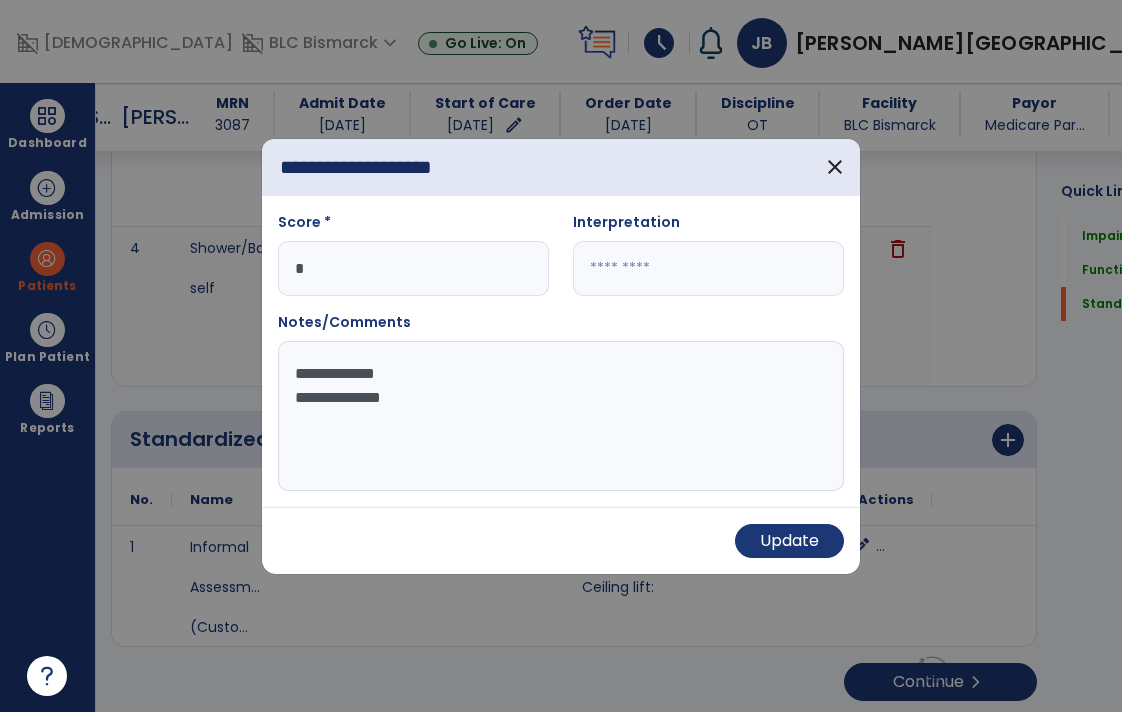 click on "**********" at bounding box center (561, 416) 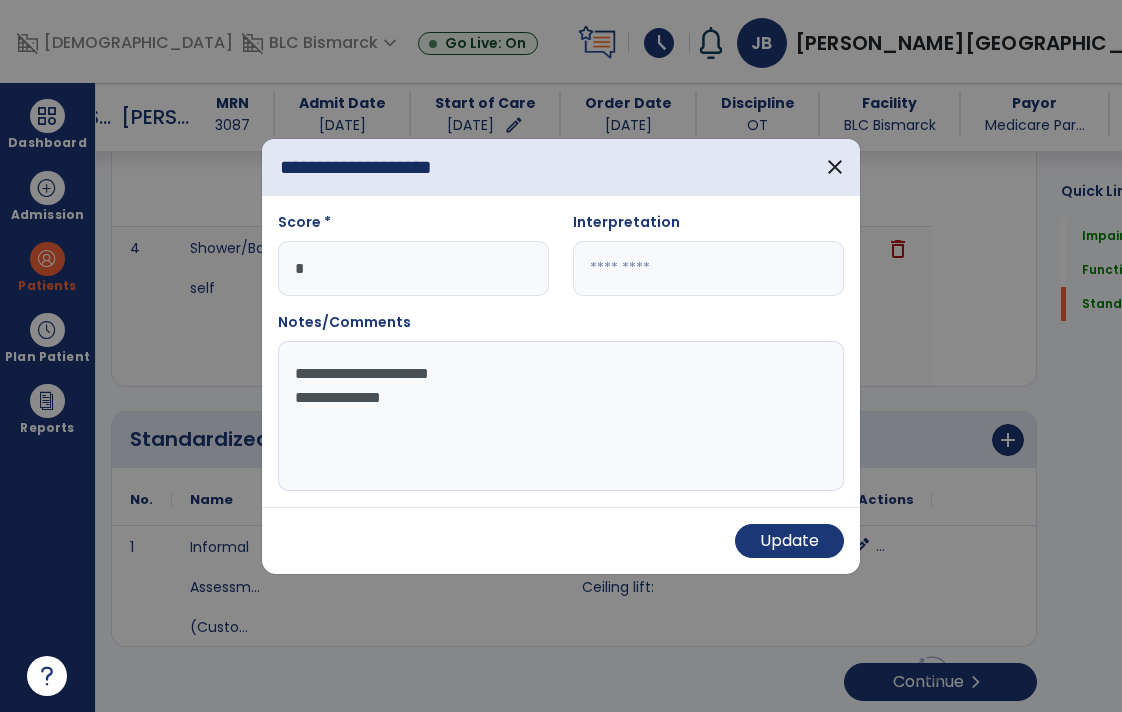 click on "**********" at bounding box center [561, 416] 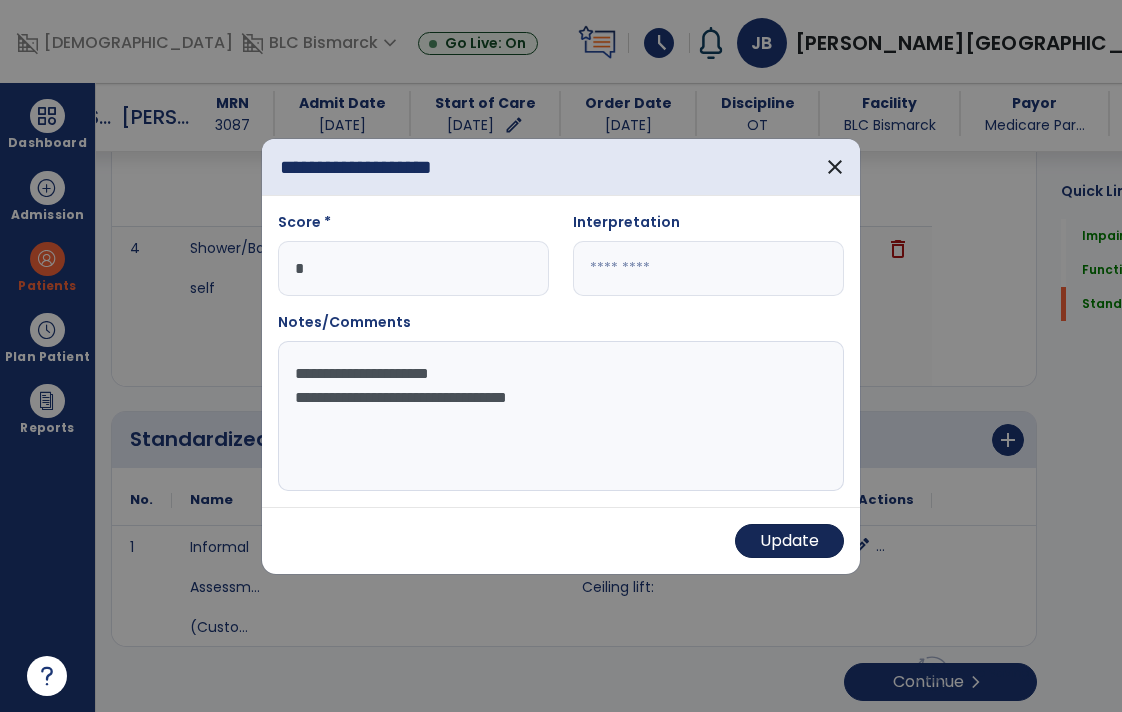 type on "**********" 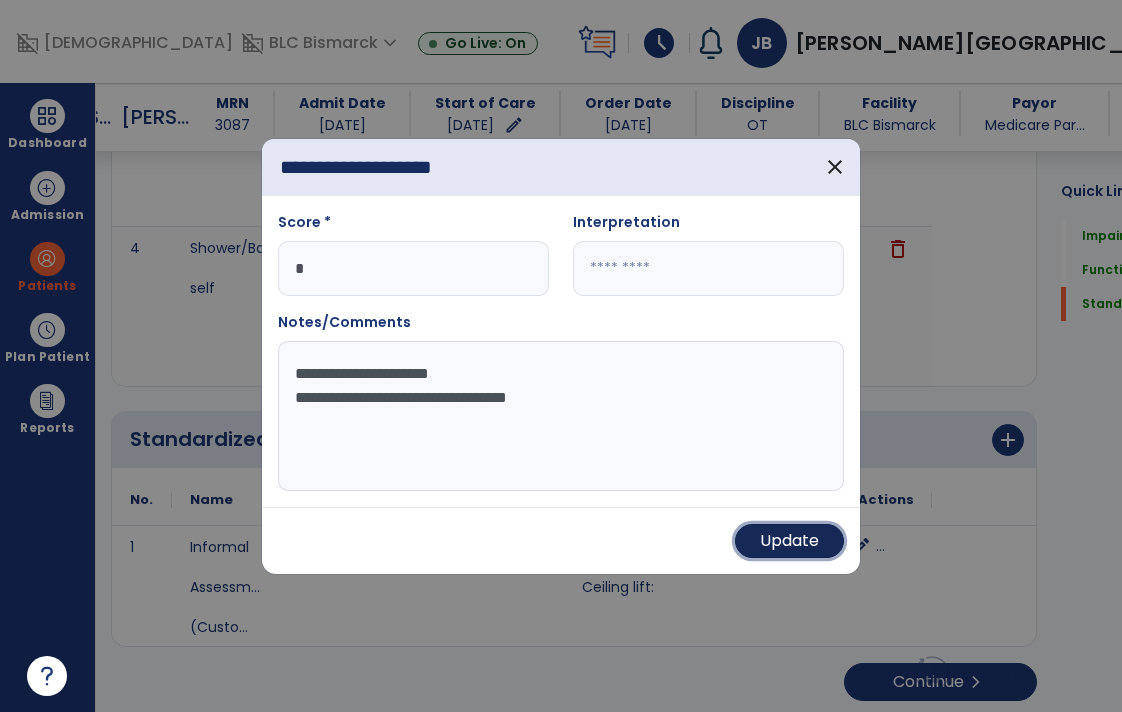 click on "Update" at bounding box center [789, 541] 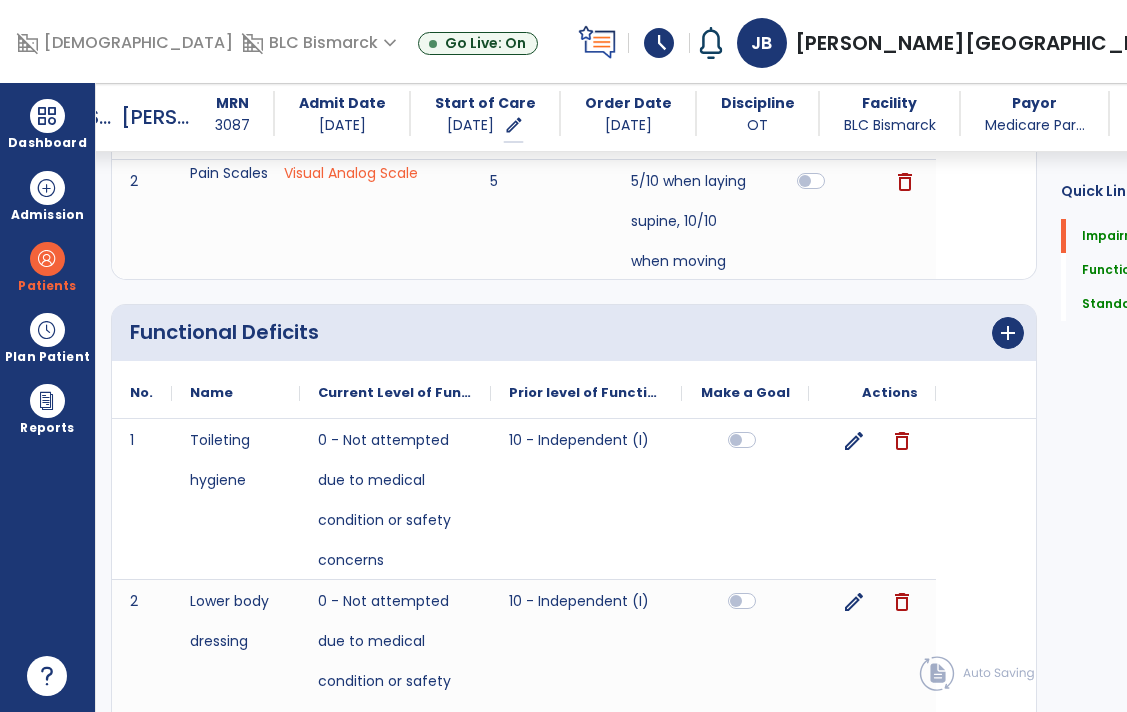 scroll, scrollTop: 0, scrollLeft: 0, axis: both 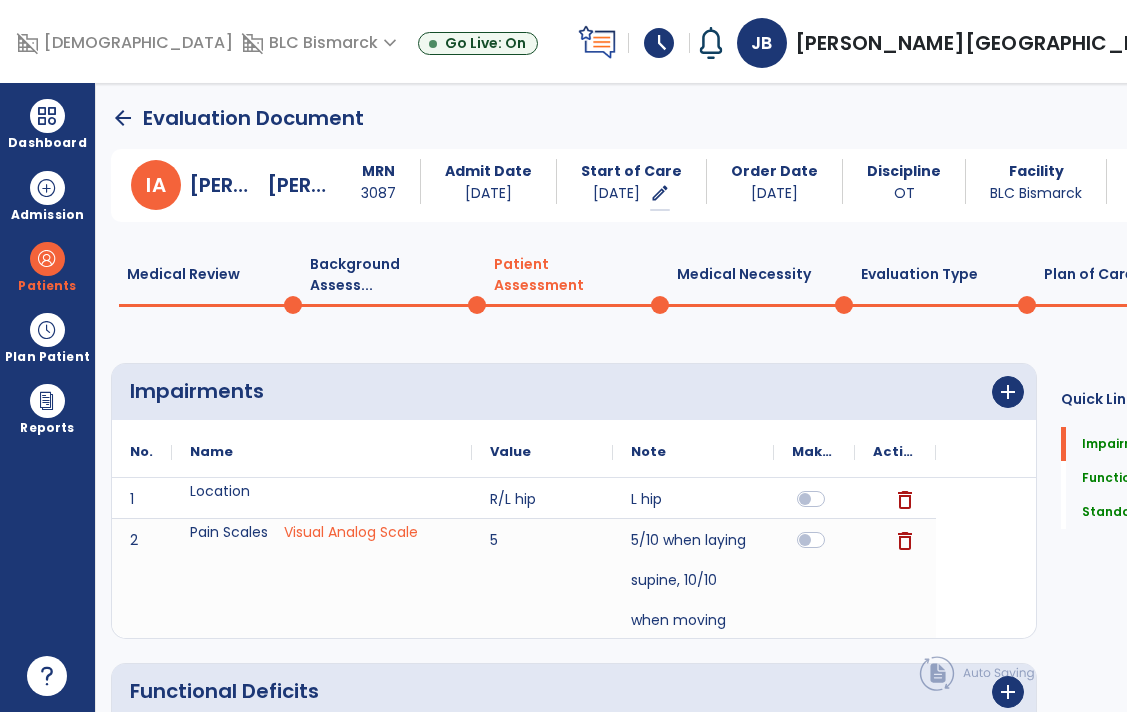 click on "Medical Necessity  0" 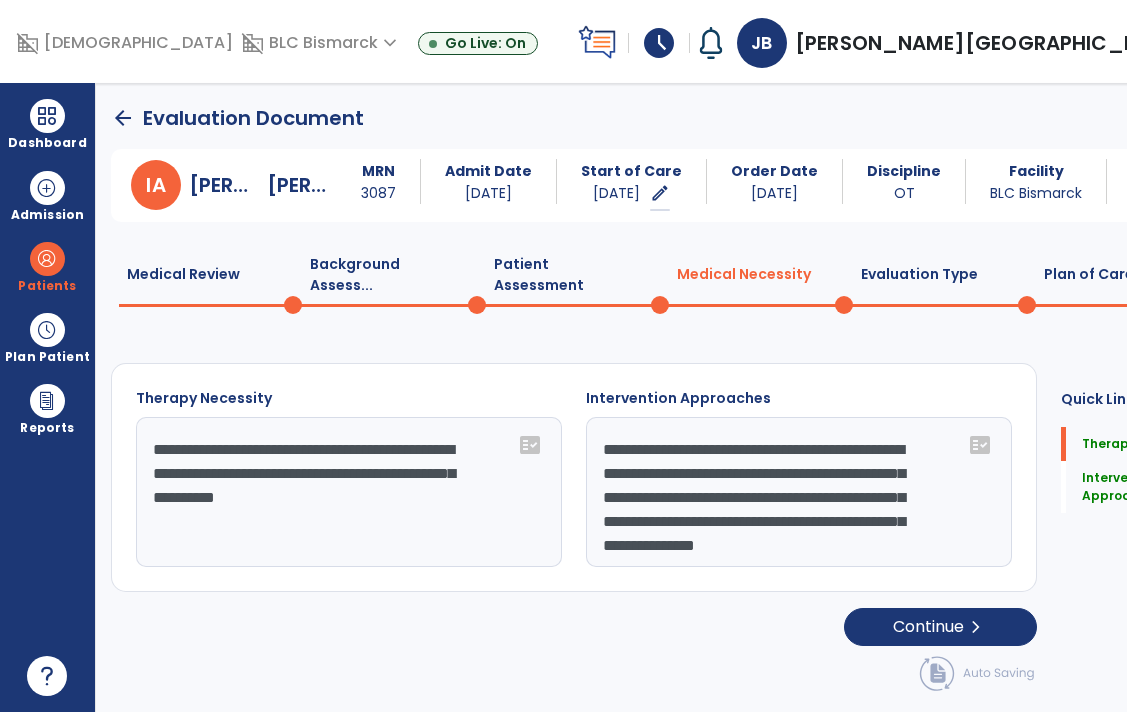 scroll, scrollTop: 17, scrollLeft: 0, axis: vertical 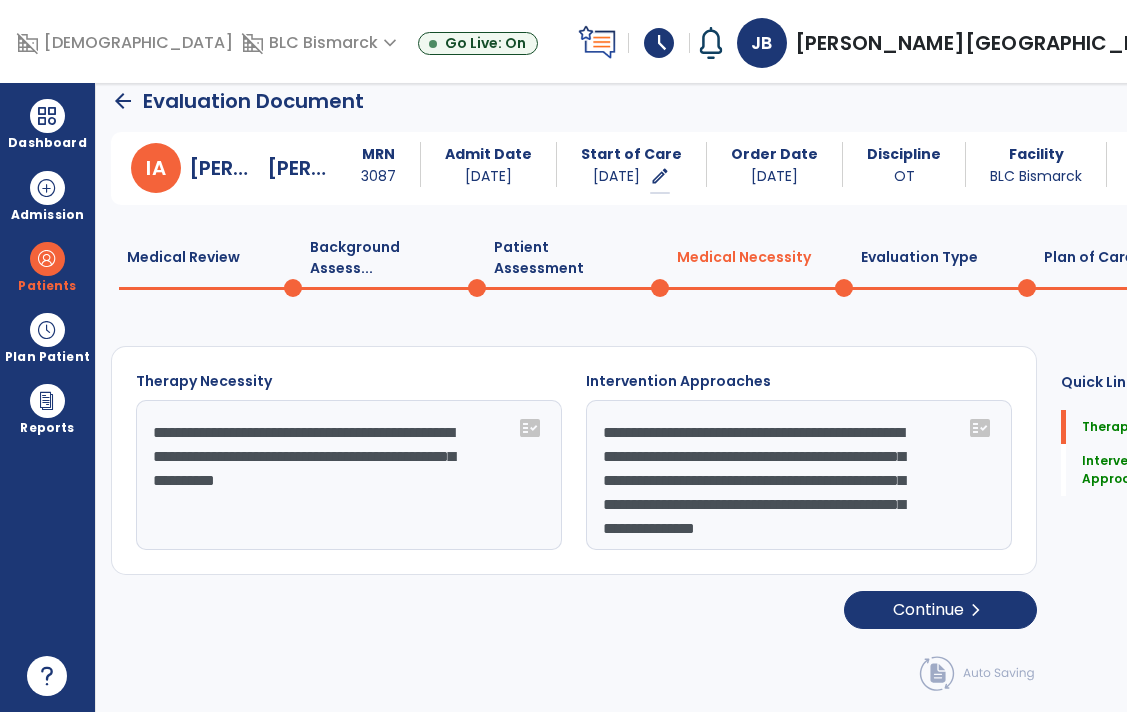 click on "**********" 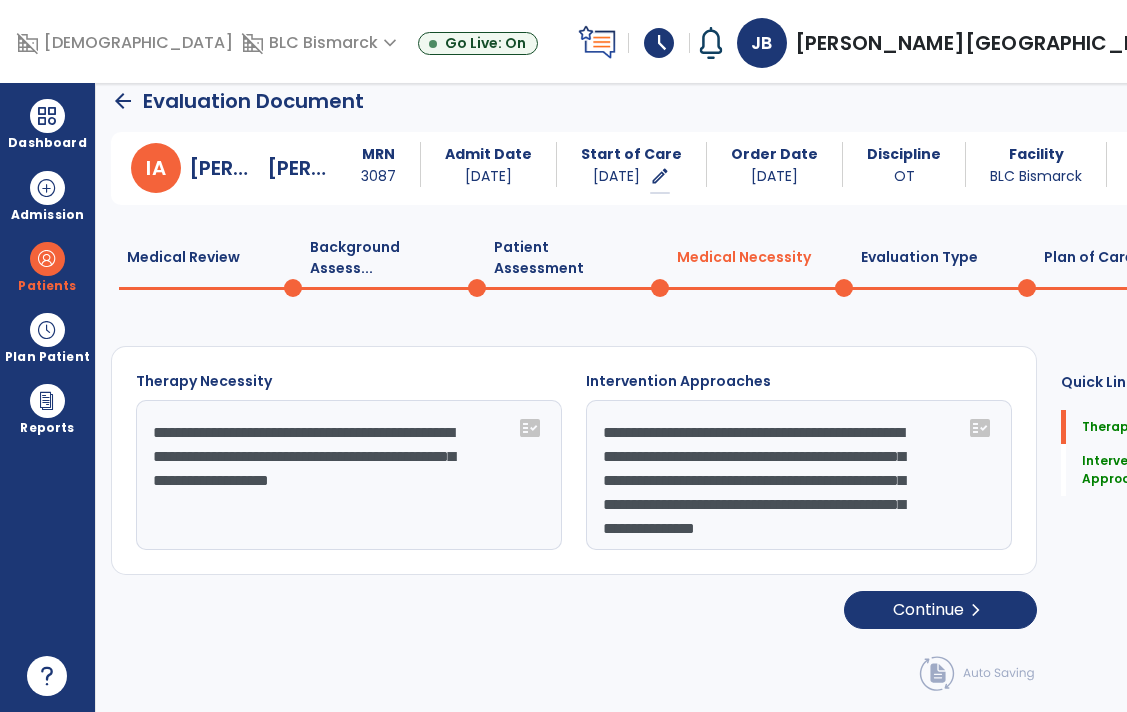 scroll, scrollTop: 0, scrollLeft: 0, axis: both 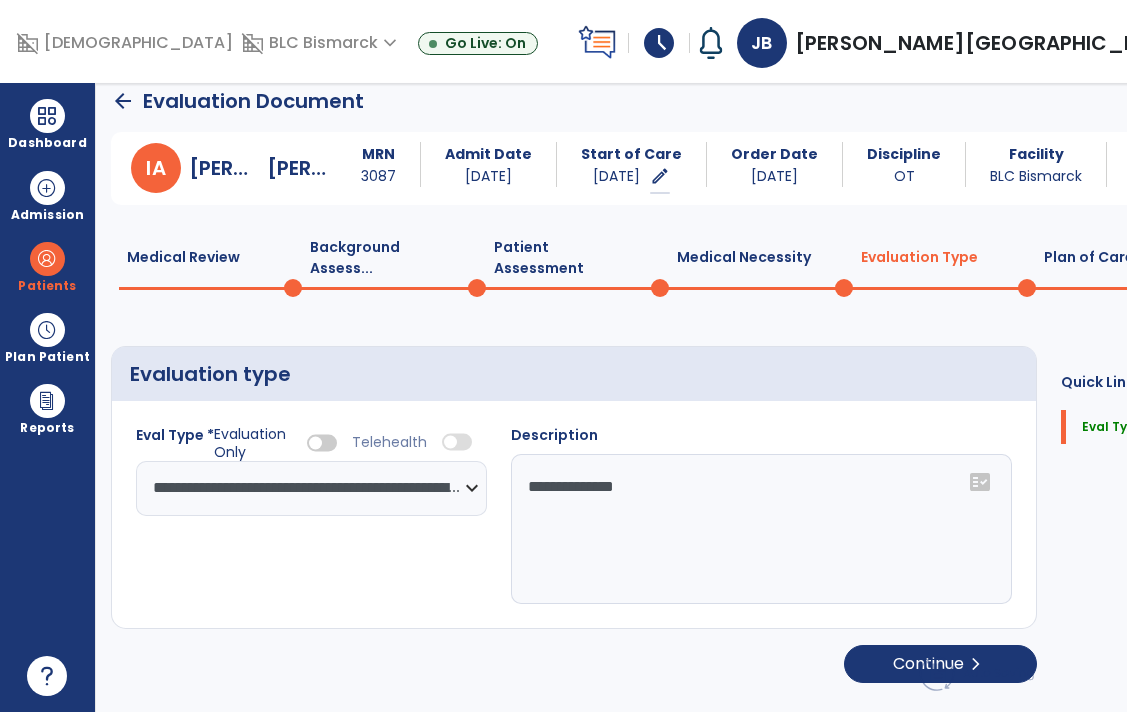 click on "Plan of Care  1" 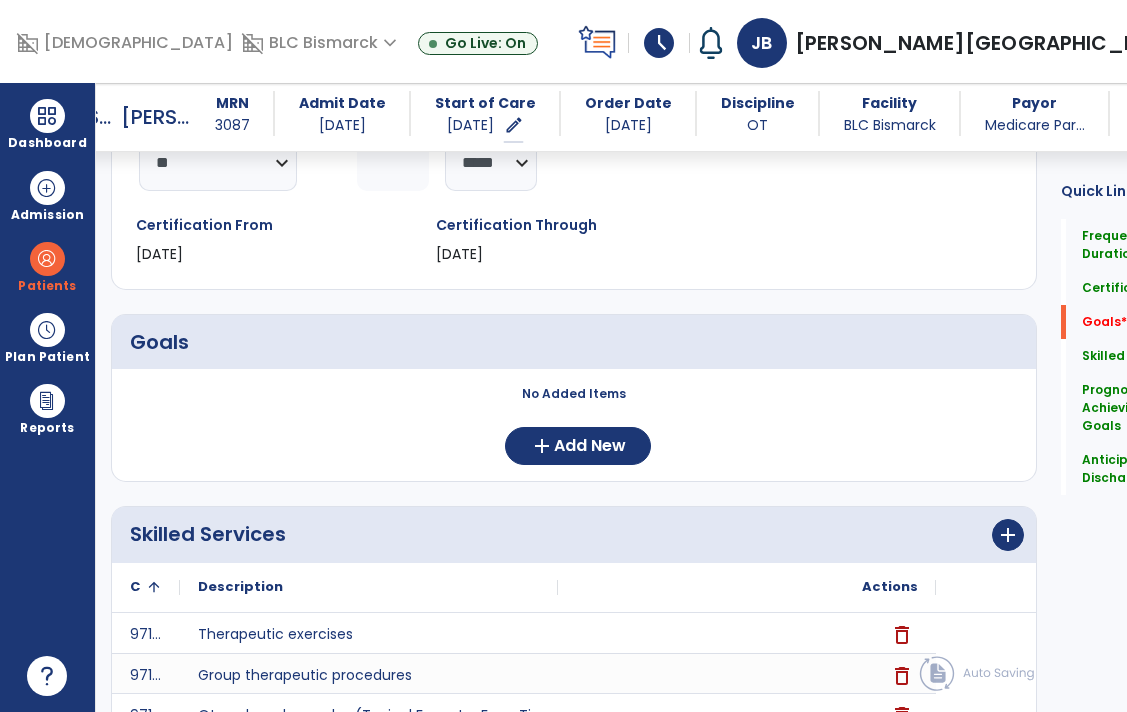 scroll, scrollTop: 358, scrollLeft: 0, axis: vertical 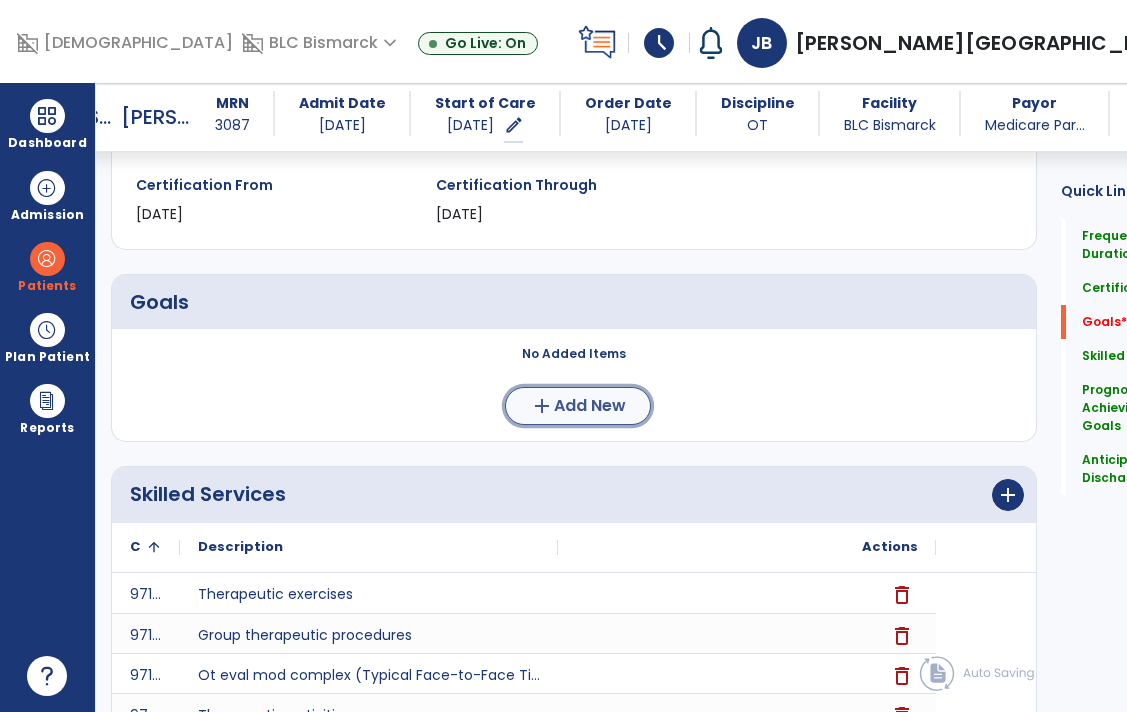 click on "Add New" at bounding box center [590, 406] 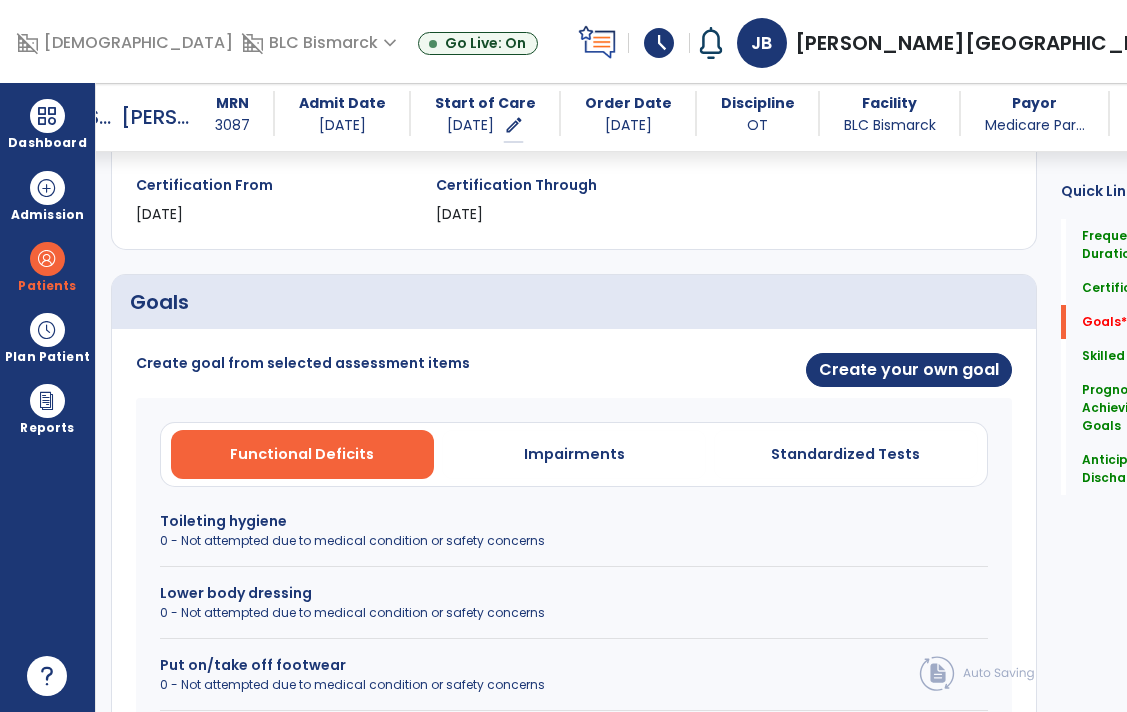 scroll, scrollTop: 403, scrollLeft: 0, axis: vertical 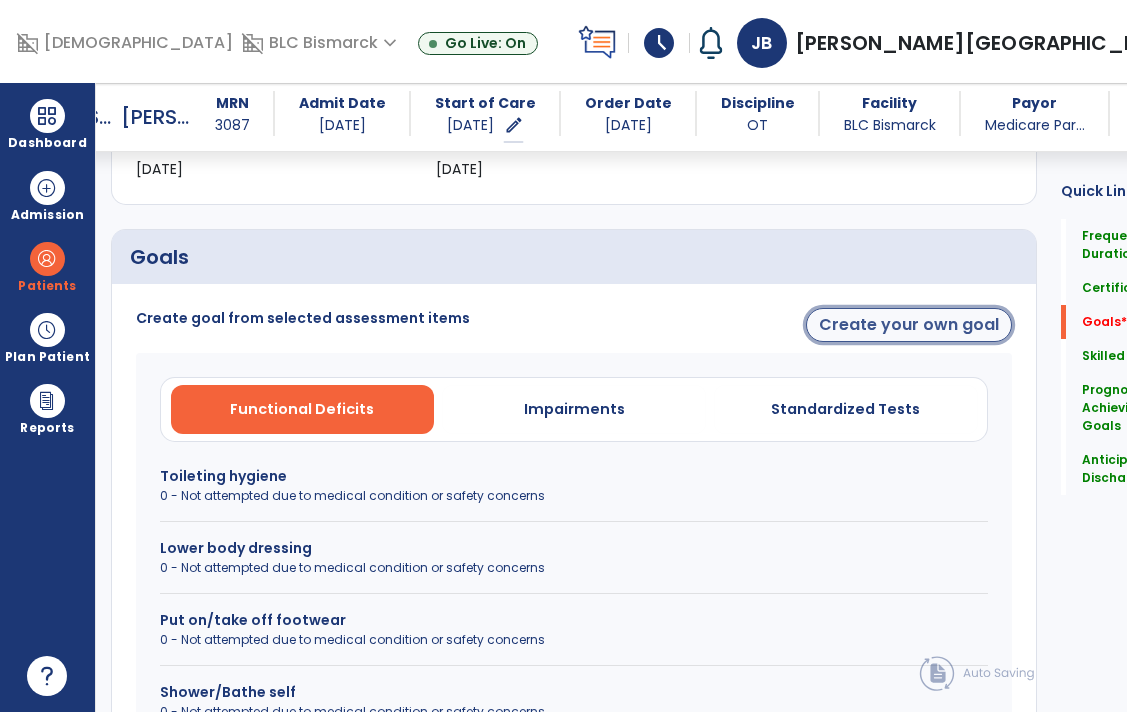 click on "Create your own goal" at bounding box center (909, 325) 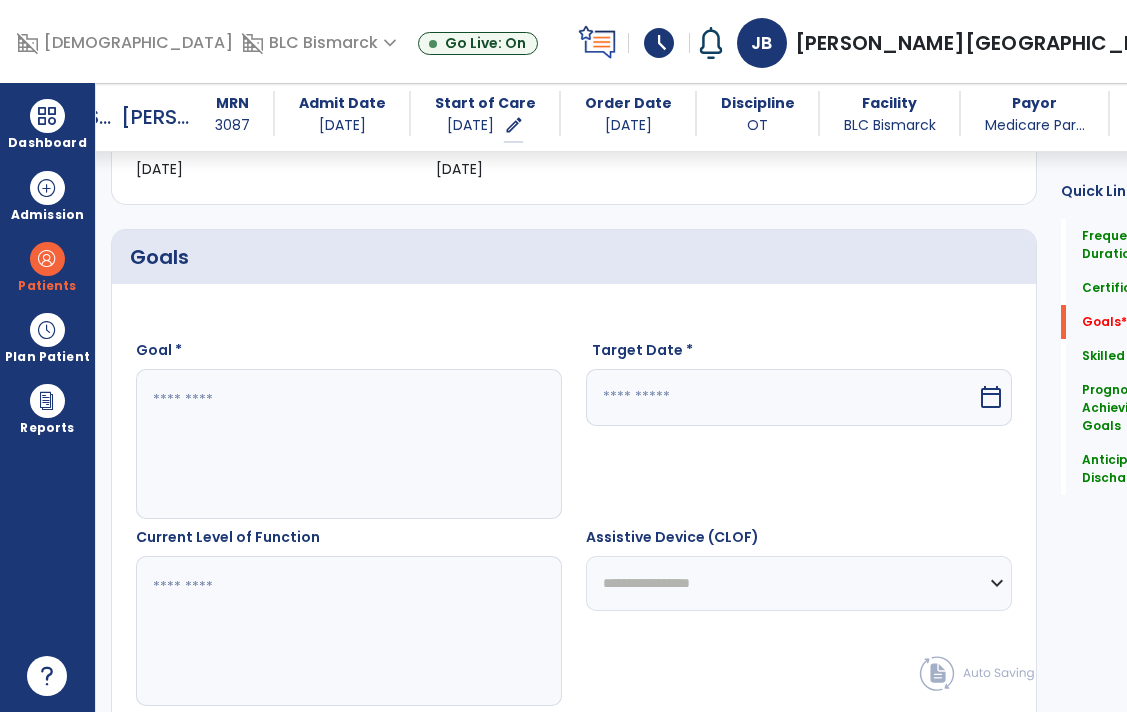 click at bounding box center [324, 444] 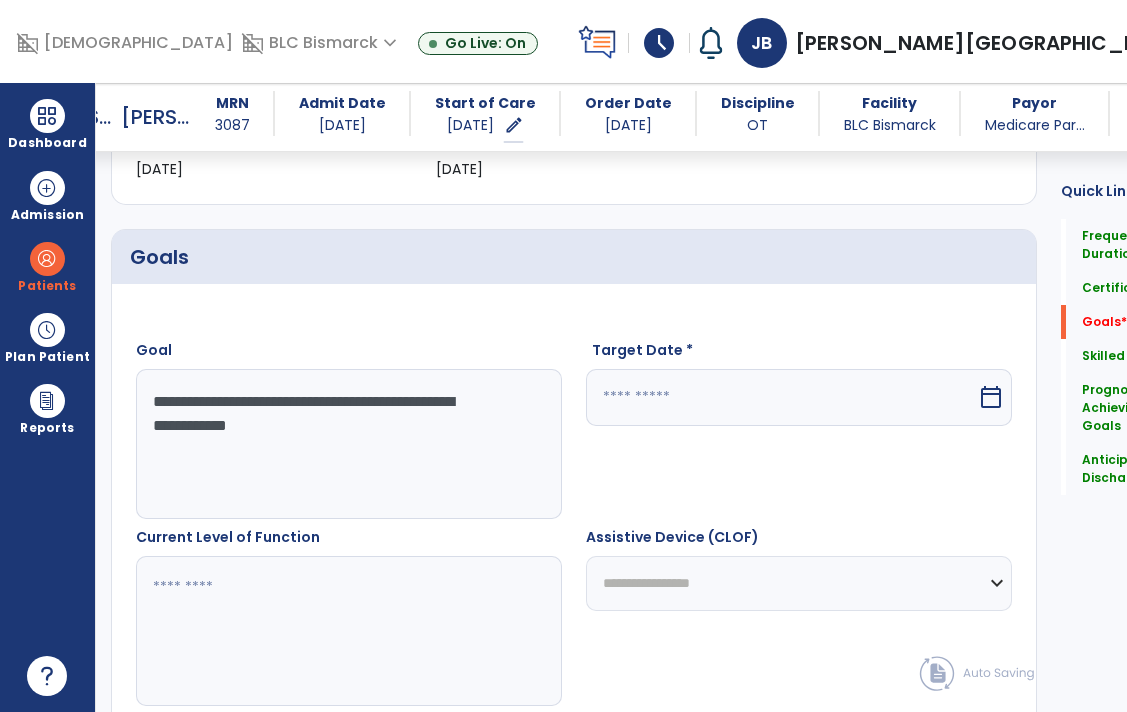 scroll, scrollTop: 505, scrollLeft: 0, axis: vertical 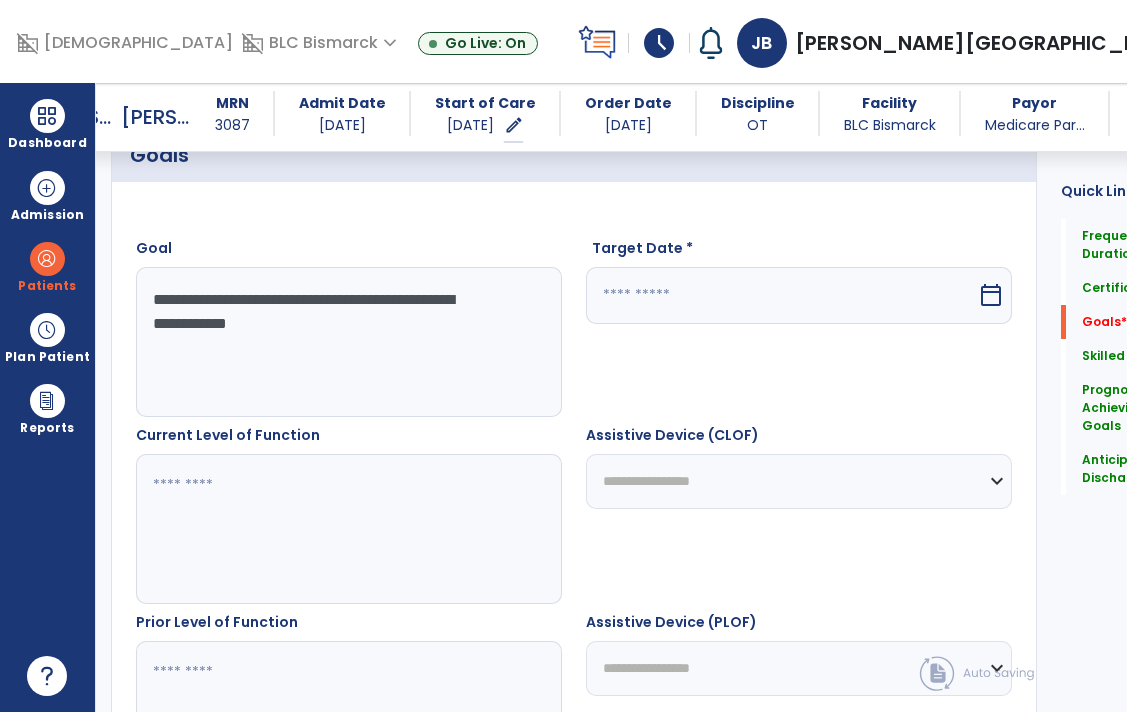 type on "**********" 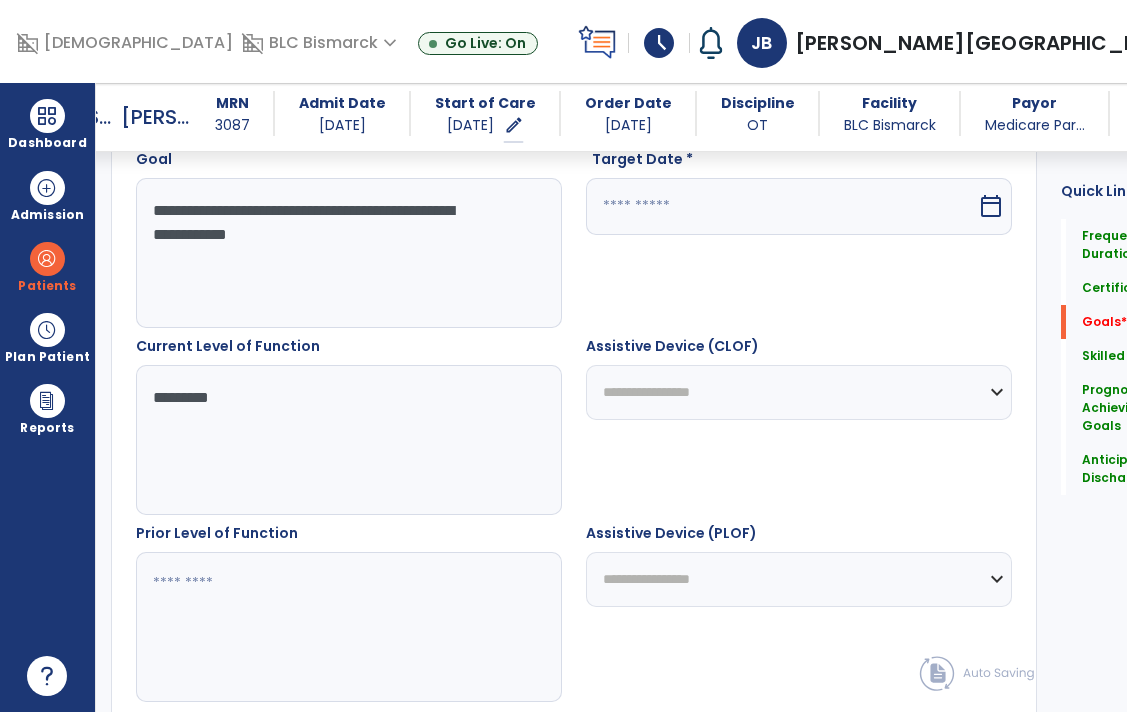scroll, scrollTop: 606, scrollLeft: 0, axis: vertical 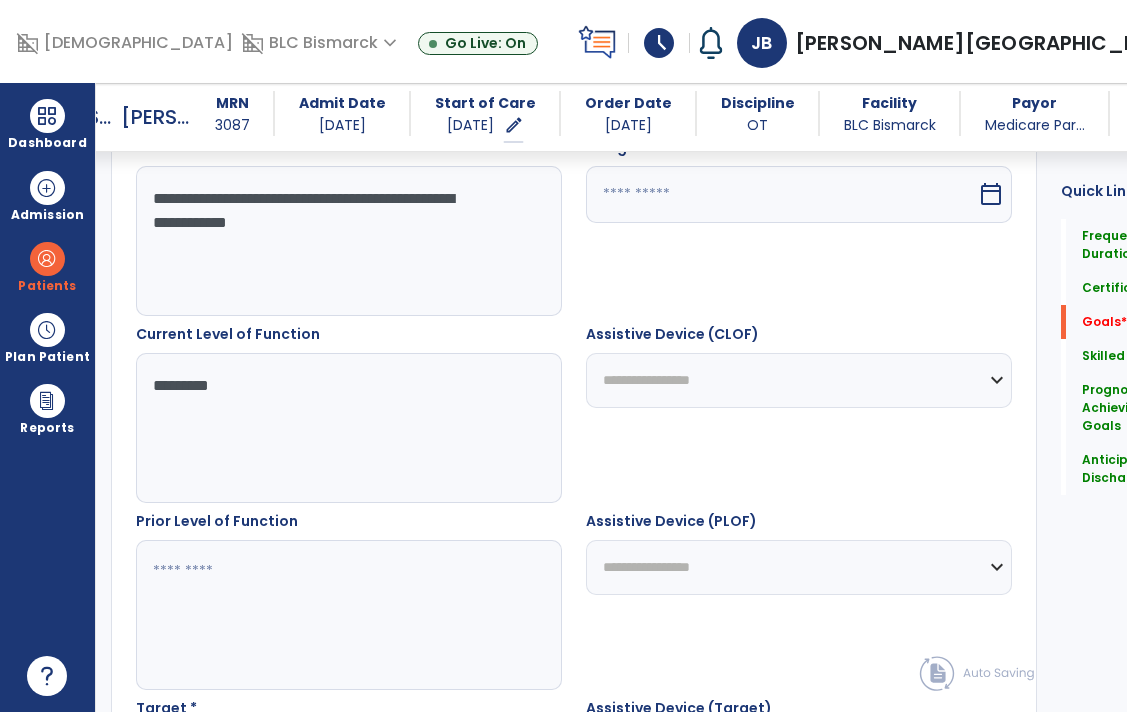 type on "*********" 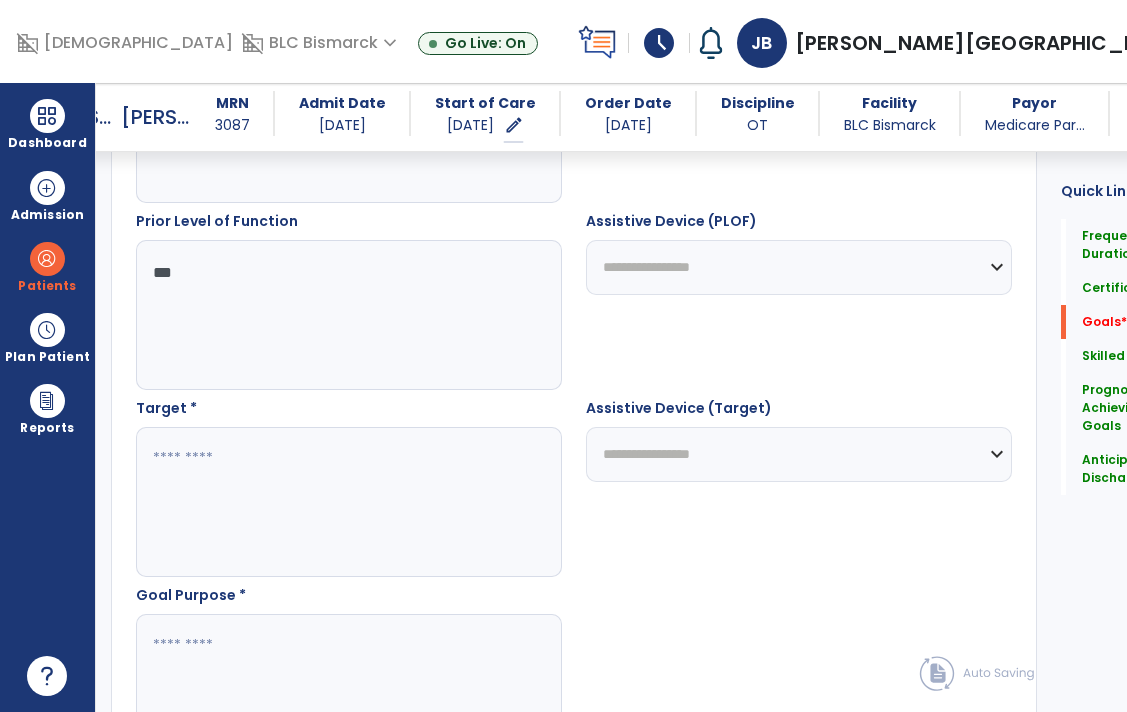 scroll, scrollTop: 907, scrollLeft: 0, axis: vertical 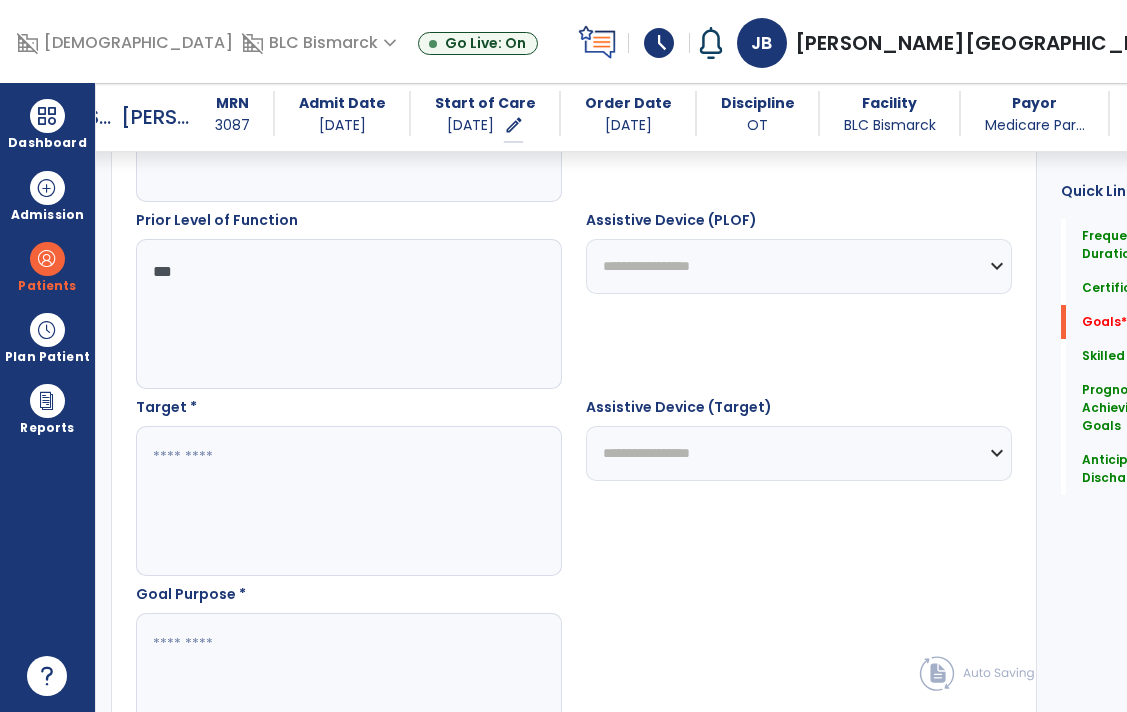 type on "***" 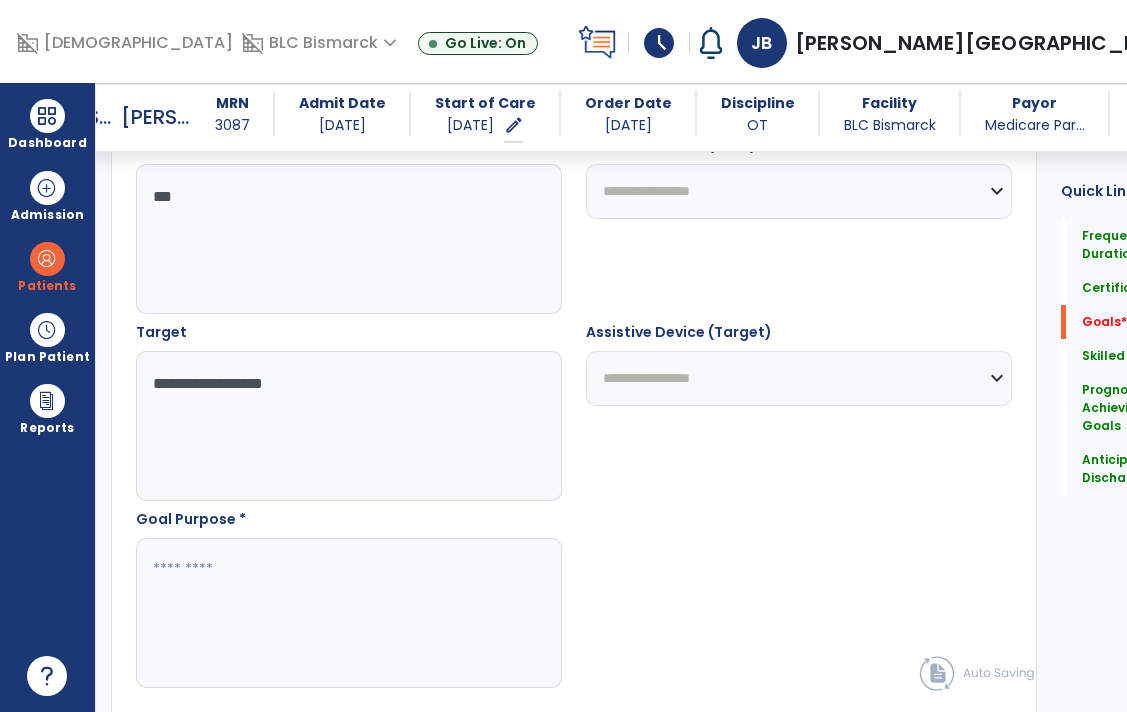 scroll, scrollTop: 1001, scrollLeft: 0, axis: vertical 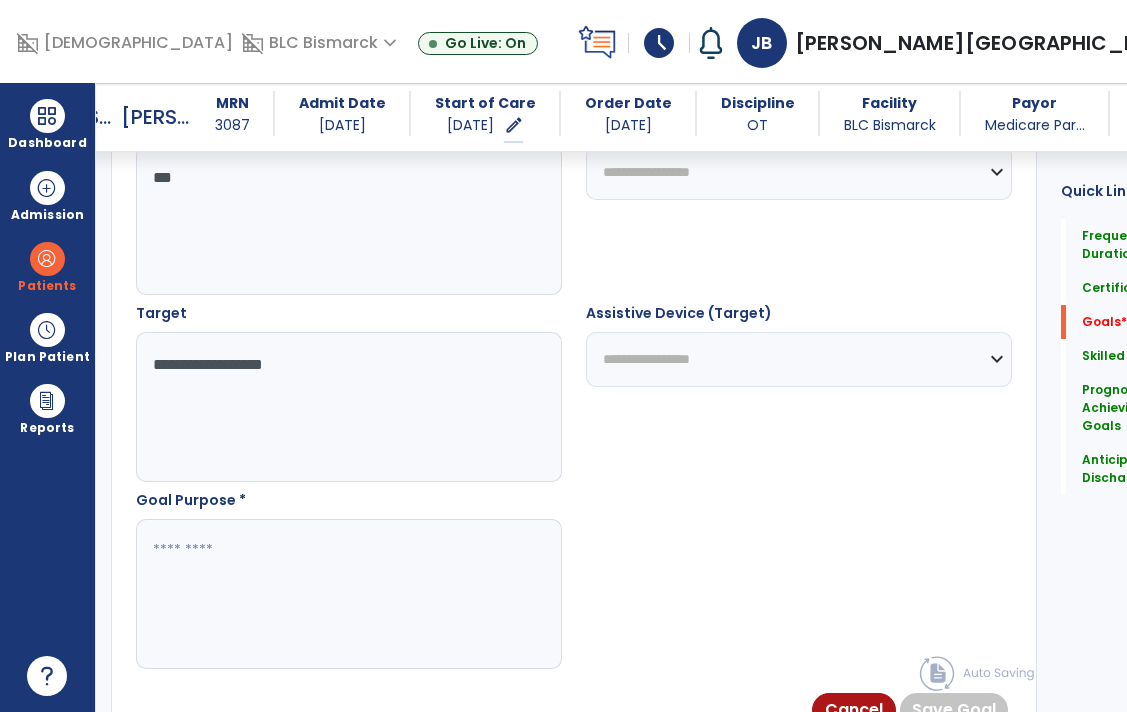 type on "**********" 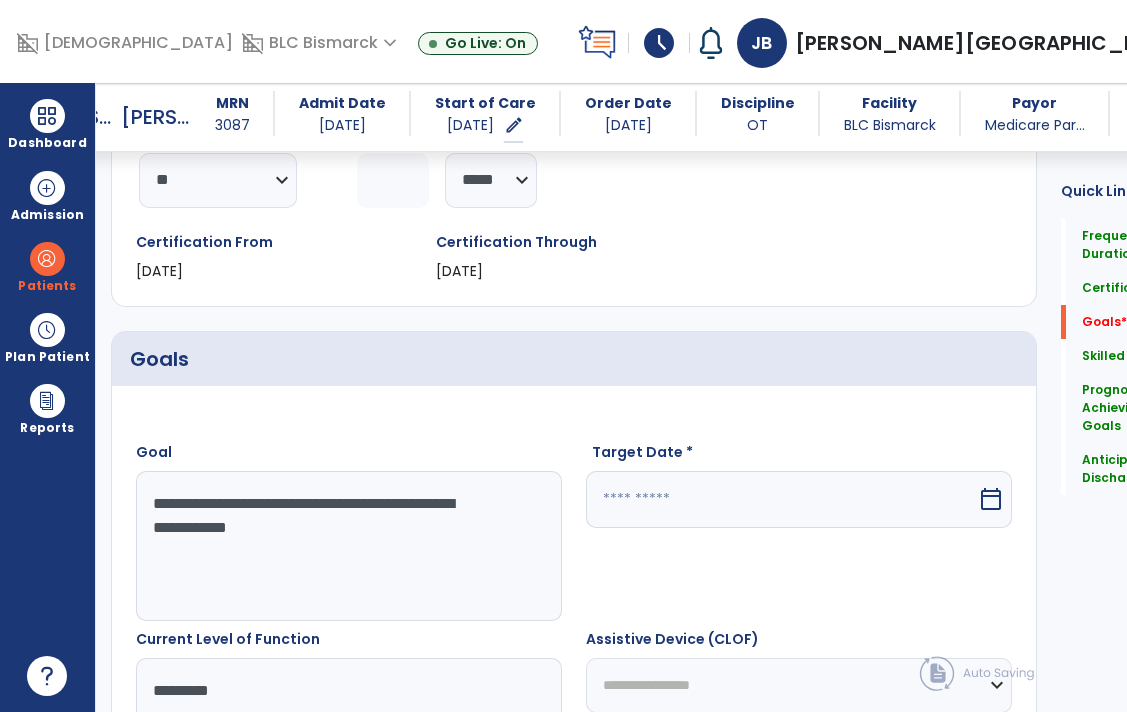 scroll, scrollTop: 271, scrollLeft: 0, axis: vertical 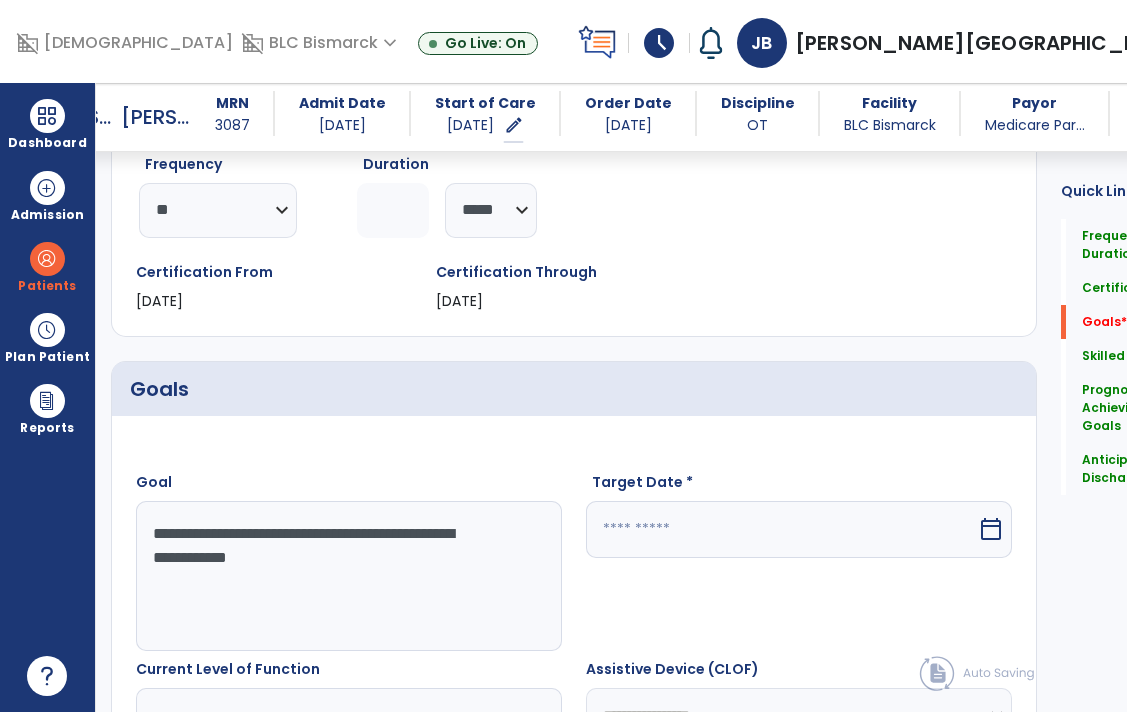 type on "**********" 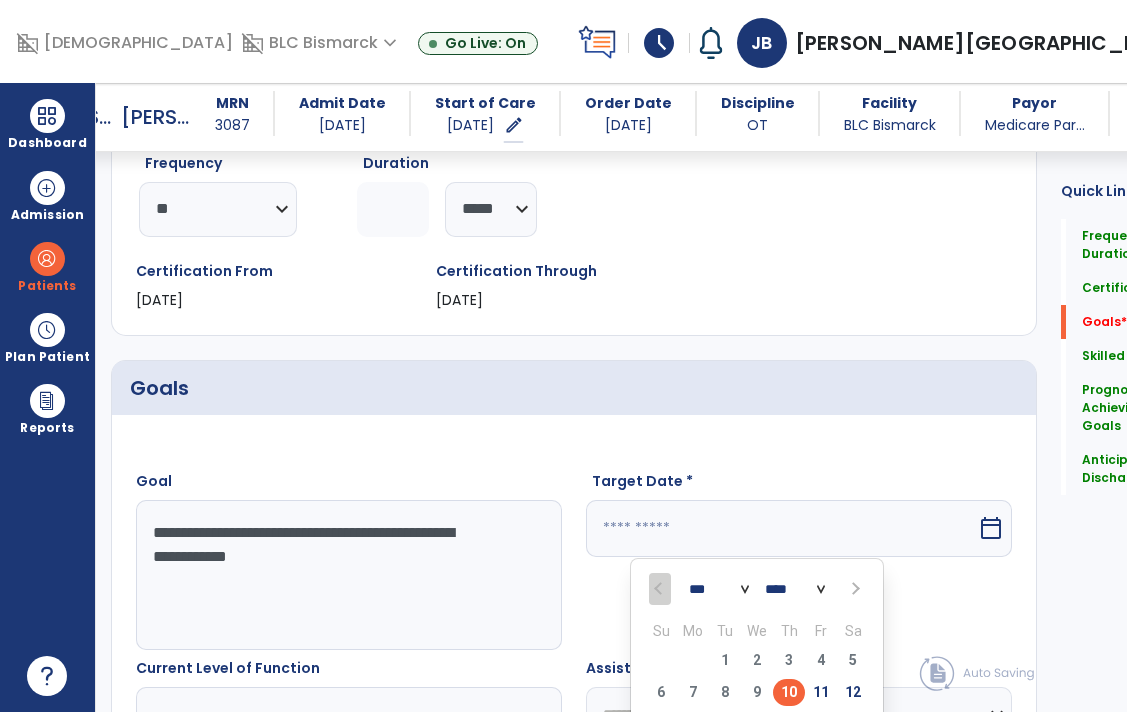 scroll, scrollTop: 349, scrollLeft: 0, axis: vertical 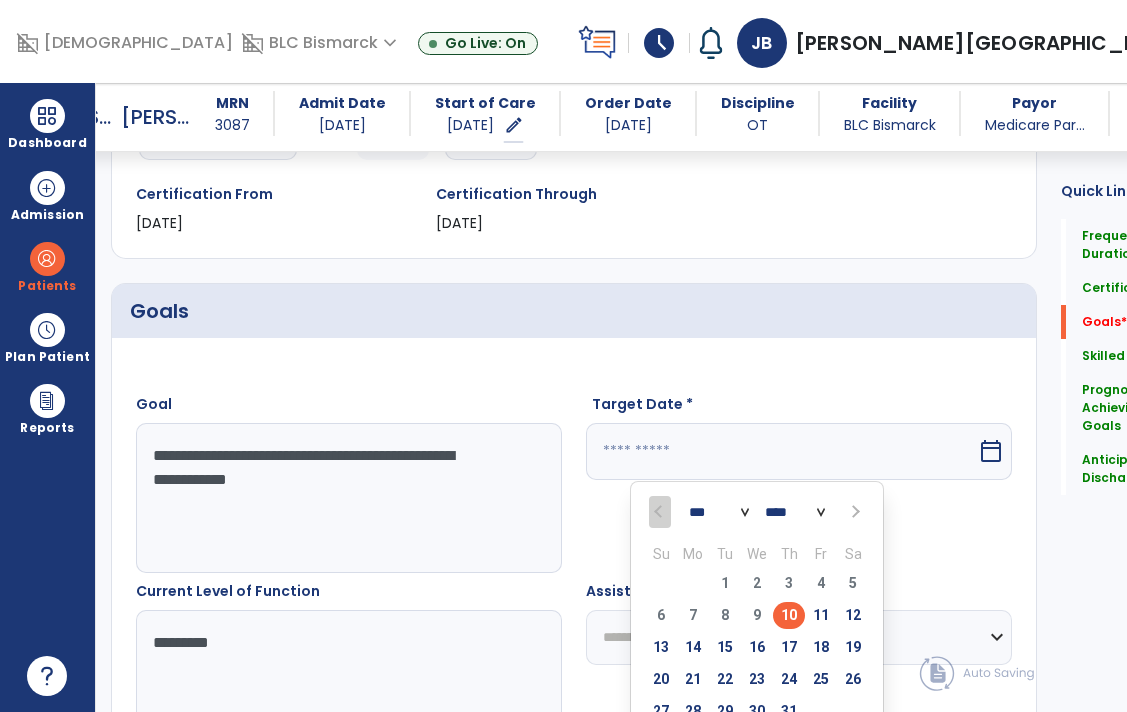 click at bounding box center [853, 511] 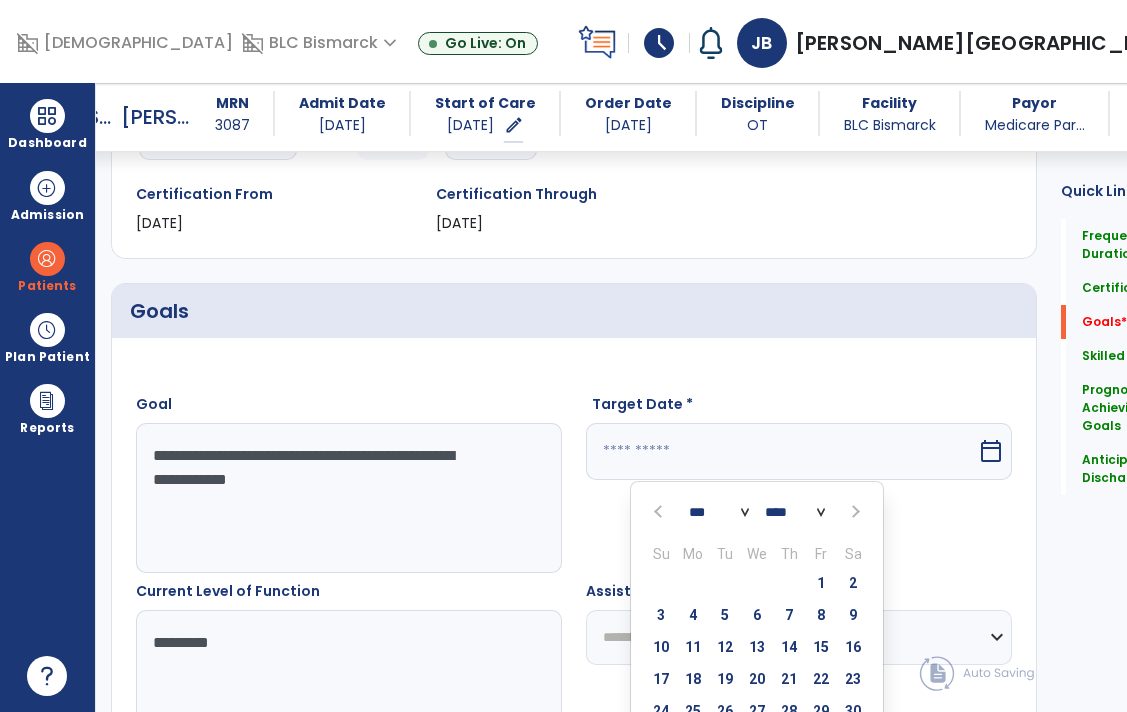 click at bounding box center (660, 512) 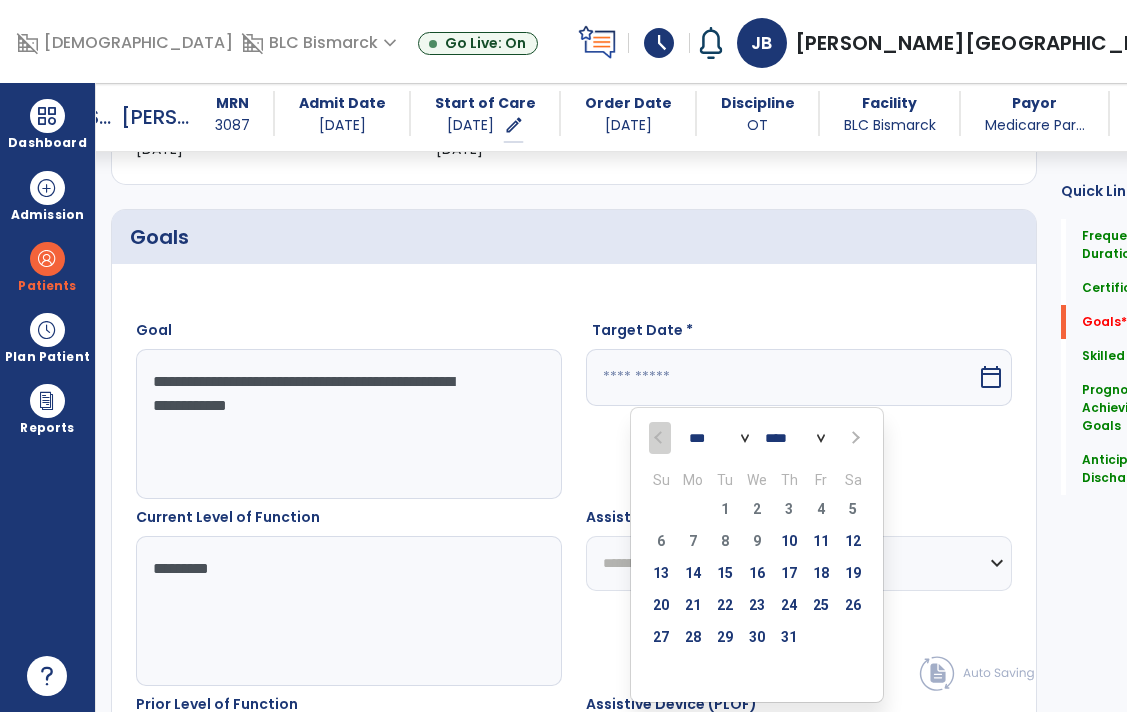 scroll, scrollTop: 431, scrollLeft: 0, axis: vertical 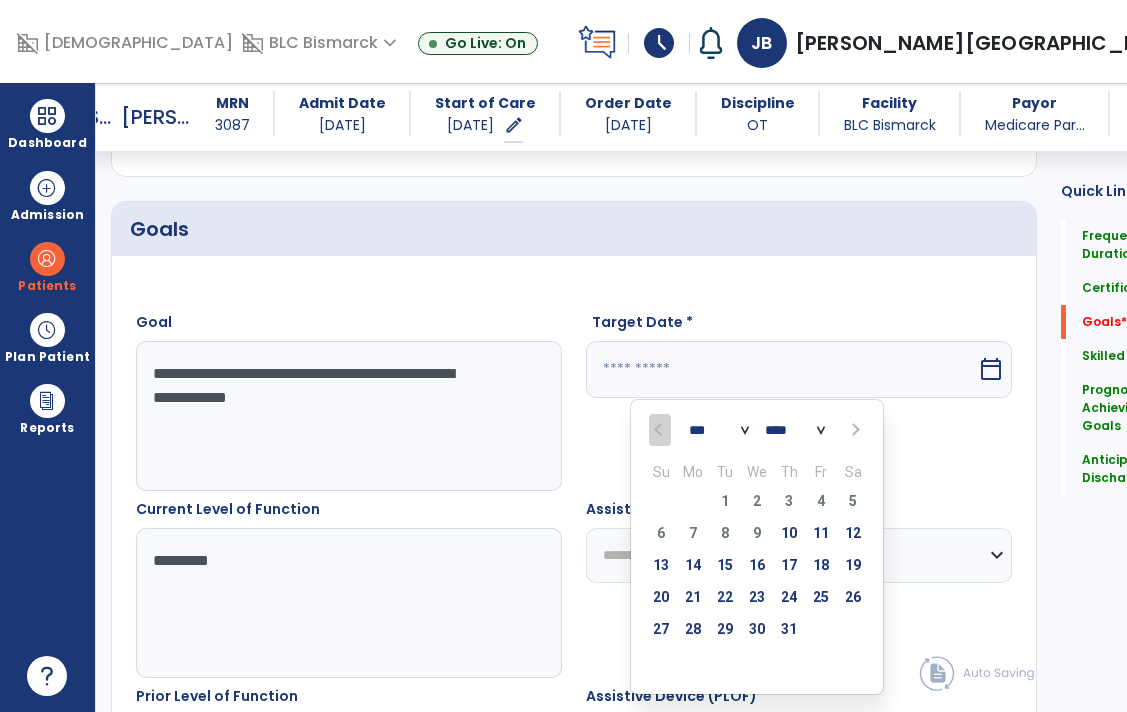 click at bounding box center [853, 429] 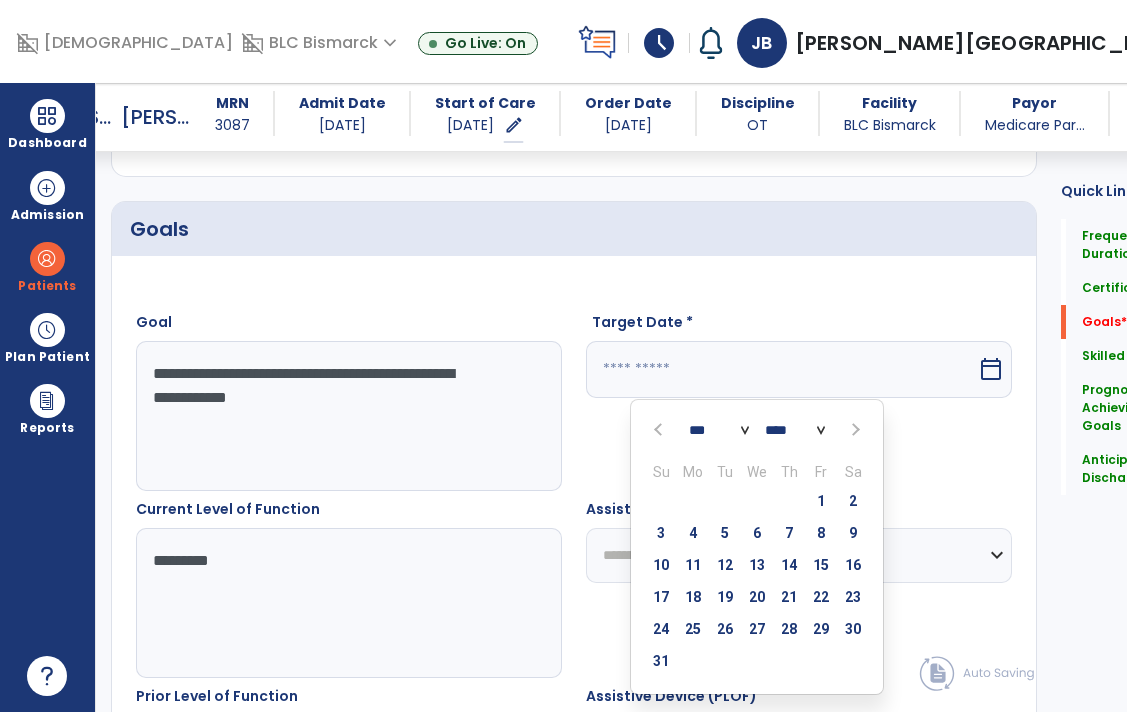 click at bounding box center (853, 429) 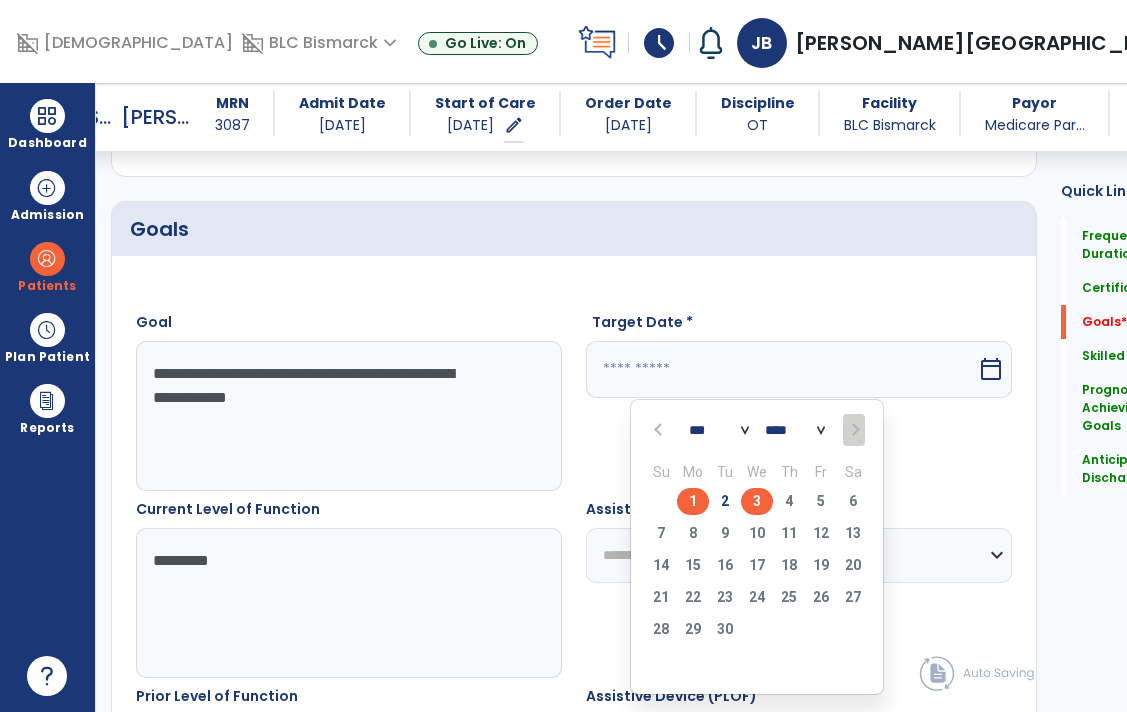 click on "3" at bounding box center [757, 501] 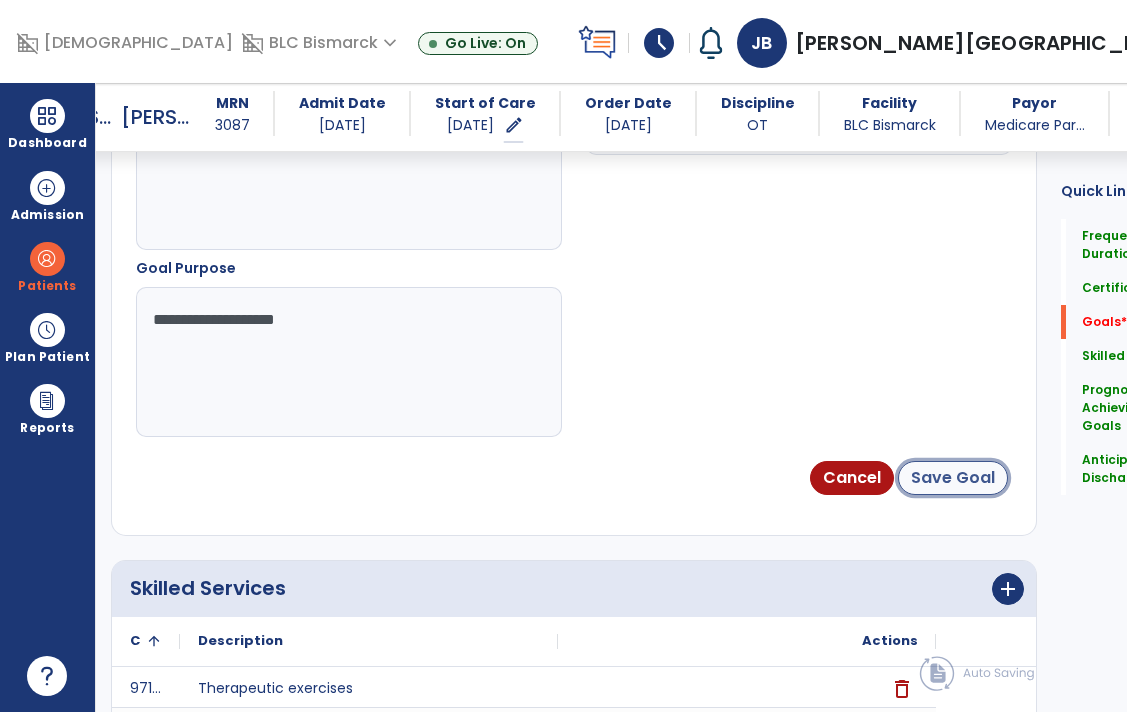 click on "Save Goal" at bounding box center [953, 478] 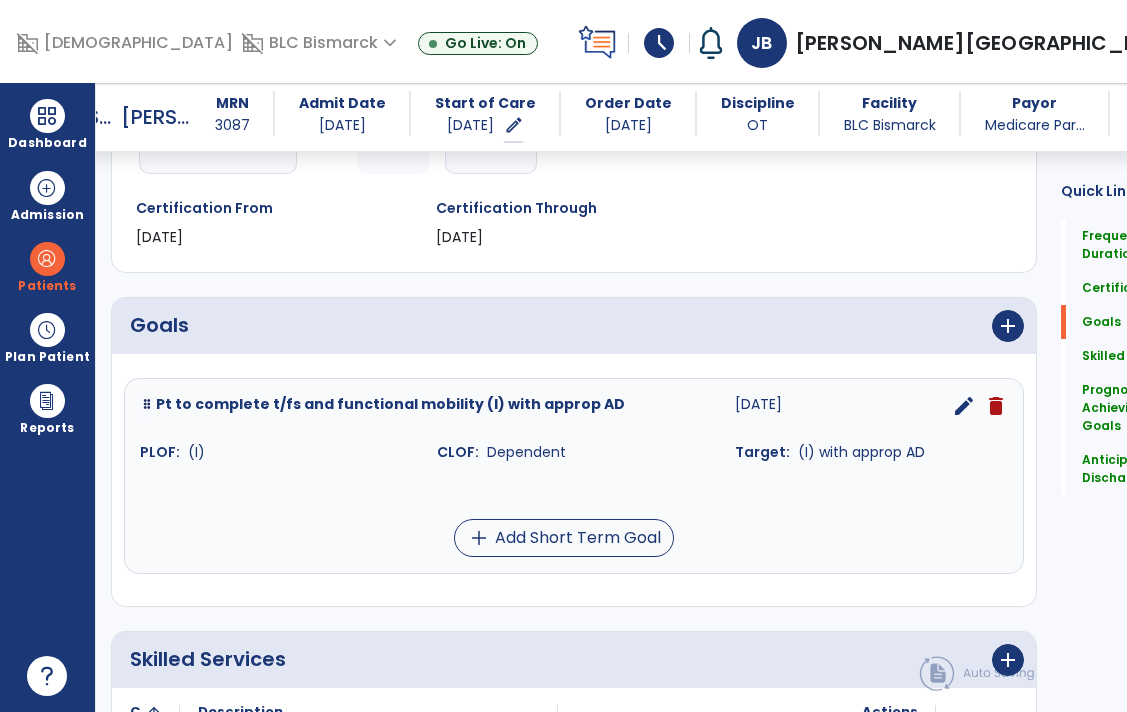 scroll, scrollTop: 358, scrollLeft: 0, axis: vertical 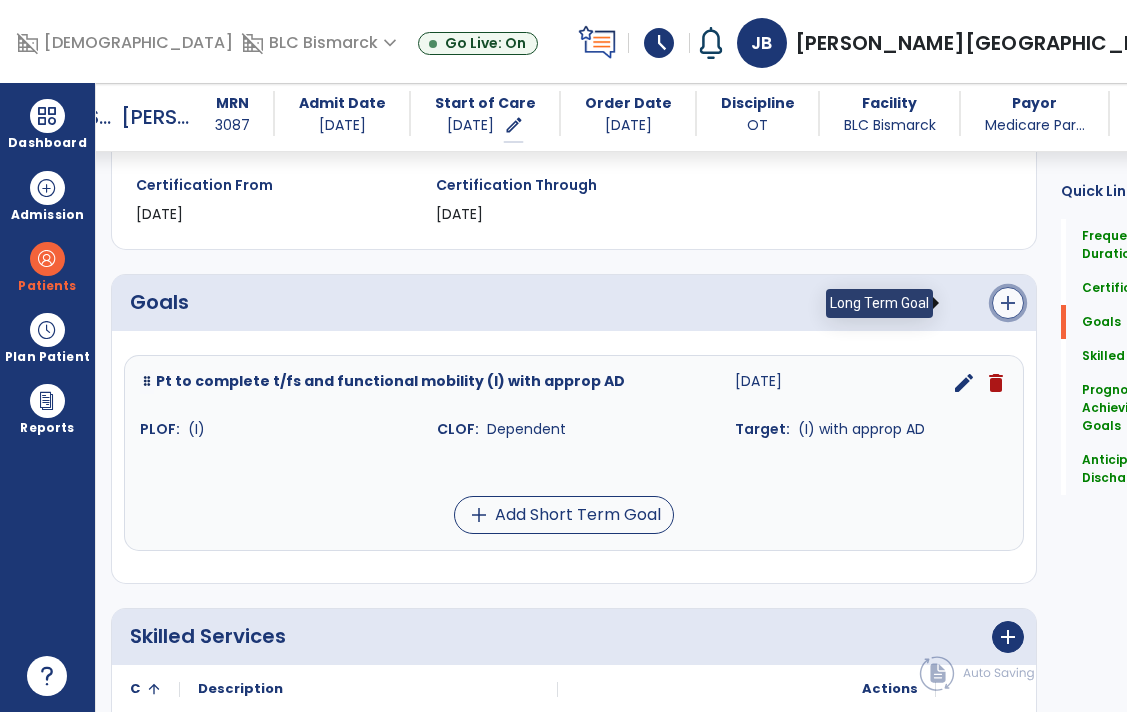 click on "add" at bounding box center [1008, 303] 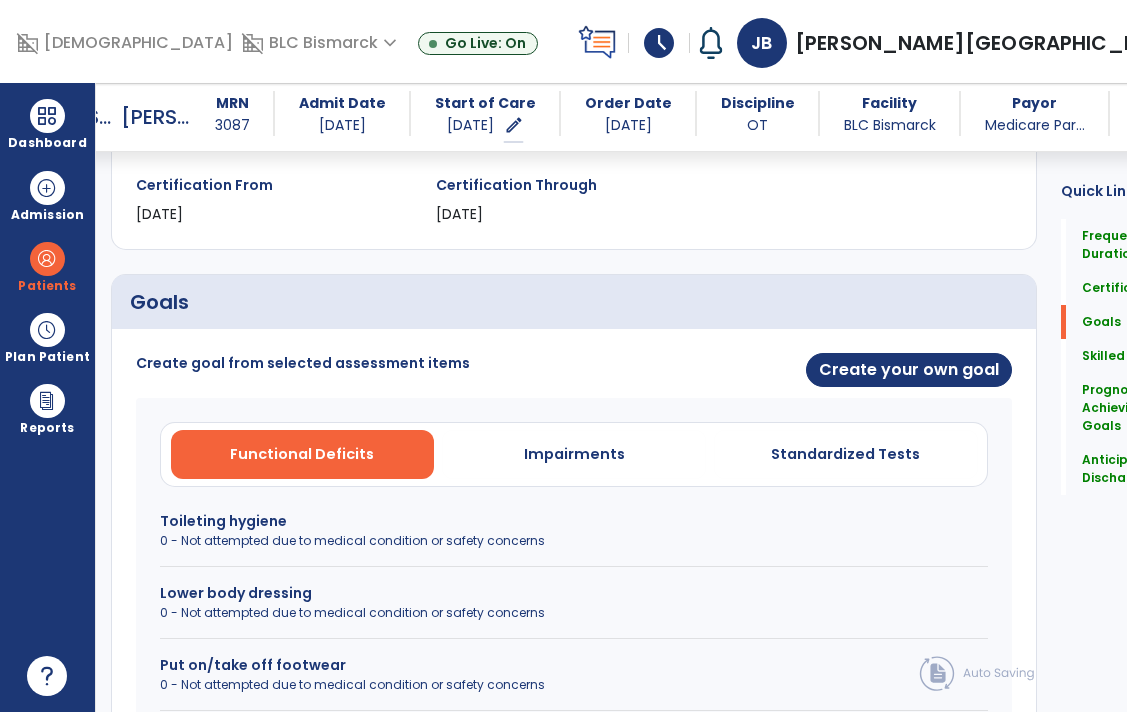 click on "Create your own goal" at bounding box center (799, 371) 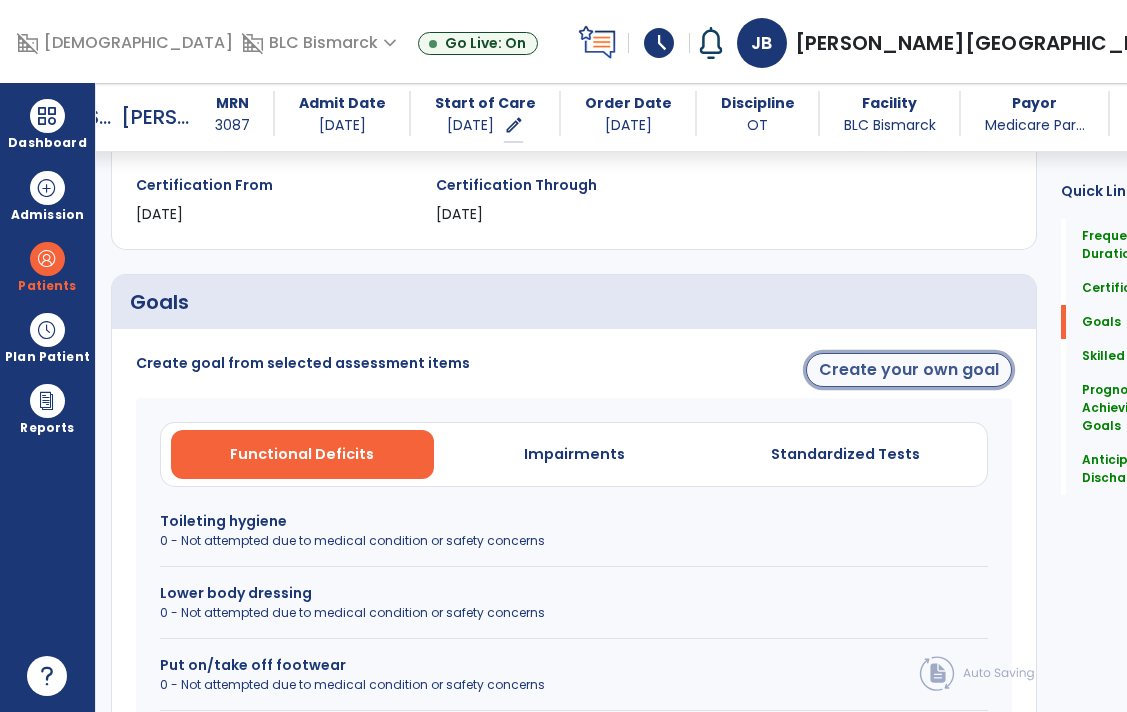 click on "Create your own goal" at bounding box center [909, 370] 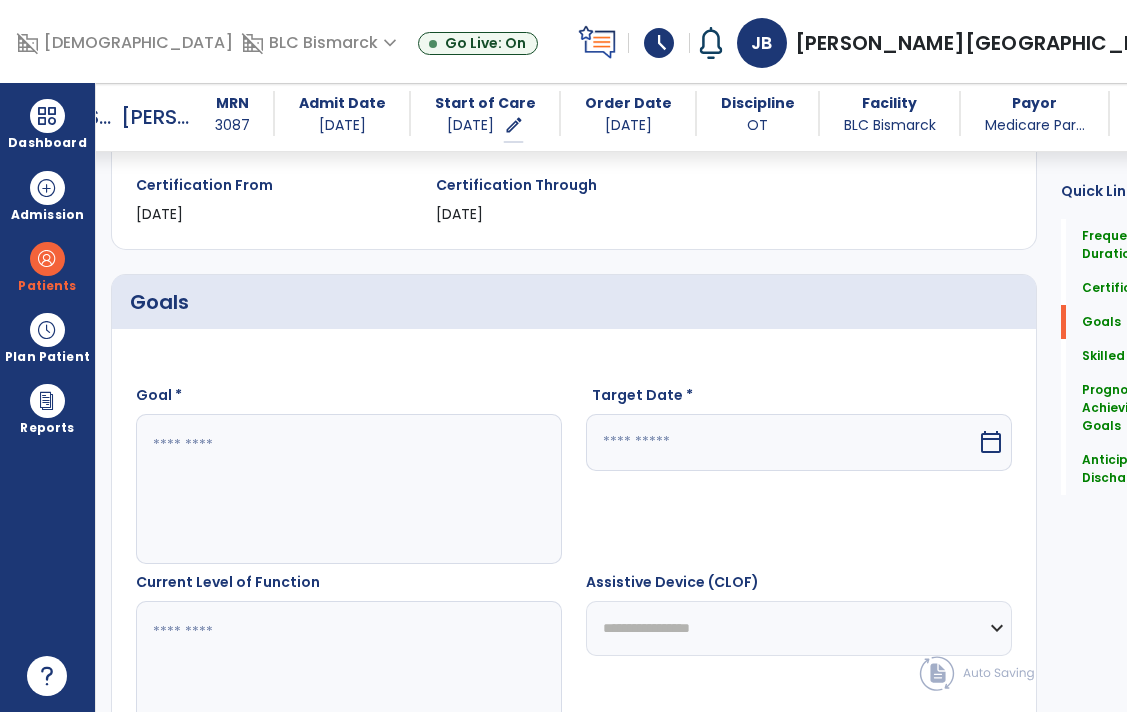 click at bounding box center (324, 489) 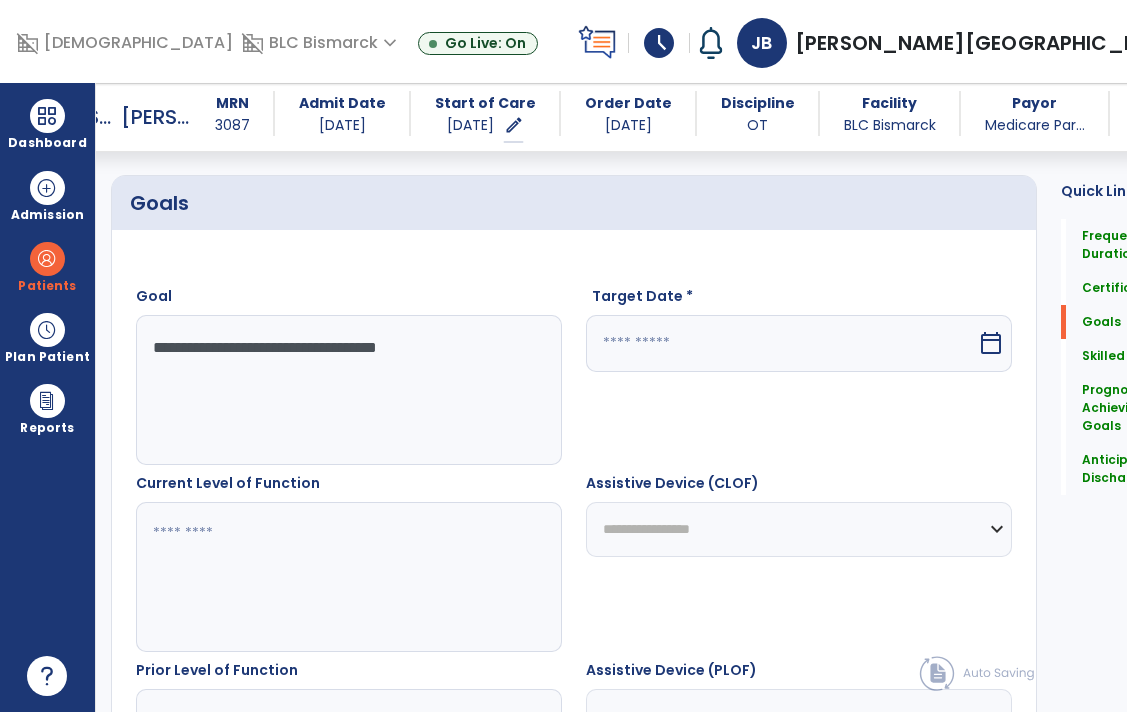 scroll, scrollTop: 466, scrollLeft: 0, axis: vertical 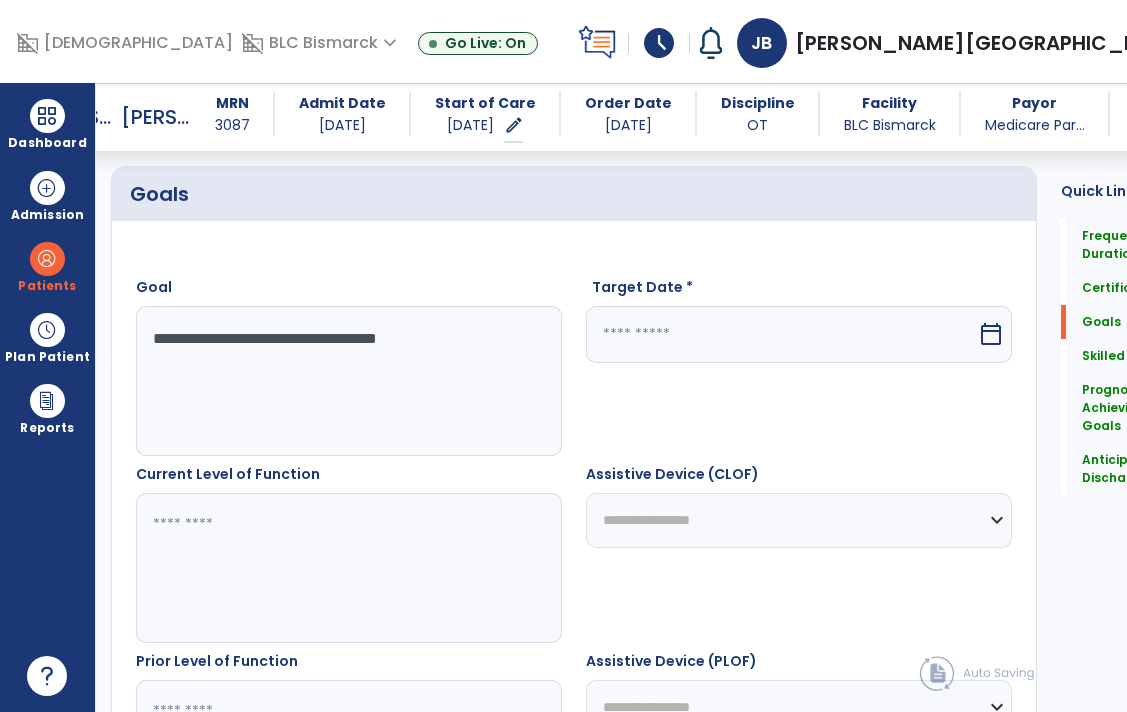 type on "**********" 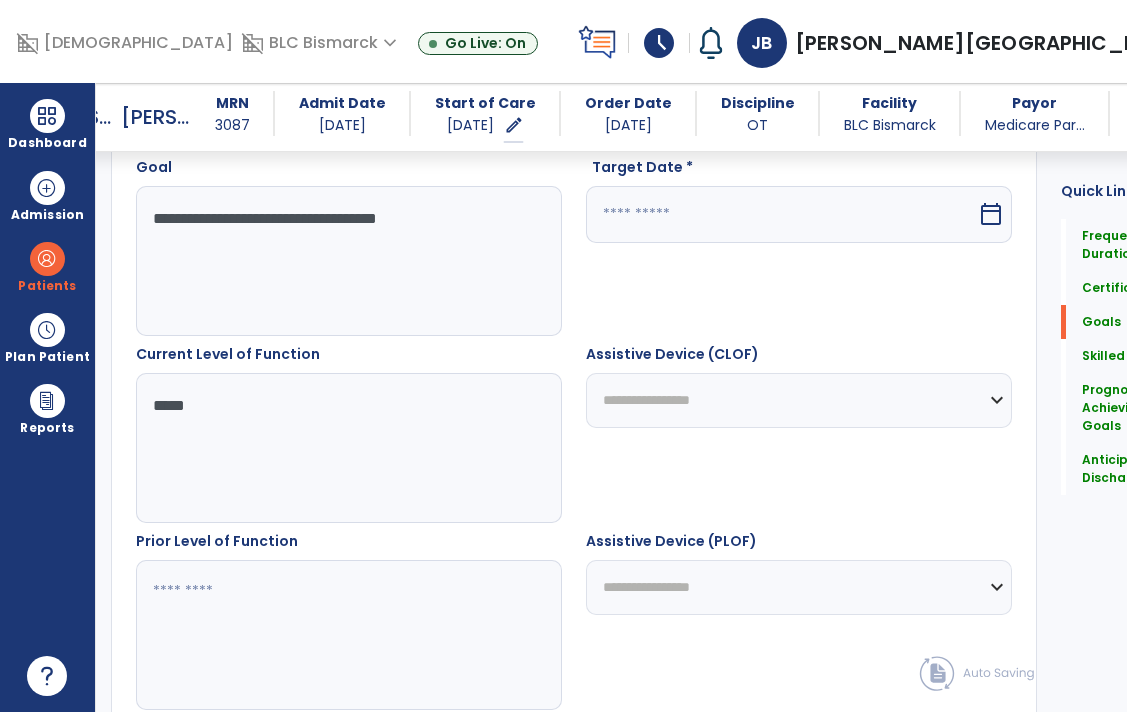 scroll, scrollTop: 590, scrollLeft: 0, axis: vertical 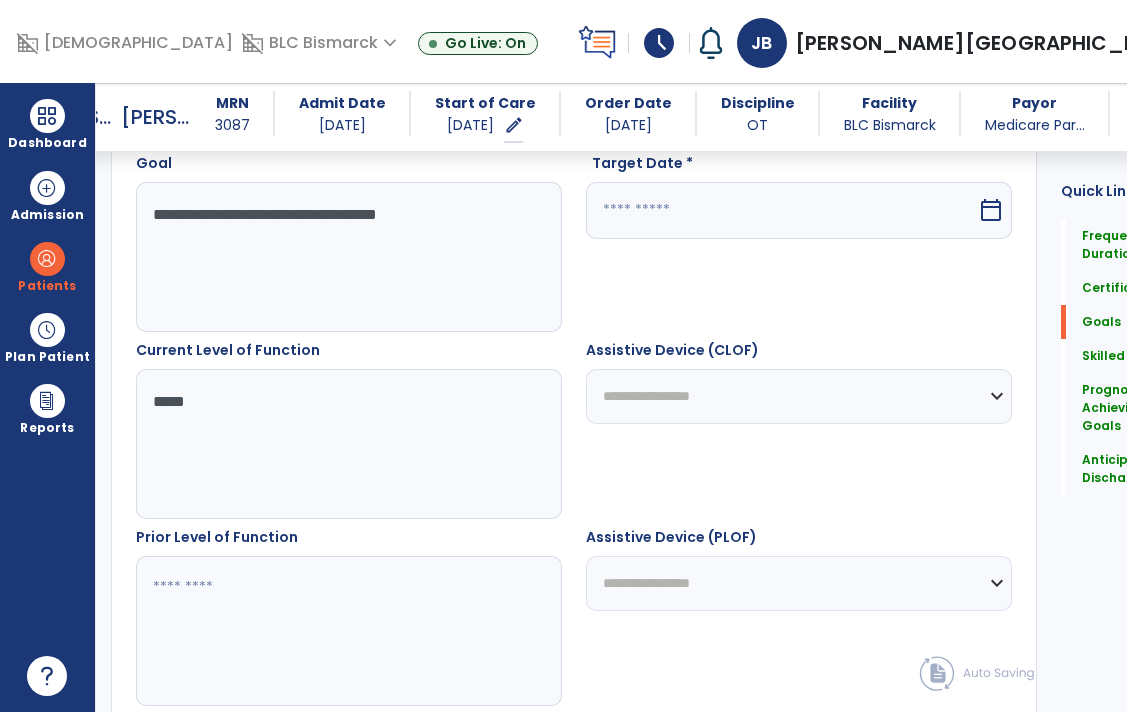 type on "*****" 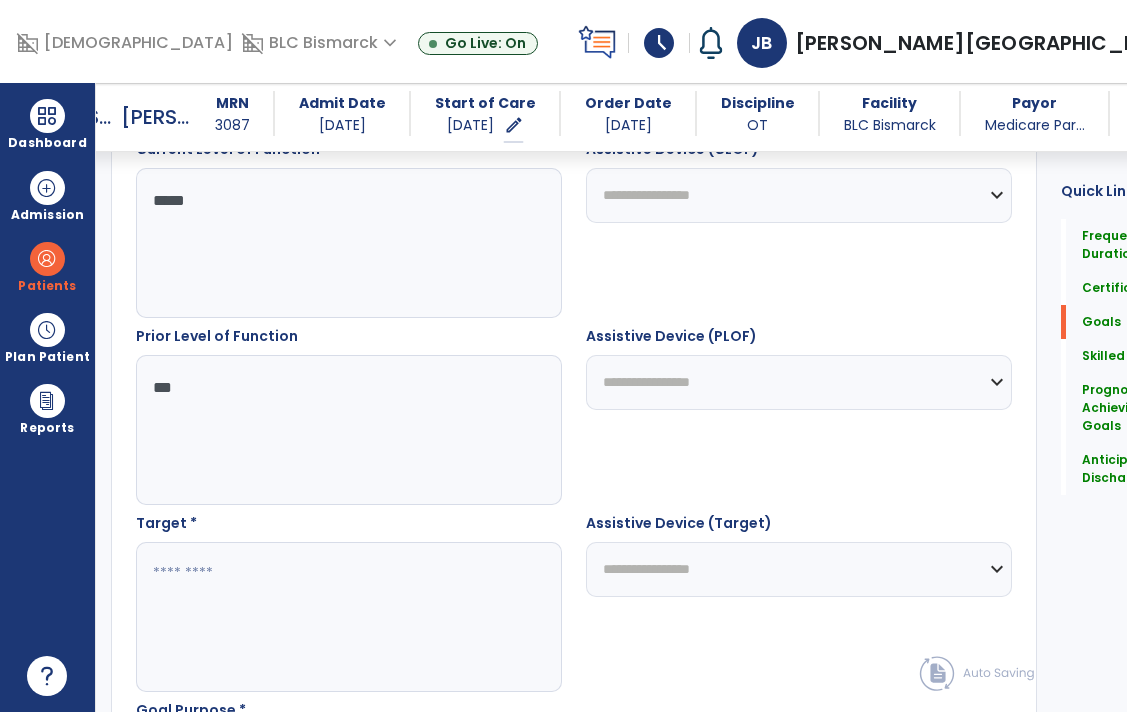 scroll, scrollTop: 792, scrollLeft: 0, axis: vertical 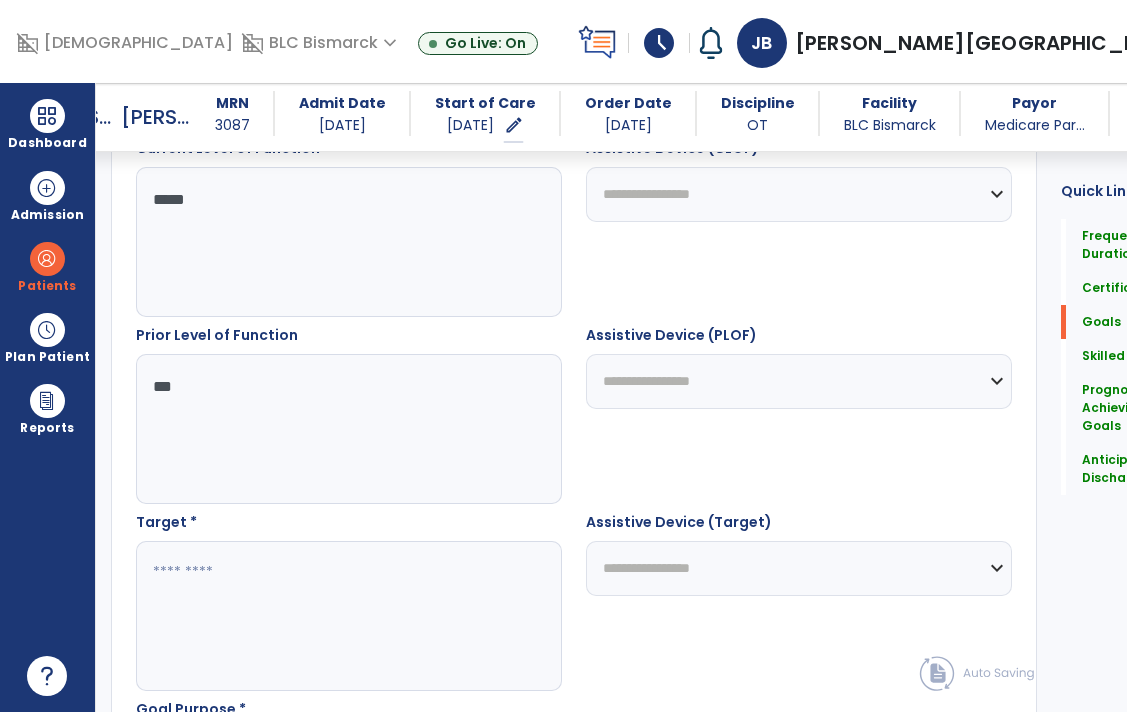 type on "***" 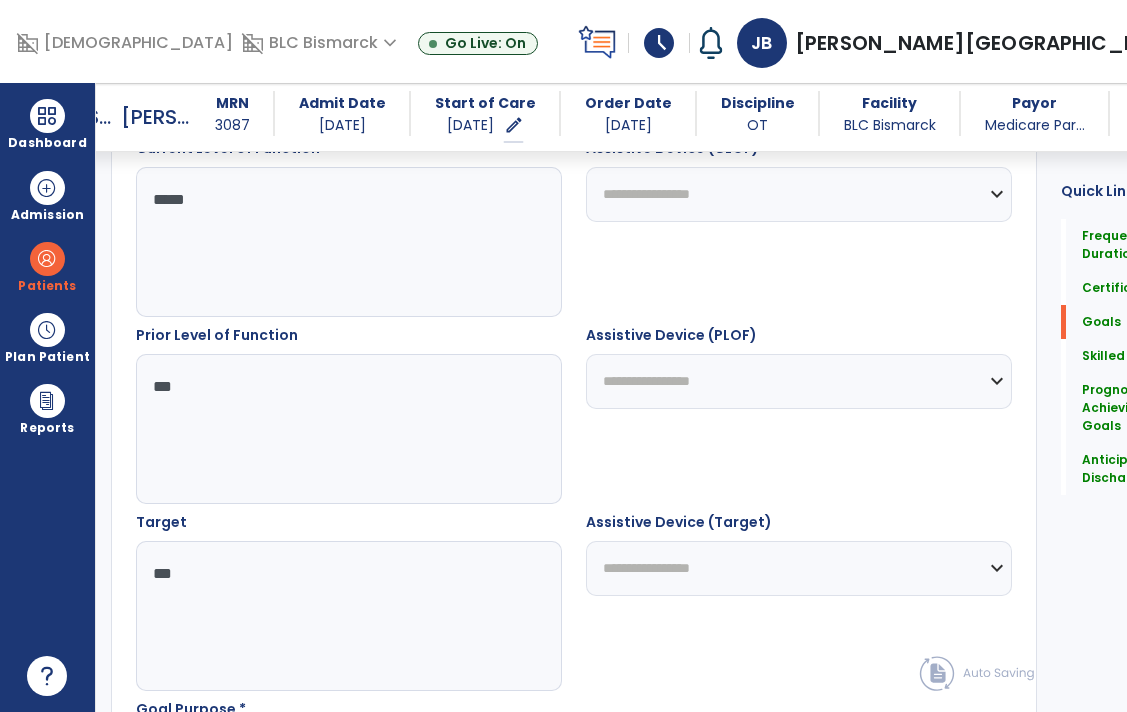 scroll, scrollTop: 916, scrollLeft: 0, axis: vertical 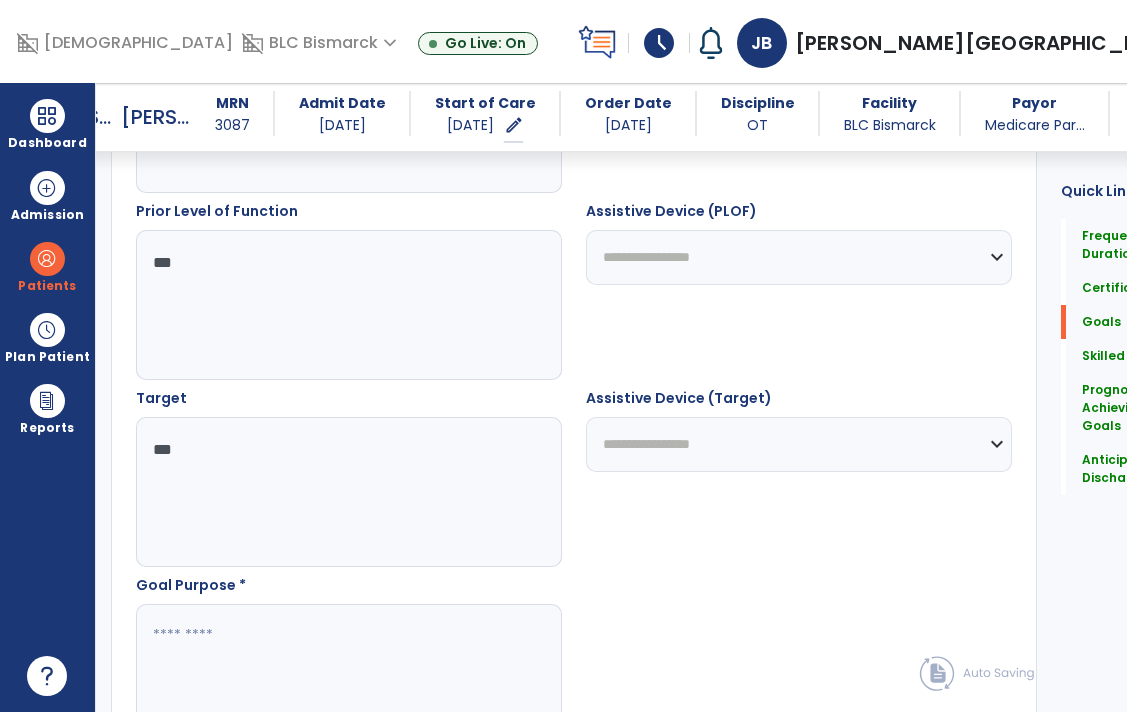 type on "***" 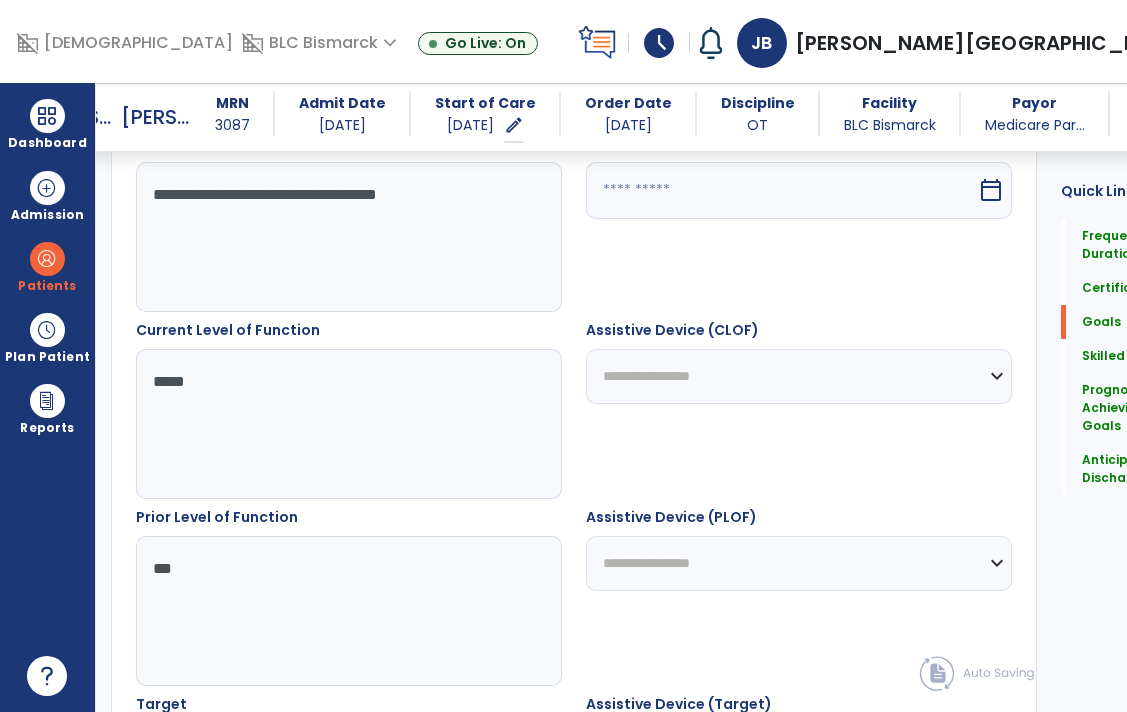 scroll, scrollTop: 605, scrollLeft: 0, axis: vertical 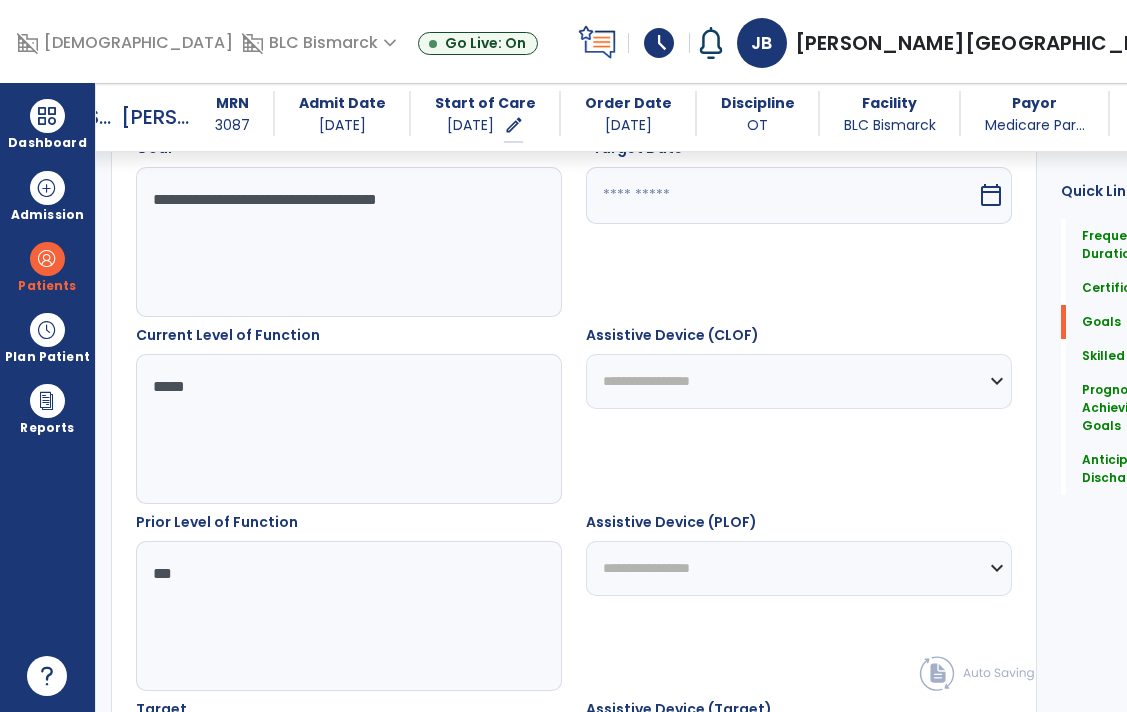 type on "**********" 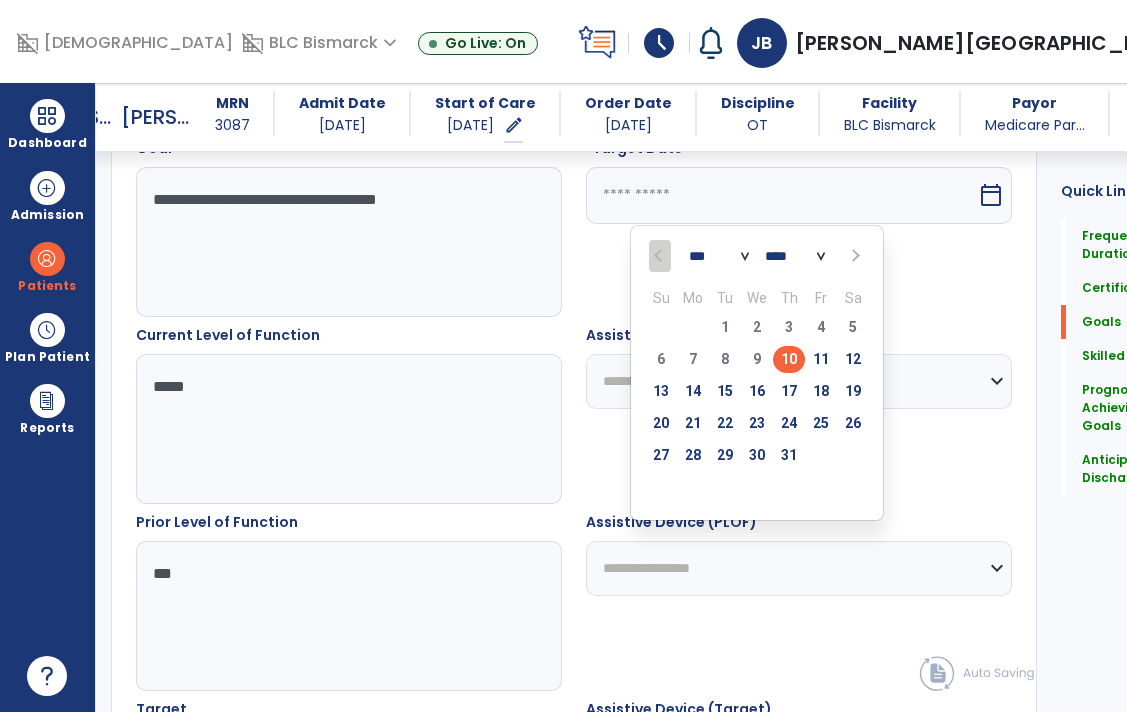 click at bounding box center [854, 256] 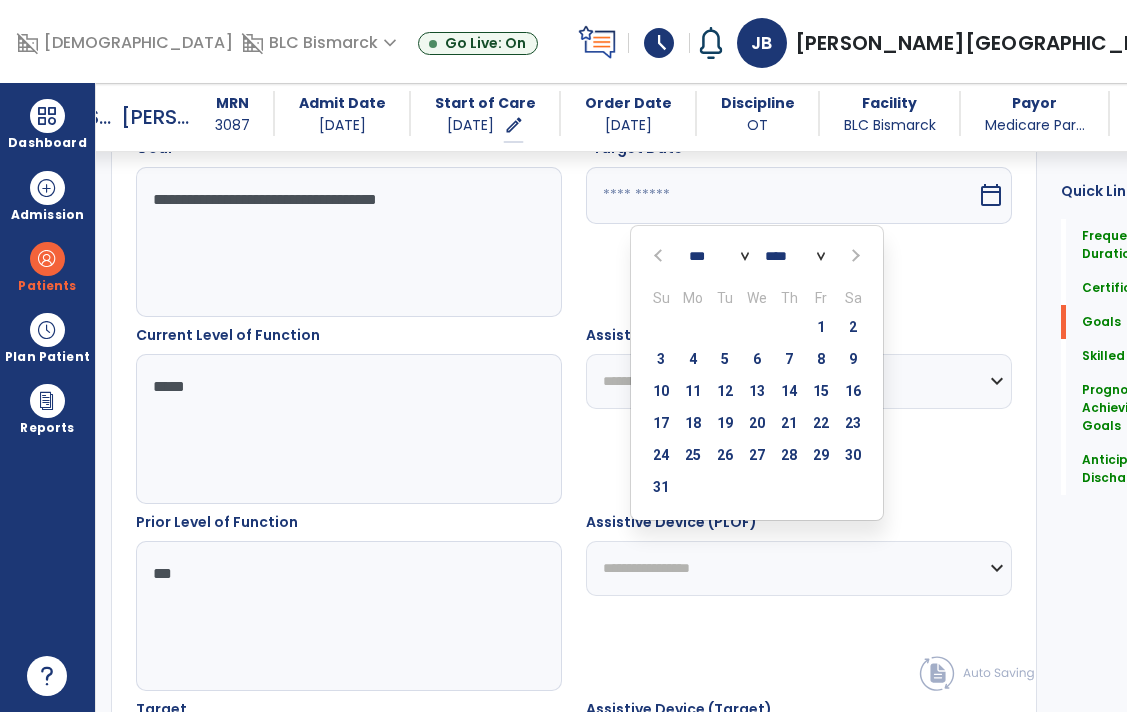 click at bounding box center [854, 256] 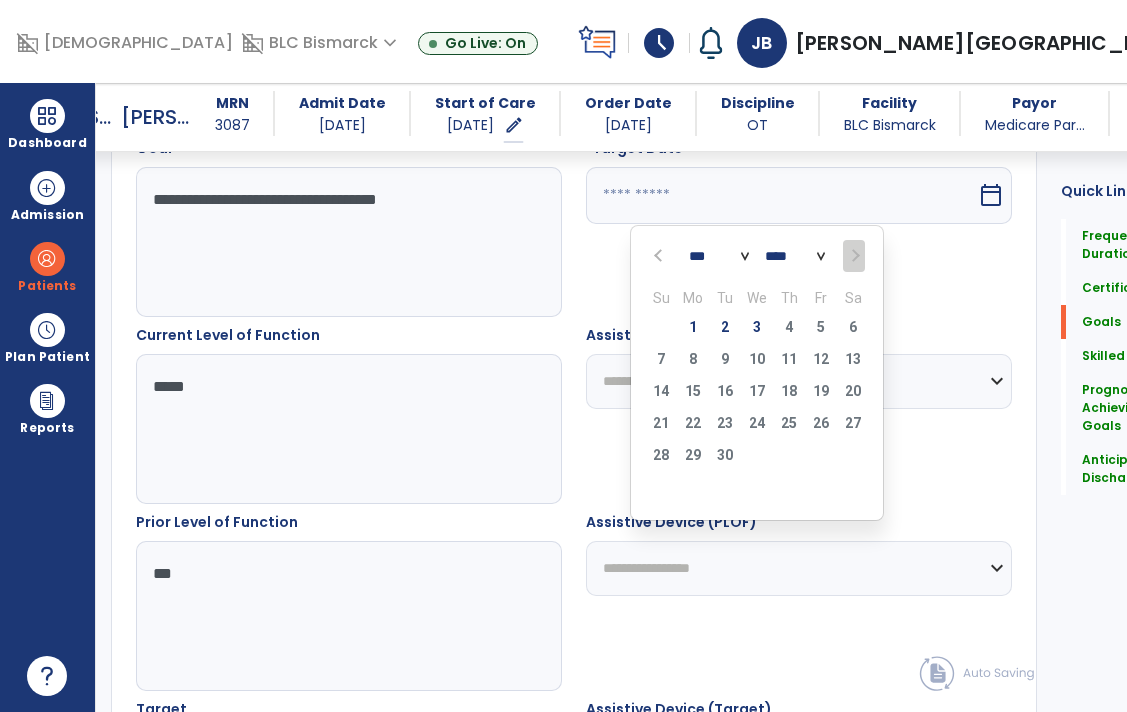 click on "31   1   2   3   4   5   6" at bounding box center [757, 330] 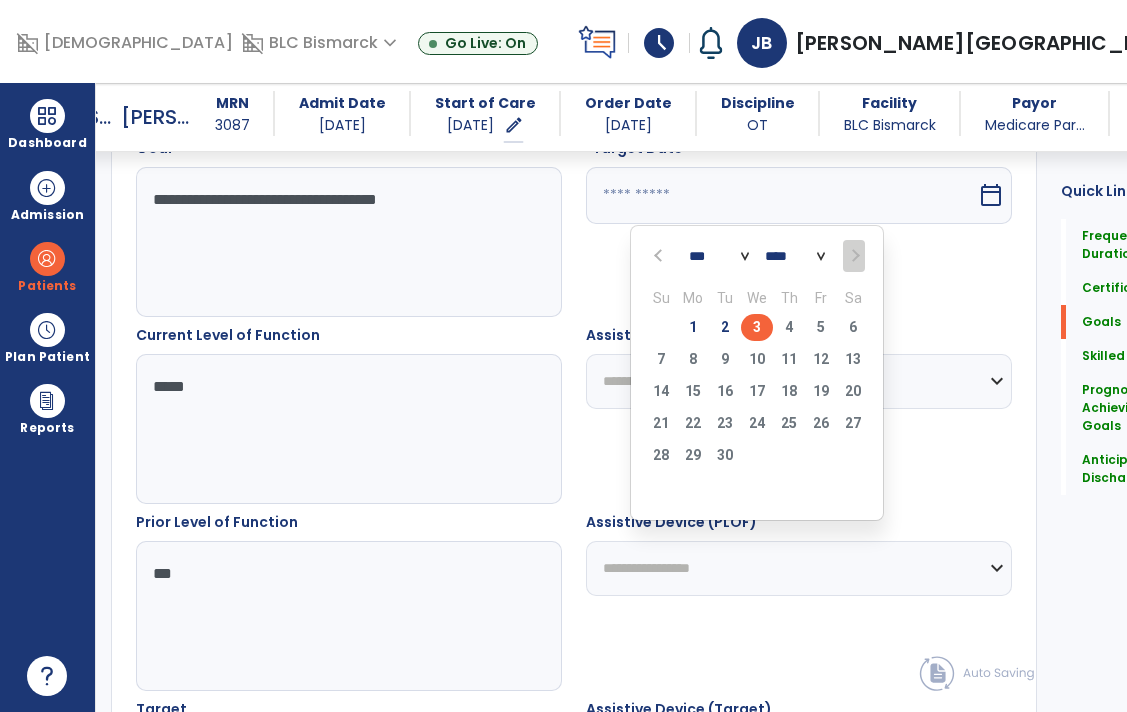 click on "3" at bounding box center (757, 327) 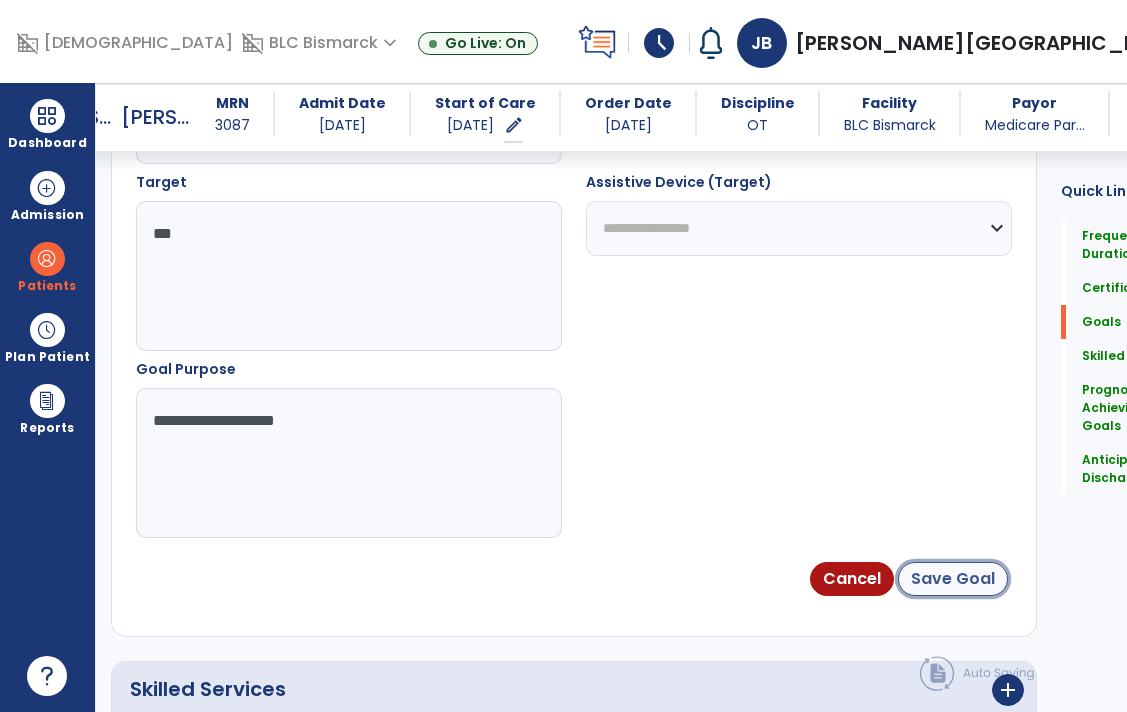 click on "Save Goal" at bounding box center (953, 579) 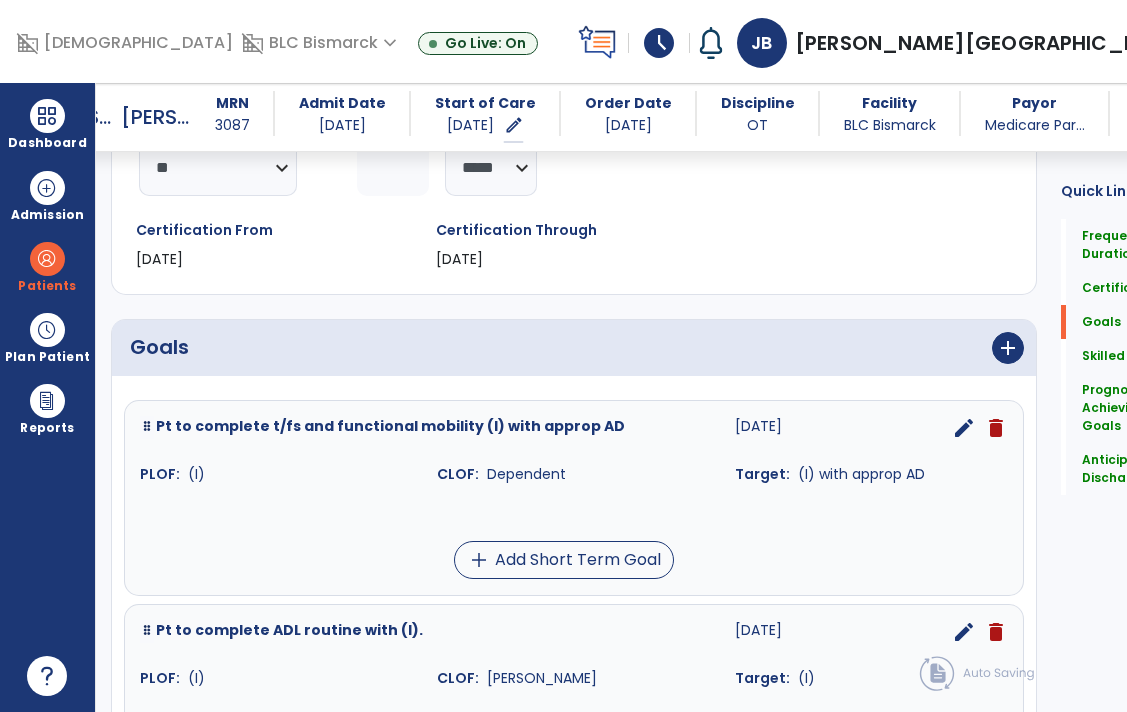 scroll, scrollTop: 378, scrollLeft: 0, axis: vertical 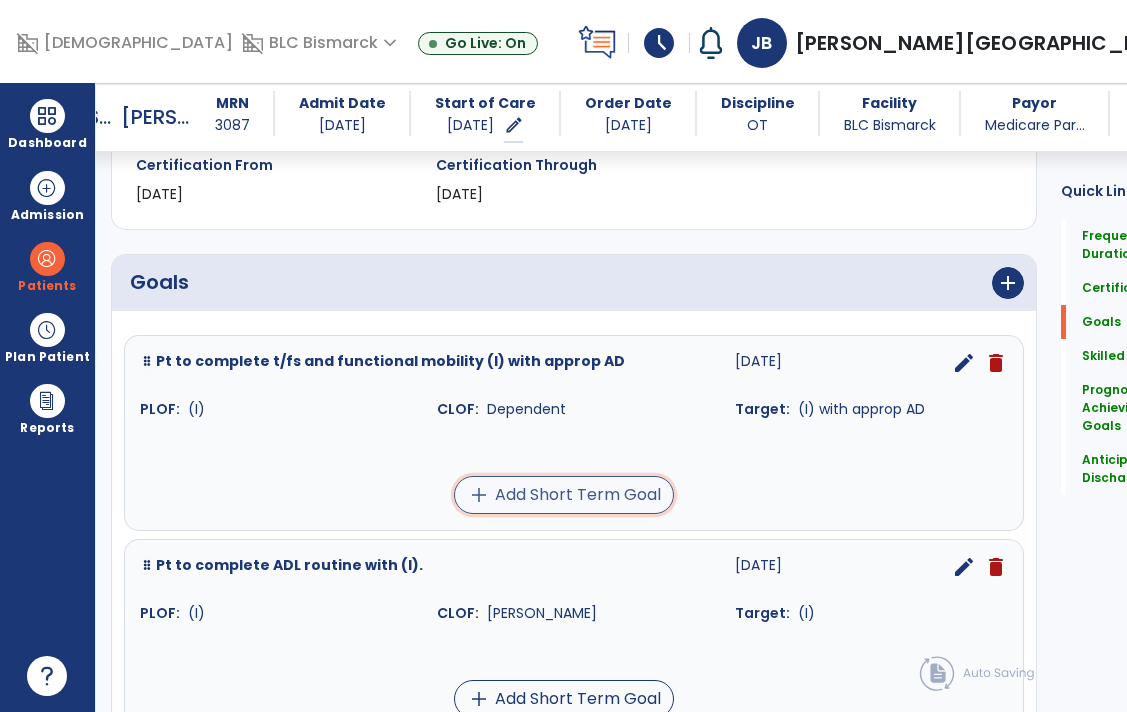 click on "add  Add Short Term Goal" at bounding box center (564, 495) 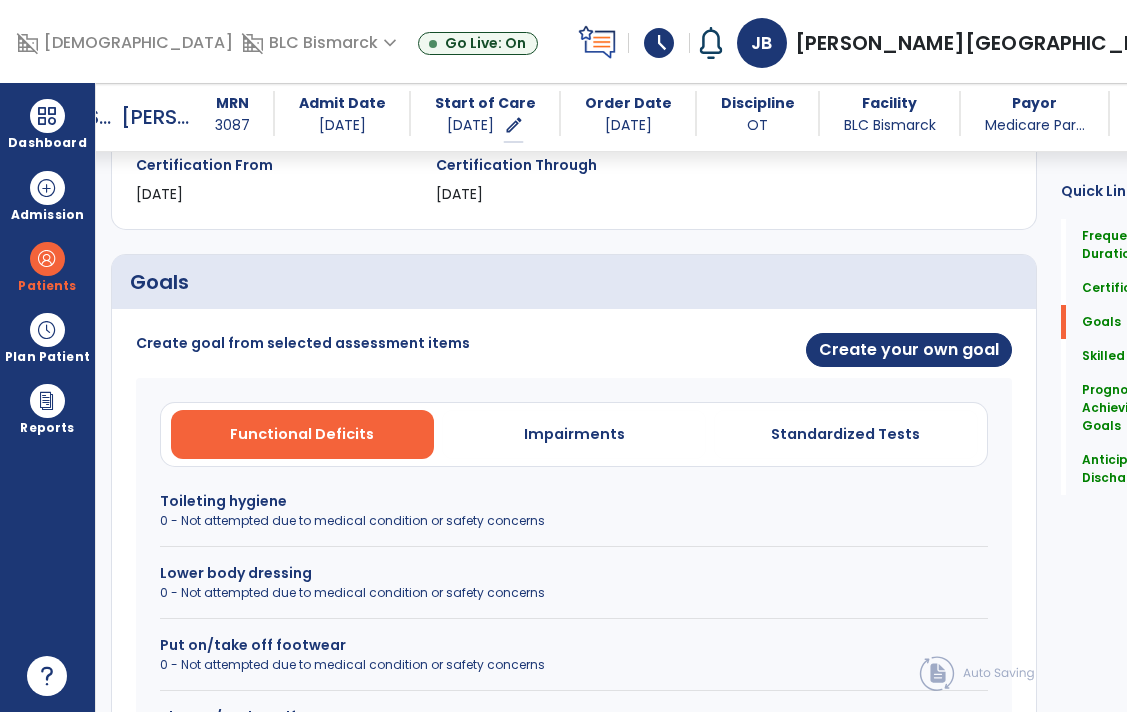 click on "Create goal from selected assessment items  Create your own goal   Functional Deficits   Impairments   Standardized Tests  Toileting hygiene 0 - Not attempted due to medical condition or safety concerns Lower body dressing 0 - Not attempted due to medical condition or safety concerns Put on/take off footwear 0 - Not attempted due to medical condition or safety concerns Shower/Bathe self 0 - Not attempted due to medical condition or safety concerns Cancel" at bounding box center [574, 604] 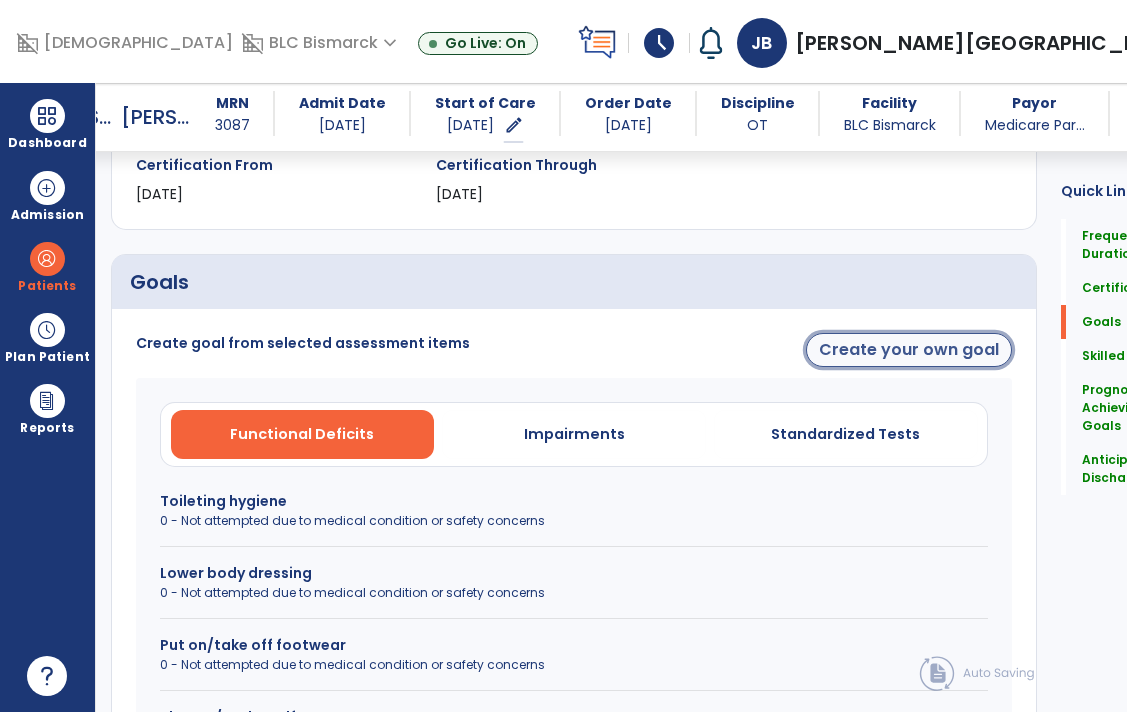 click on "Create your own goal" at bounding box center (909, 350) 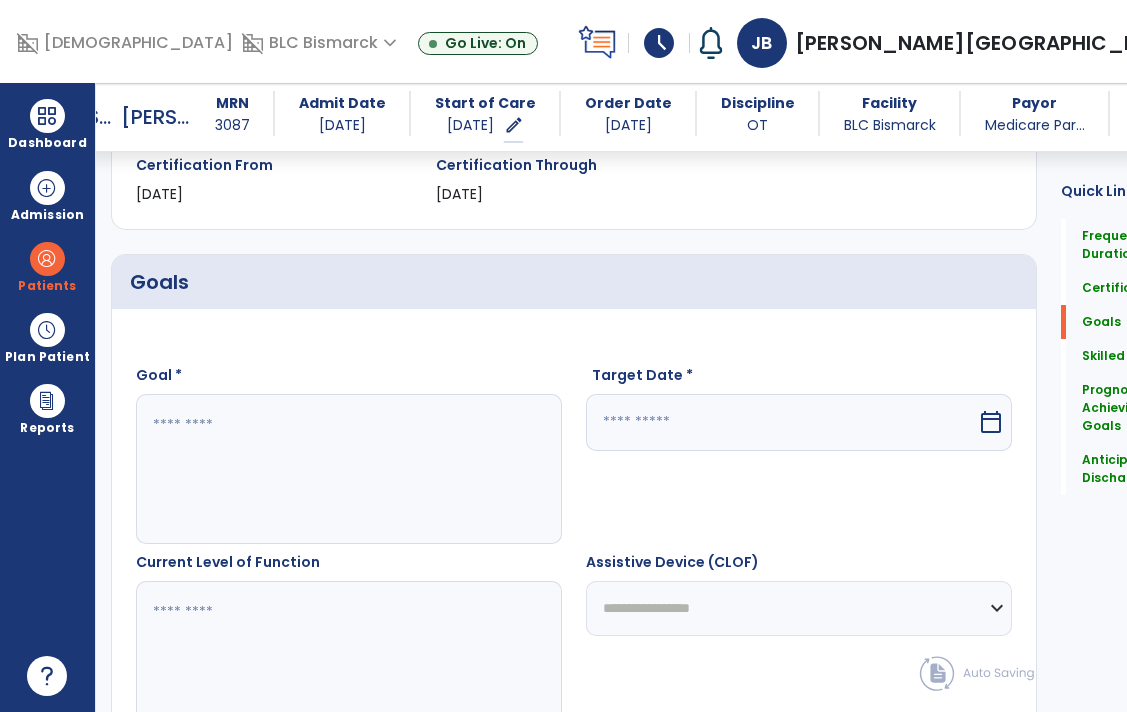 click at bounding box center [324, 469] 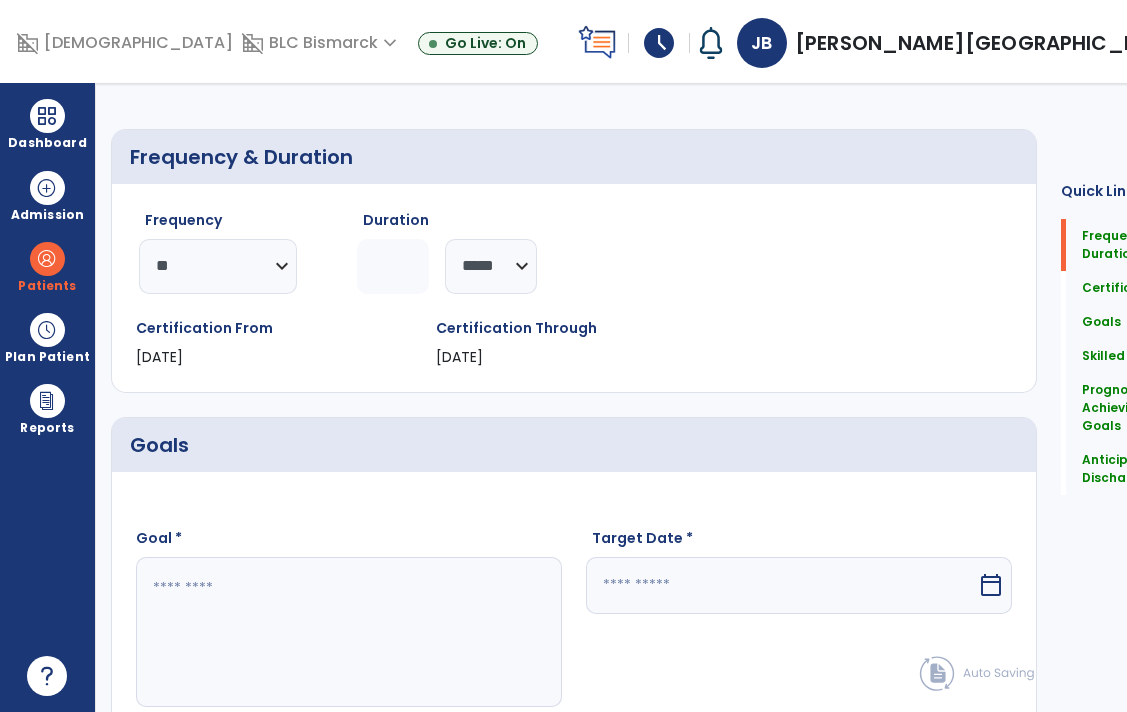 scroll, scrollTop: 0, scrollLeft: 0, axis: both 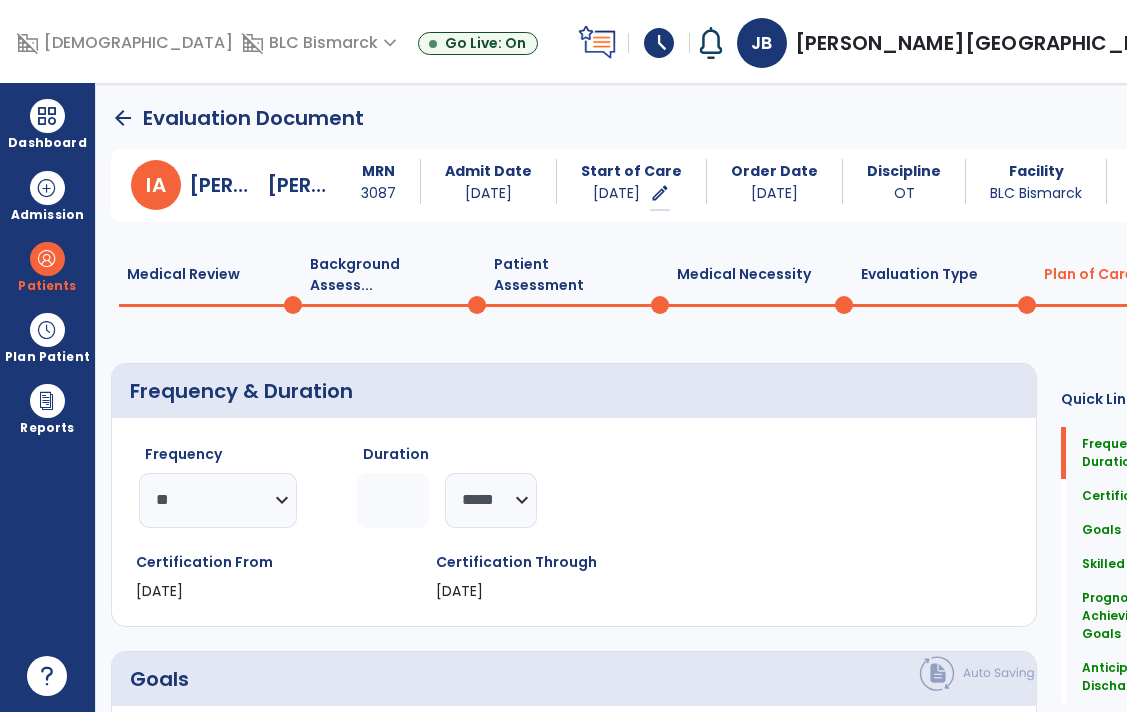 click on "Medical Necessity  0" 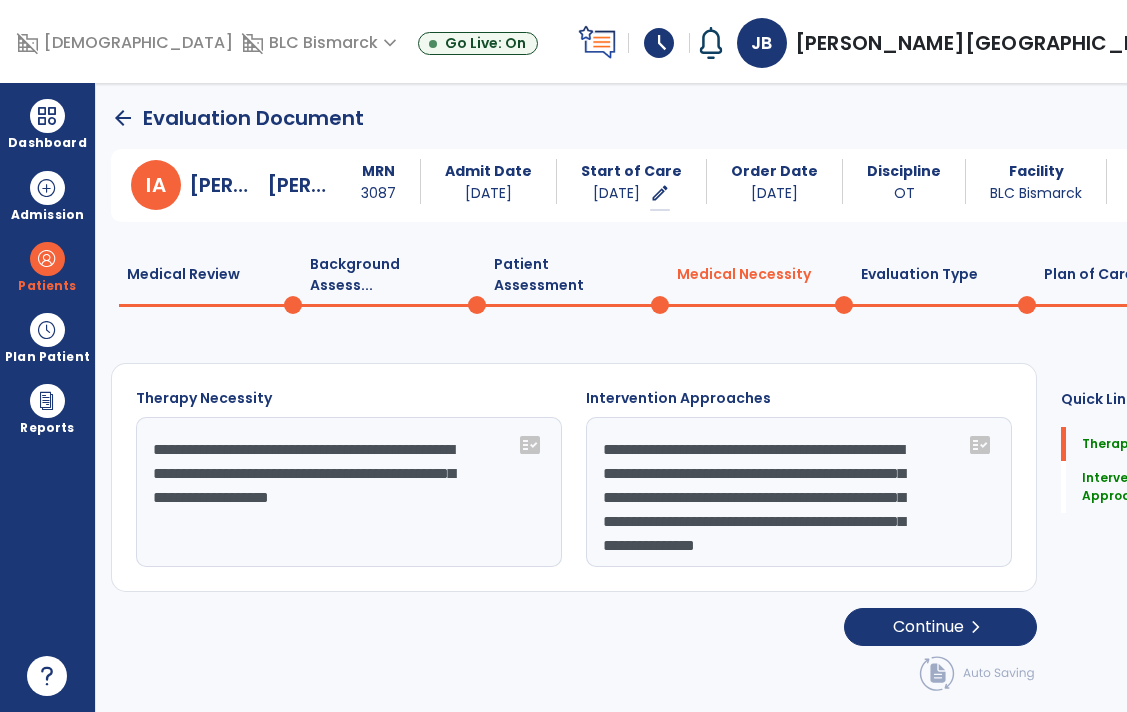click on "Patient Assessment  0" 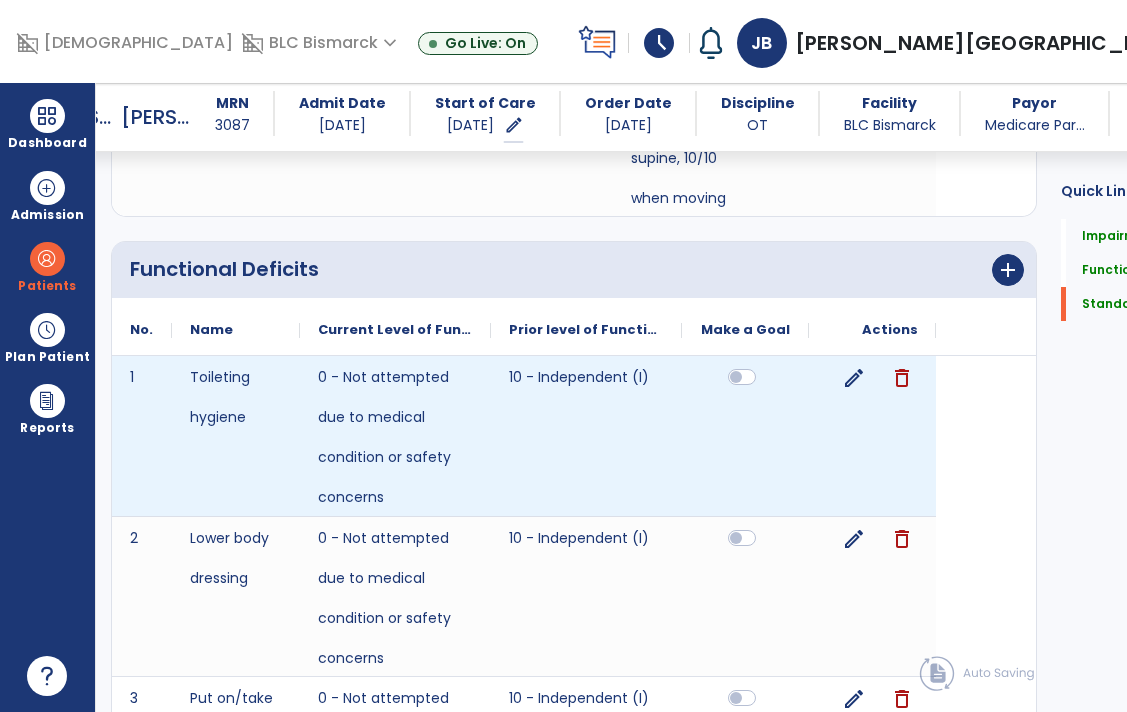 scroll, scrollTop: 404, scrollLeft: 0, axis: vertical 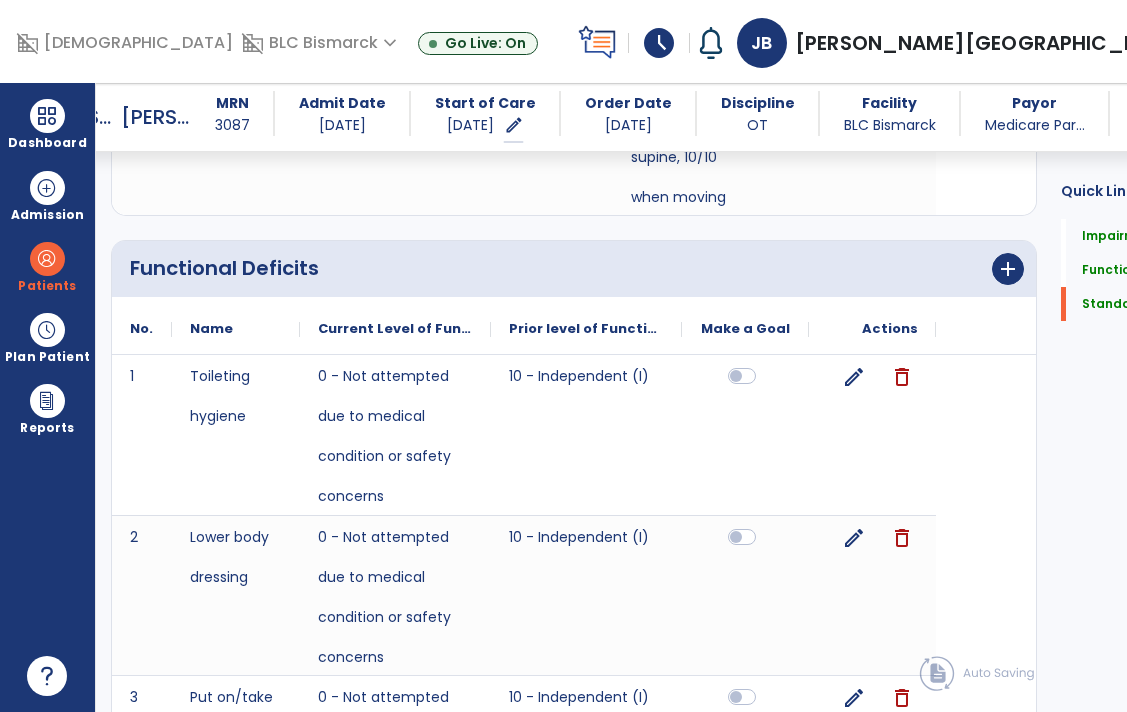click on "add" 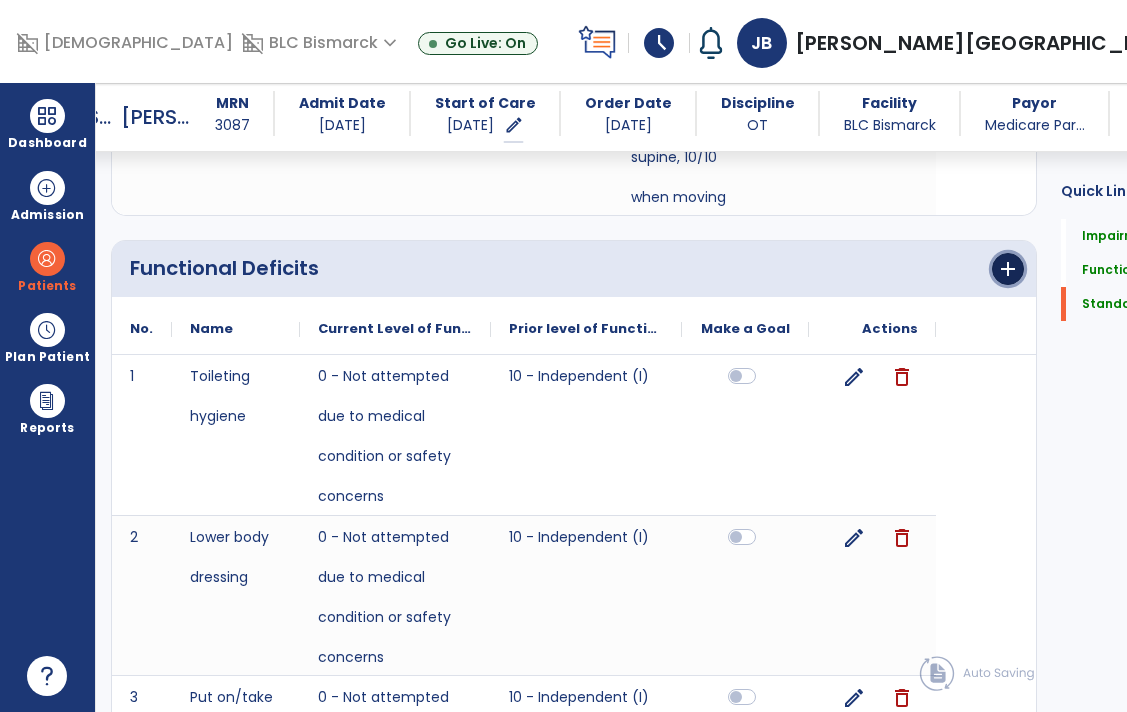 click on "add" 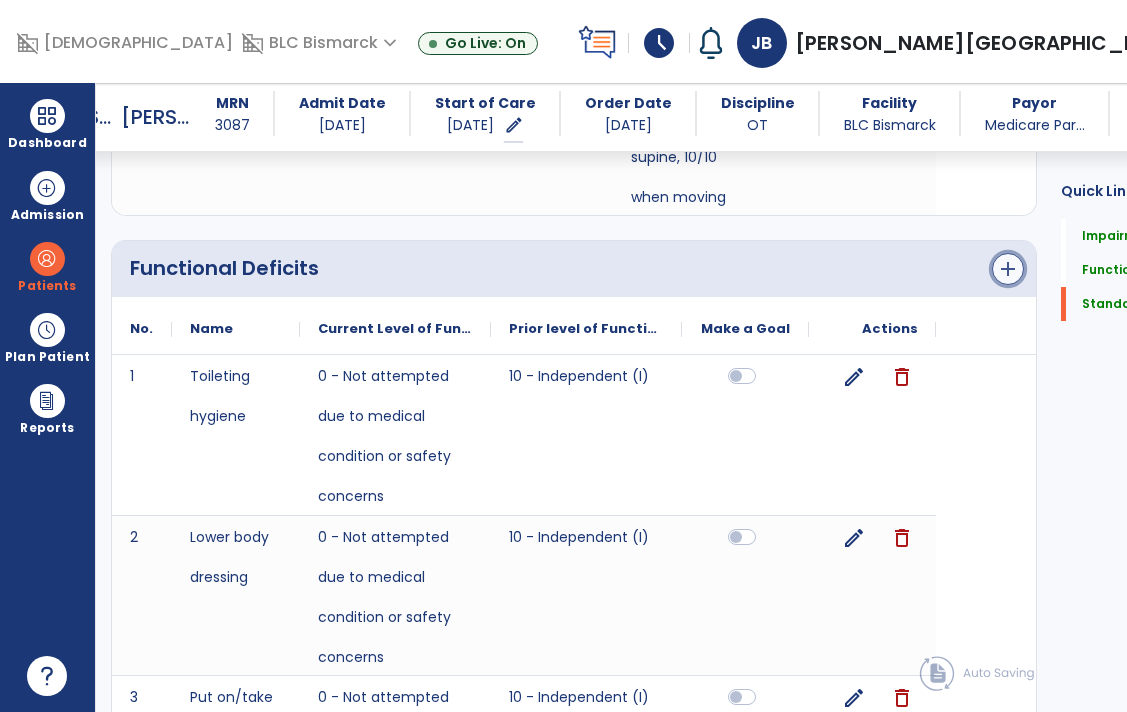 click on "add" 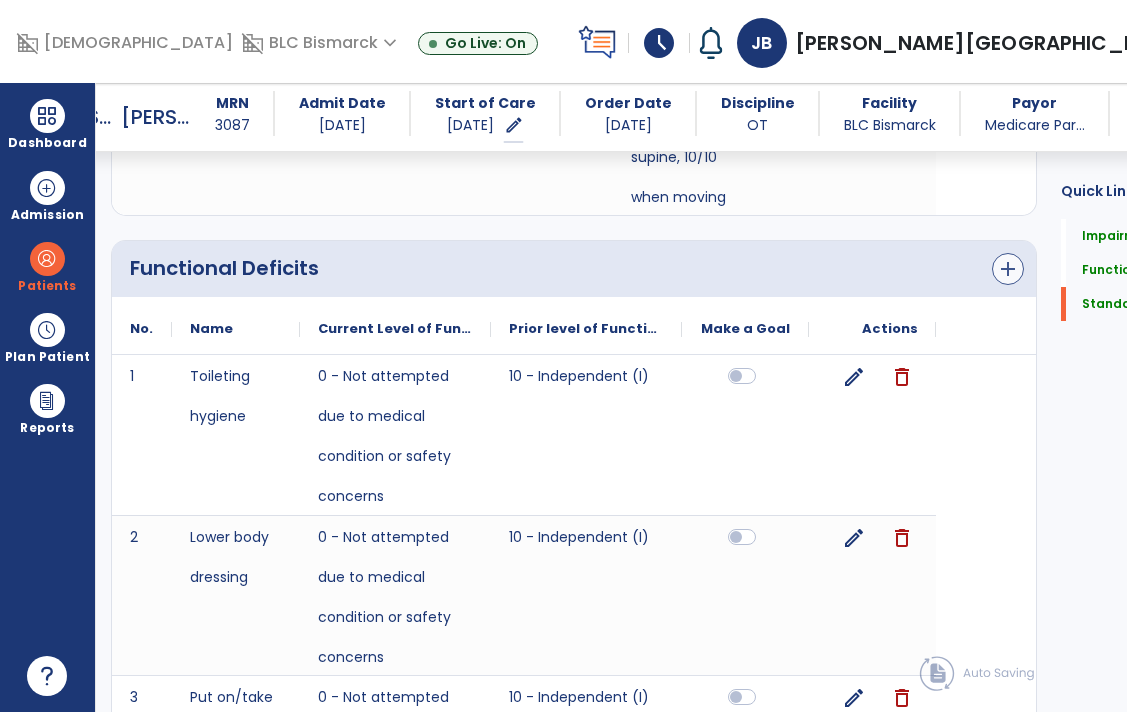 scroll, scrollTop: 0, scrollLeft: 0, axis: both 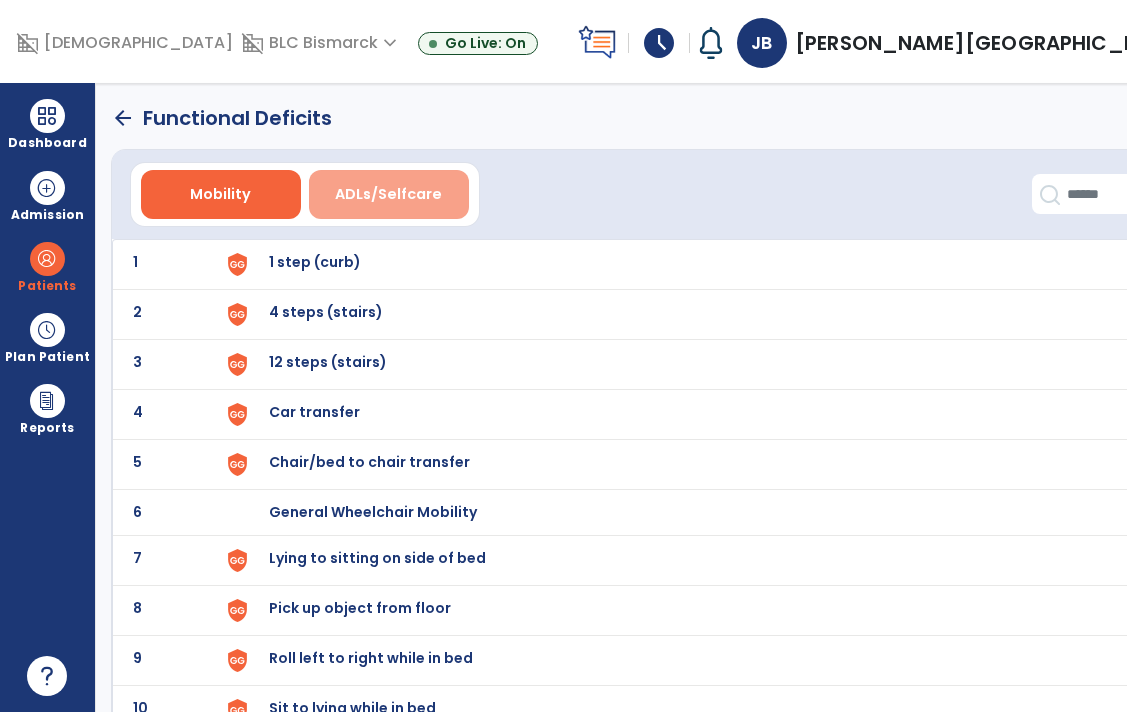 click on "ADLs/Selfcare" at bounding box center [388, 194] 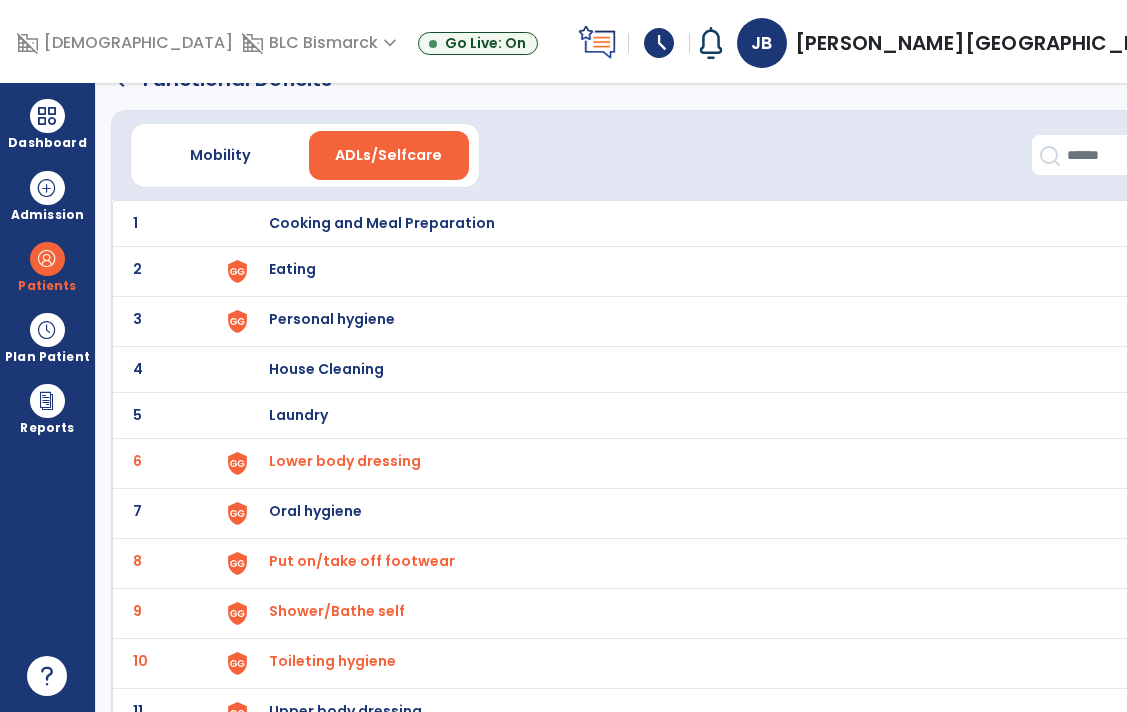 scroll, scrollTop: 46, scrollLeft: 0, axis: vertical 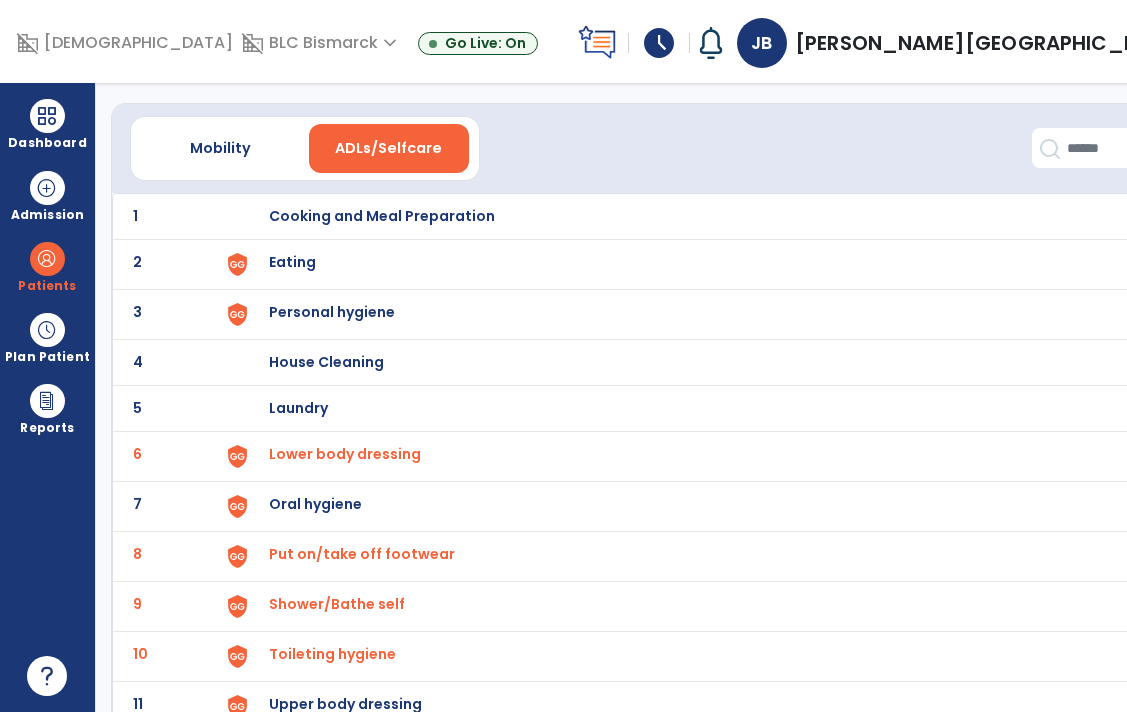click on "Eating" at bounding box center (717, 216) 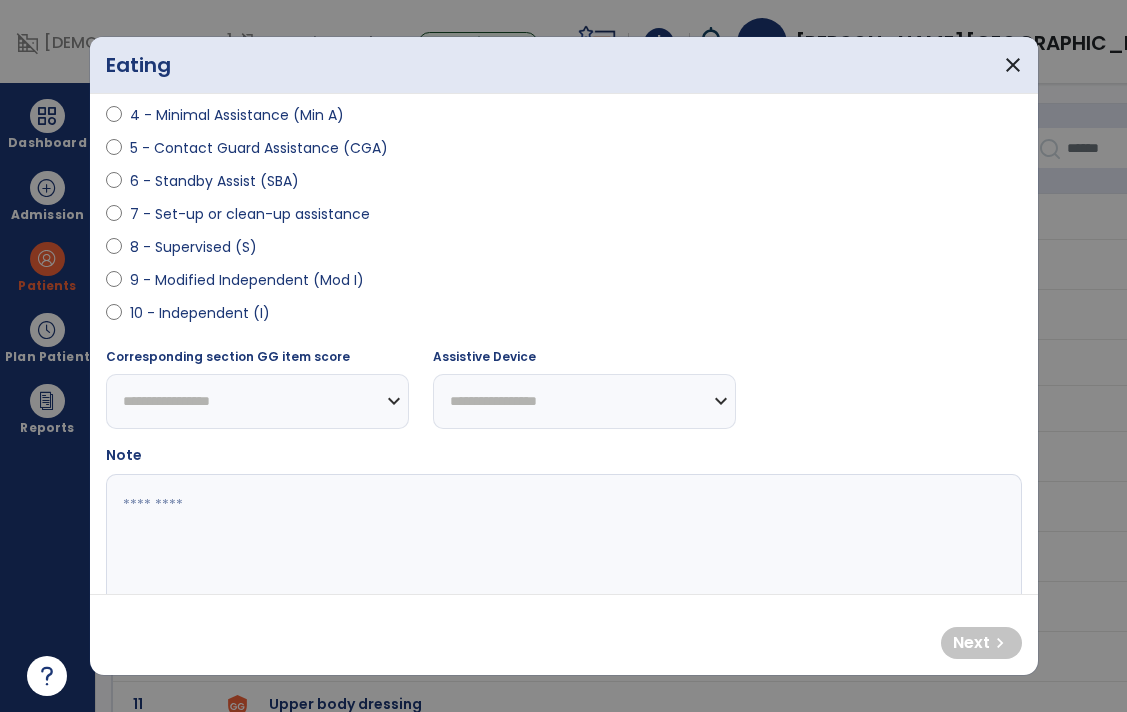 scroll, scrollTop: 378, scrollLeft: 0, axis: vertical 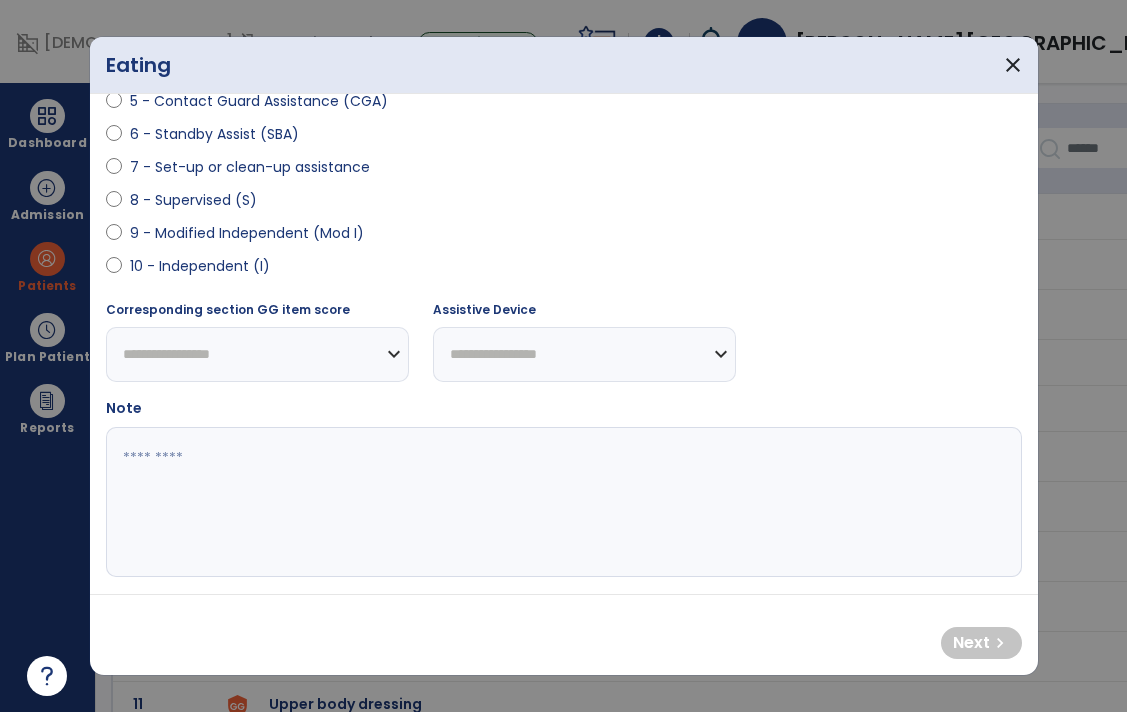 click on "10 - Independent (I)" at bounding box center (200, 266) 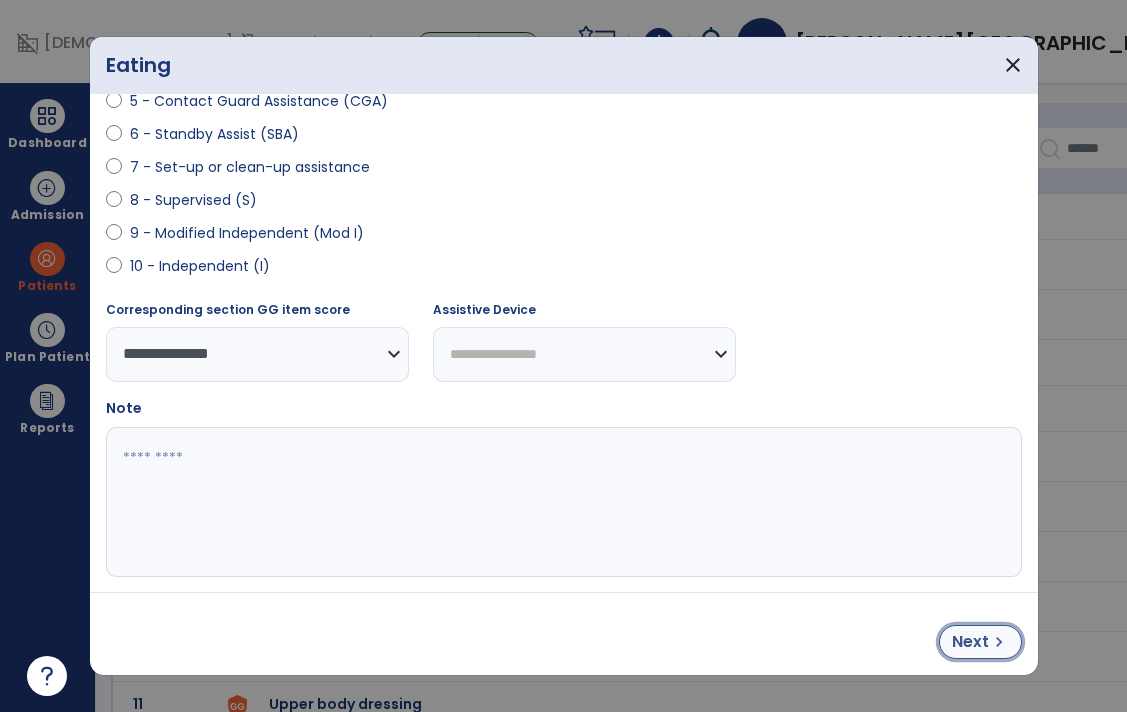 click on "Next" at bounding box center [970, 642] 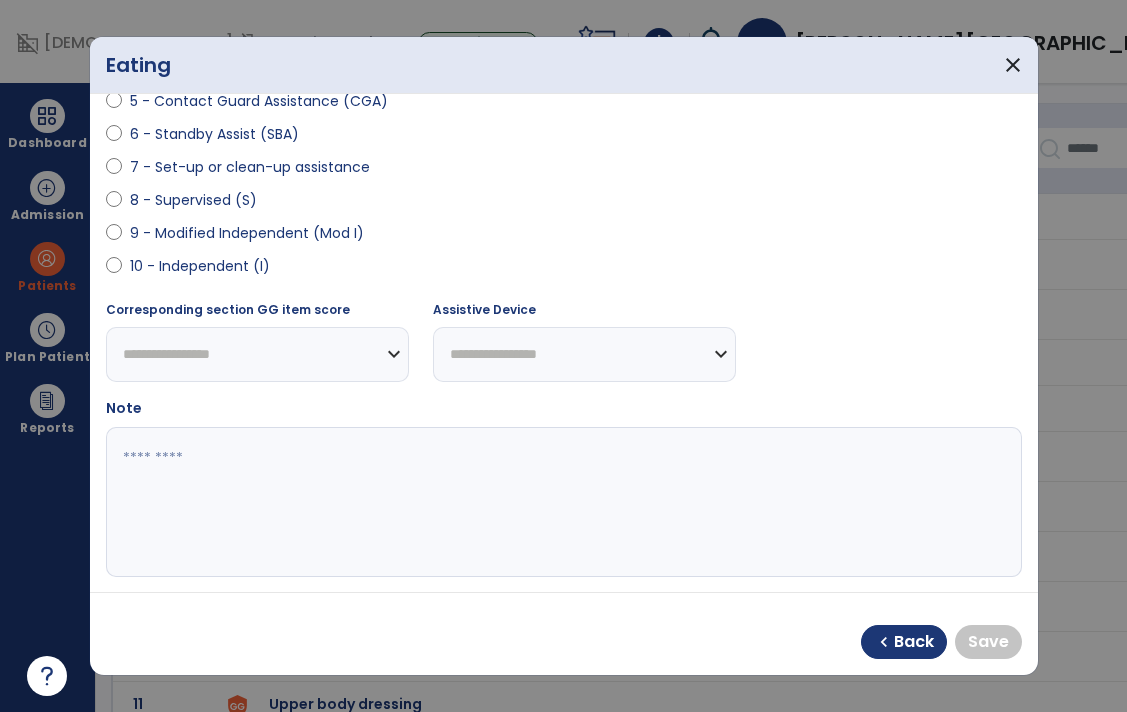 click on "10 - Independent (I)" at bounding box center [200, 266] 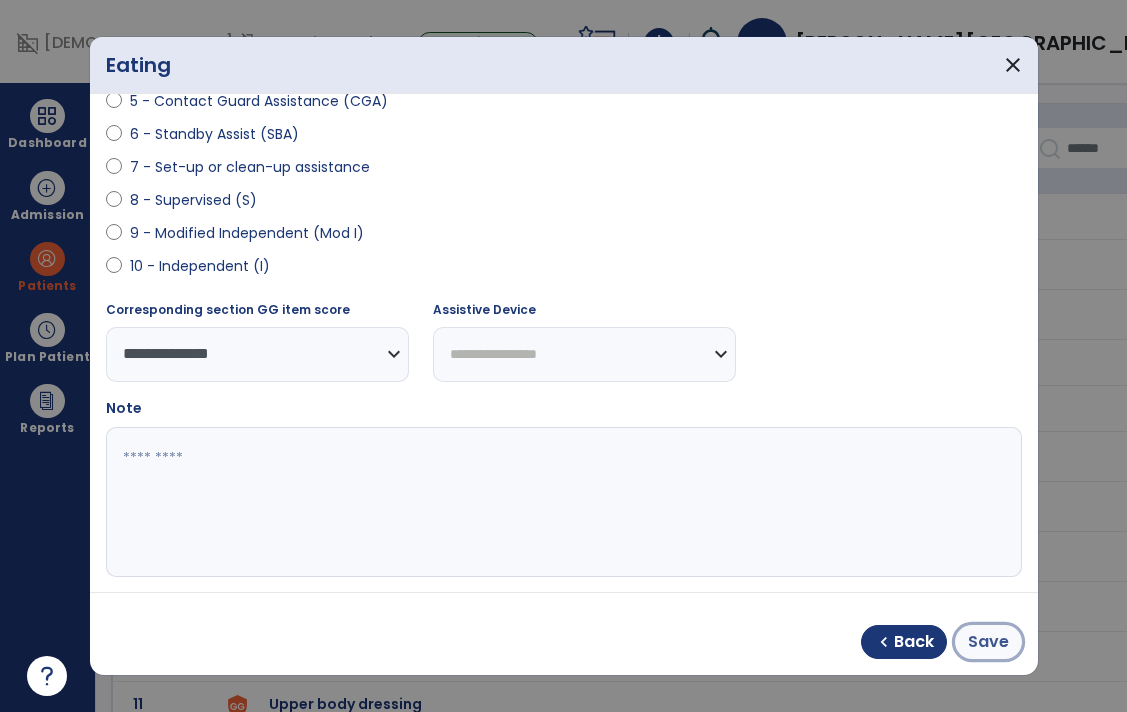 click on "Save" at bounding box center [988, 642] 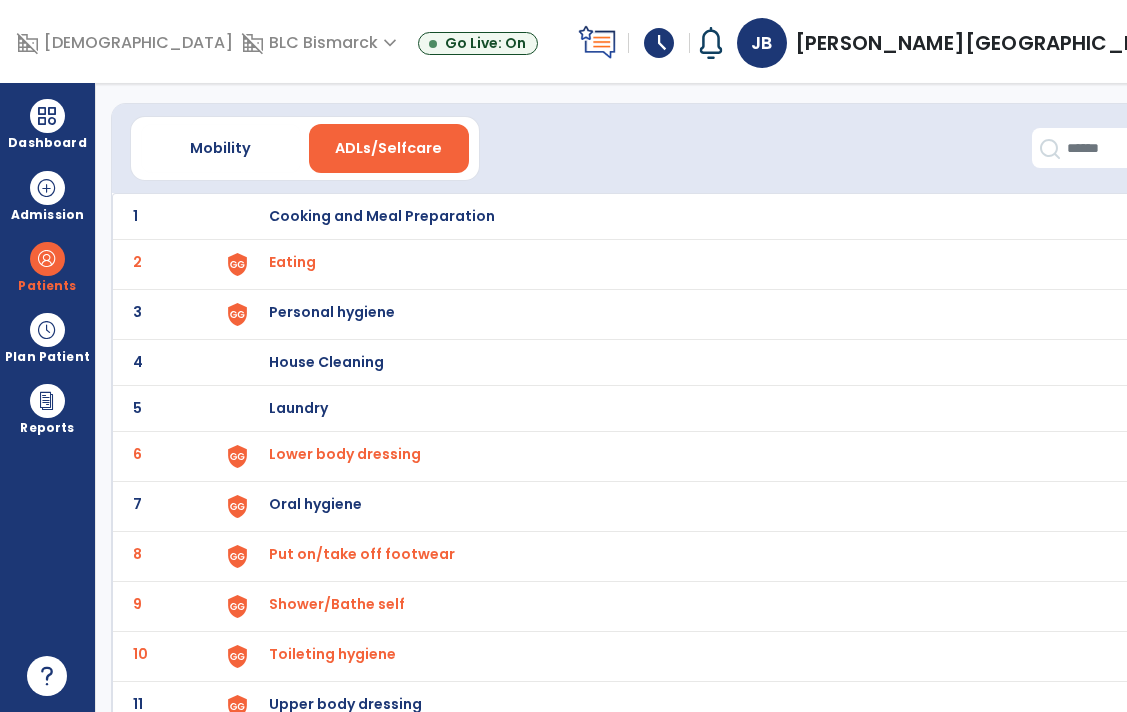 click on "Personal hygiene" at bounding box center (382, 216) 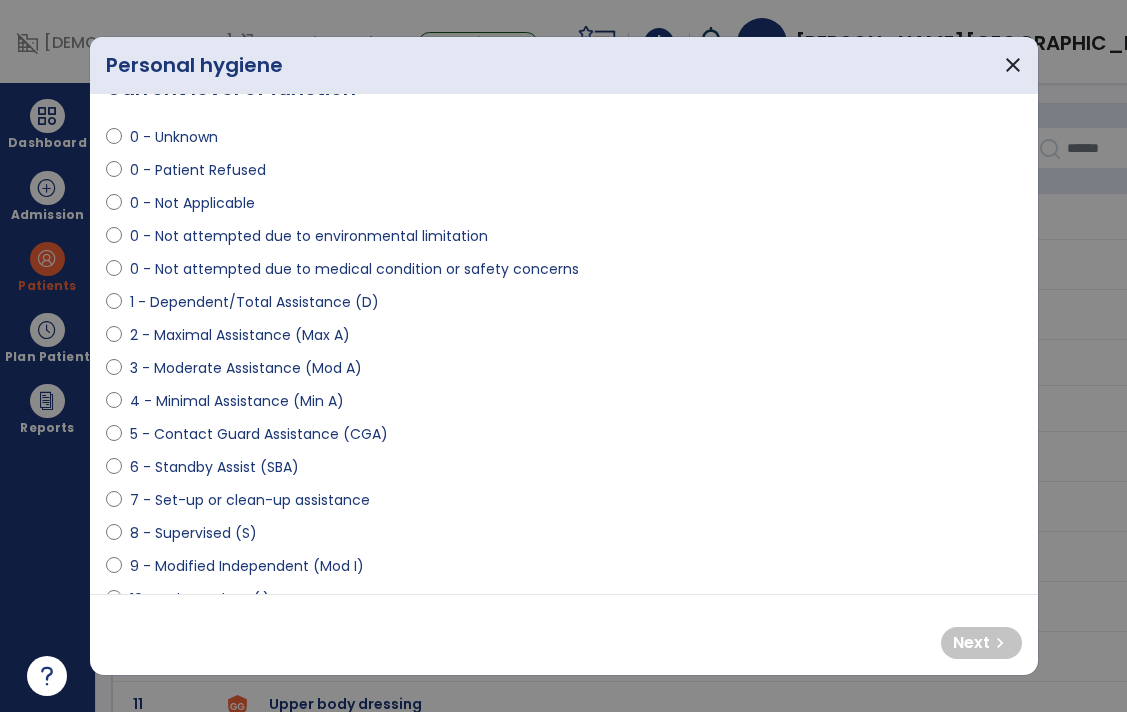 scroll, scrollTop: 81, scrollLeft: 0, axis: vertical 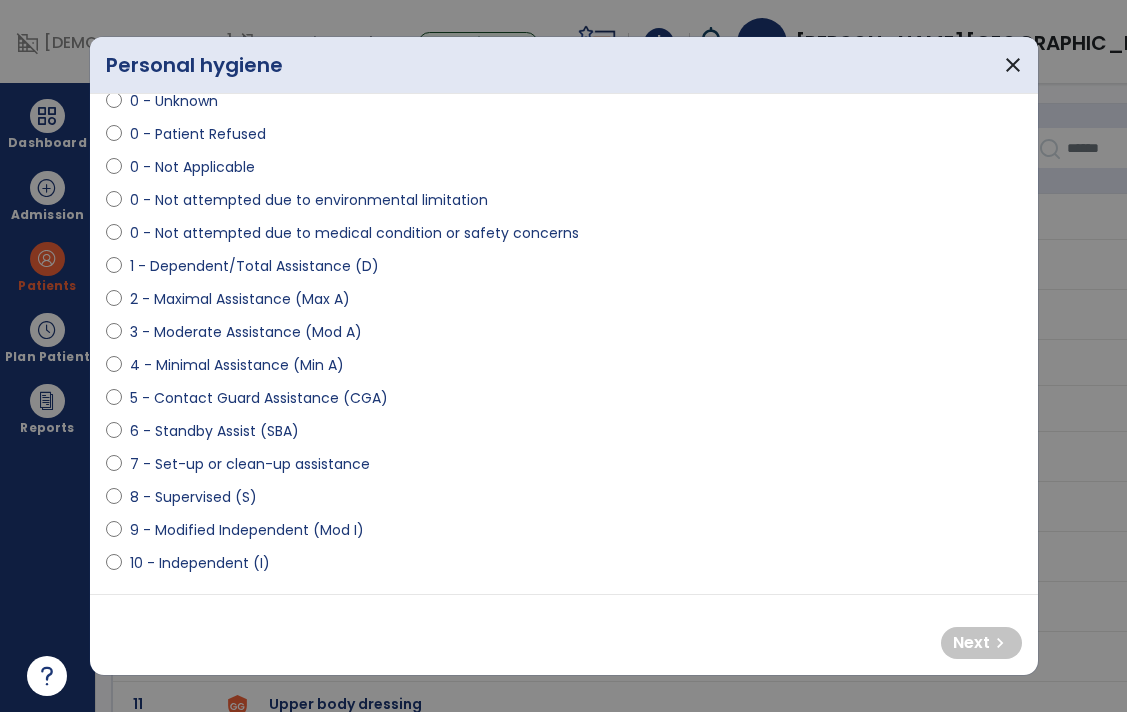 click on "10 - Independent (I)" at bounding box center [200, 563] 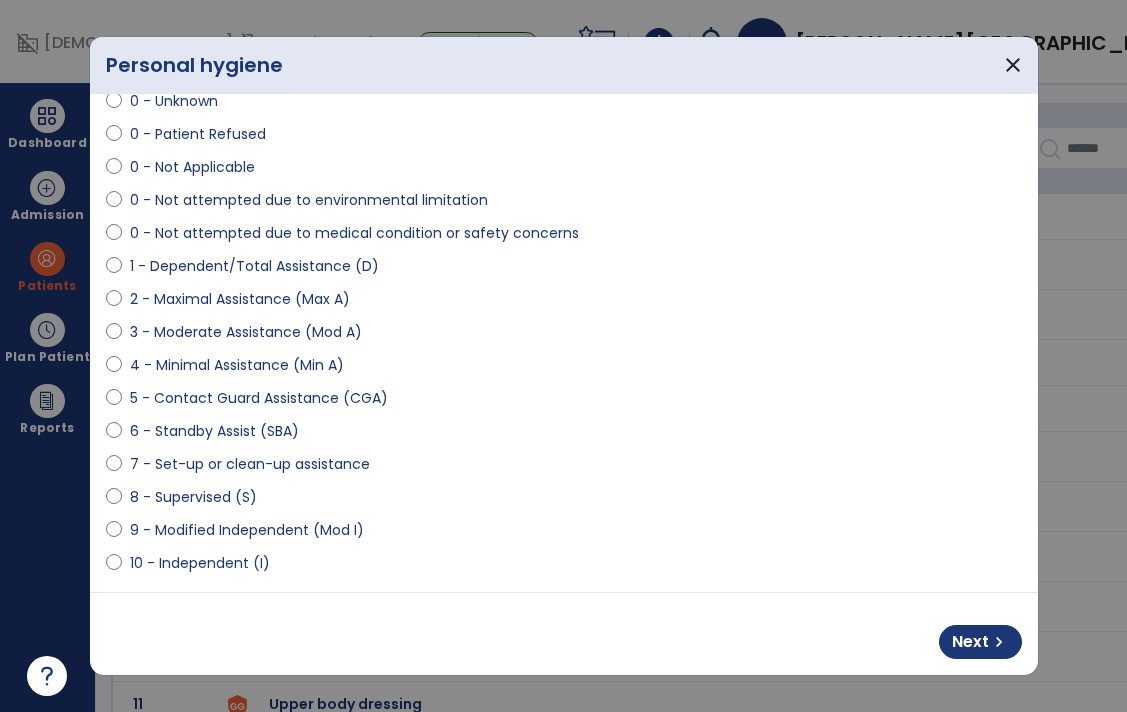 click on "9 - Modified Independent (Mod I)" at bounding box center [247, 530] 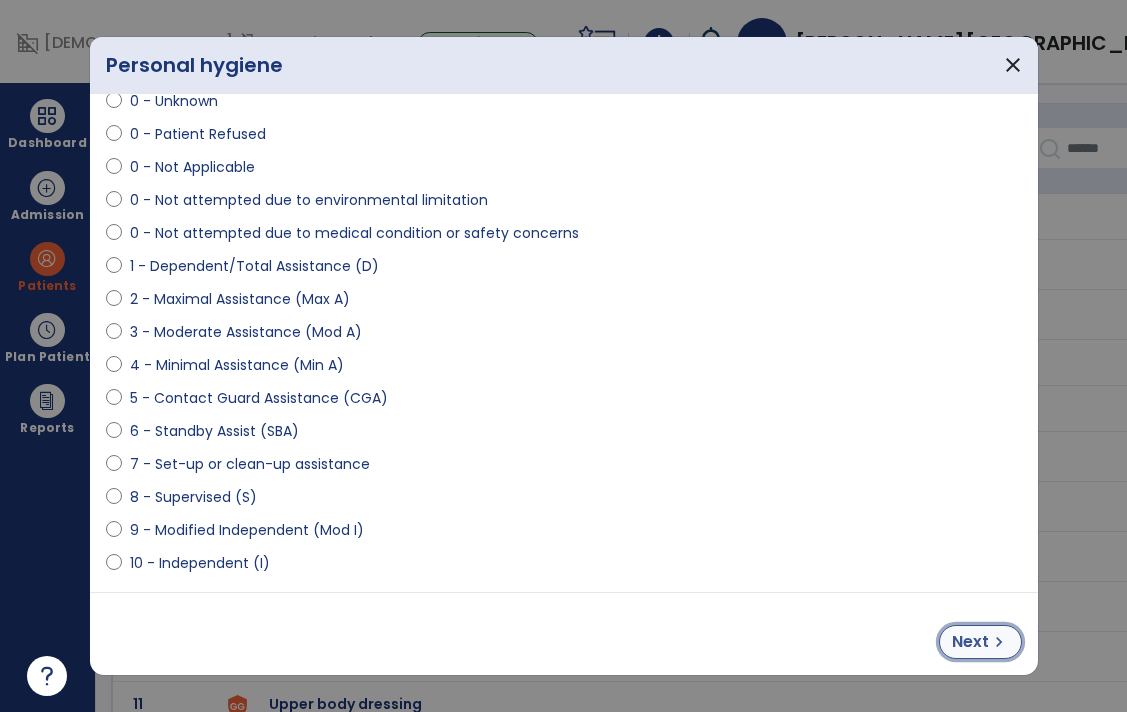 click on "Next" at bounding box center [970, 642] 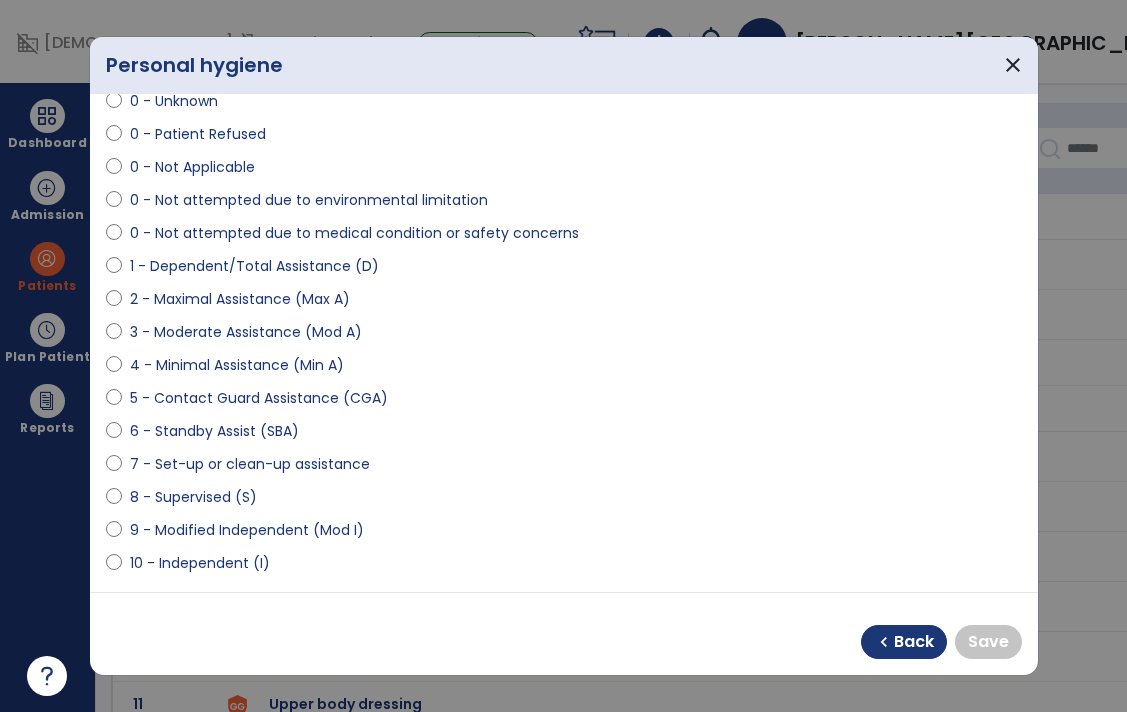 click on "10 - Independent (I)" at bounding box center (200, 563) 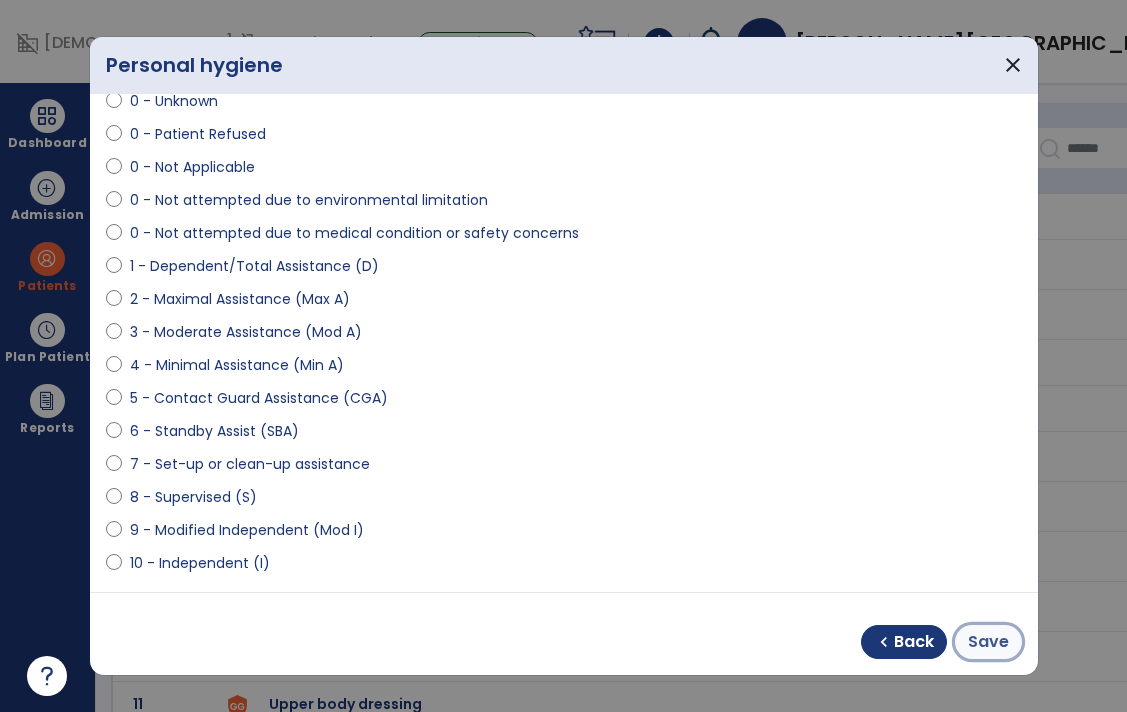 click on "Save" at bounding box center [988, 642] 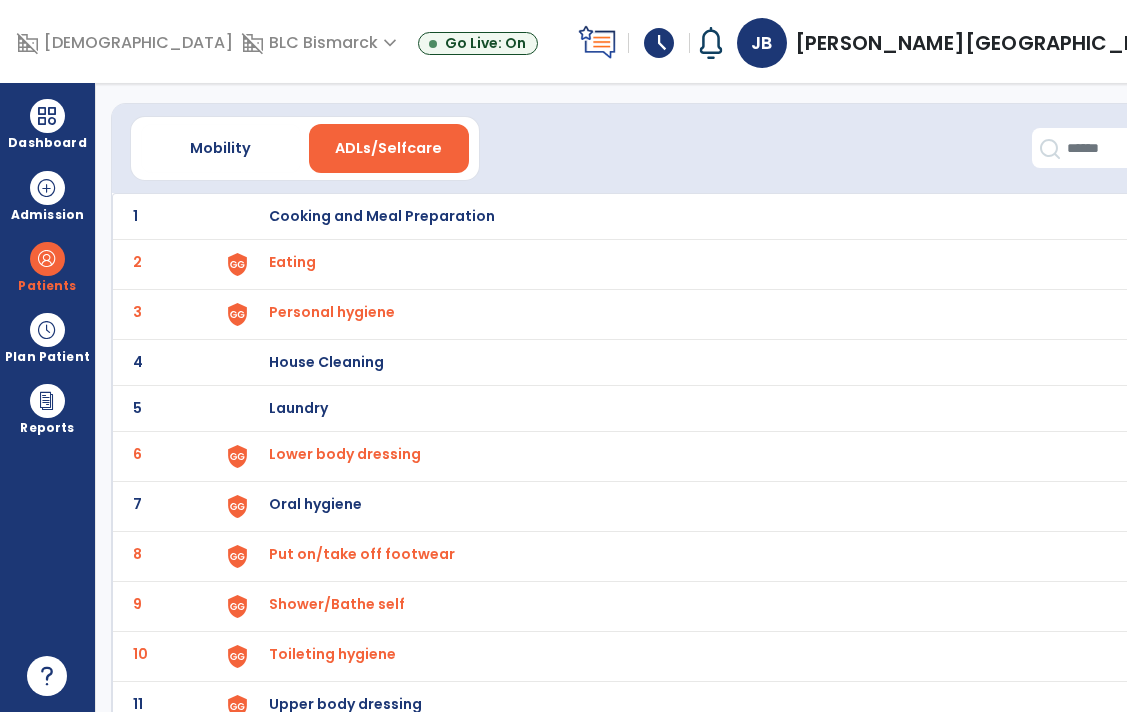 click on "Oral hygiene" at bounding box center [382, 216] 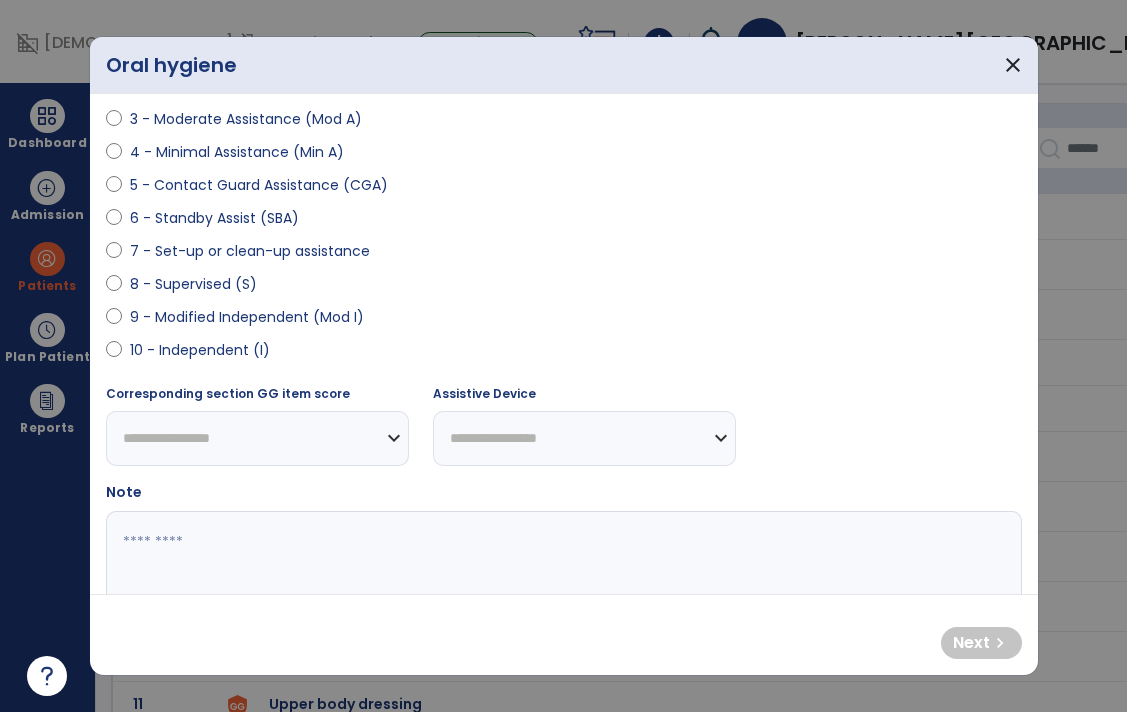 scroll, scrollTop: 295, scrollLeft: 0, axis: vertical 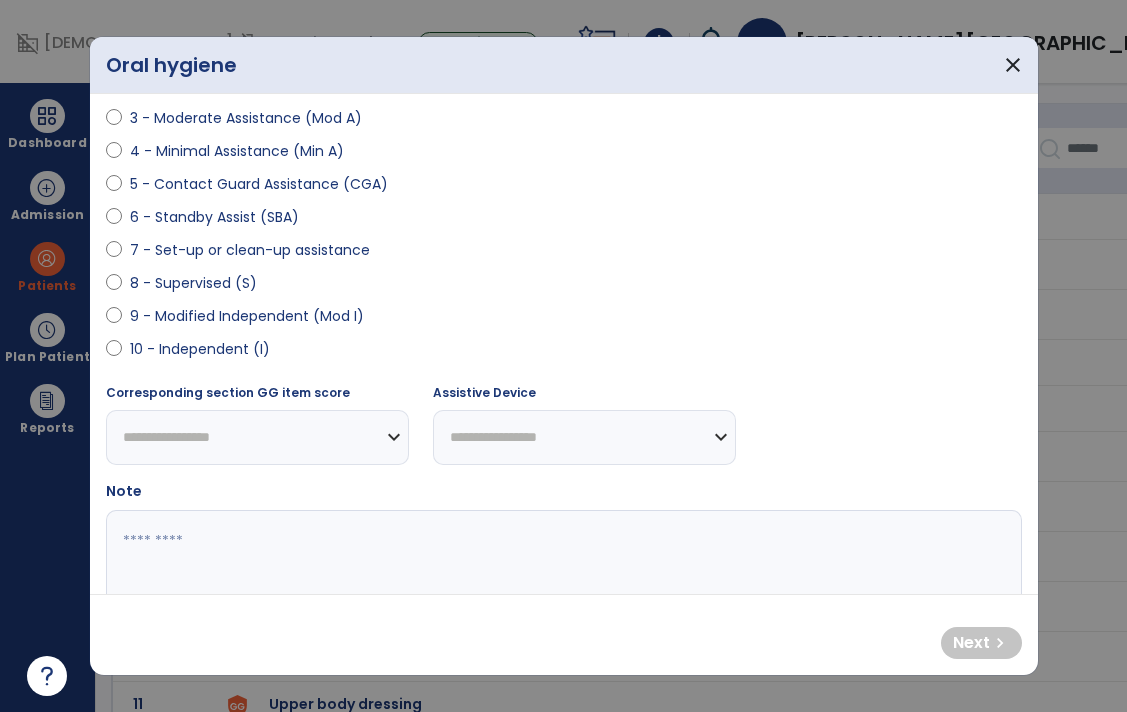 click on "0 - Unknown 0 - Patient Refused 0 - Not Applicable 0 - Not attempted due to environmental limitation 0 - Not attempted due to medical condition or safety concerns 1 - Dependent/Total Assistance (D) 2 - Maximal Assistance (Max A) 3 - Moderate Assistance (Mod A) 4 - Minimal Assistance (Min A) 5 - Contact Guard Assistance (CGA) 6 - Standby Assist (SBA) 7 - Set-up or clean-up assistance 8 - Supervised (S) 9 - Modified Independent (Mod I) 10 - Independent (I)" at bounding box center (564, 110) 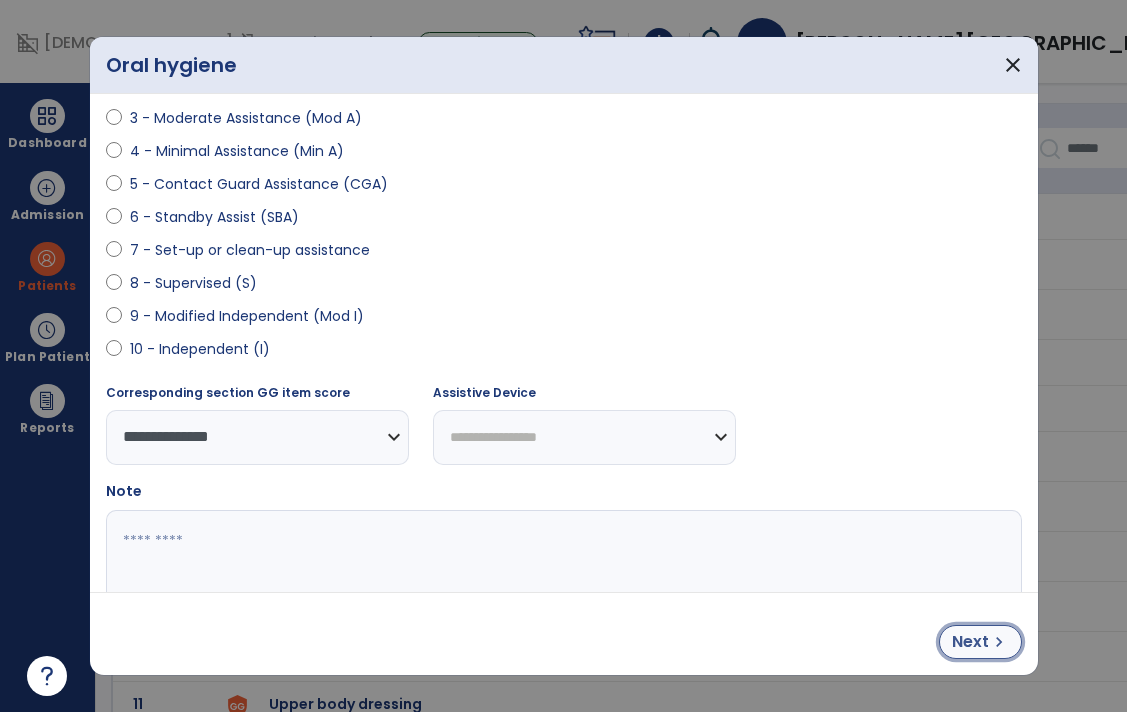 click on "Next  chevron_right" at bounding box center [980, 642] 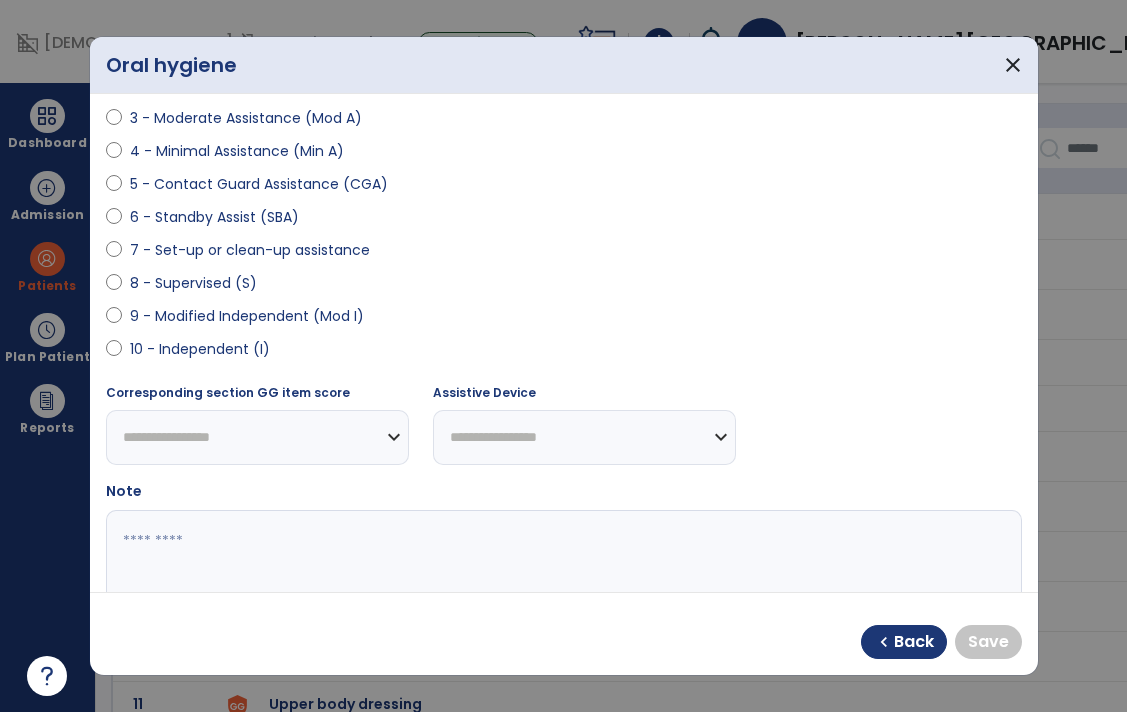 click on "10 - Independent (I)" at bounding box center [200, 349] 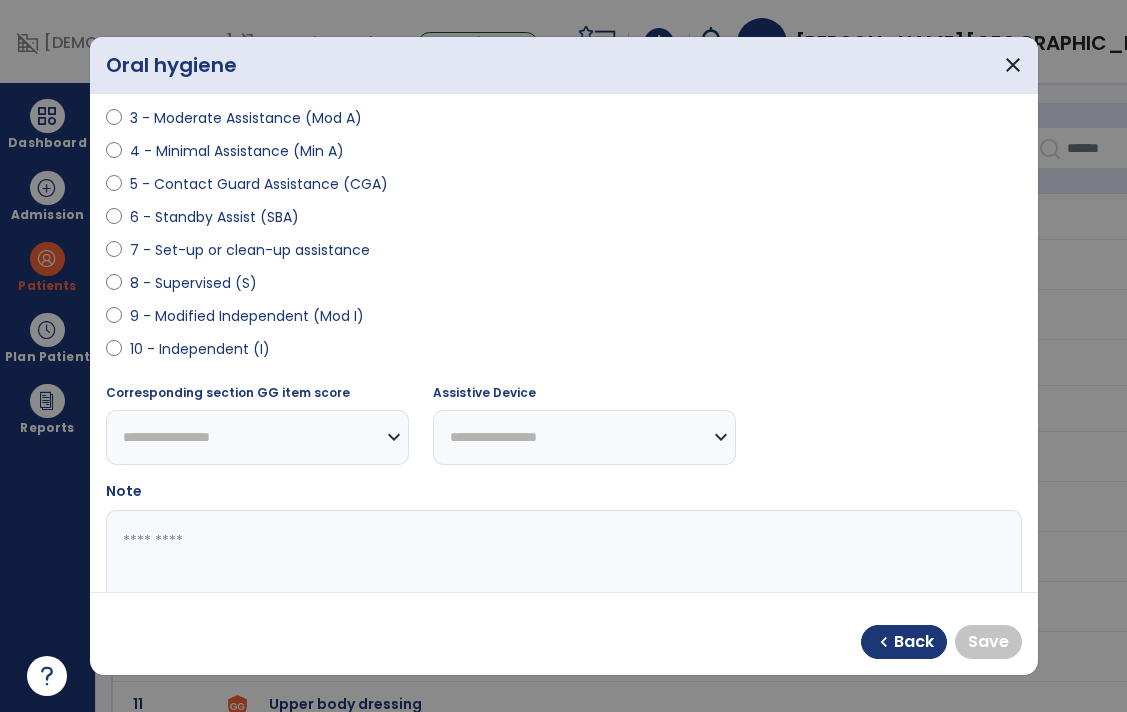 select on "**********" 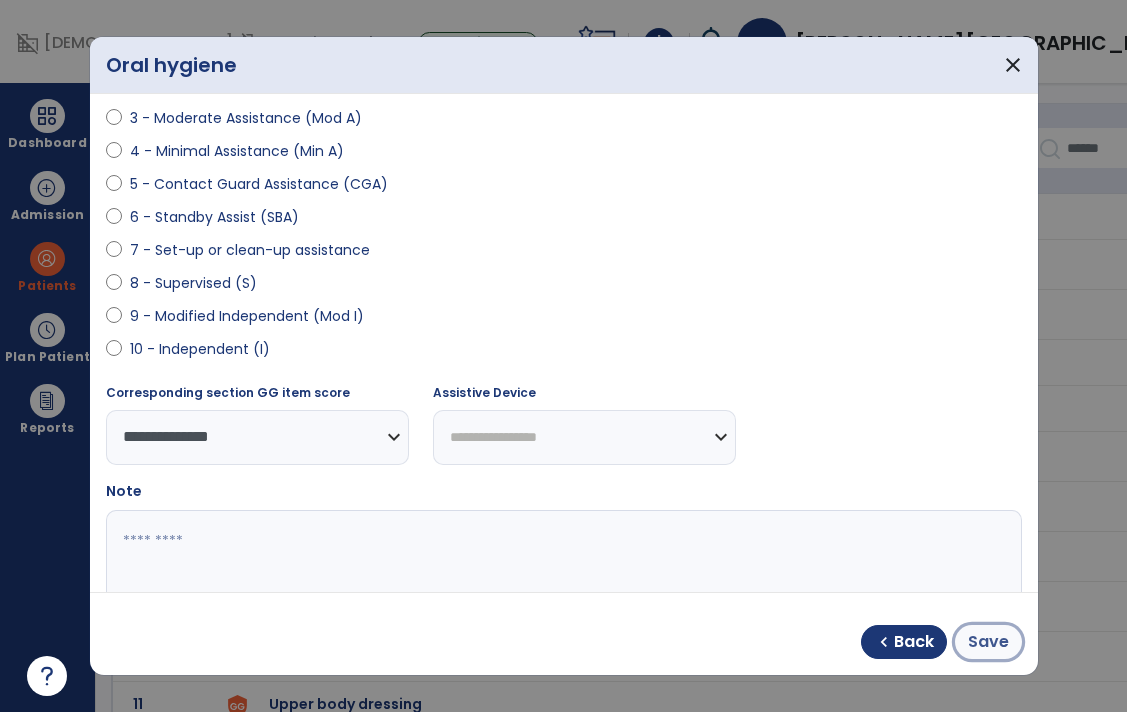 click on "Save" at bounding box center (988, 642) 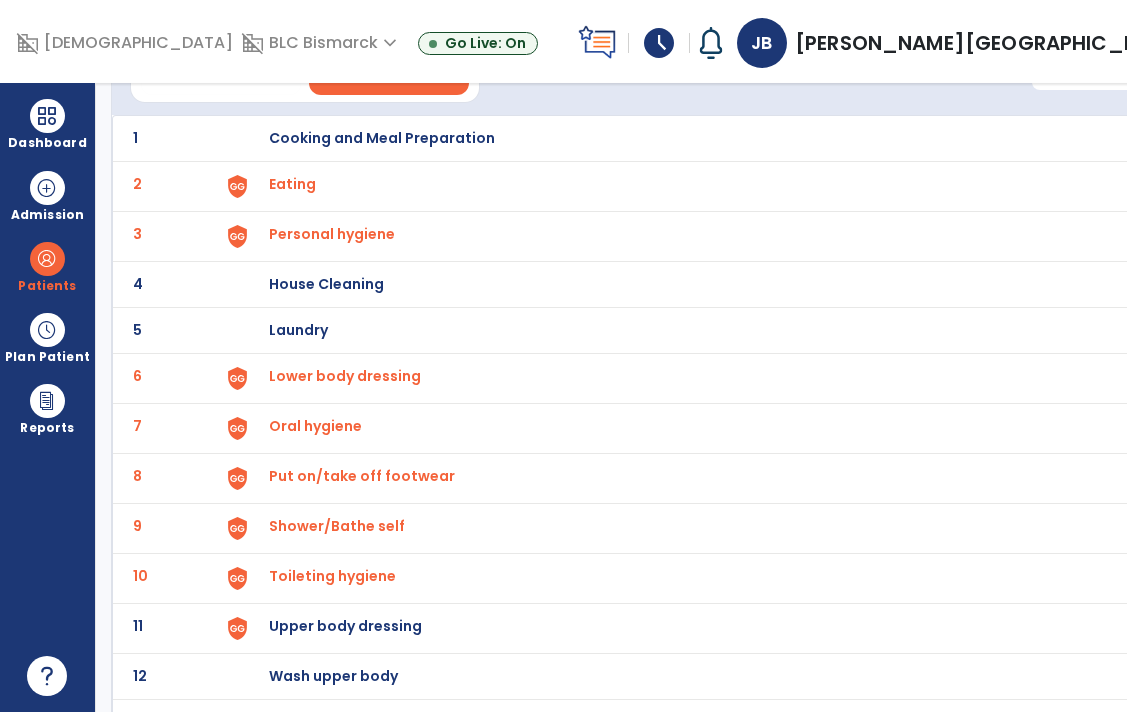 scroll, scrollTop: 159, scrollLeft: 0, axis: vertical 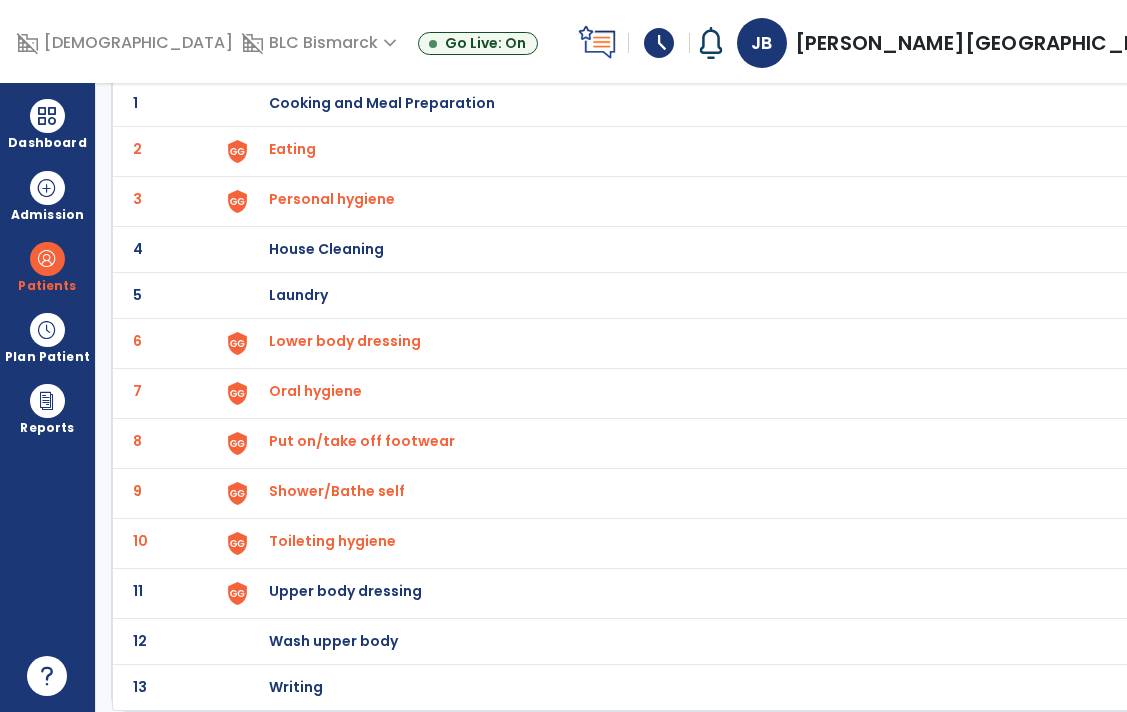 click on "Upper body dressing" at bounding box center (382, 103) 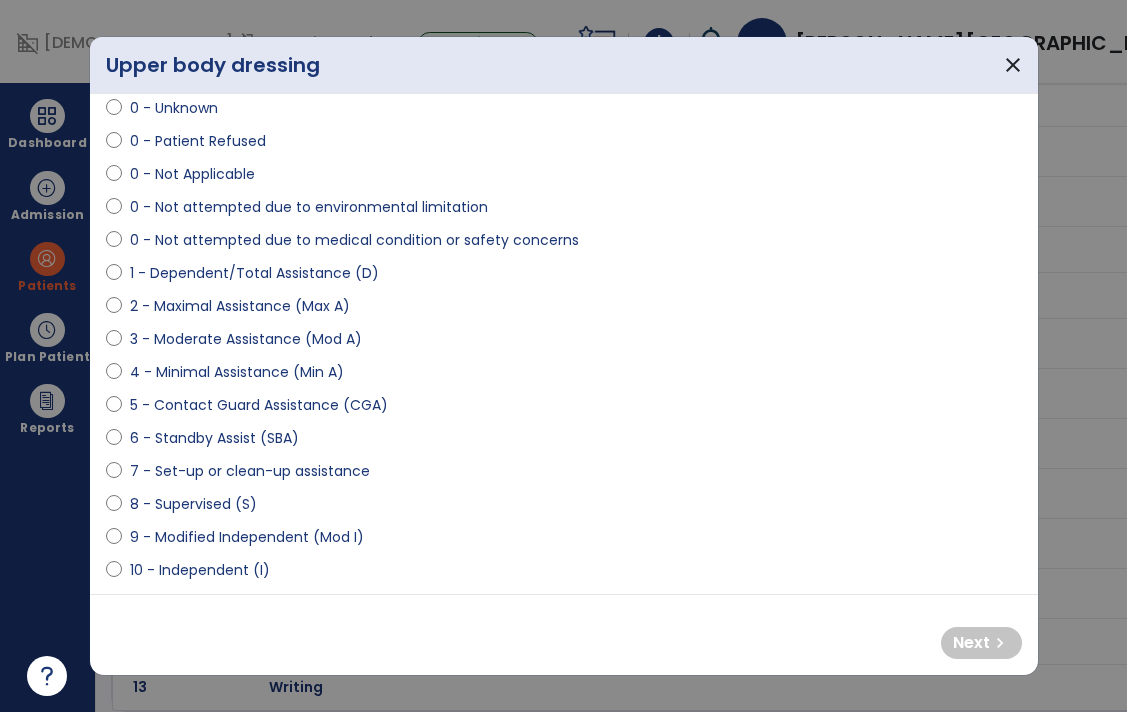 scroll, scrollTop: 94, scrollLeft: 0, axis: vertical 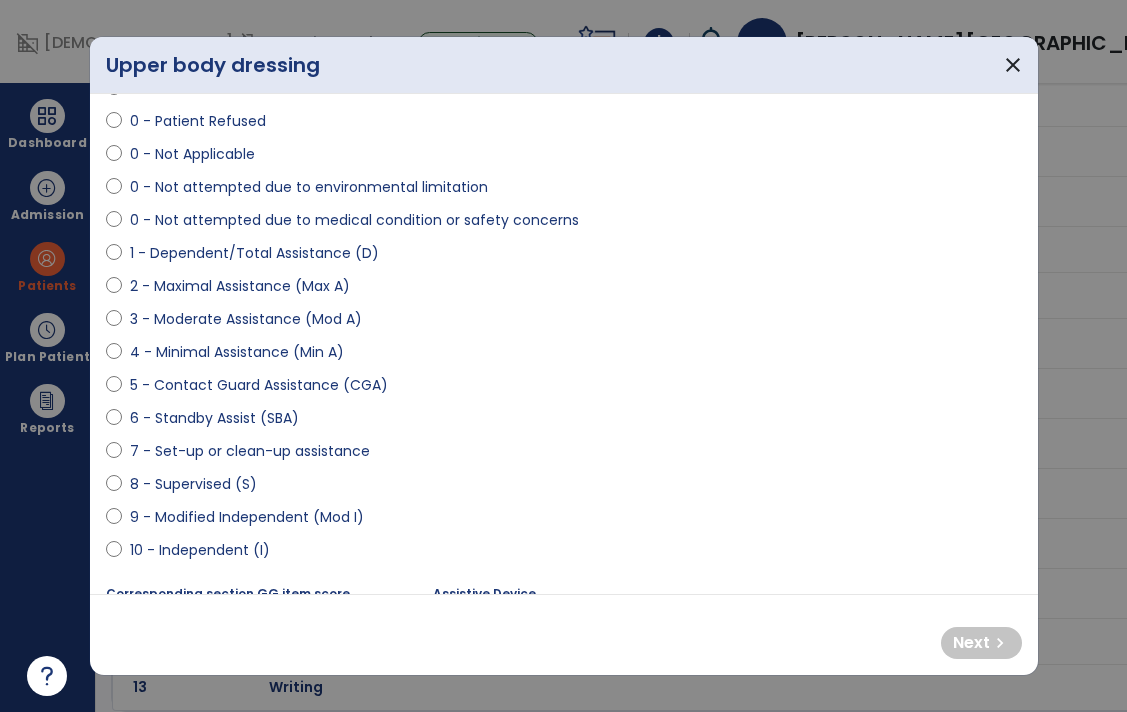 click on "7 - Set-up or clean-up assistance" at bounding box center [250, 451] 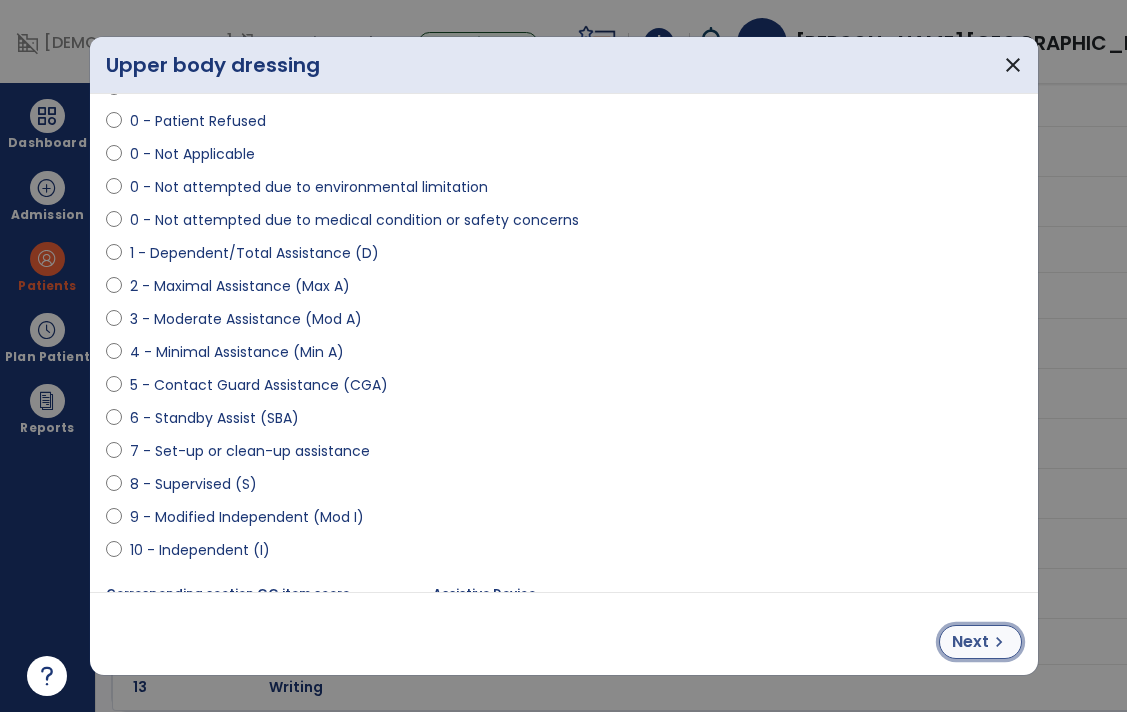 click on "Next" at bounding box center [970, 642] 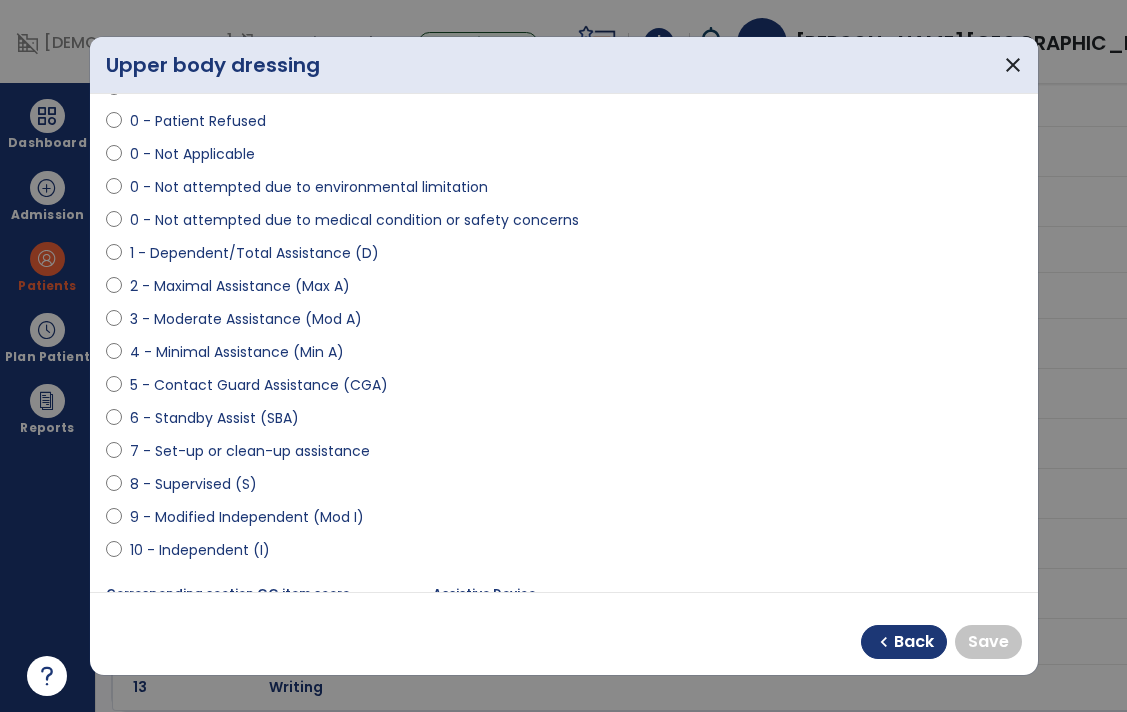 click on "10 - Independent (I)" at bounding box center (200, 550) 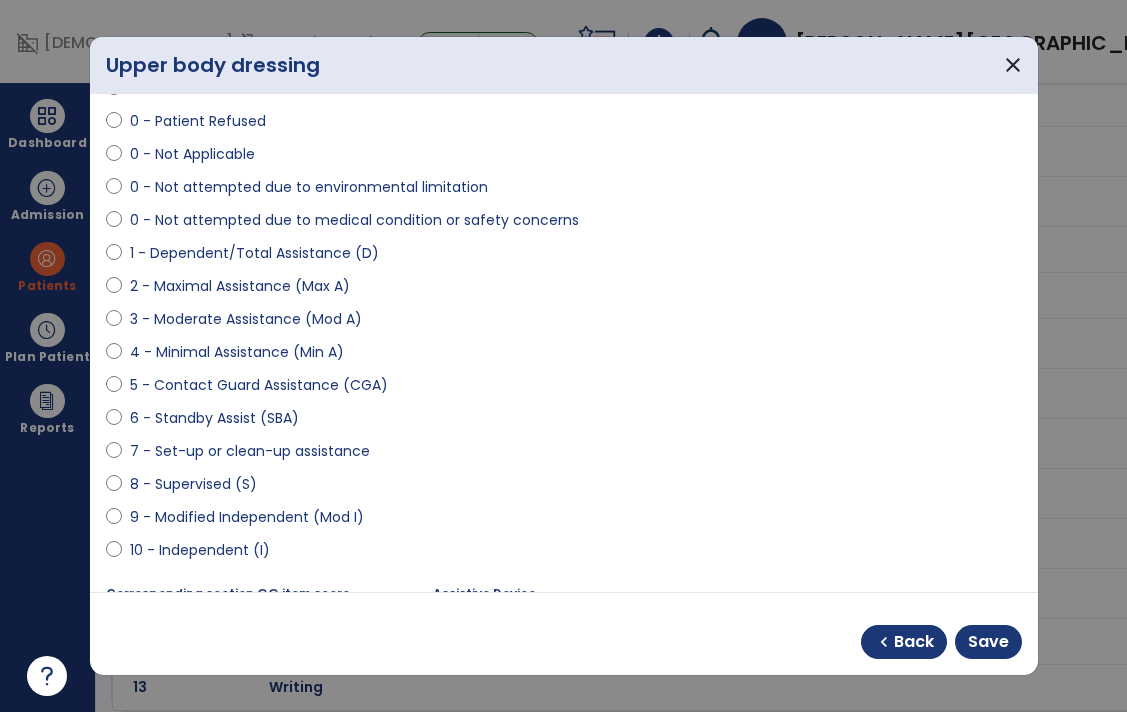 click on "chevron_left  Back Save" at bounding box center [941, 642] 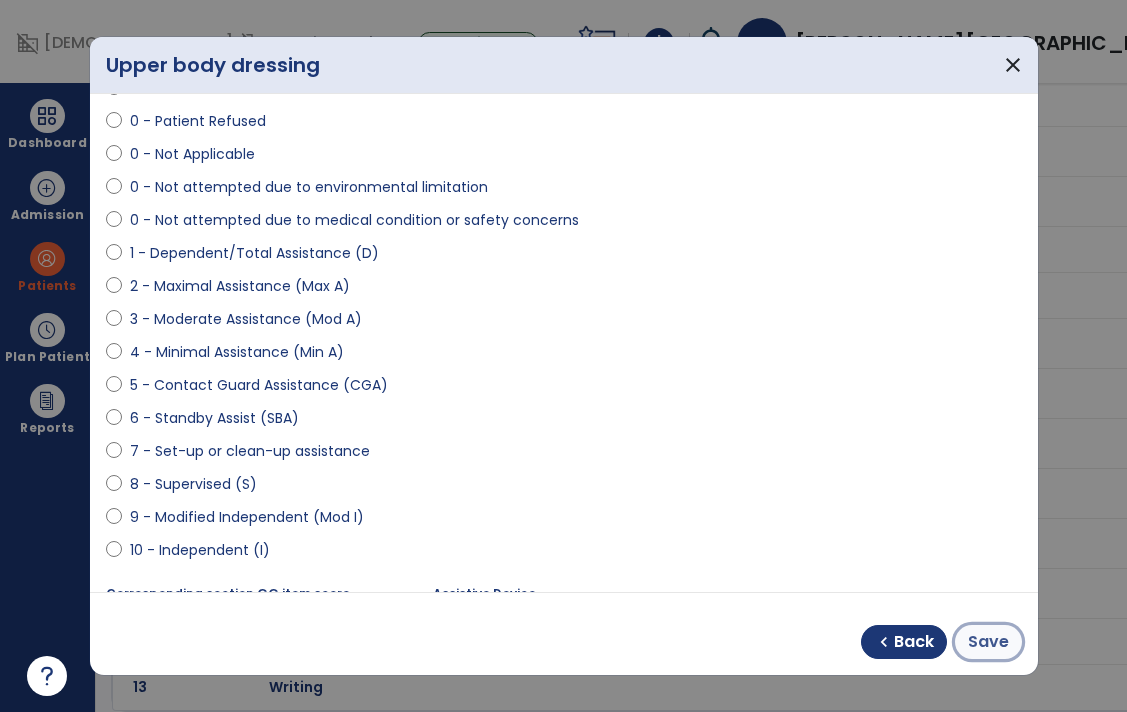 click on "Save" at bounding box center (988, 642) 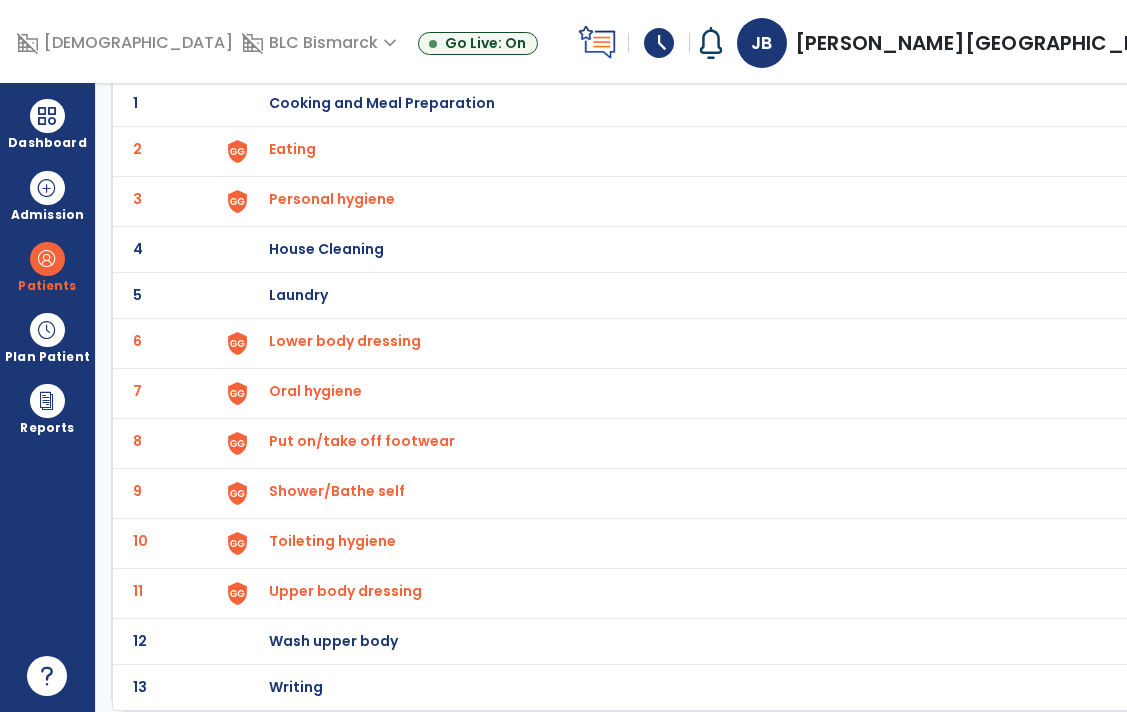 scroll, scrollTop: 0, scrollLeft: 0, axis: both 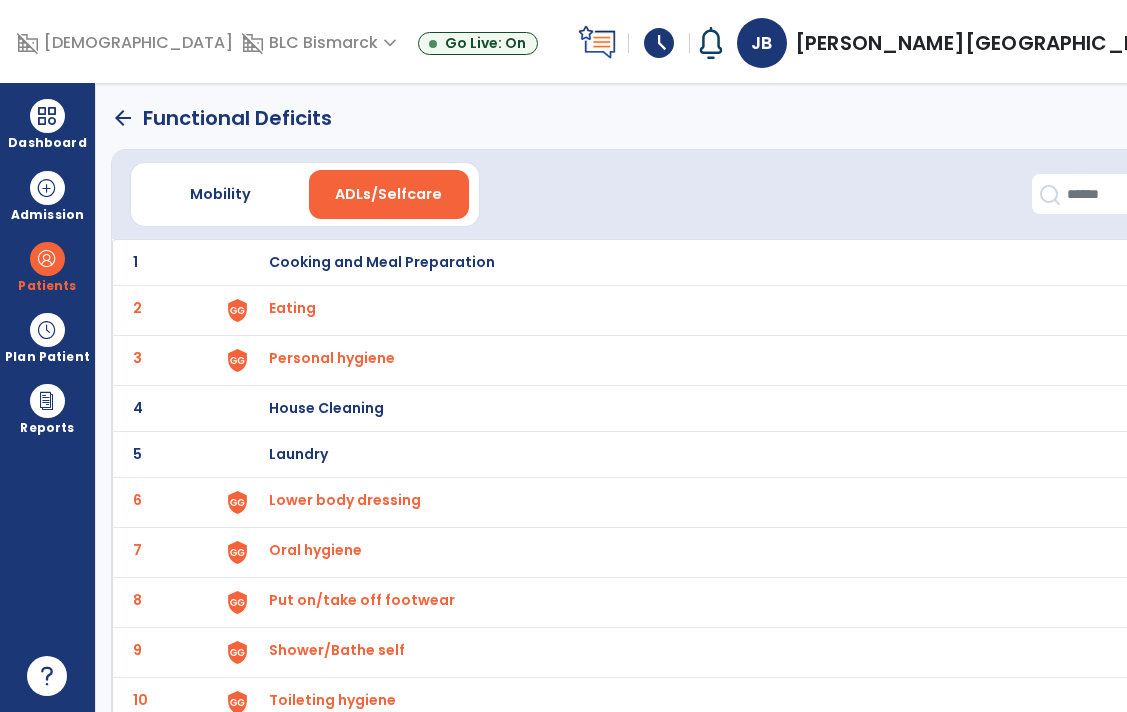 click on "arrow_back" 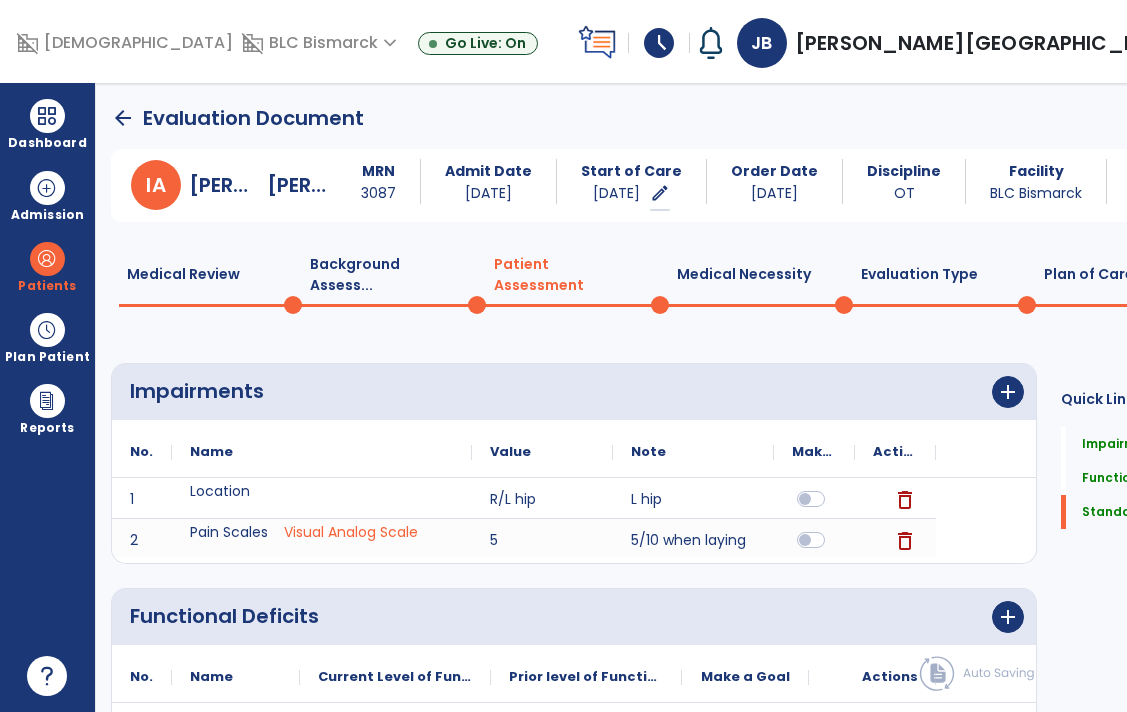 scroll, scrollTop: 20, scrollLeft: 0, axis: vertical 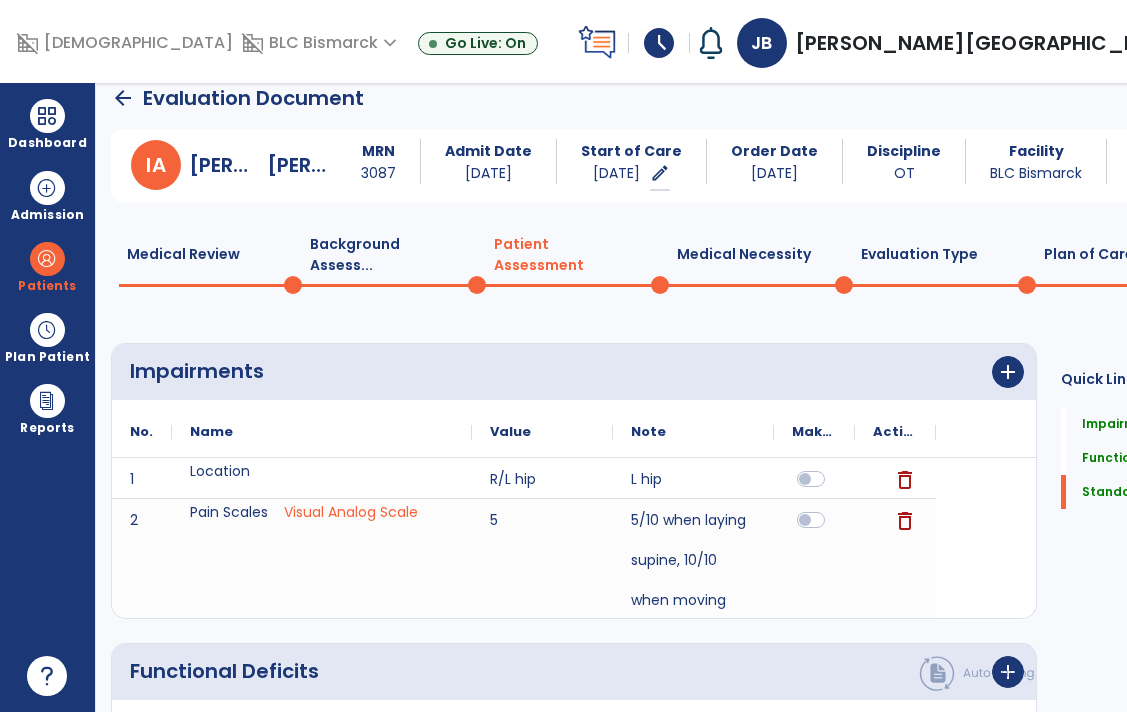 click on "Medical Necessity  0" 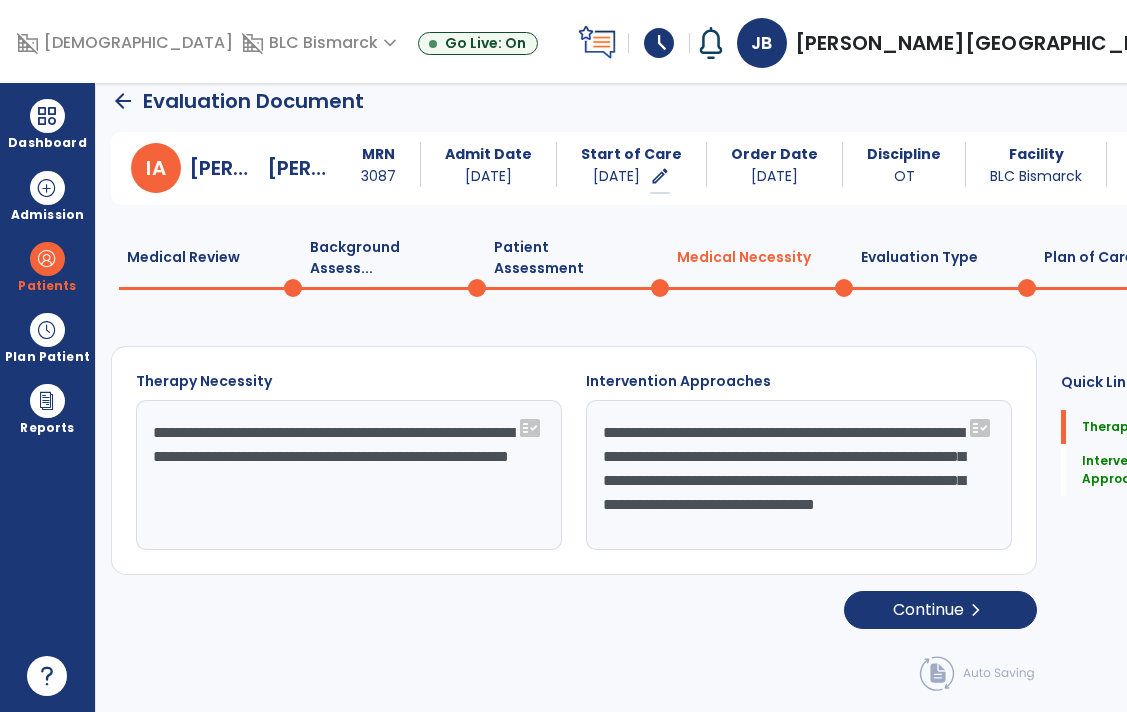 scroll, scrollTop: 17, scrollLeft: 0, axis: vertical 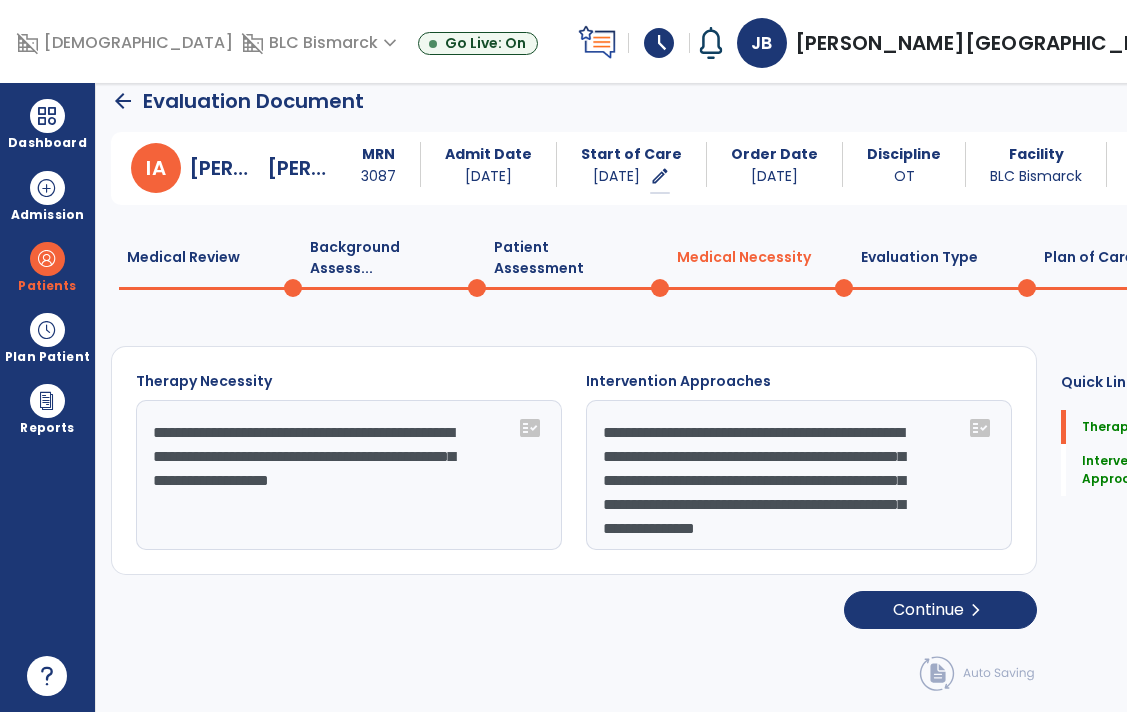 click on "Evaluation Type  0" 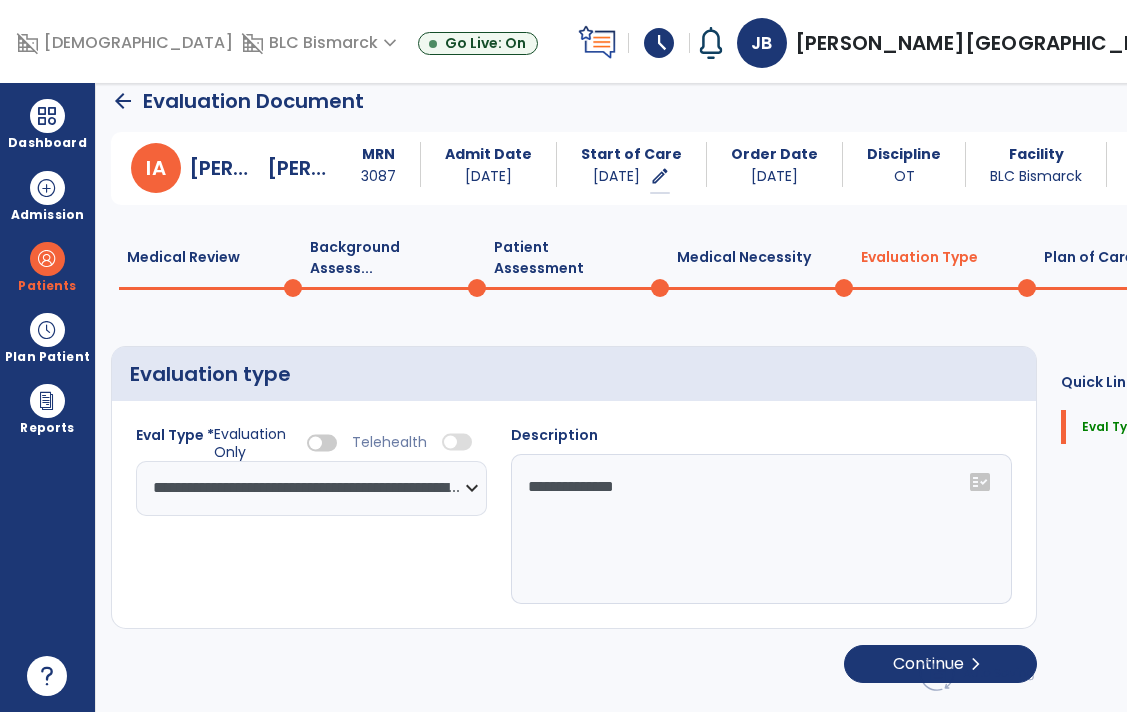 click on "Plan of Care  0" 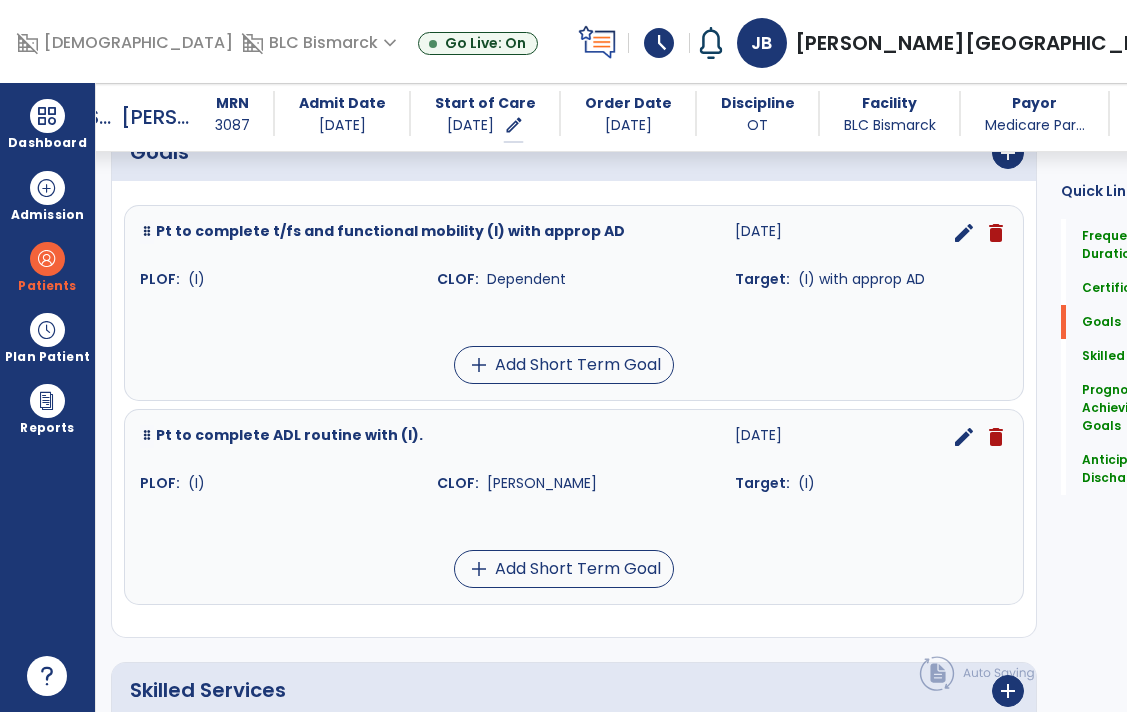 scroll, scrollTop: 529, scrollLeft: 0, axis: vertical 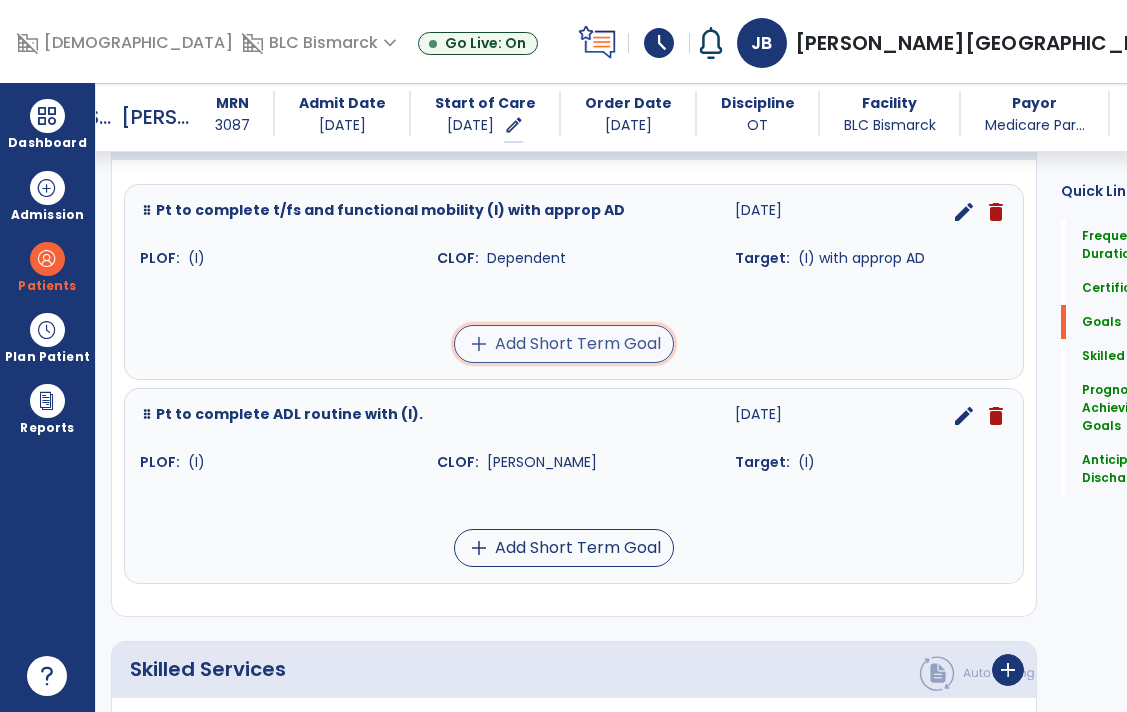 click on "add  Add Short Term Goal" at bounding box center [564, 344] 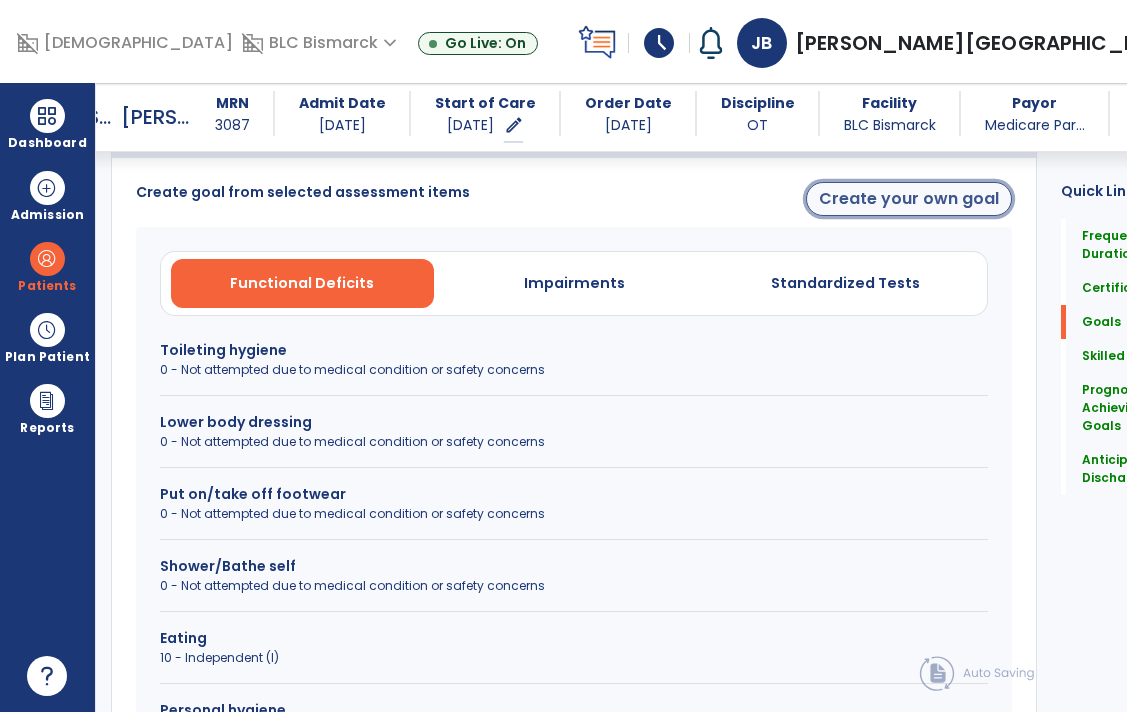 click on "Create your own goal" at bounding box center [909, 199] 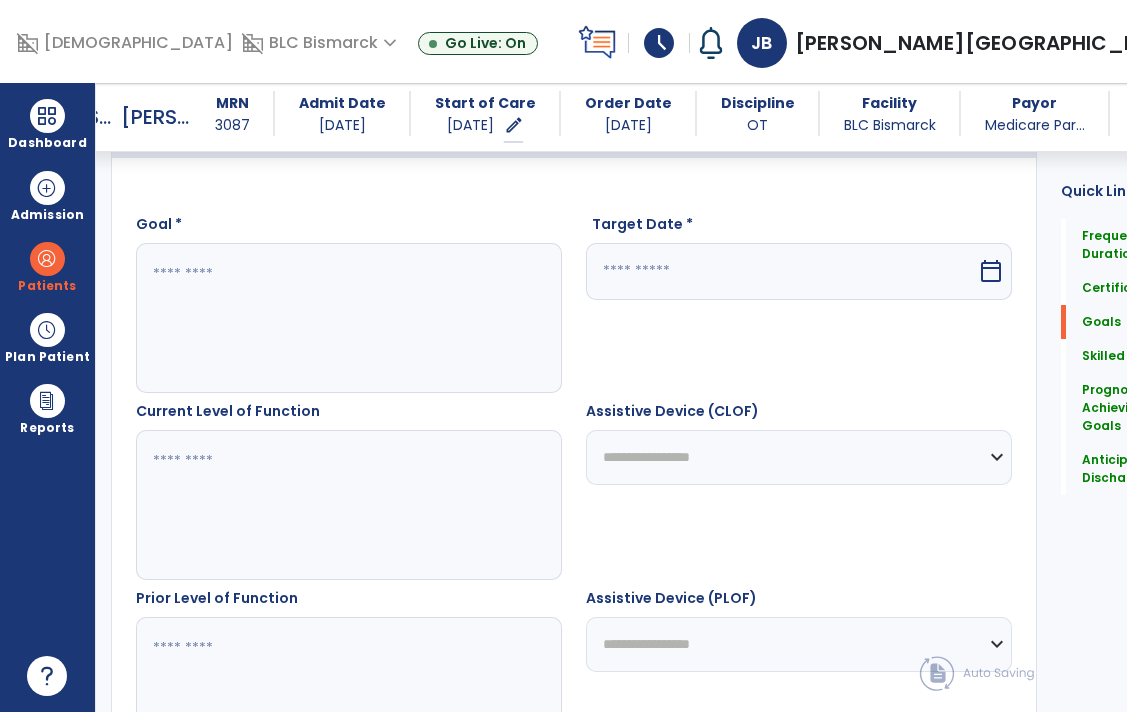 click at bounding box center (324, 318) 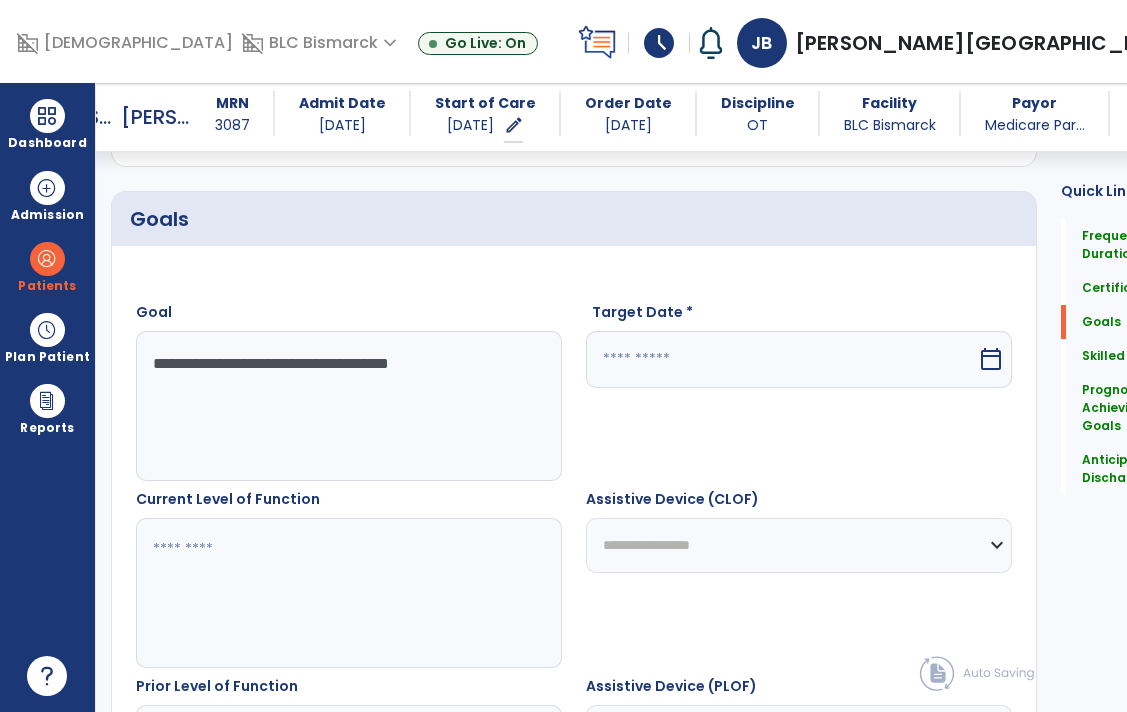 scroll, scrollTop: 461, scrollLeft: 0, axis: vertical 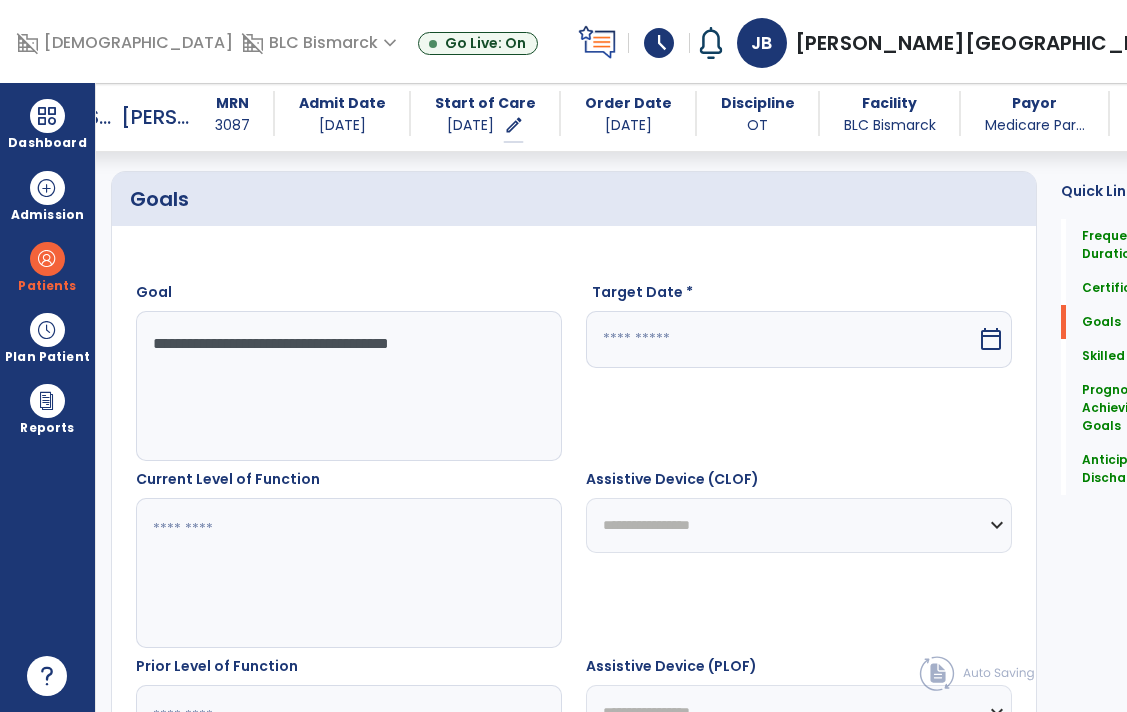 type on "**********" 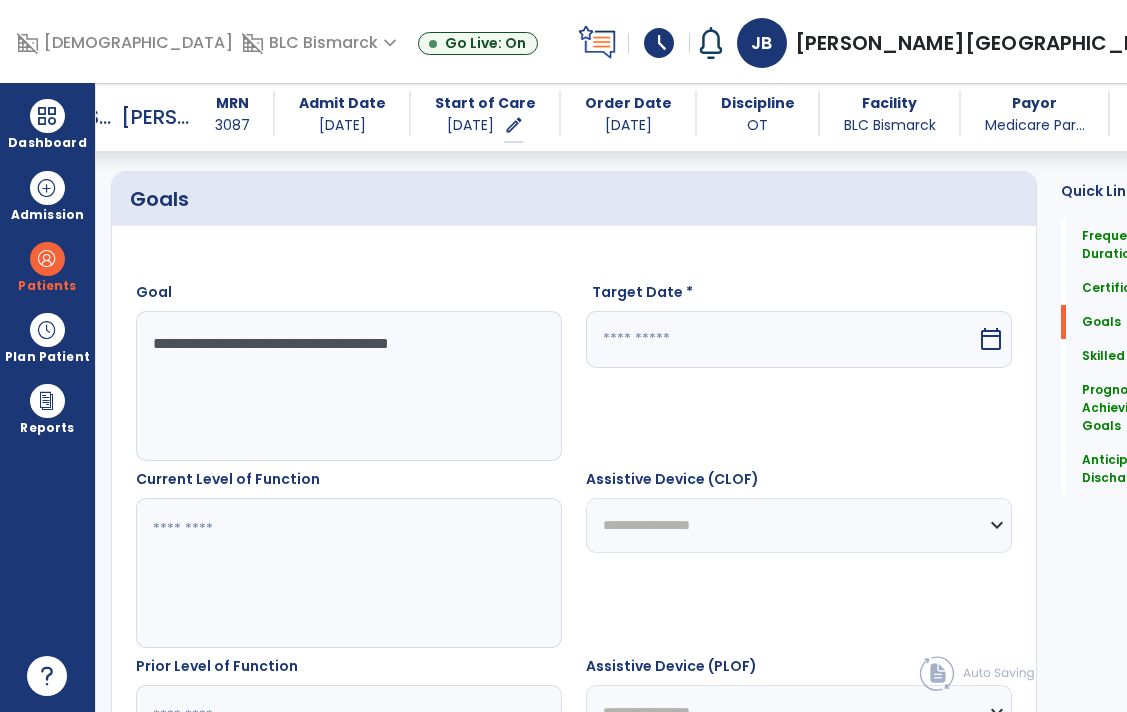 click at bounding box center (324, 573) 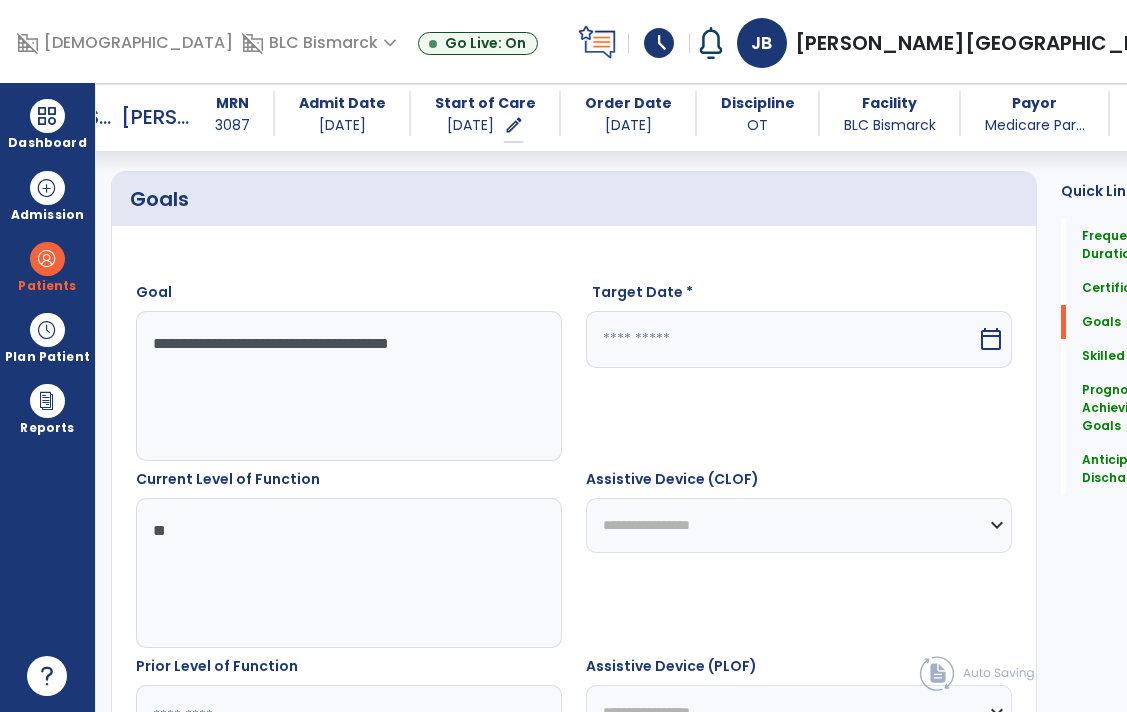 type on "*" 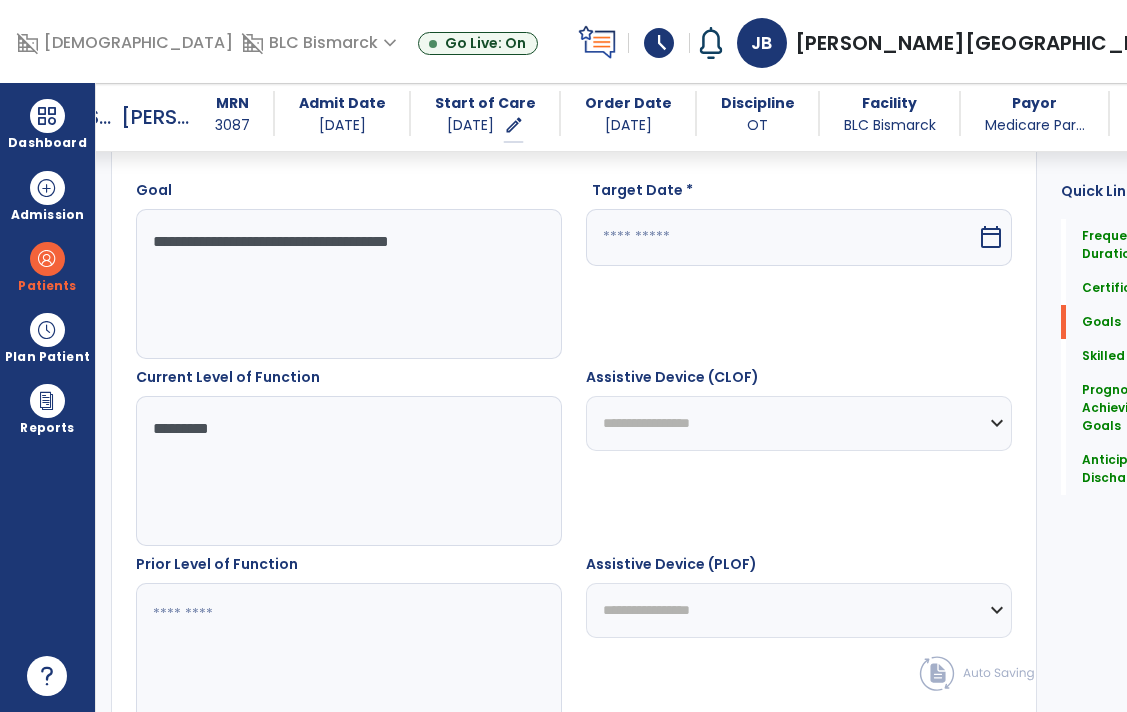 scroll, scrollTop: 566, scrollLeft: 0, axis: vertical 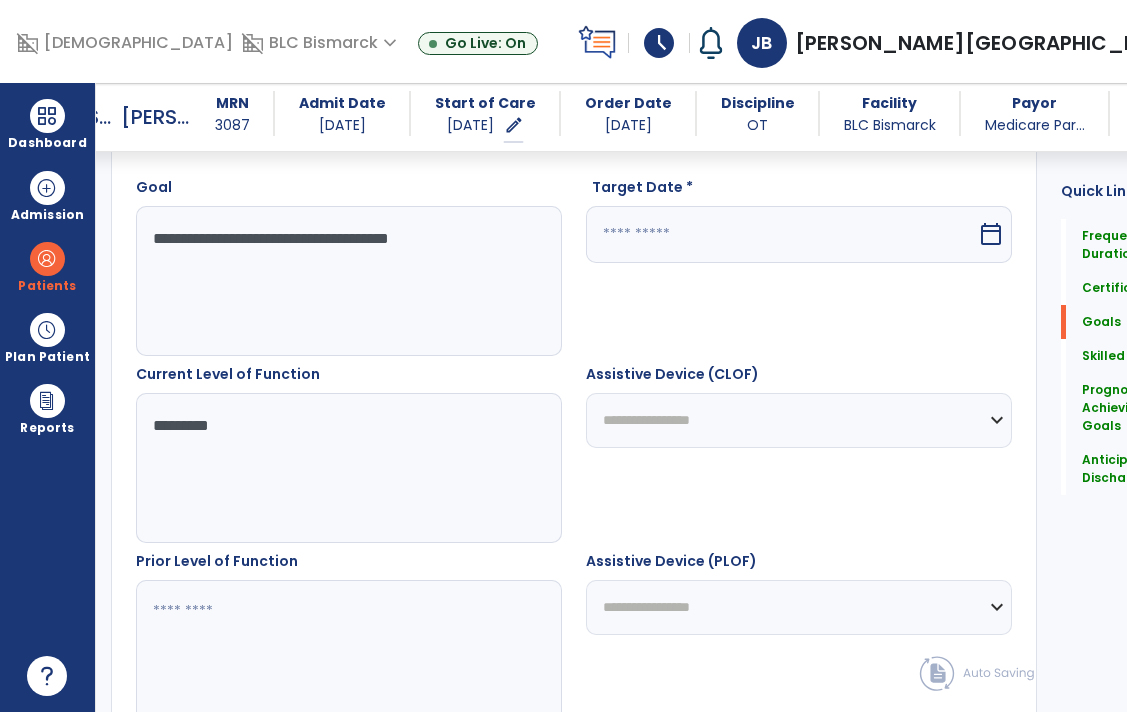 type on "*********" 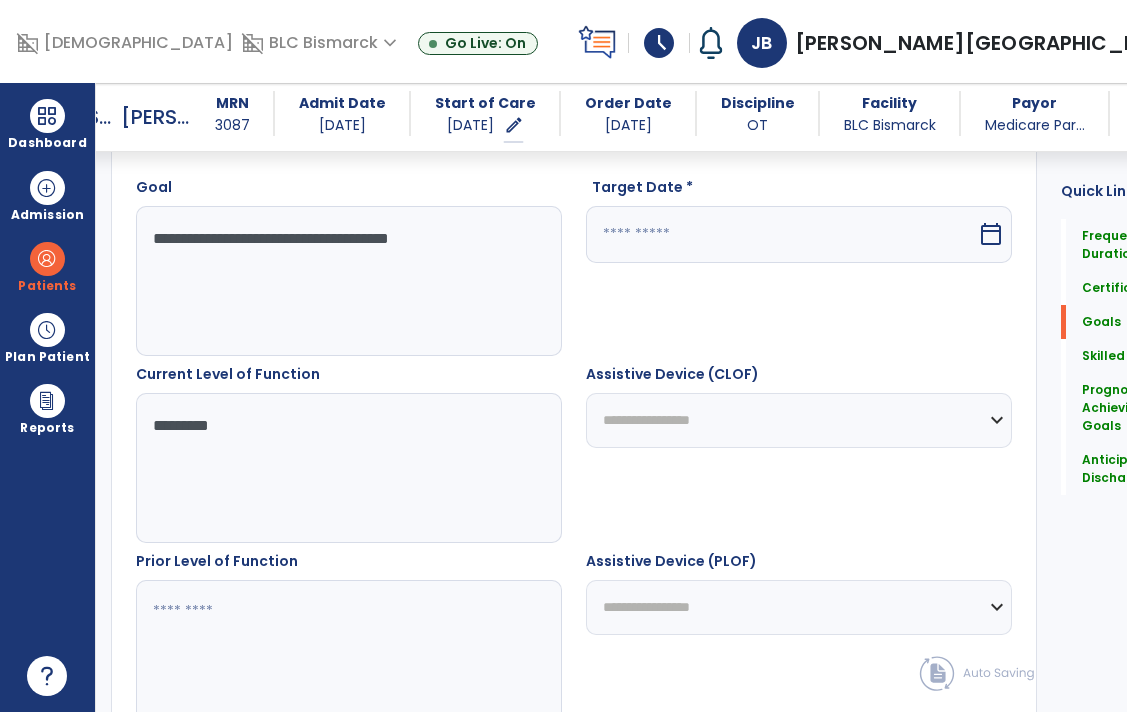 click at bounding box center (324, 655) 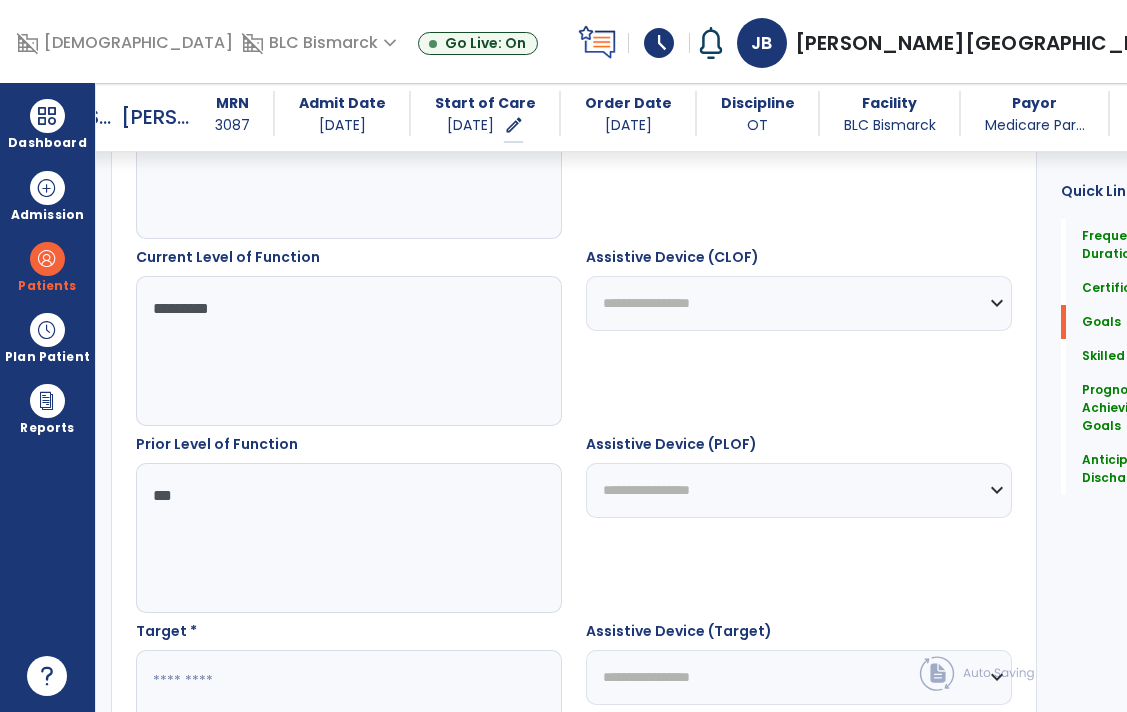 scroll, scrollTop: 736, scrollLeft: 0, axis: vertical 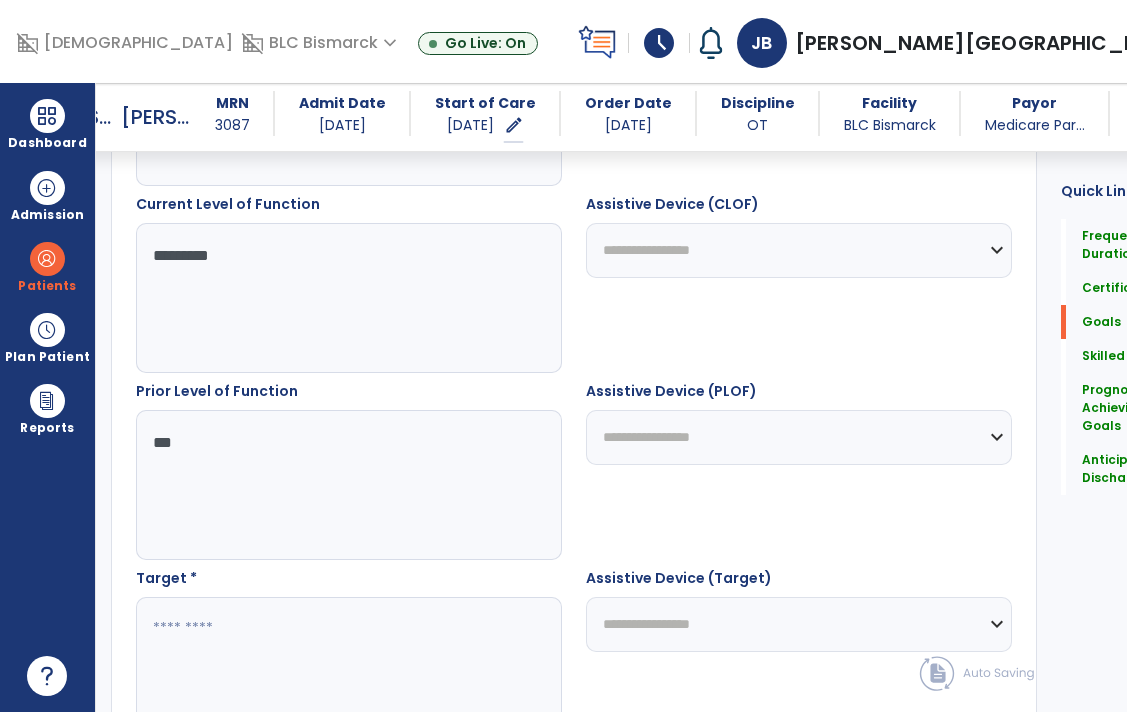 type on "***" 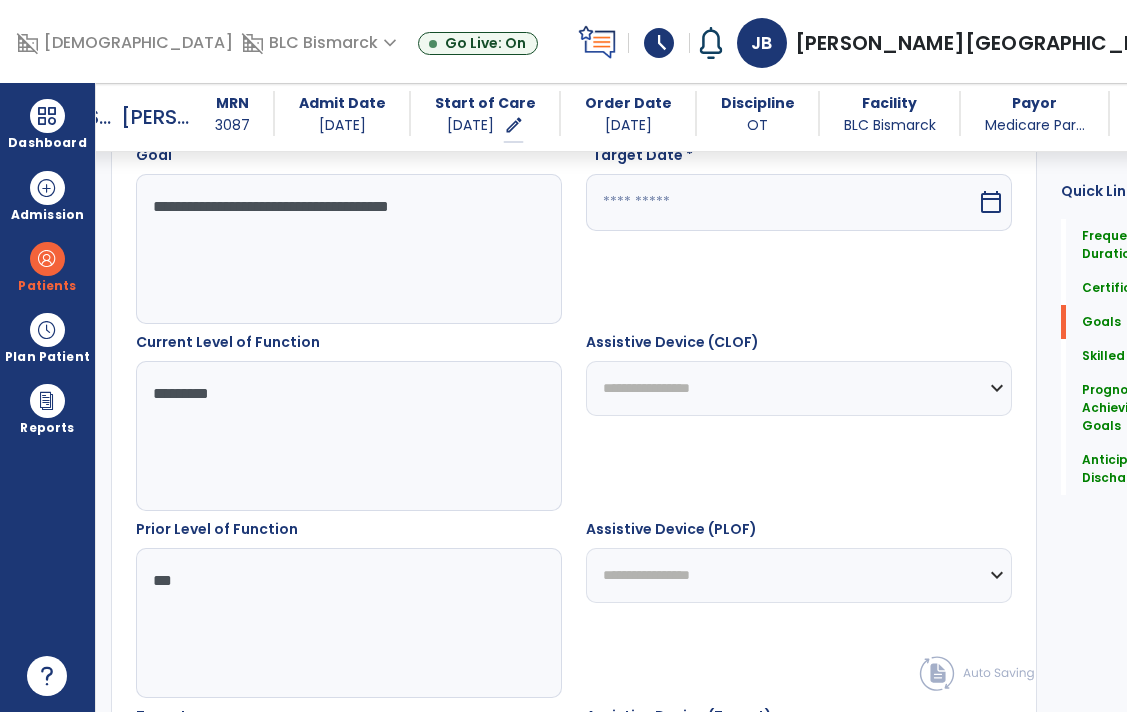 scroll, scrollTop: 597, scrollLeft: 0, axis: vertical 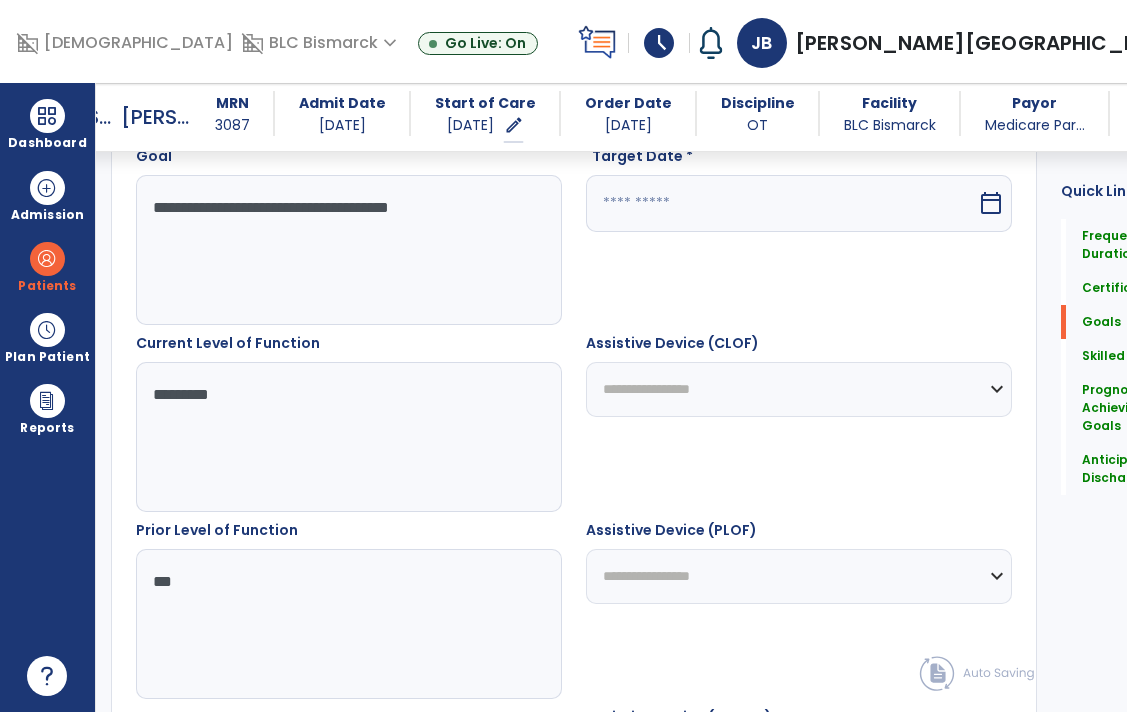 type on "***" 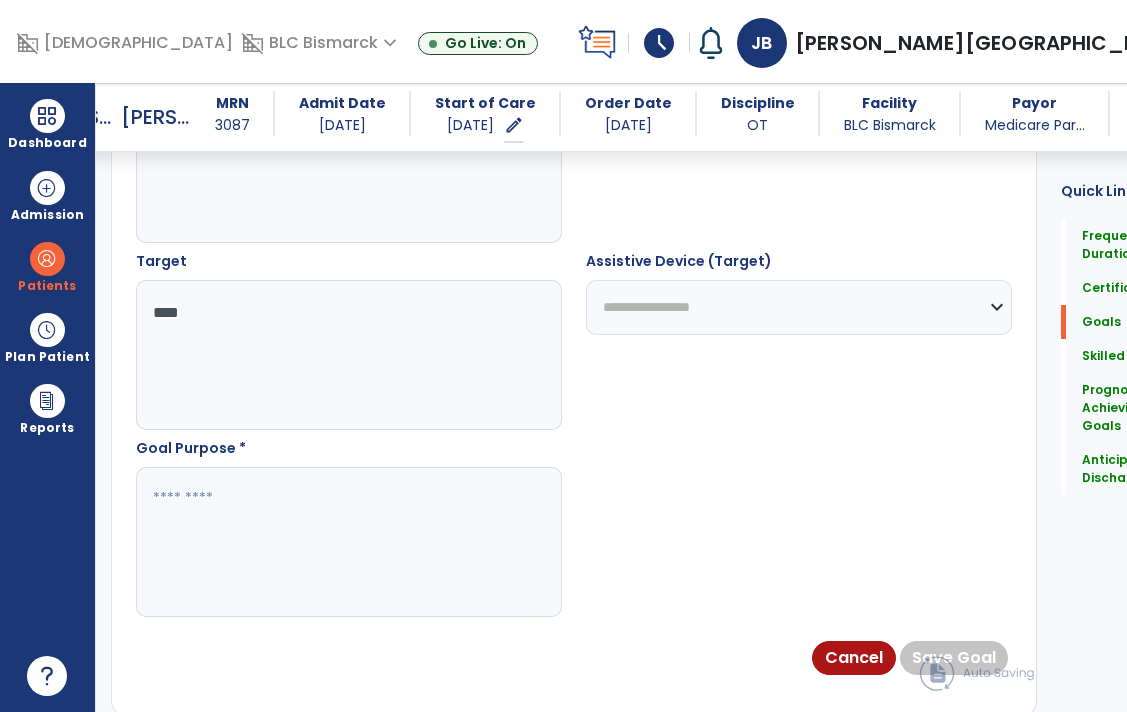 scroll, scrollTop: 1032, scrollLeft: 0, axis: vertical 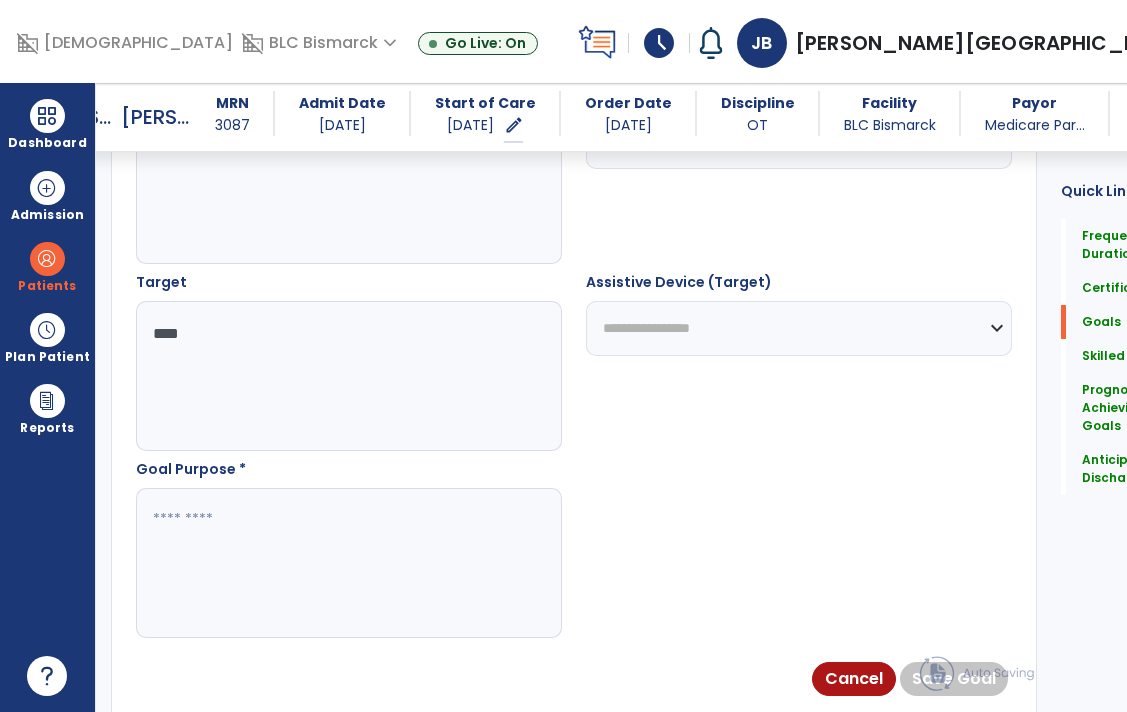 type on "**********" 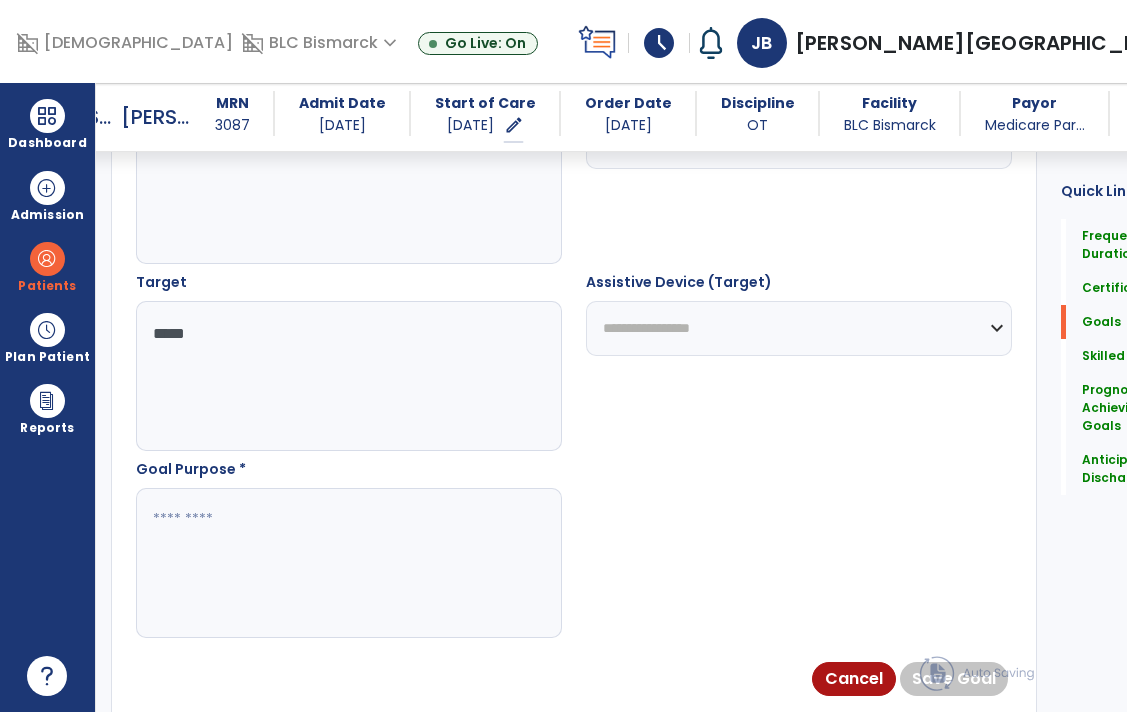 type on "*****" 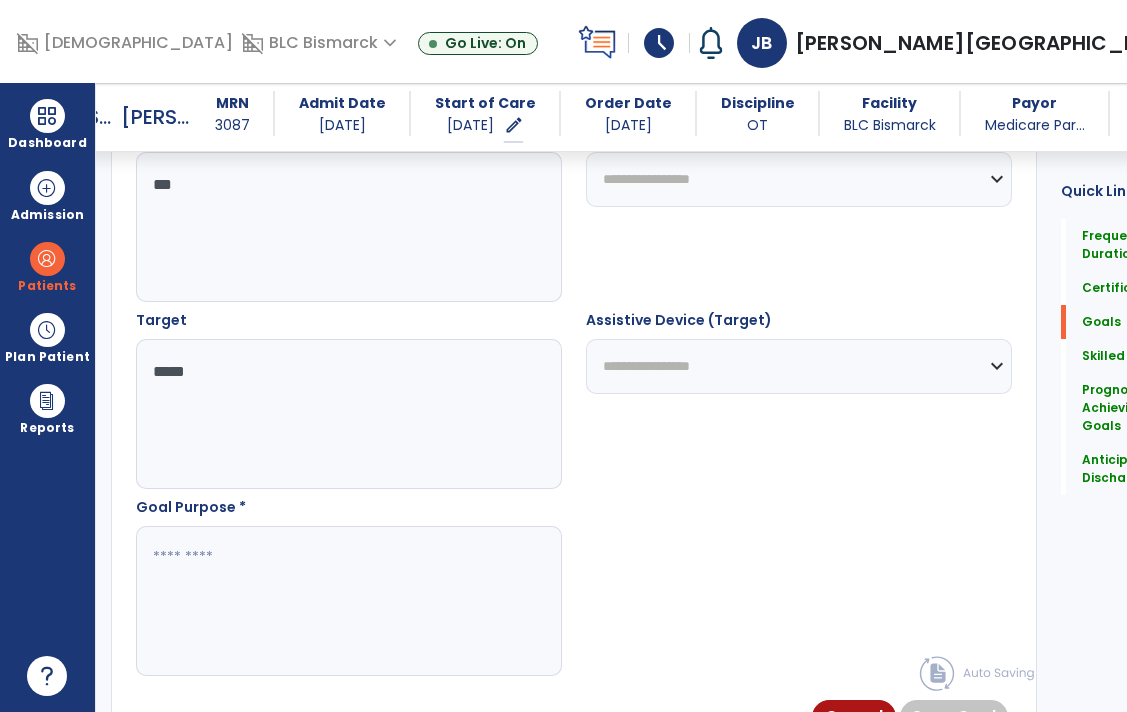 scroll, scrollTop: 996, scrollLeft: 0, axis: vertical 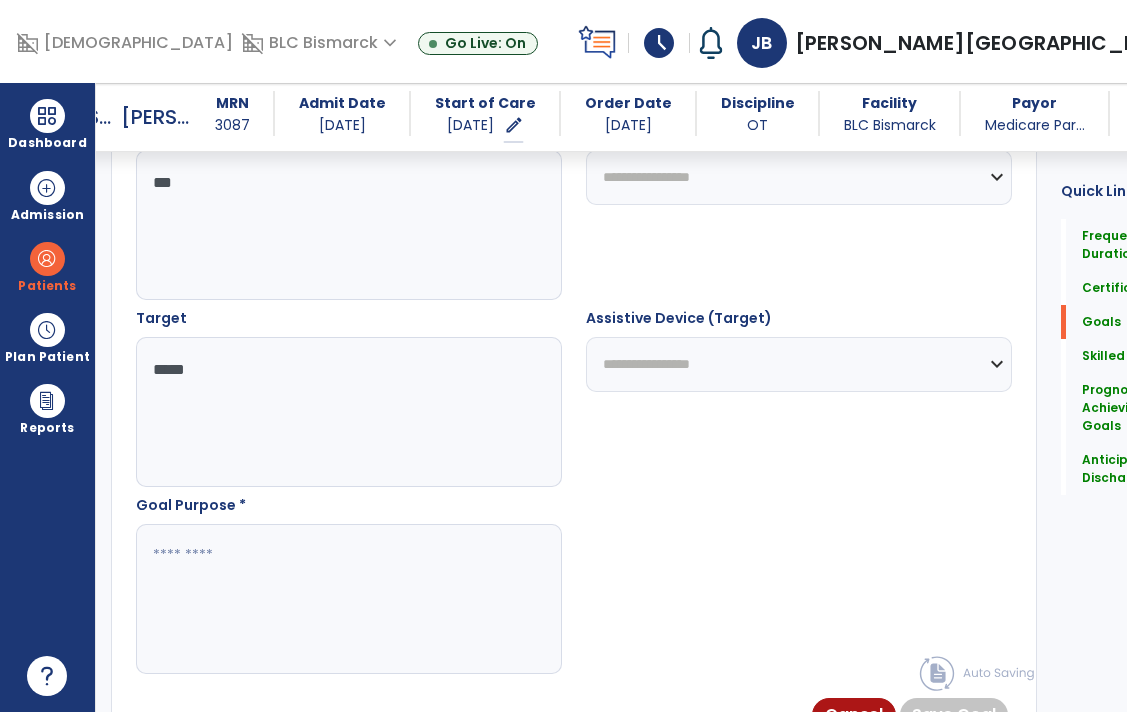 type on "*" 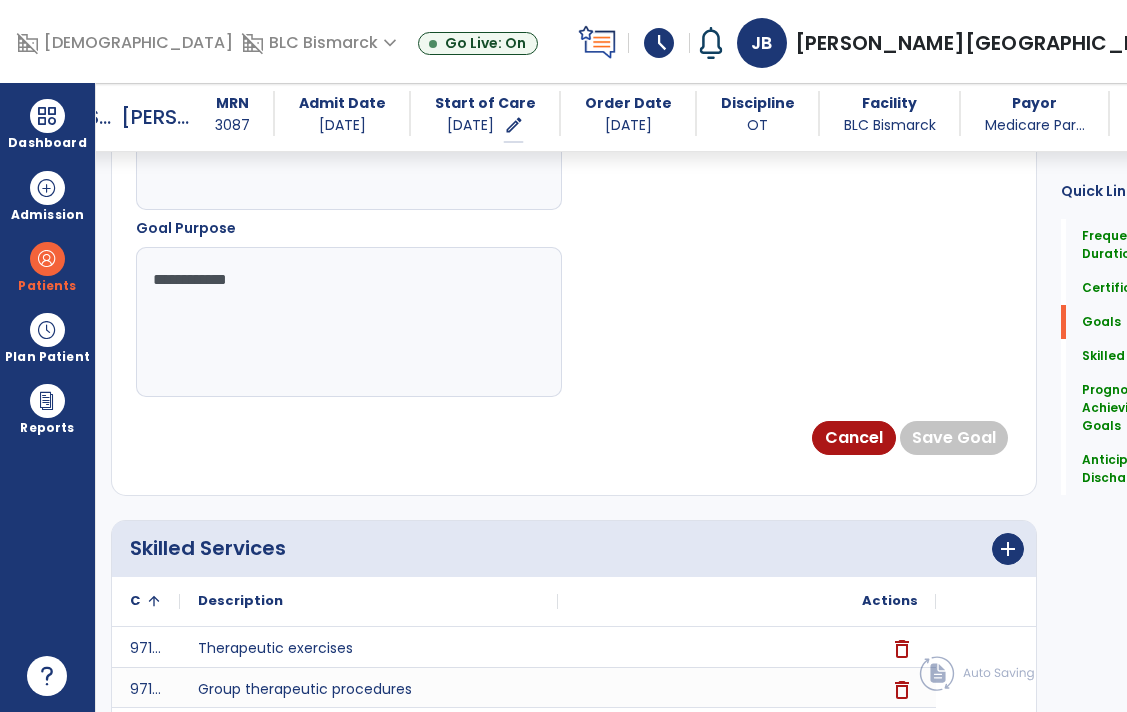 scroll, scrollTop: 1261, scrollLeft: 0, axis: vertical 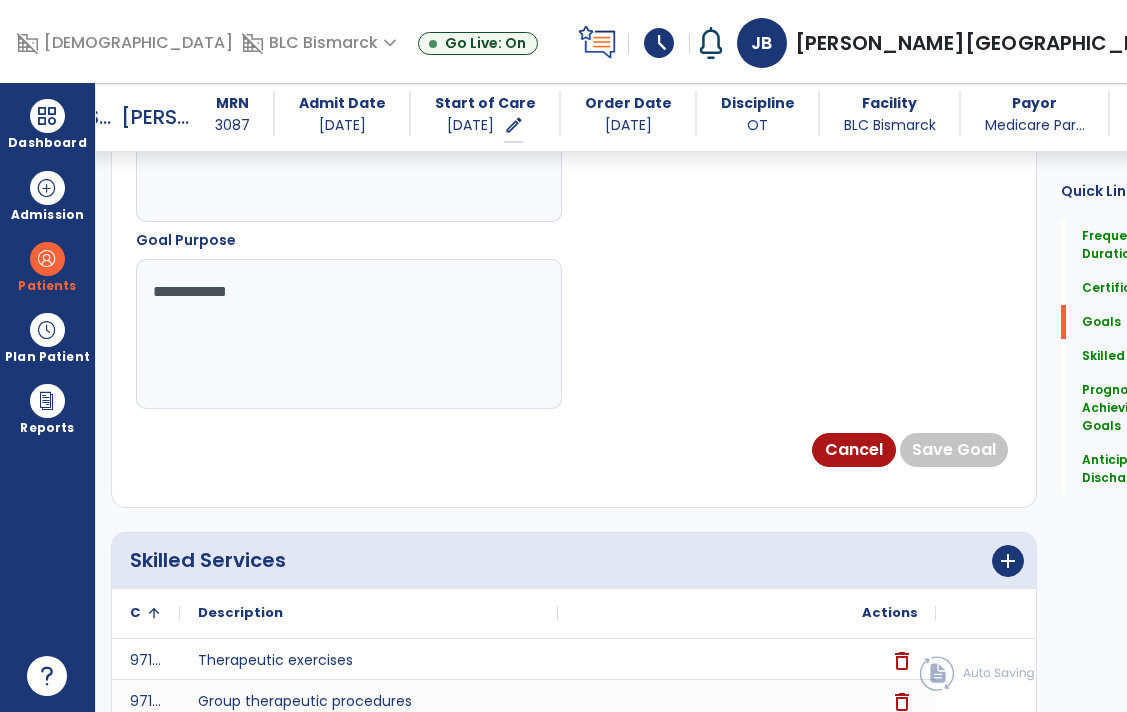 drag, startPoint x: 252, startPoint y: 294, endPoint x: 106, endPoint y: 289, distance: 146.08559 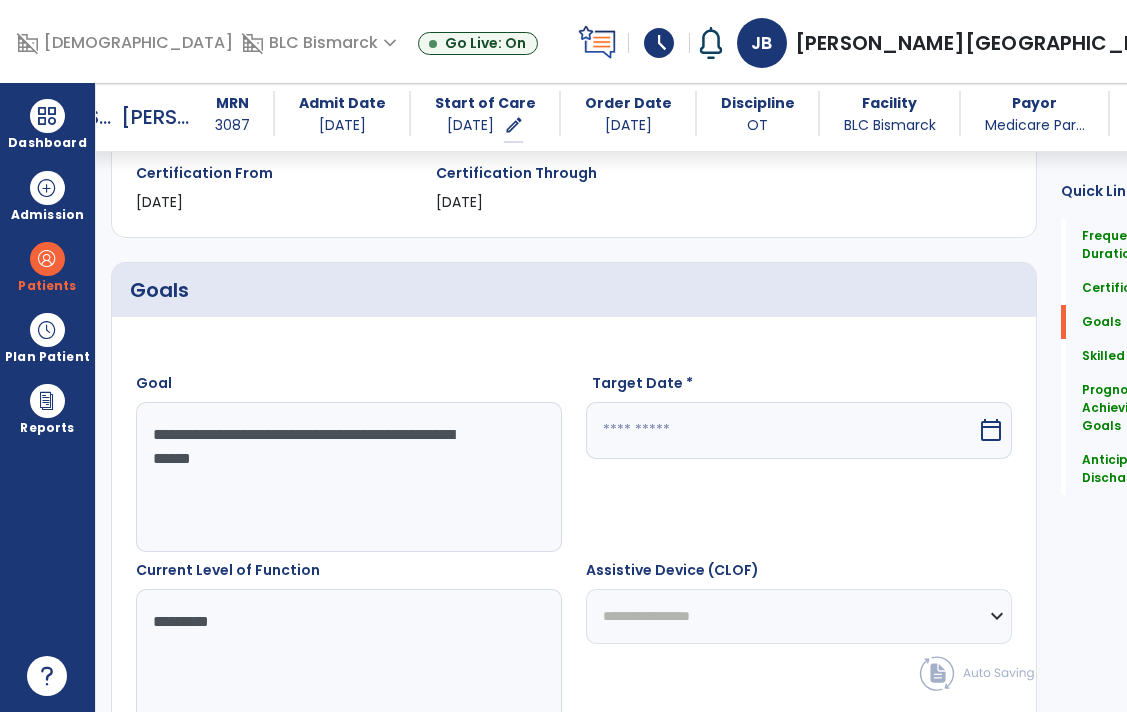 scroll, scrollTop: 376, scrollLeft: 0, axis: vertical 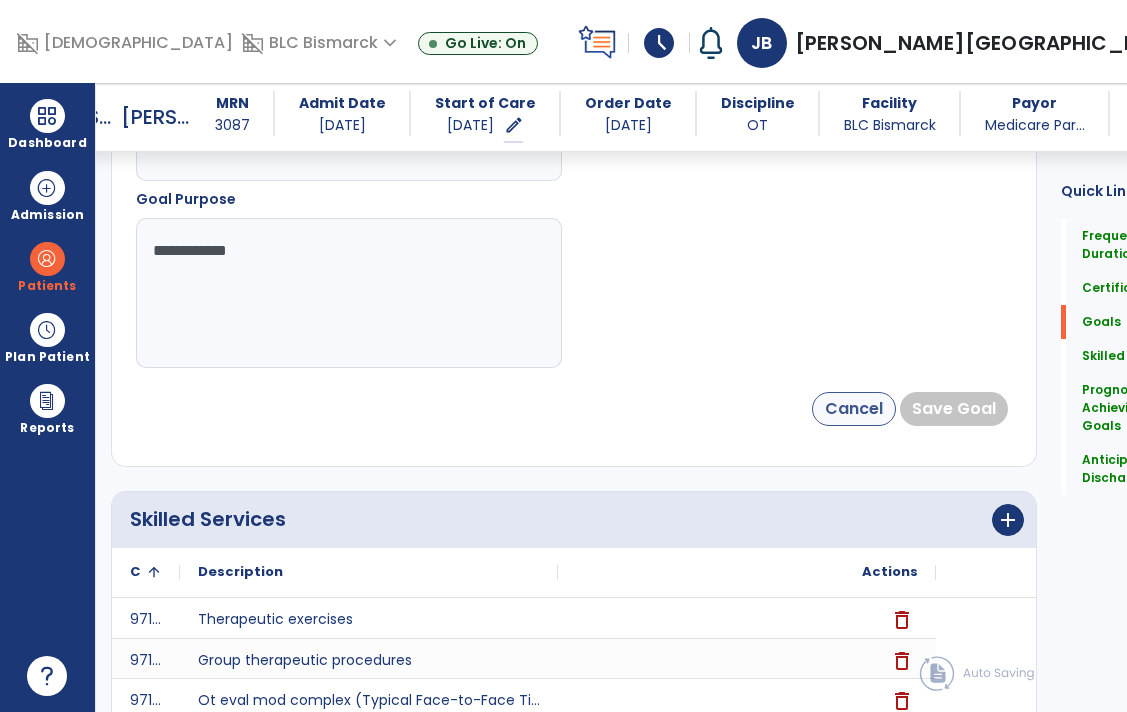 type on "**********" 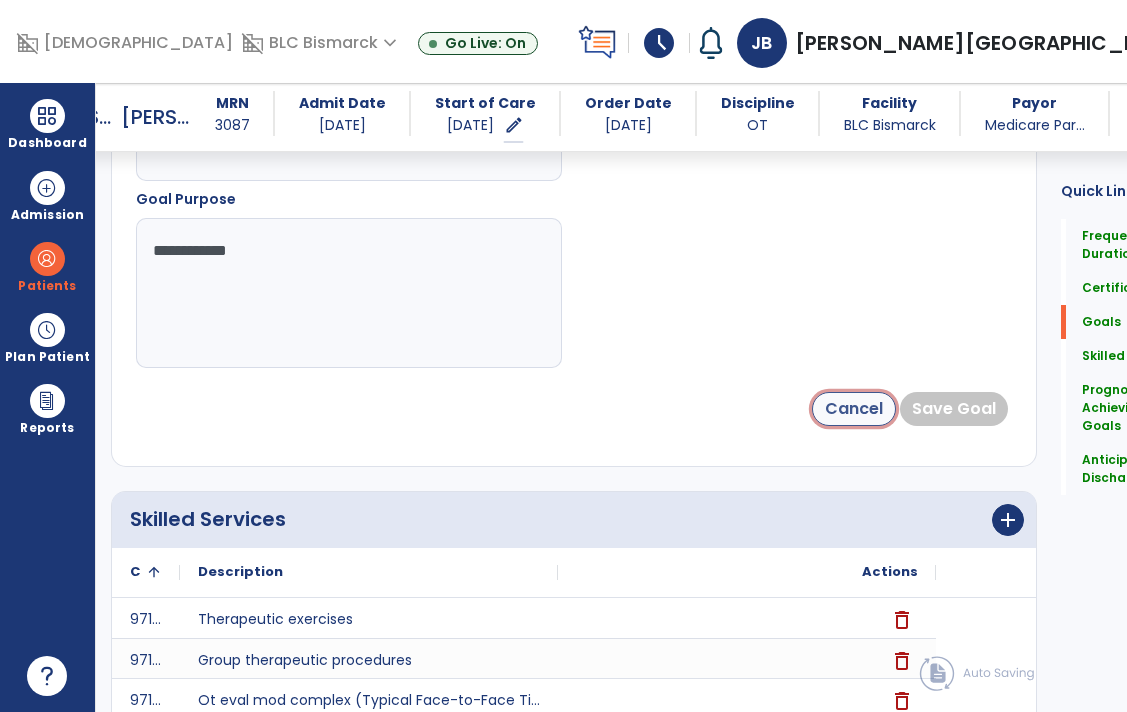 click on "Cancel" at bounding box center (854, 409) 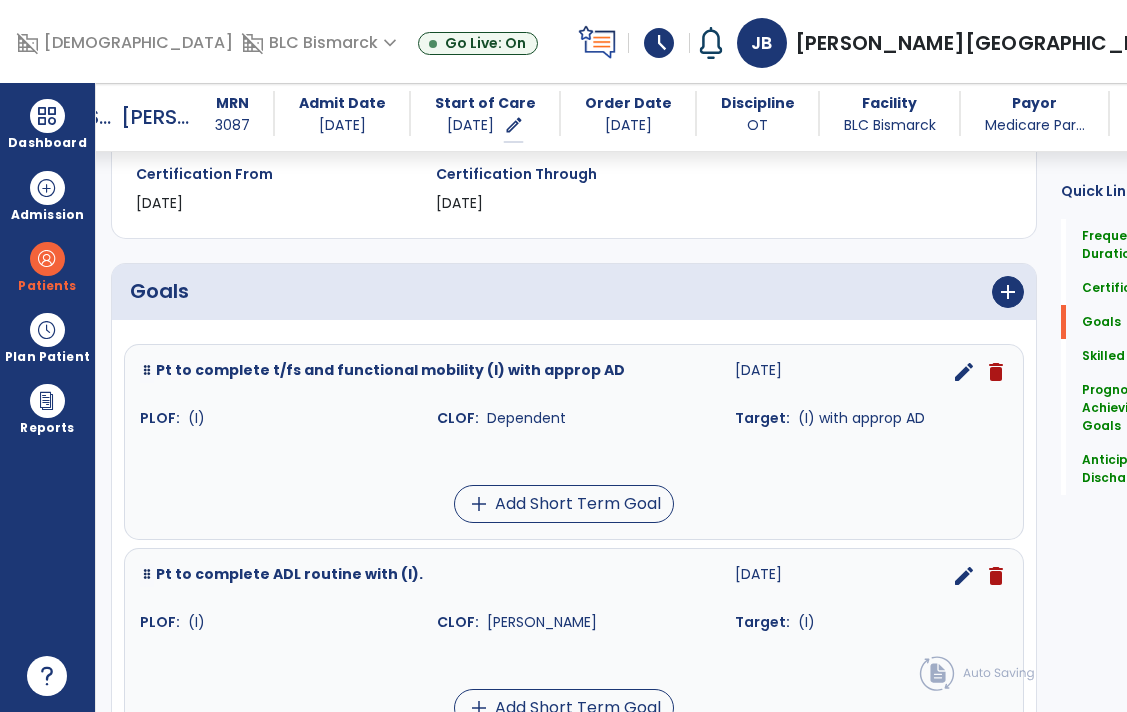 scroll, scrollTop: 371, scrollLeft: 0, axis: vertical 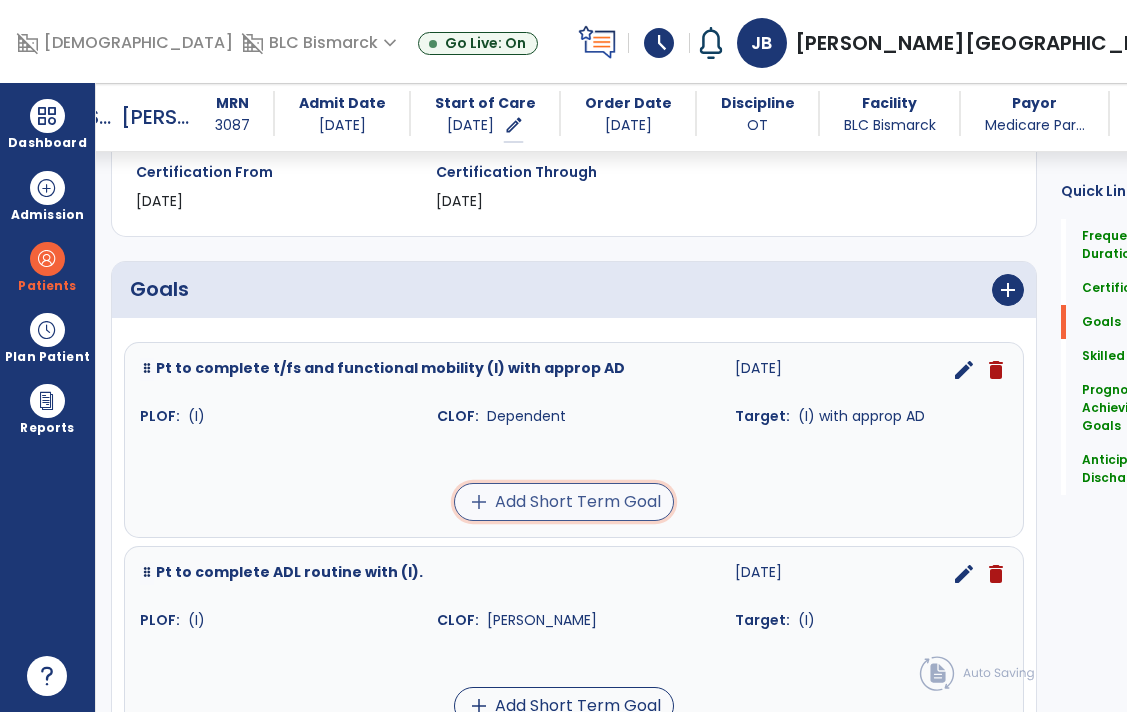 click on "add  Add Short Term Goal" at bounding box center (564, 502) 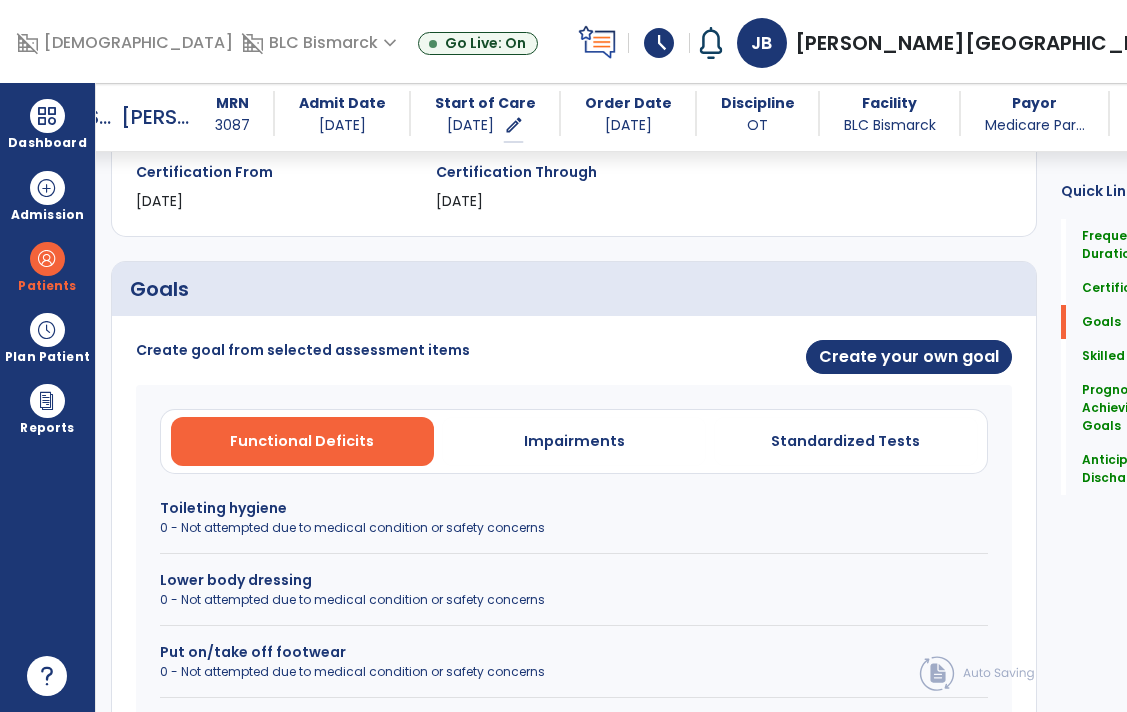 click on "Create your own goal" at bounding box center [799, 358] 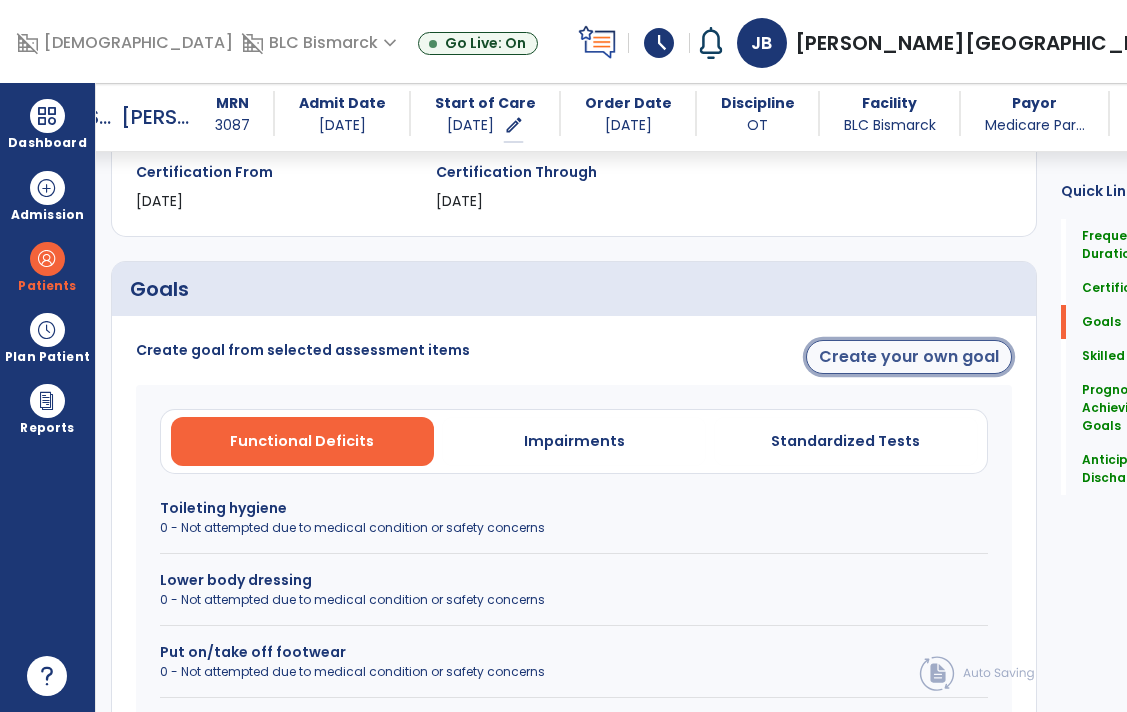click on "Create your own goal" at bounding box center (909, 357) 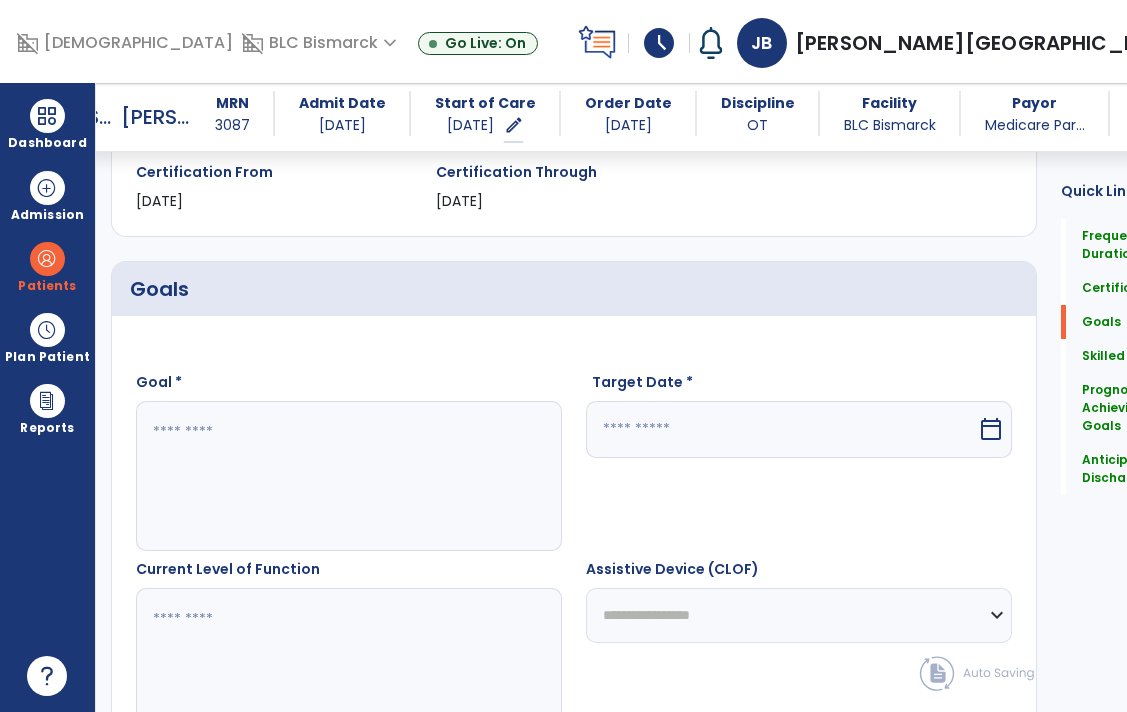 click at bounding box center [324, 476] 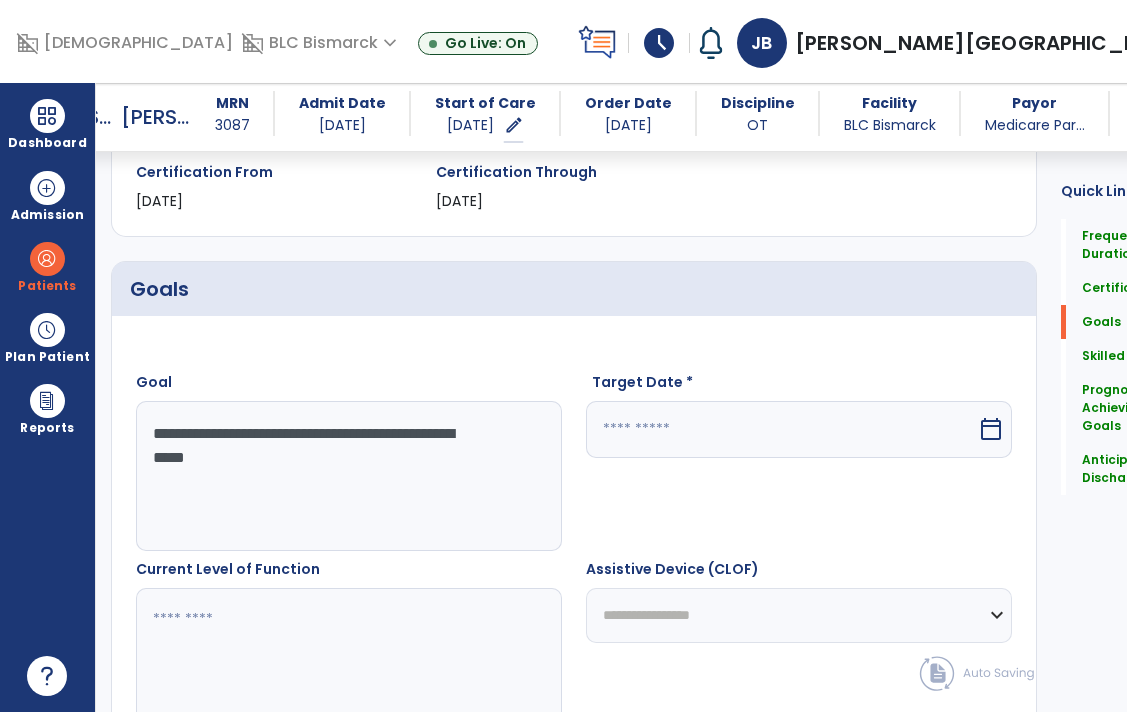 type on "**********" 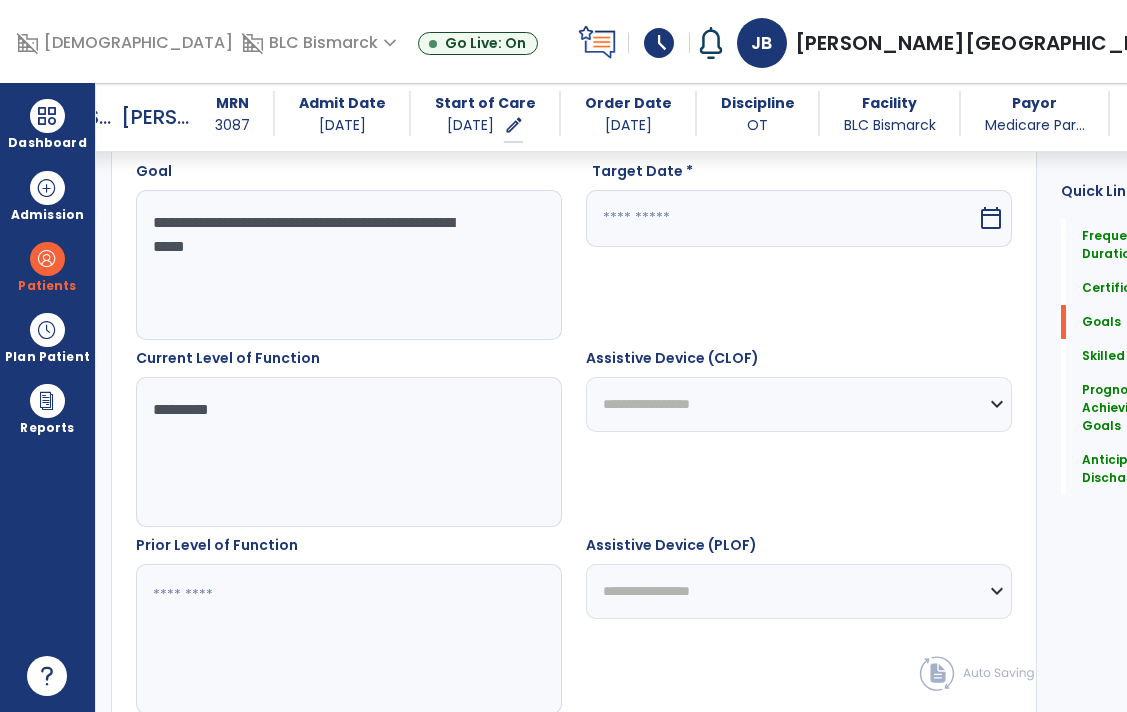 scroll, scrollTop: 588, scrollLeft: 0, axis: vertical 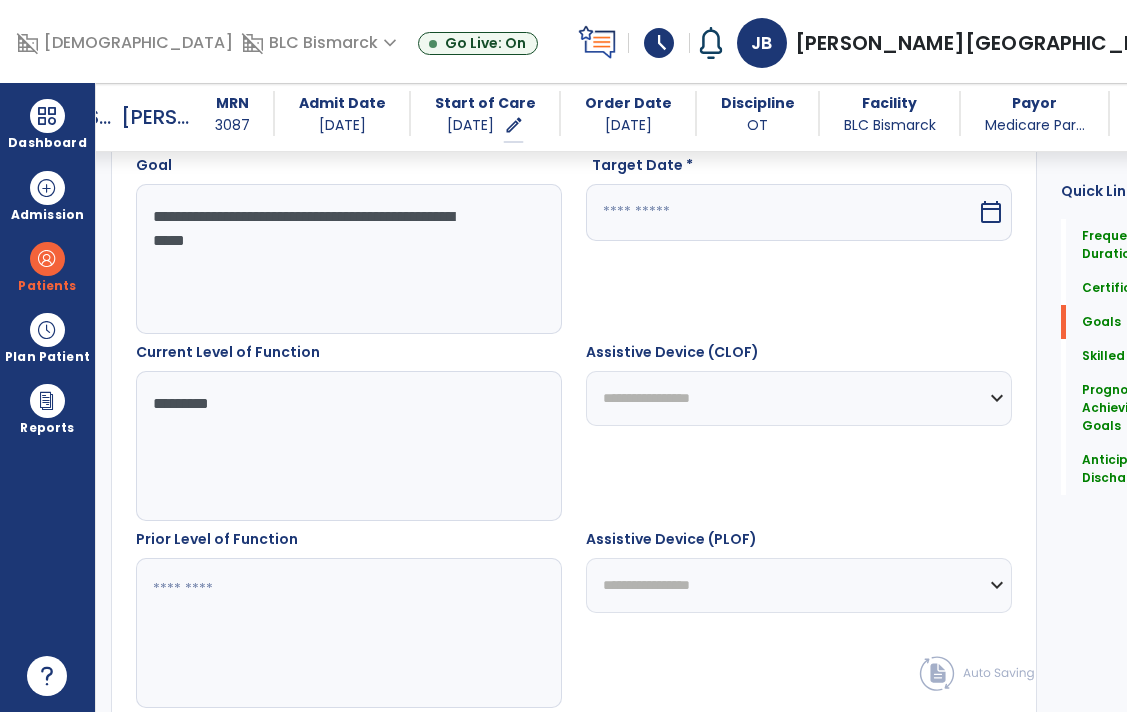 type on "*********" 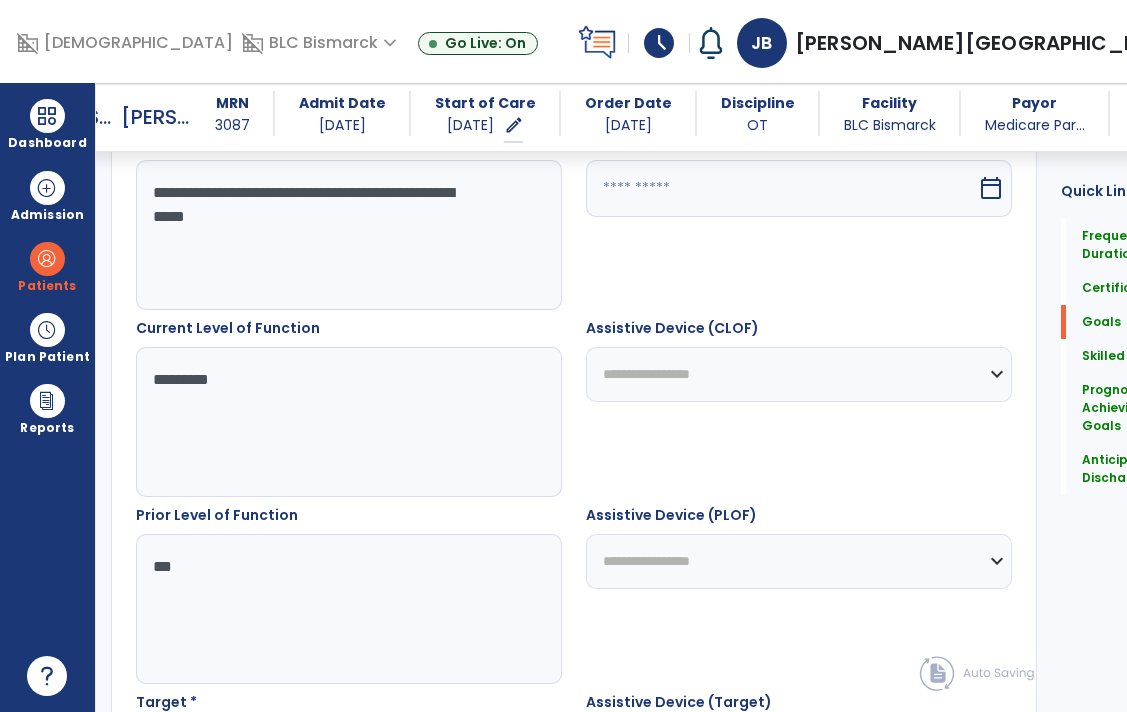 scroll, scrollTop: 617, scrollLeft: 0, axis: vertical 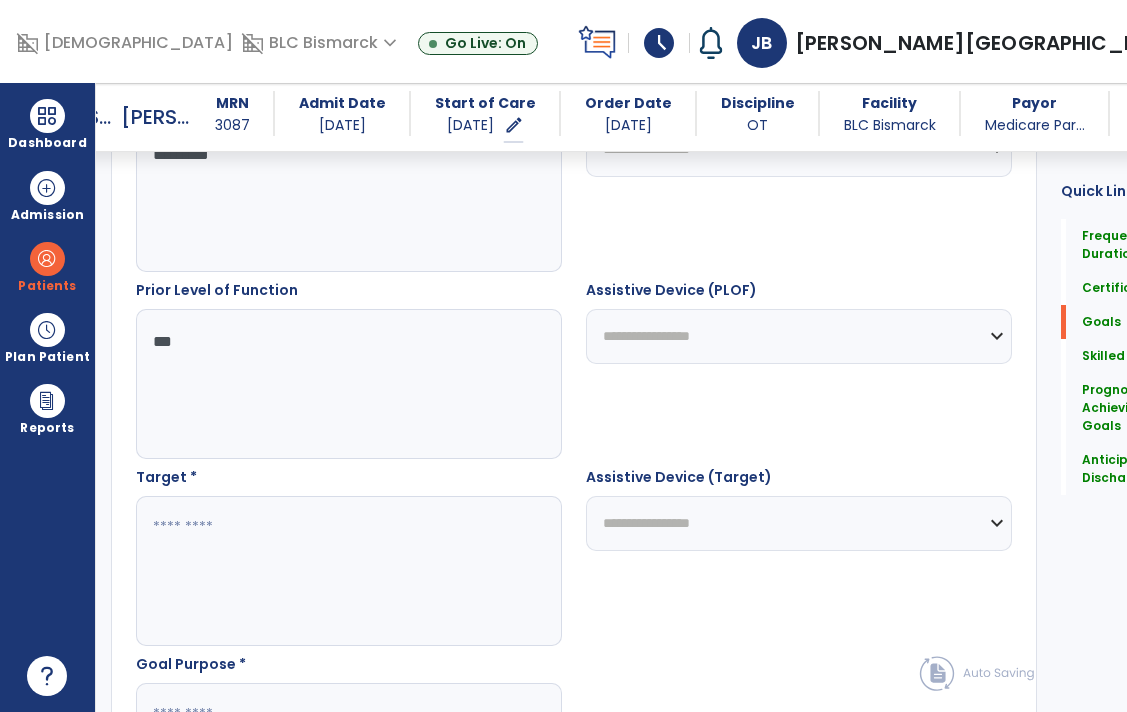 type on "***" 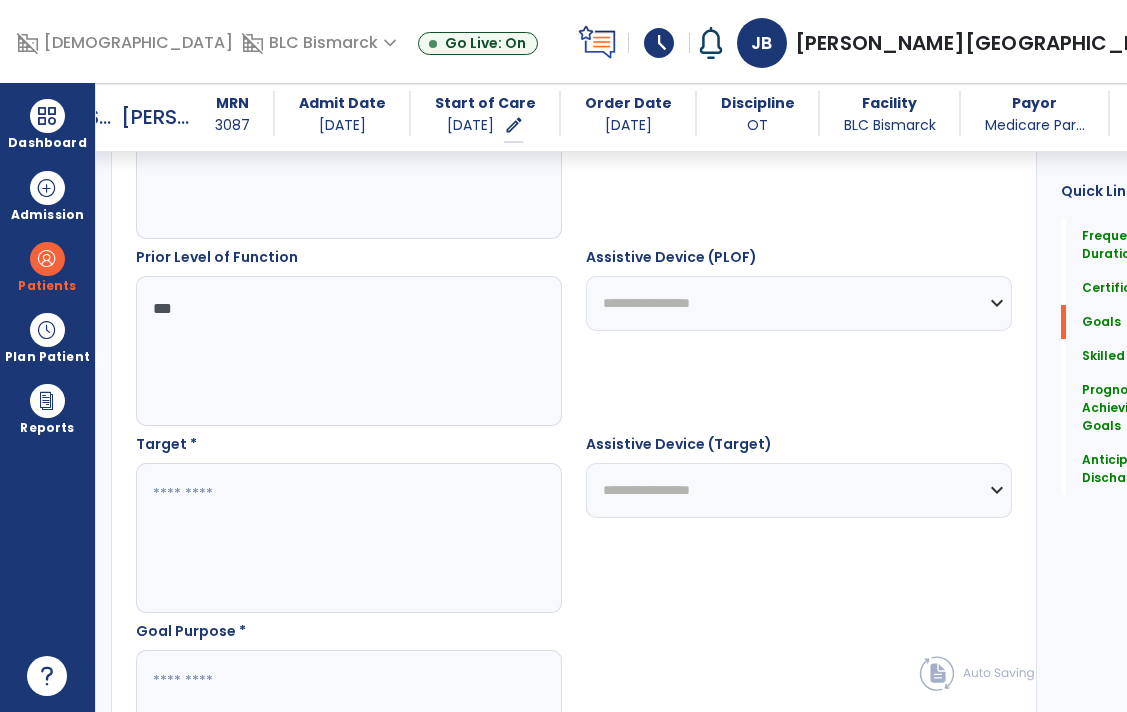 click at bounding box center [324, 538] 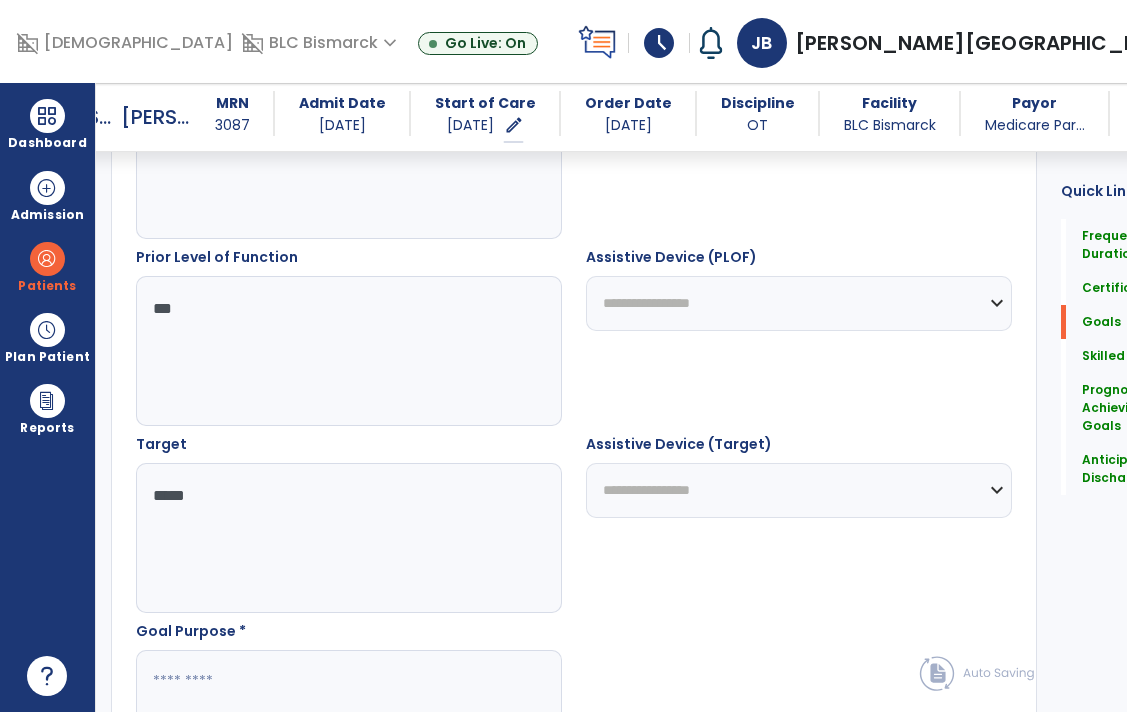 scroll, scrollTop: 925, scrollLeft: 0, axis: vertical 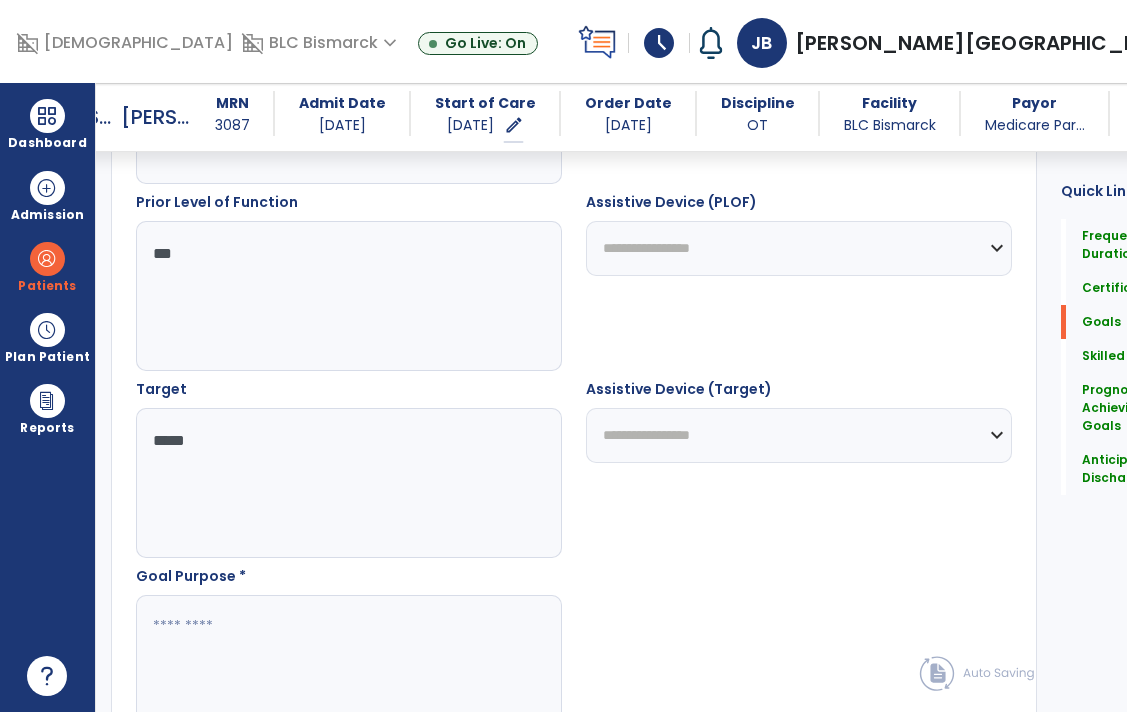type on "*****" 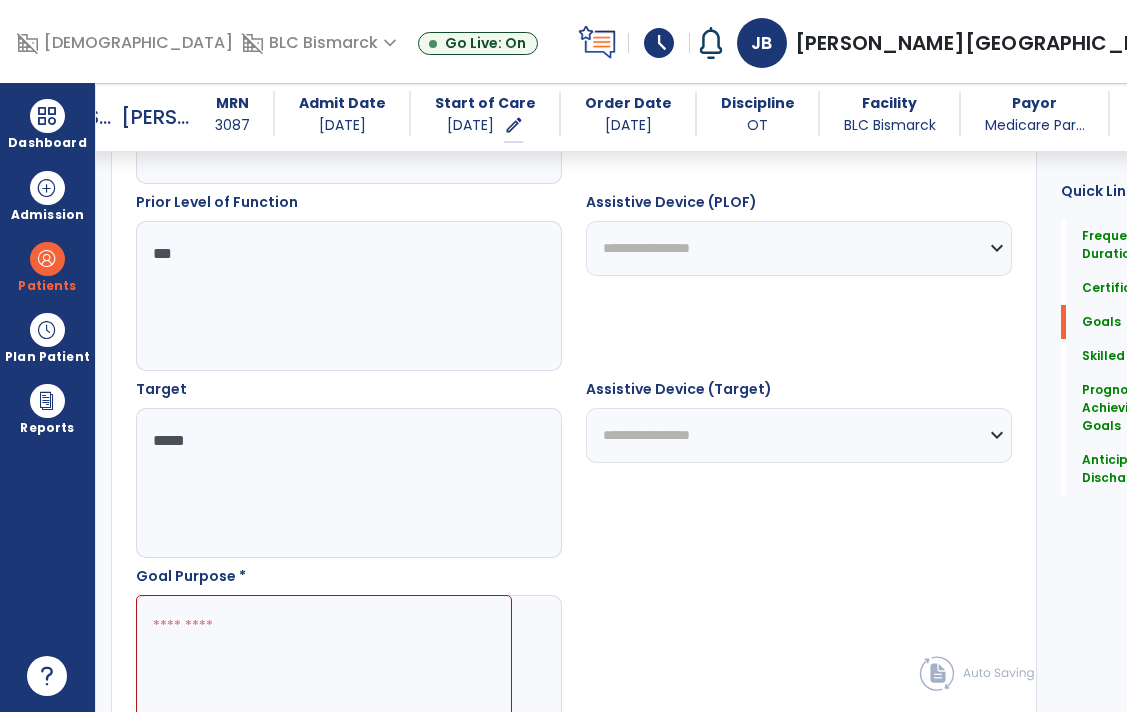 paste on "**********" 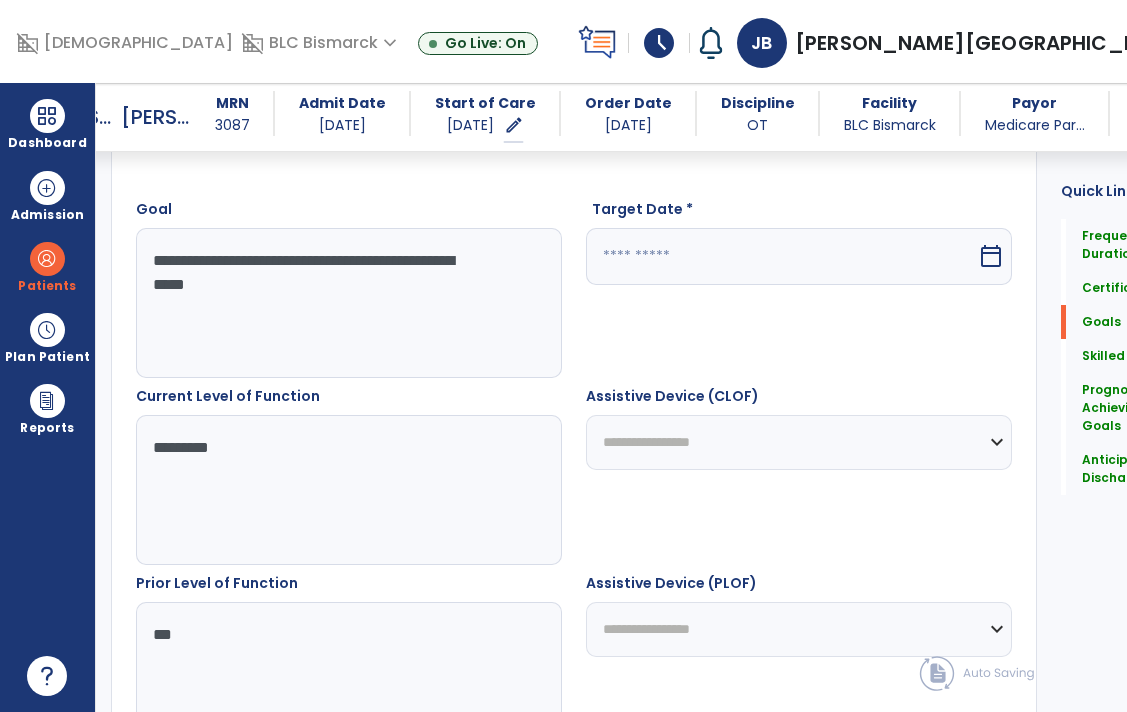 scroll, scrollTop: 516, scrollLeft: 0, axis: vertical 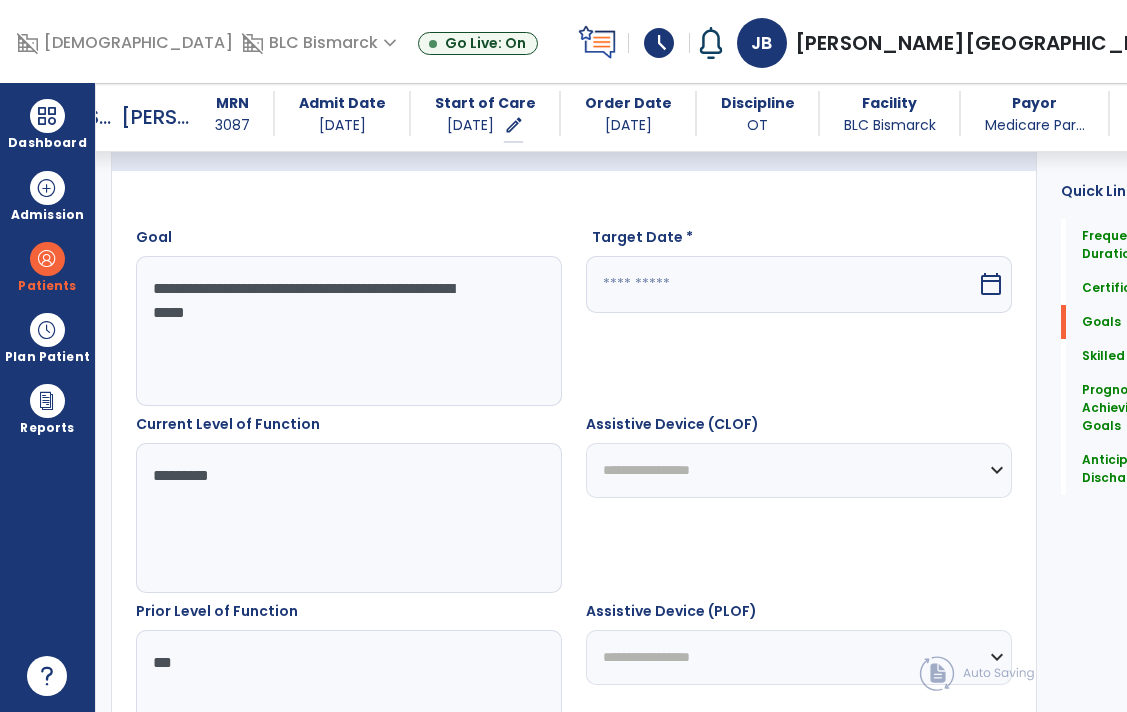 type on "**********" 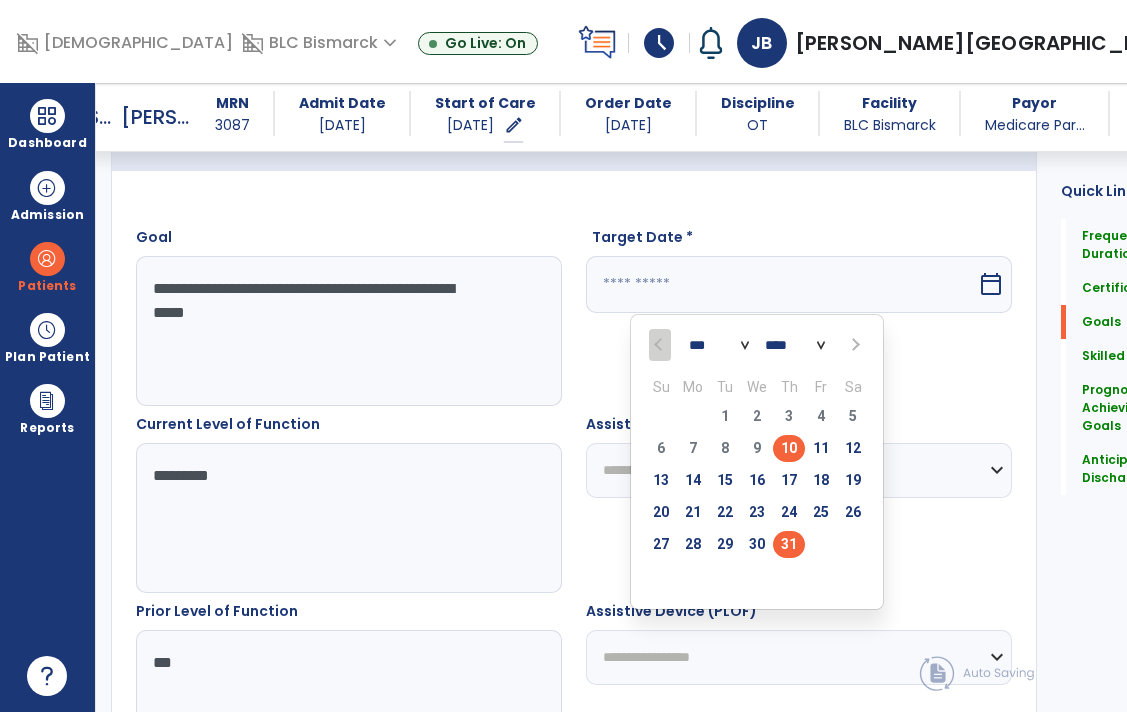 click on "31" at bounding box center (789, 544) 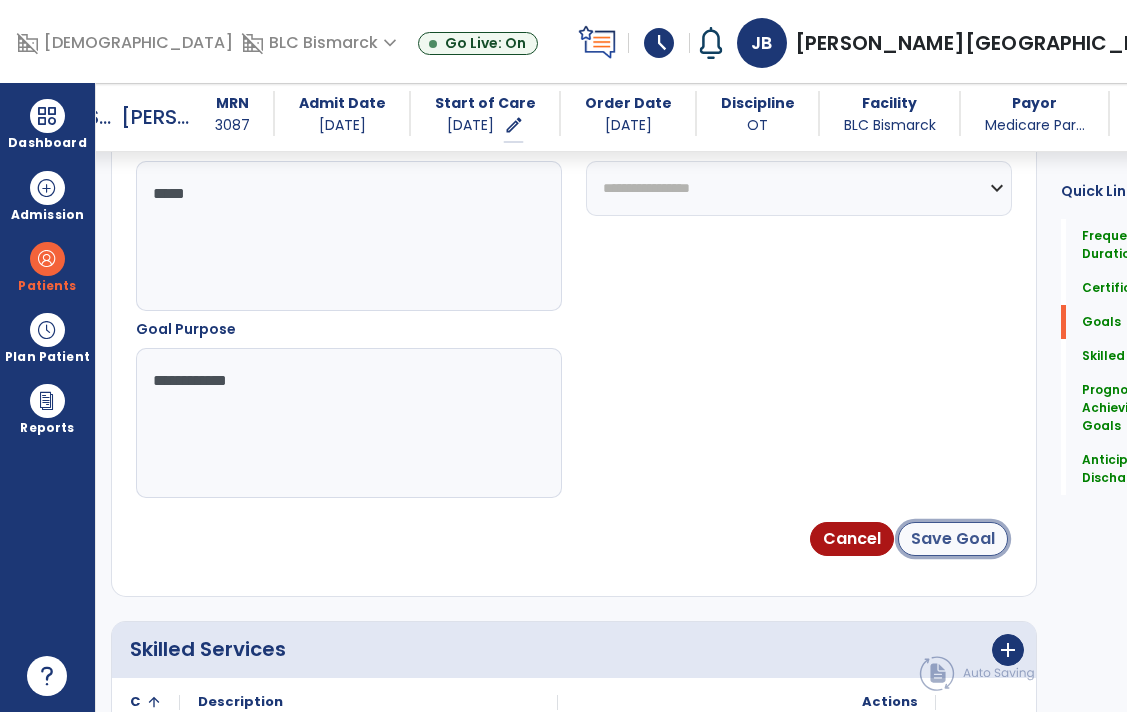 click on "Save Goal" at bounding box center (953, 539) 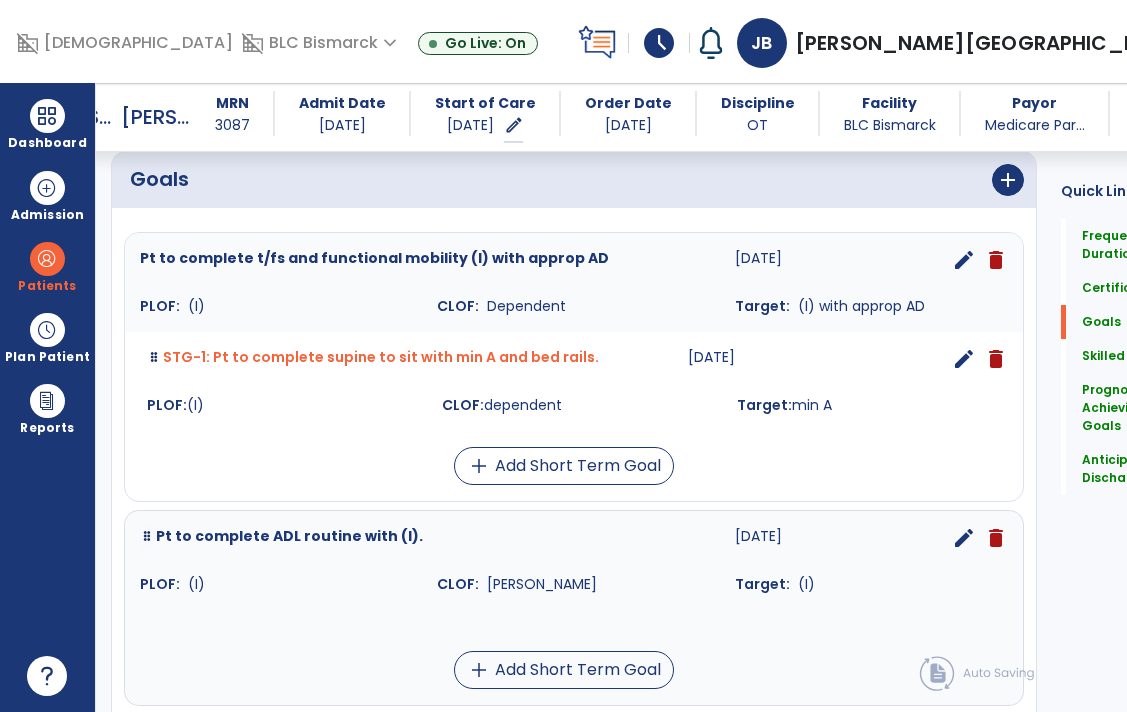 scroll, scrollTop: 492, scrollLeft: 0, axis: vertical 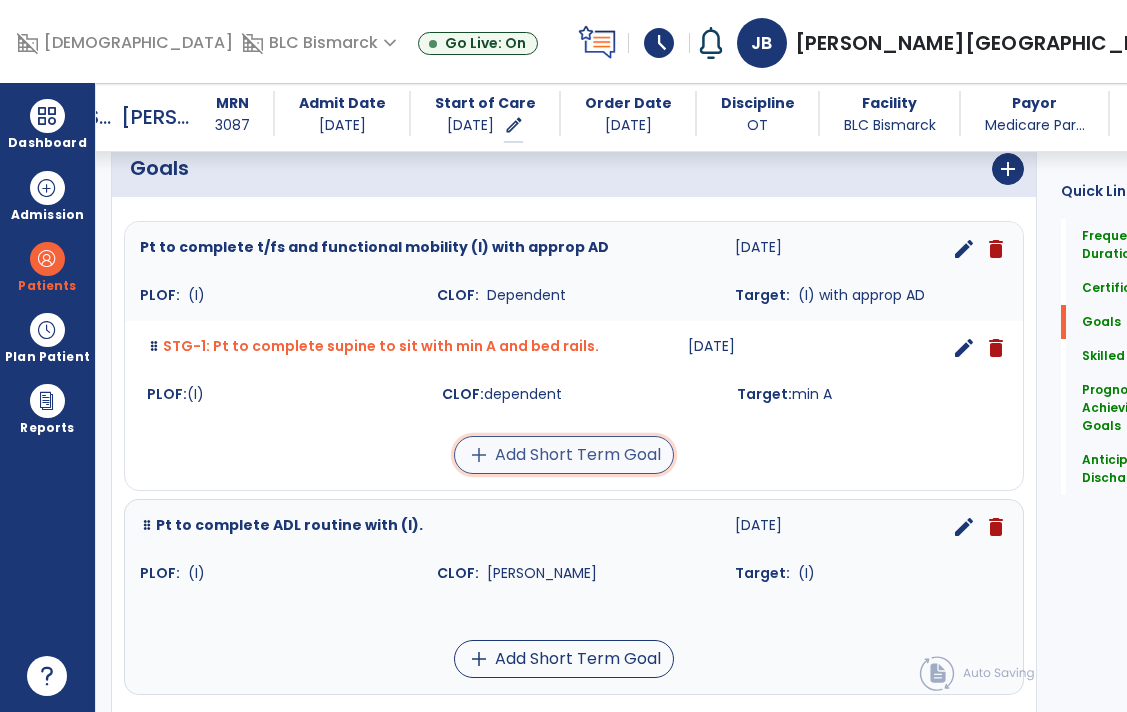 click on "add  Add Short Term Goal" at bounding box center (564, 455) 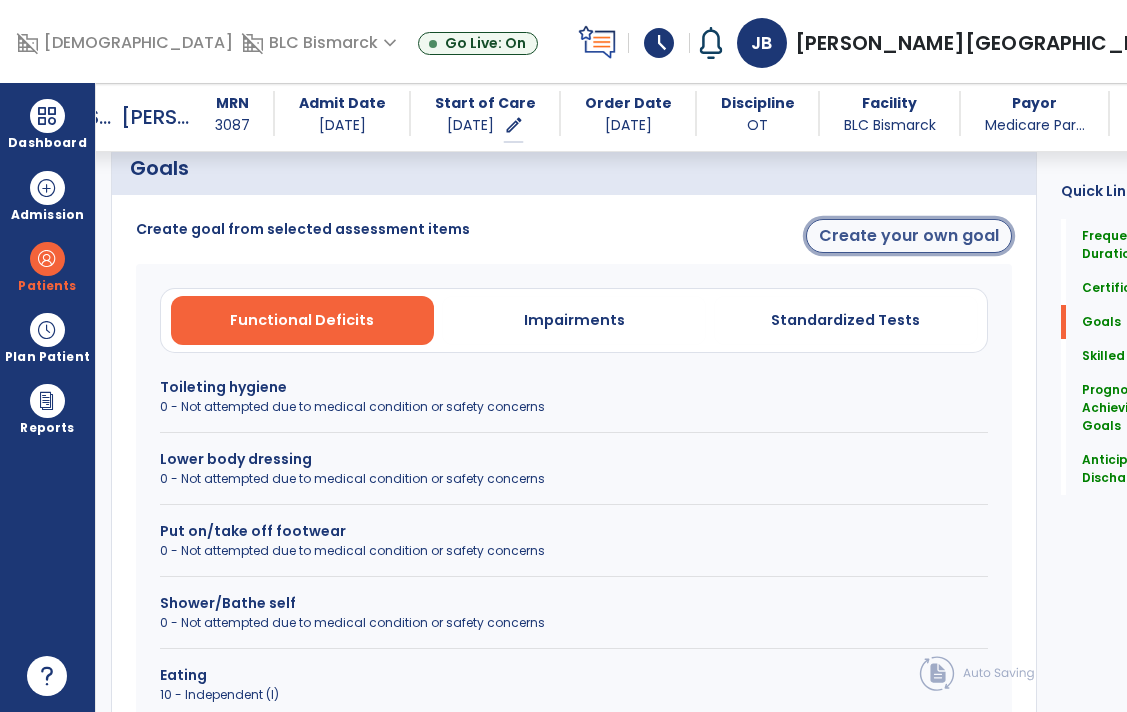 click on "Create your own goal" at bounding box center (909, 236) 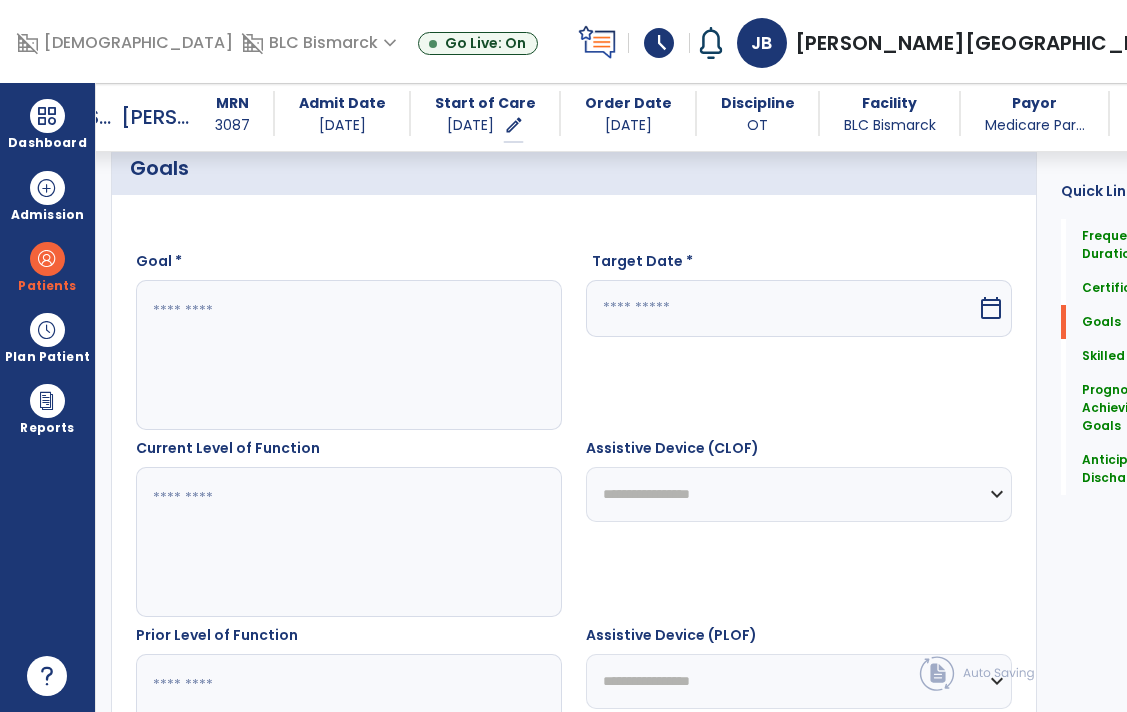 click at bounding box center (324, 355) 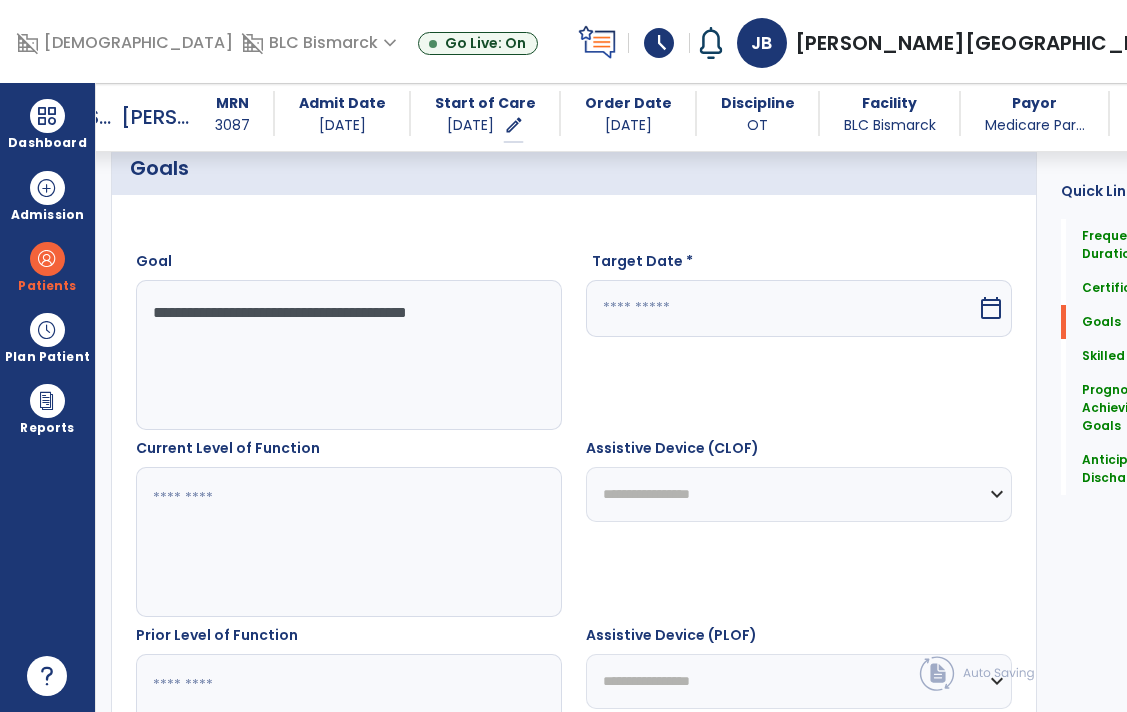 click on "**********" at bounding box center (324, 355) 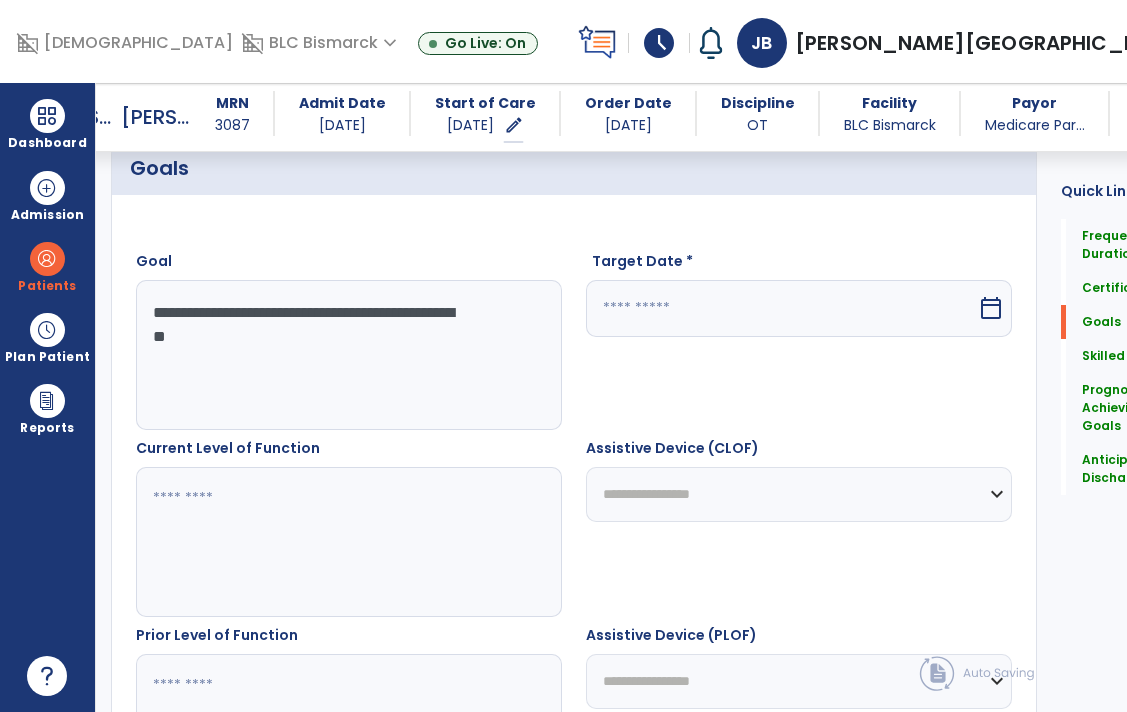 click on "**********" at bounding box center (324, 355) 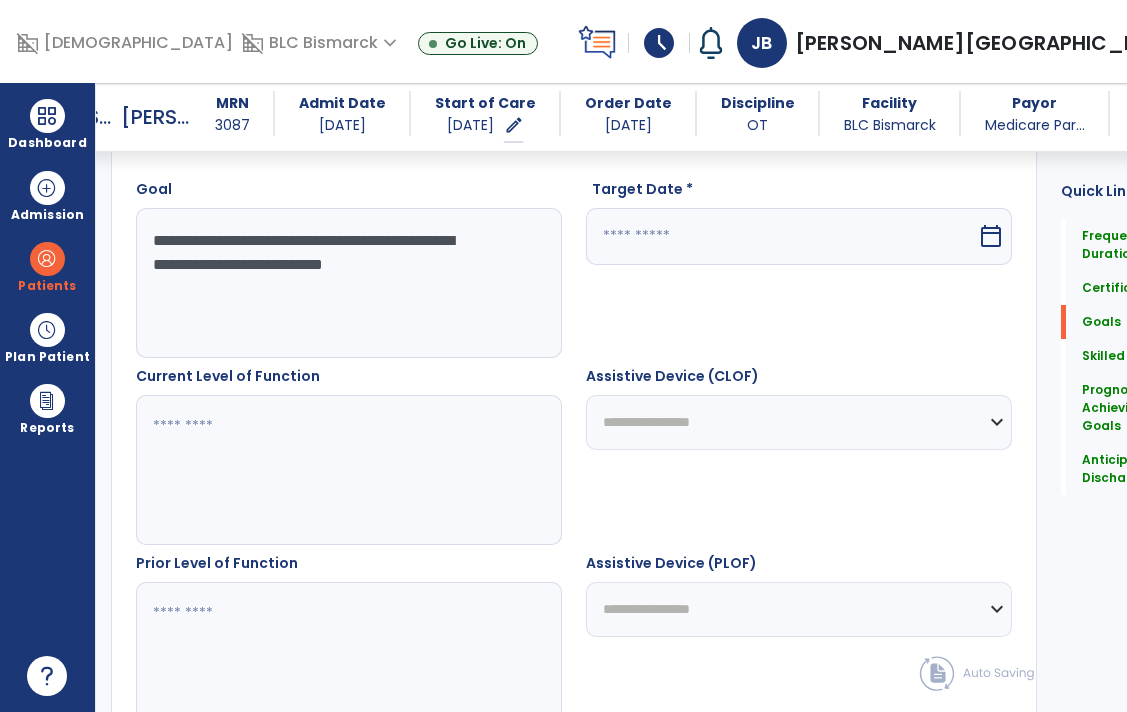 scroll, scrollTop: 630, scrollLeft: 0, axis: vertical 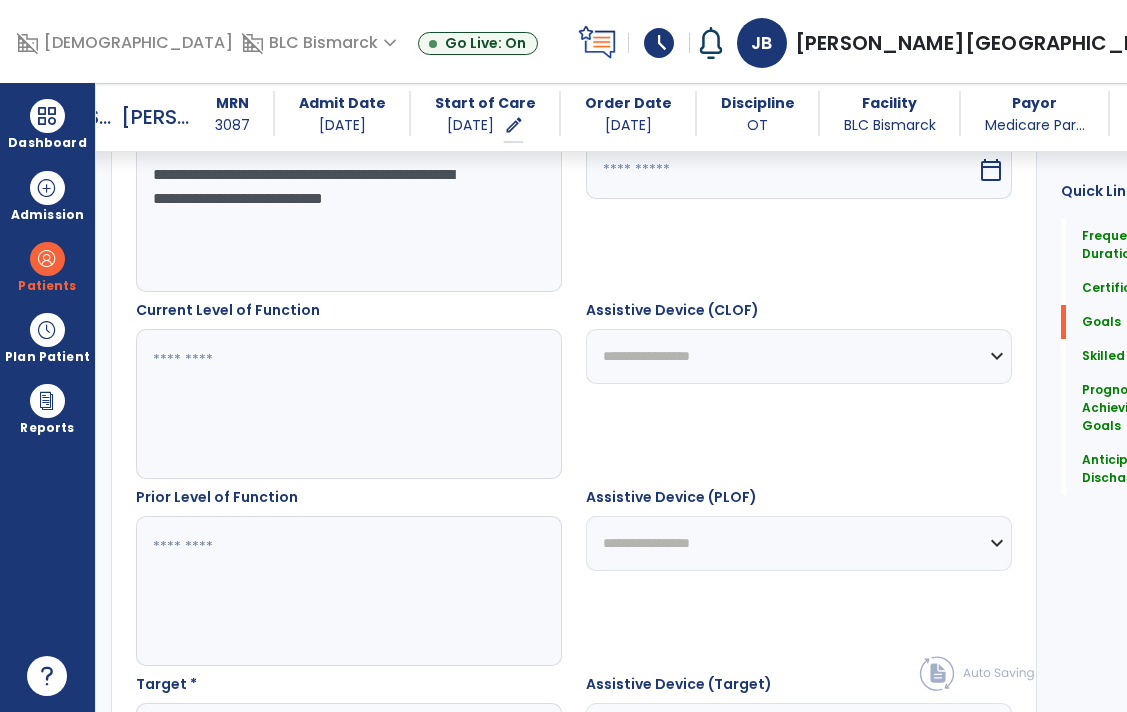 type on "**********" 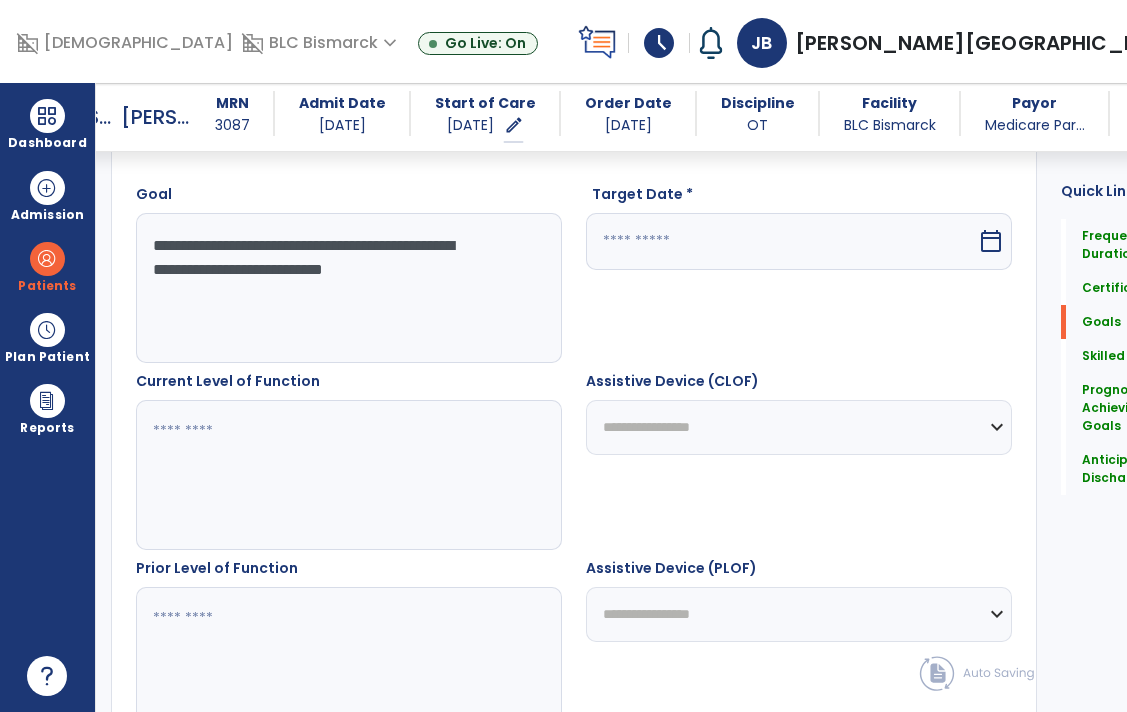 scroll, scrollTop: 558, scrollLeft: 0, axis: vertical 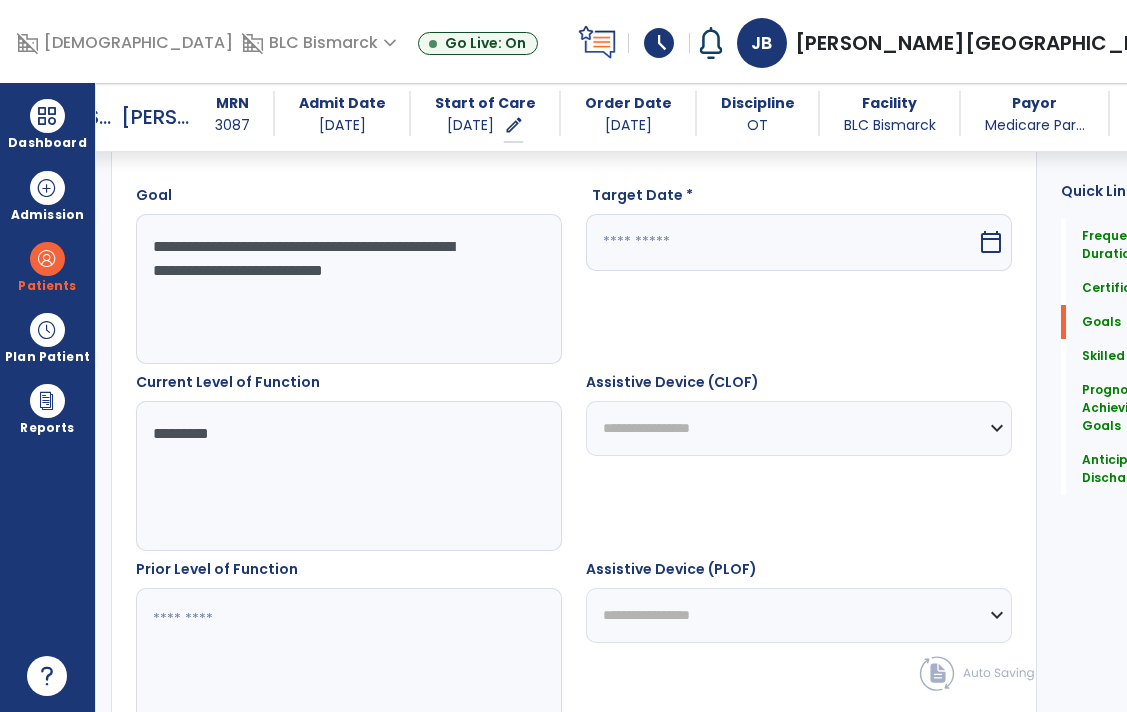 type on "*********" 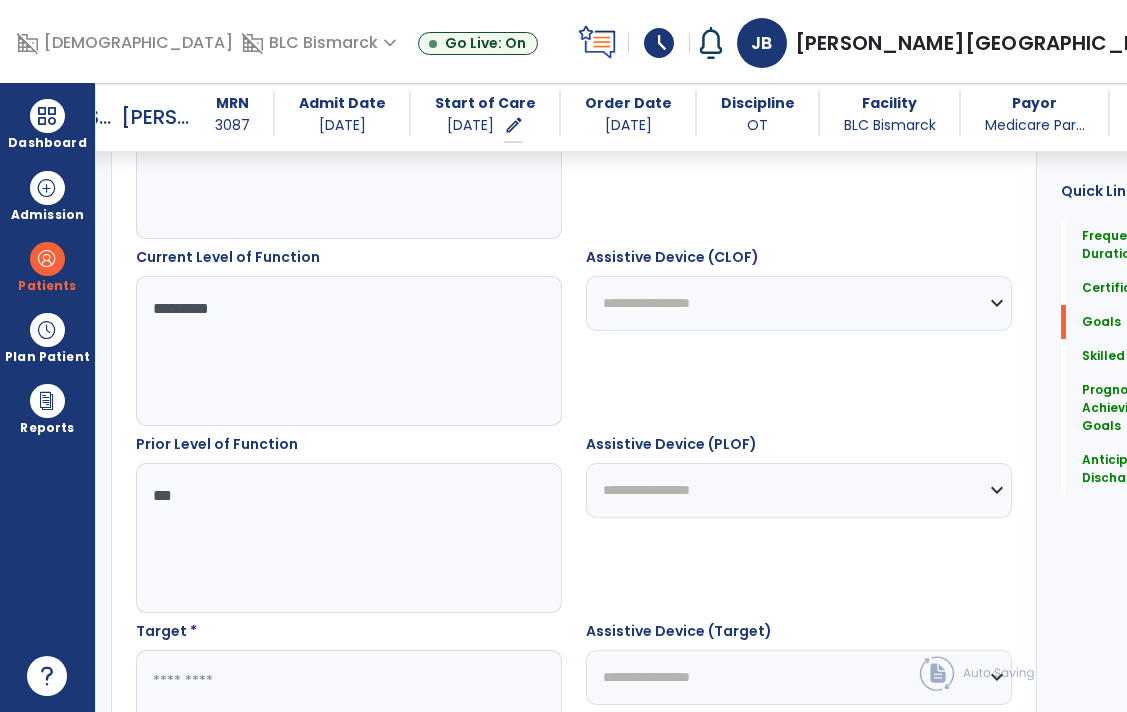 scroll, scrollTop: 699, scrollLeft: 0, axis: vertical 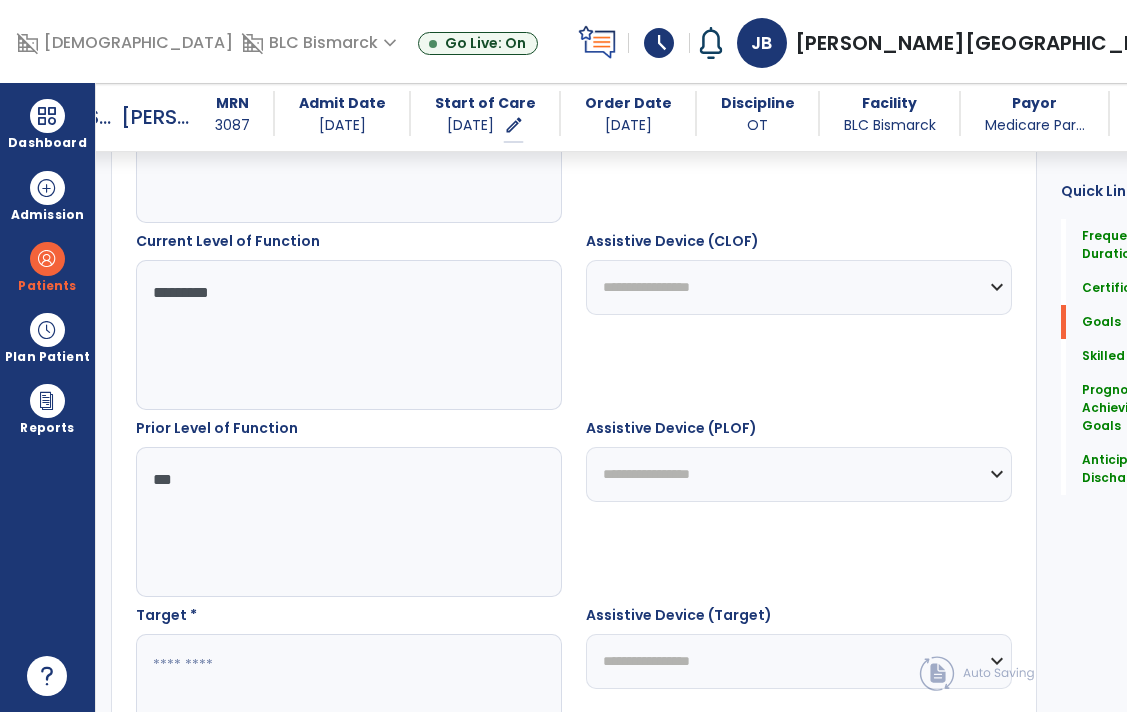 type on "***" 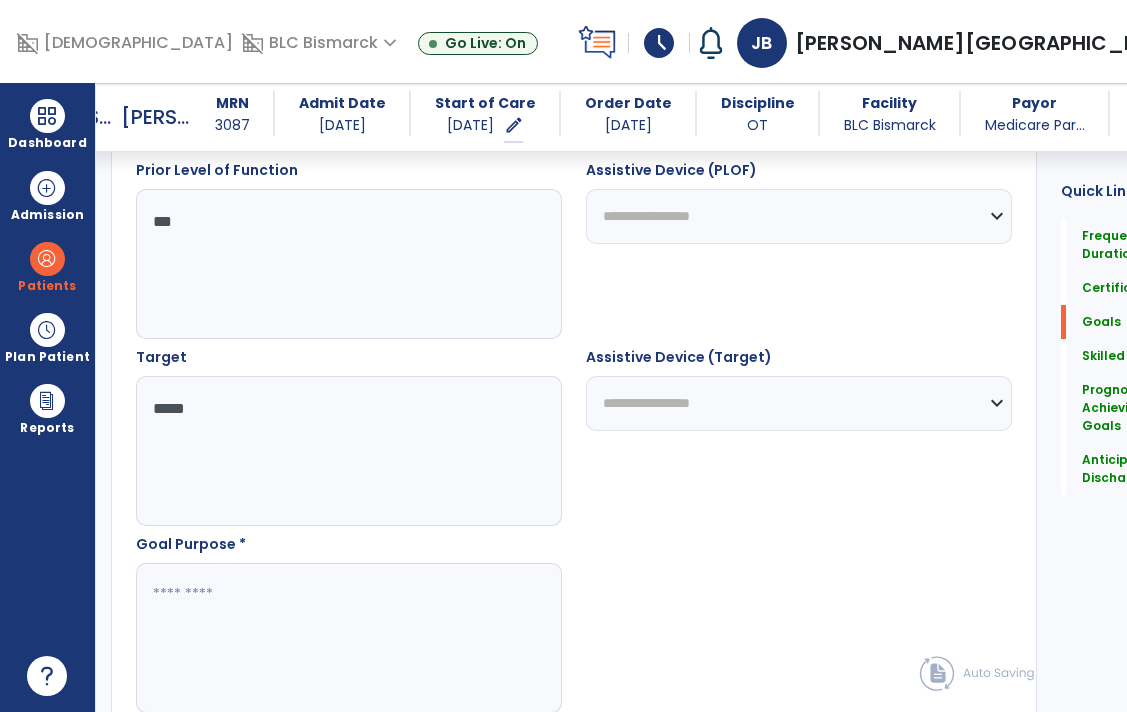 scroll, scrollTop: 964, scrollLeft: 0, axis: vertical 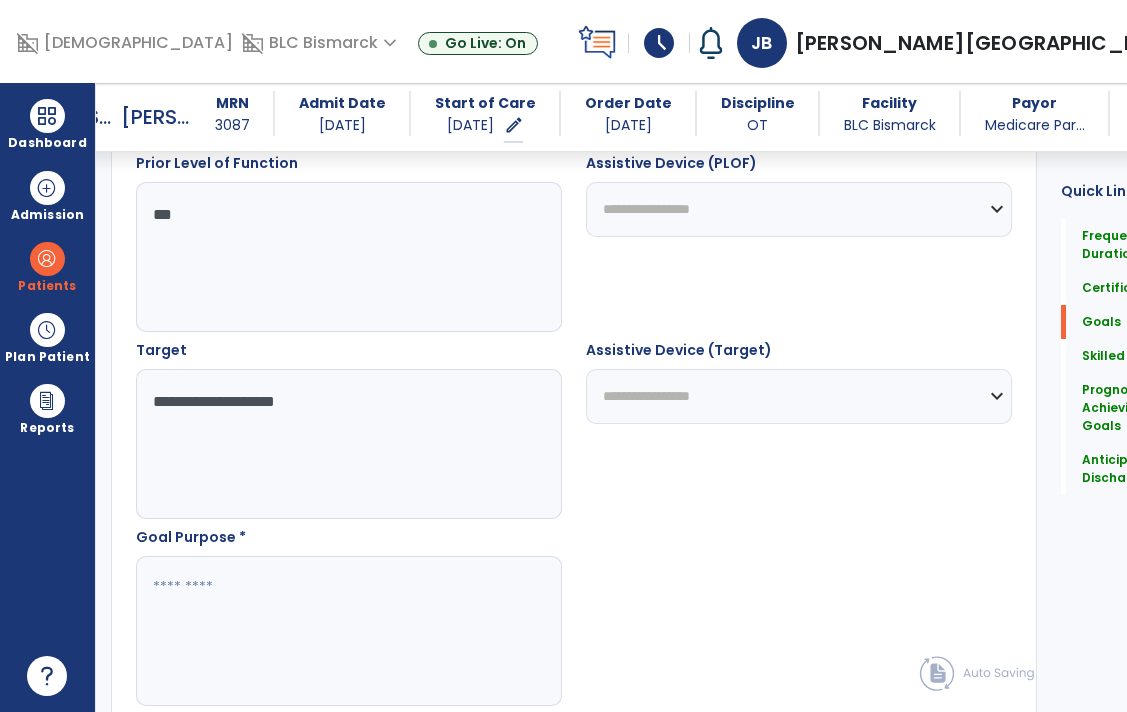 type on "**********" 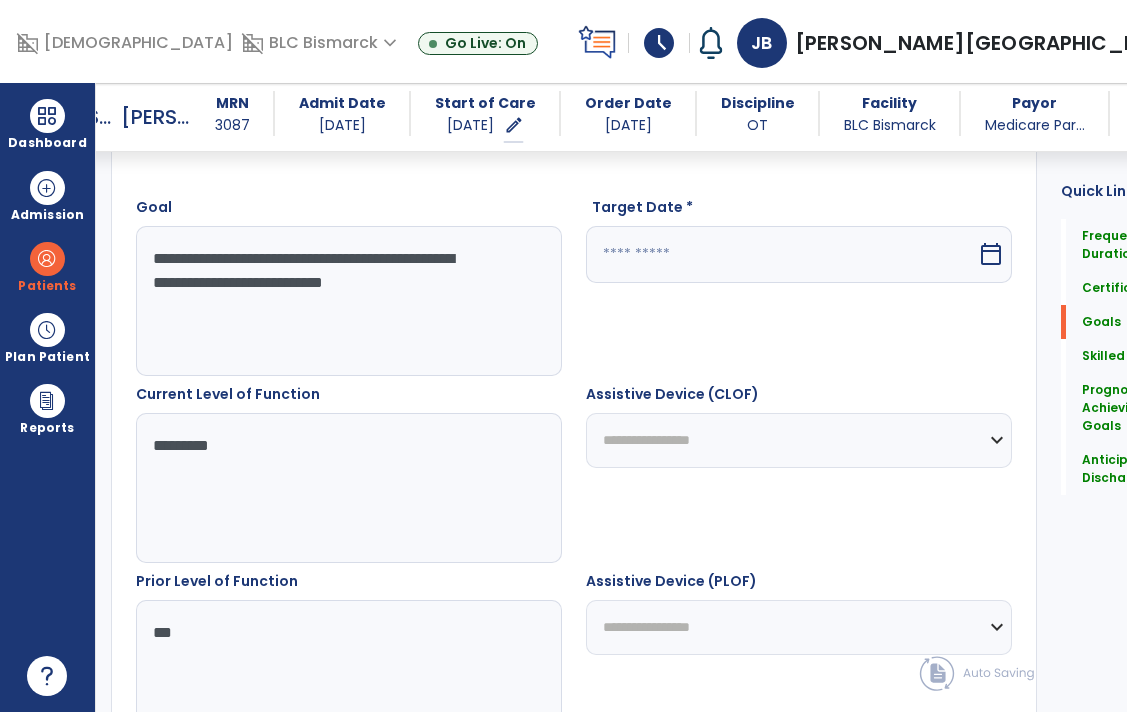scroll, scrollTop: 503, scrollLeft: 0, axis: vertical 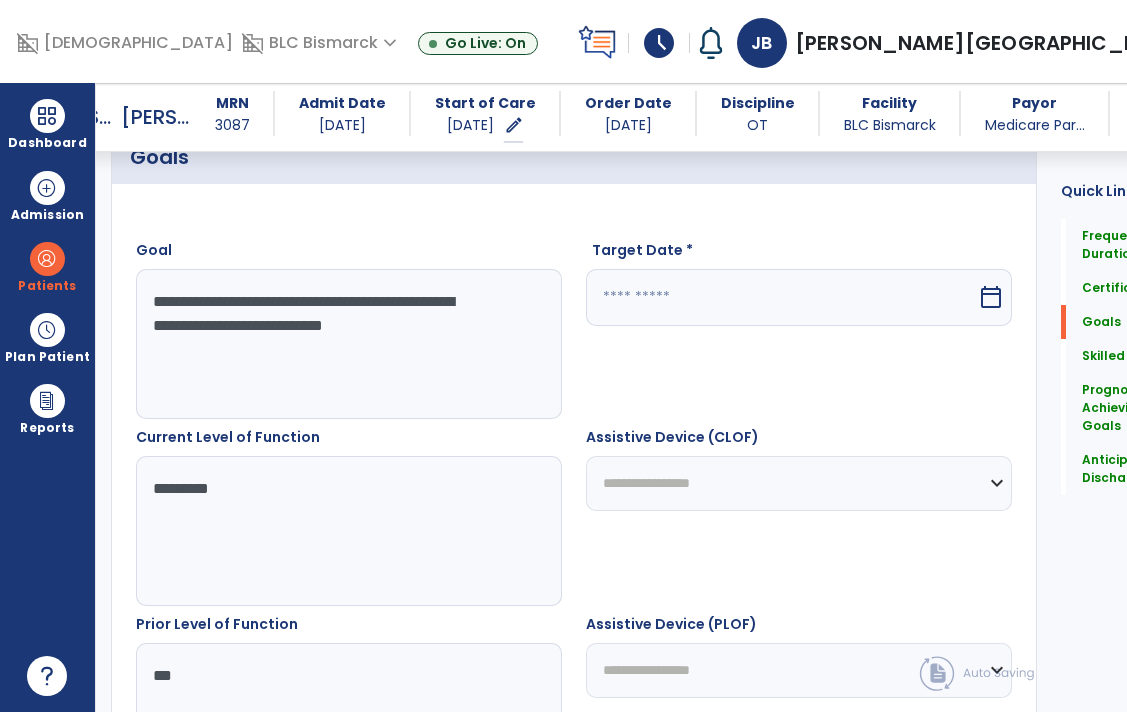 type on "**********" 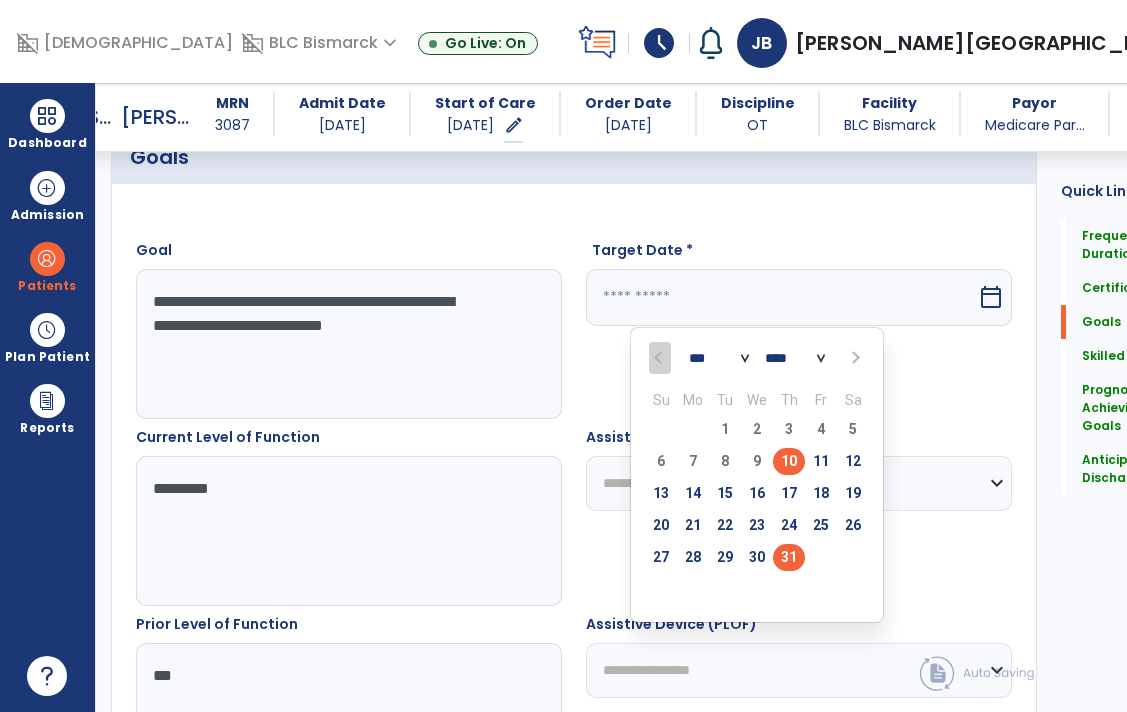 click on "31" at bounding box center [789, 557] 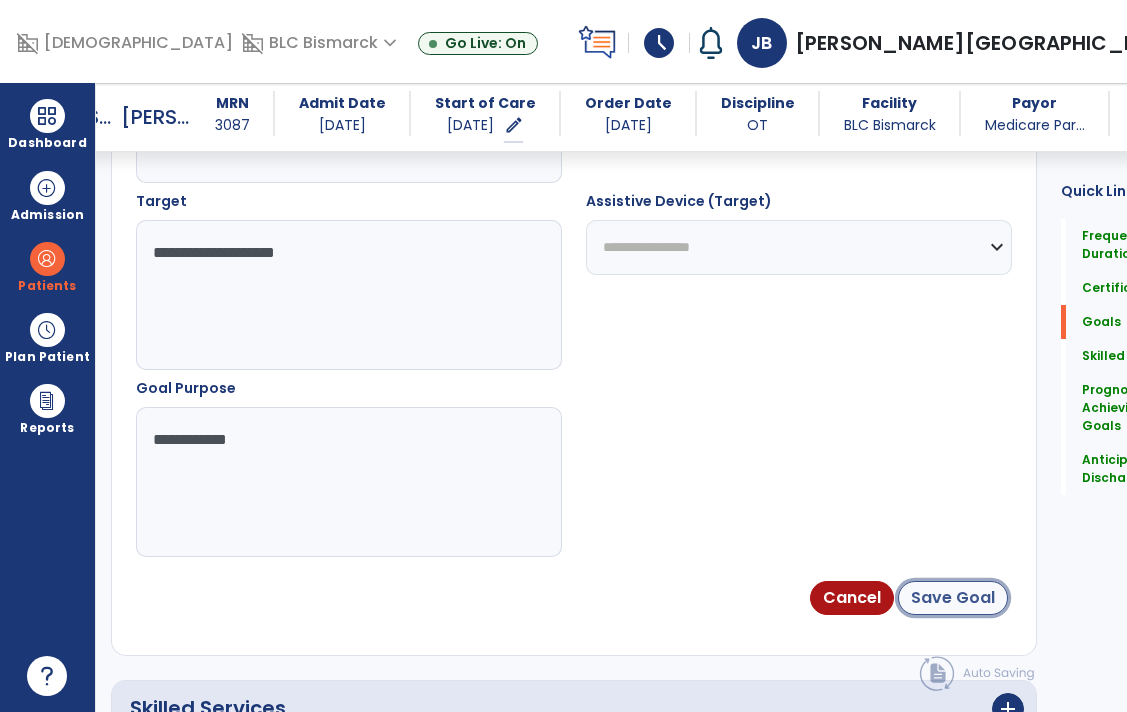 click on "Save Goal" at bounding box center [953, 598] 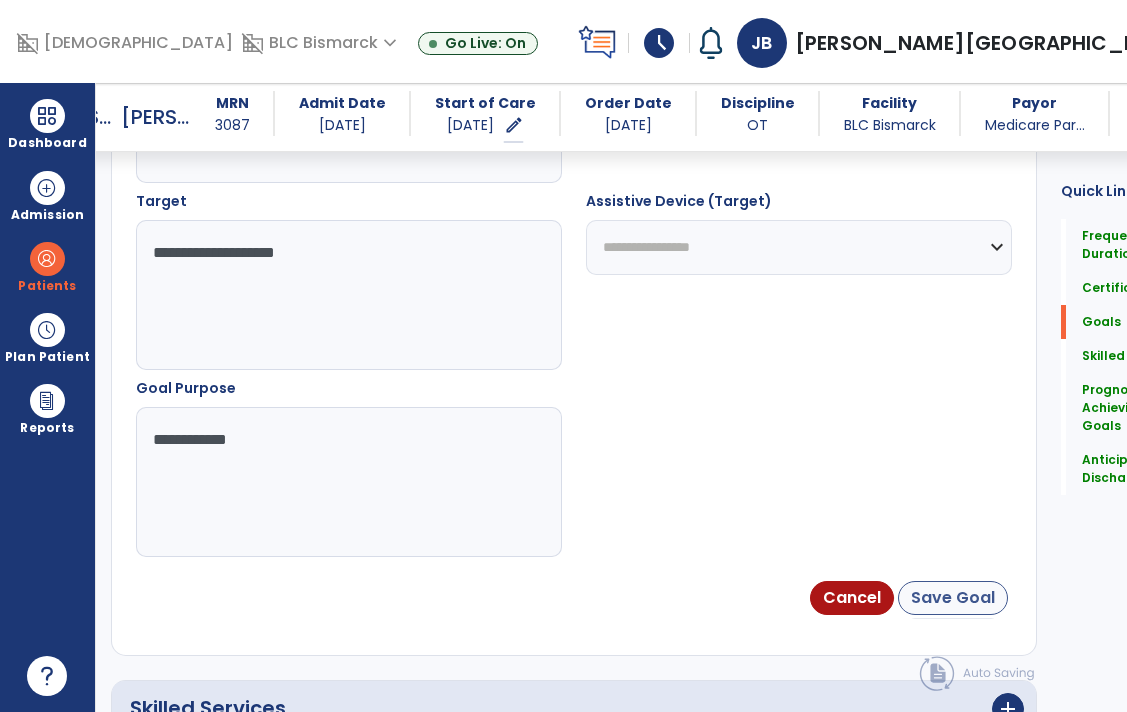 scroll, scrollTop: 34, scrollLeft: 0, axis: vertical 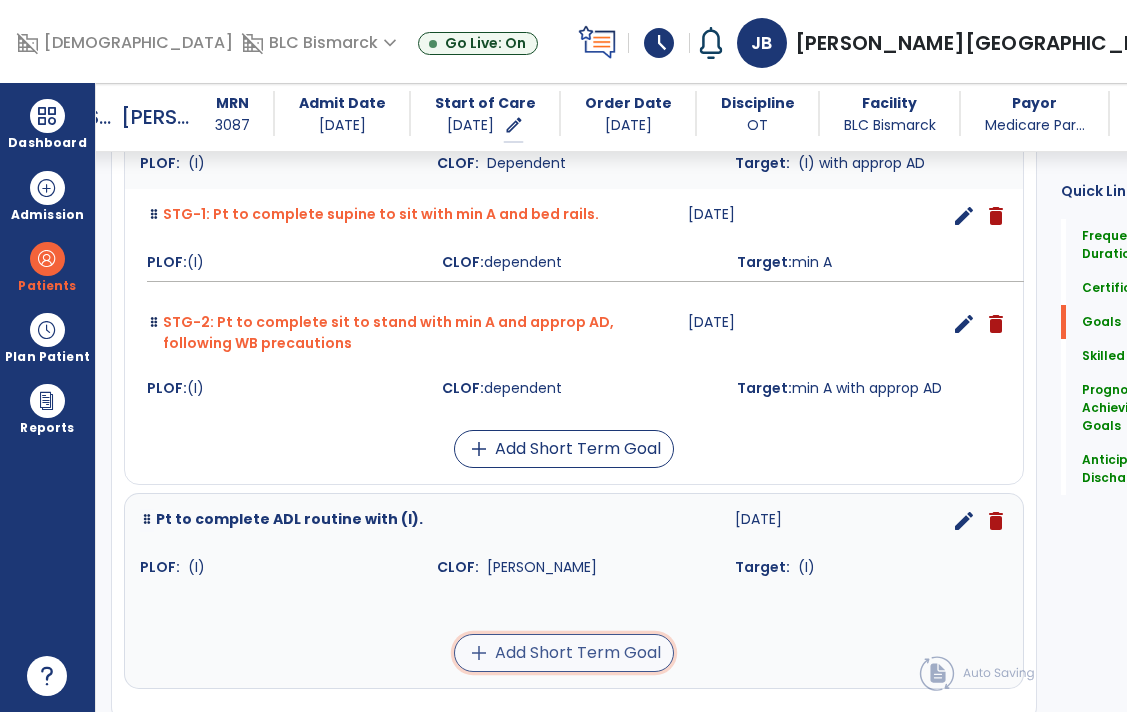 click on "add  Add Short Term Goal" at bounding box center (564, 653) 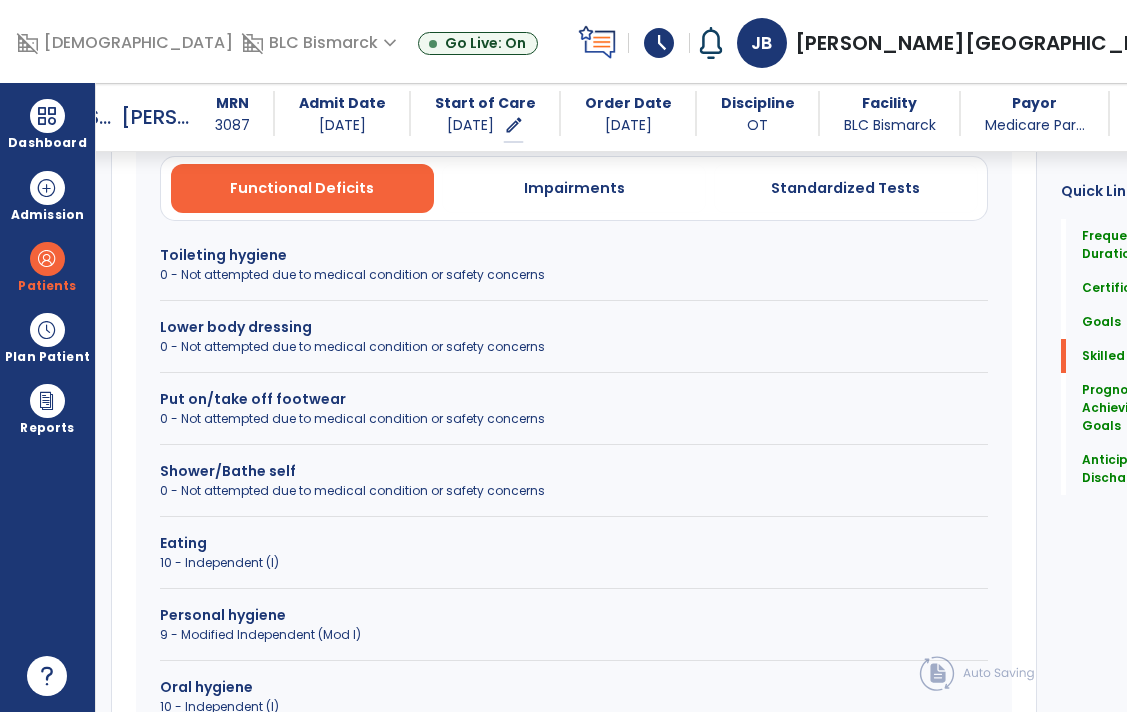 scroll, scrollTop: 1501, scrollLeft: 0, axis: vertical 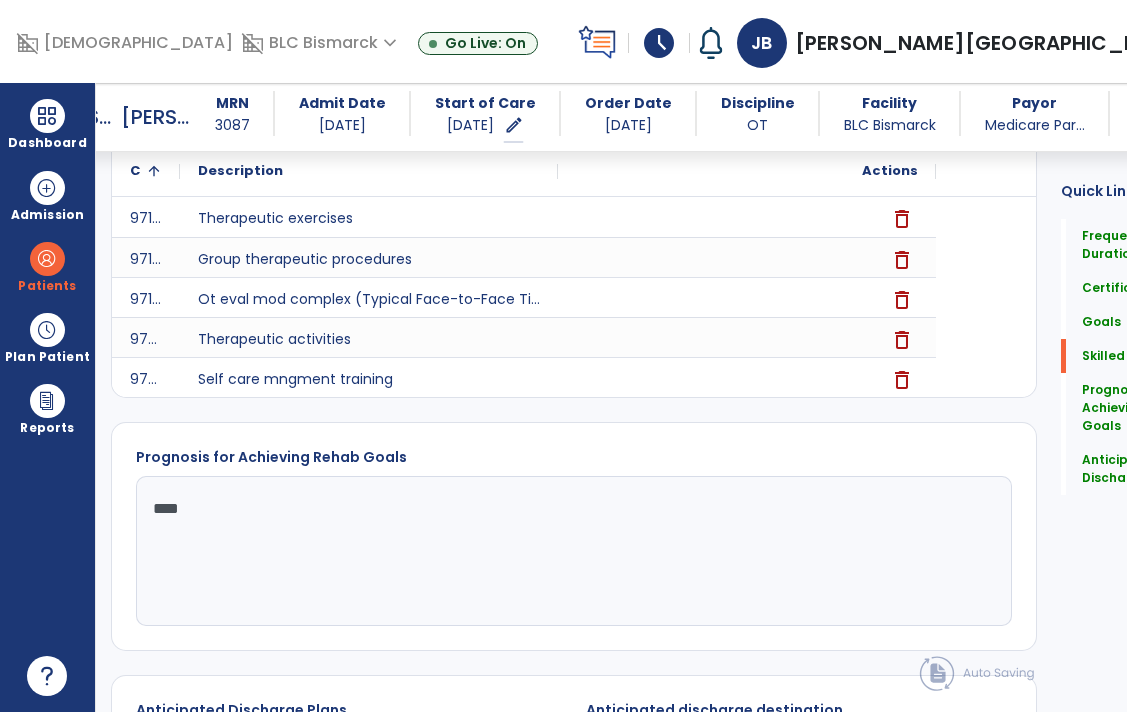 click on "****" 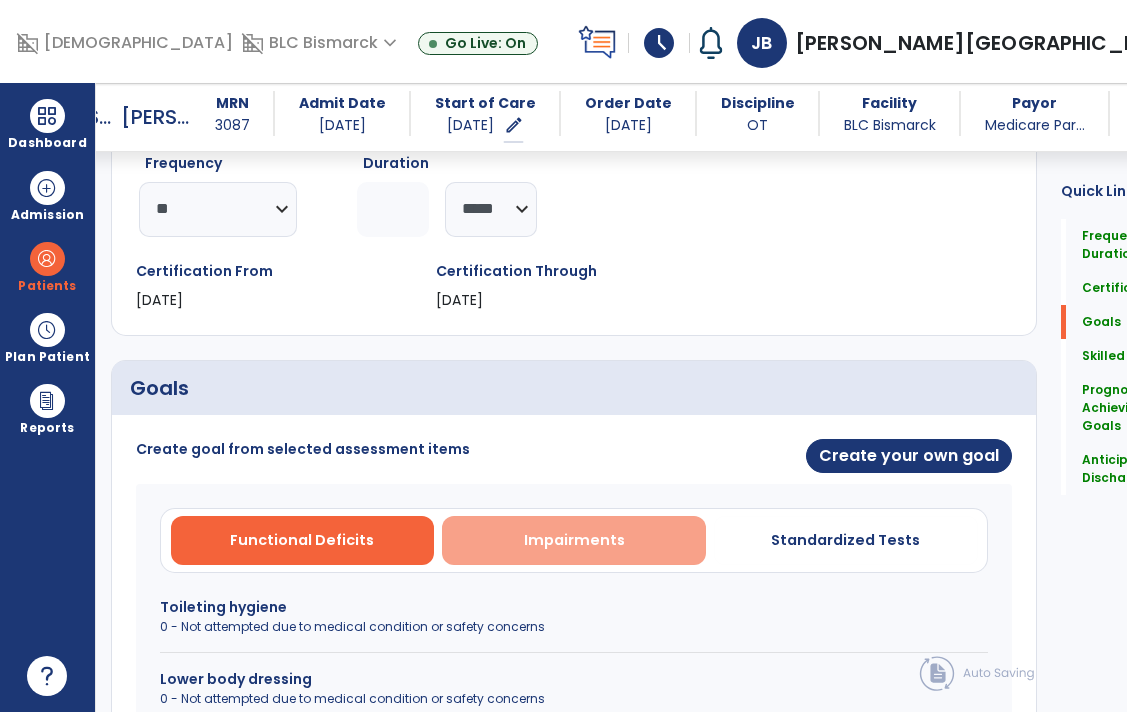 scroll, scrollTop: 271, scrollLeft: 0, axis: vertical 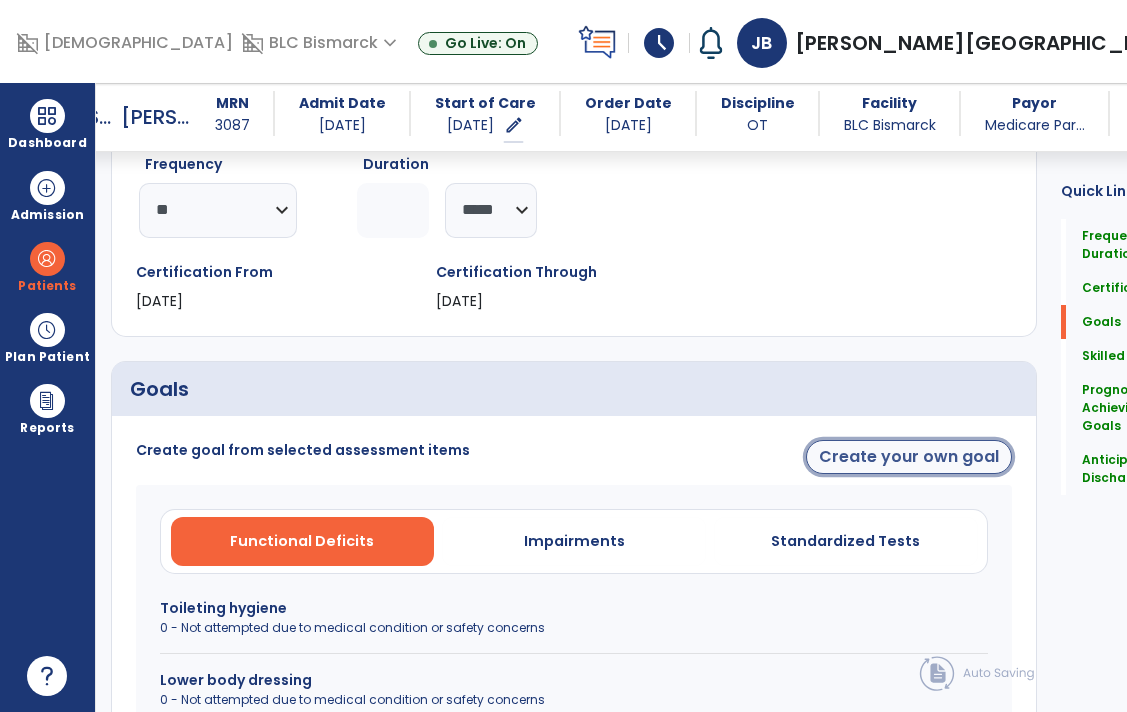 click on "Create your own goal" at bounding box center [909, 457] 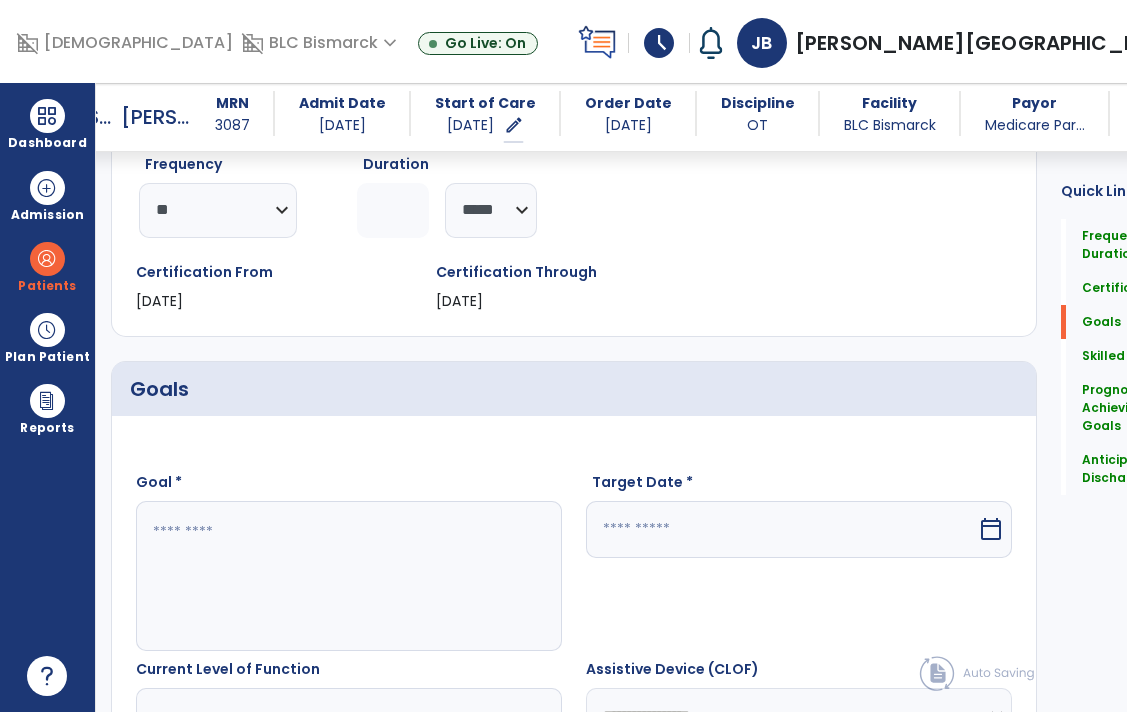 click at bounding box center [324, 576] 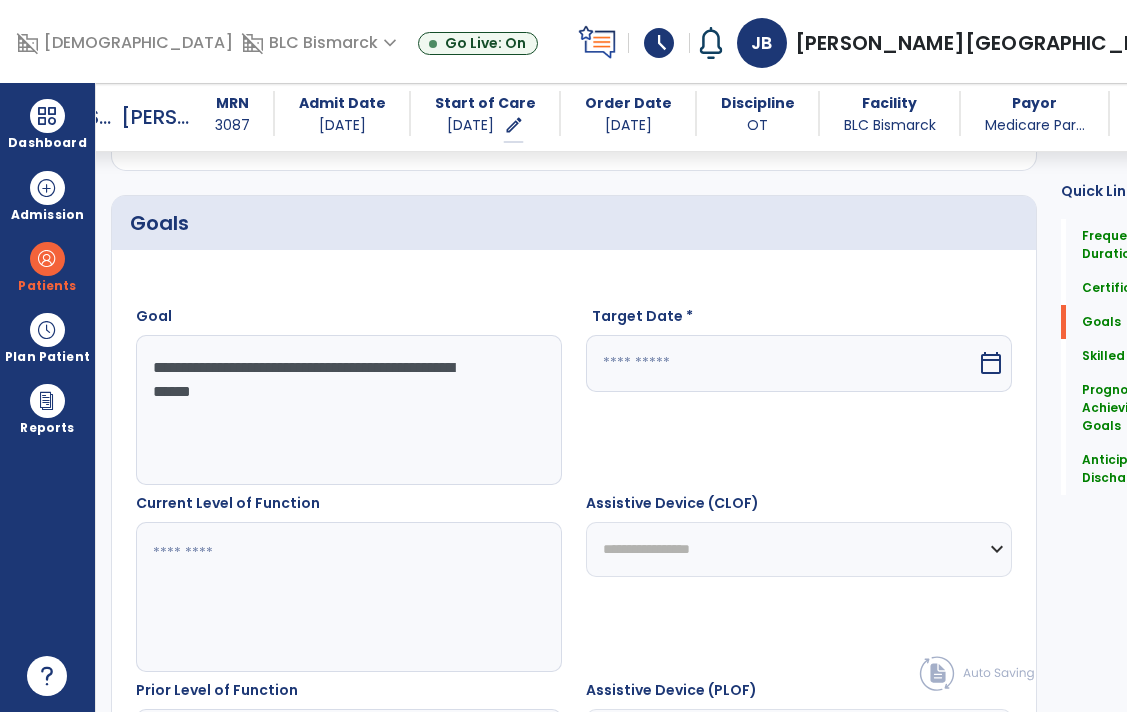 scroll, scrollTop: 461, scrollLeft: 0, axis: vertical 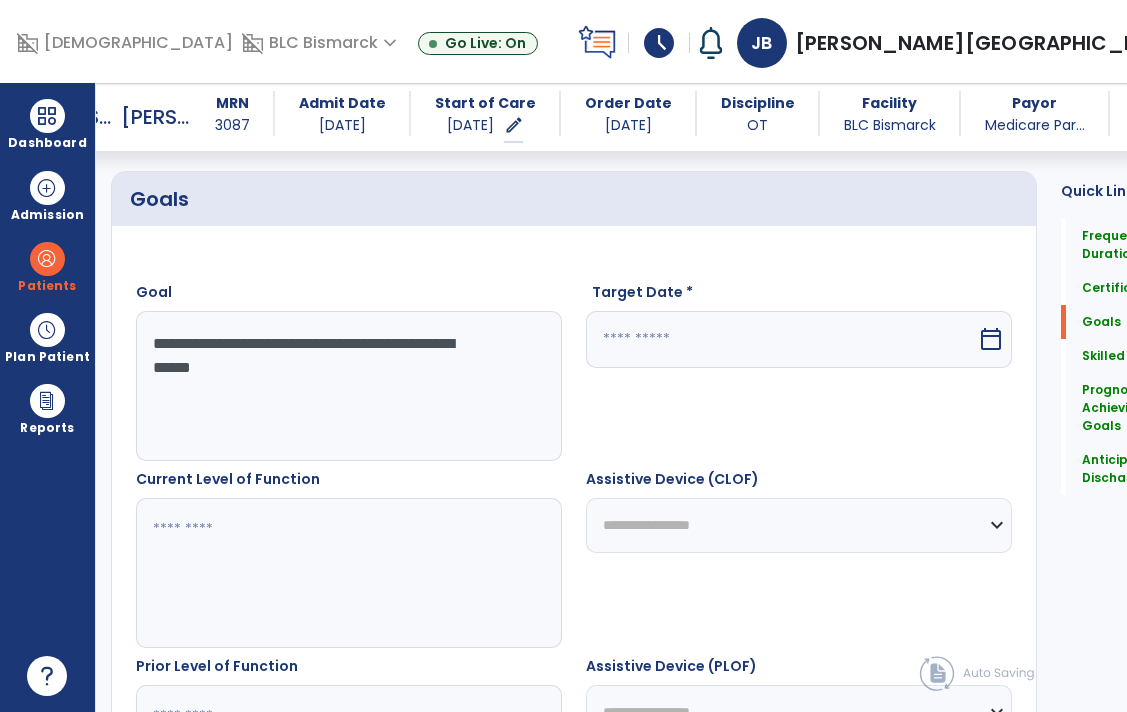 type on "**********" 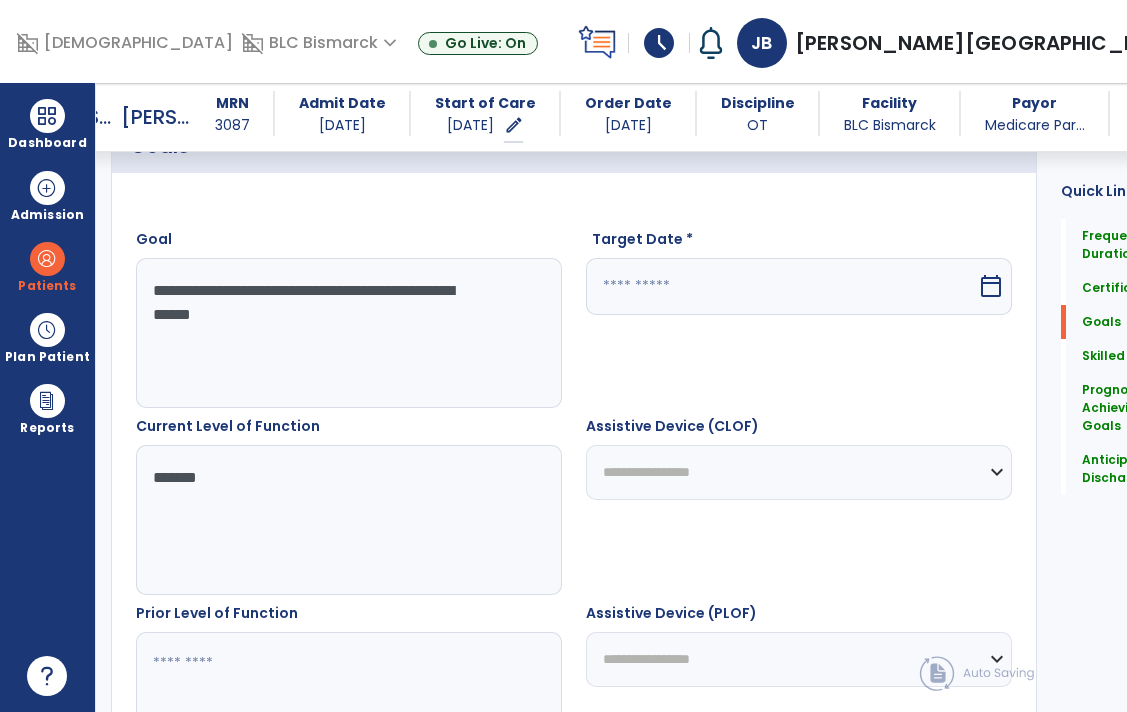 scroll, scrollTop: 517, scrollLeft: 0, axis: vertical 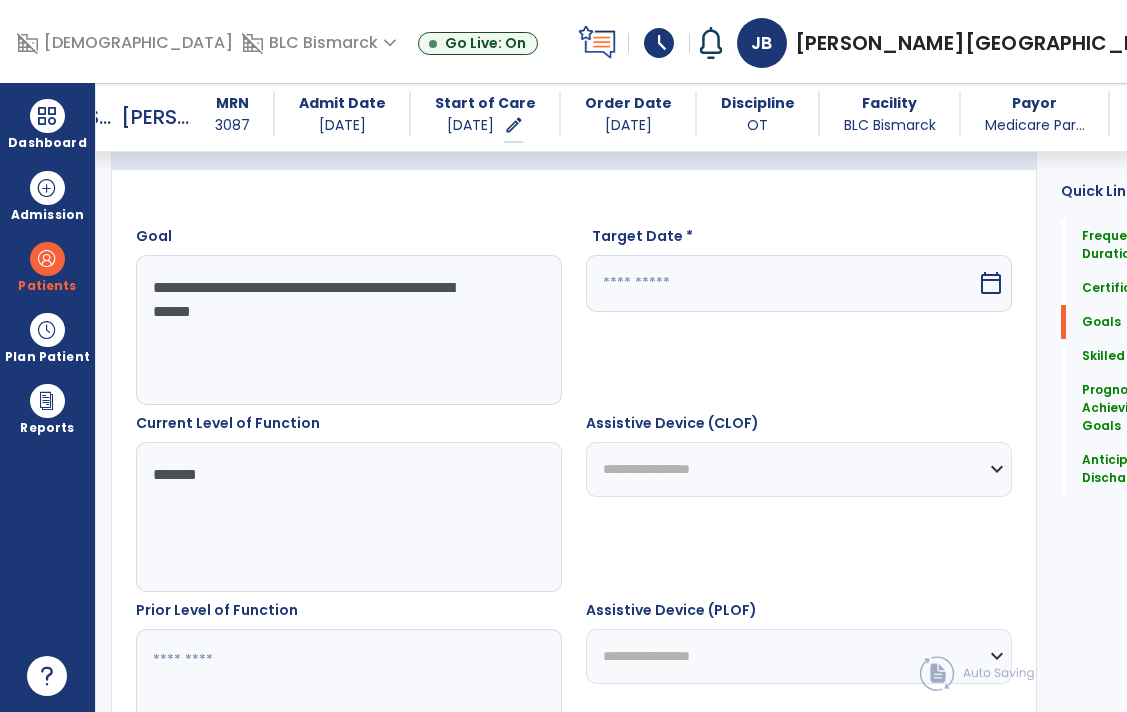 type on "*******" 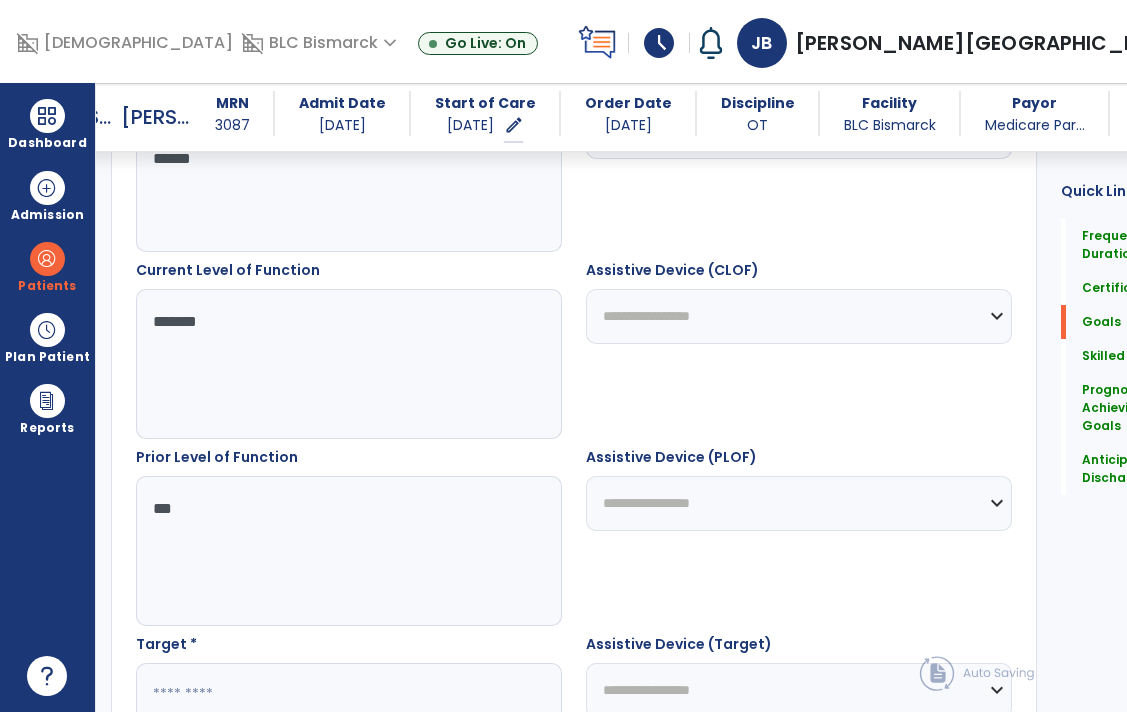 scroll, scrollTop: 717, scrollLeft: 0, axis: vertical 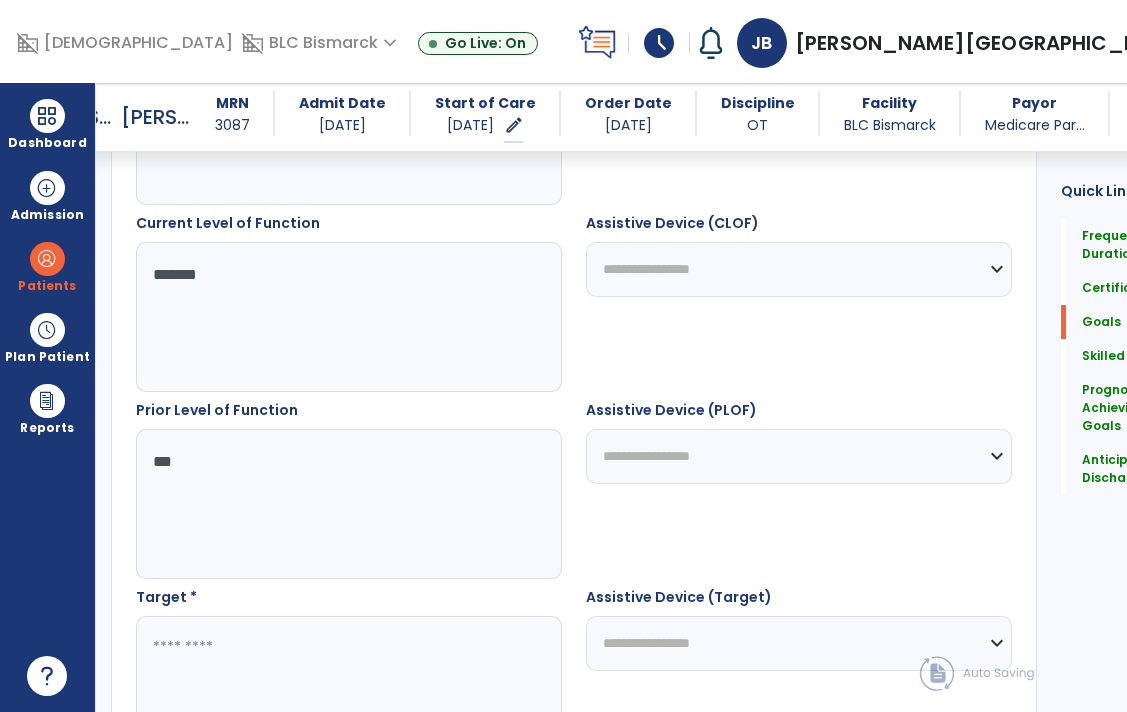 type on "***" 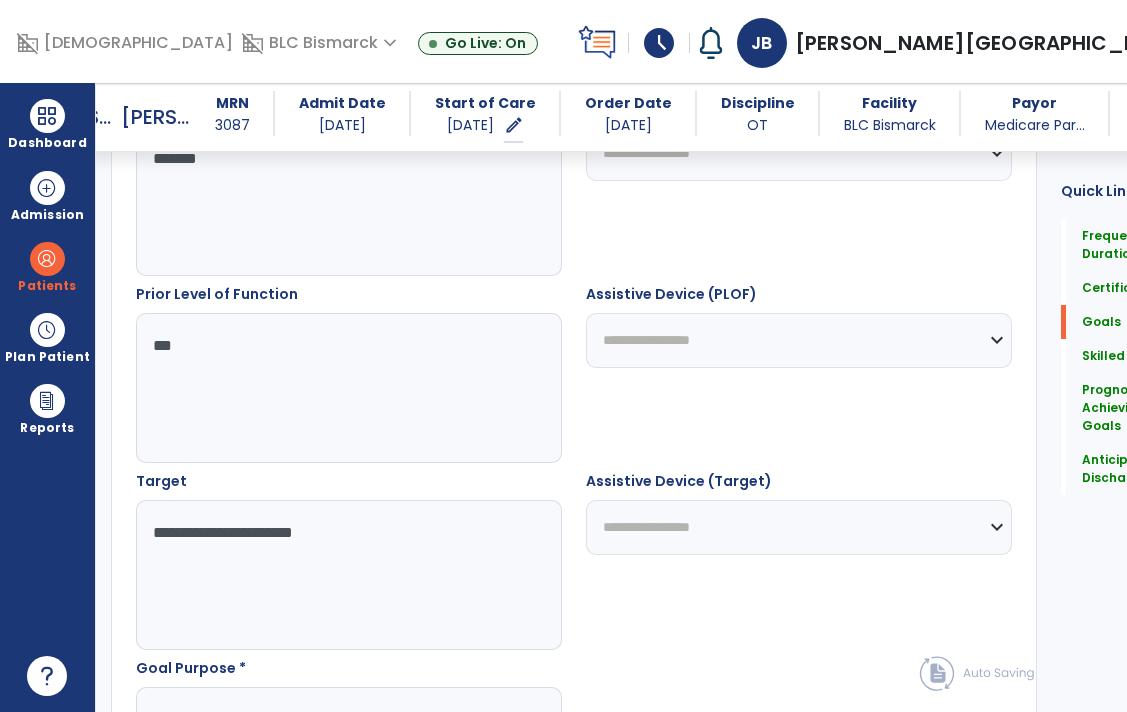 scroll, scrollTop: 914, scrollLeft: 0, axis: vertical 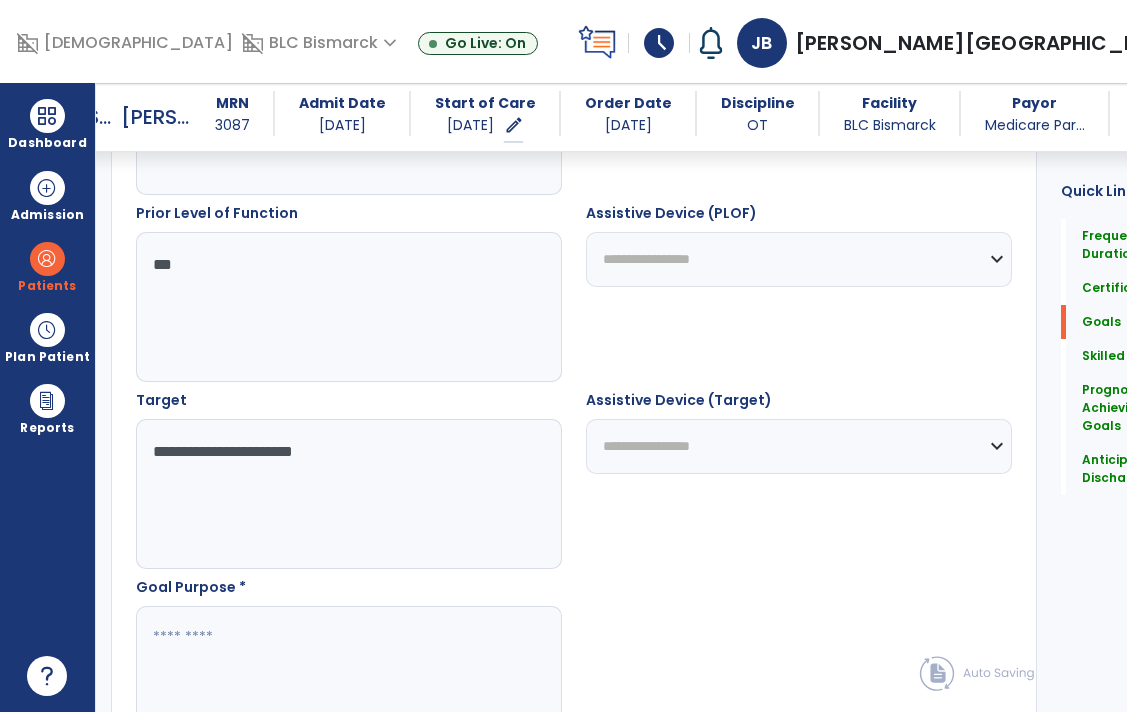 type on "**********" 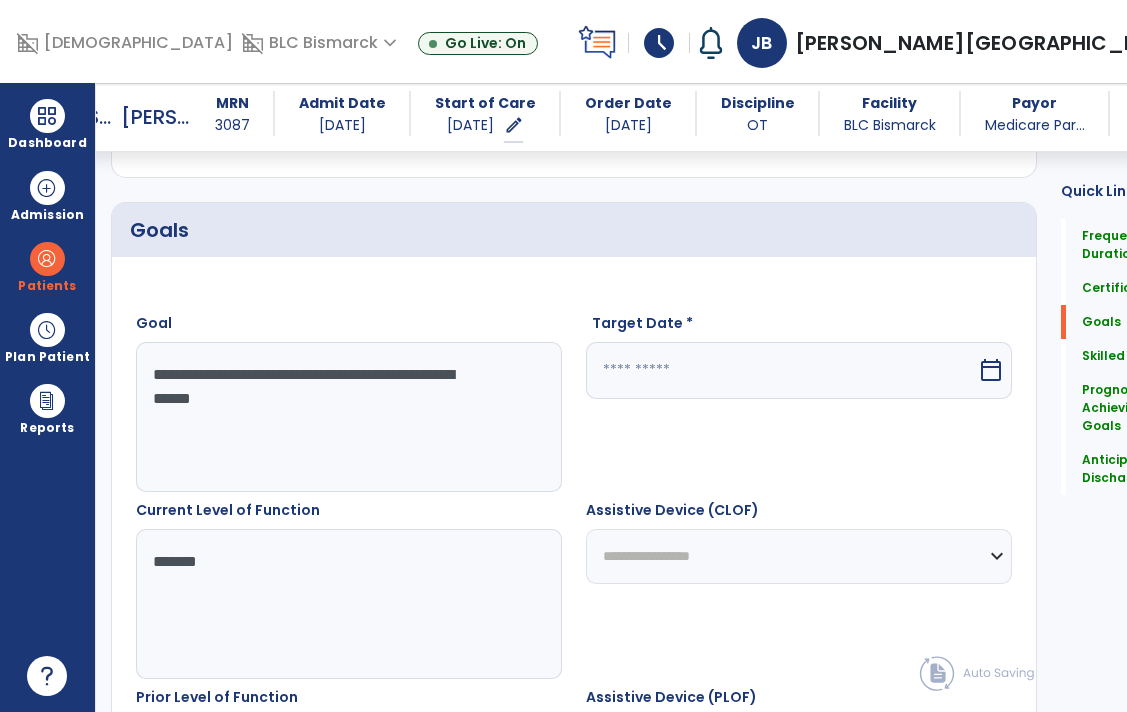 scroll, scrollTop: 430, scrollLeft: 0, axis: vertical 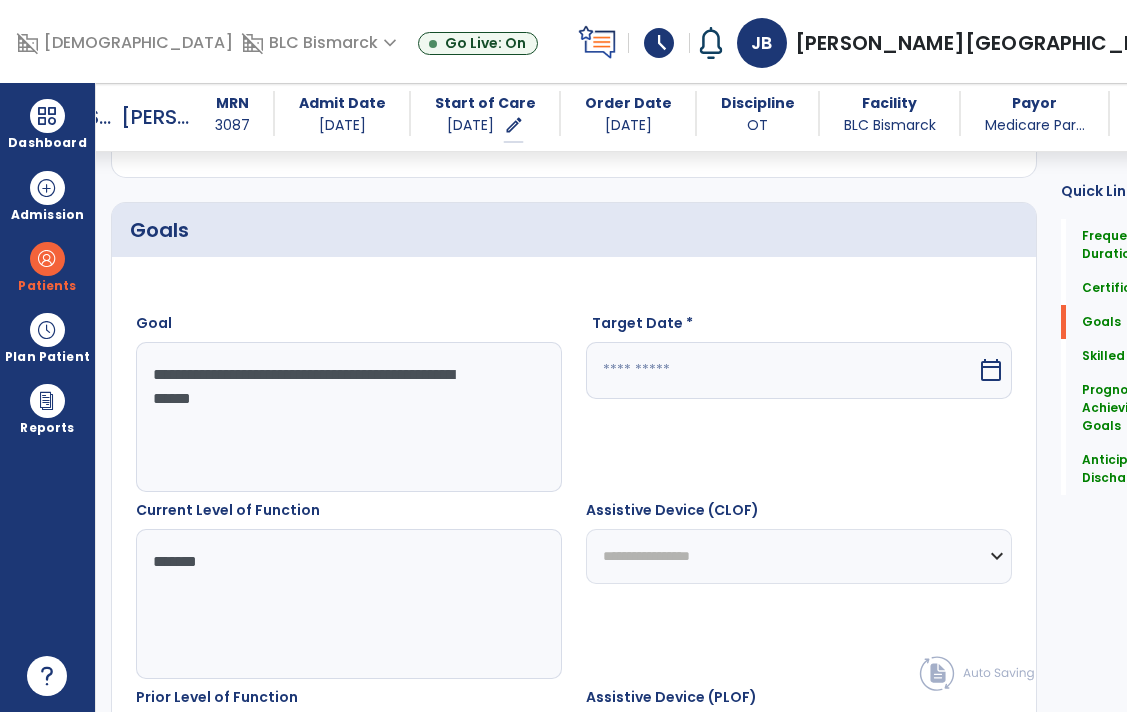 type on "**********" 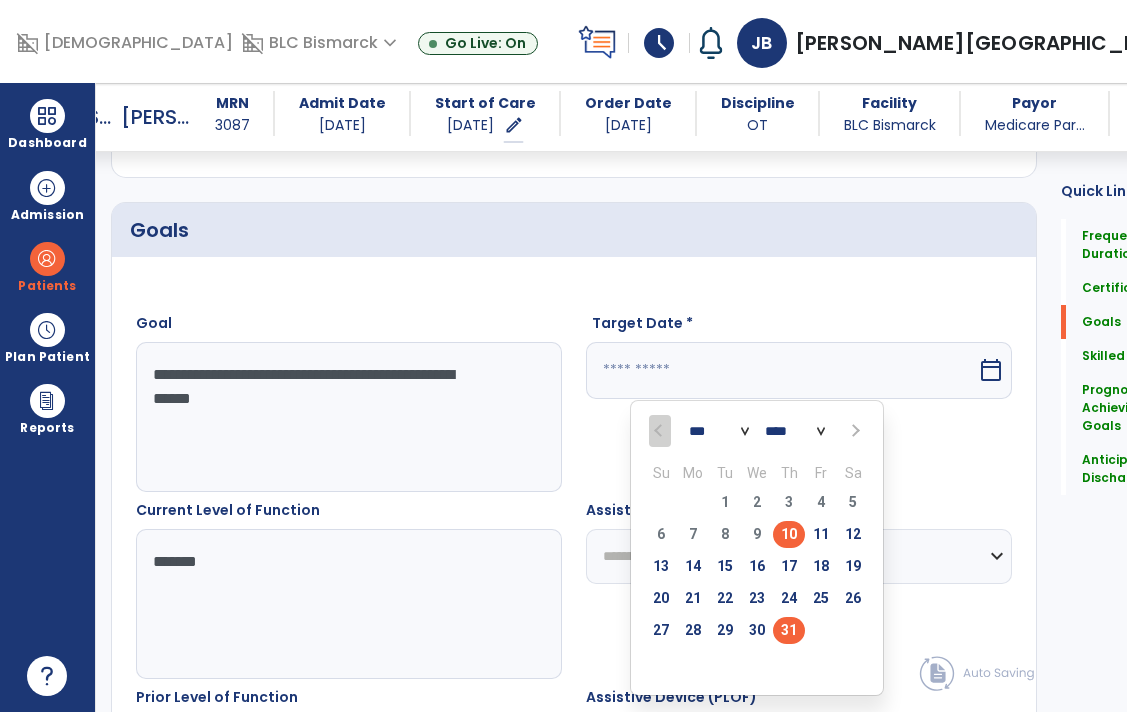 click on "31" at bounding box center [789, 630] 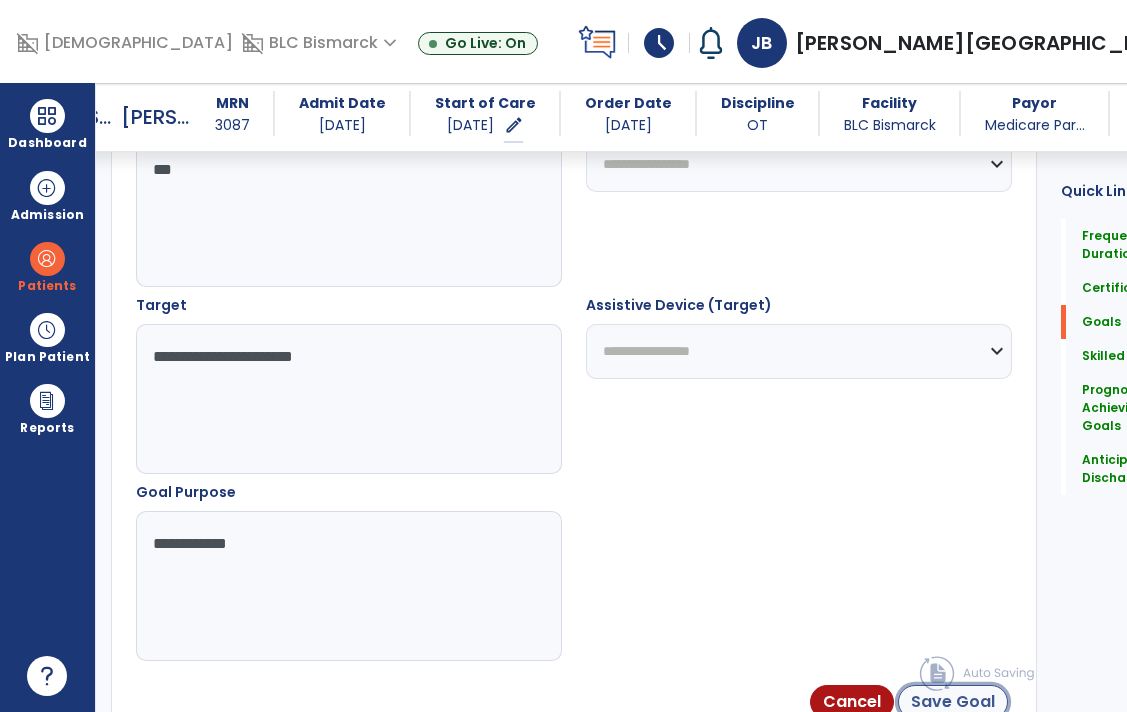 click on "Save Goal" at bounding box center (953, 702) 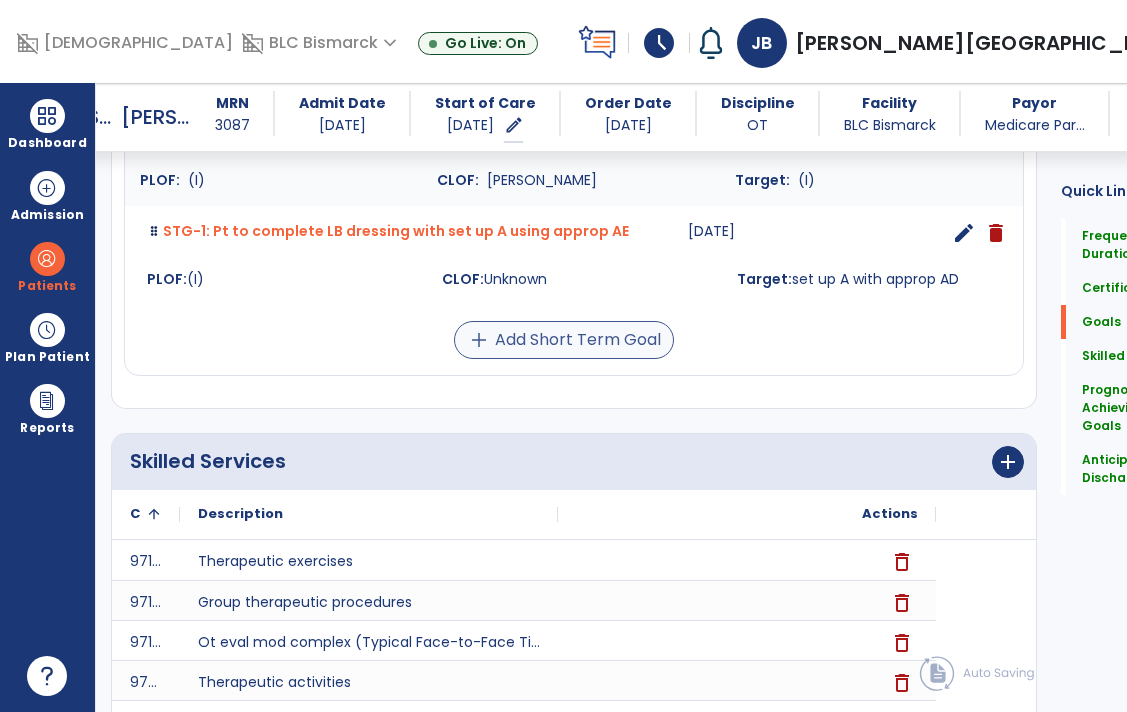 scroll, scrollTop: 935, scrollLeft: 0, axis: vertical 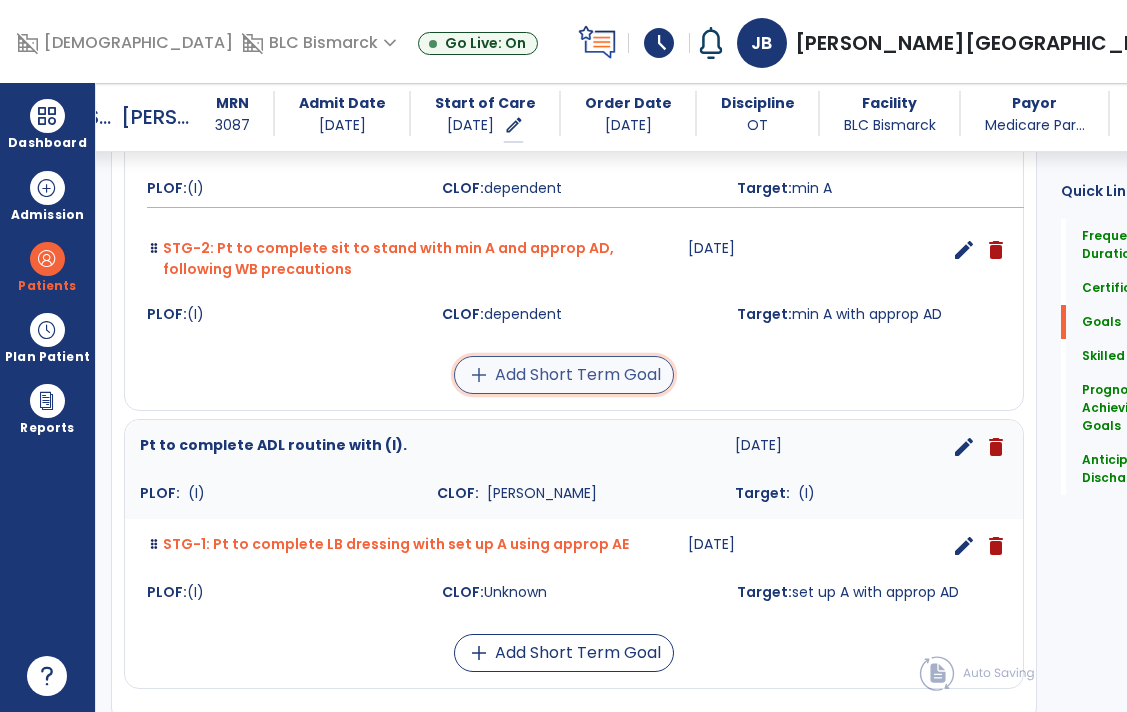 click on "add  Add Short Term Goal" at bounding box center (564, 375) 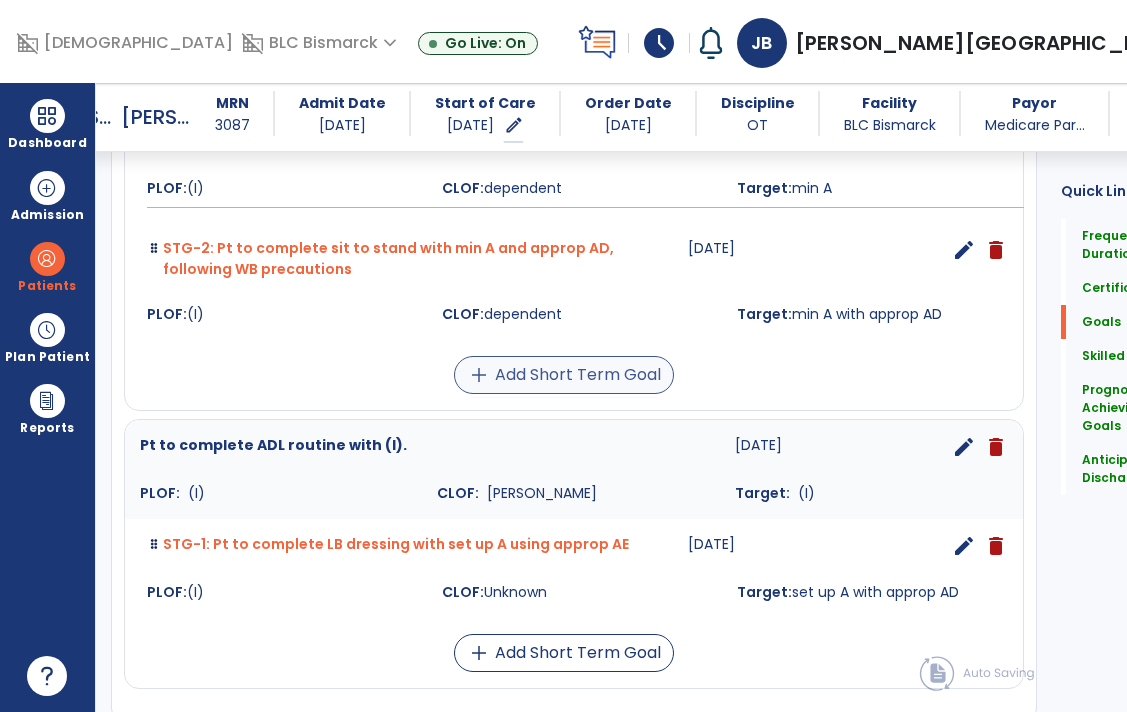 scroll, scrollTop: 1575, scrollLeft: 0, axis: vertical 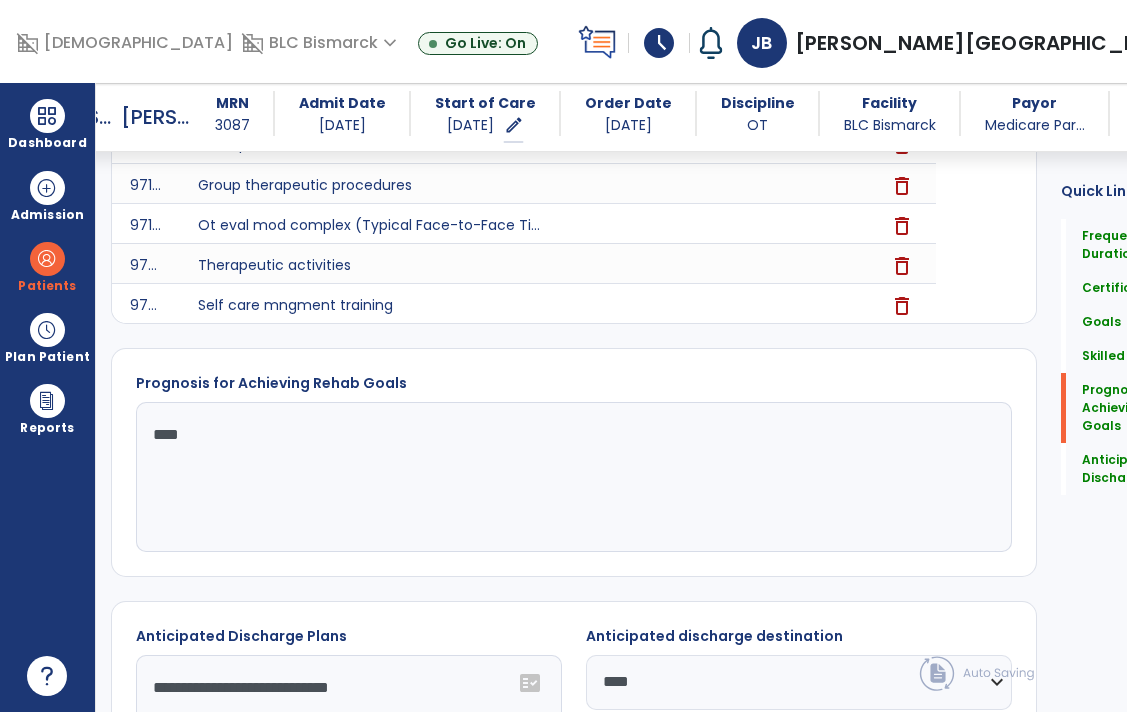 click on "****" 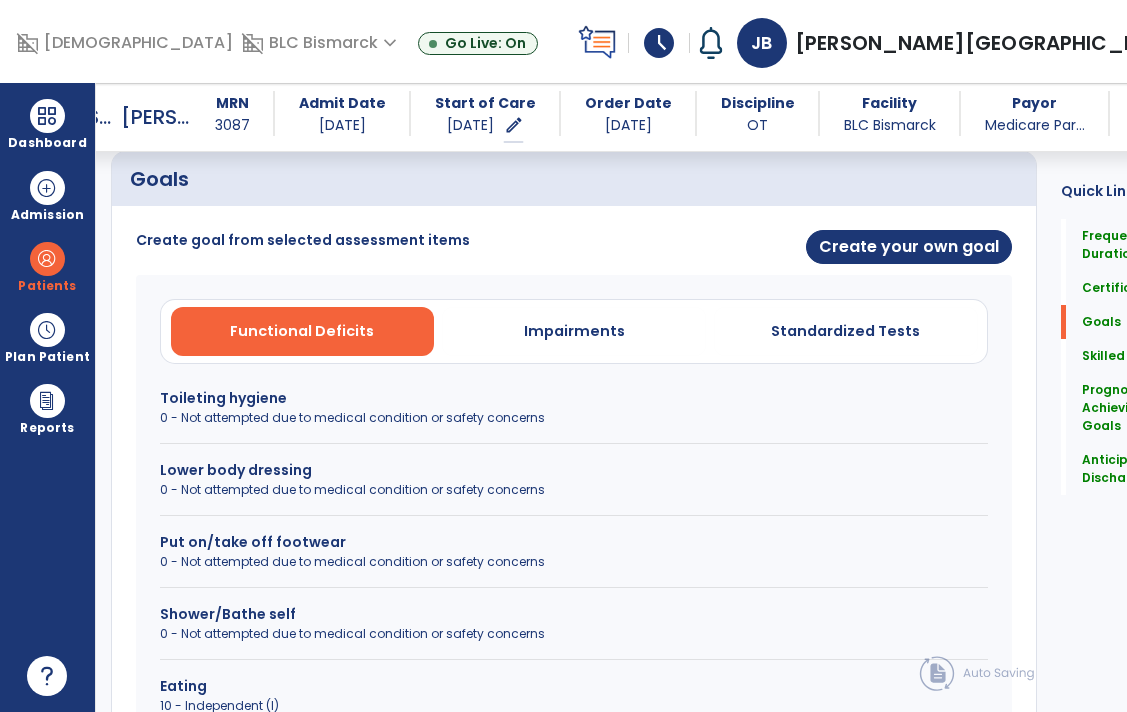 scroll, scrollTop: 377, scrollLeft: 0, axis: vertical 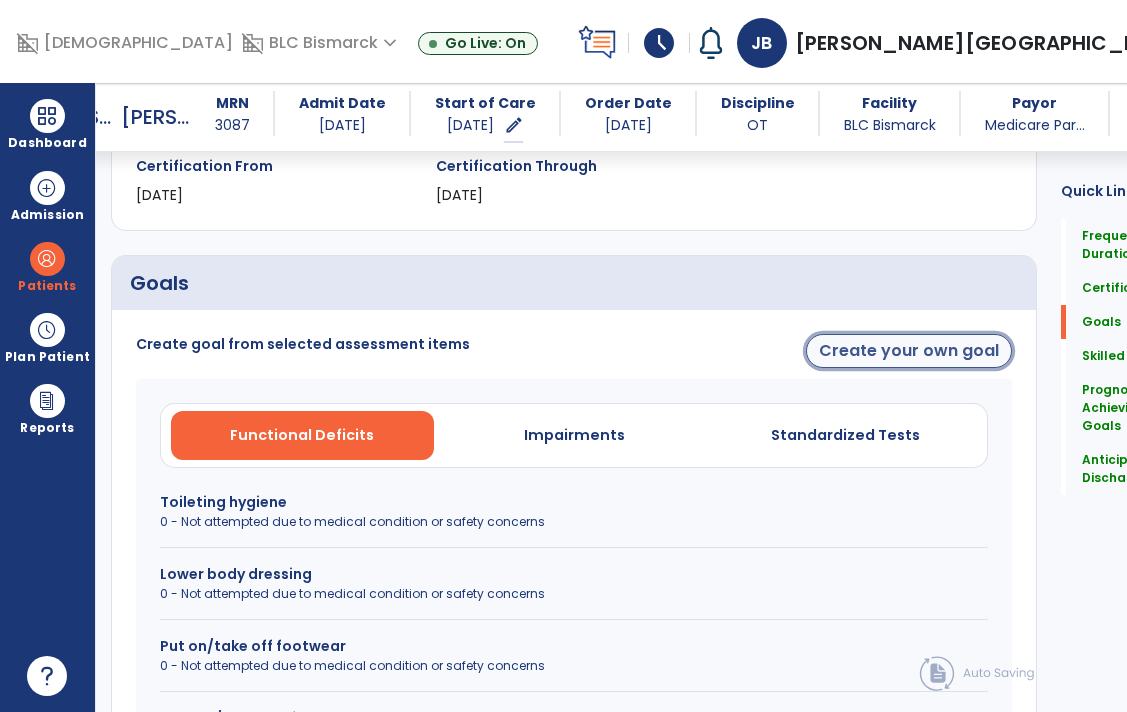 click on "Create your own goal" at bounding box center [909, 351] 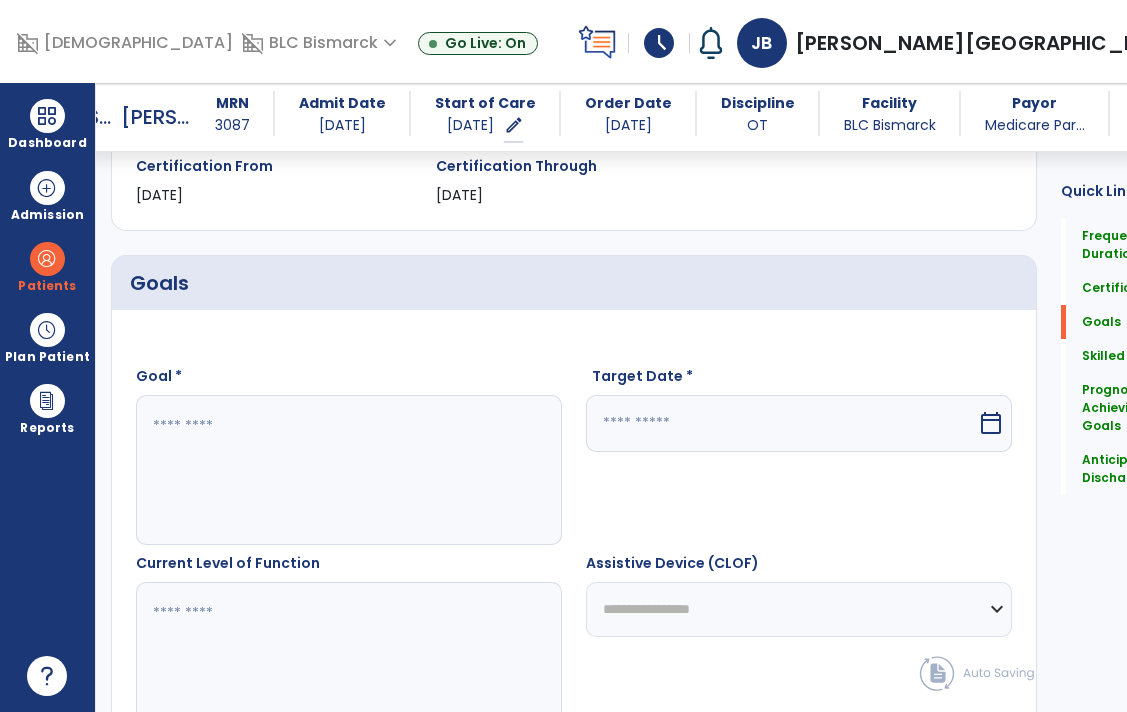 click at bounding box center (324, 470) 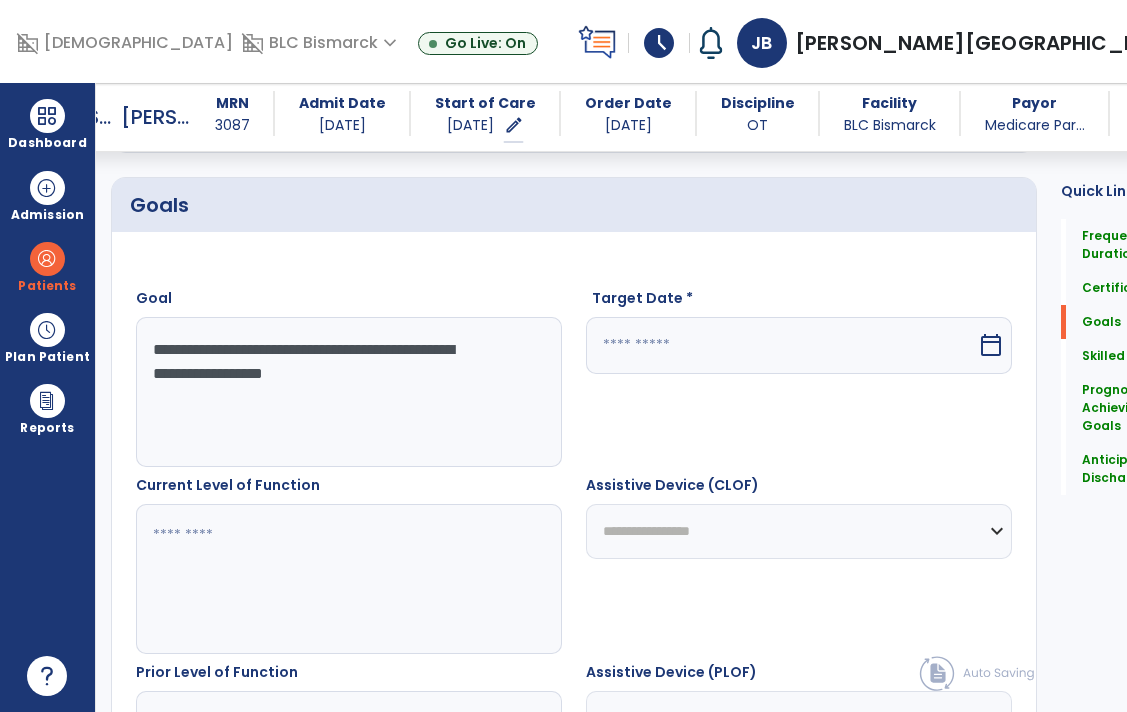 scroll, scrollTop: 467, scrollLeft: 0, axis: vertical 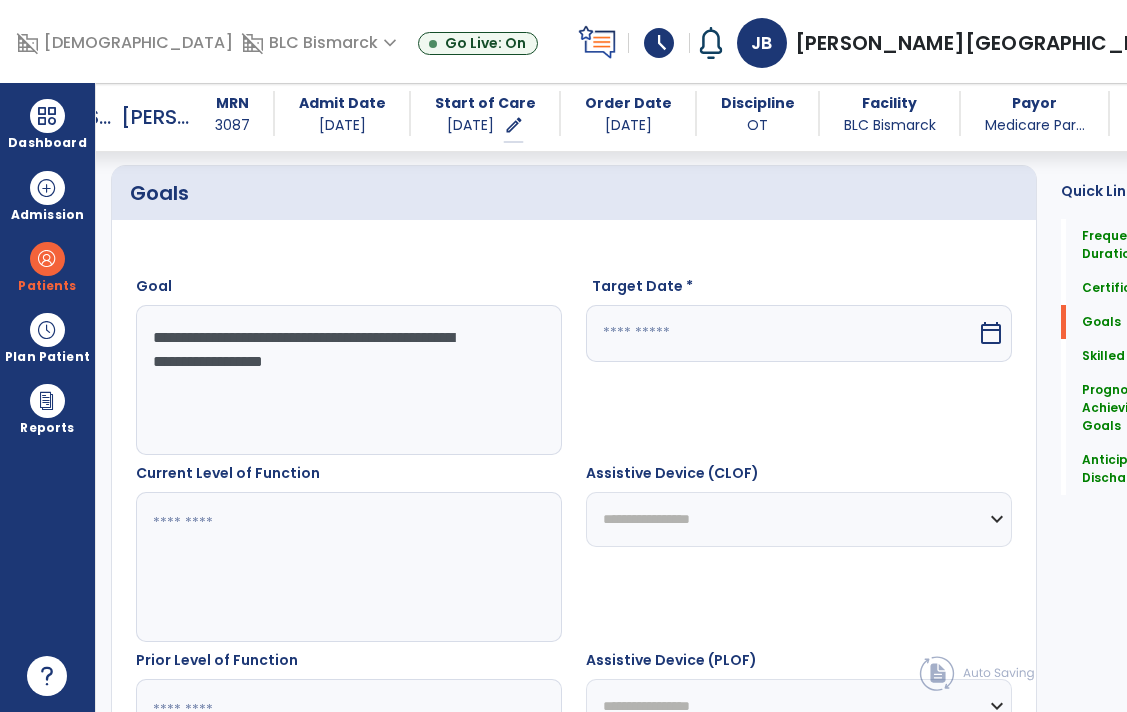 type on "**********" 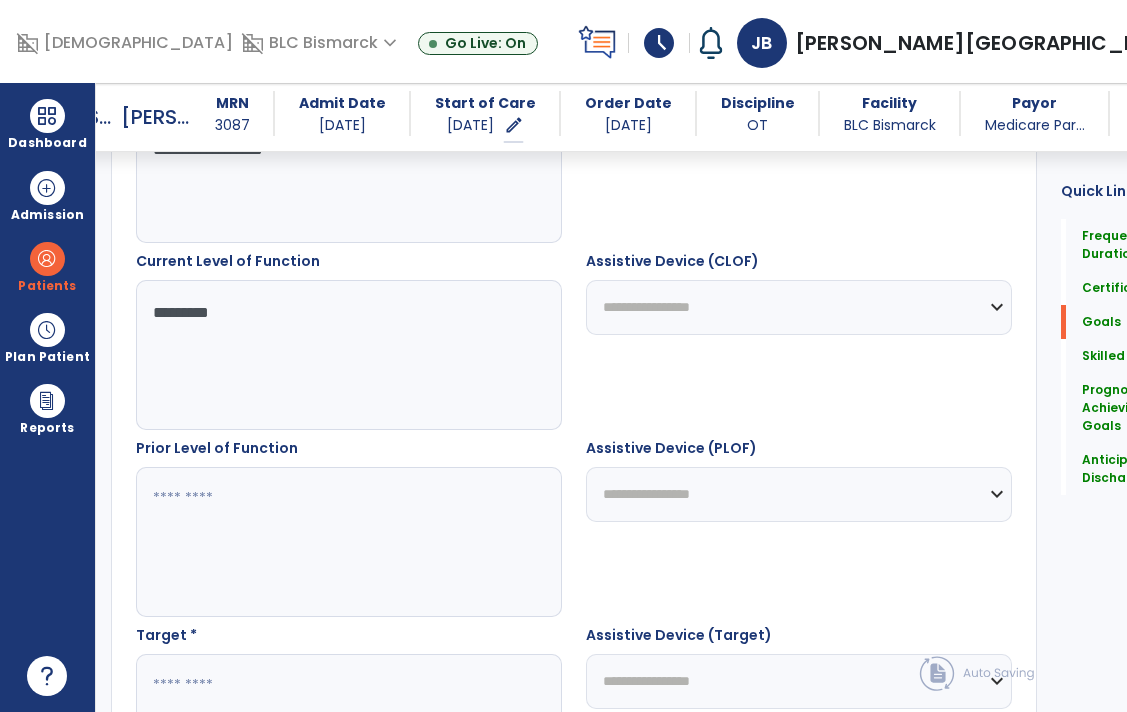 scroll, scrollTop: 682, scrollLeft: 0, axis: vertical 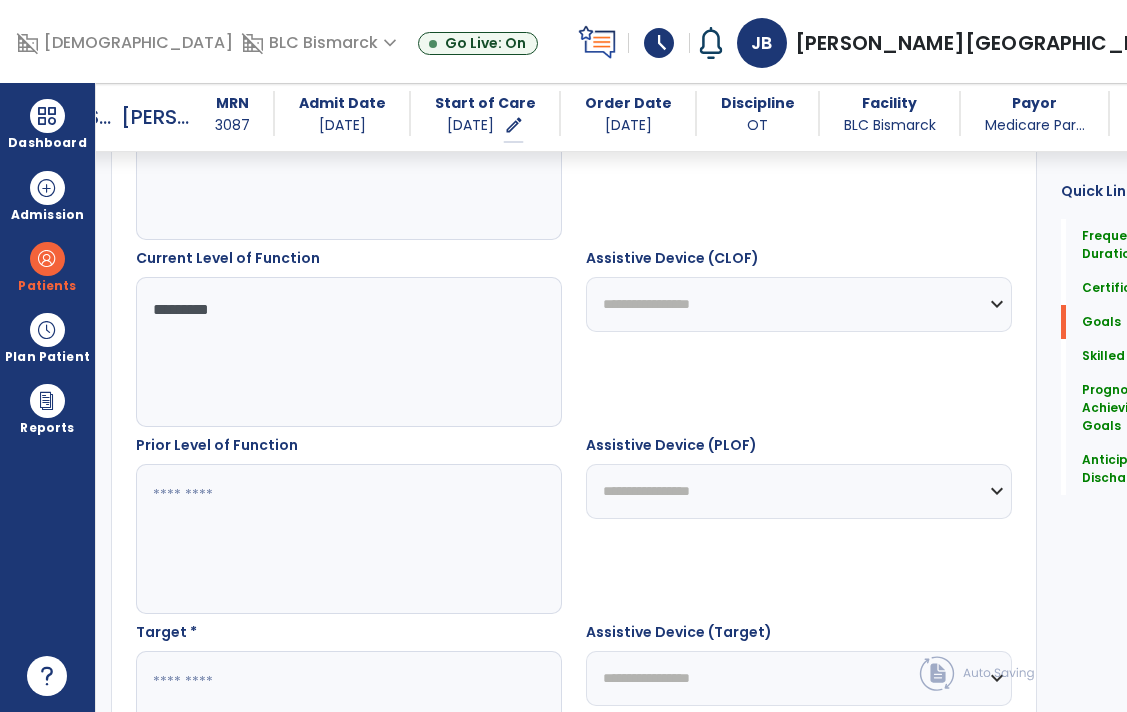 type on "*********" 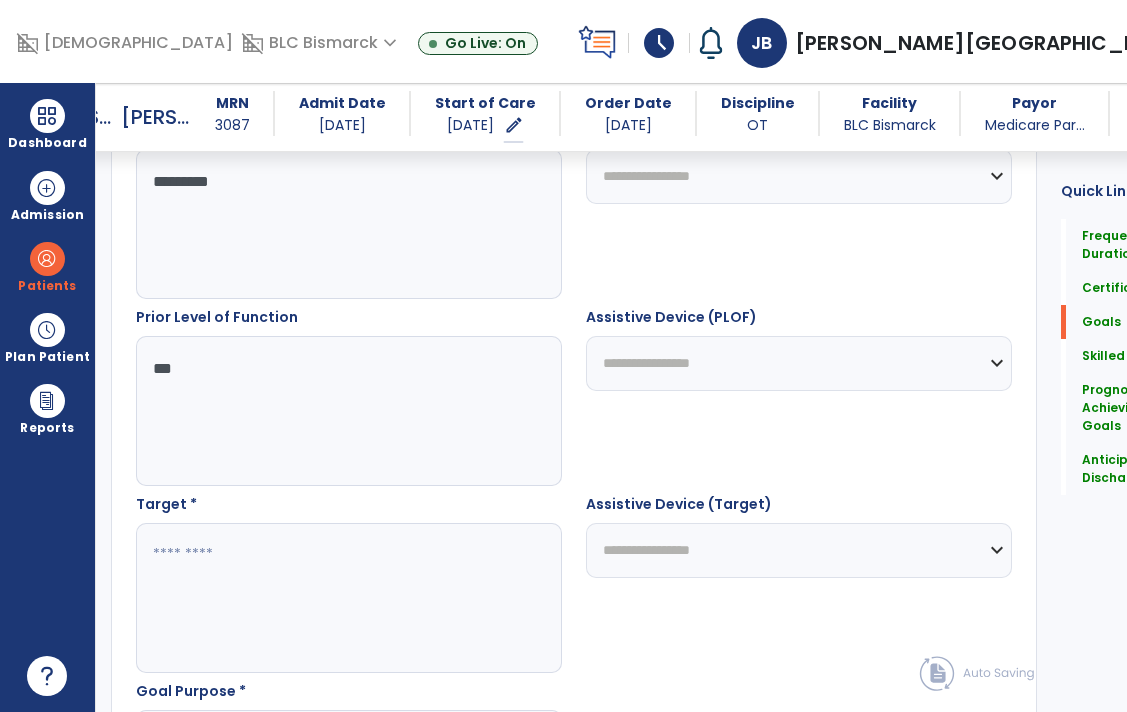 scroll, scrollTop: 830, scrollLeft: 0, axis: vertical 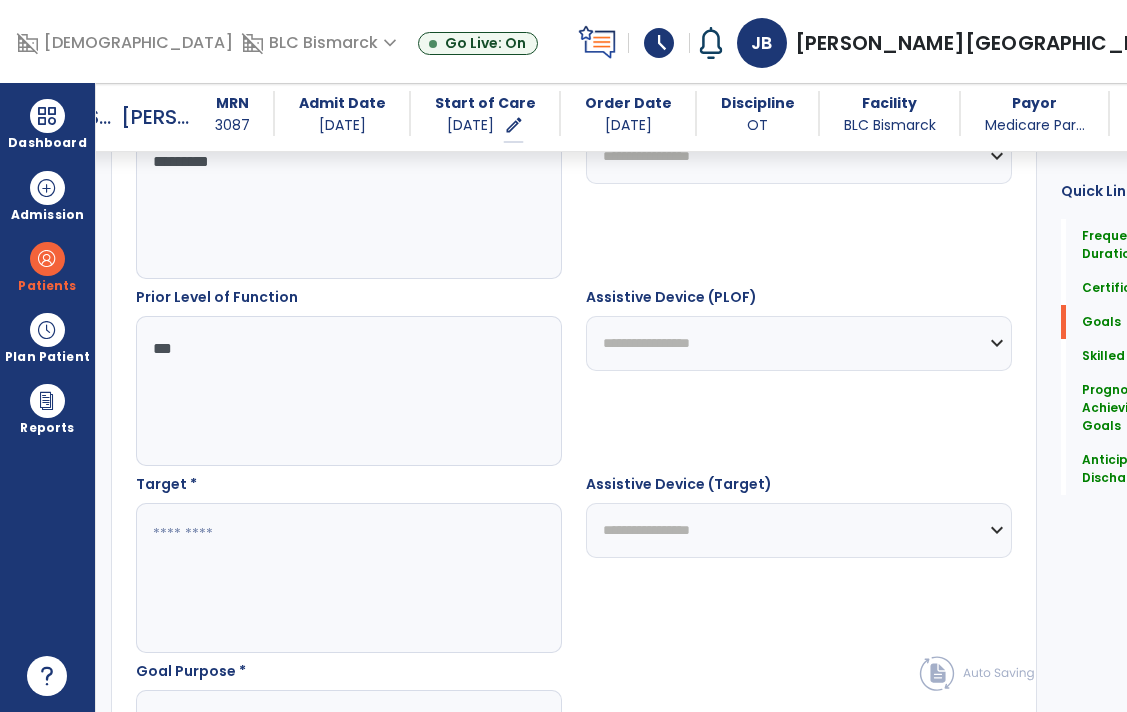 type on "***" 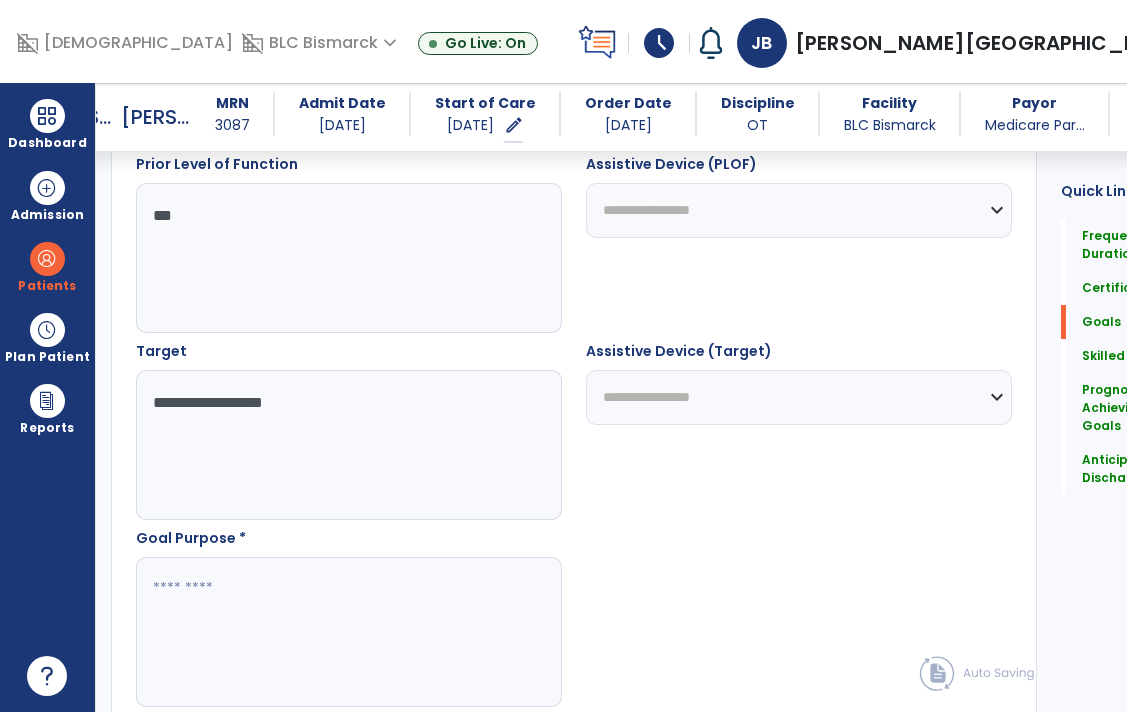 scroll, scrollTop: 978, scrollLeft: 0, axis: vertical 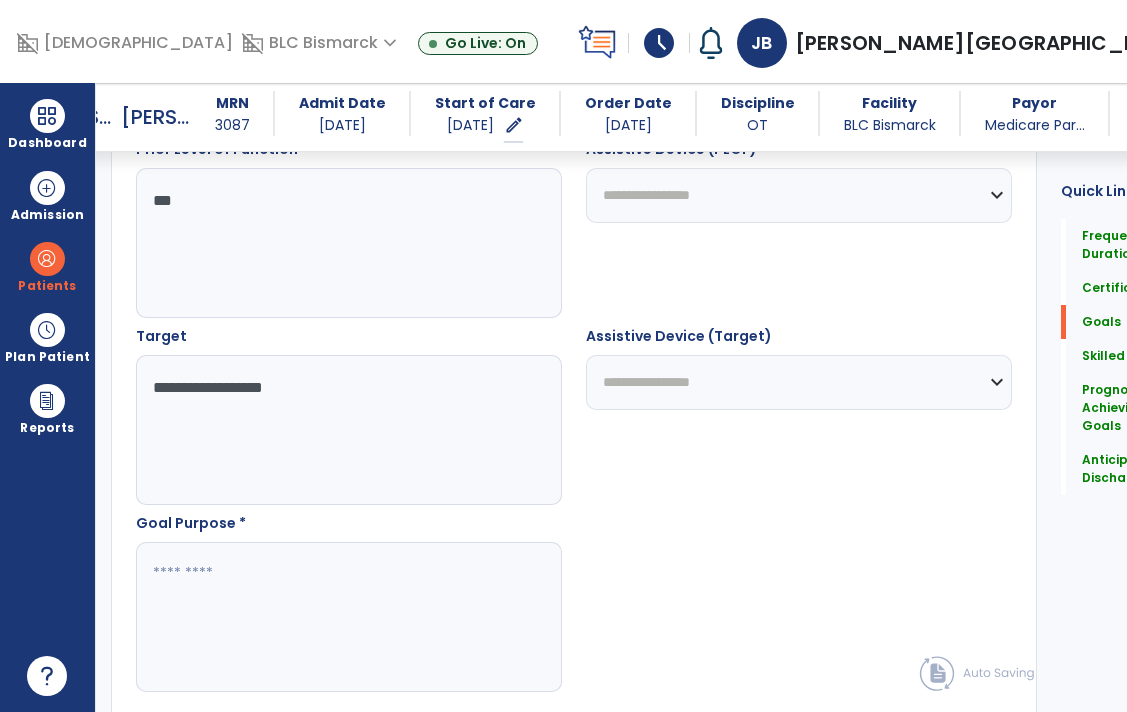 type on "**********" 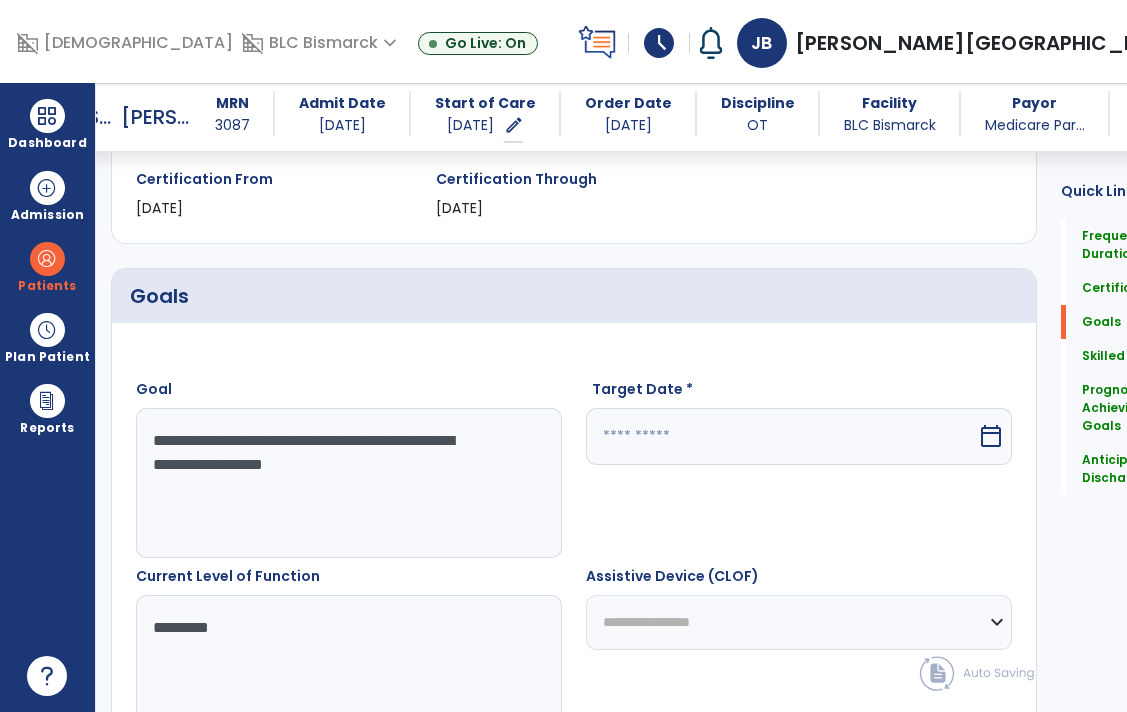 scroll, scrollTop: 345, scrollLeft: 0, axis: vertical 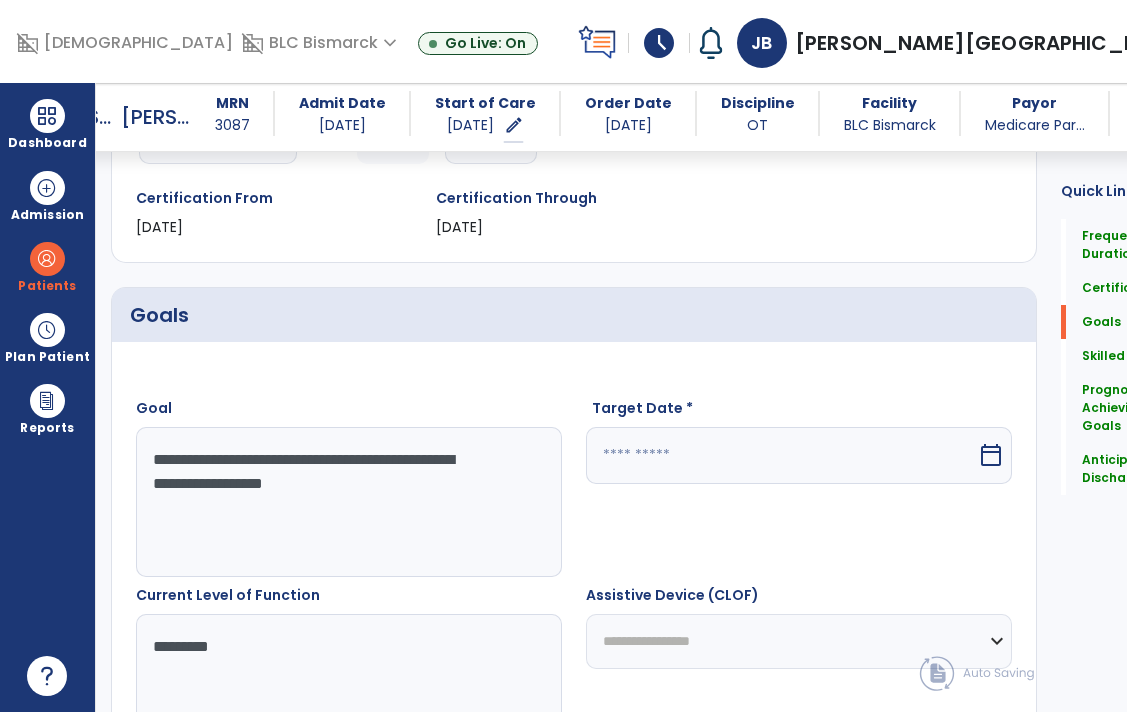 type on "**********" 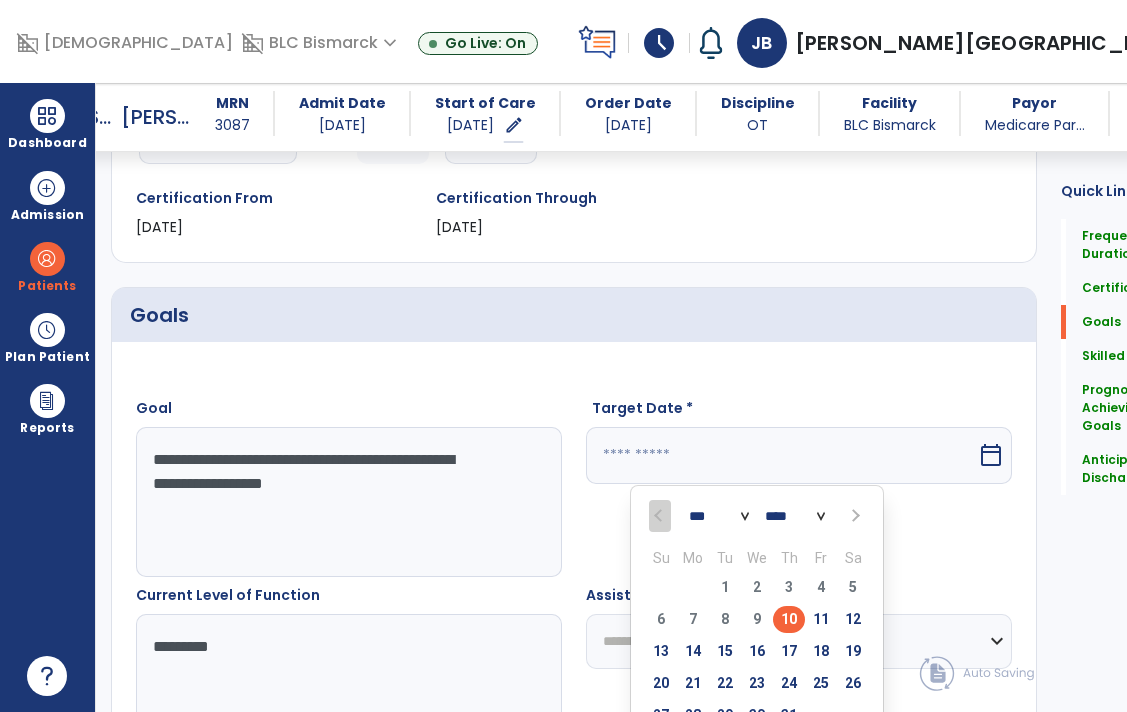 scroll, scrollTop: 406, scrollLeft: 0, axis: vertical 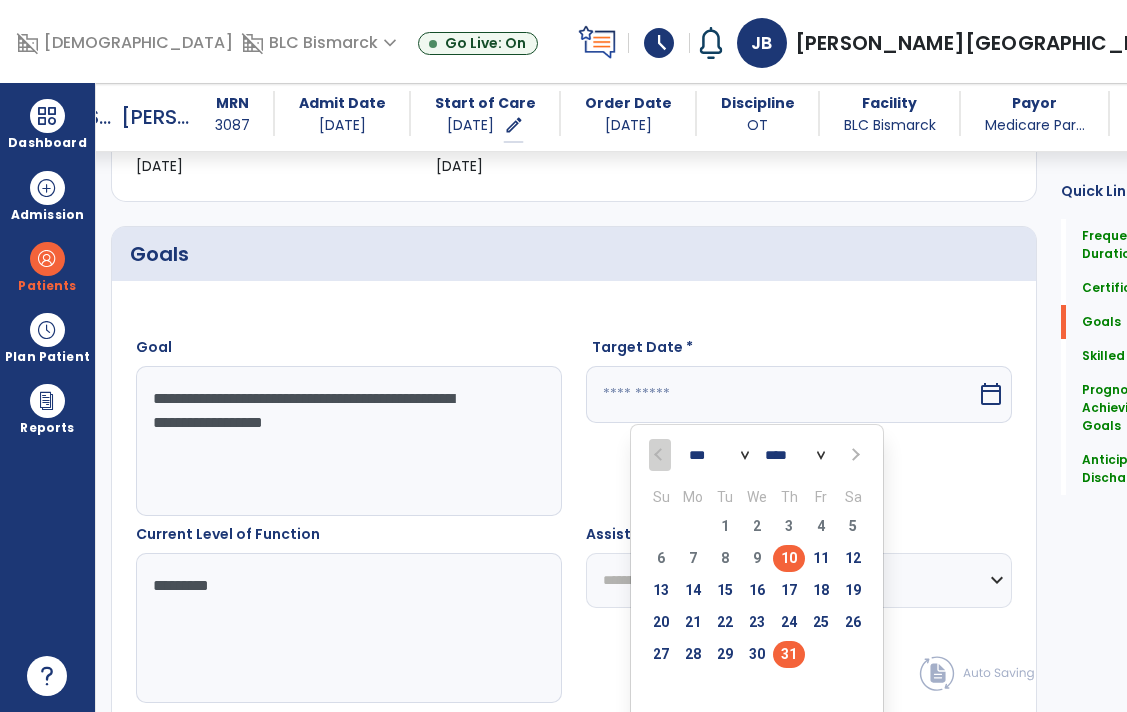 click on "31" at bounding box center (789, 654) 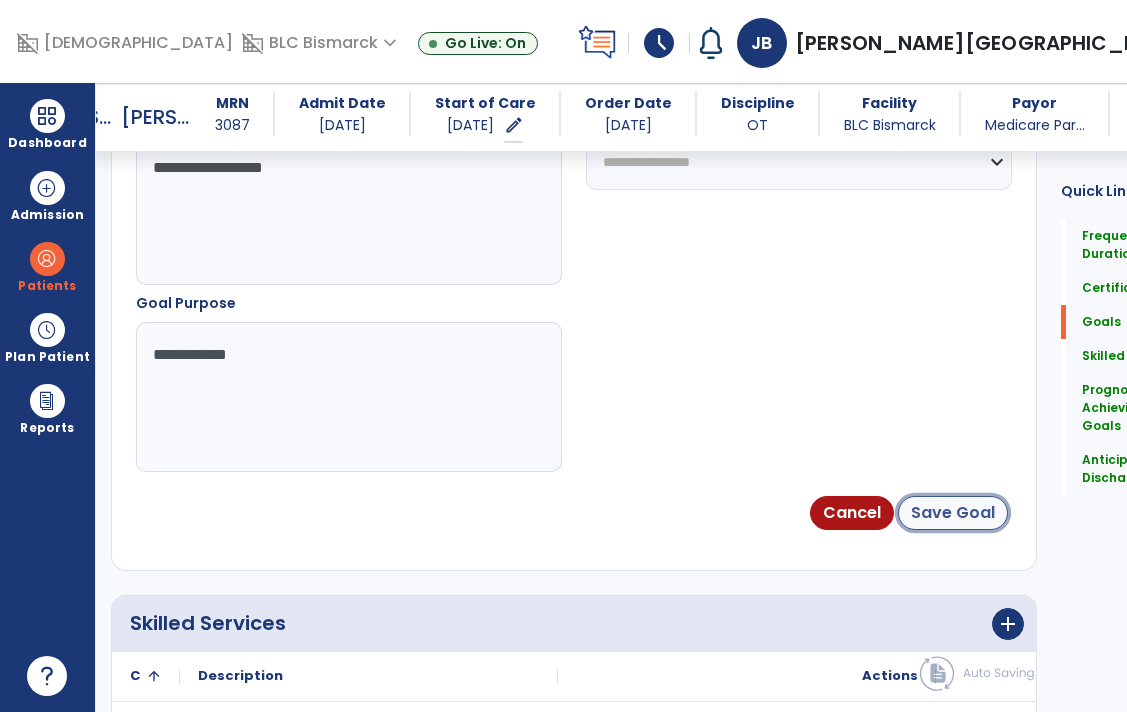click on "Save Goal" at bounding box center [953, 513] 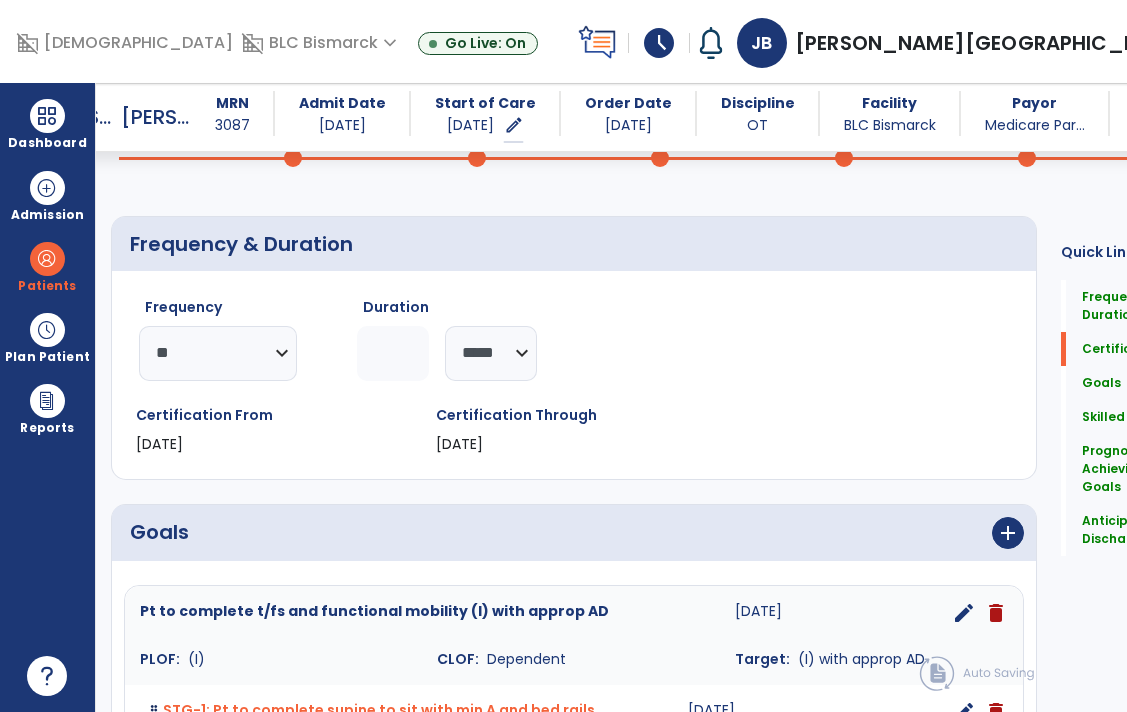 scroll, scrollTop: 0, scrollLeft: 0, axis: both 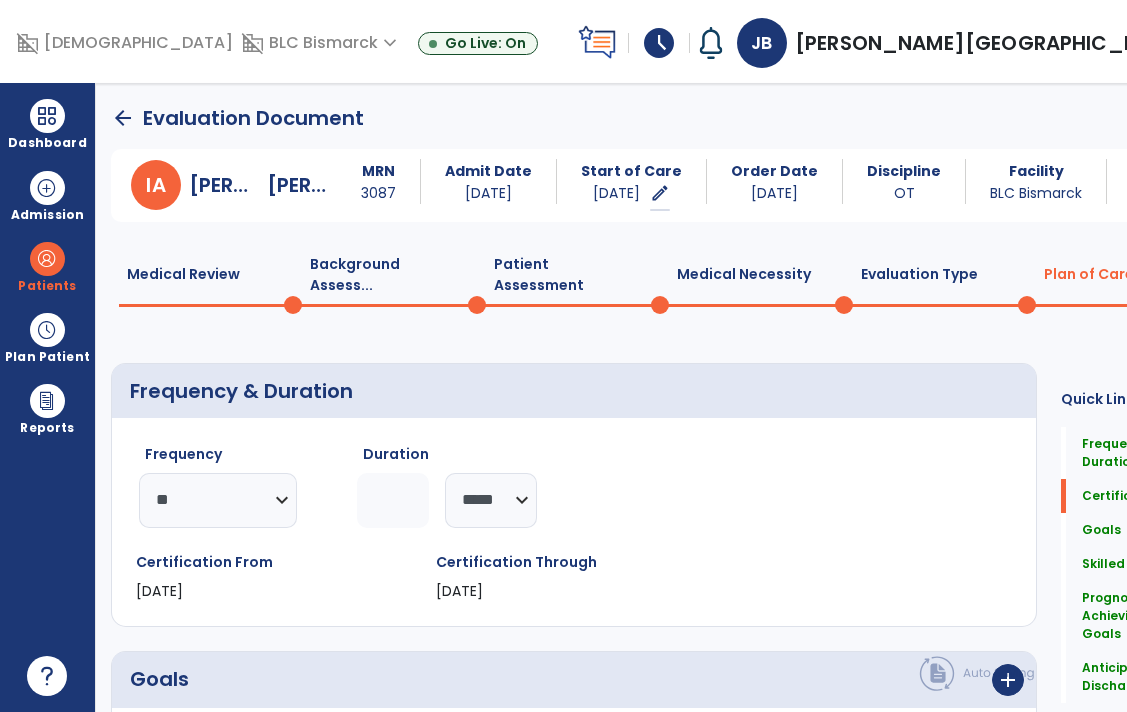 click on "Evaluation Type  0" 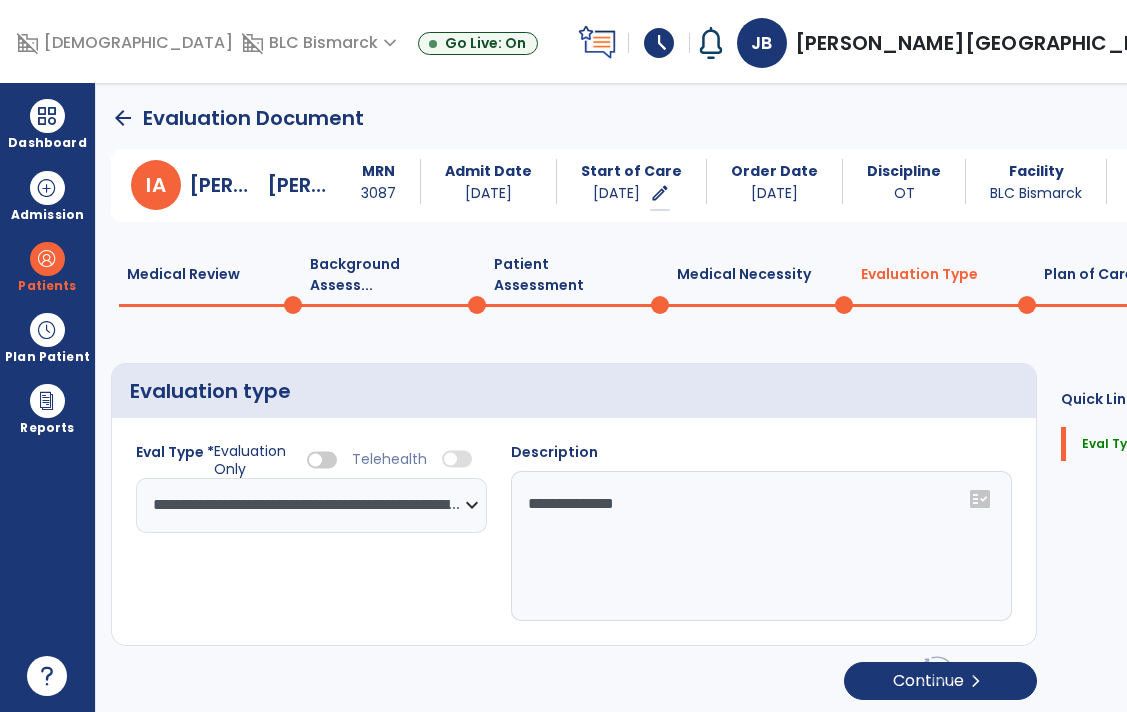 click on "Medical Review  0" 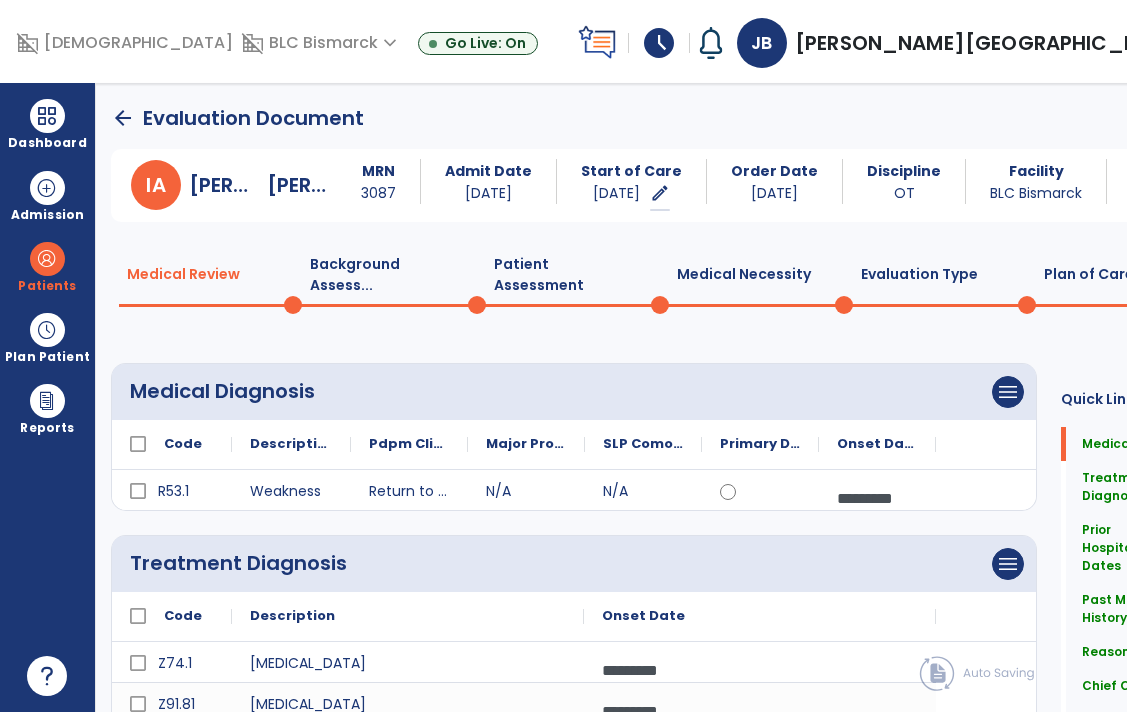 drag, startPoint x: 963, startPoint y: 459, endPoint x: 965, endPoint y: 470, distance: 11.18034 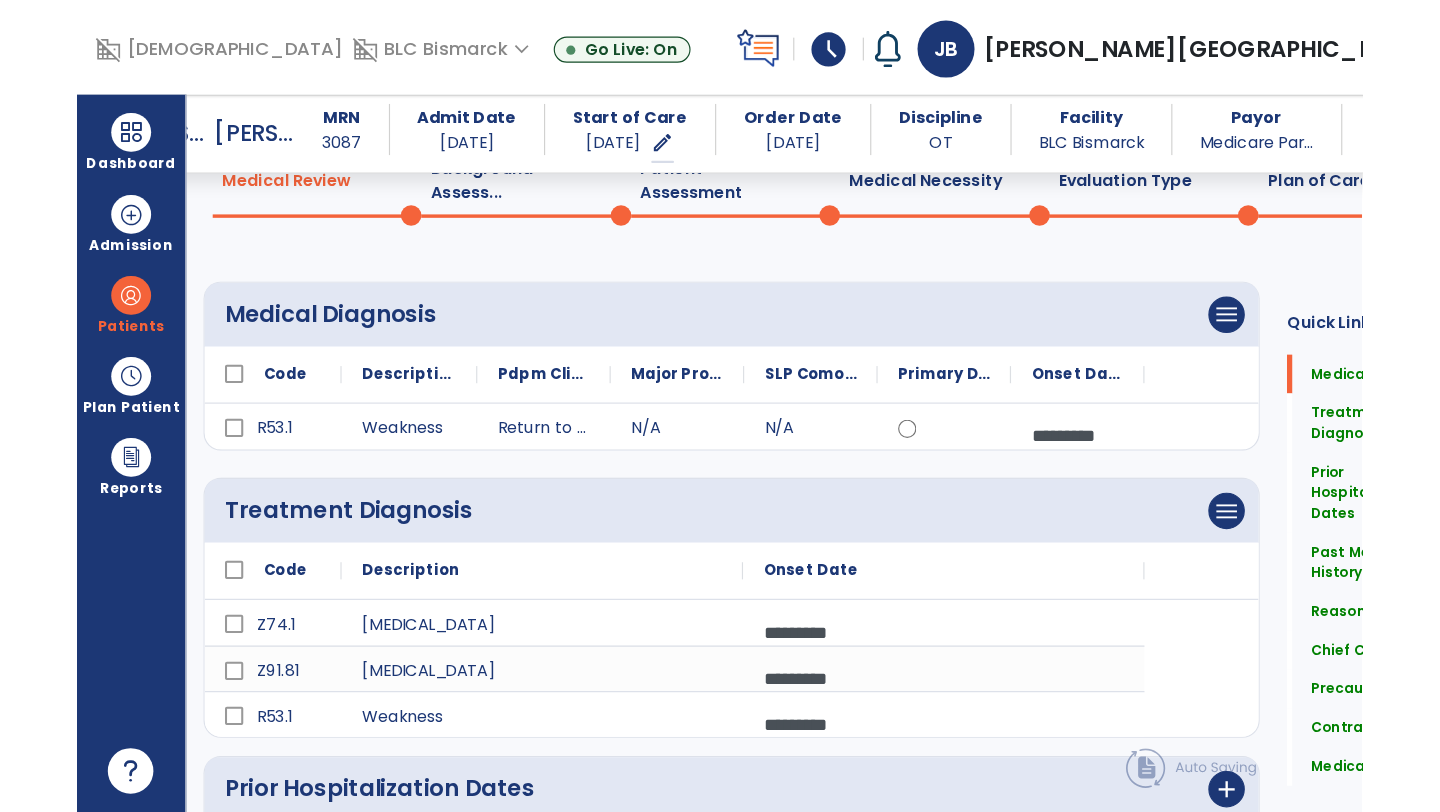 scroll, scrollTop: 99, scrollLeft: 0, axis: vertical 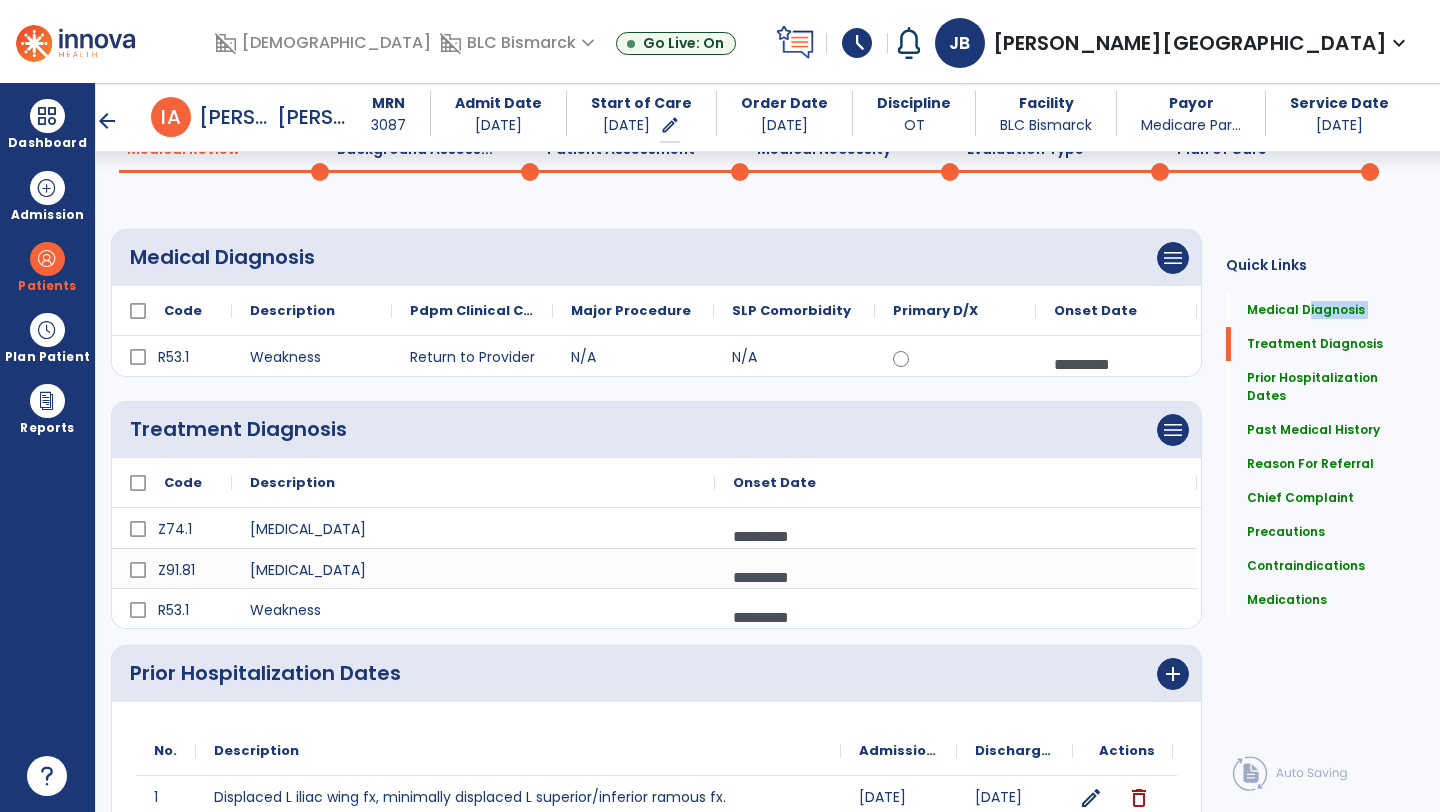 drag, startPoint x: 1439, startPoint y: 227, endPoint x: 1439, endPoint y: 265, distance: 38 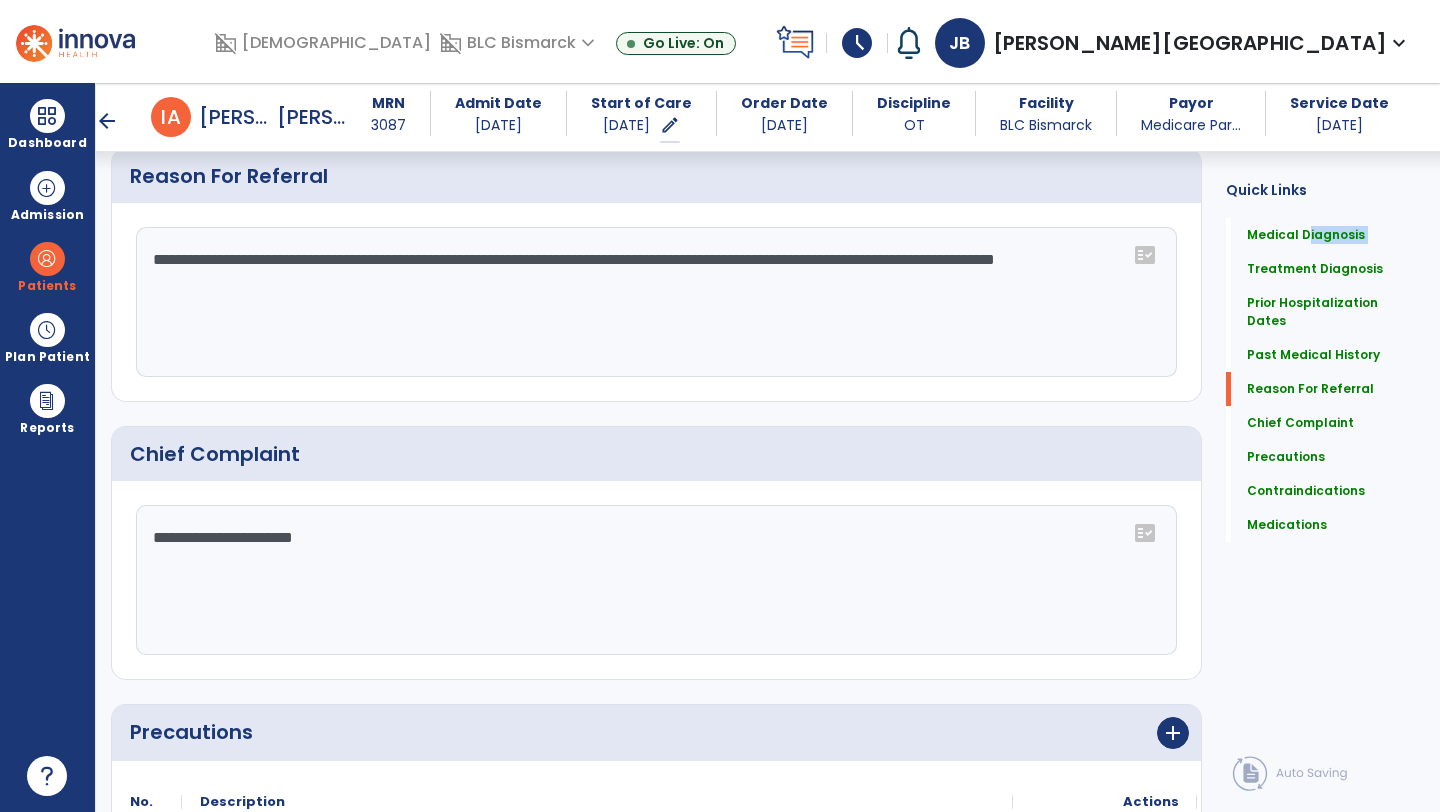 scroll, scrollTop: 1000, scrollLeft: 0, axis: vertical 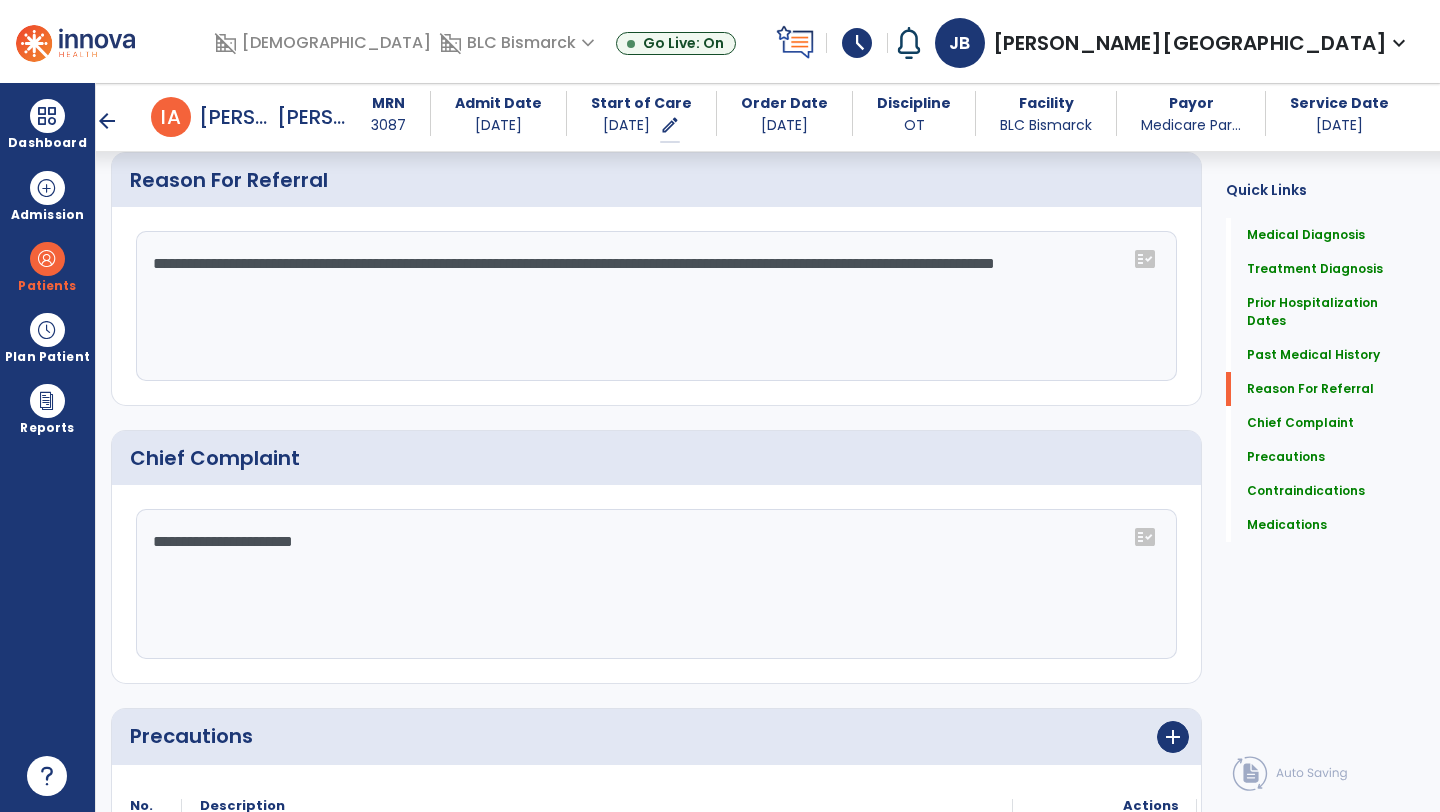 click on "**********" 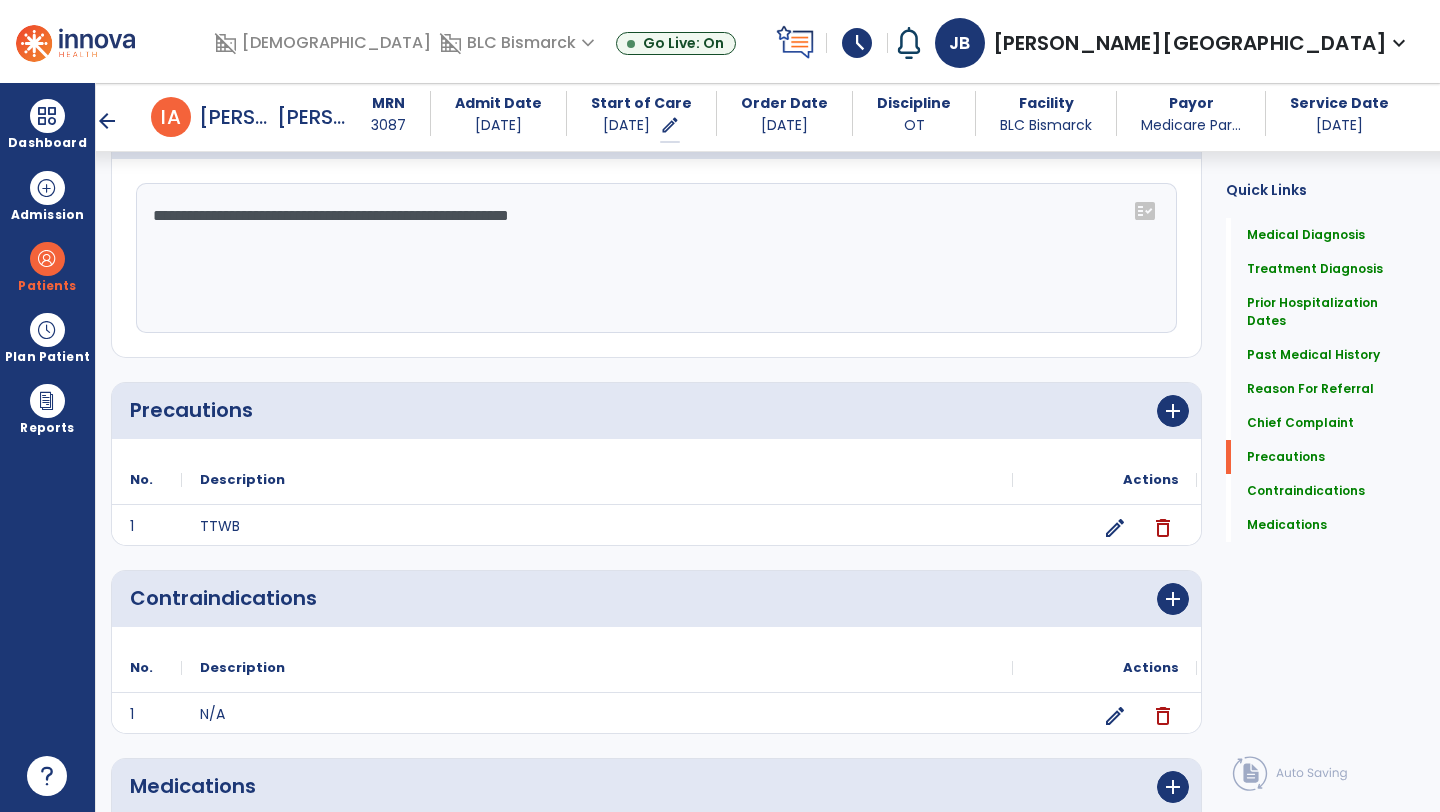 scroll, scrollTop: 1329, scrollLeft: 0, axis: vertical 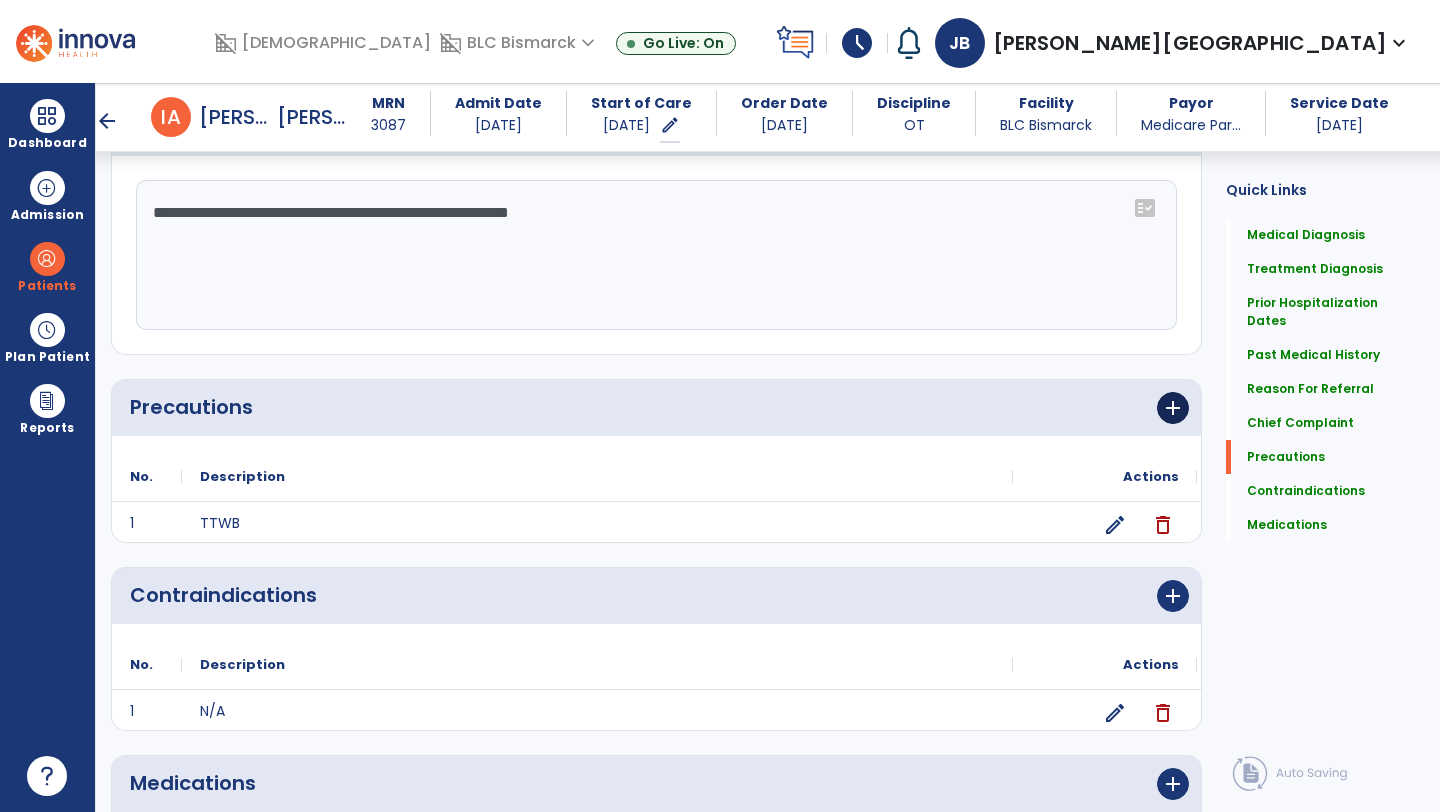 type on "**********" 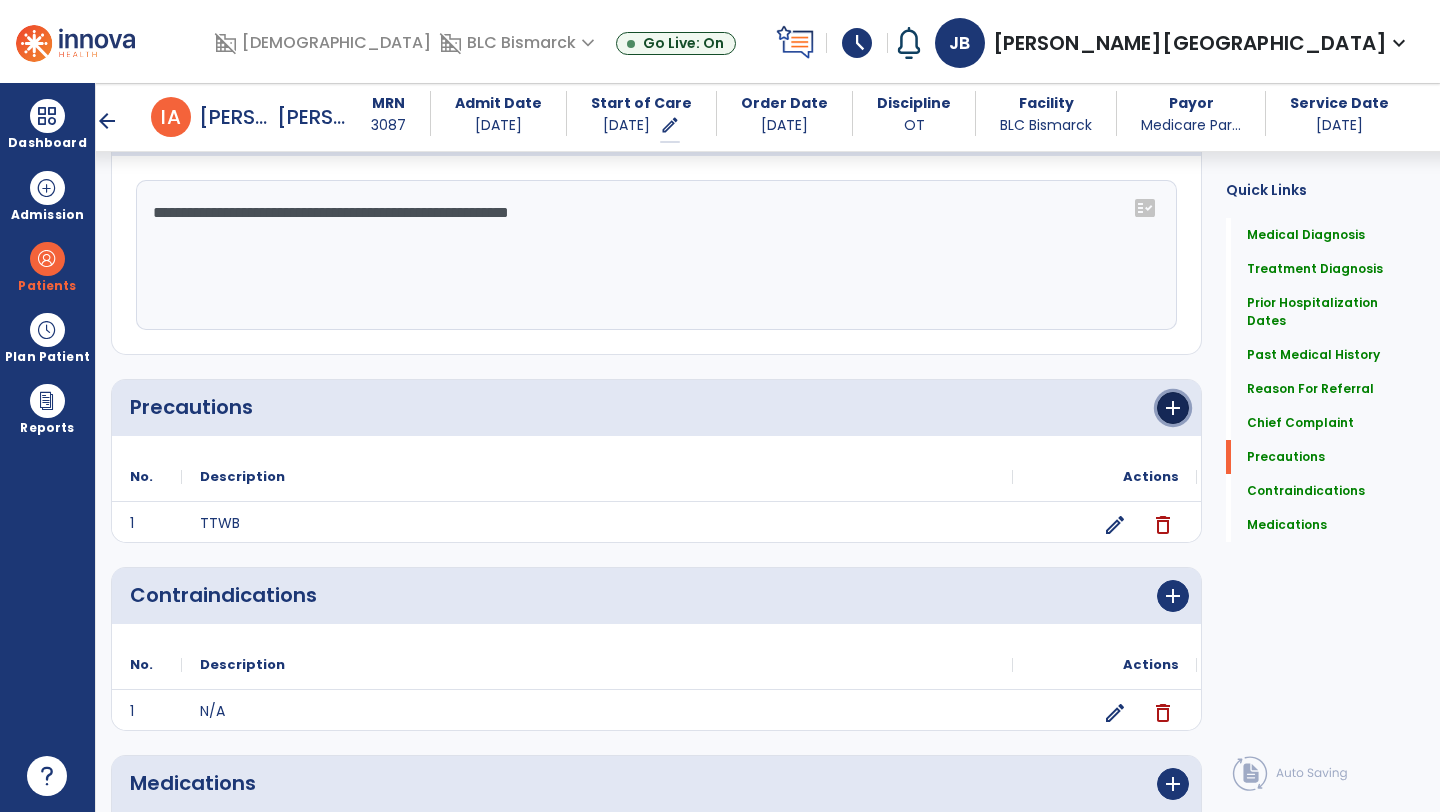 click on "add" 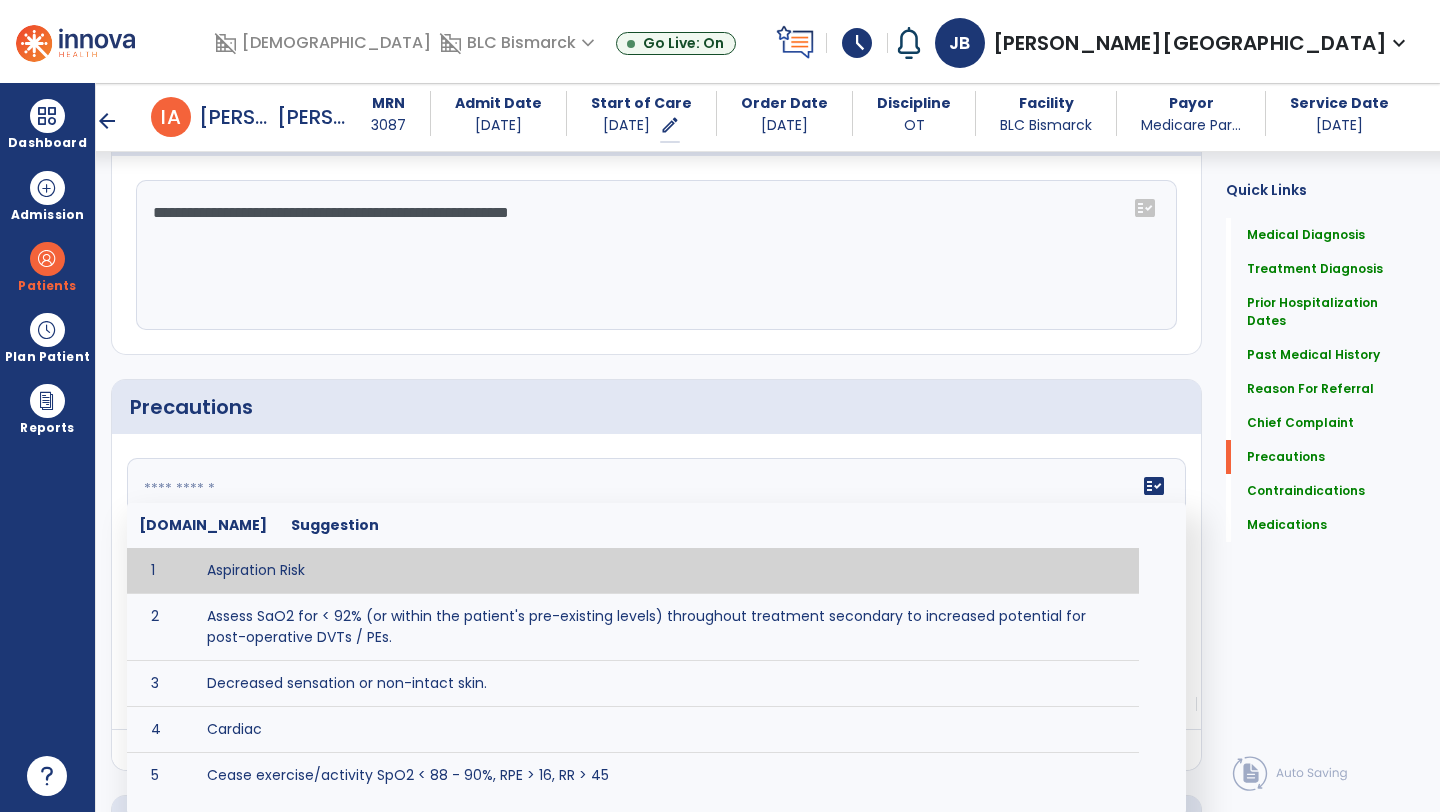 click 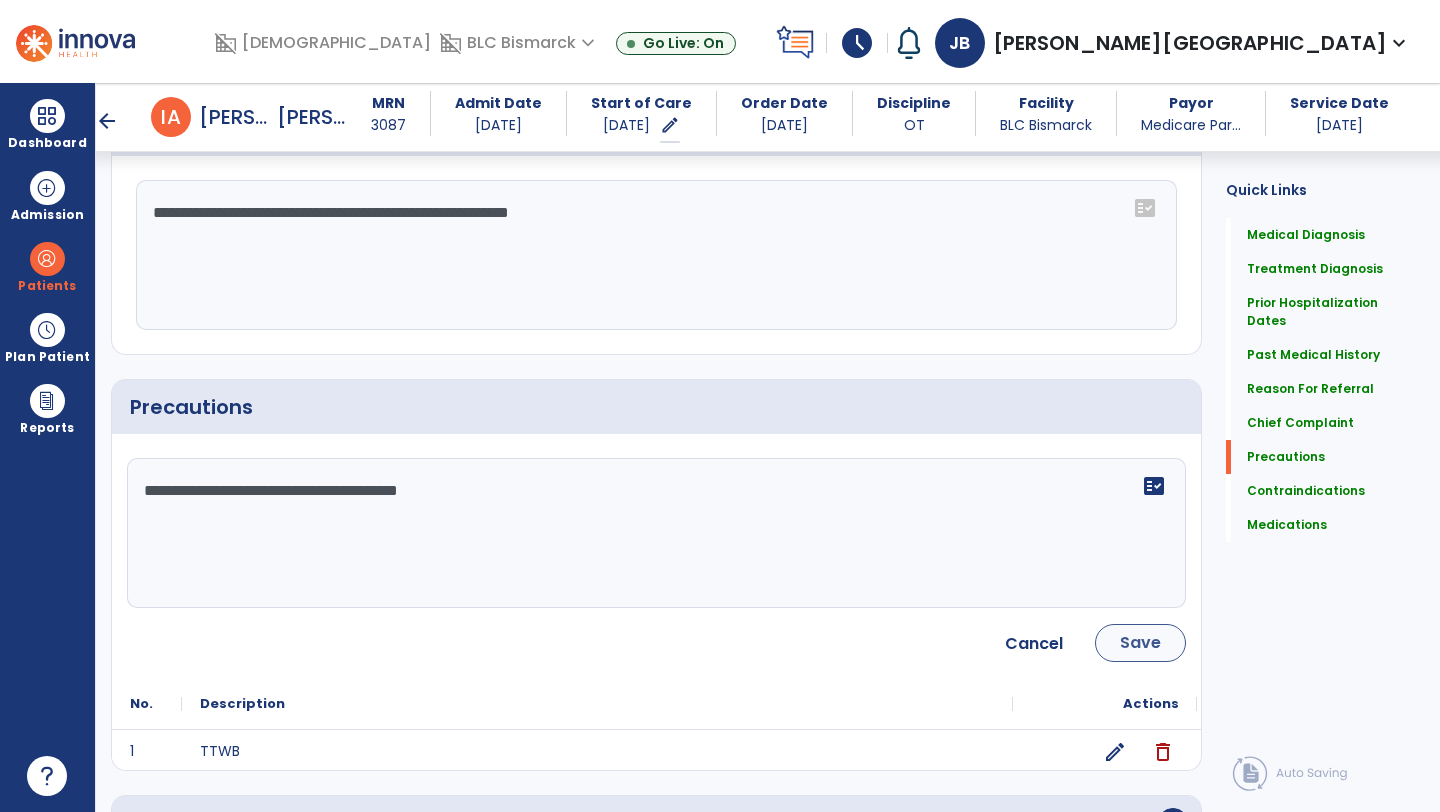 type on "**********" 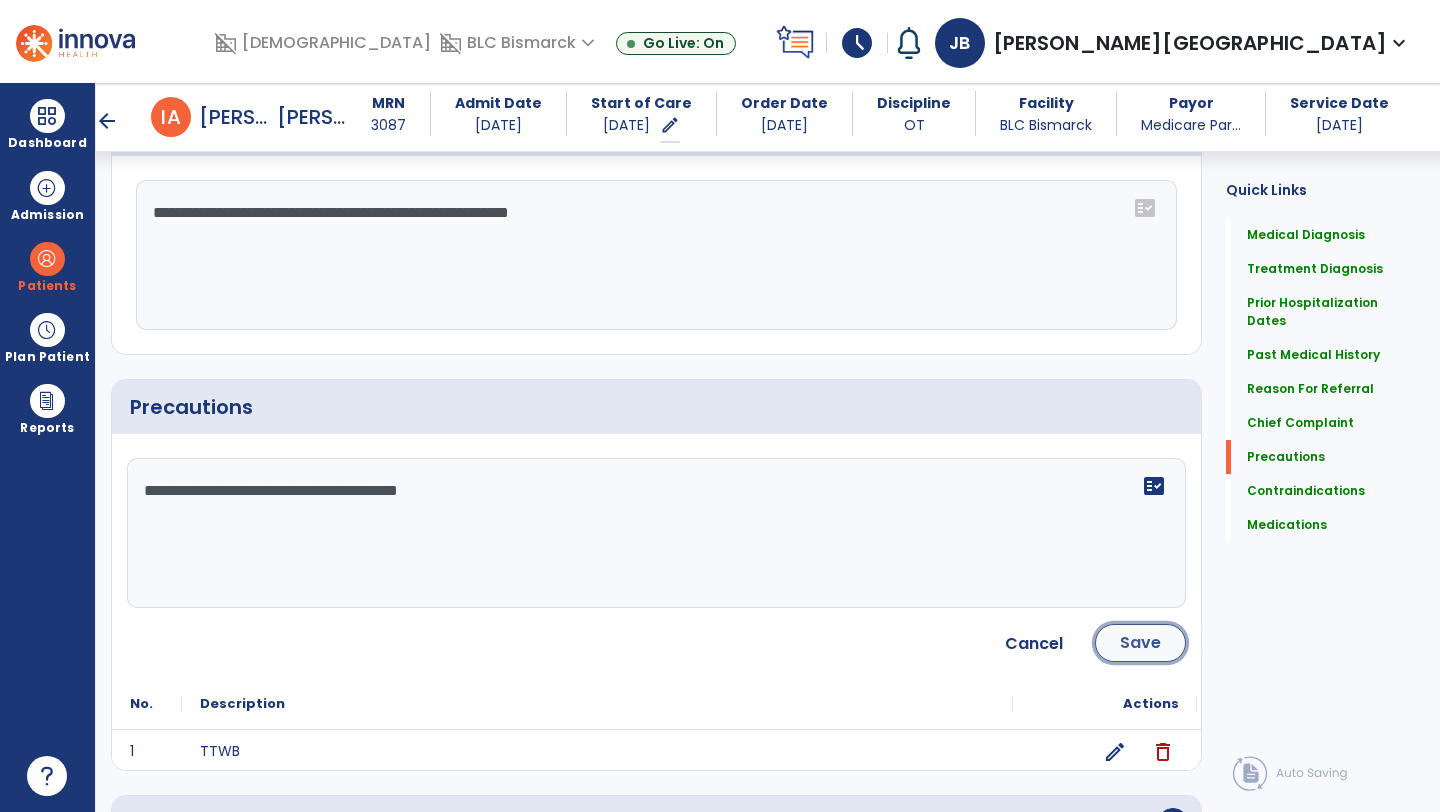 click on "Save" 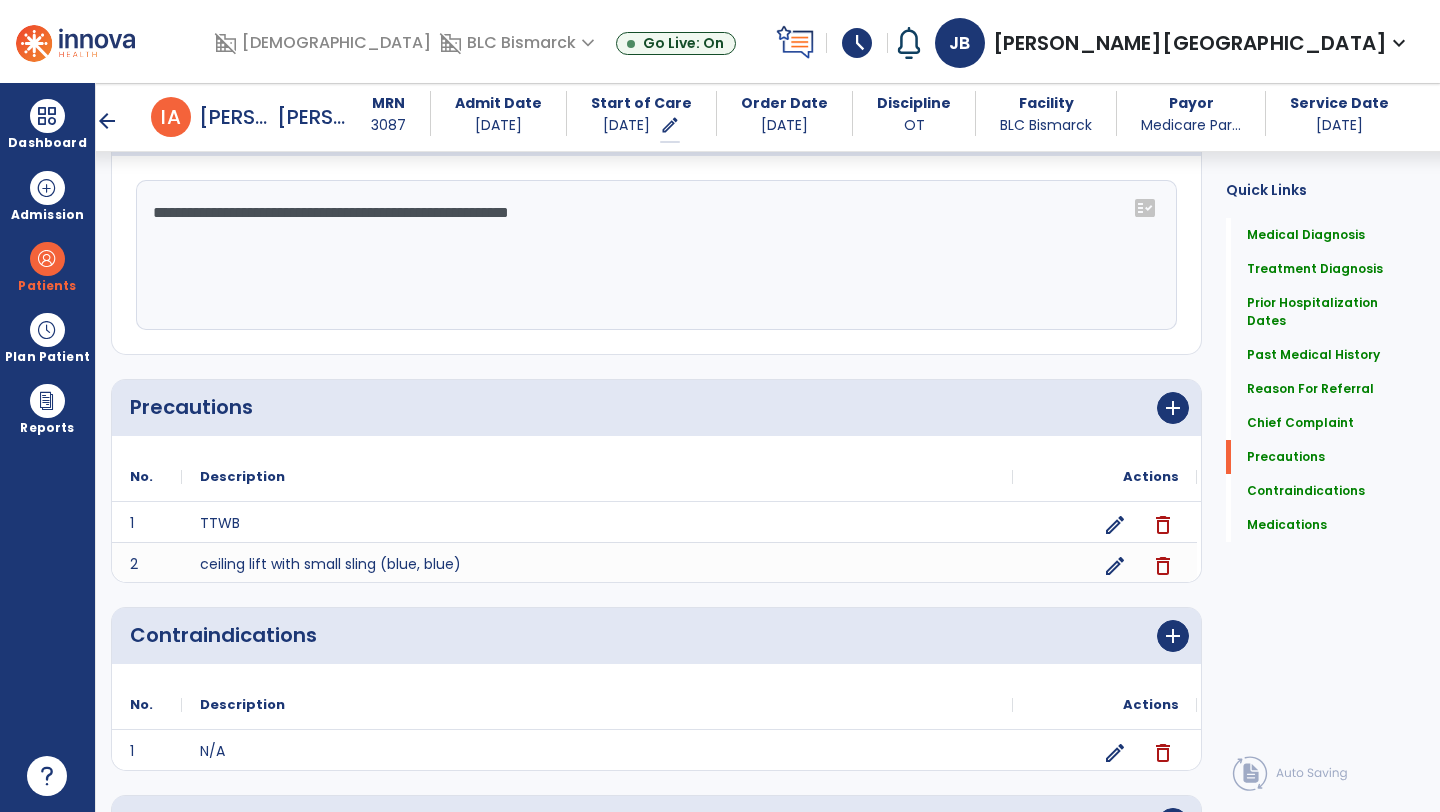 drag, startPoint x: 1439, startPoint y: 520, endPoint x: 1439, endPoint y: 535, distance: 15 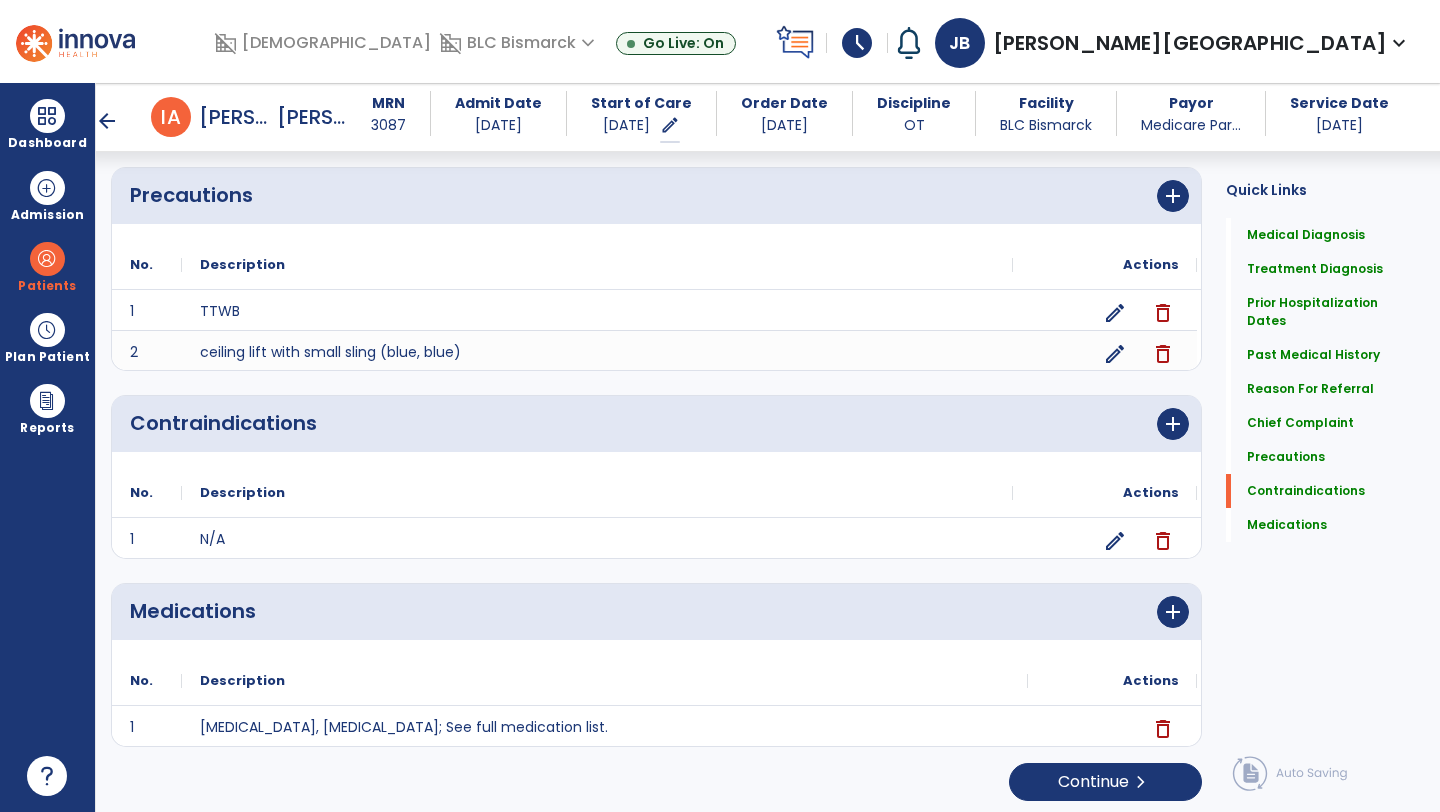 scroll, scrollTop: 1546, scrollLeft: 0, axis: vertical 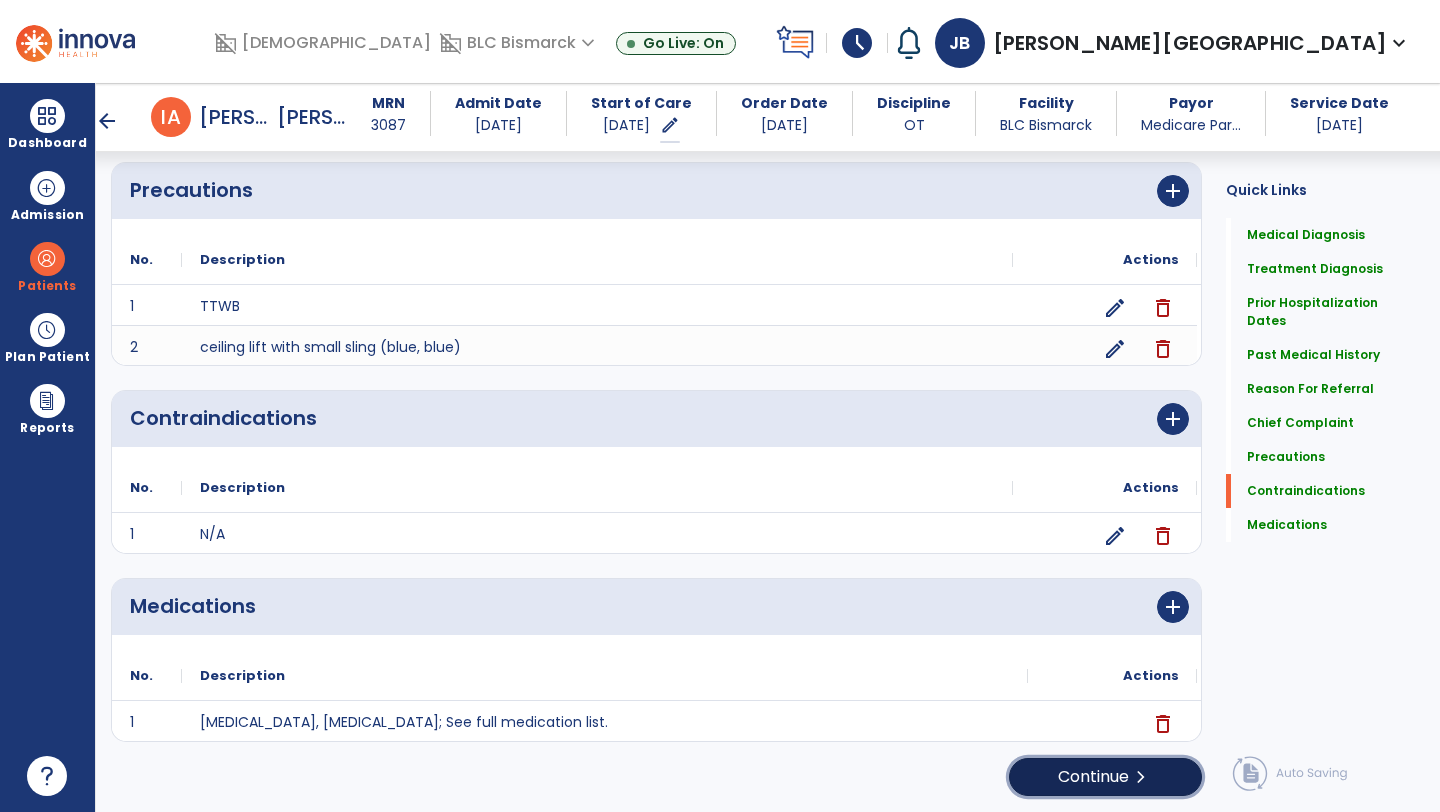 click on "Continue  chevron_right" 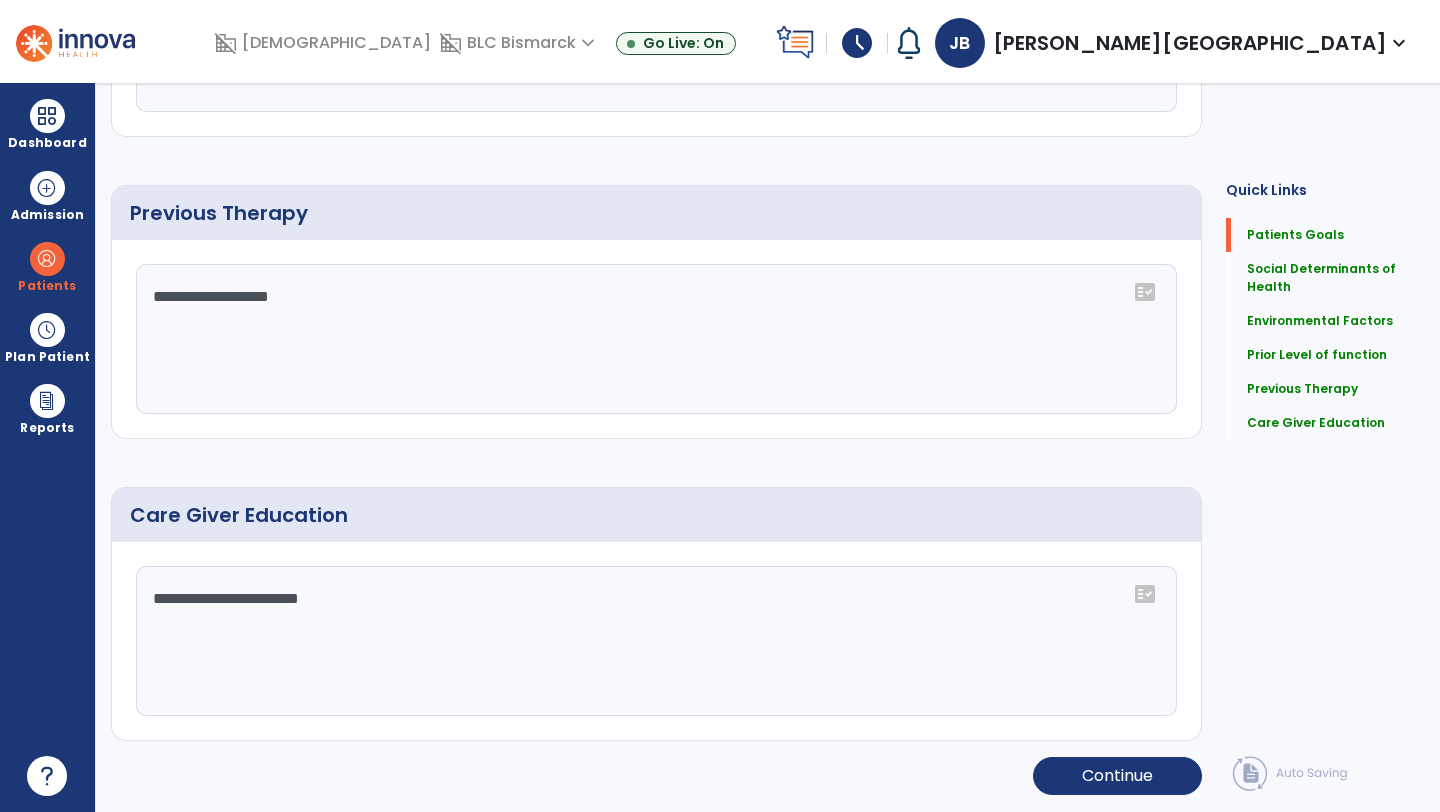 scroll, scrollTop: 0, scrollLeft: 0, axis: both 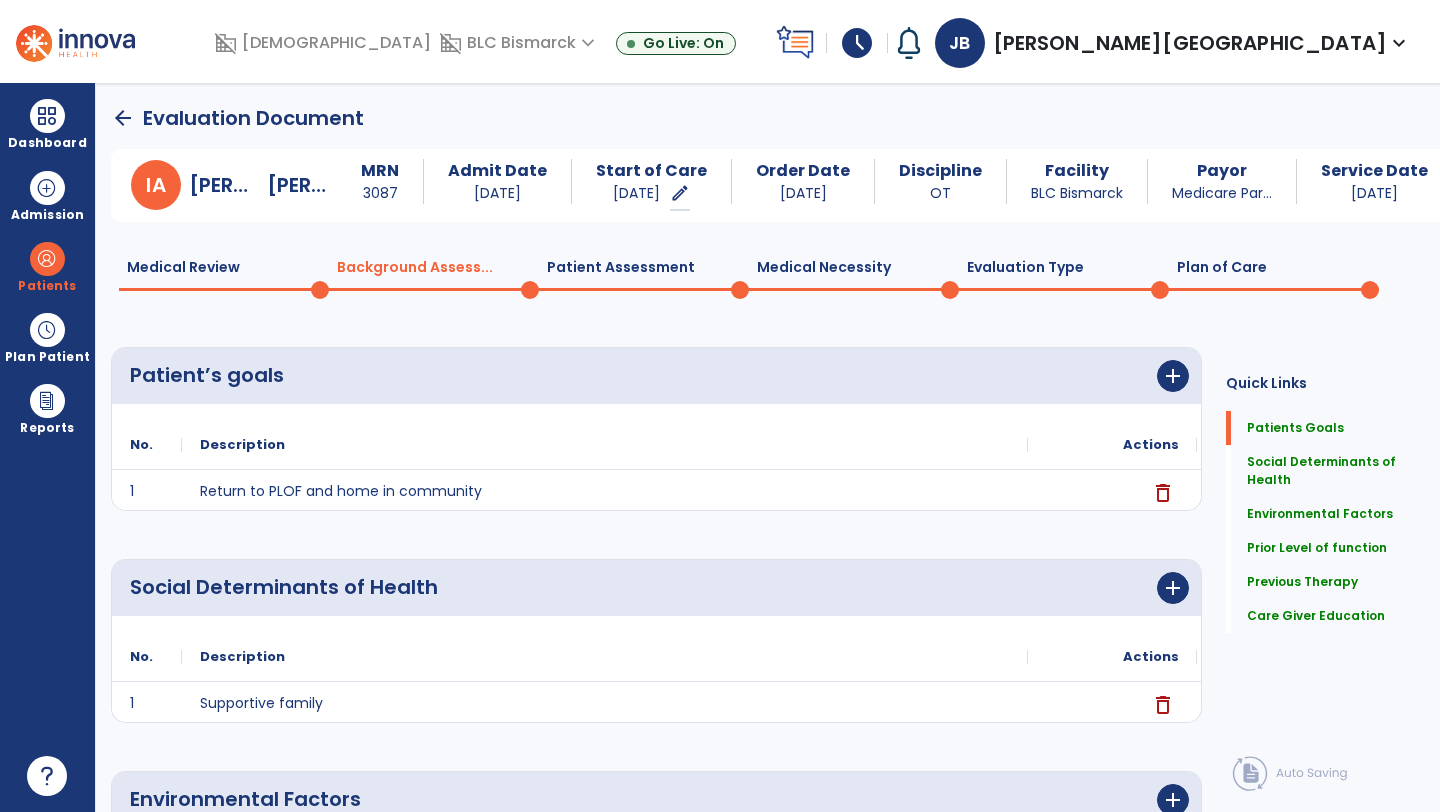 drag, startPoint x: 1439, startPoint y: 353, endPoint x: 1439, endPoint y: 395, distance: 42 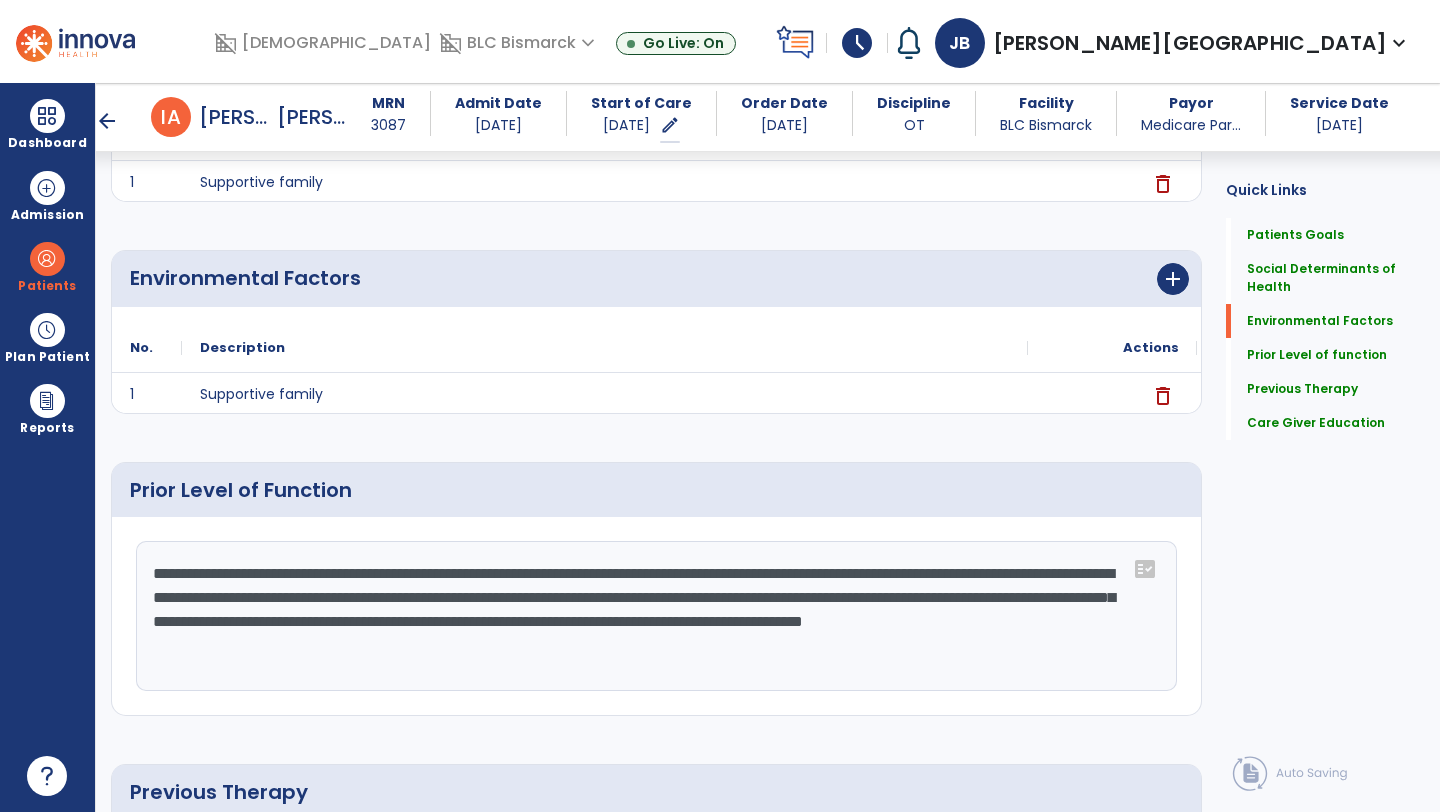scroll, scrollTop: 507, scrollLeft: 0, axis: vertical 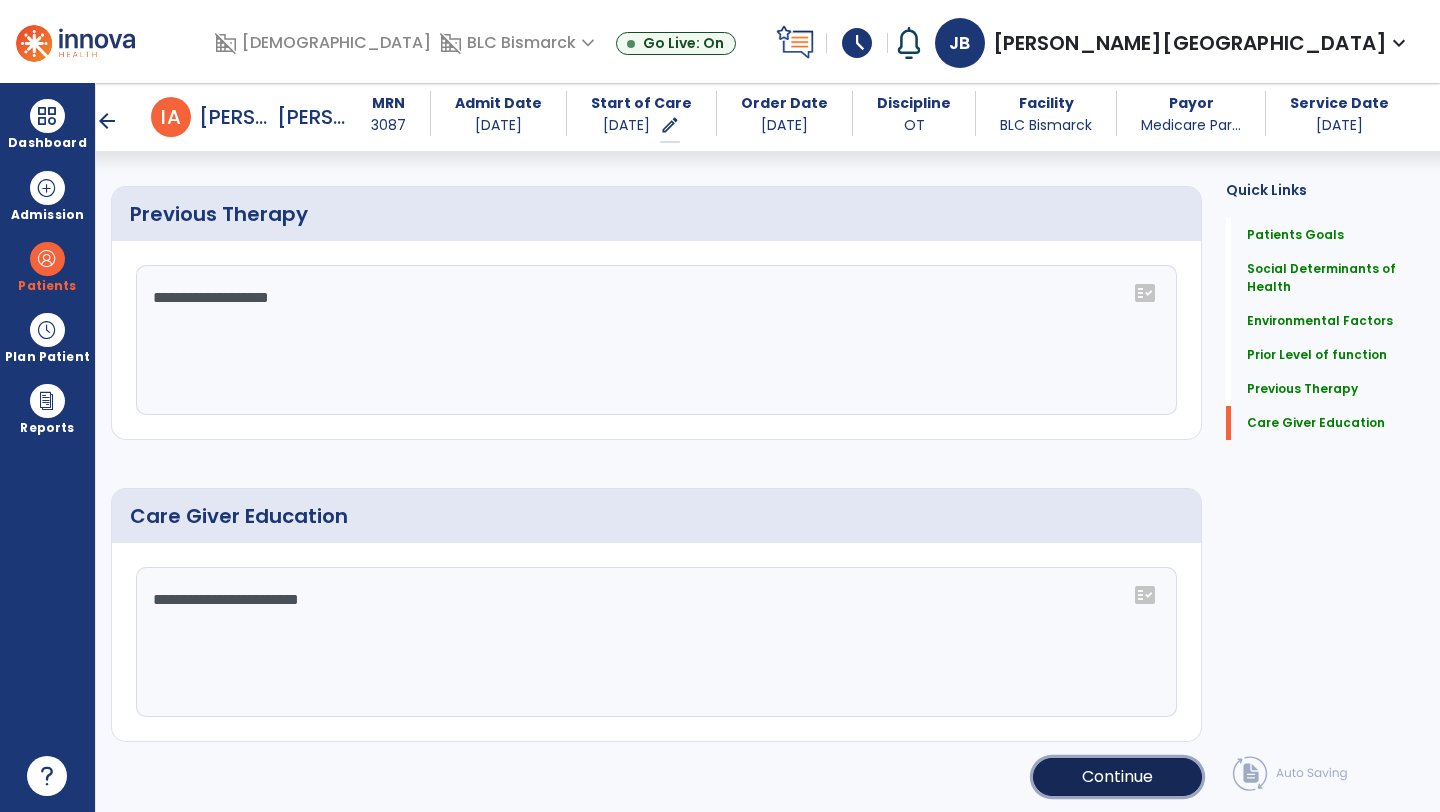 click on "Continue" 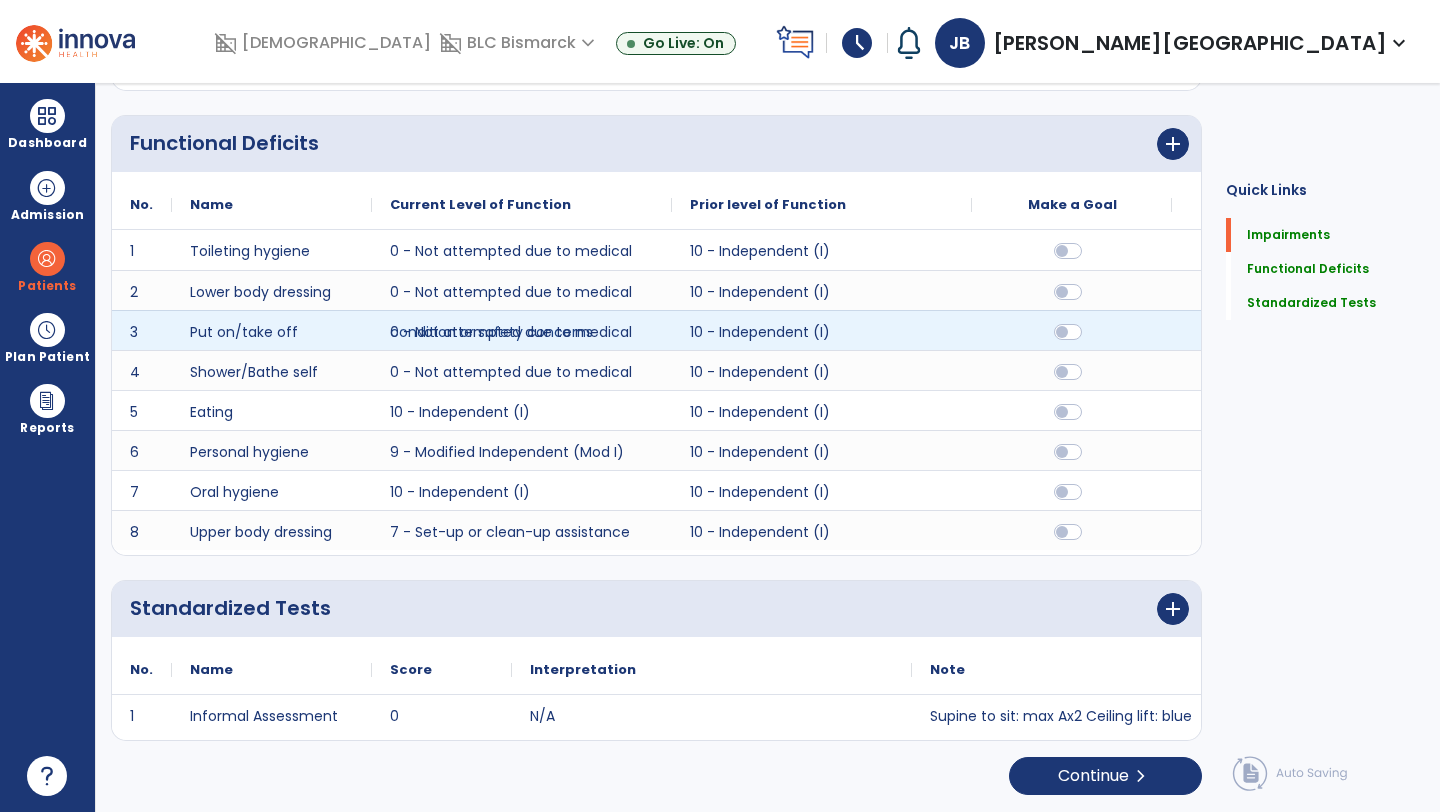 scroll, scrollTop: 0, scrollLeft: 0, axis: both 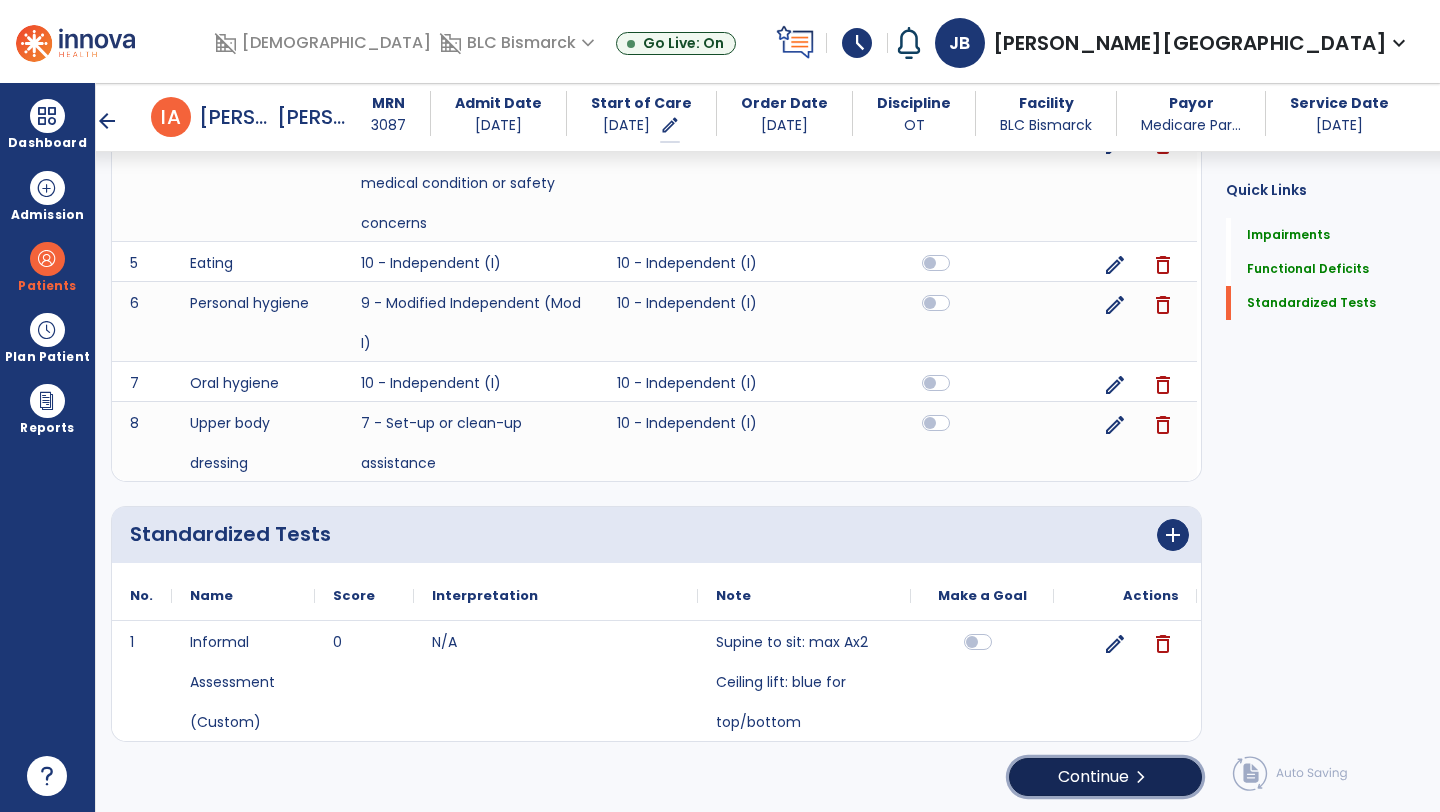 click on "Continue  chevron_right" 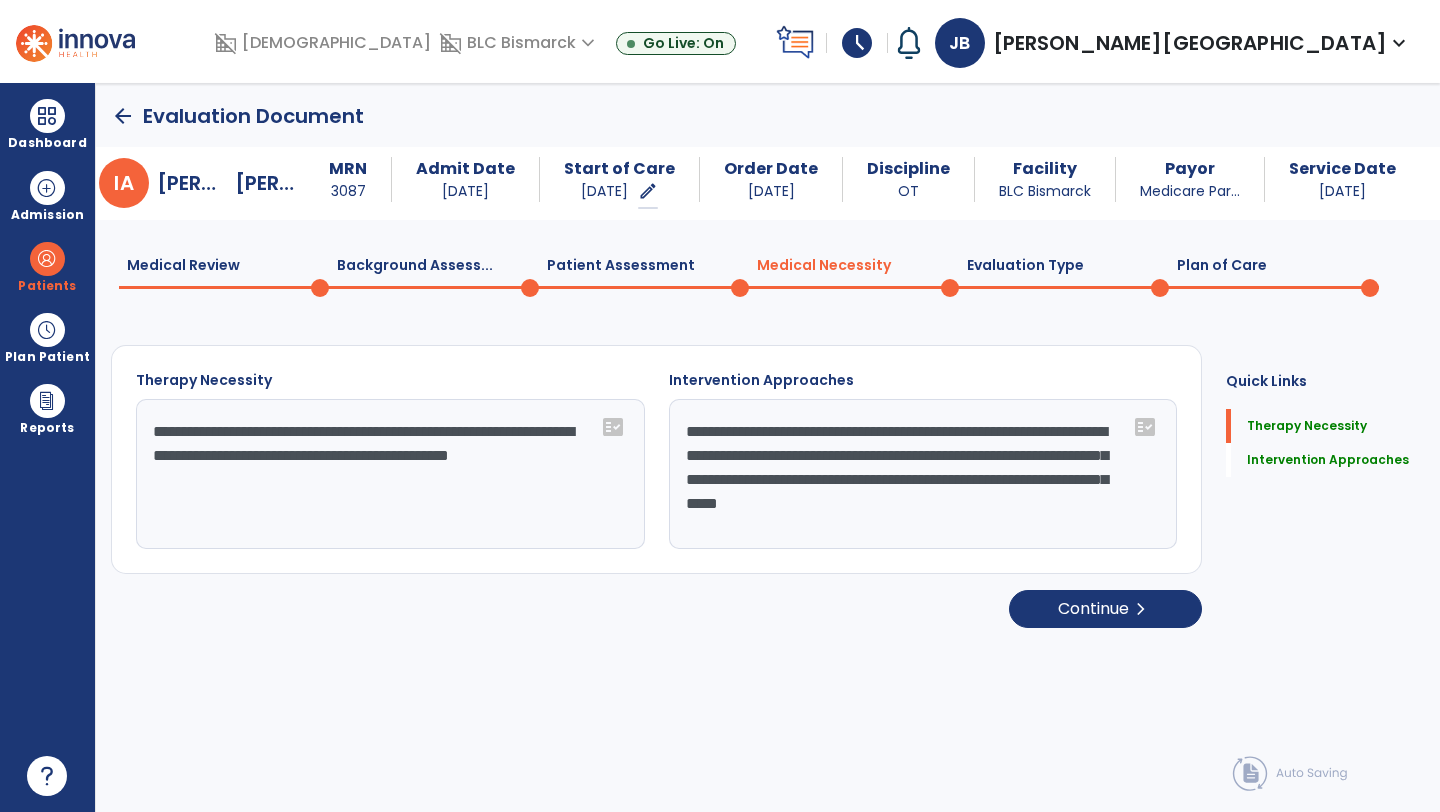scroll, scrollTop: 0, scrollLeft: 0, axis: both 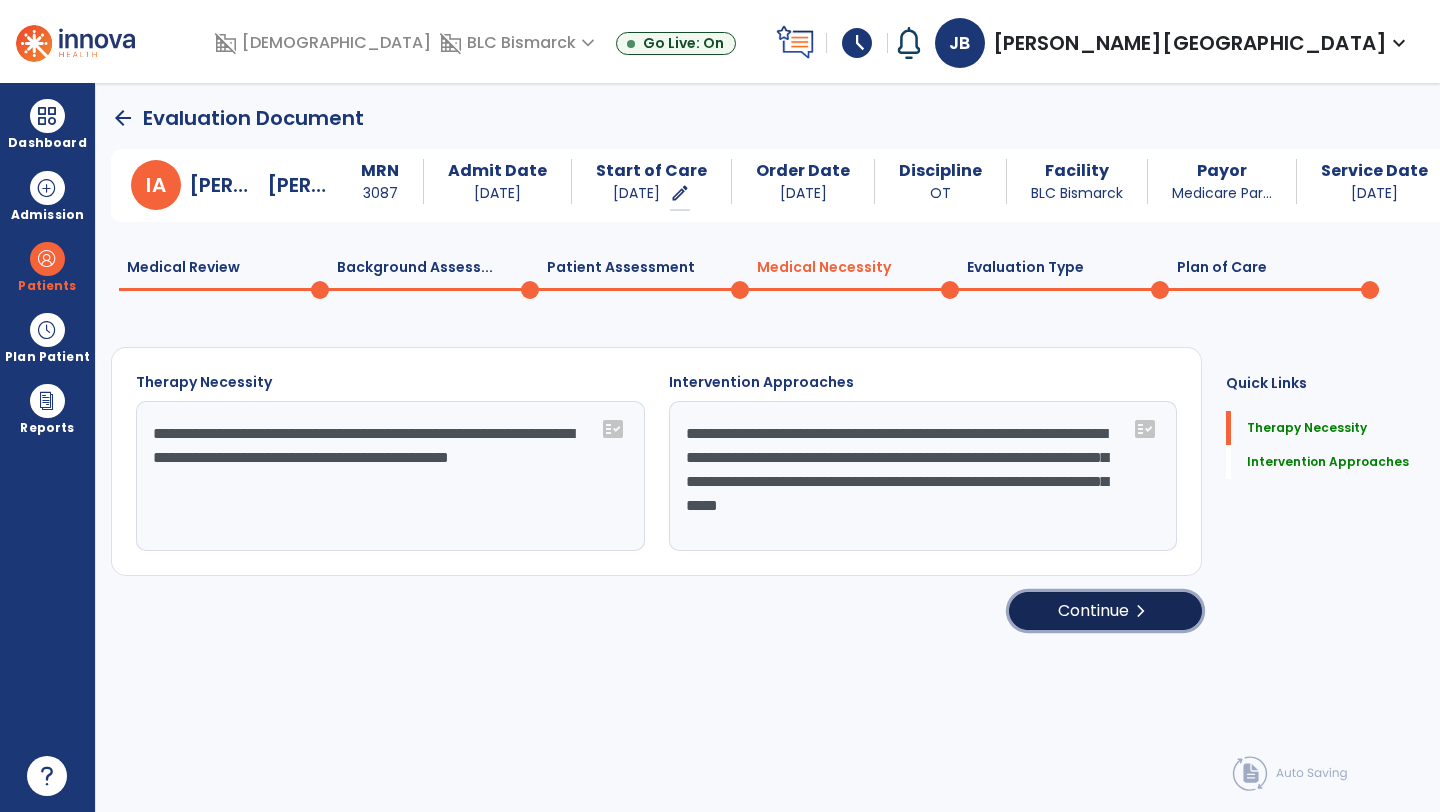 click on "Continue  chevron_right" 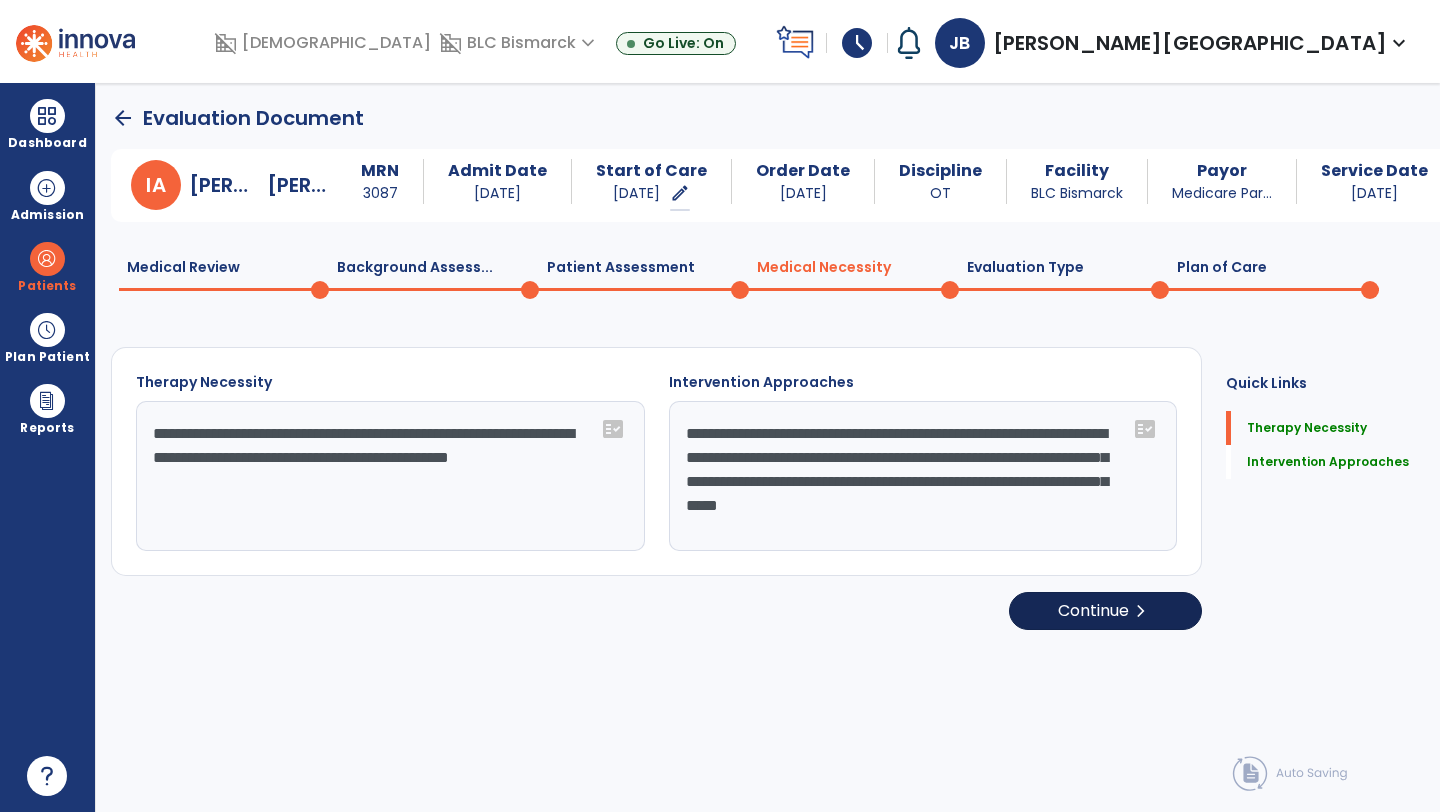 select on "**********" 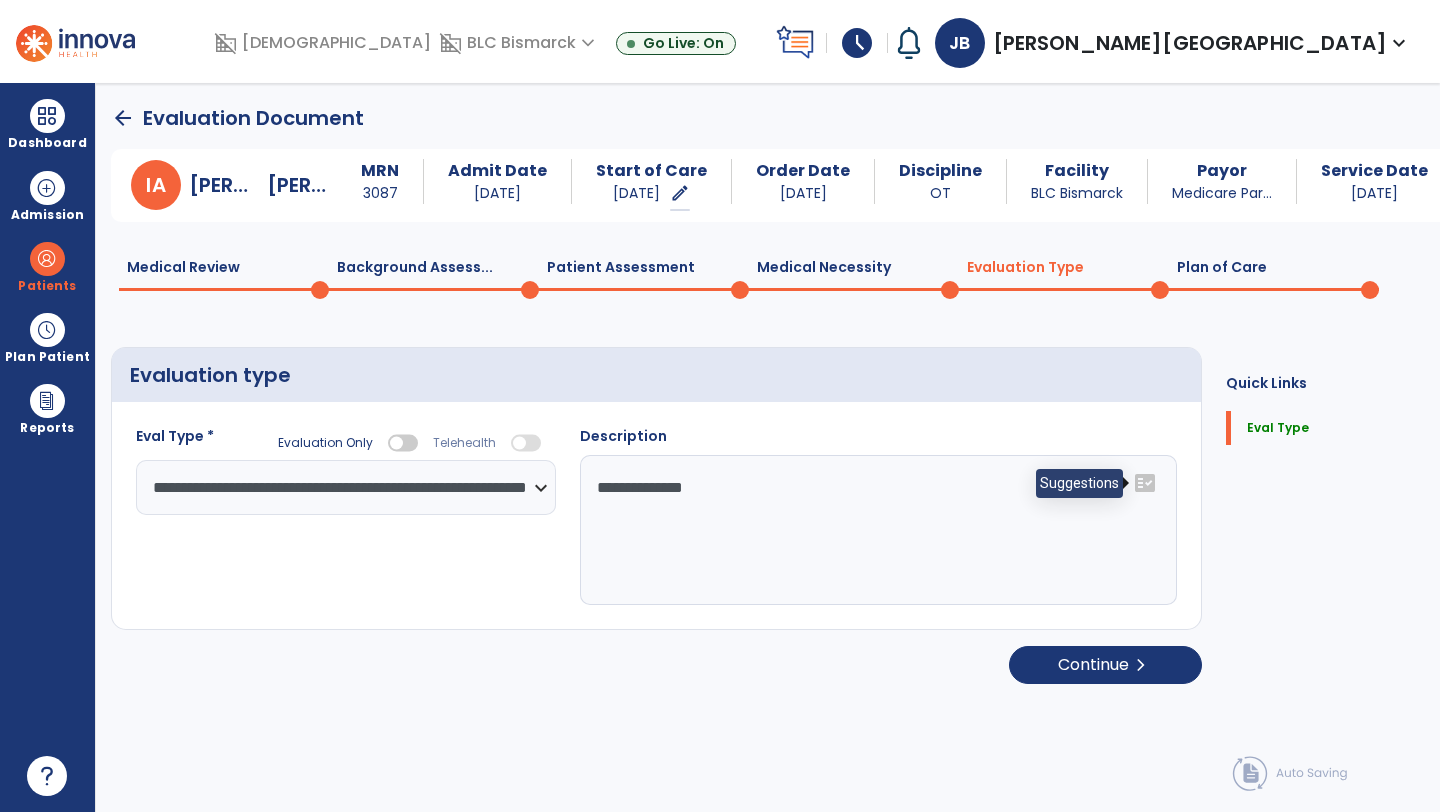 click on "fact_check" 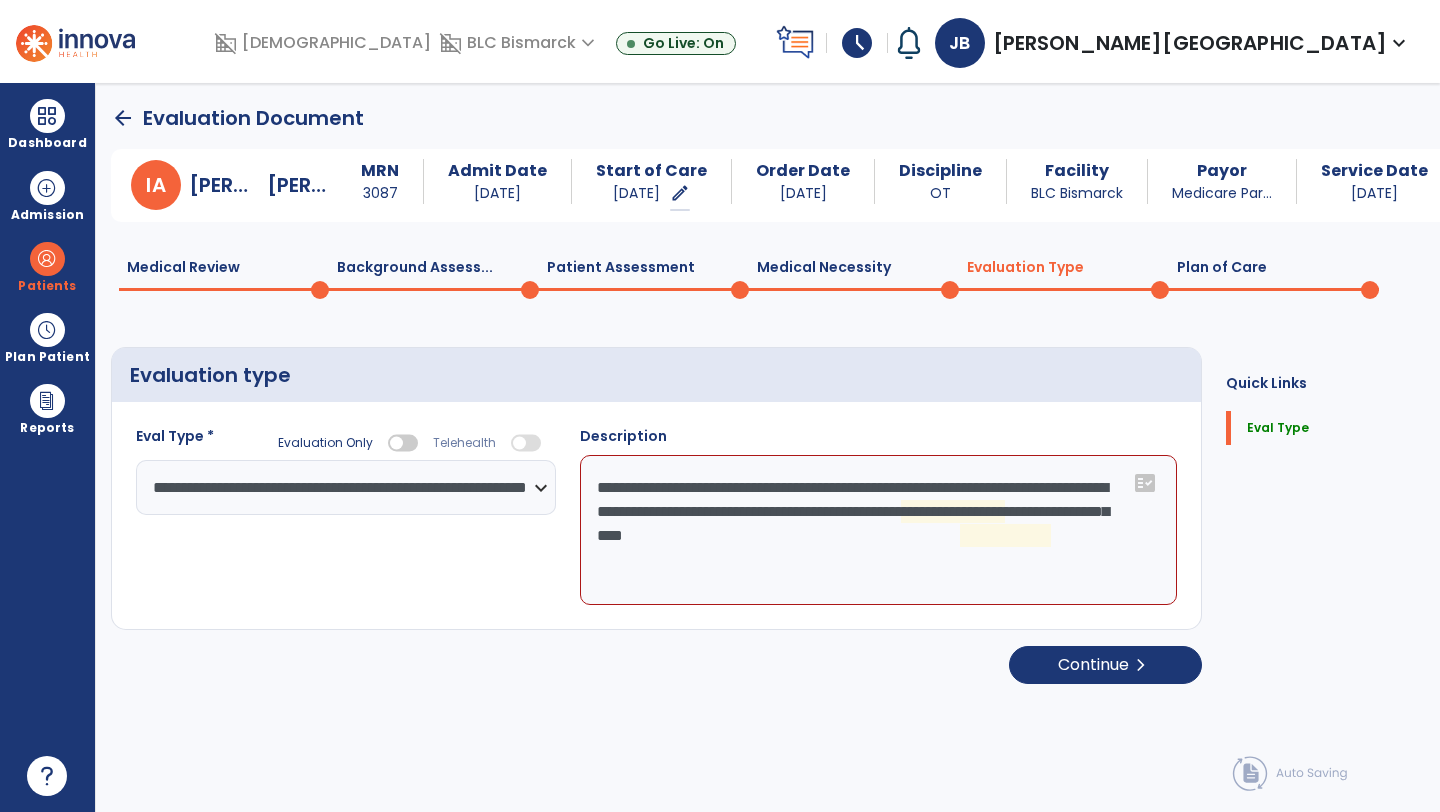 click on "**********" 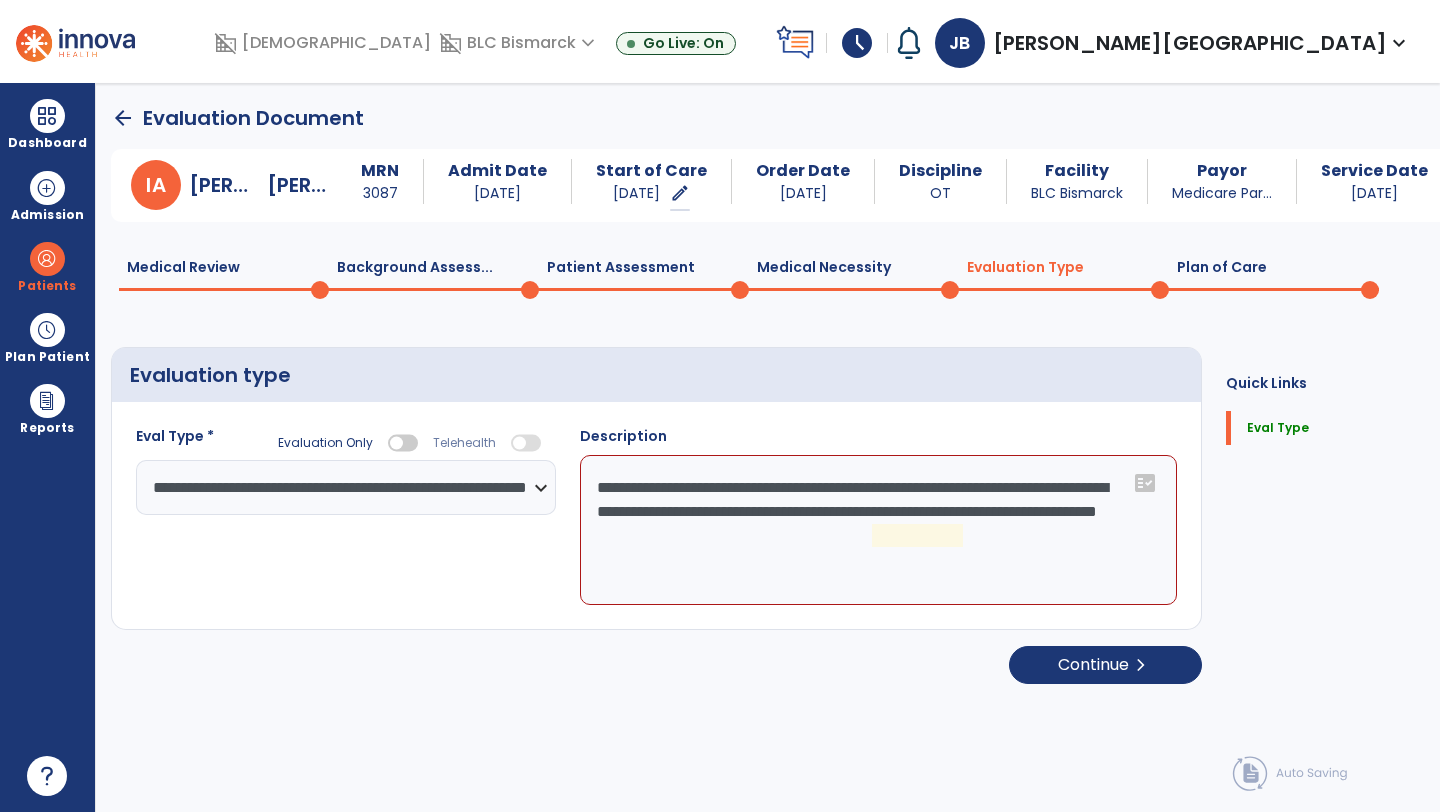 click on "**********" 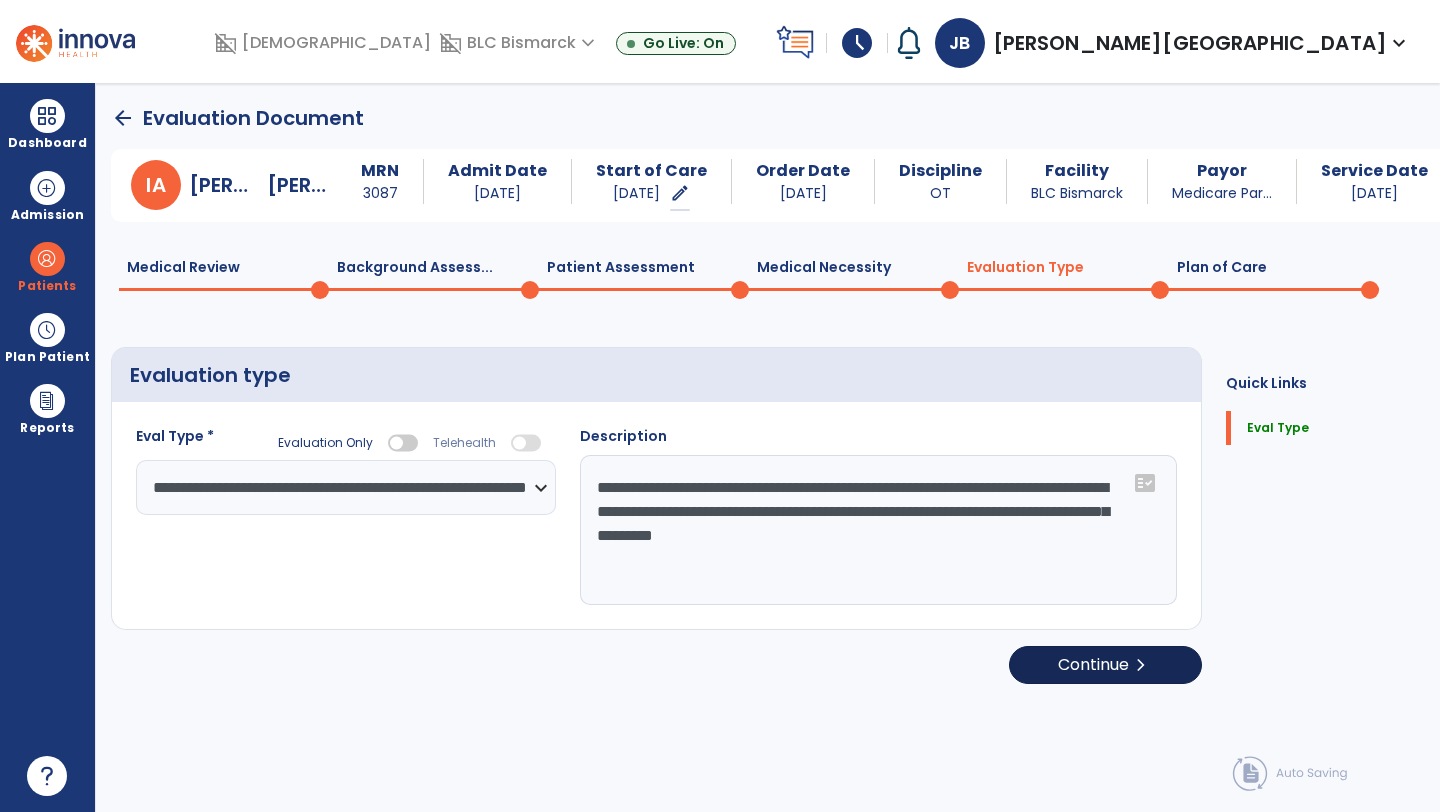 type on "**********" 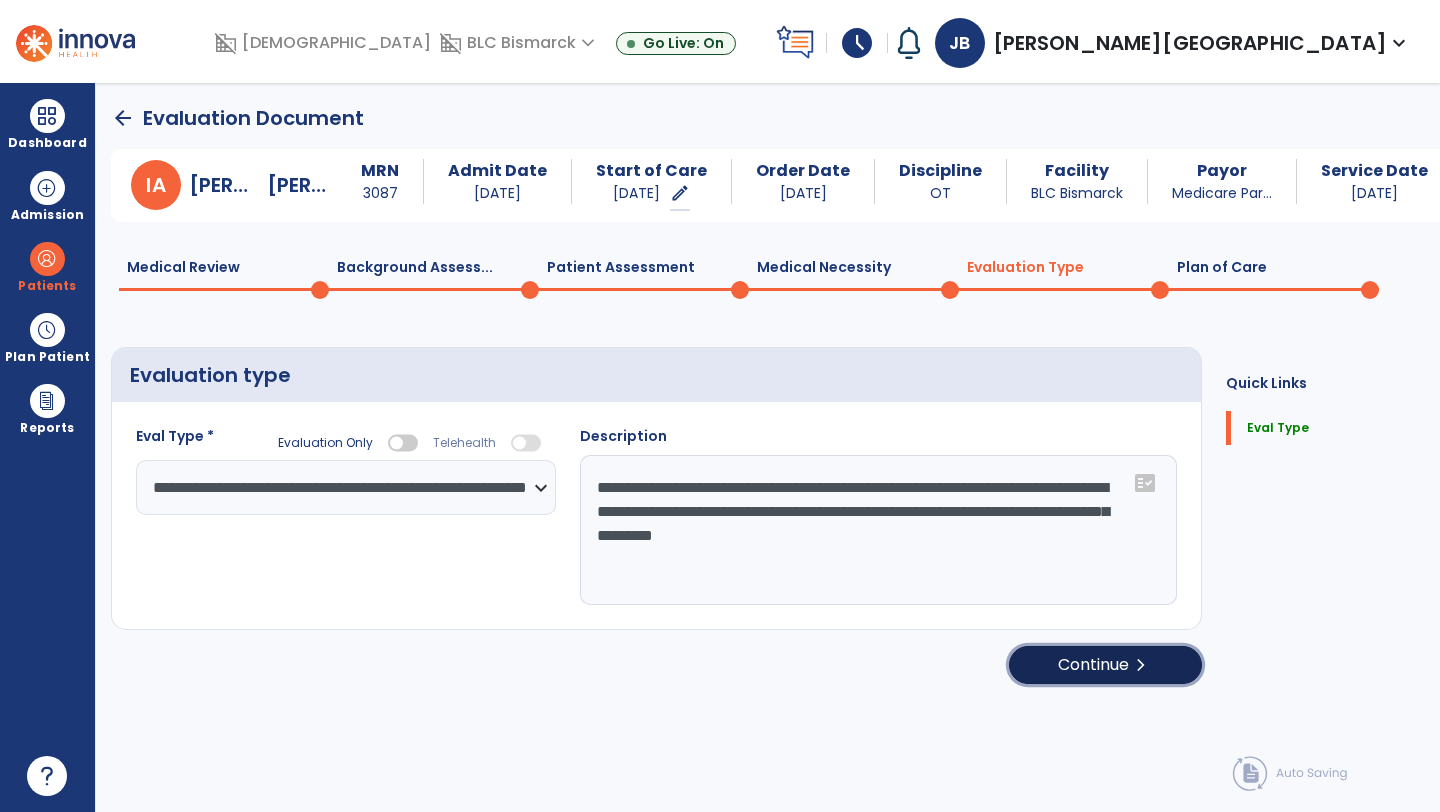 click on "Continue  chevron_right" 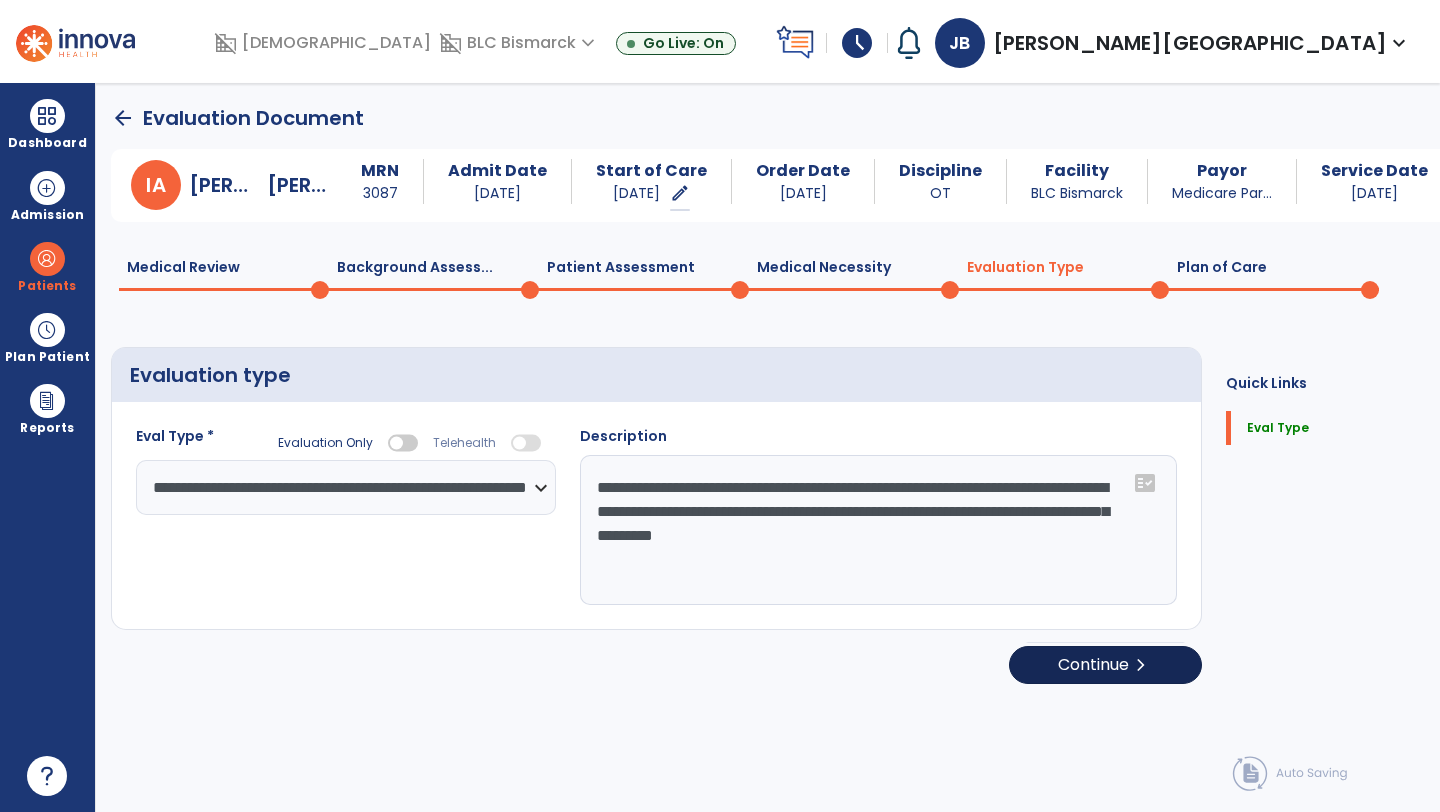 select on "**" 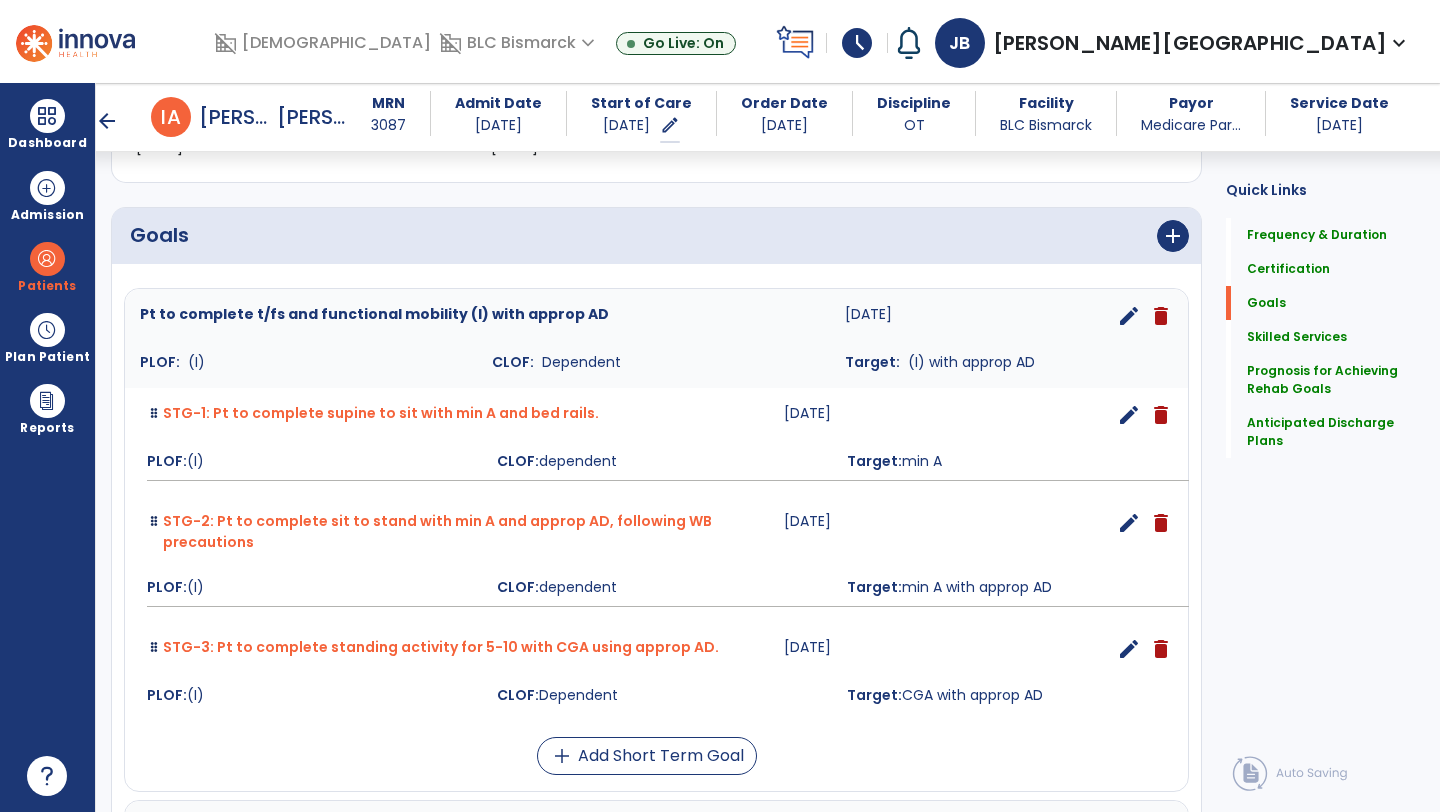 scroll, scrollTop: 400, scrollLeft: 0, axis: vertical 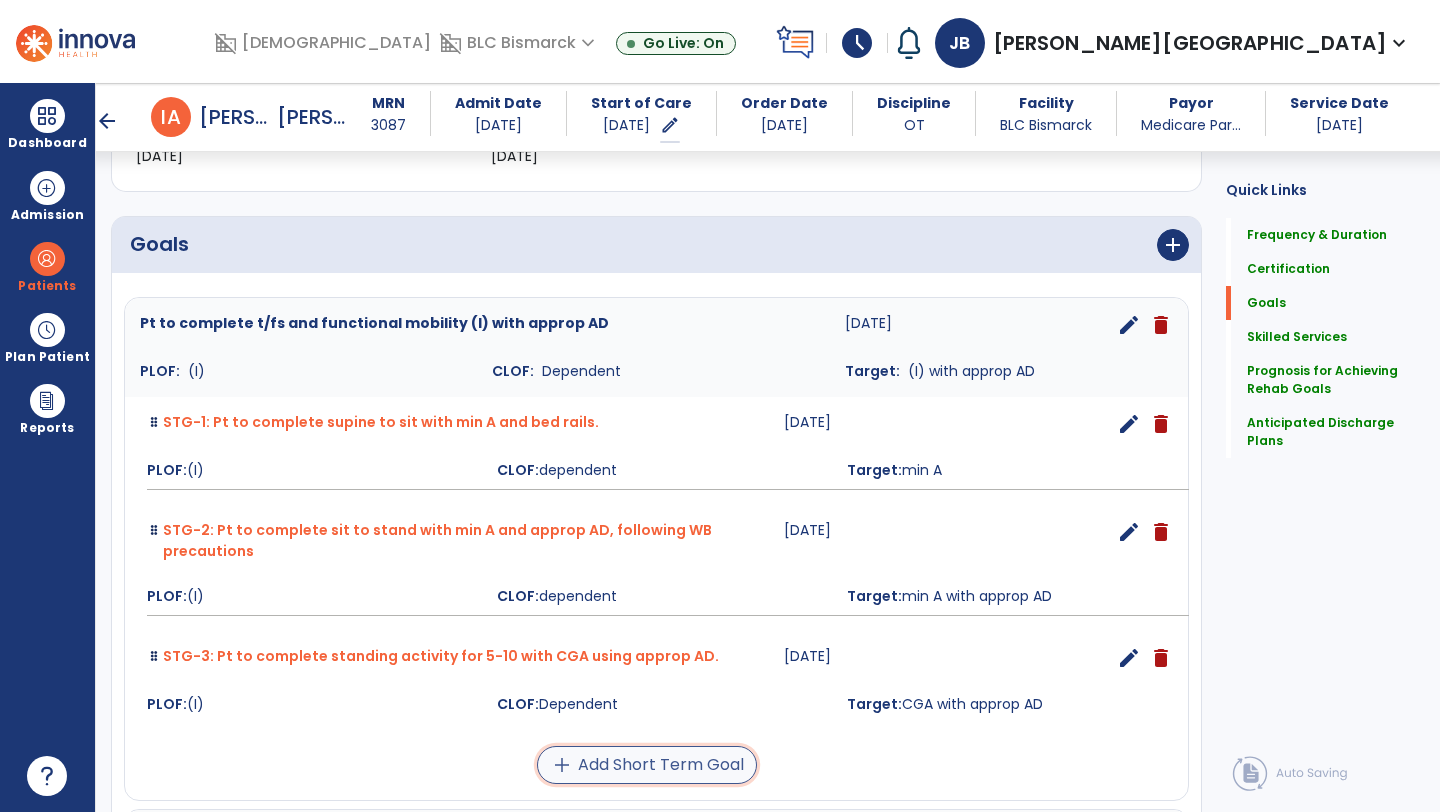 click on "add  Add Short Term Goal" at bounding box center [647, 765] 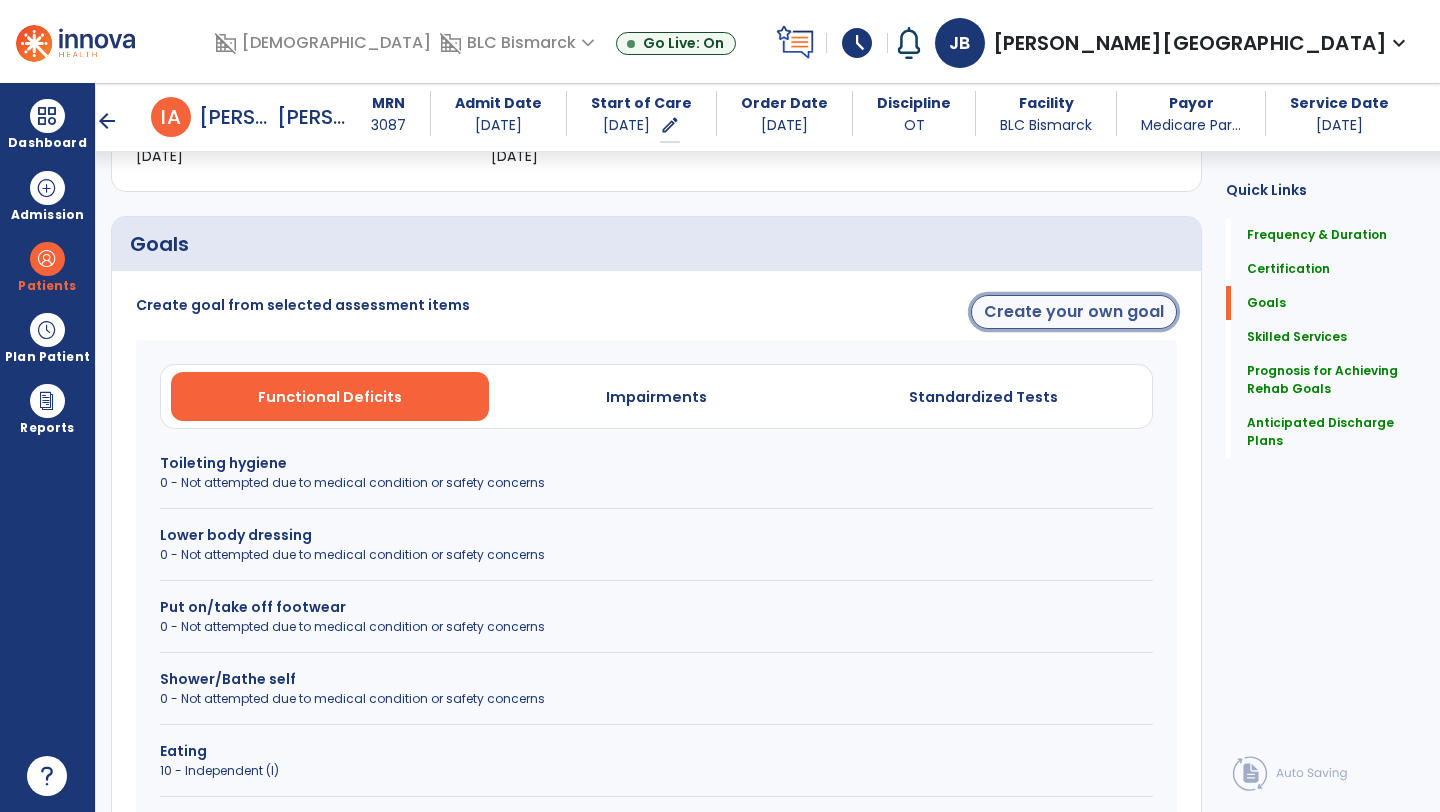 click on "Create your own goal" at bounding box center [1074, 312] 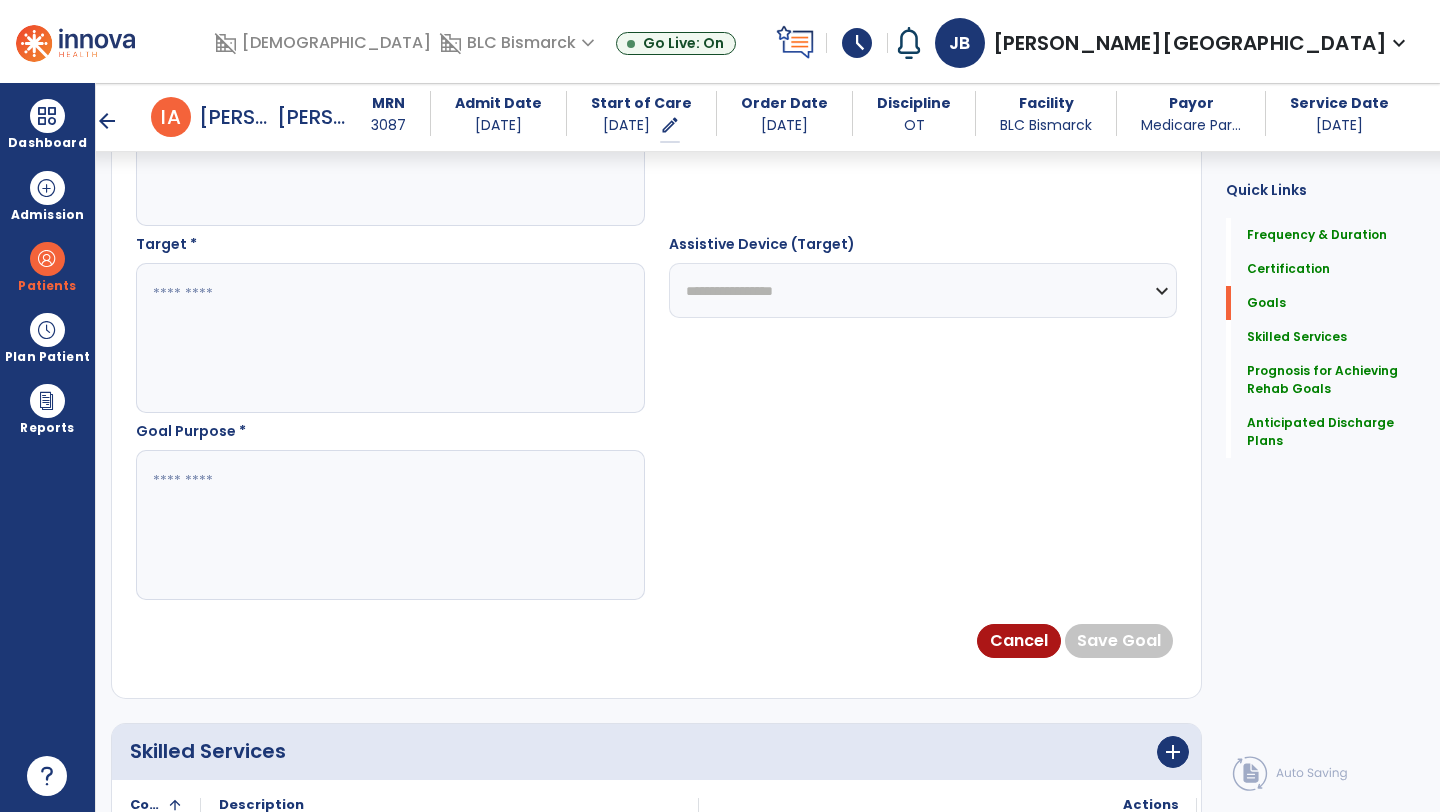 scroll, scrollTop: 1062, scrollLeft: 0, axis: vertical 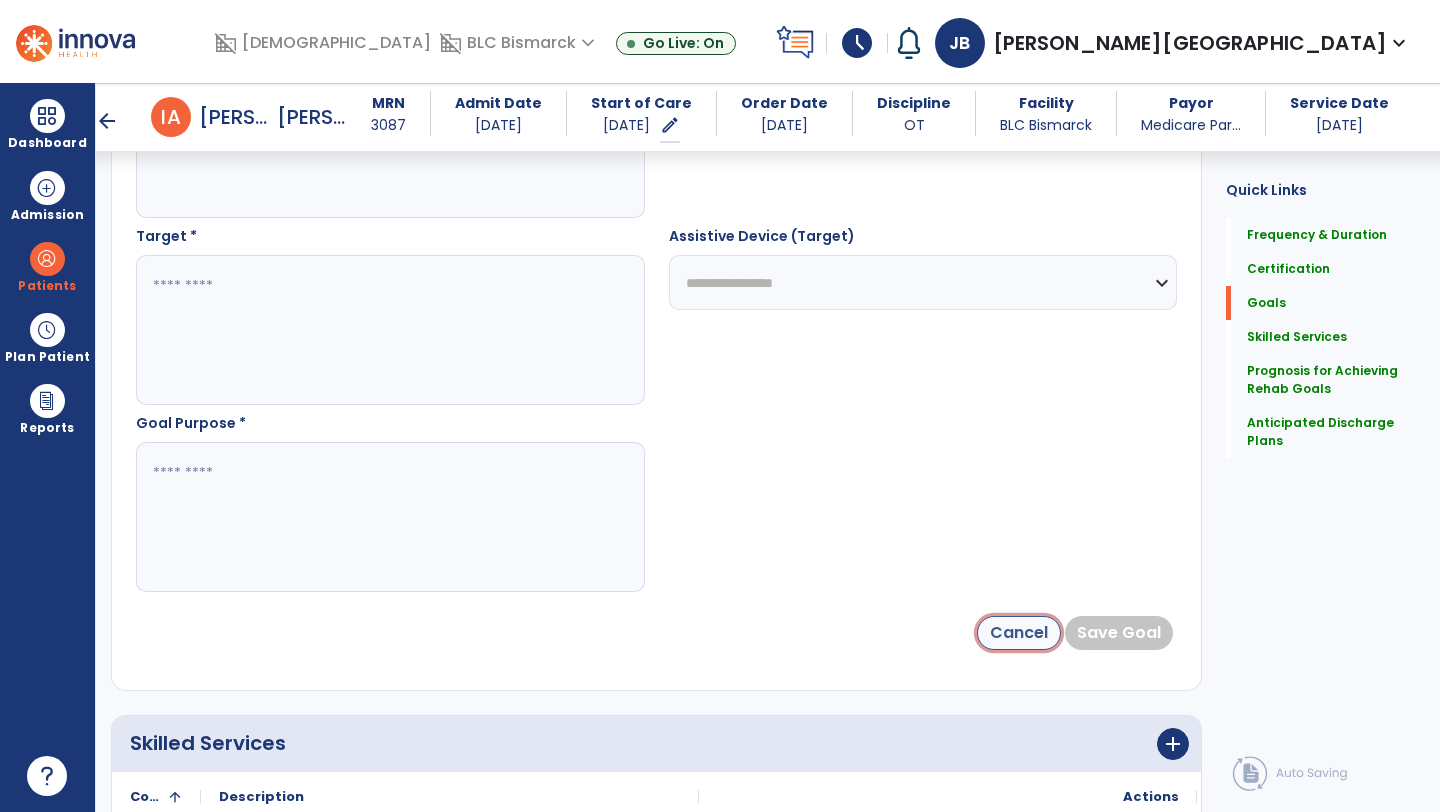 click on "Cancel" at bounding box center (1019, 633) 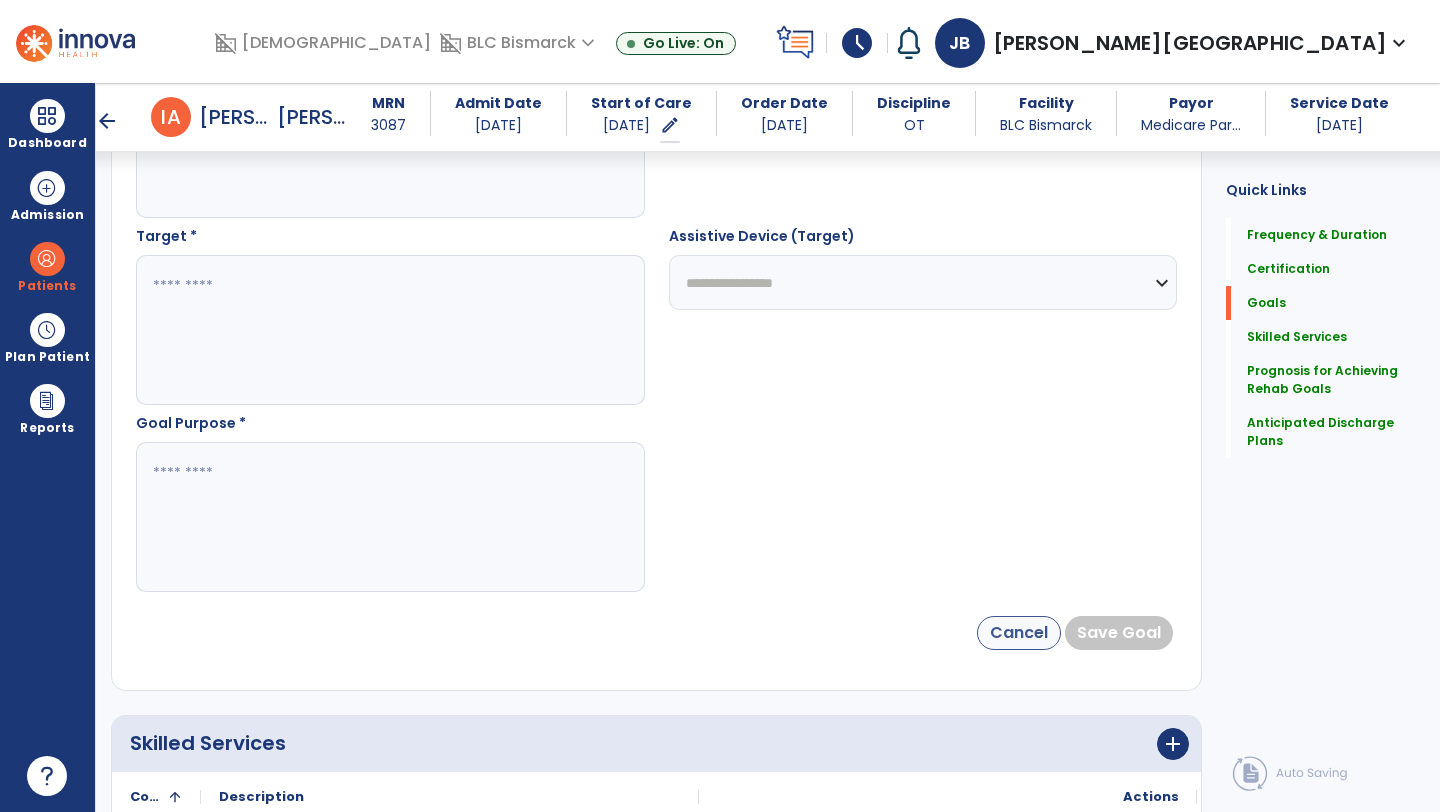 scroll, scrollTop: 0, scrollLeft: 0, axis: both 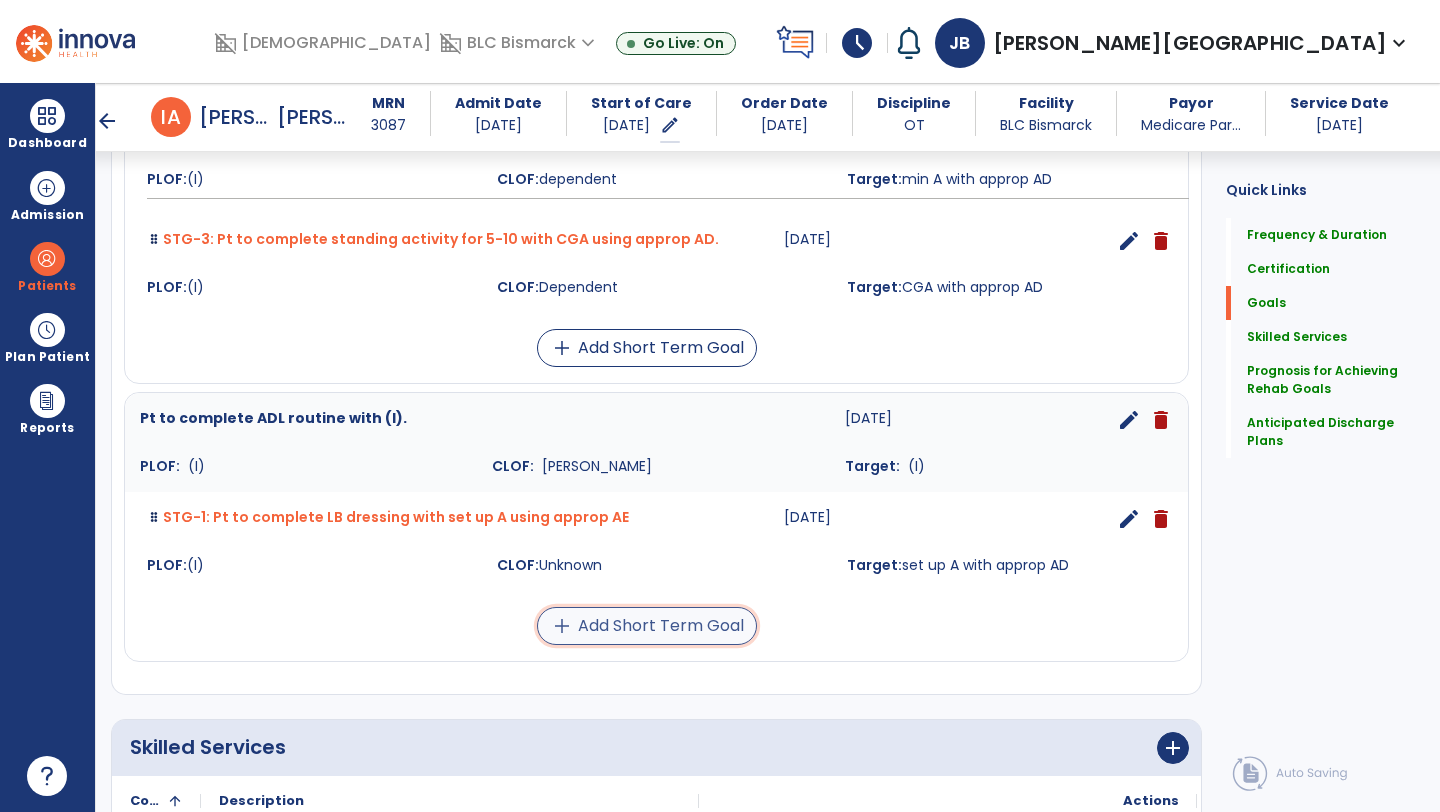 click on "add  Add Short Term Goal" at bounding box center (647, 626) 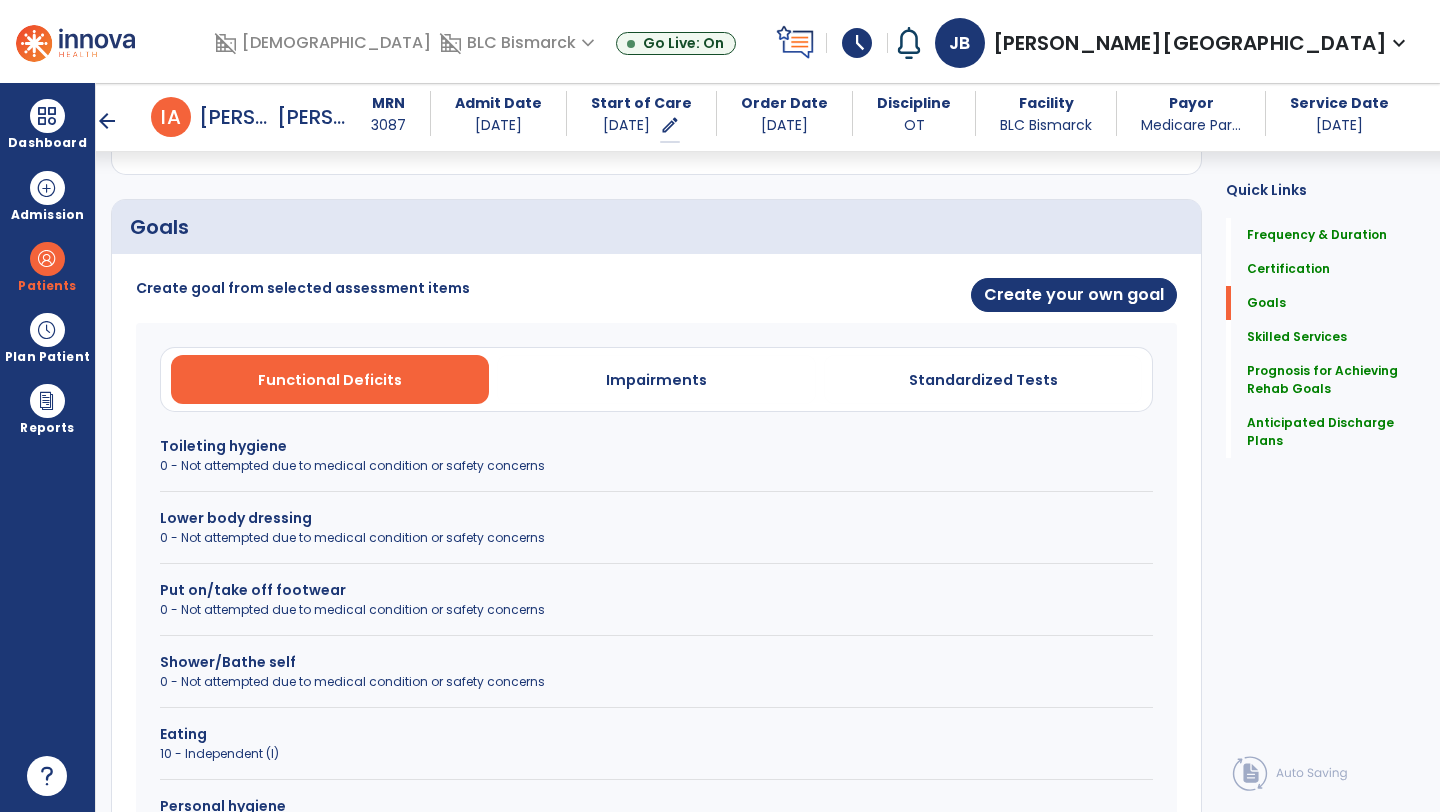 scroll, scrollTop: 384, scrollLeft: 0, axis: vertical 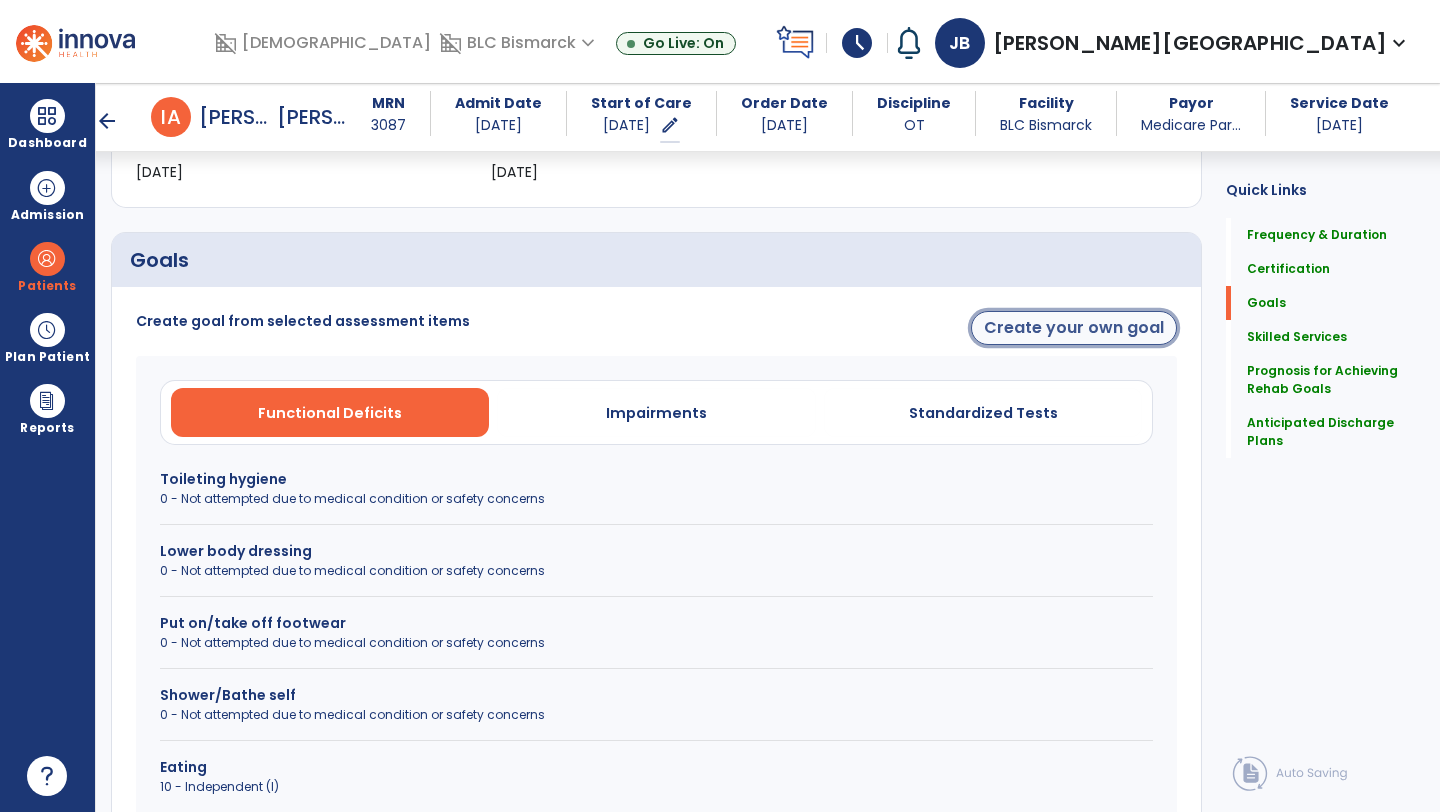 click on "Create your own goal" at bounding box center (1074, 328) 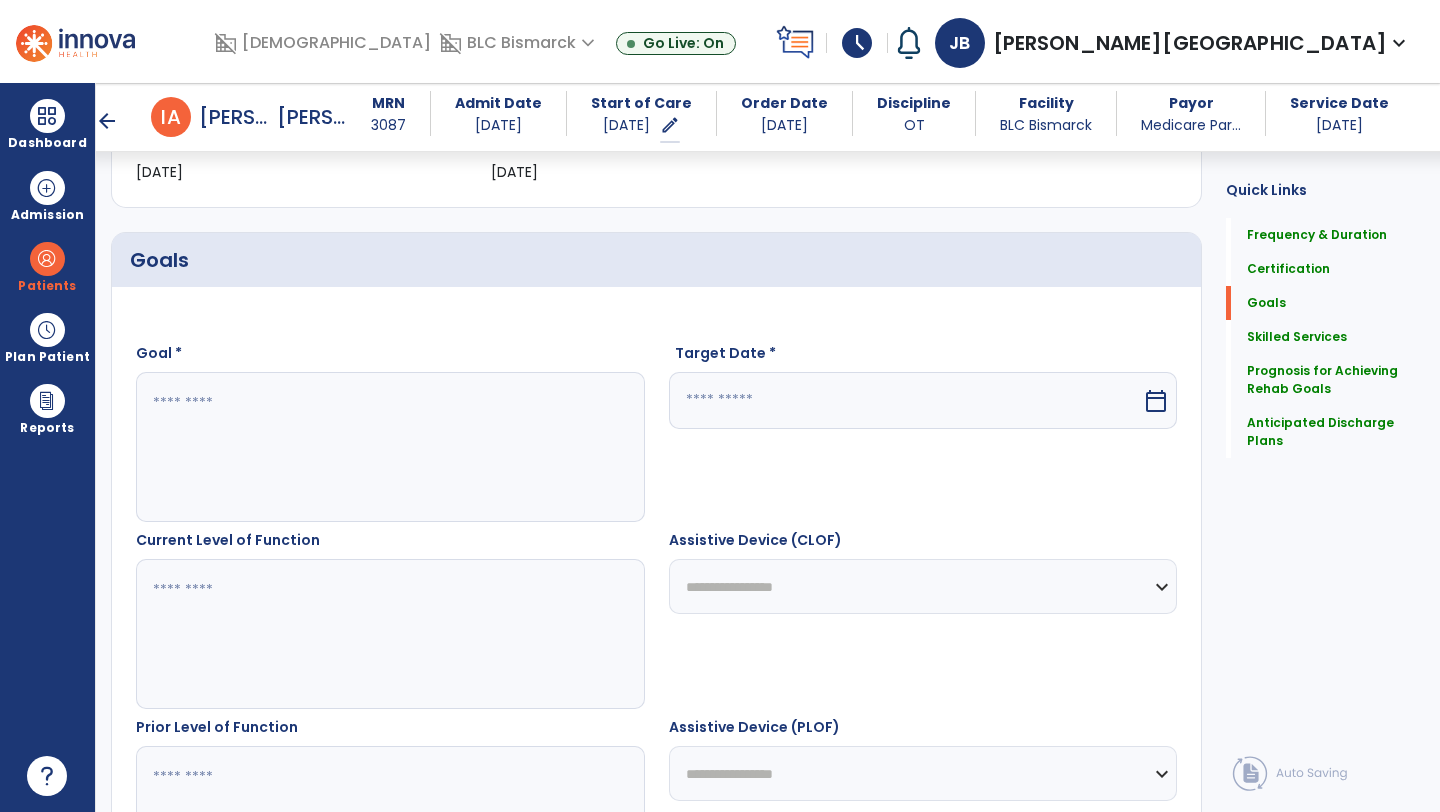 click at bounding box center (389, 447) 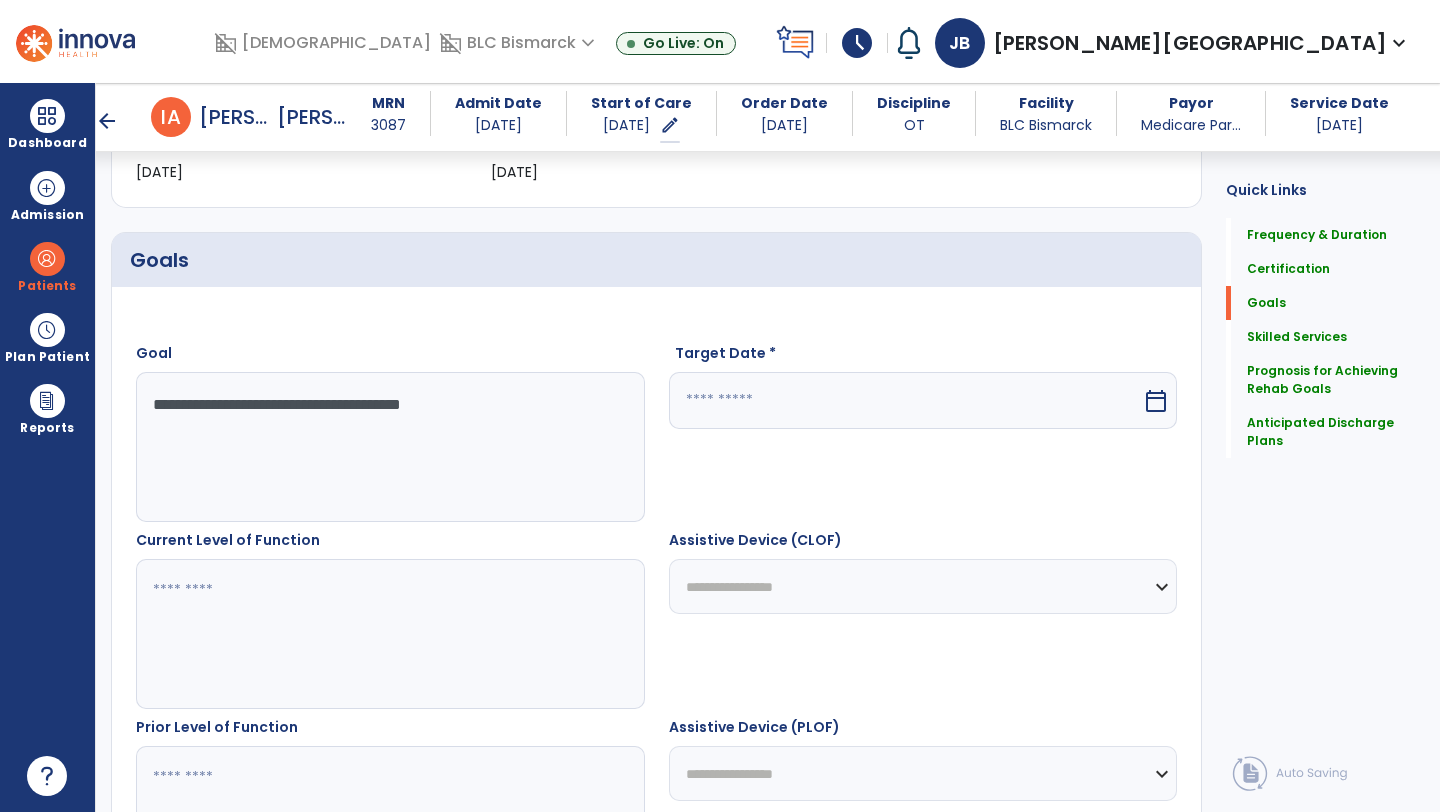 type on "**********" 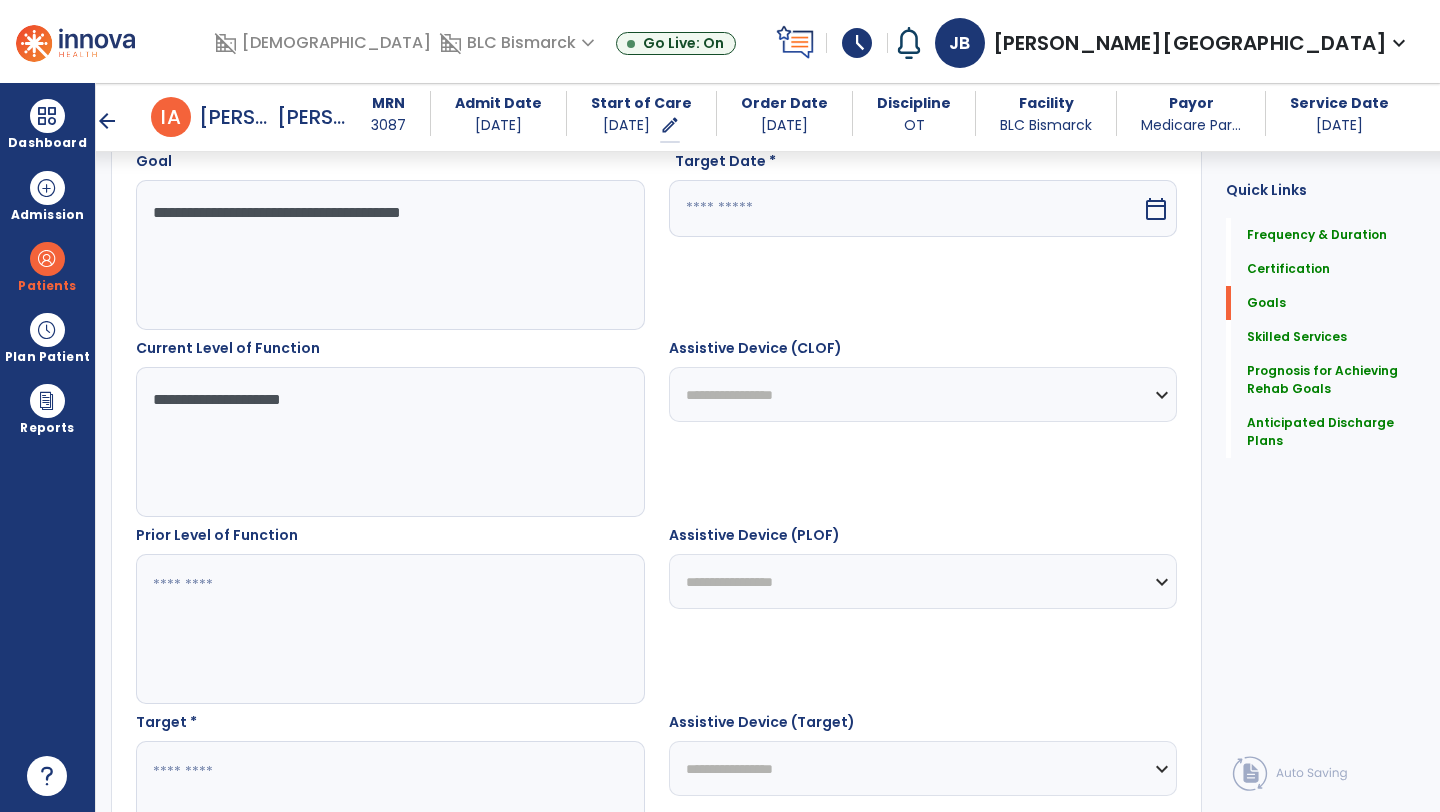 scroll, scrollTop: 593, scrollLeft: 0, axis: vertical 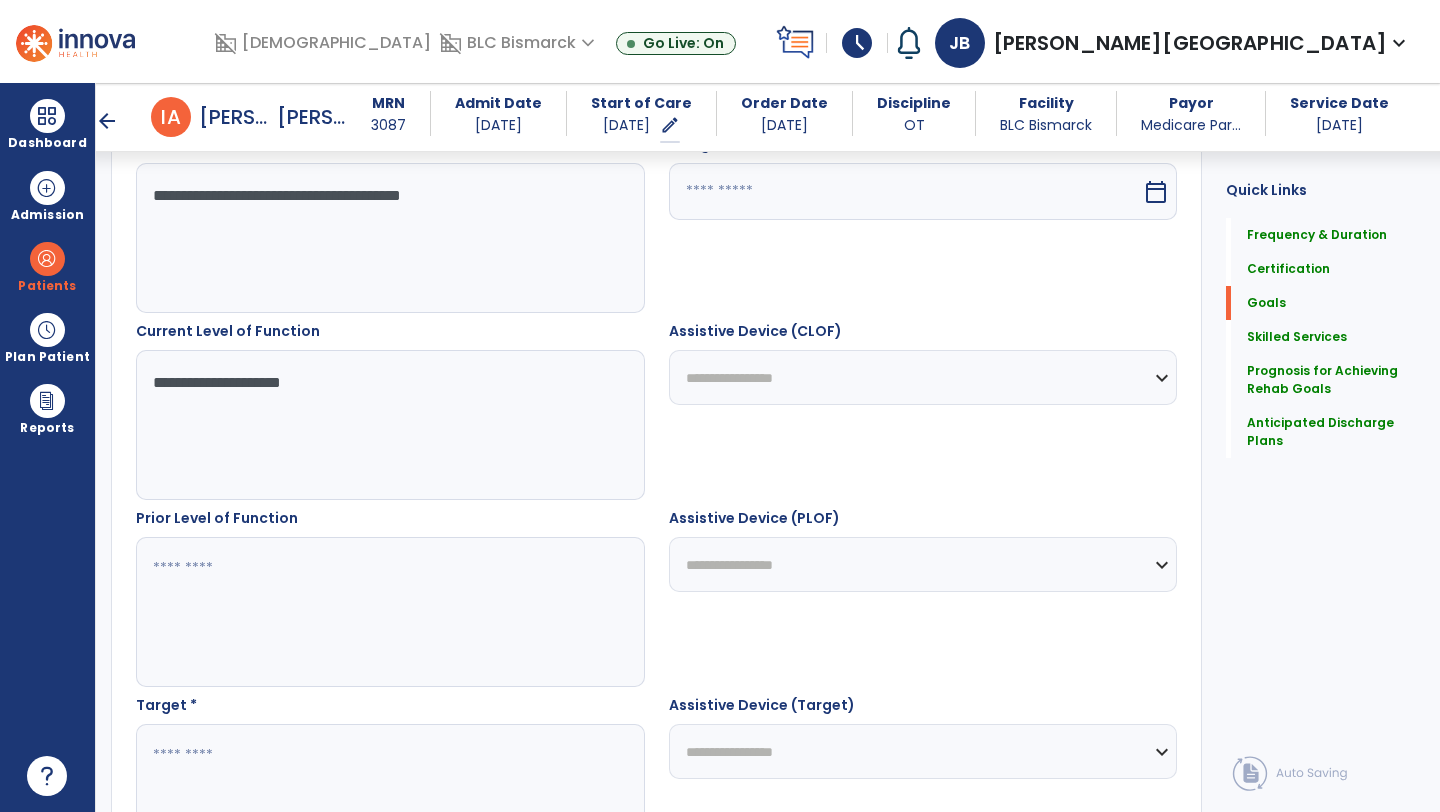 click at bounding box center (389, 612) 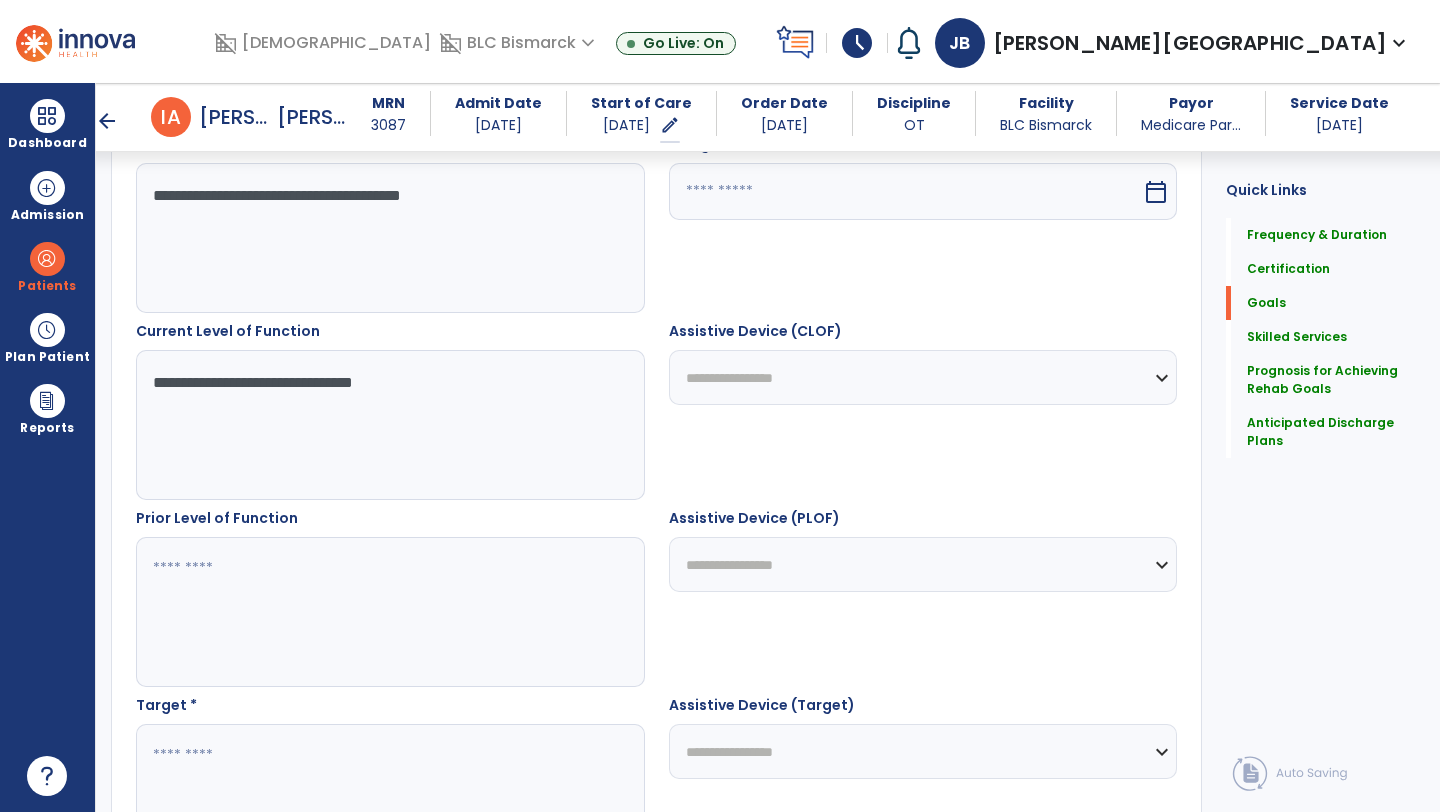type on "**********" 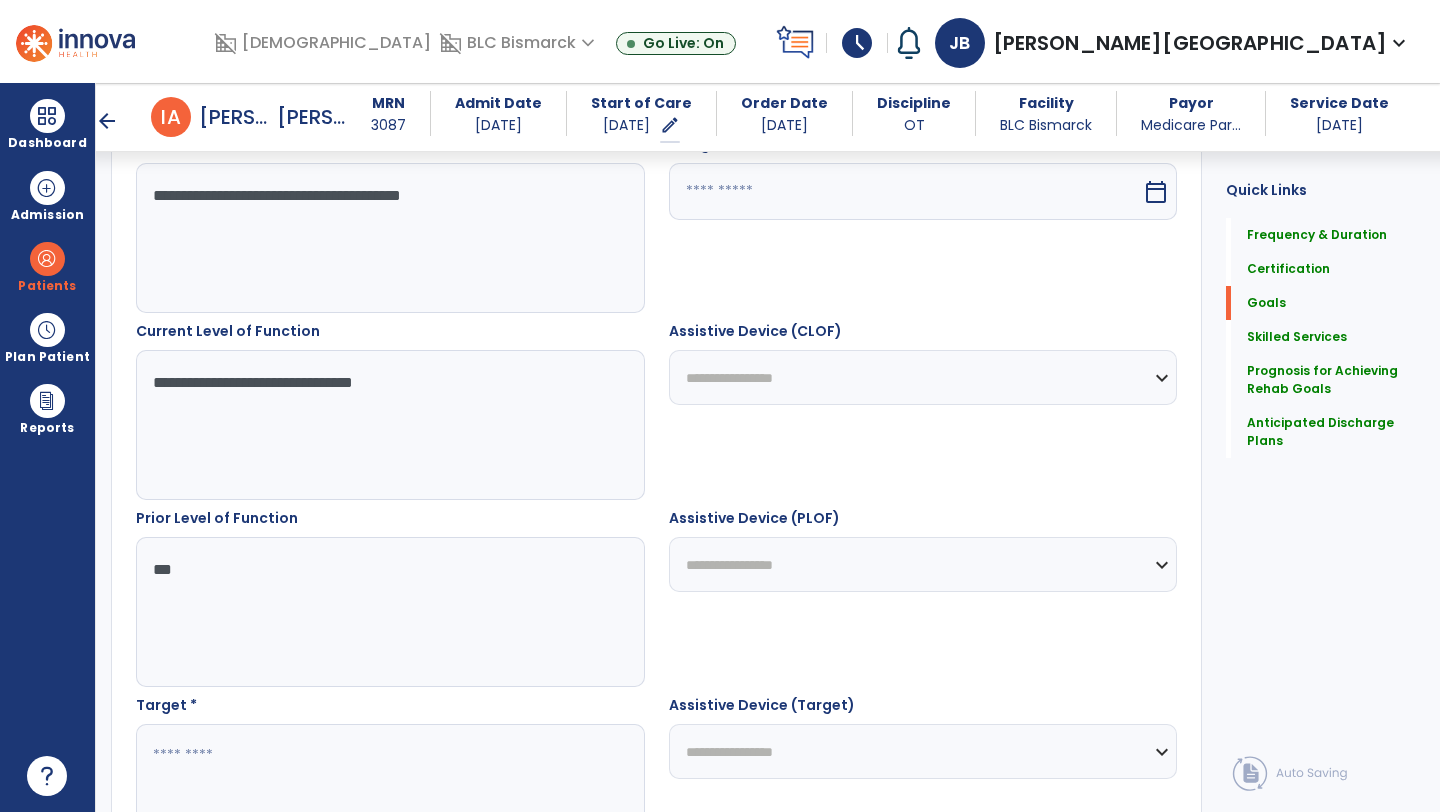 scroll, scrollTop: 653, scrollLeft: 0, axis: vertical 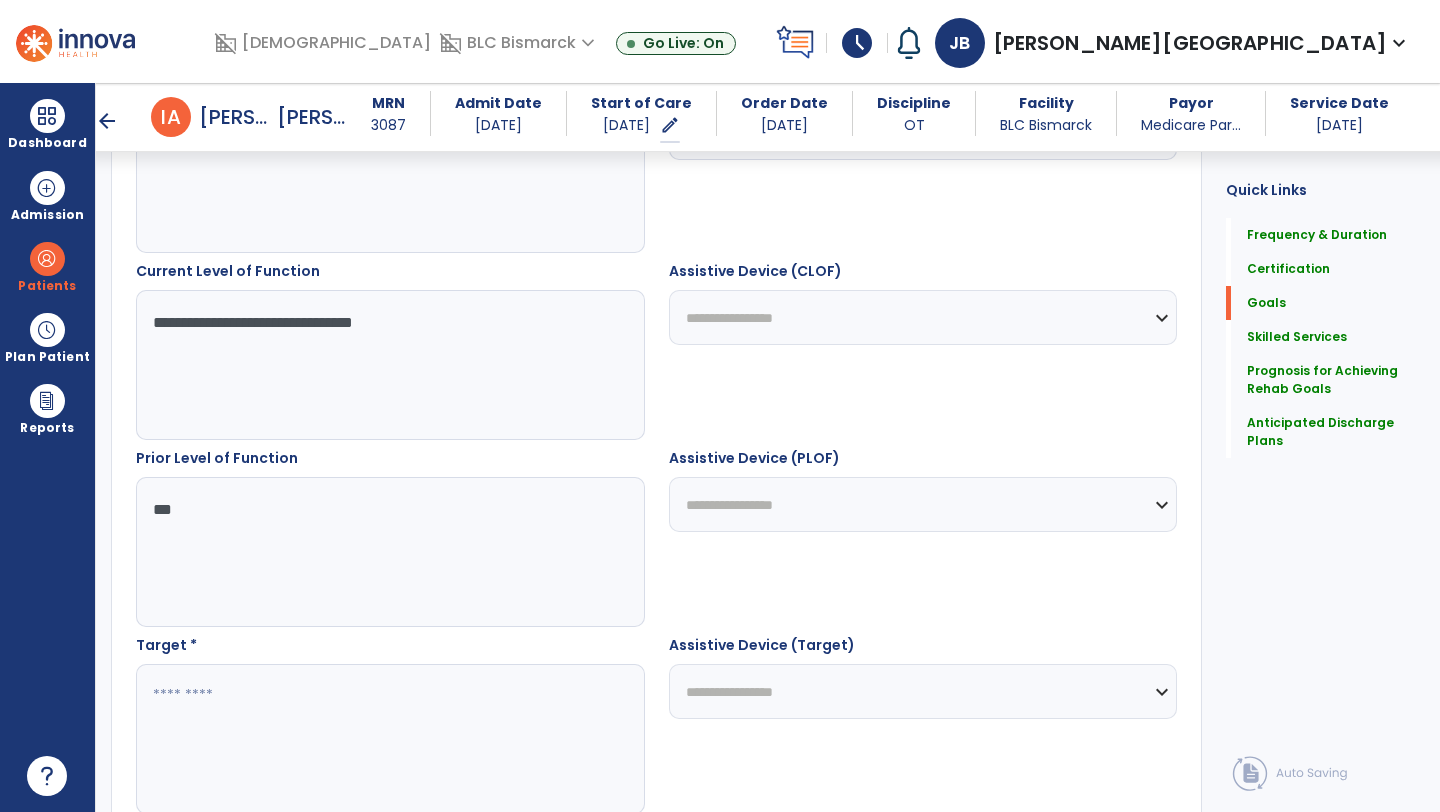 type on "***" 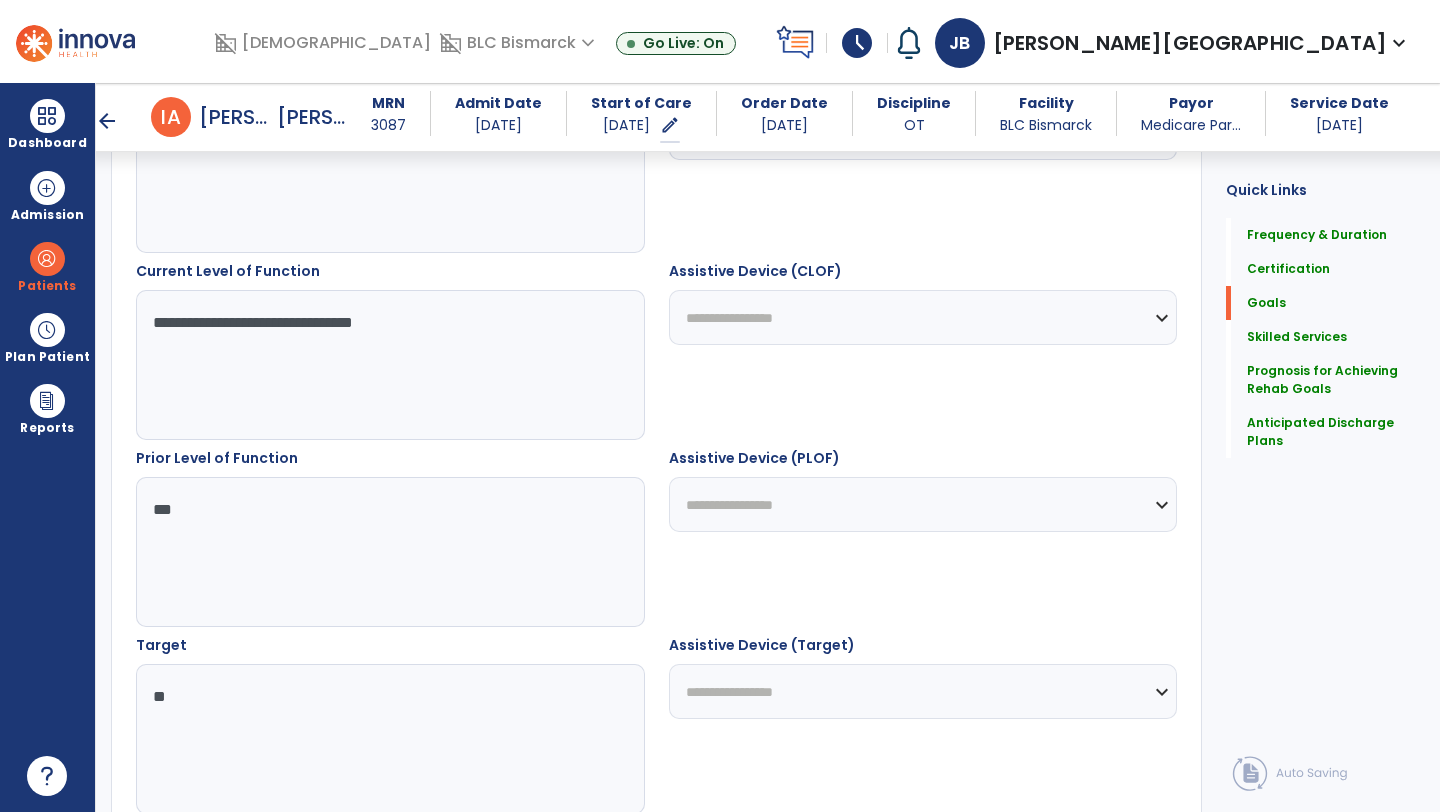 type on "*" 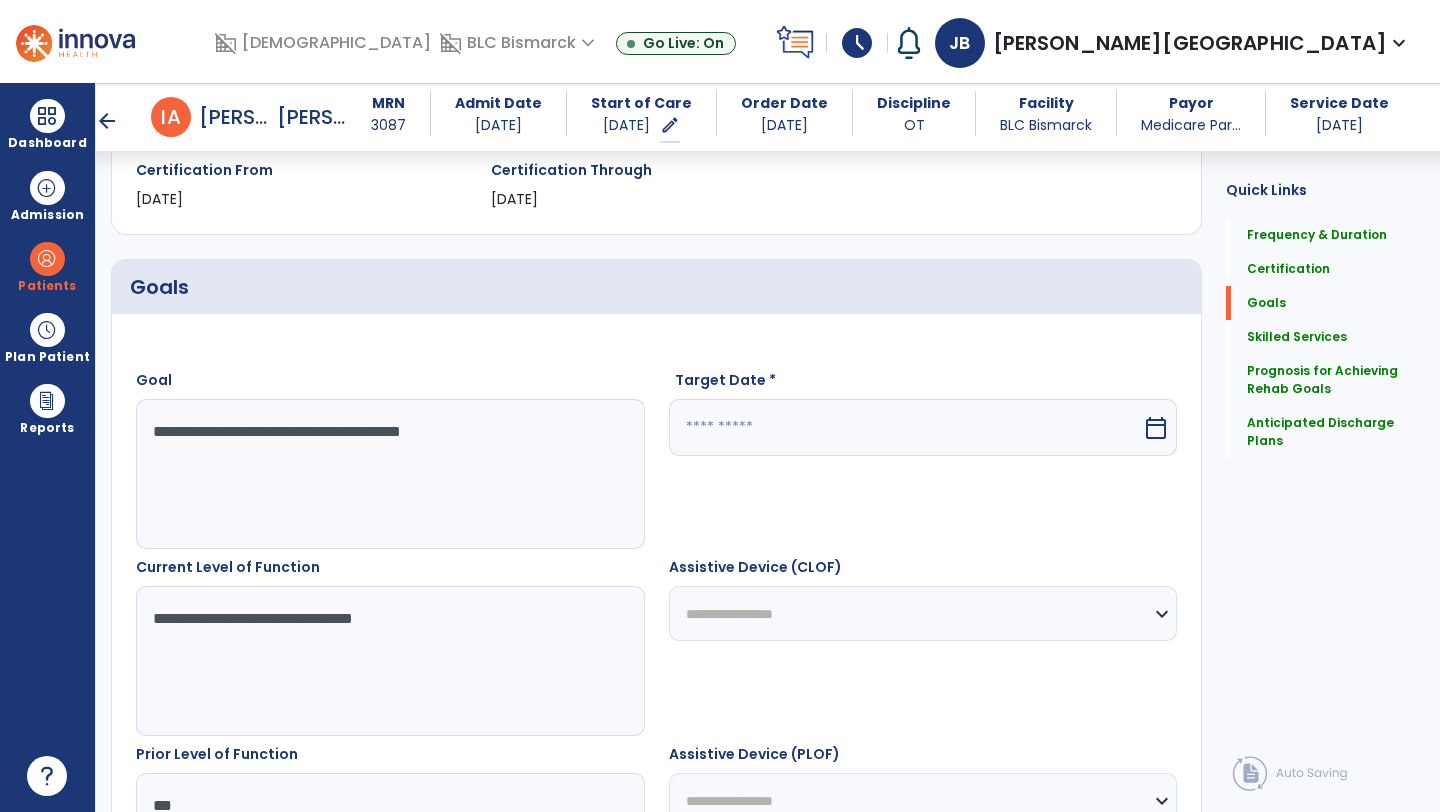 scroll, scrollTop: 305, scrollLeft: 0, axis: vertical 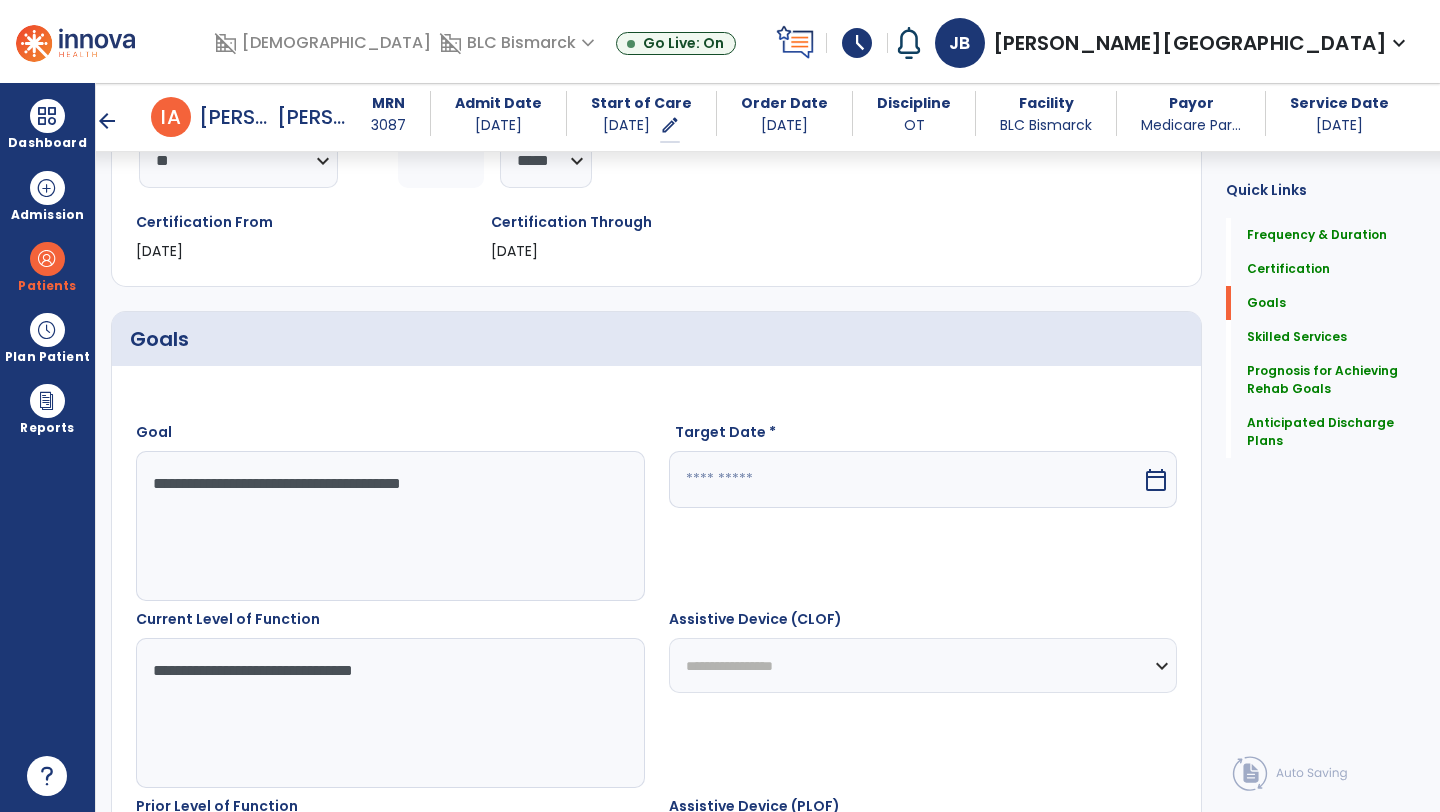 type on "***" 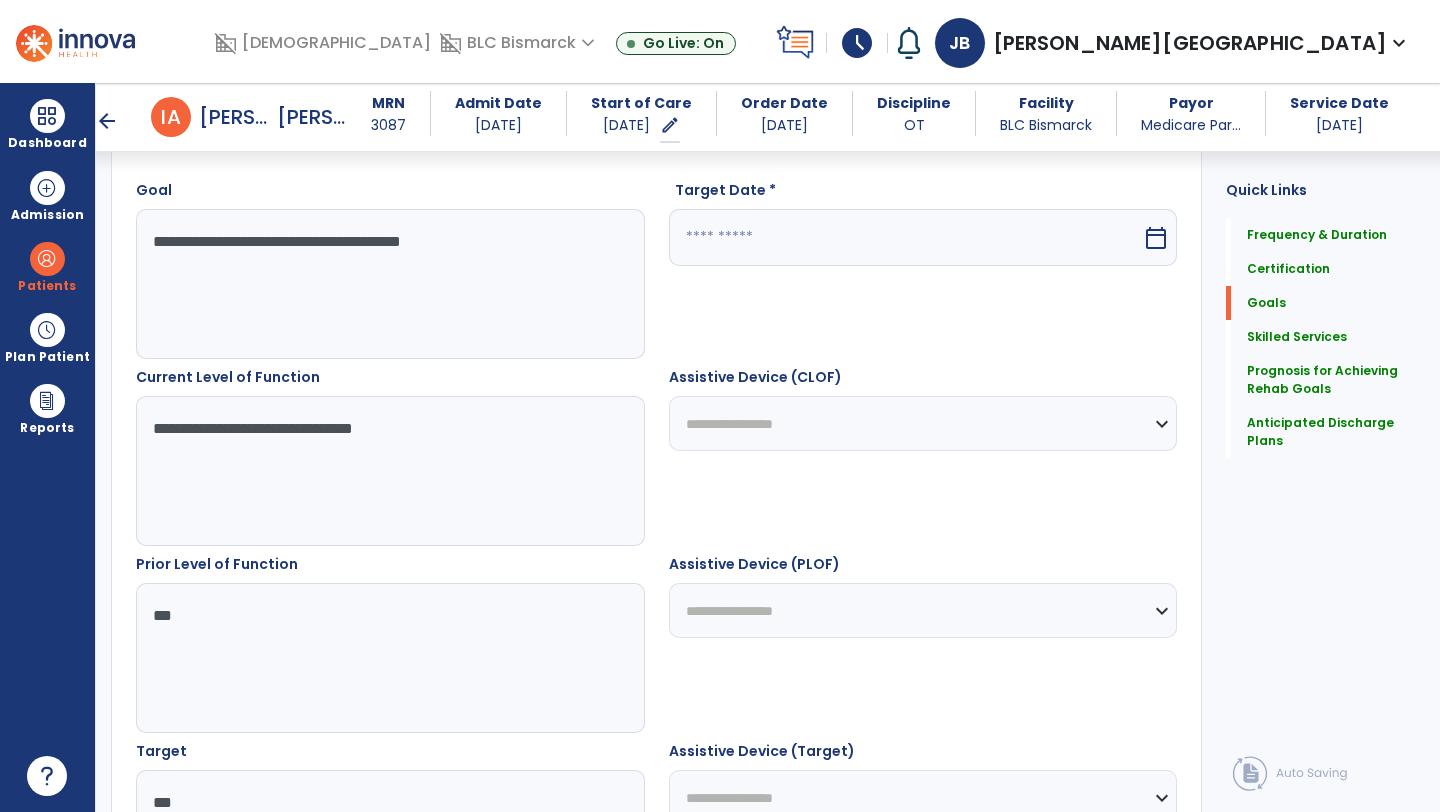 scroll, scrollTop: 482, scrollLeft: 0, axis: vertical 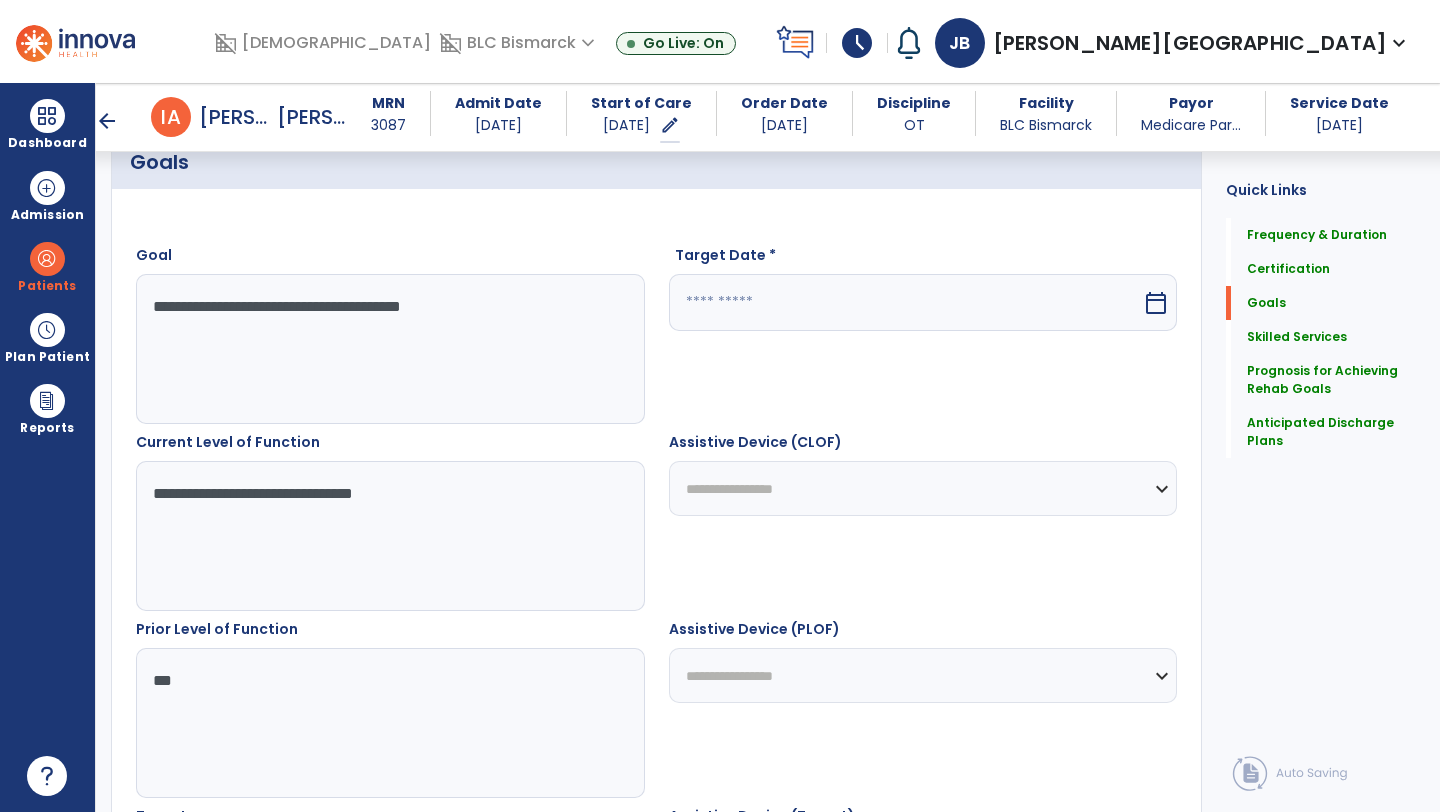 type on "**********" 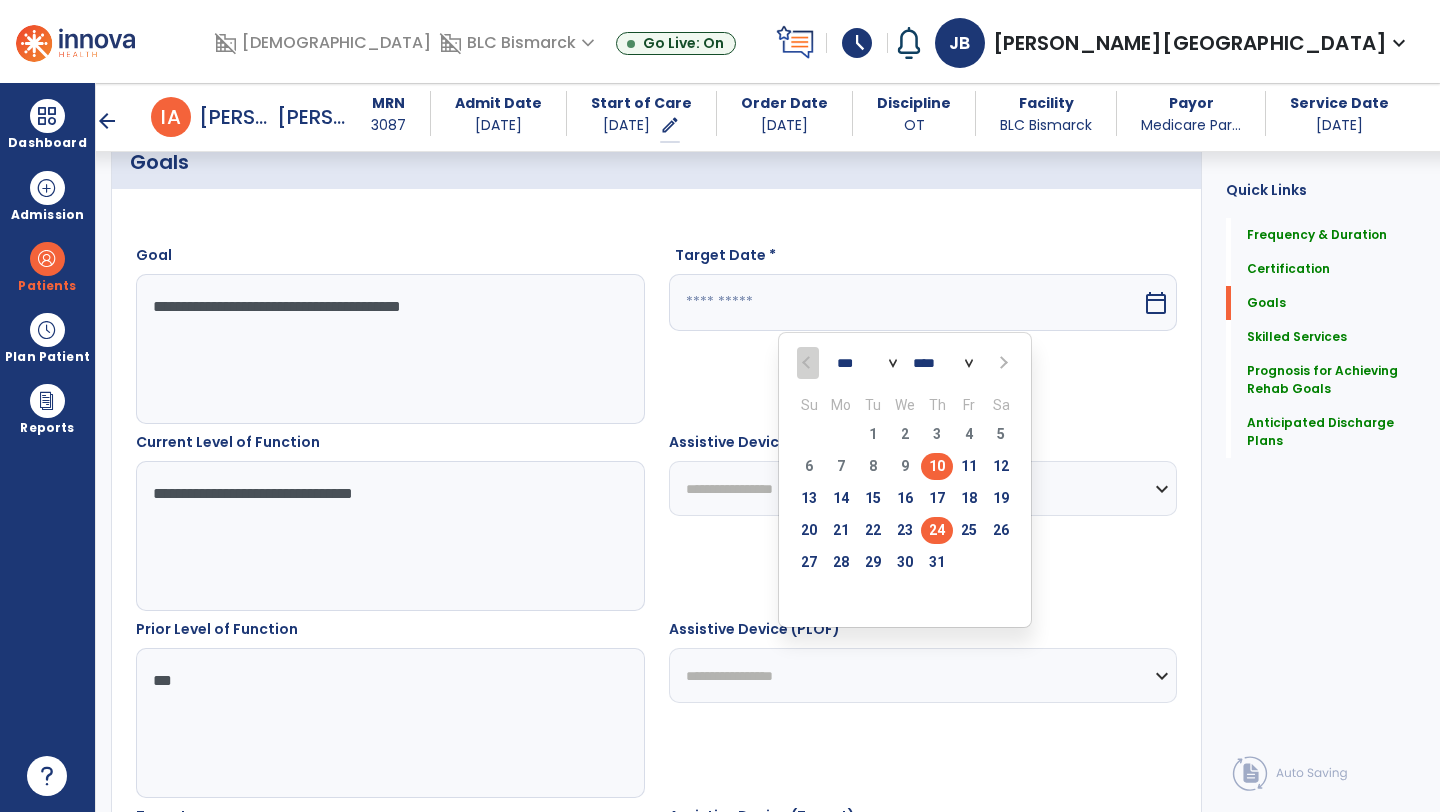 click on "24" at bounding box center [937, 530] 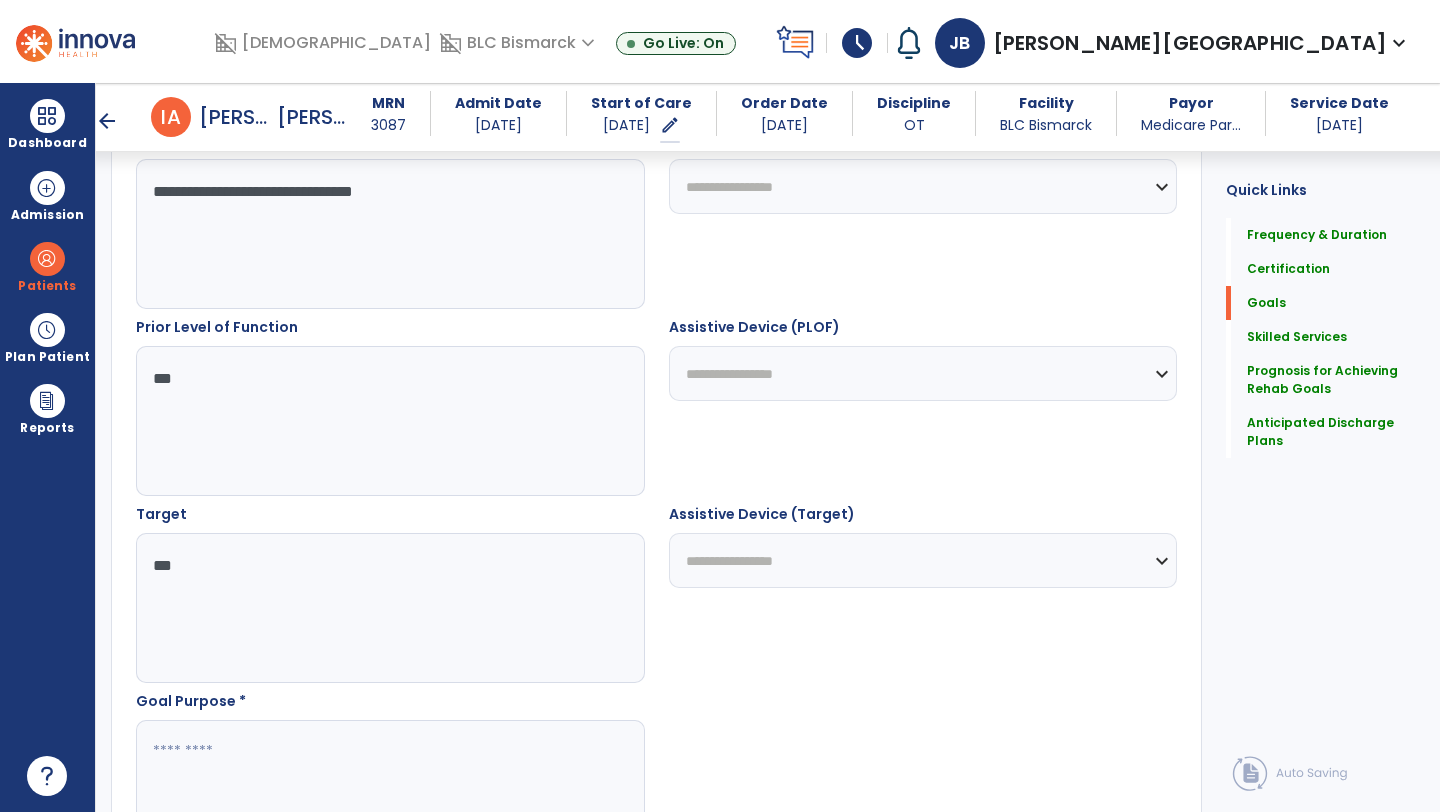 scroll, scrollTop: 791, scrollLeft: 0, axis: vertical 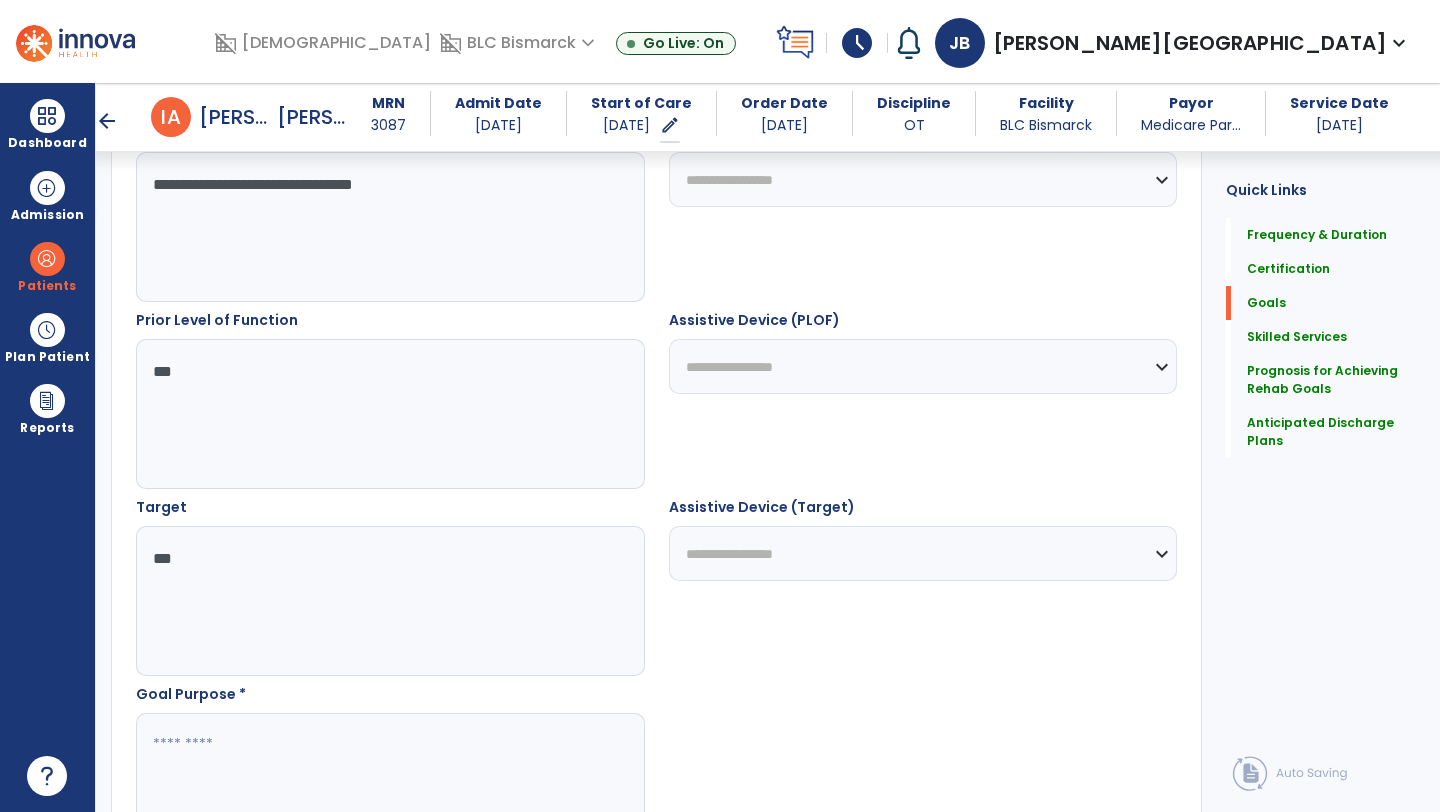 click at bounding box center [389, 788] 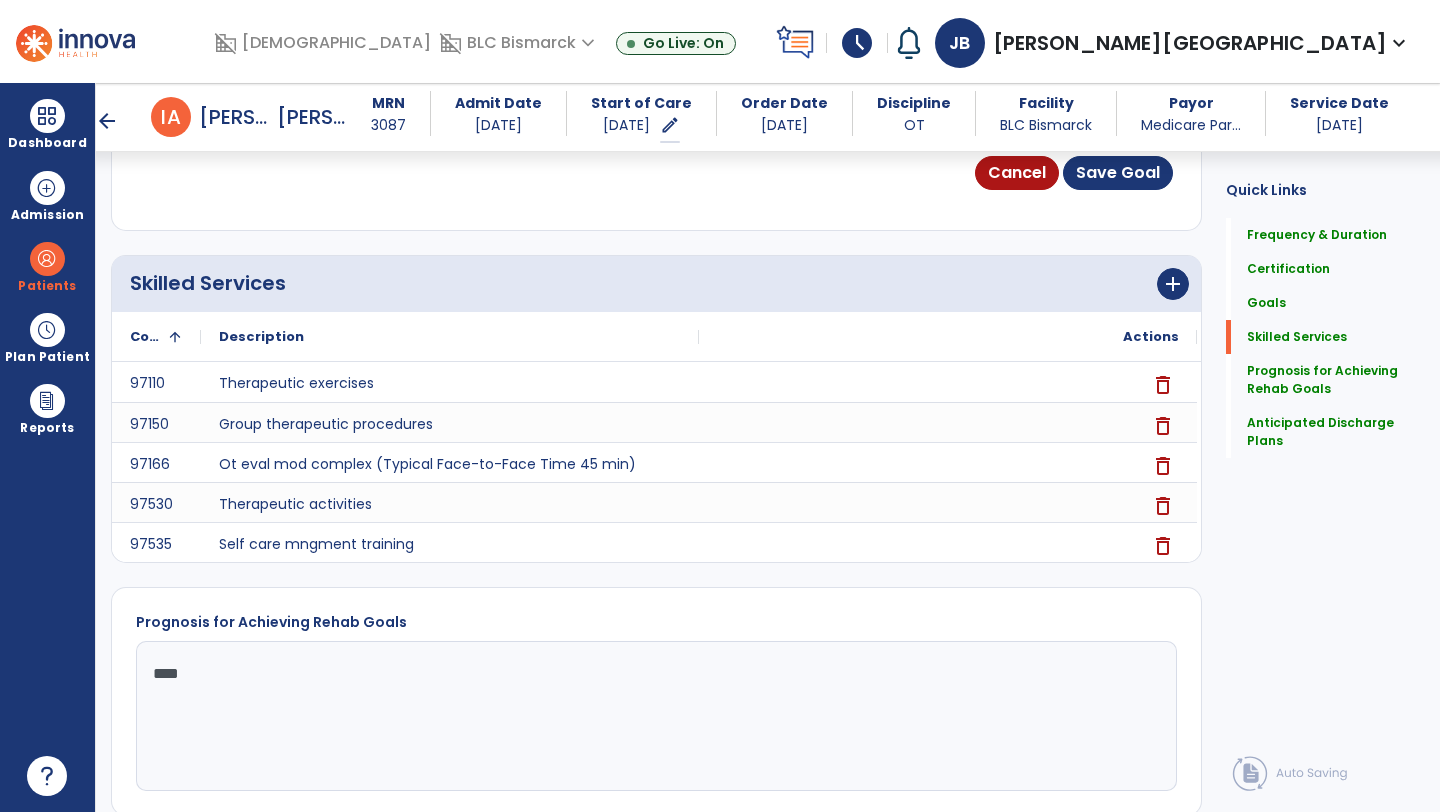 scroll, scrollTop: 1499, scrollLeft: 0, axis: vertical 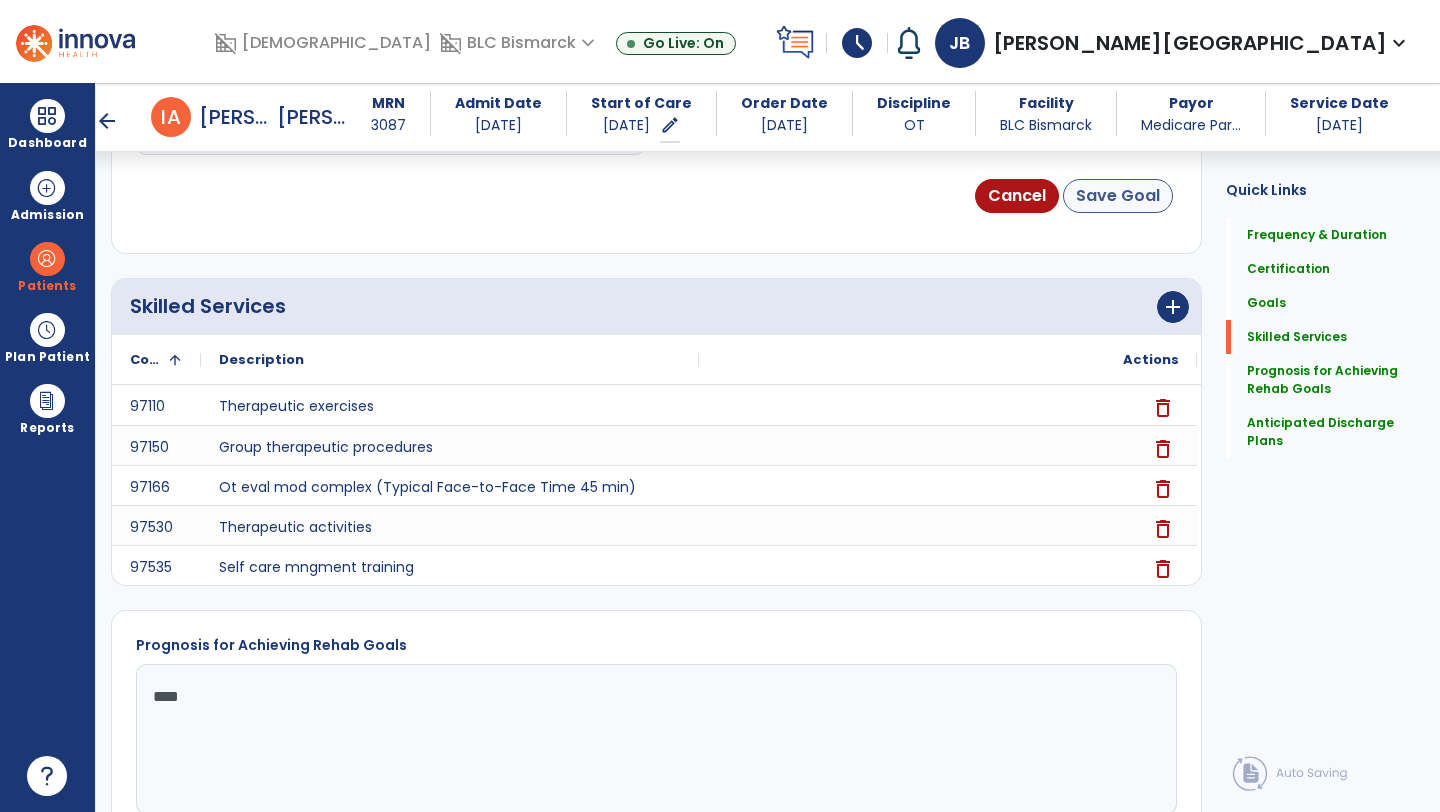type on "**********" 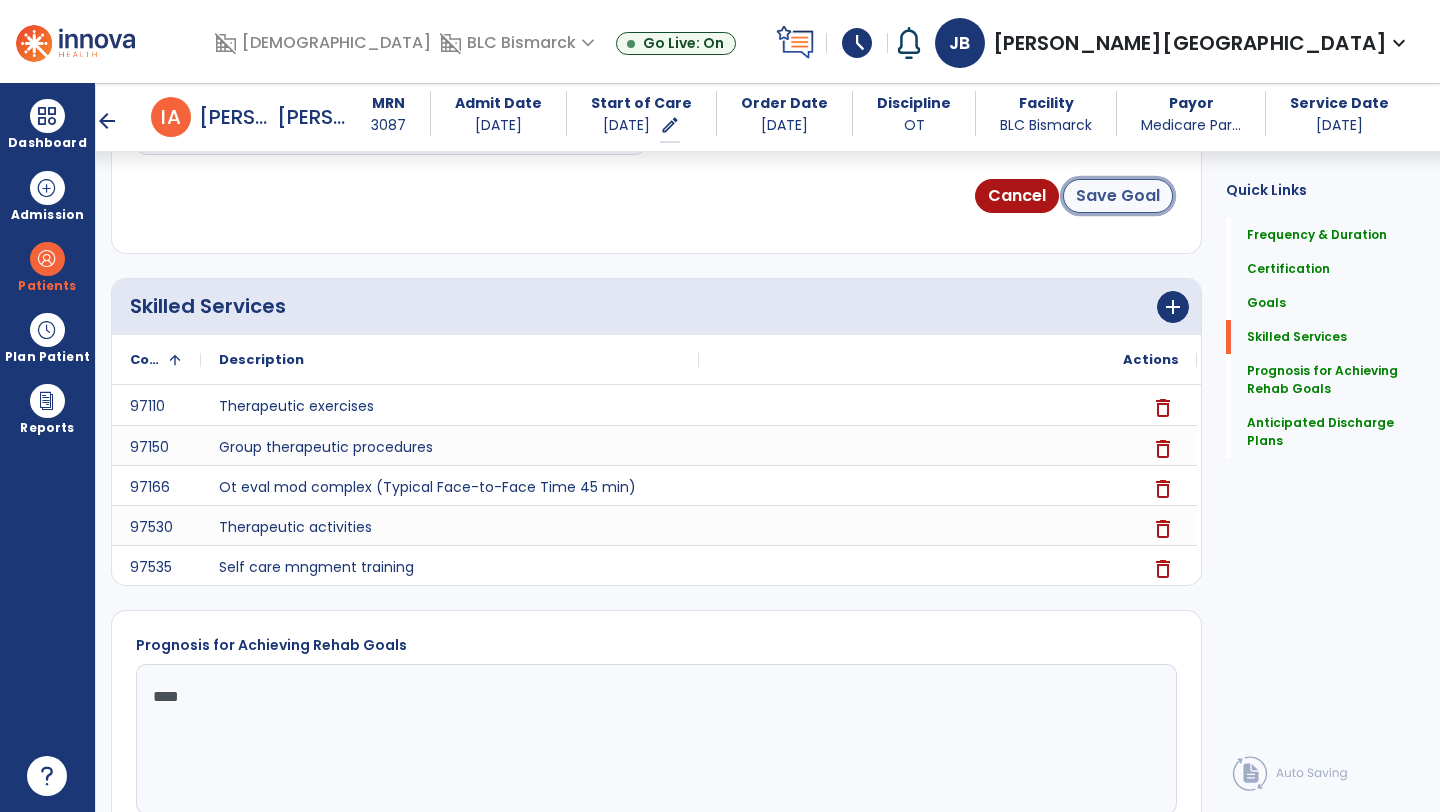click on "Save Goal" at bounding box center (1118, 196) 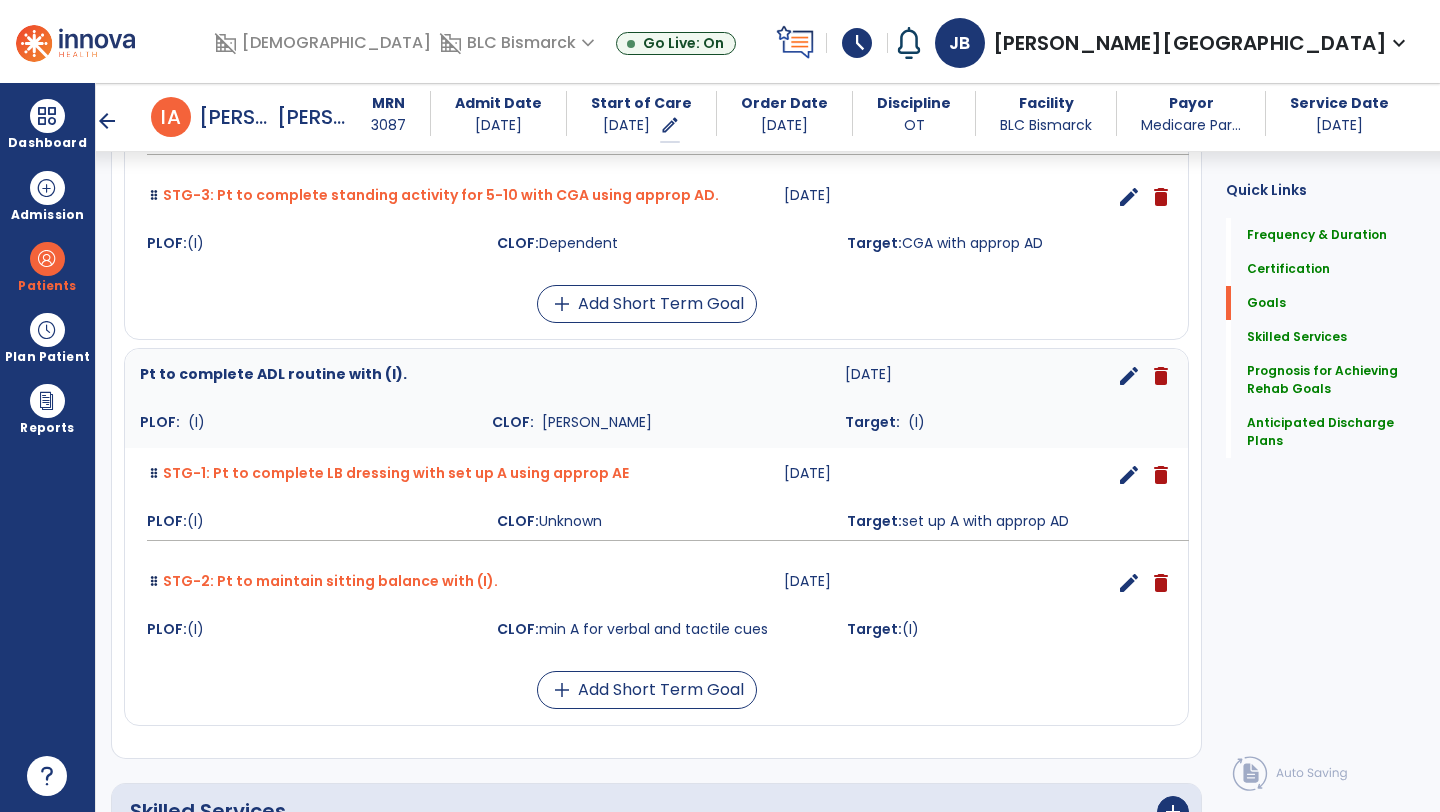 scroll, scrollTop: 865, scrollLeft: 0, axis: vertical 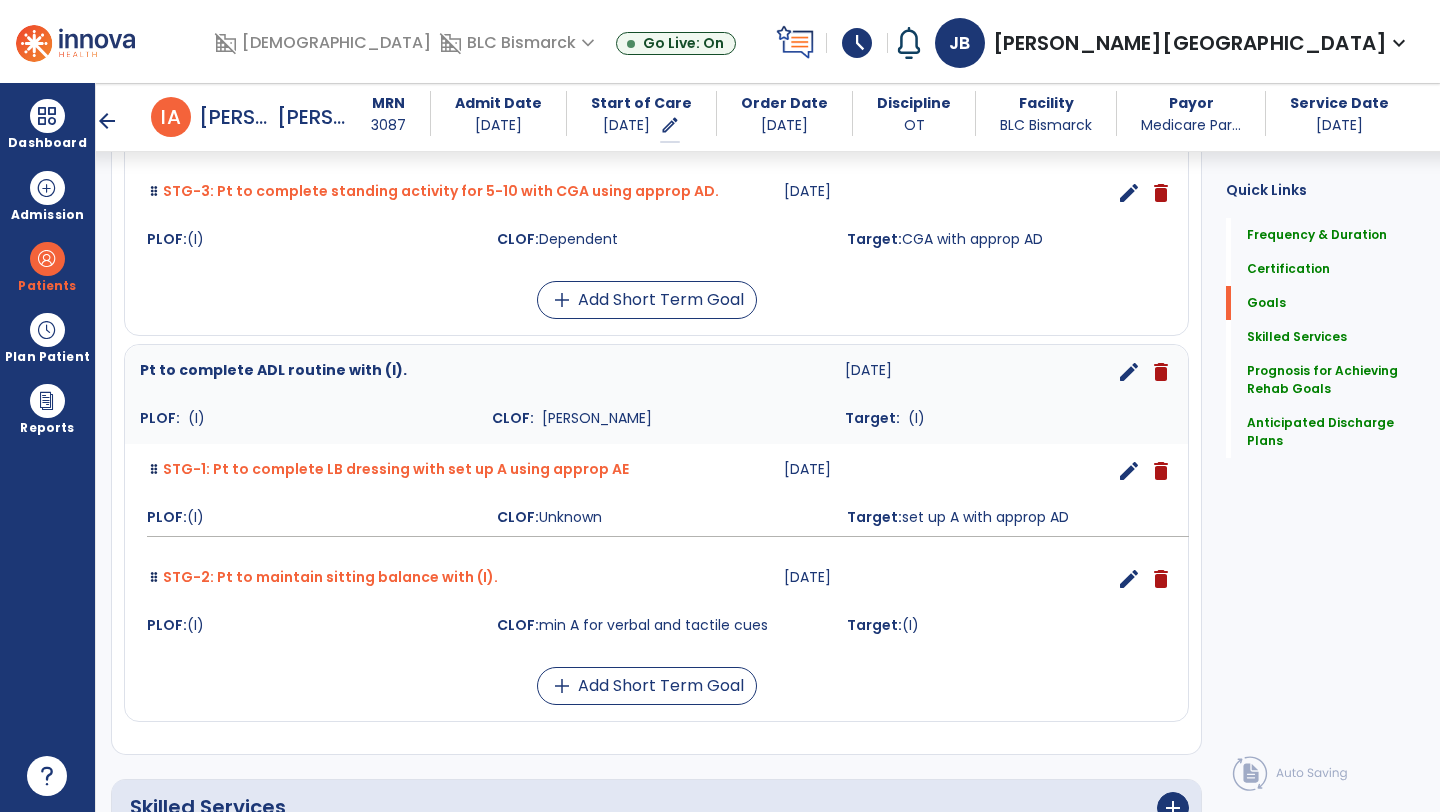 drag, startPoint x: 1439, startPoint y: 396, endPoint x: 1439, endPoint y: 436, distance: 40 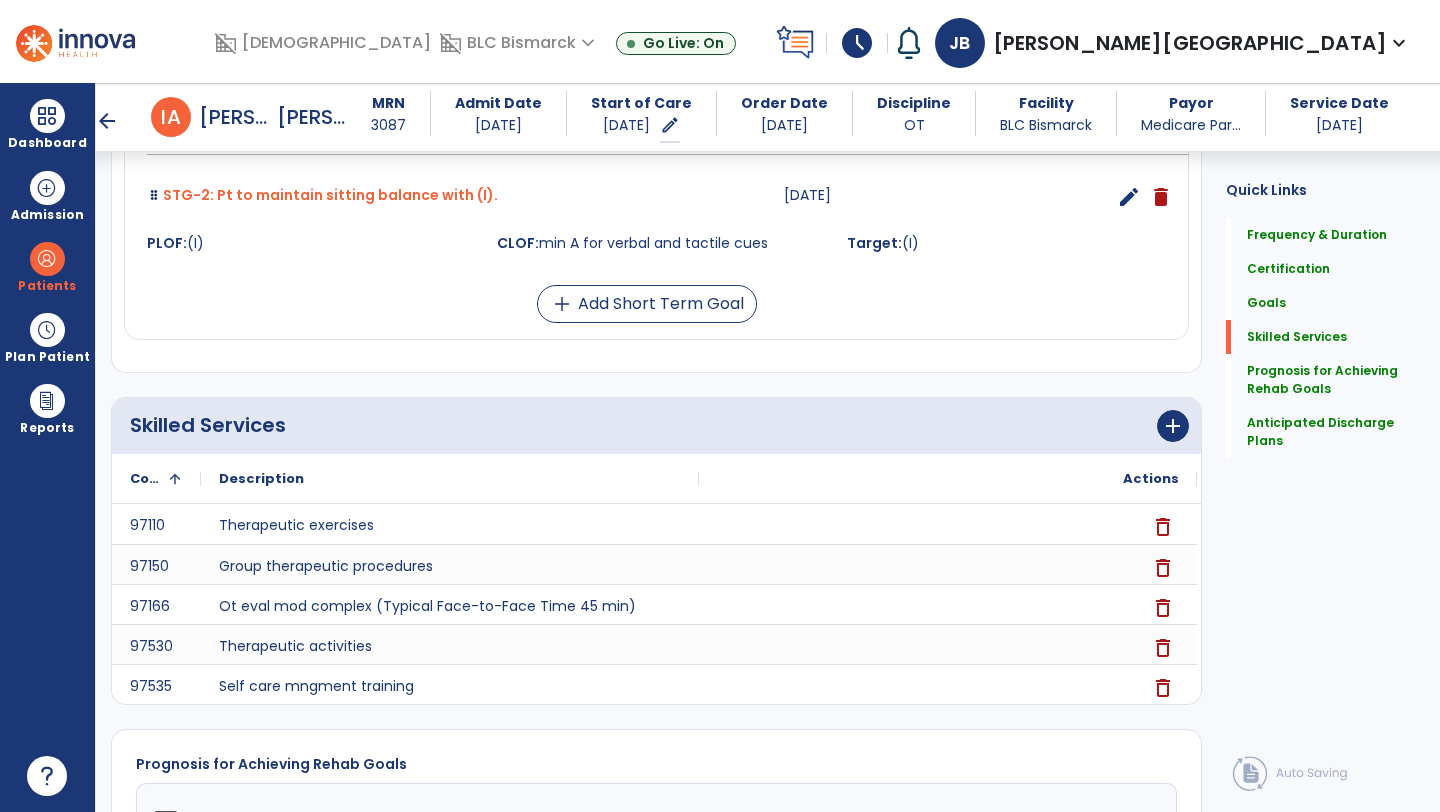 scroll, scrollTop: 1250, scrollLeft: 0, axis: vertical 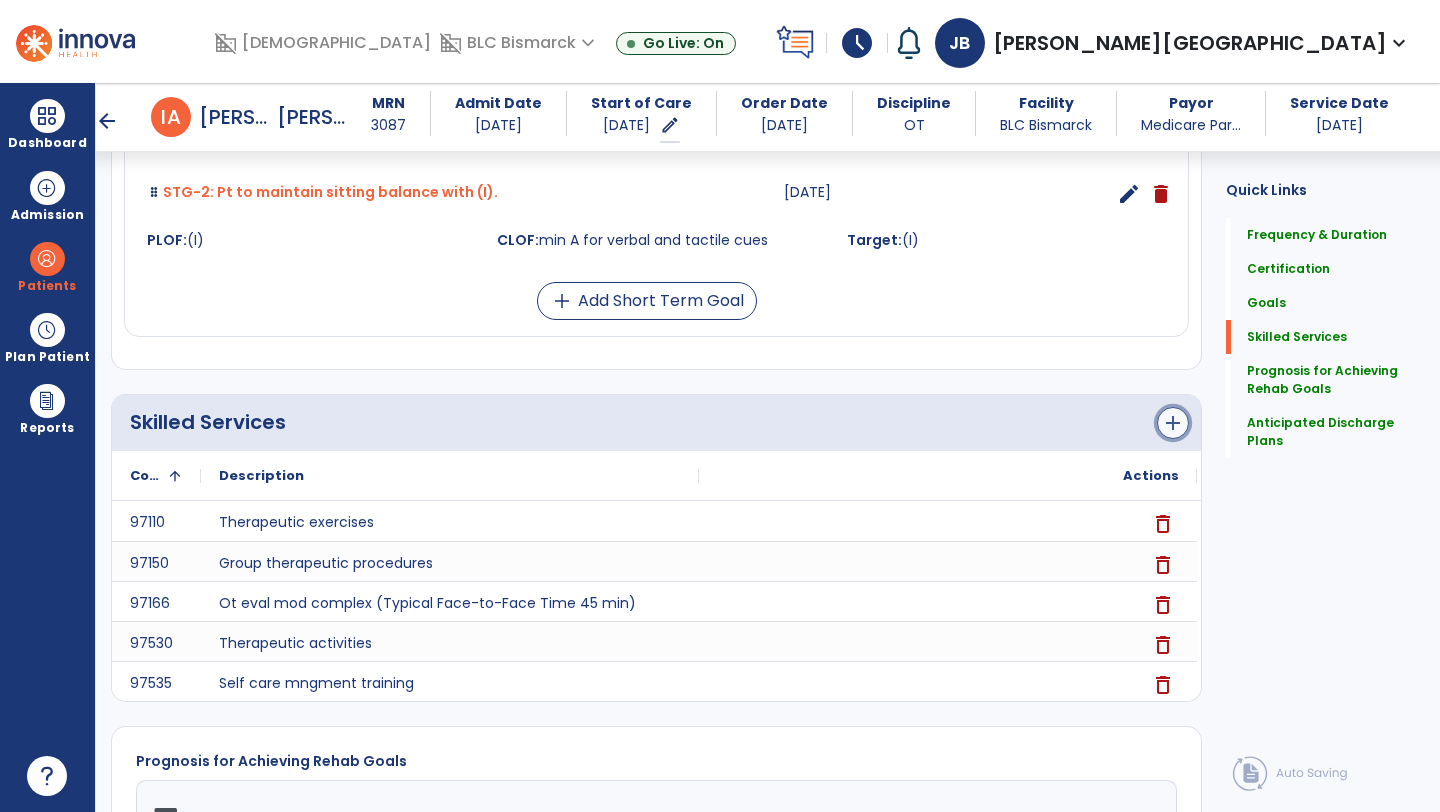 click on "add" 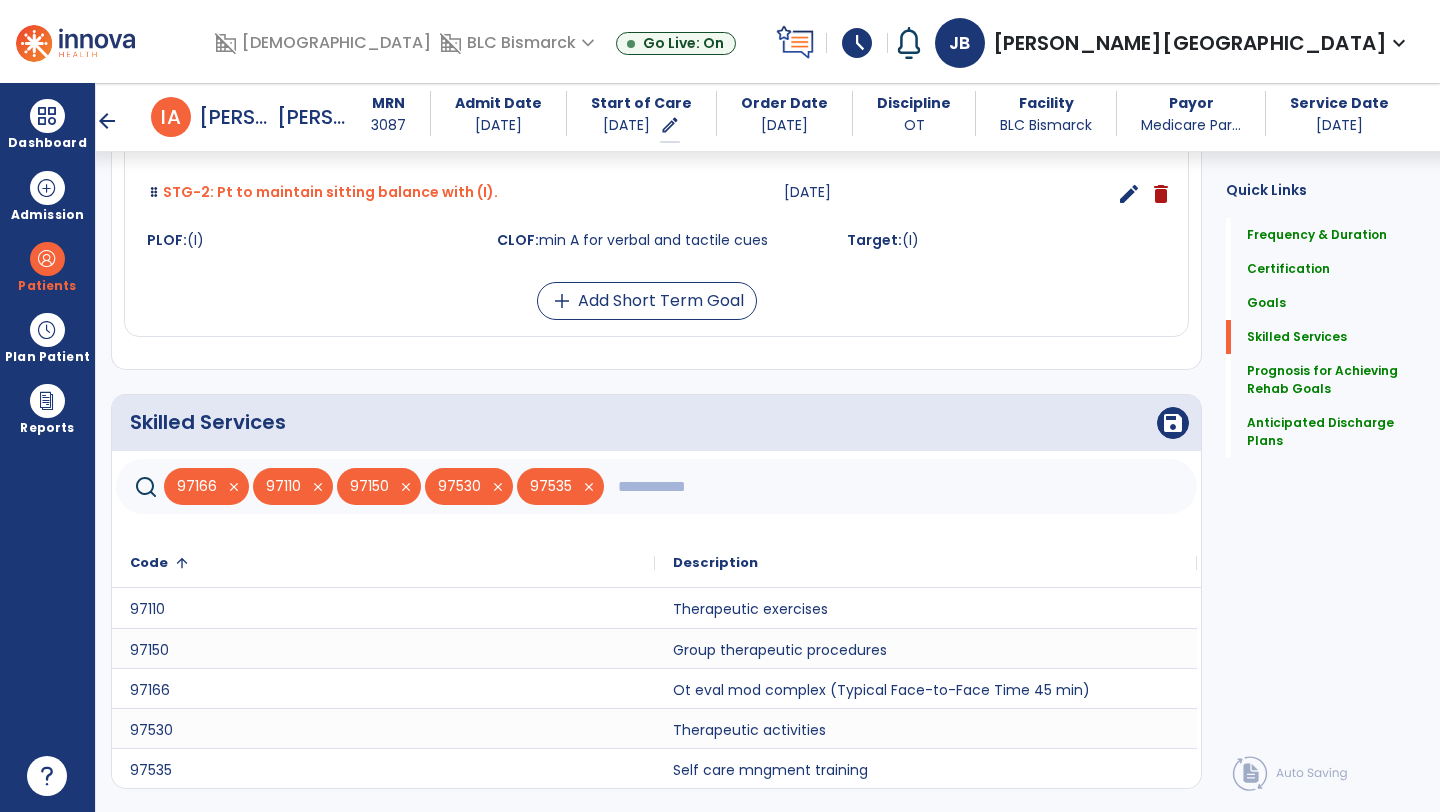 click 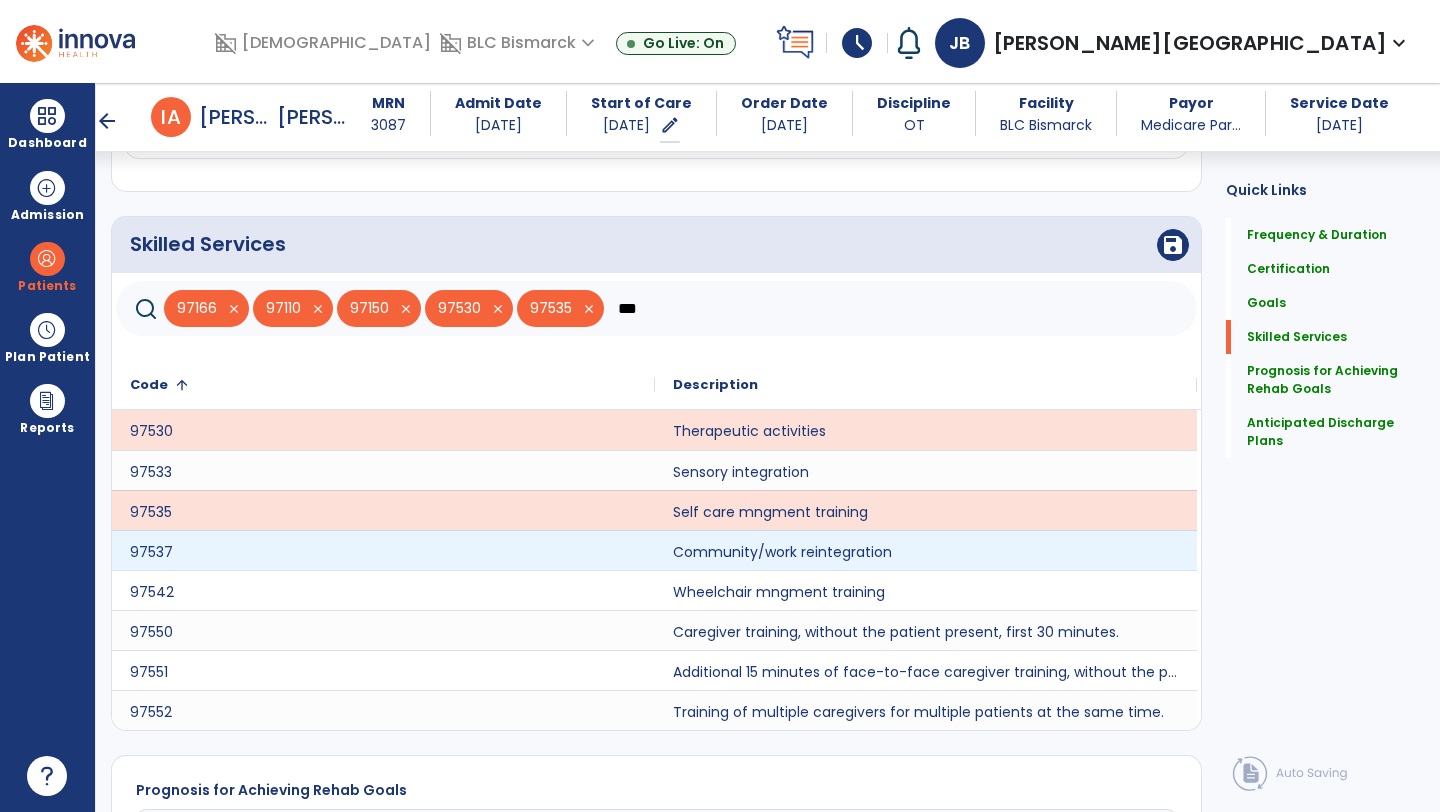 scroll, scrollTop: 1429, scrollLeft: 0, axis: vertical 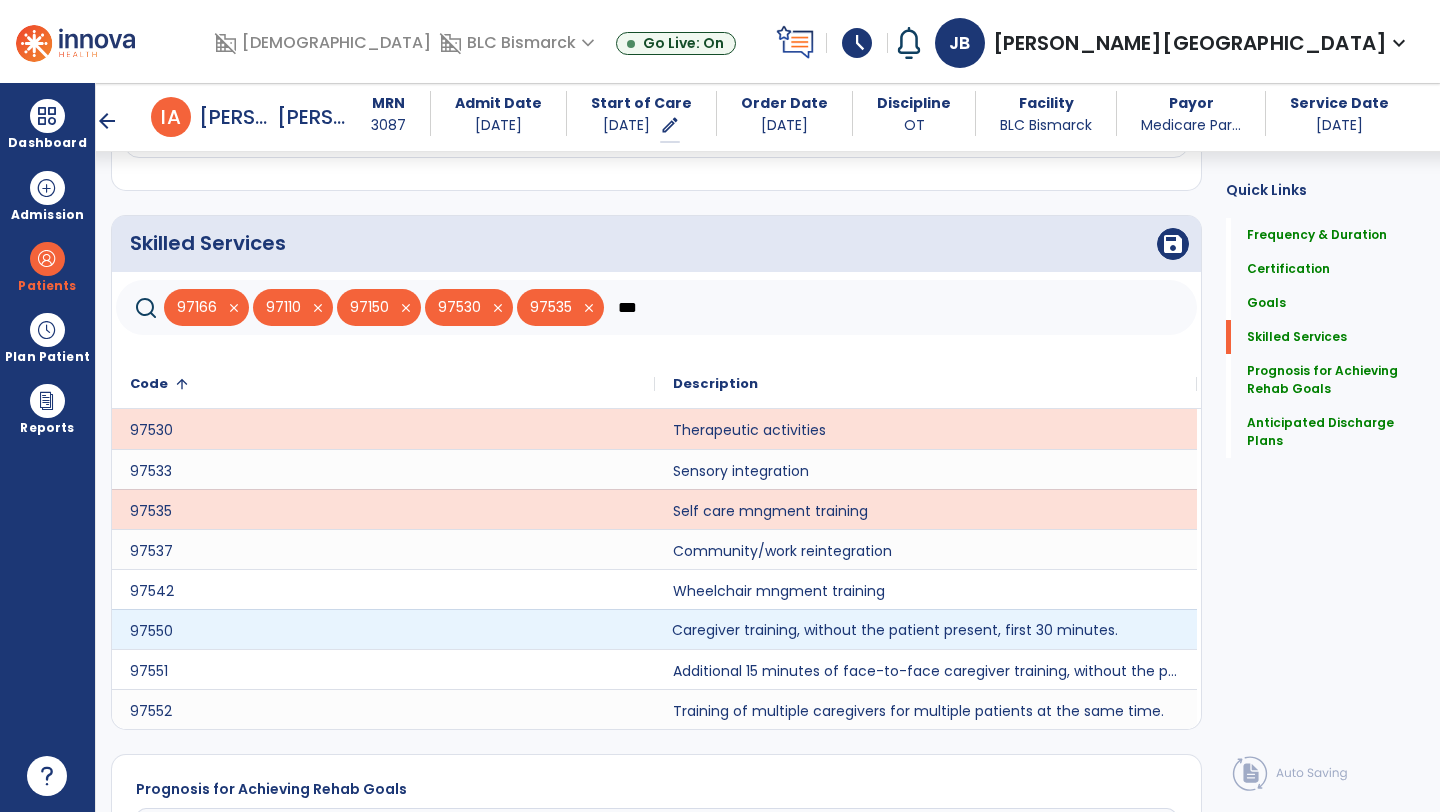 click on "Caregiver training, without the patient present, first 30 minutes." 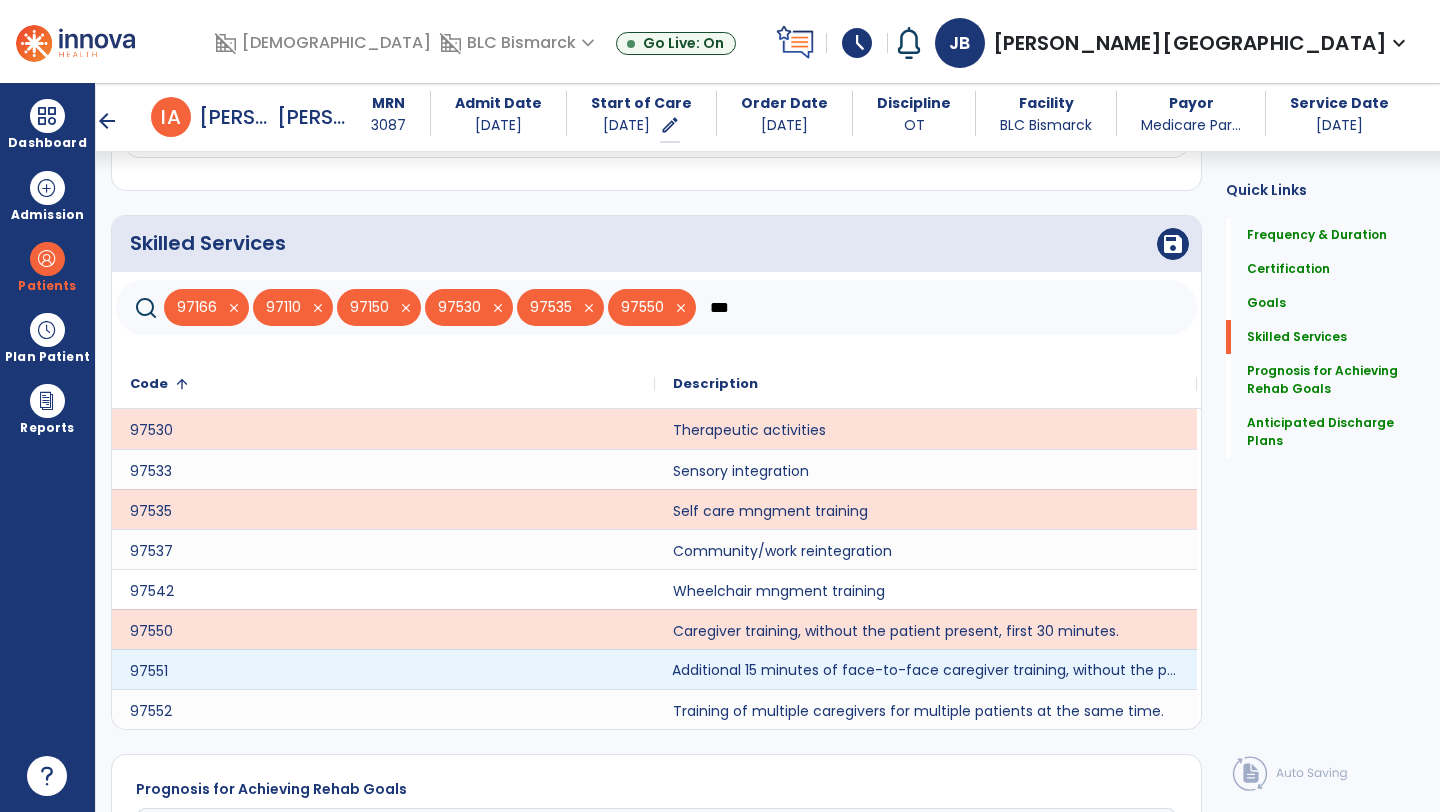 click on "Additional 15 minutes of face-to-face caregiver training, without the patient present, after 97550 is billed." 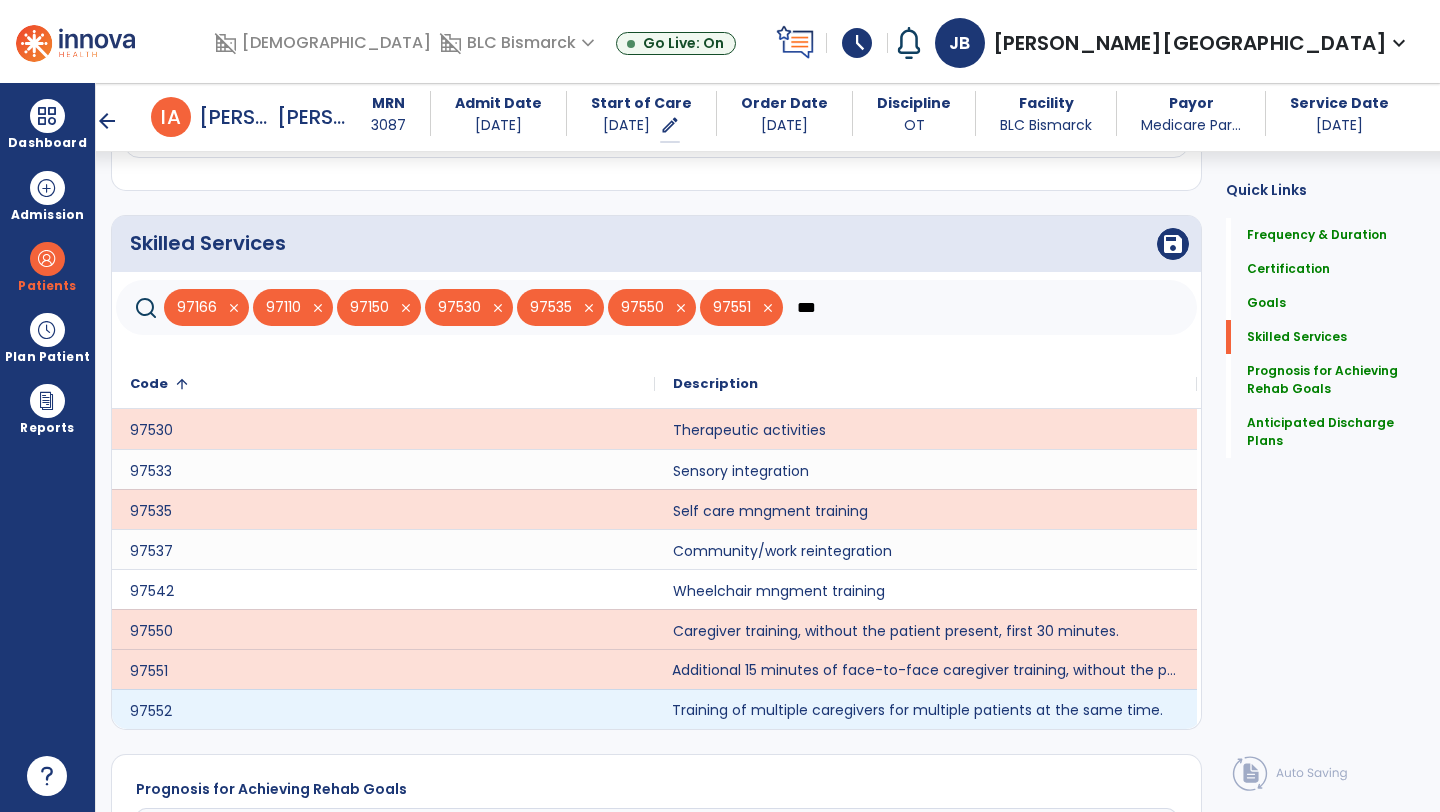 click on "Training of multiple caregivers for multiple patients at the same time." 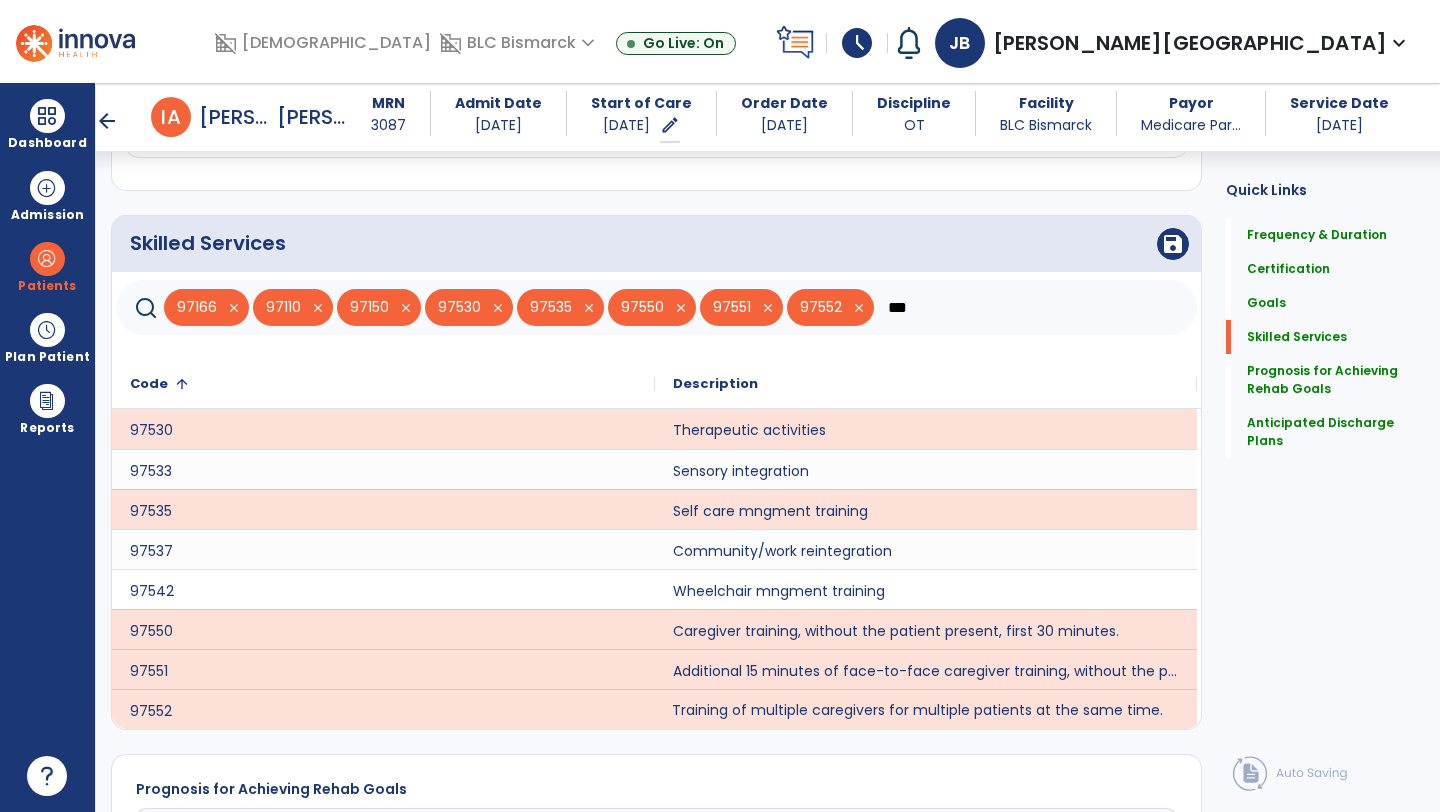 click on "***" 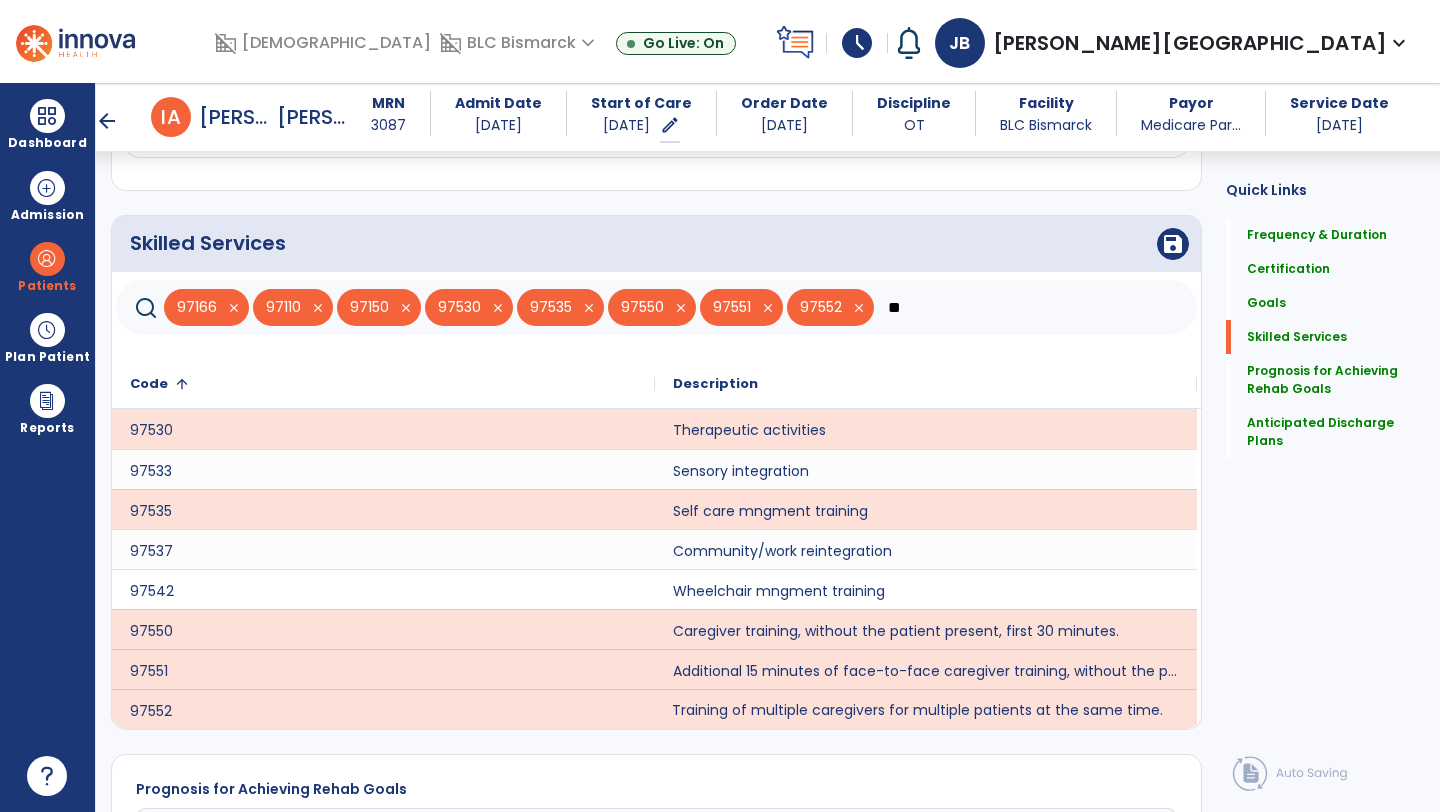 type on "*" 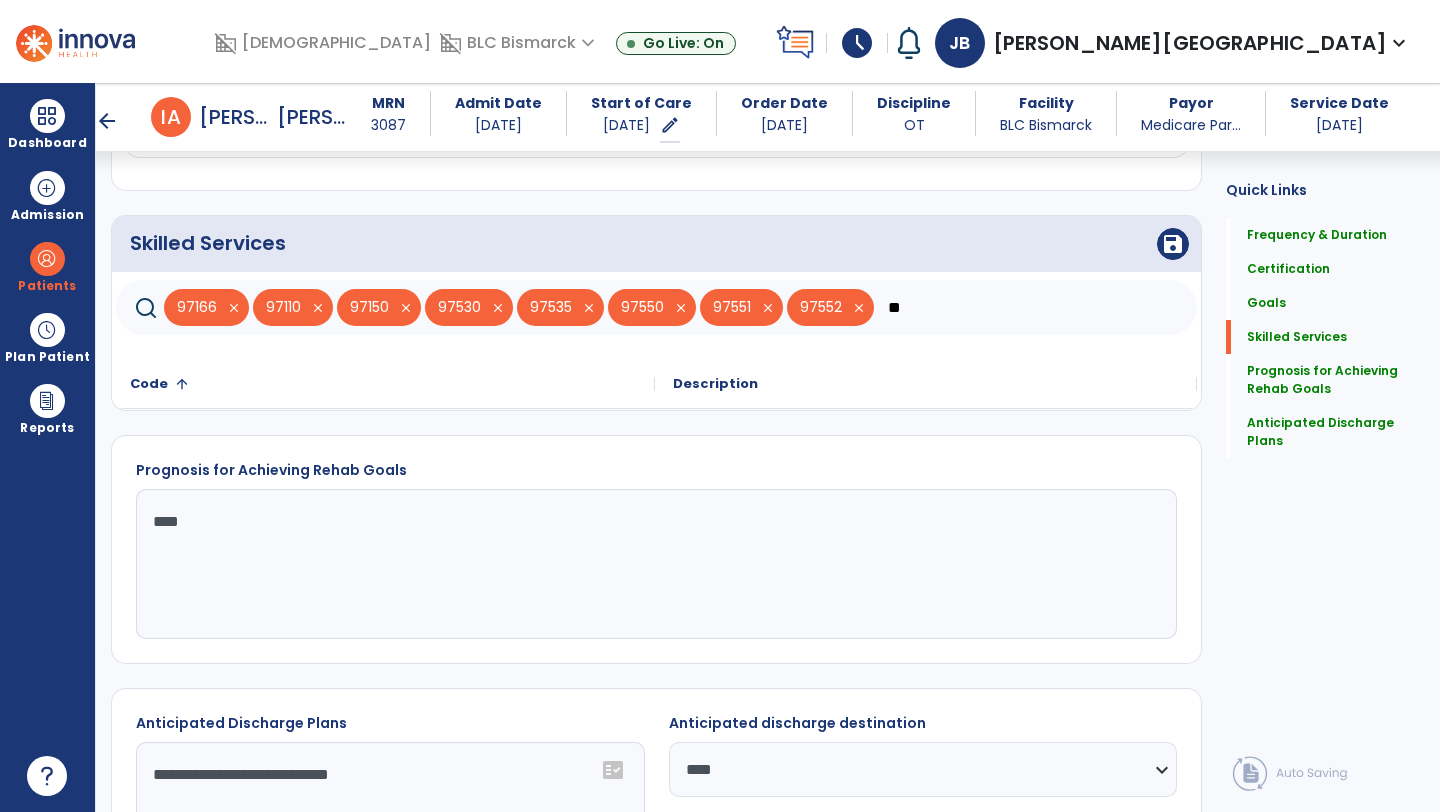 type on "*" 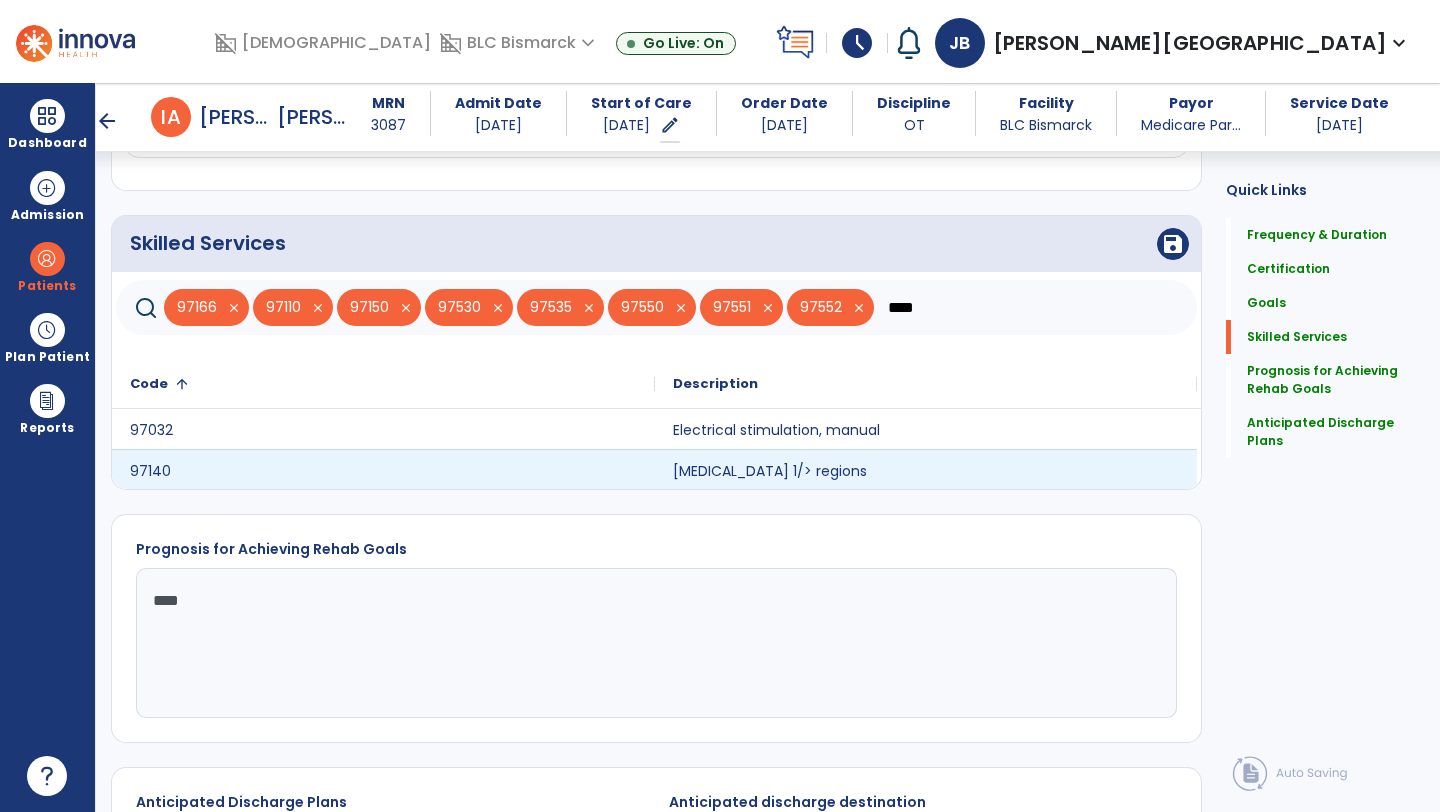 type on "****" 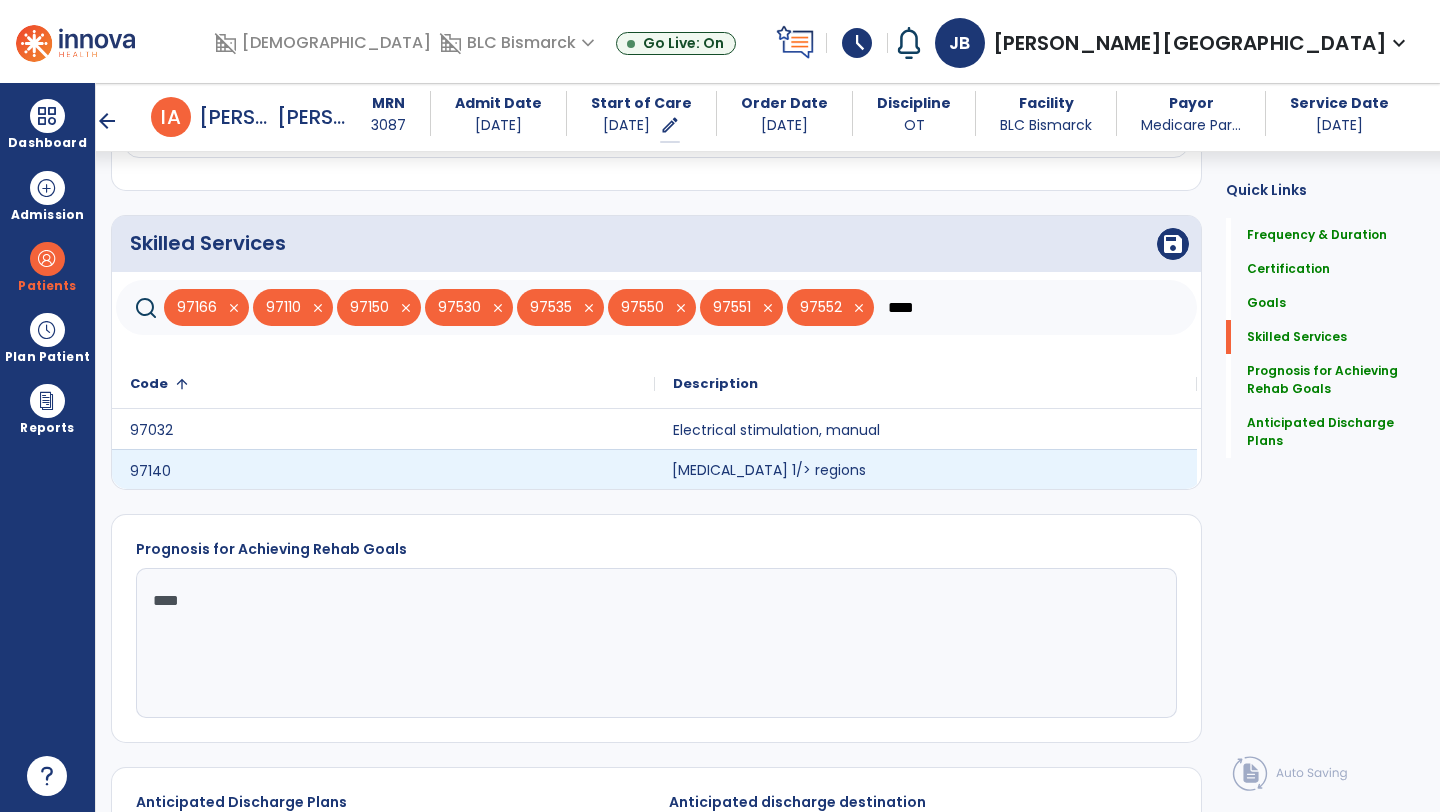 click on "[MEDICAL_DATA] 1/> regions" 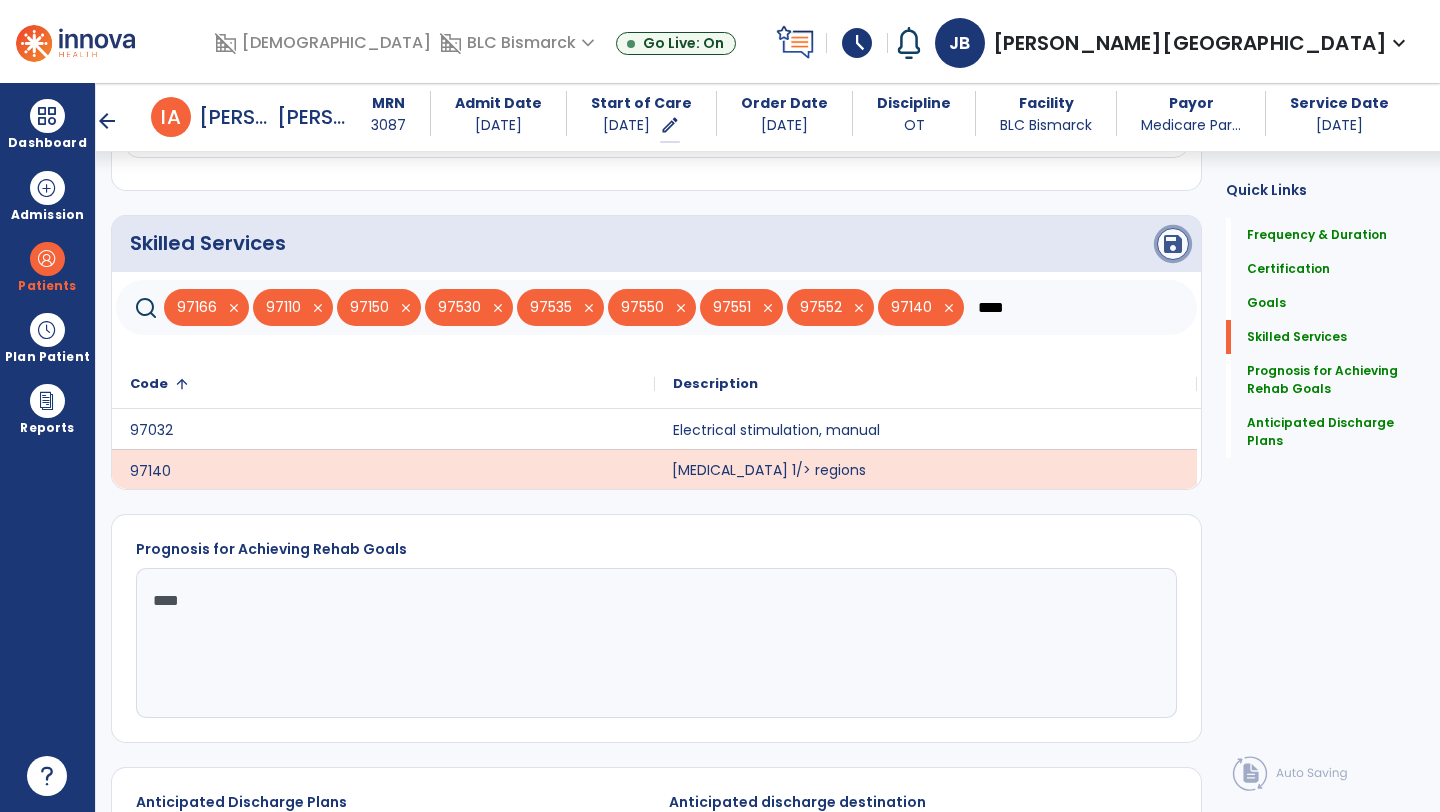 click on "save" 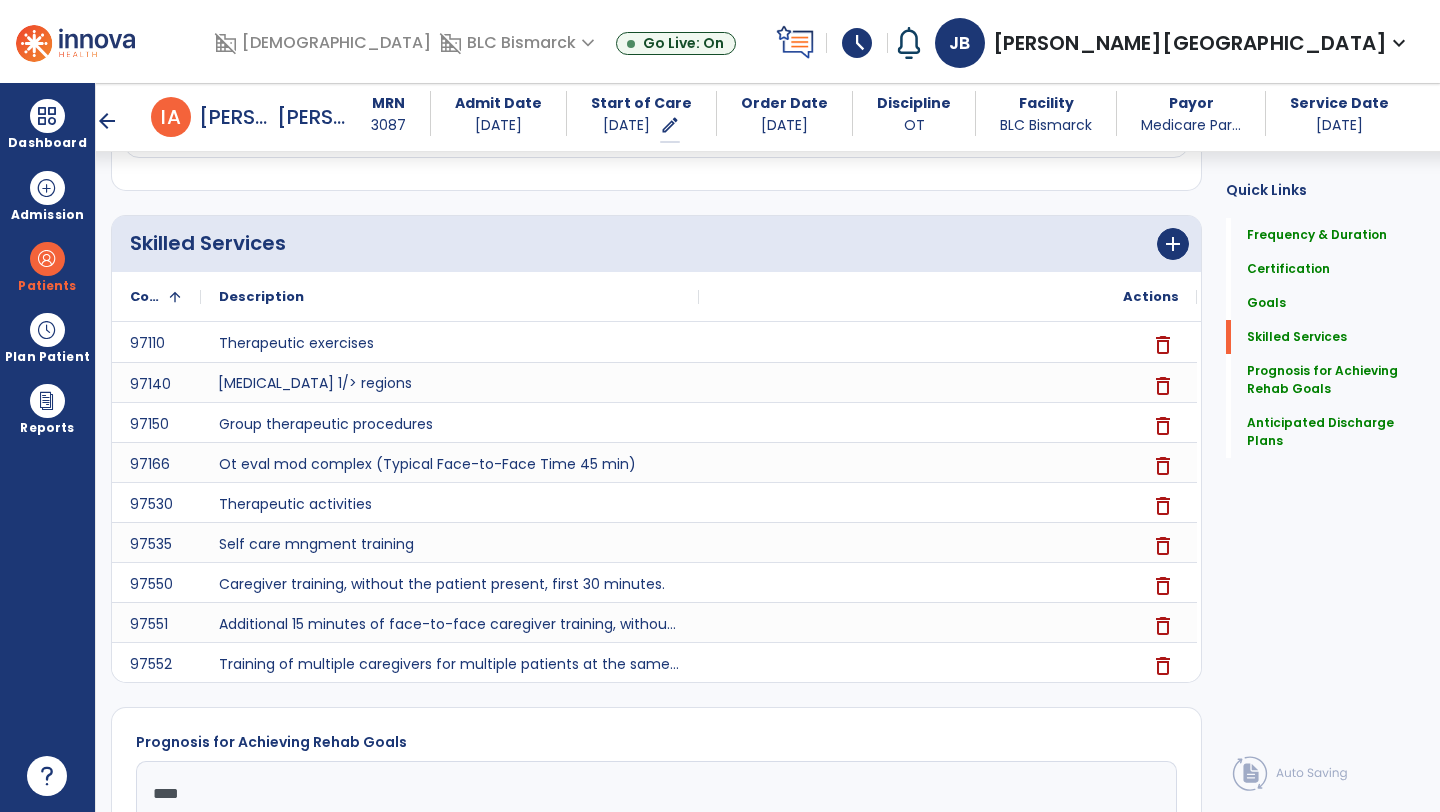 scroll, scrollTop: 531, scrollLeft: 0, axis: vertical 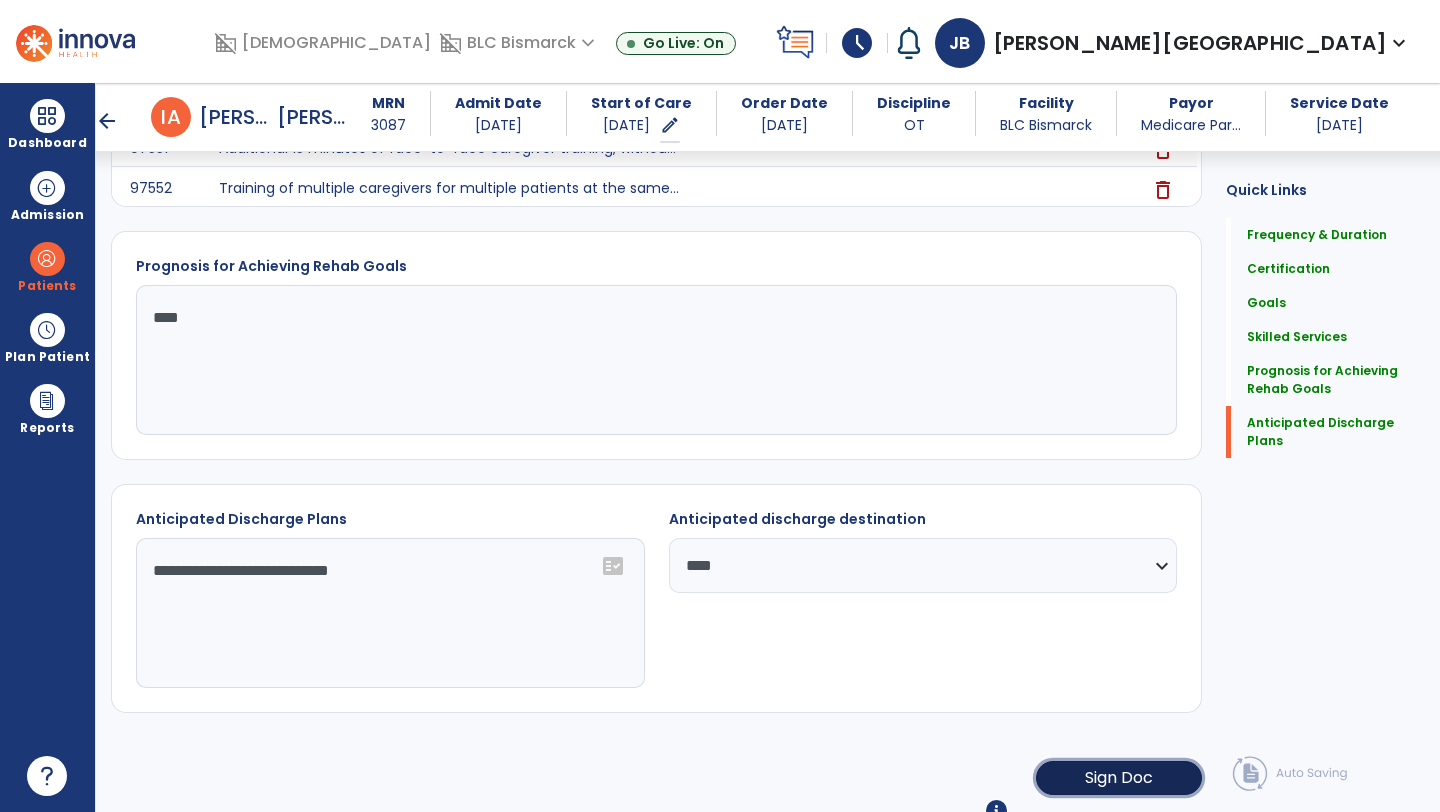 click on "Sign Doc" 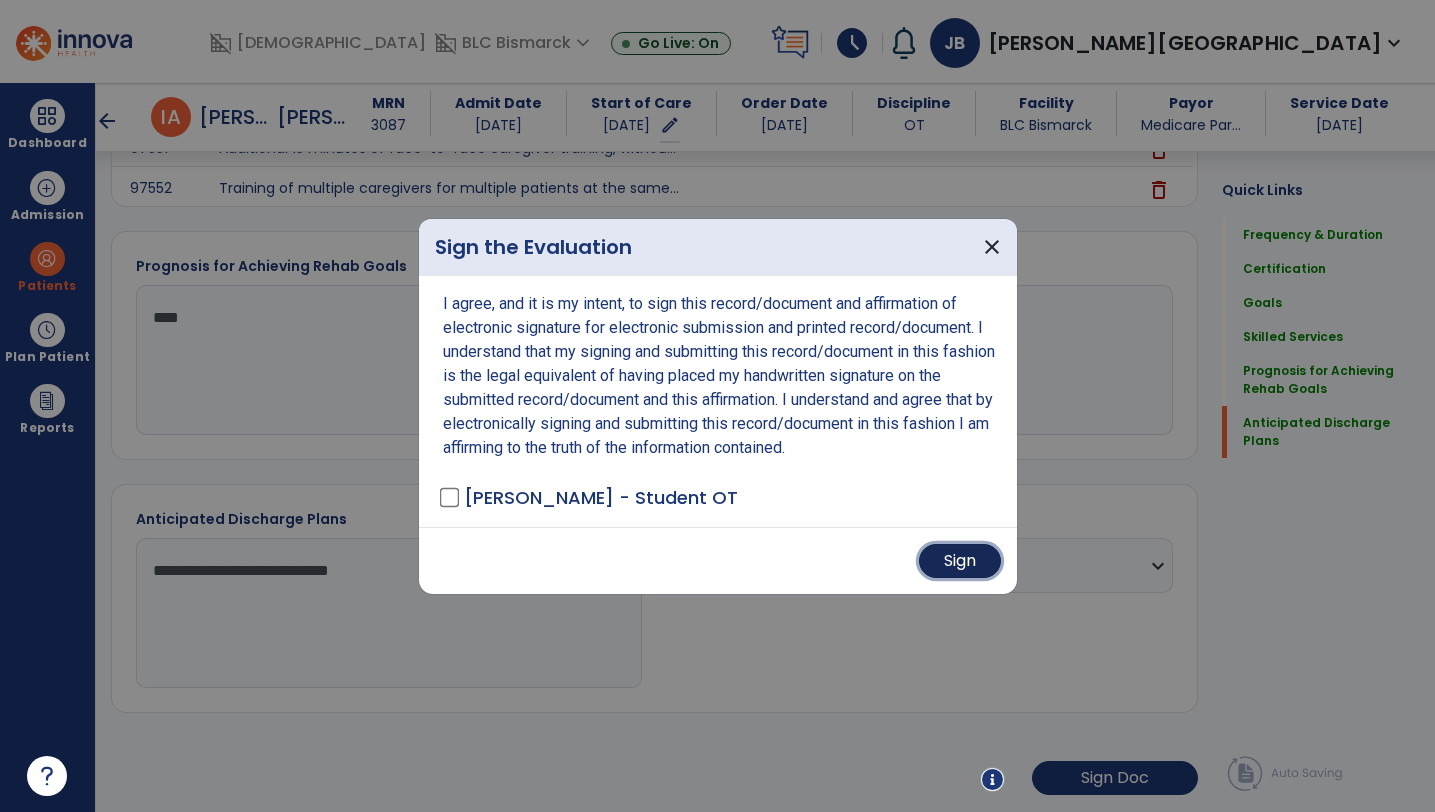 click on "Sign" at bounding box center (960, 561) 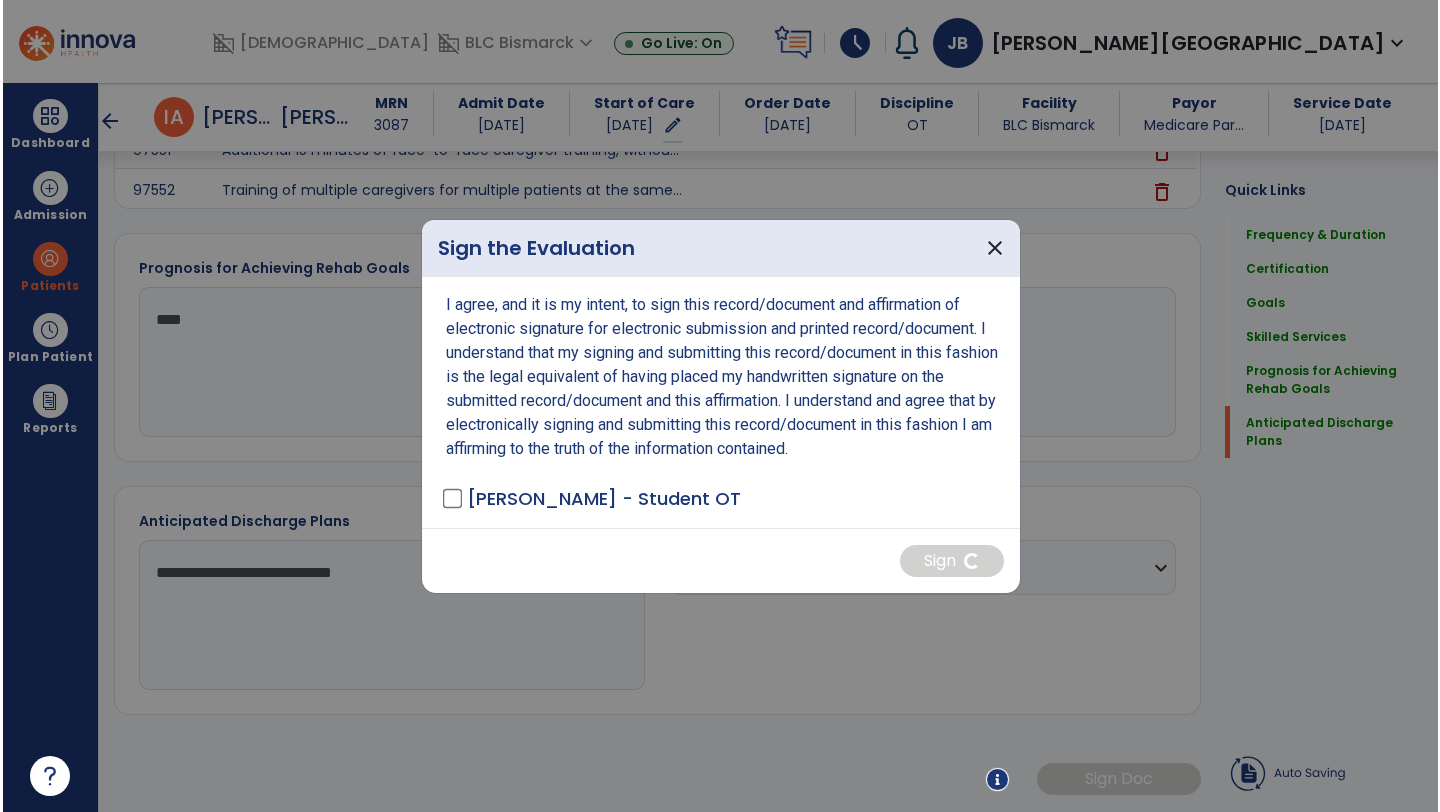 scroll, scrollTop: 1904, scrollLeft: 0, axis: vertical 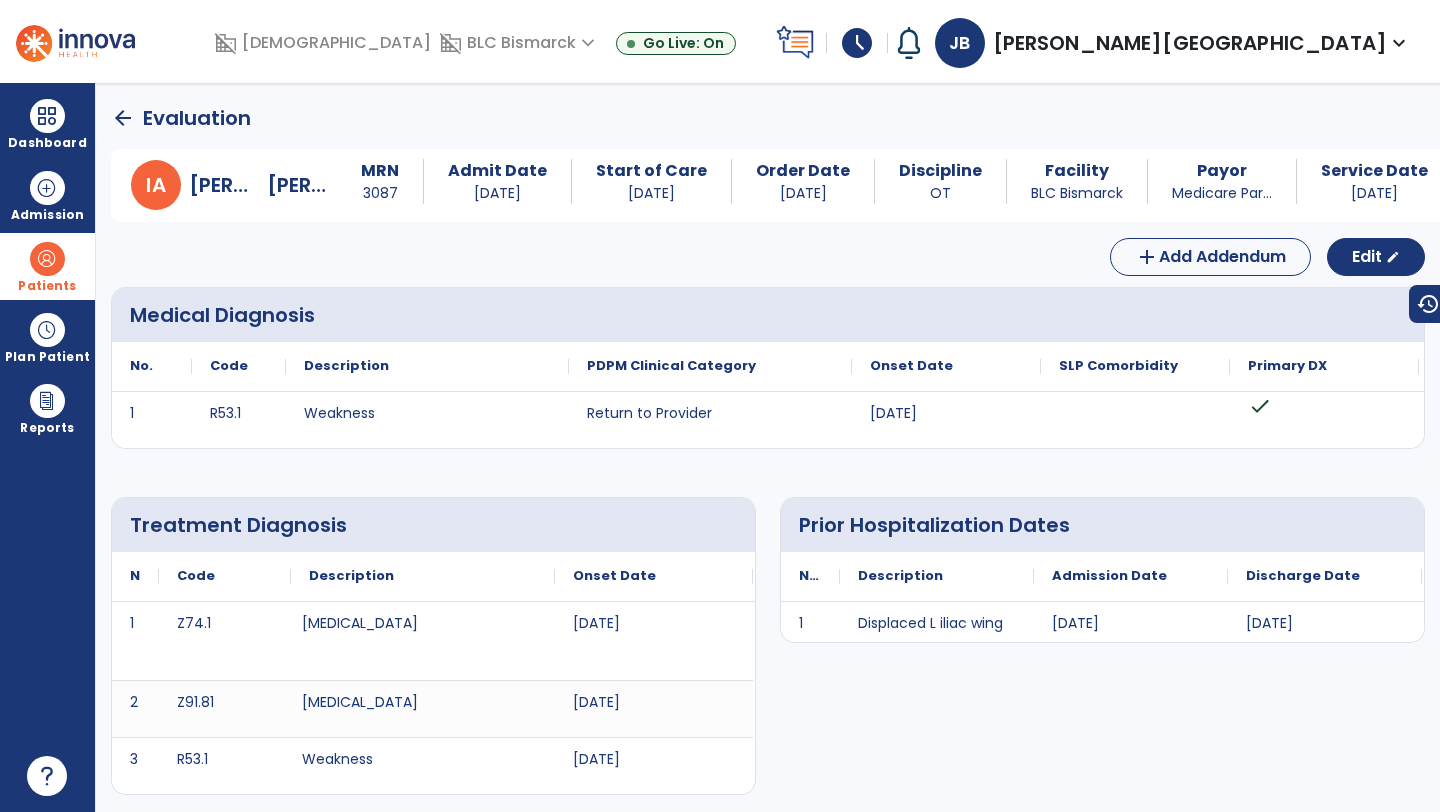 click at bounding box center (47, 259) 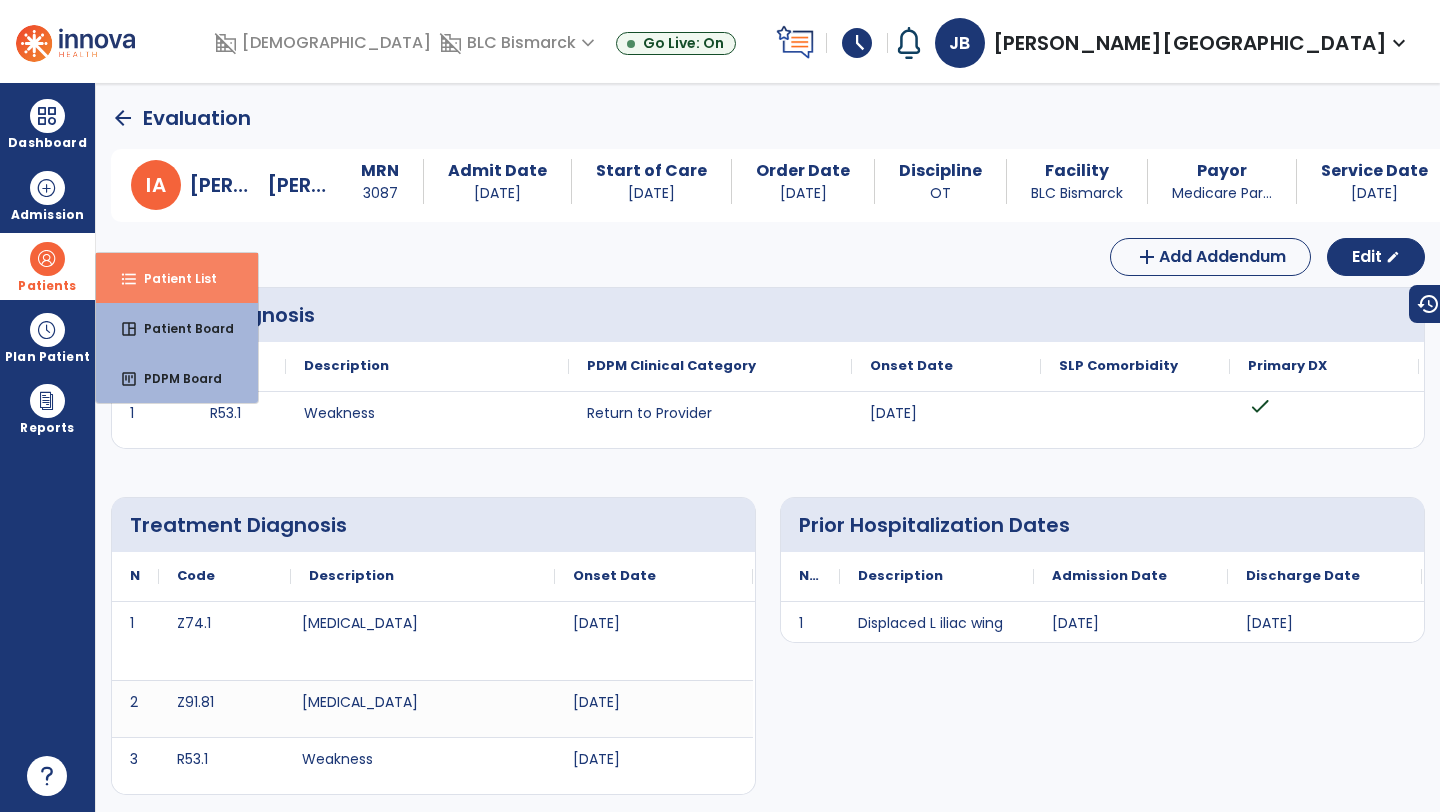 click on "Patient List" at bounding box center (172, 278) 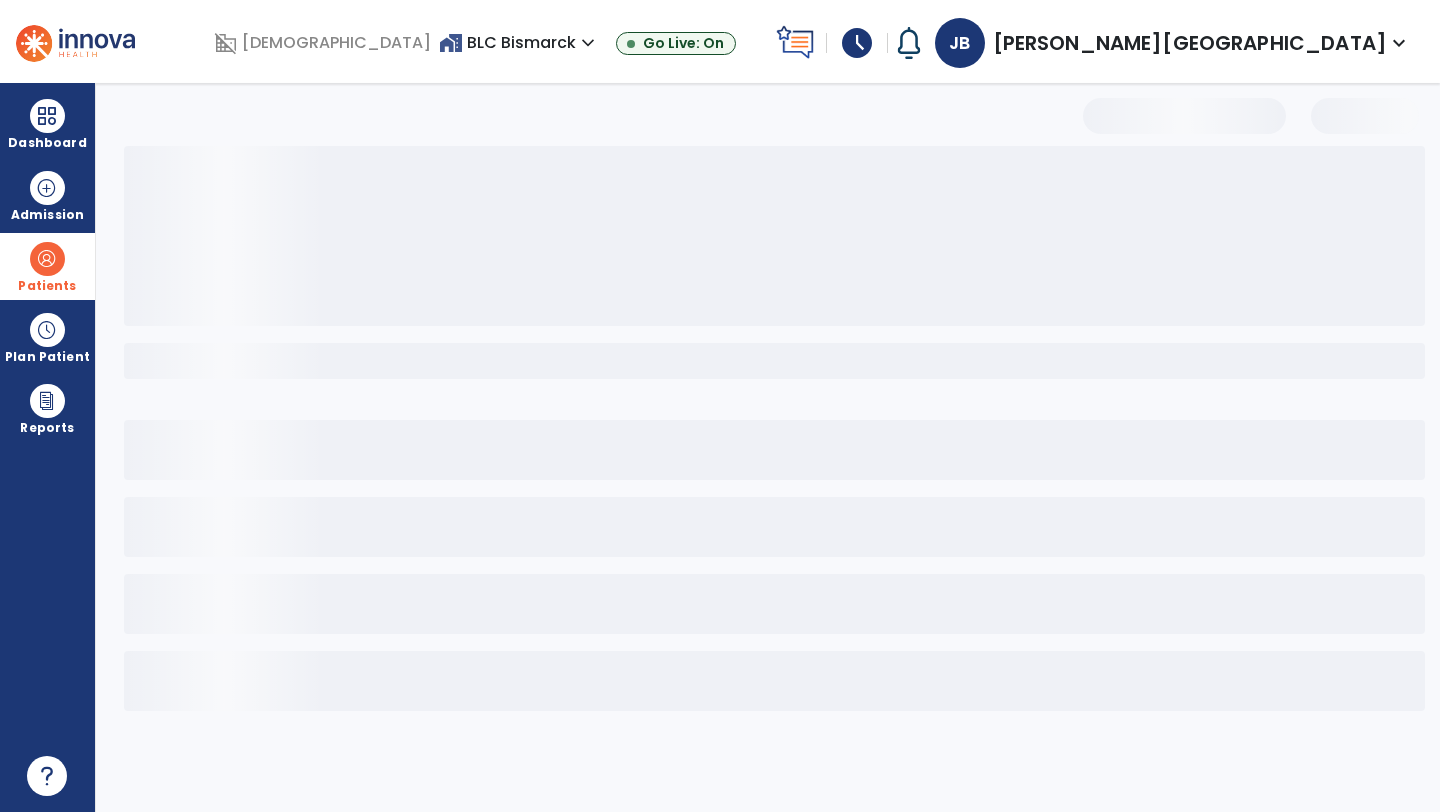 select on "***" 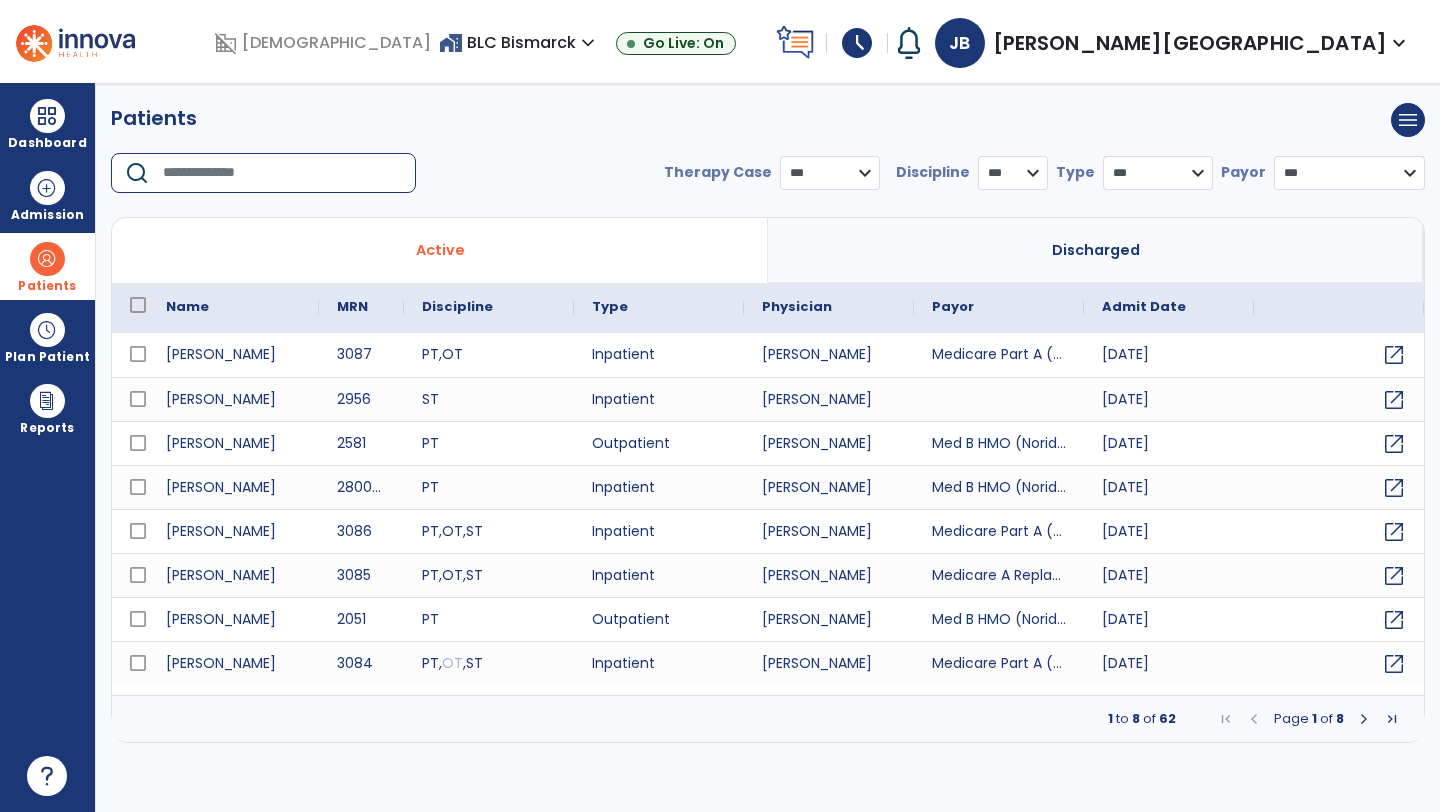 click at bounding box center (282, 173) 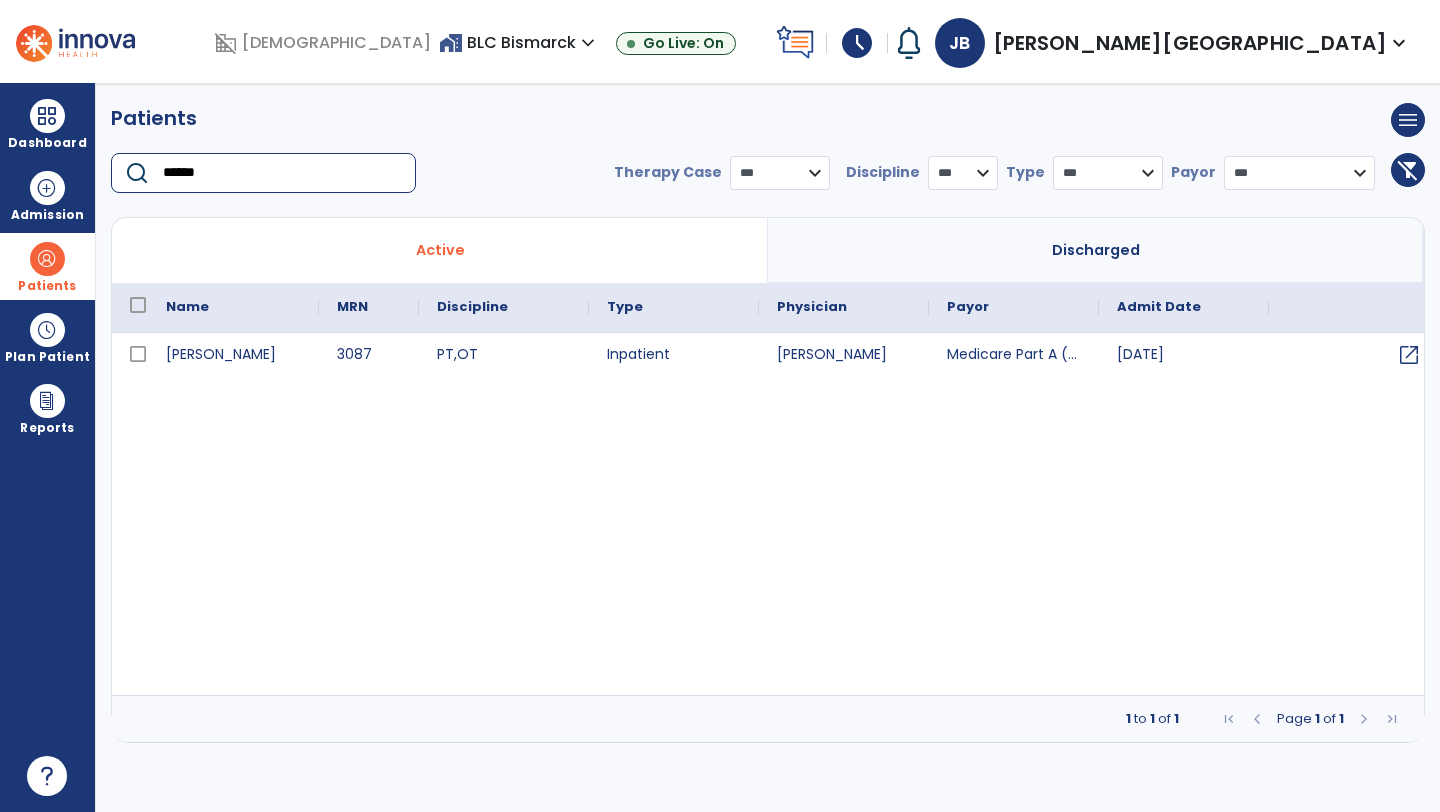 type on "******" 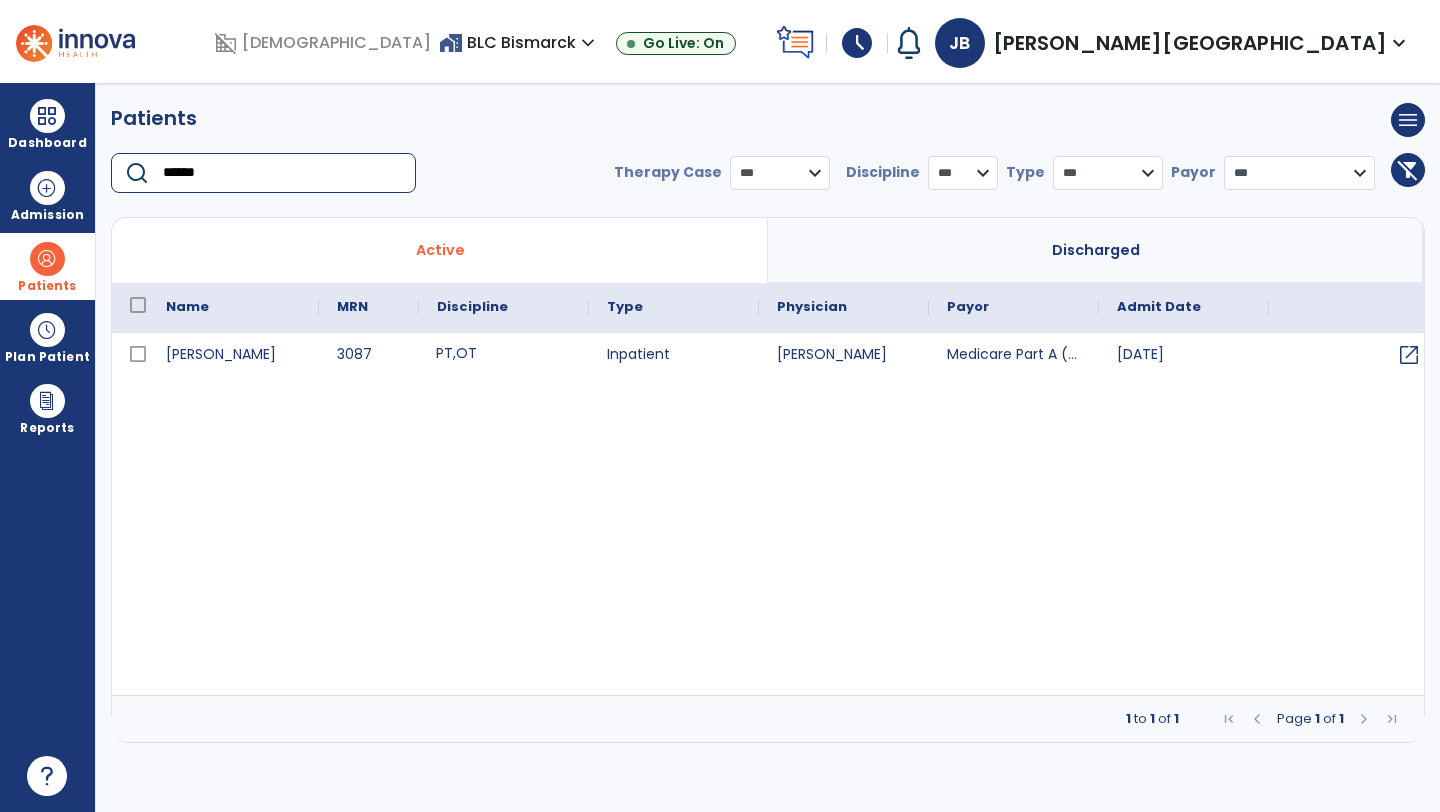 click on "PT" at bounding box center (444, 353) 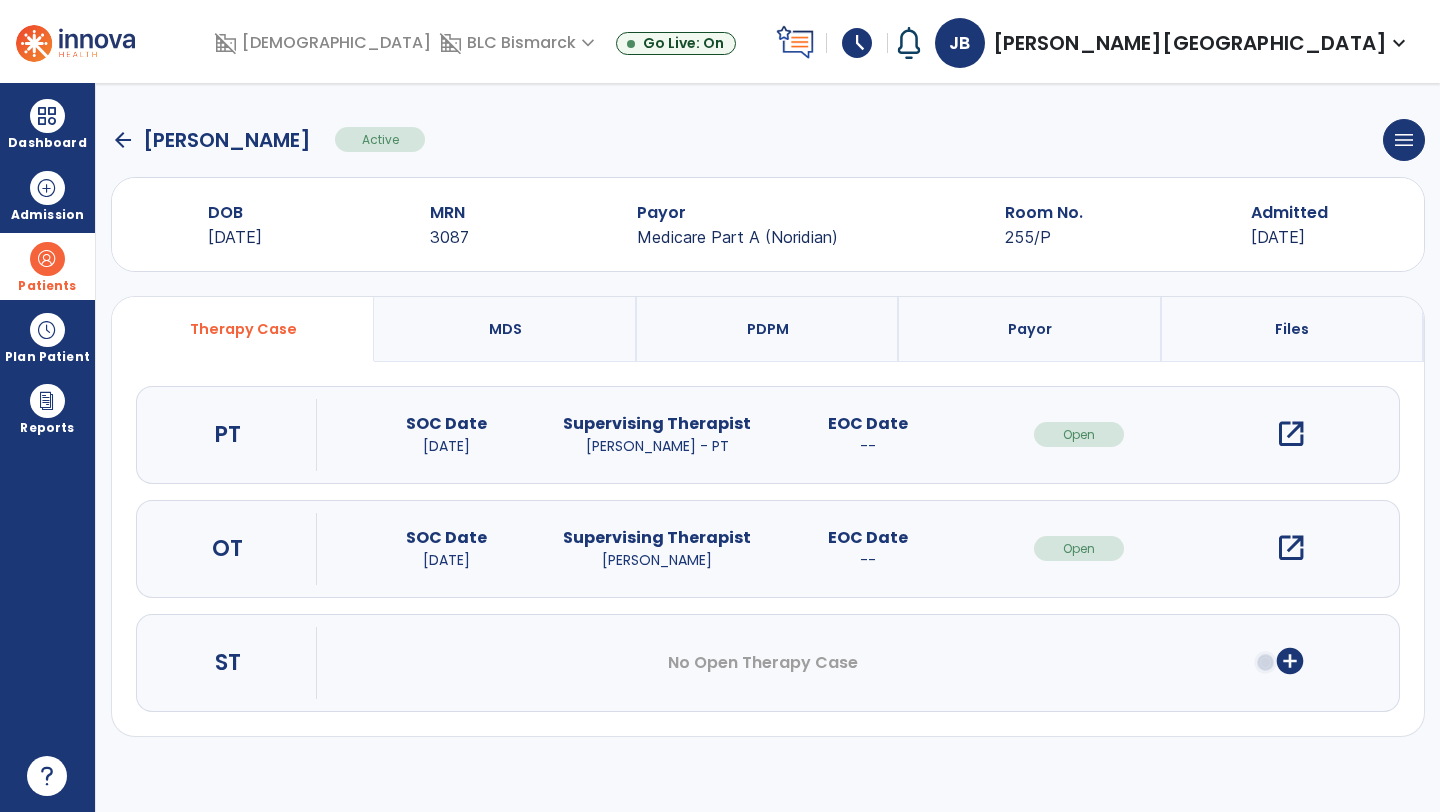 click on "open_in_new" at bounding box center (1291, 548) 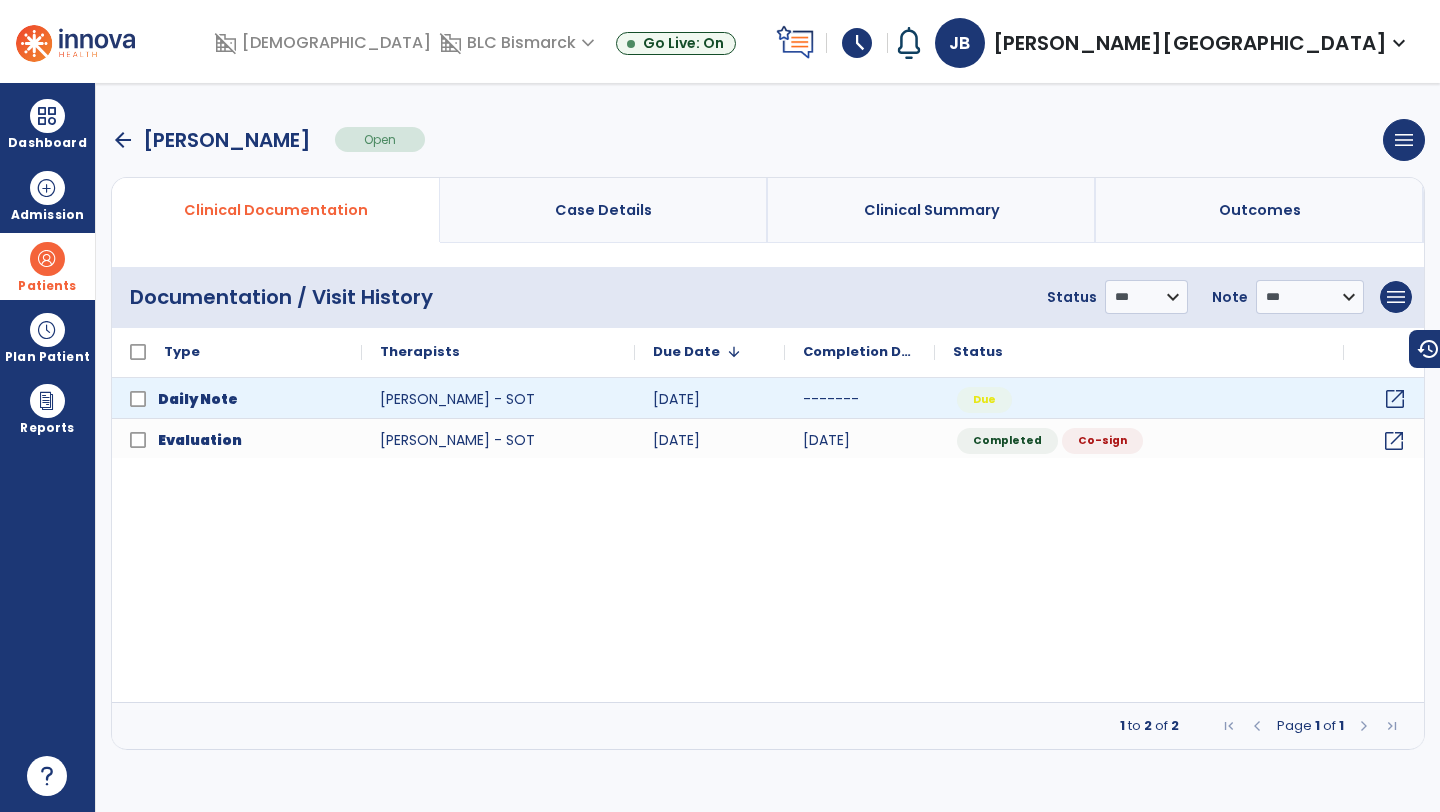 click on "open_in_new" 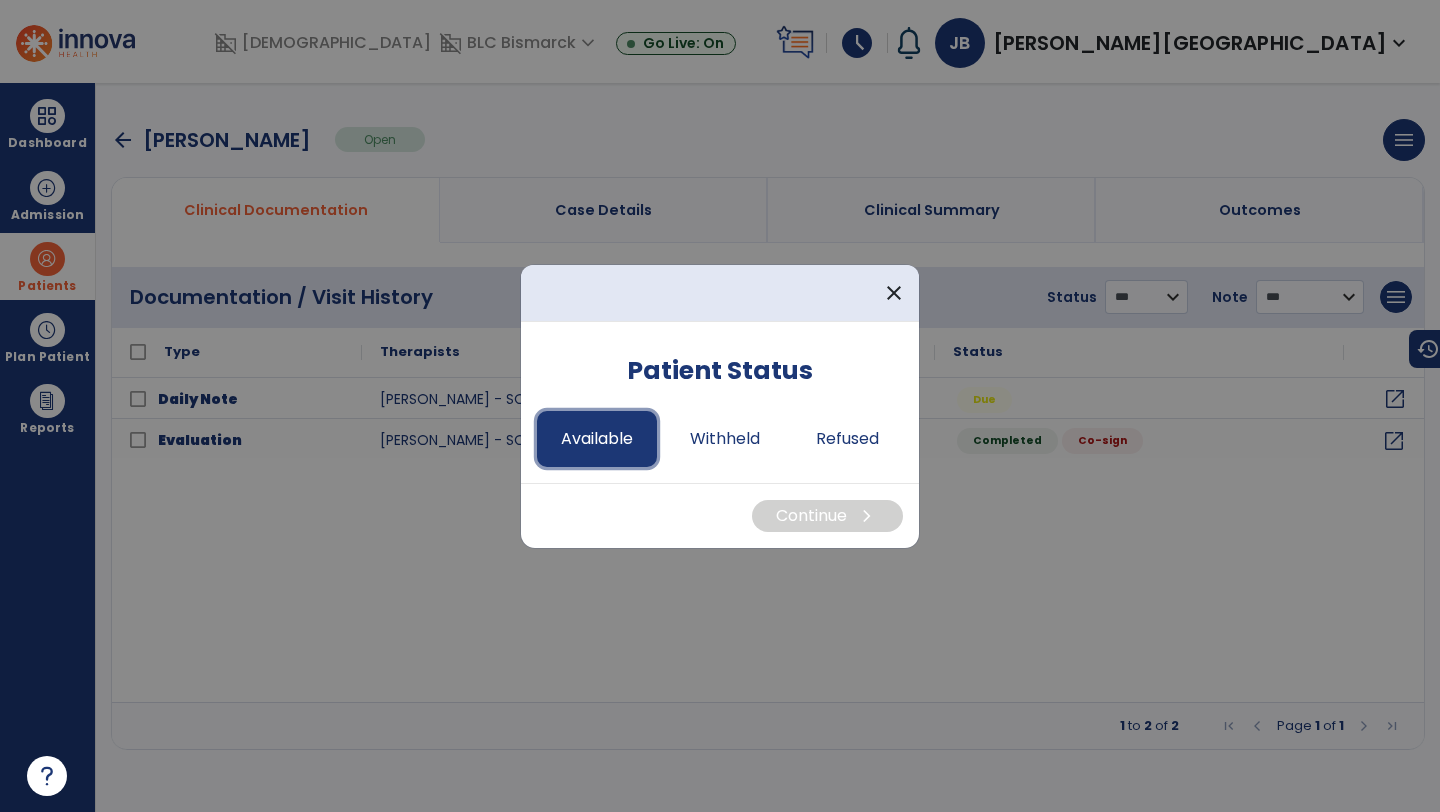 click on "Available" at bounding box center (597, 439) 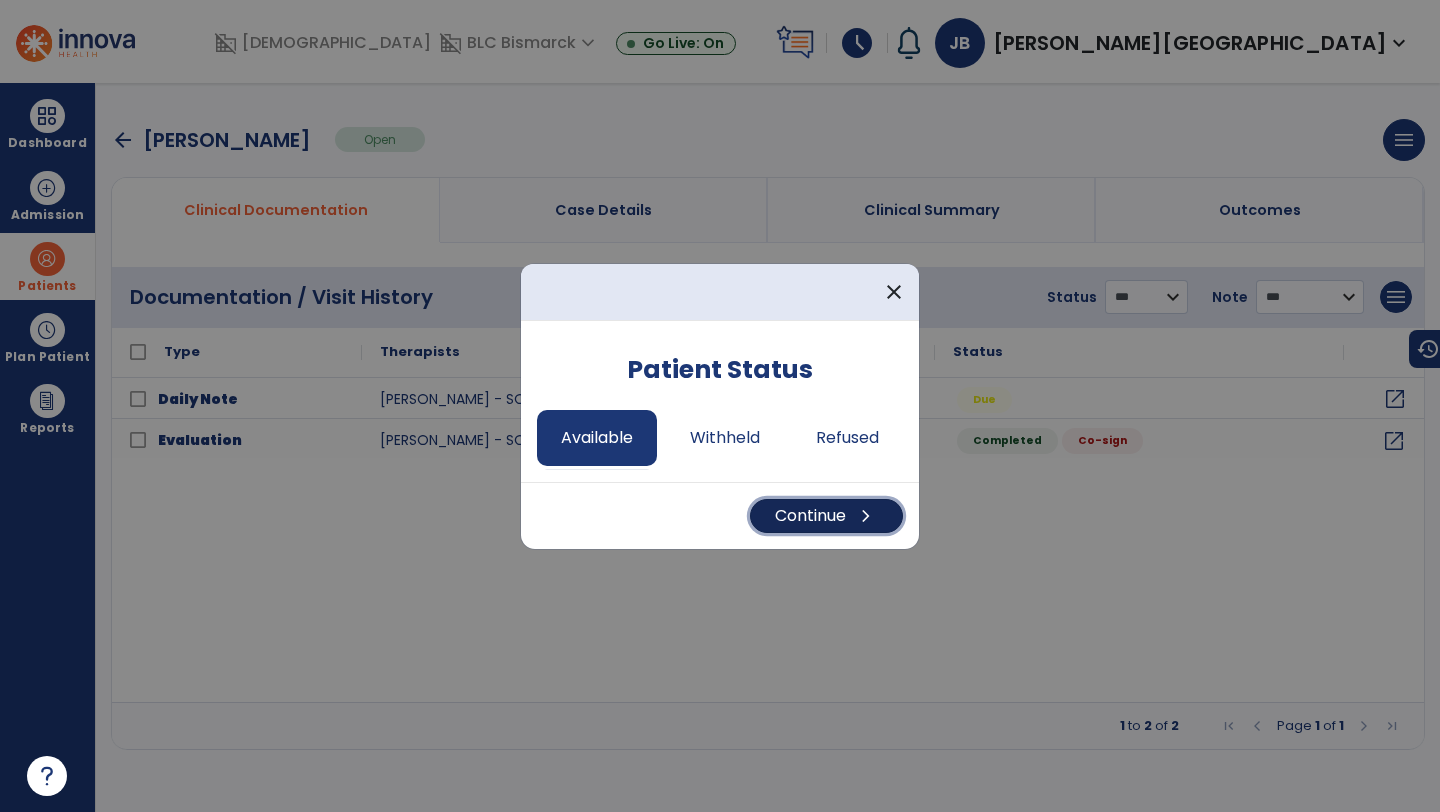 click on "Continue   chevron_right" at bounding box center [826, 516] 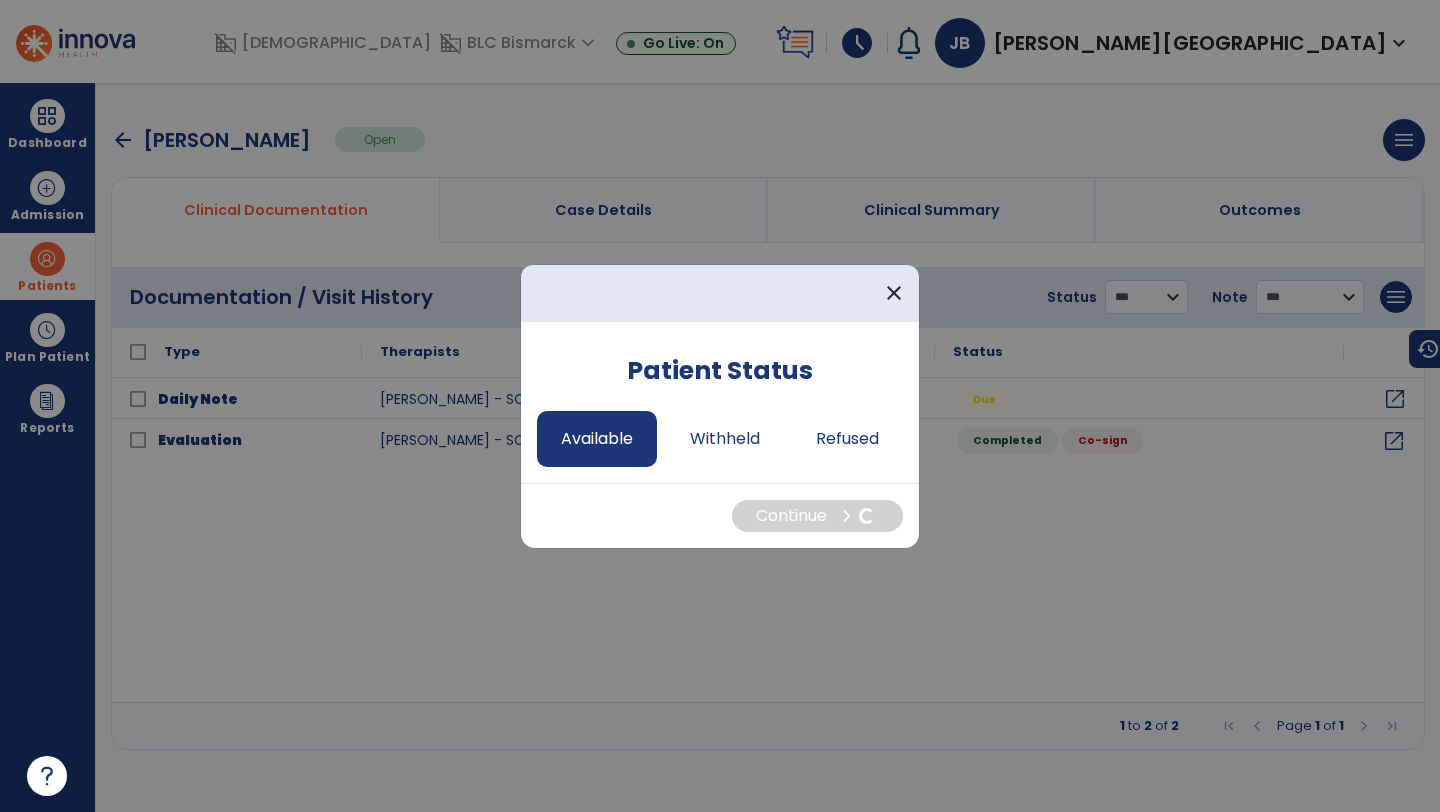 select on "*" 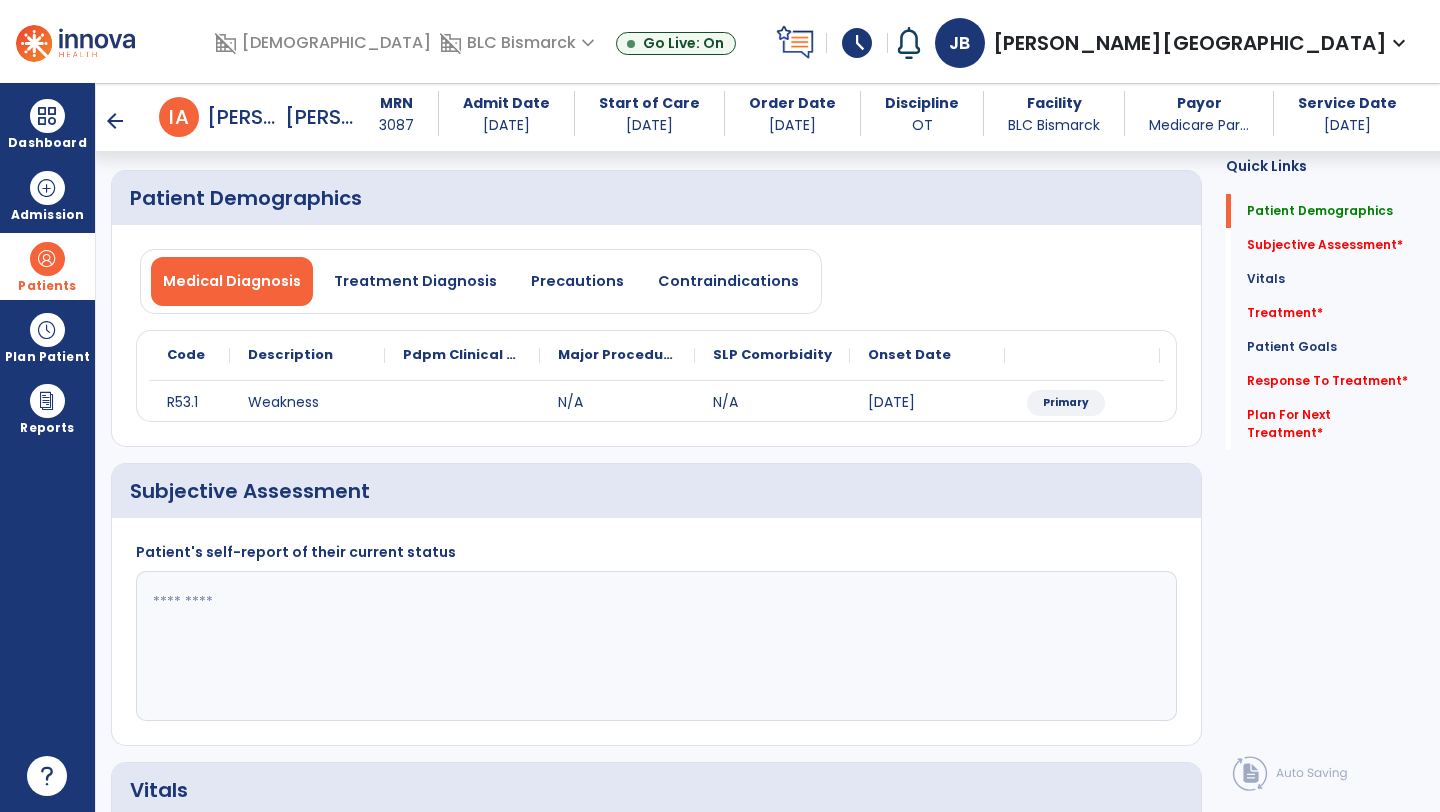 scroll, scrollTop: 126, scrollLeft: 0, axis: vertical 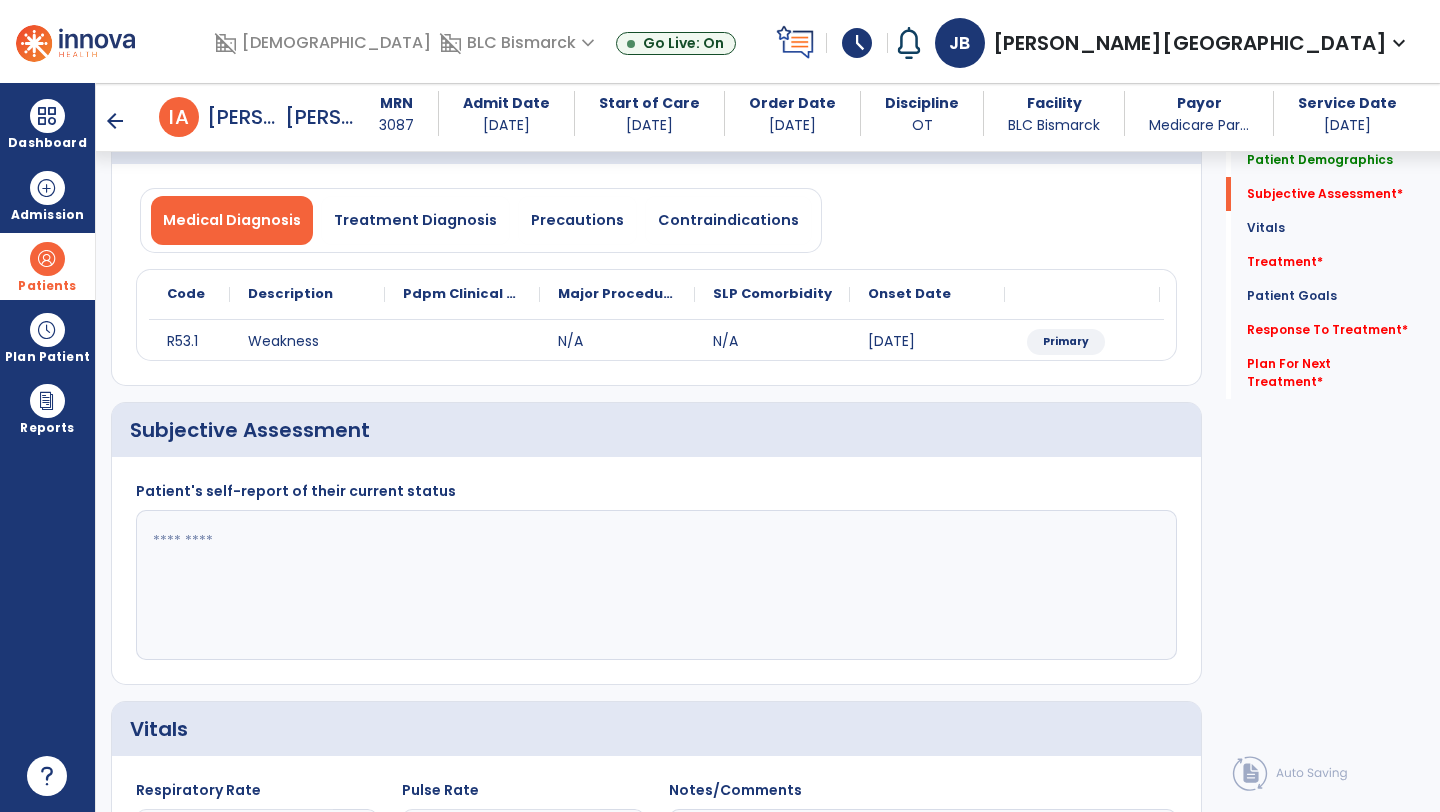 click 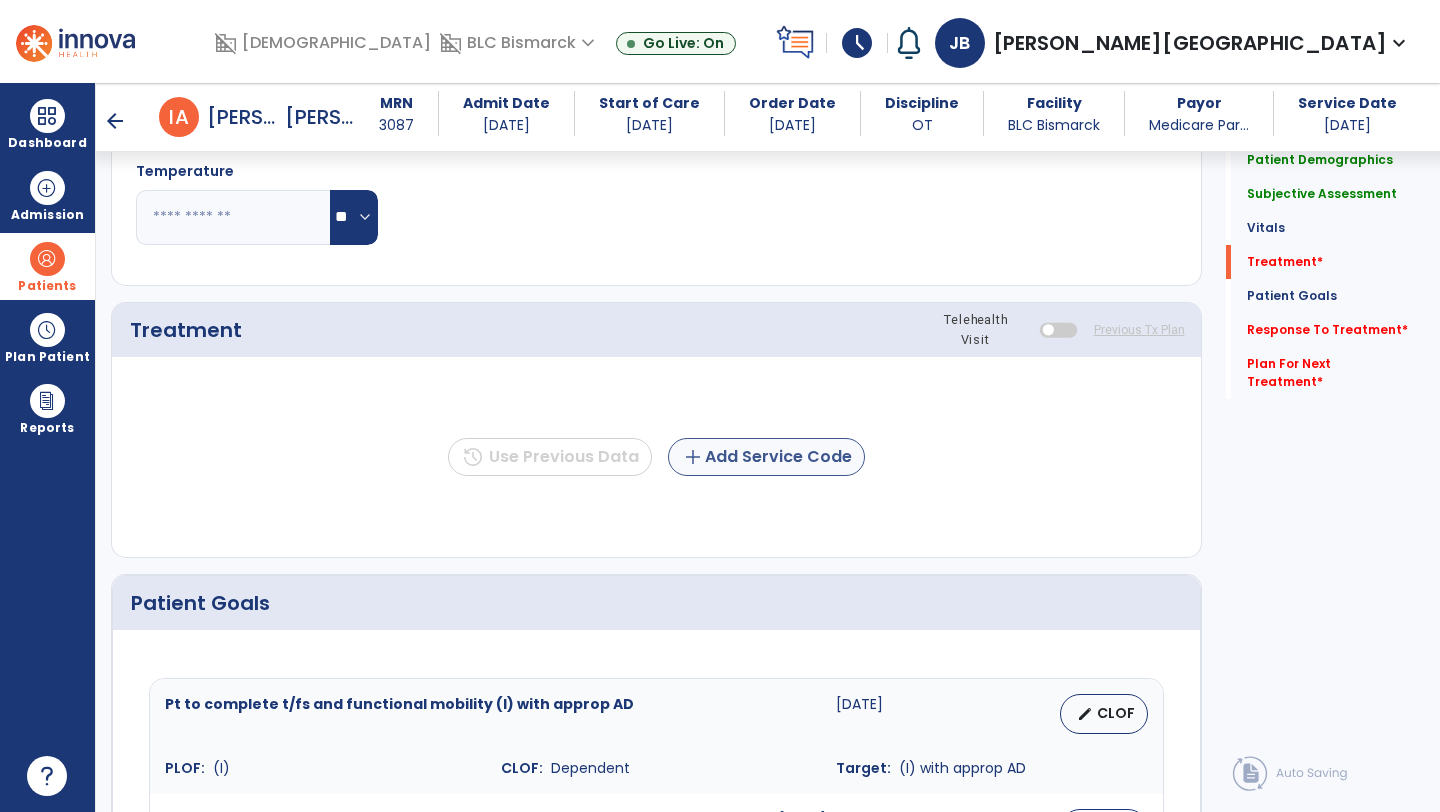 type on "**********" 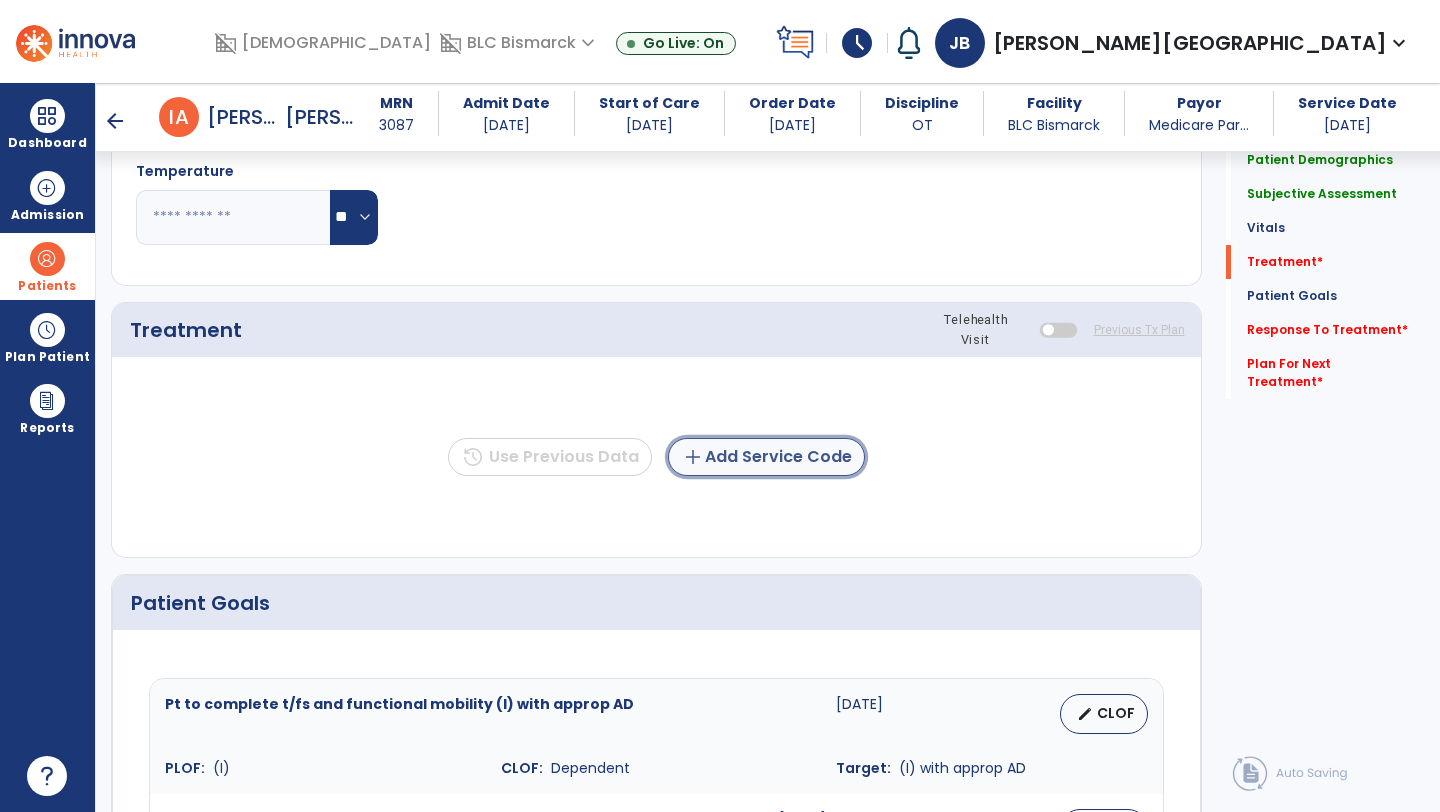 click on "add  Add Service Code" 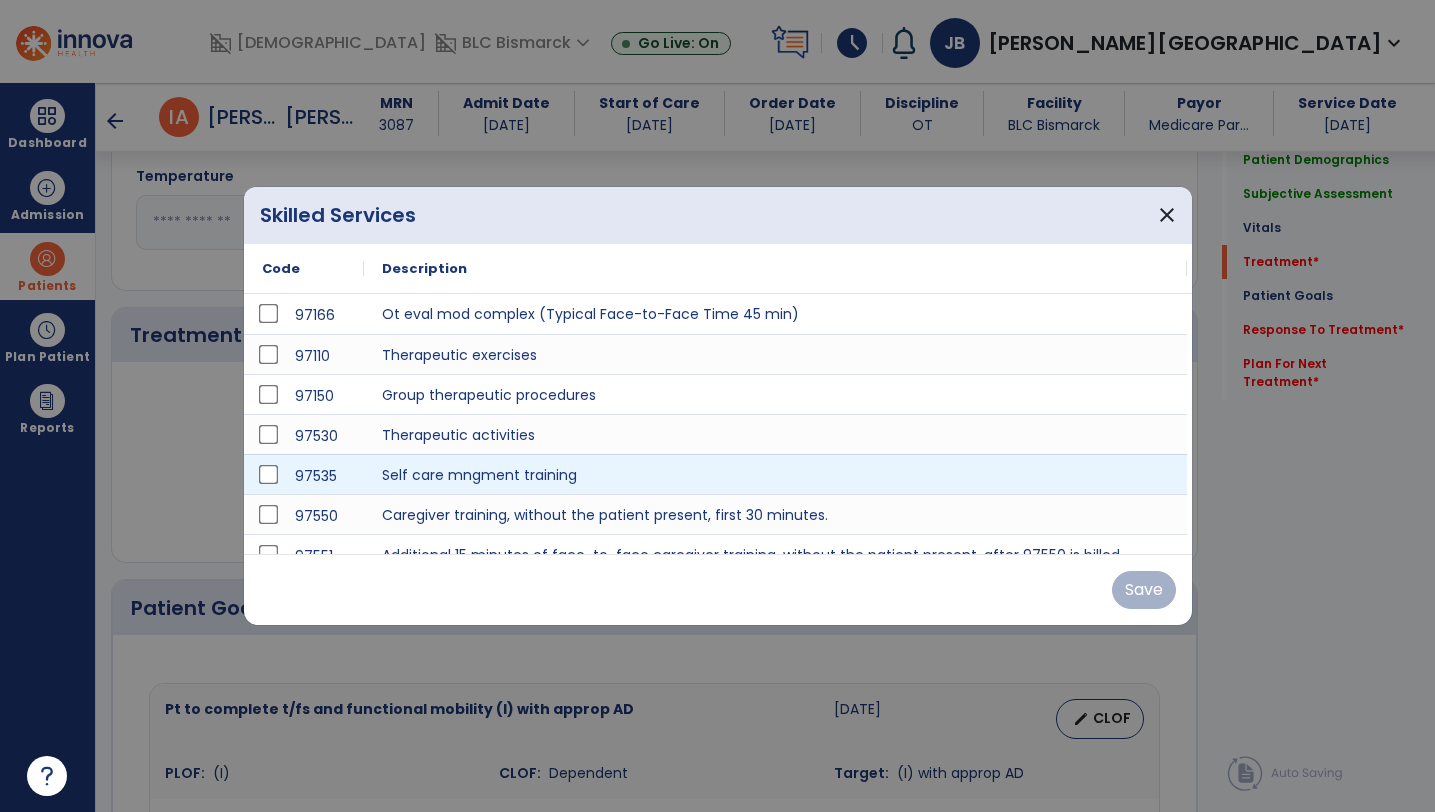 scroll, scrollTop: 947, scrollLeft: 0, axis: vertical 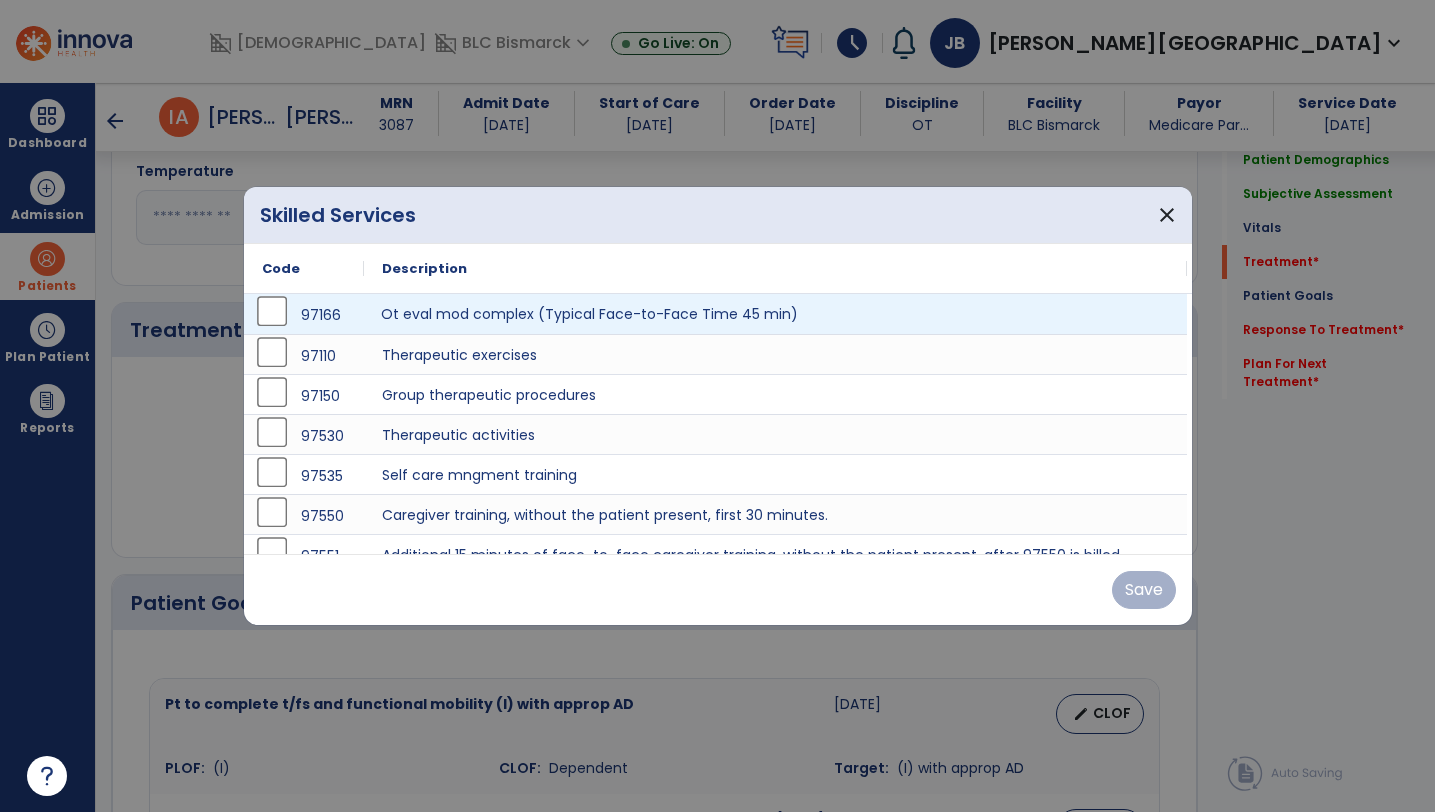 click on "Ot eval mod complex (Typical Face-to-Face Time 45 min)" at bounding box center (775, 314) 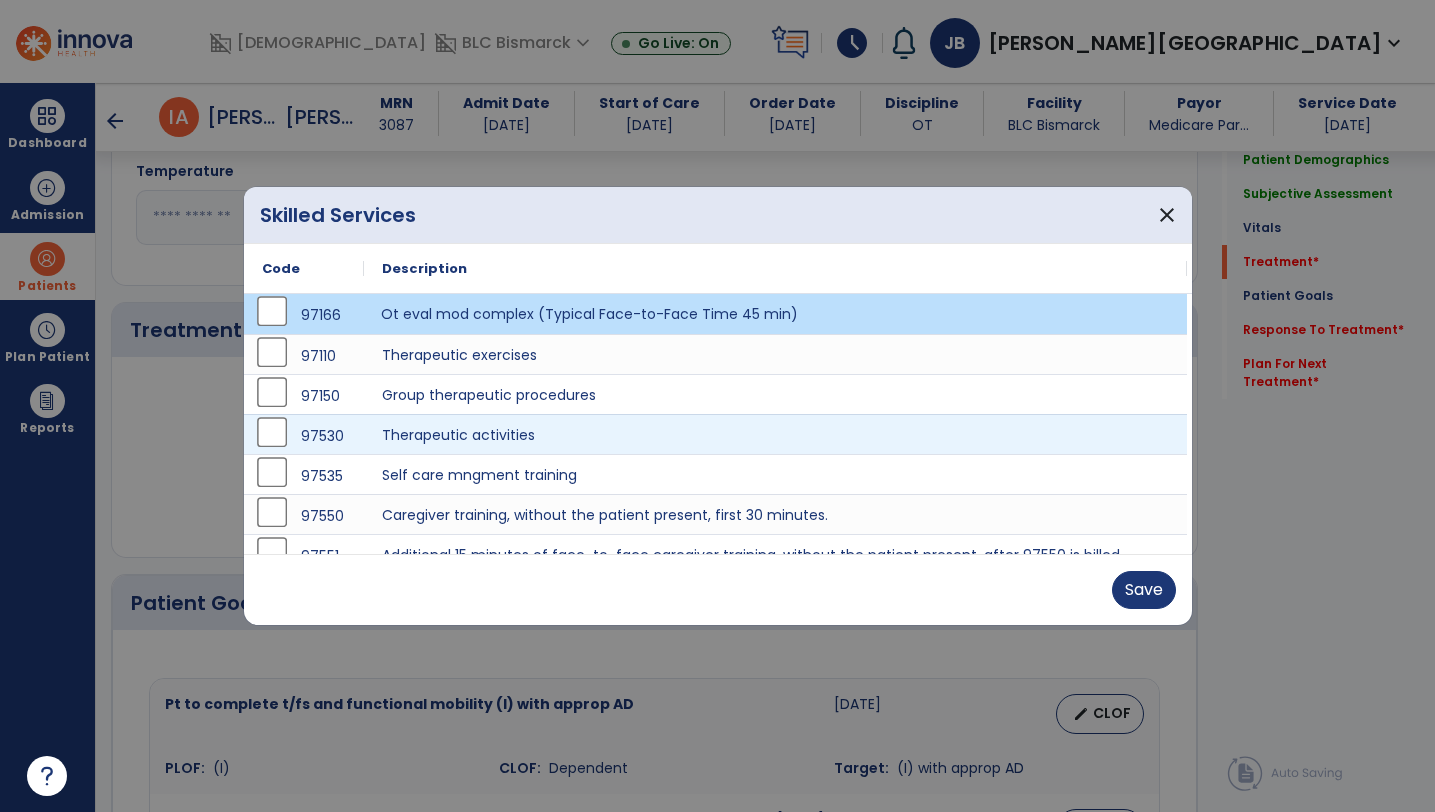 scroll, scrollTop: 2, scrollLeft: 0, axis: vertical 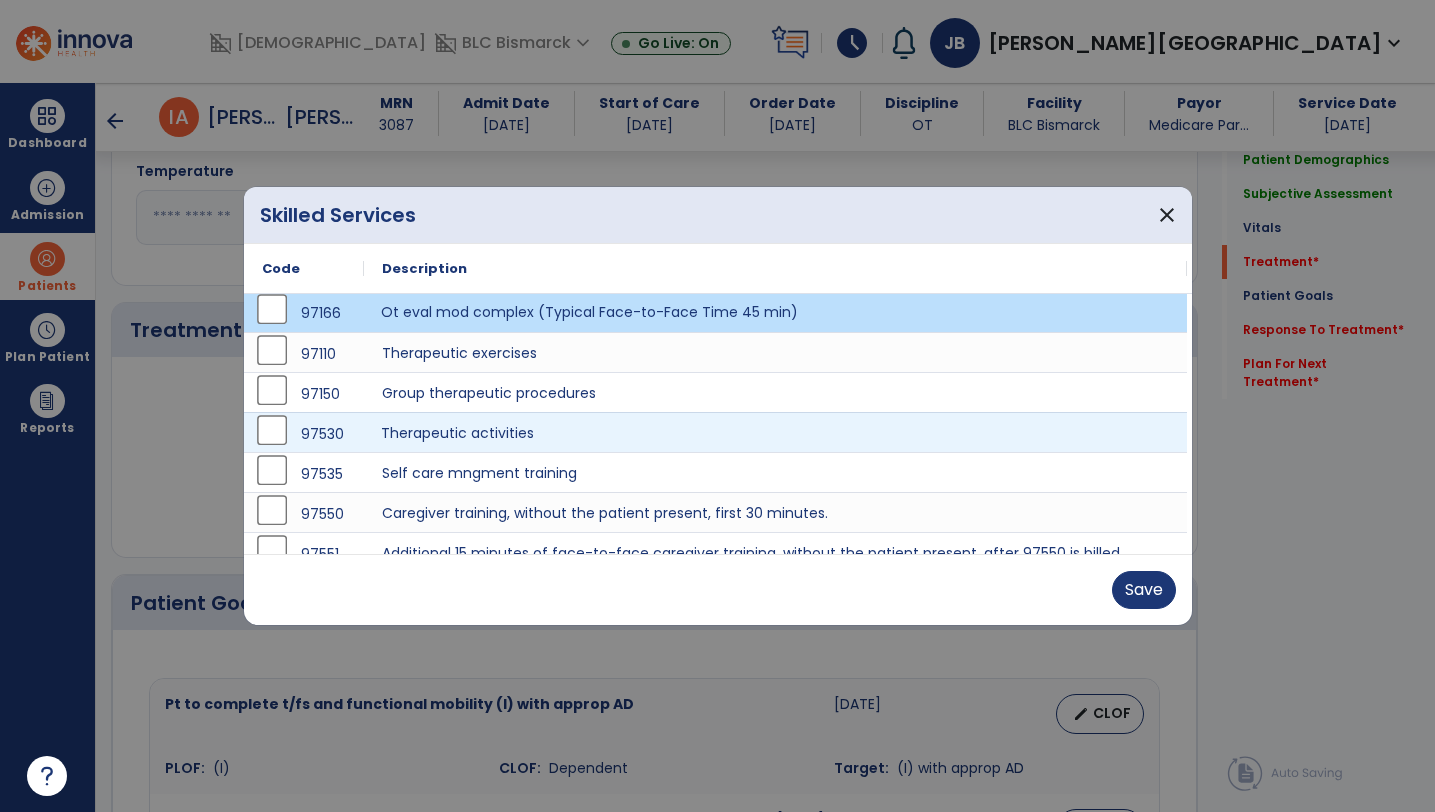 click on "Therapeutic activities" at bounding box center [775, 432] 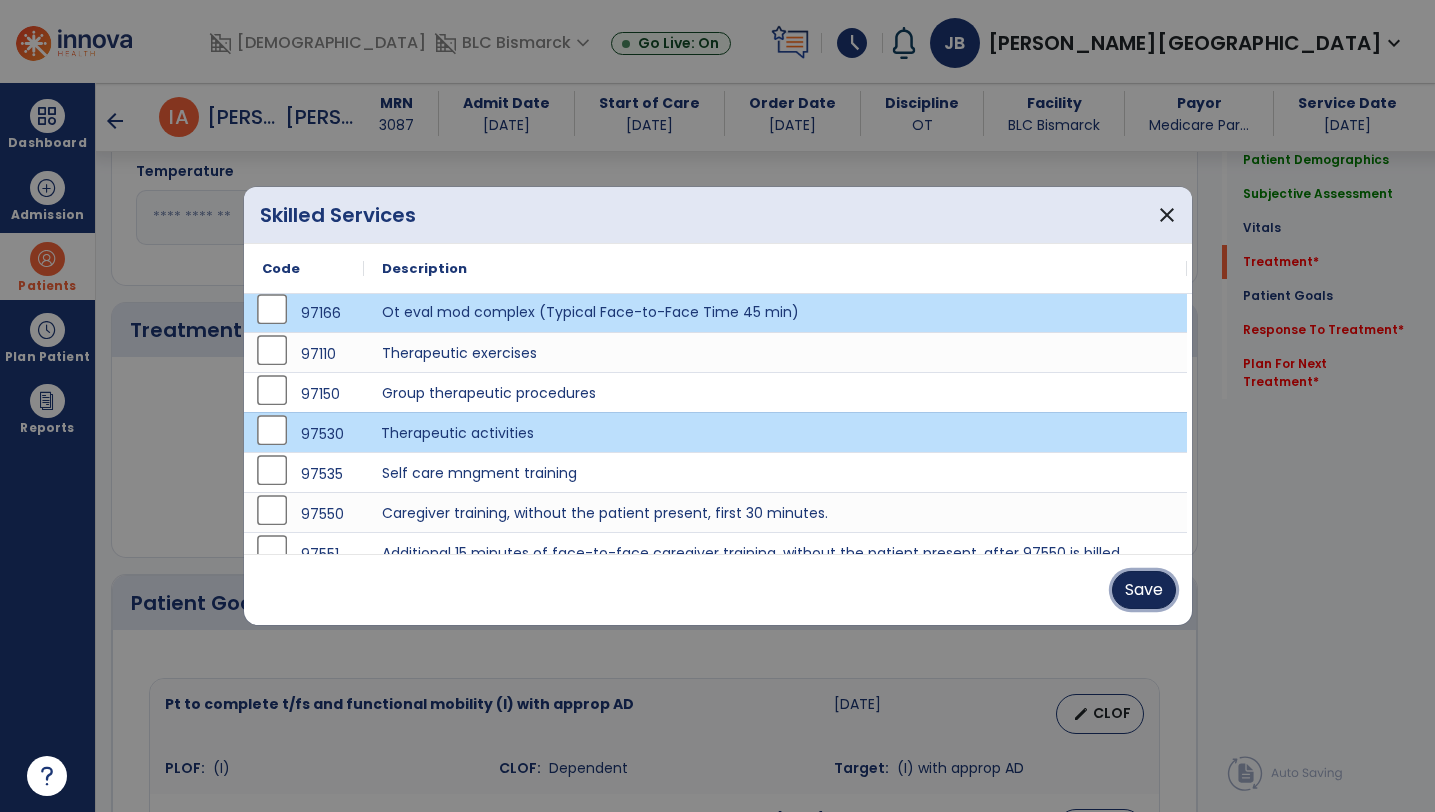 click on "Save" at bounding box center [1144, 590] 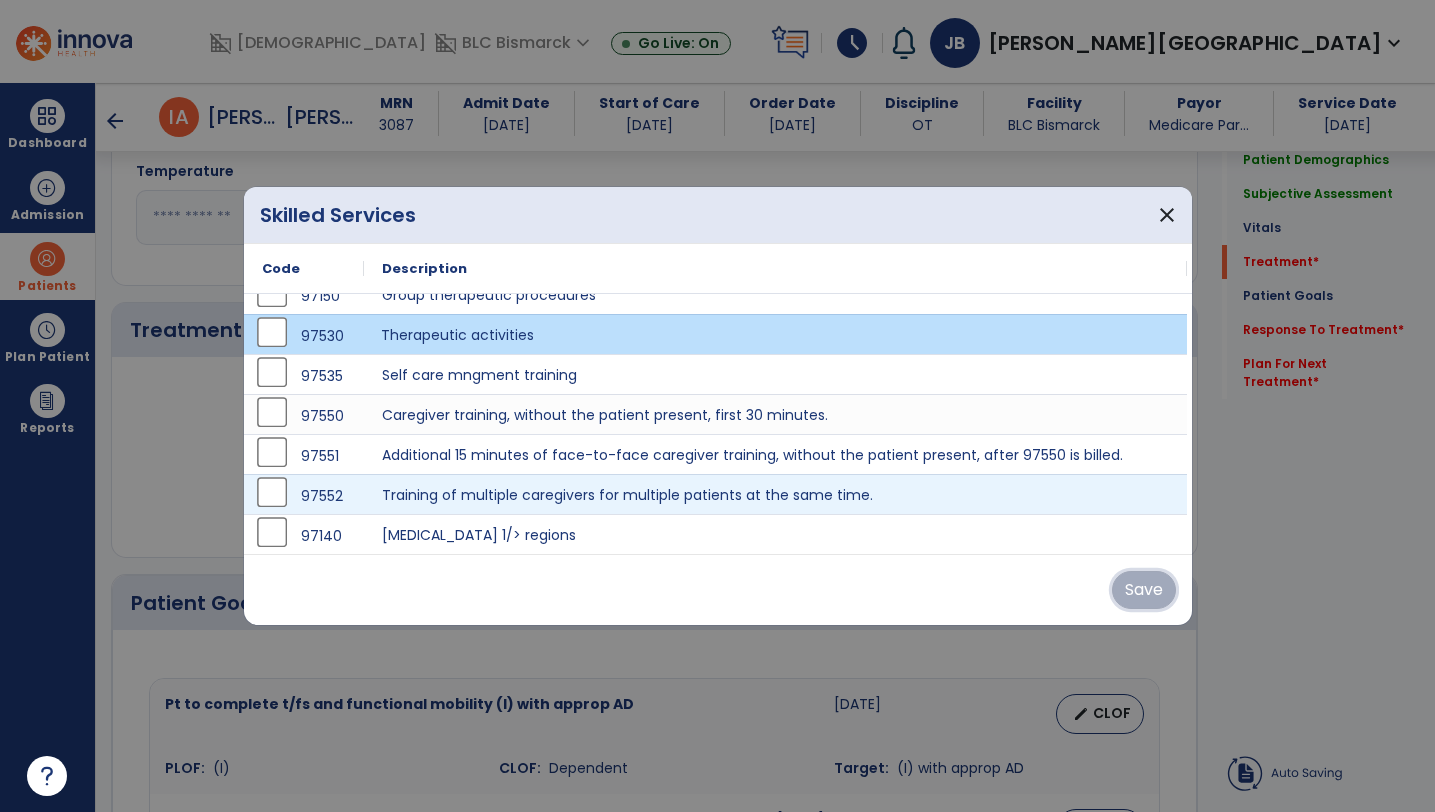 scroll, scrollTop: 4, scrollLeft: 0, axis: vertical 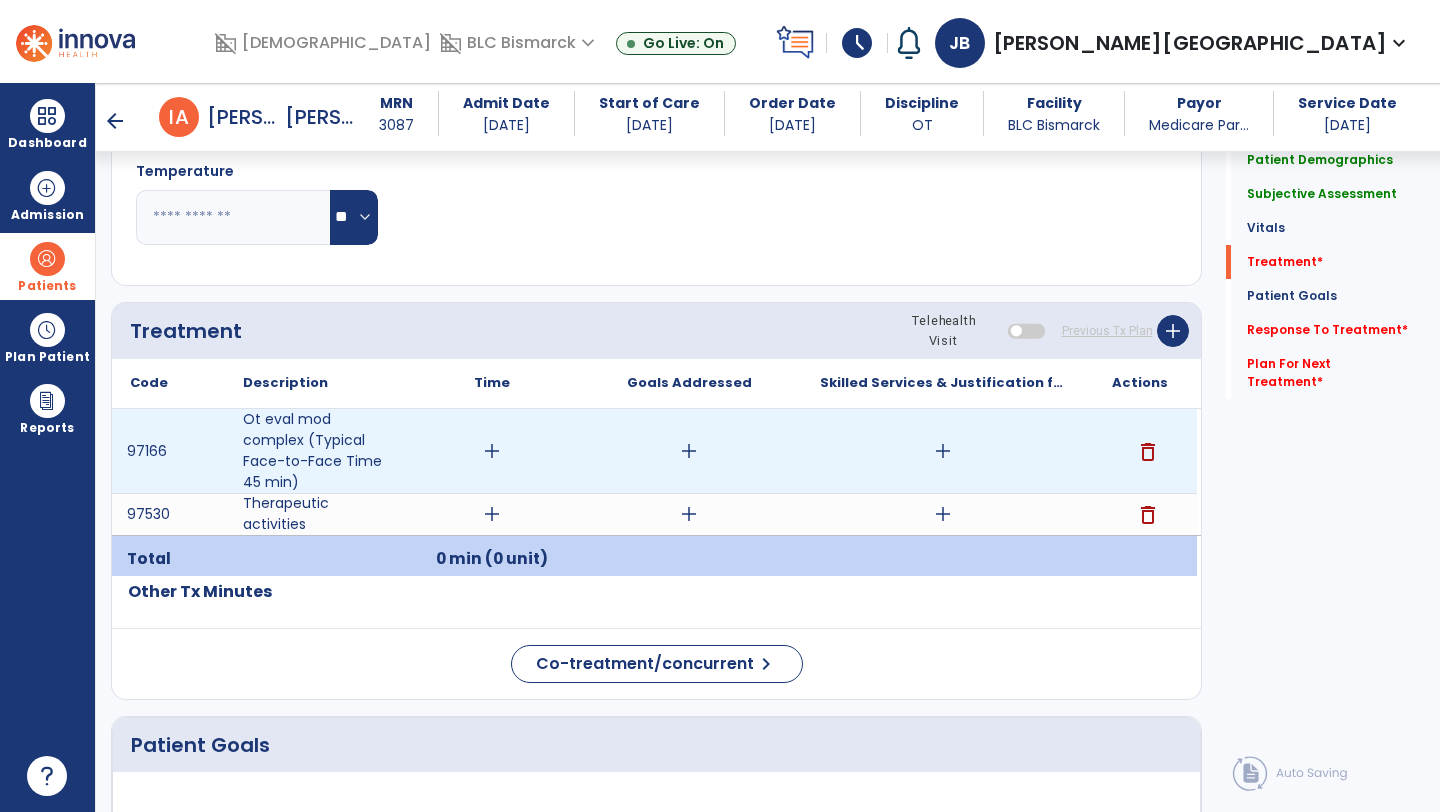 click on "add" at bounding box center [943, 451] 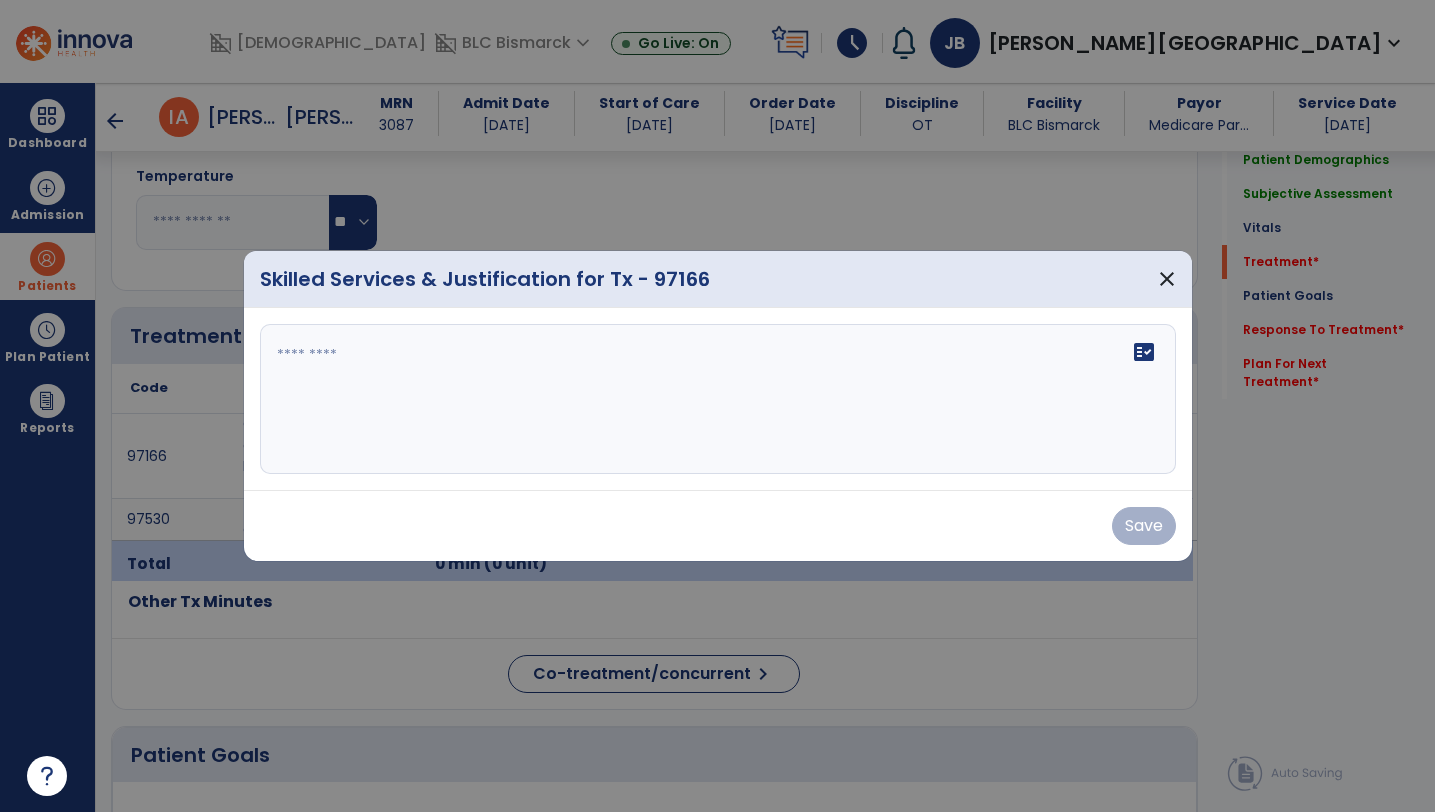 scroll, scrollTop: 947, scrollLeft: 0, axis: vertical 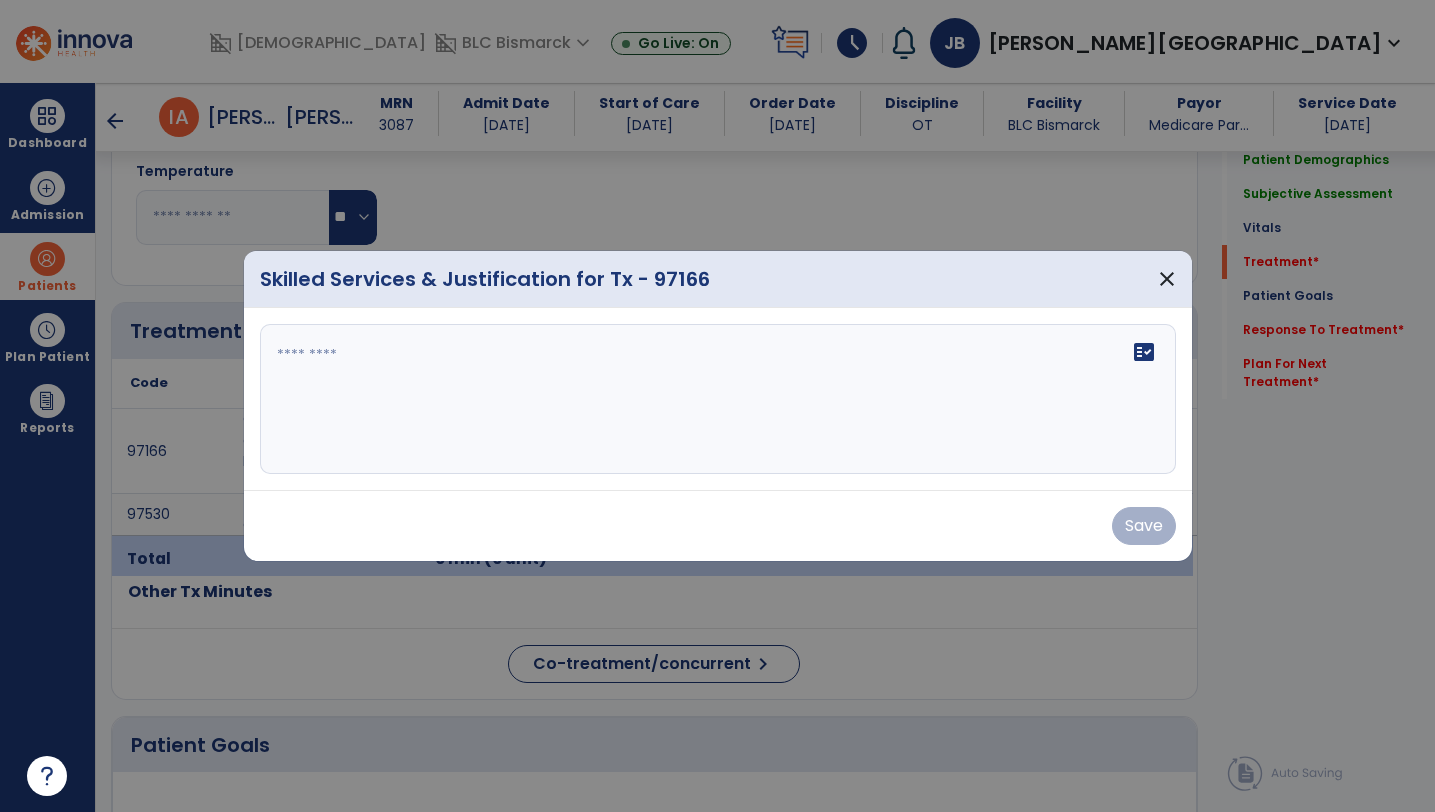 click on "fact_check" at bounding box center (718, 399) 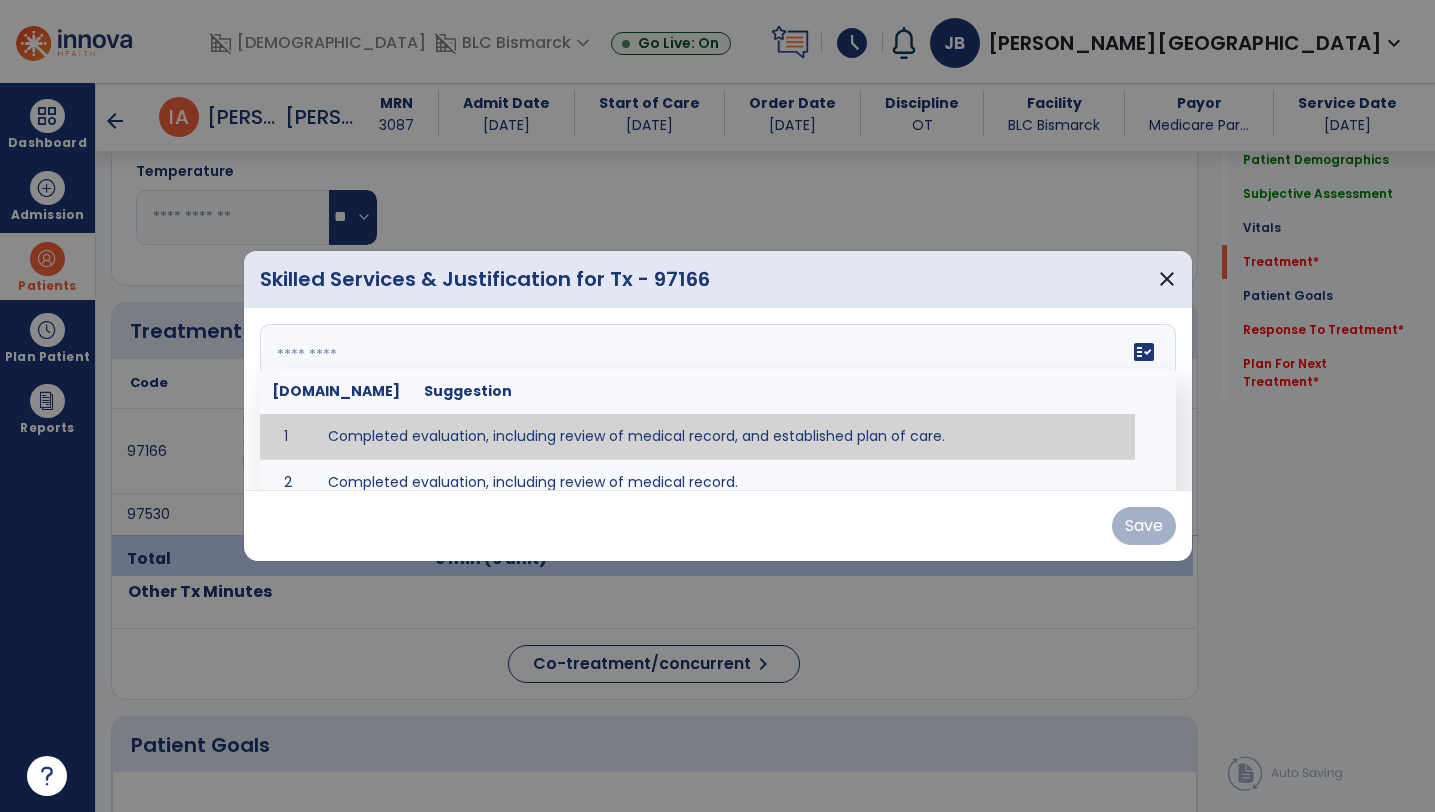 type on "**********" 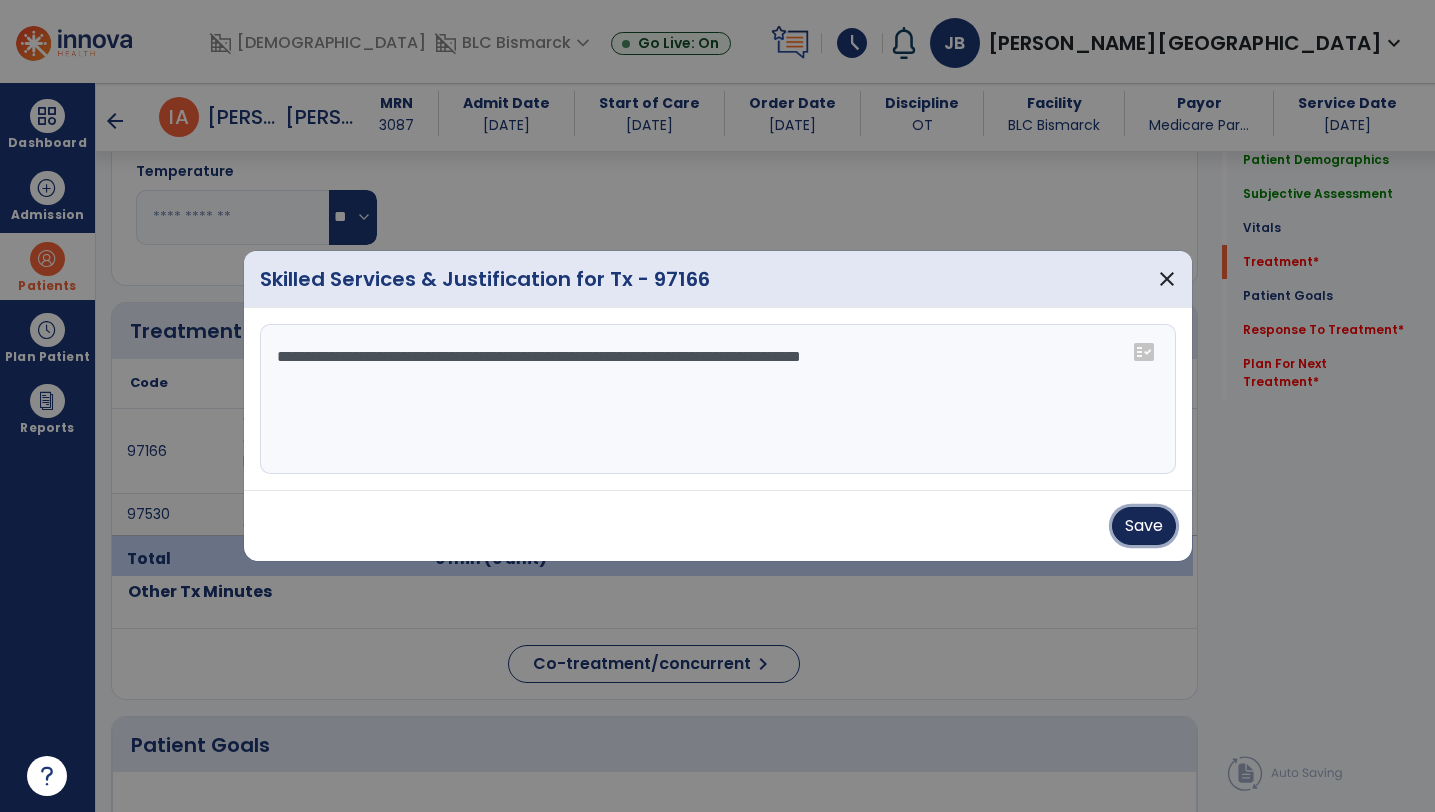 click on "Save" at bounding box center [1144, 526] 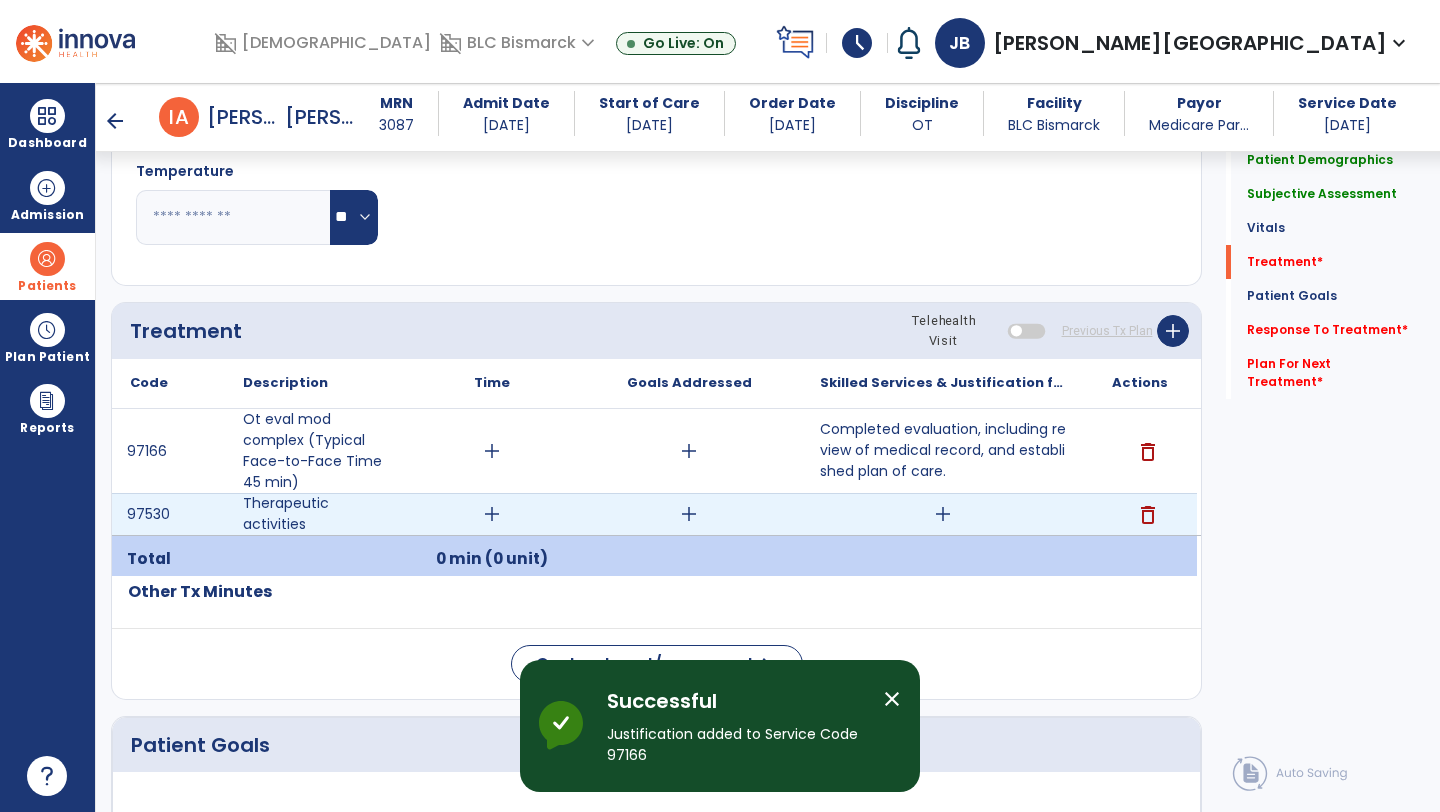 click on "add" at bounding box center [943, 514] 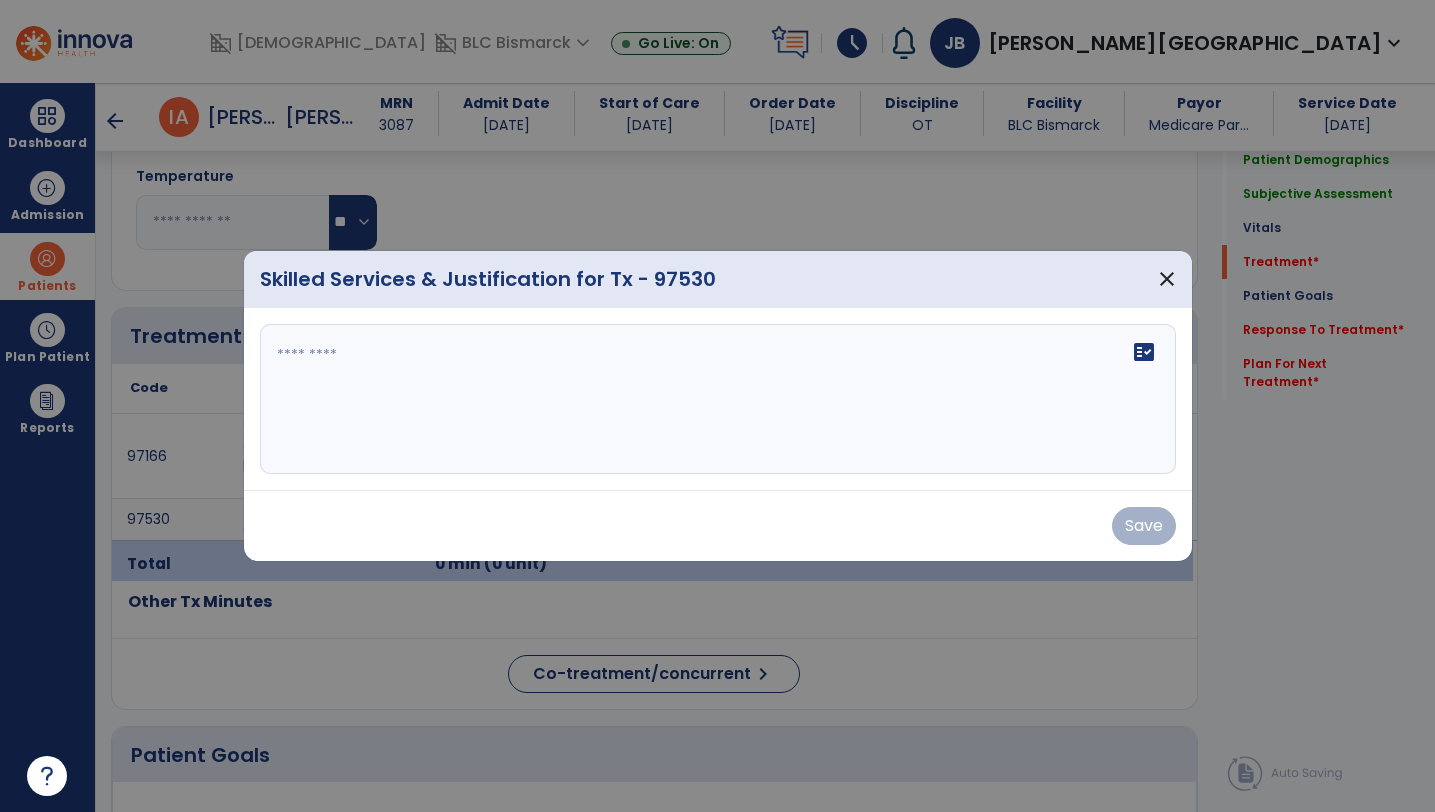 scroll, scrollTop: 947, scrollLeft: 0, axis: vertical 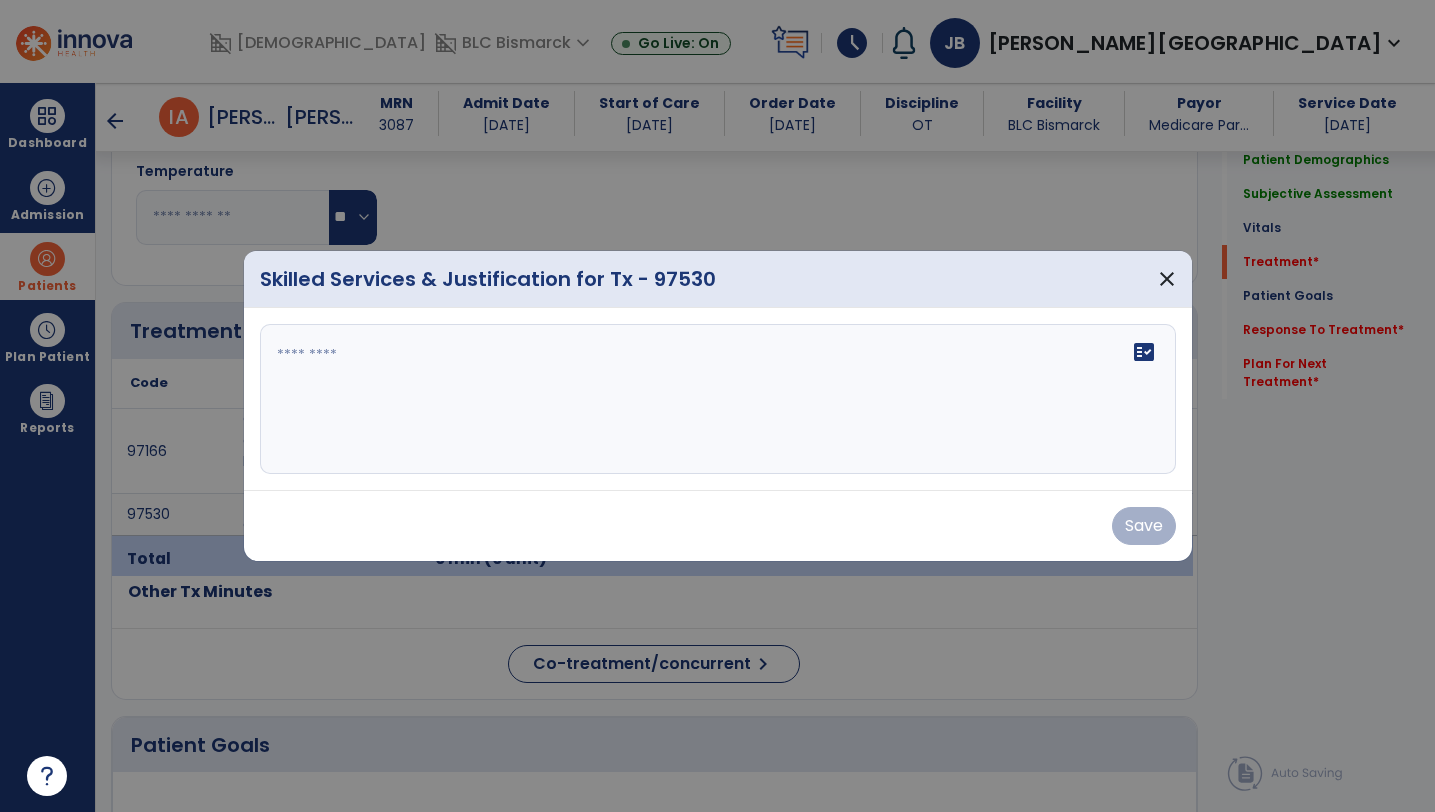 click on "fact_check" at bounding box center [718, 399] 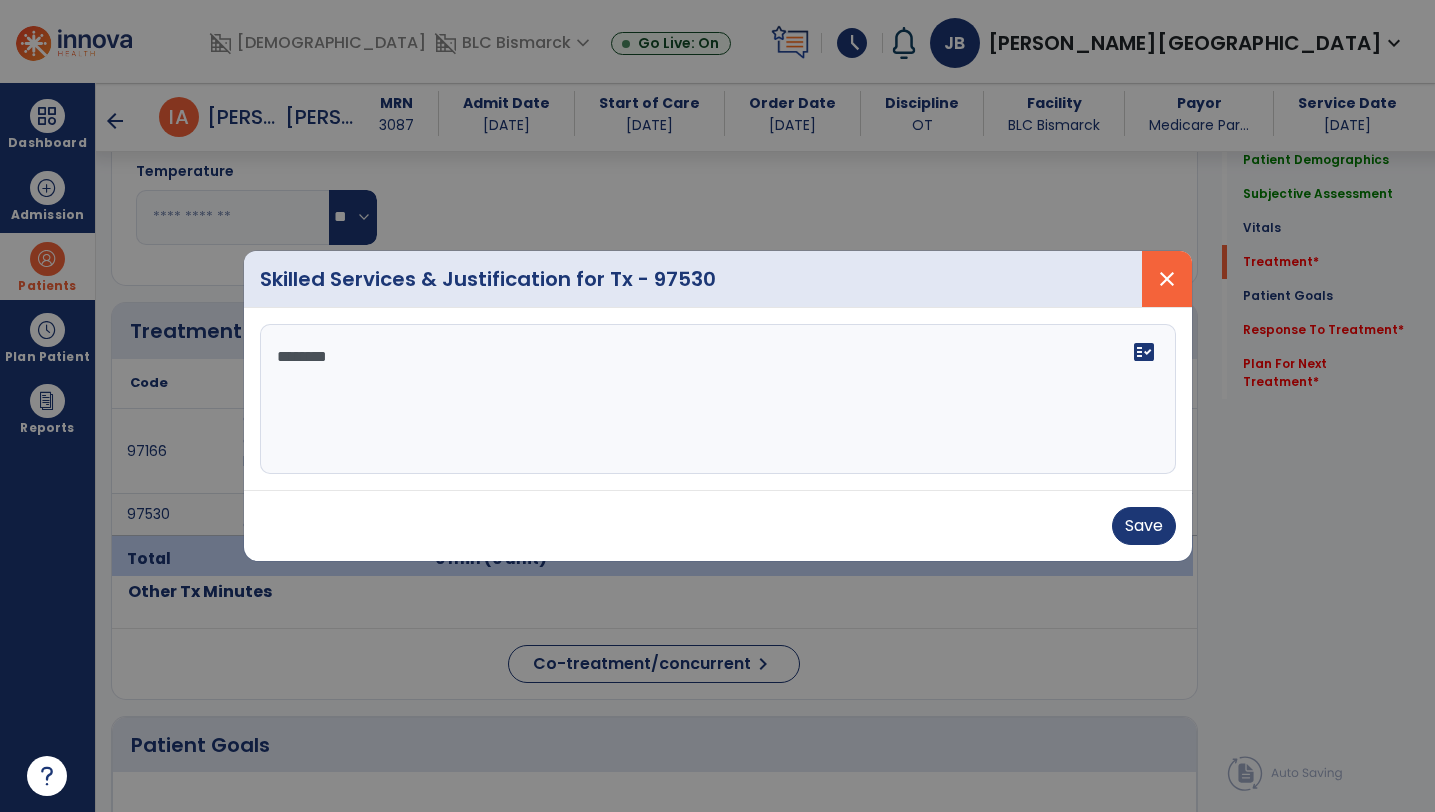 type on "*******" 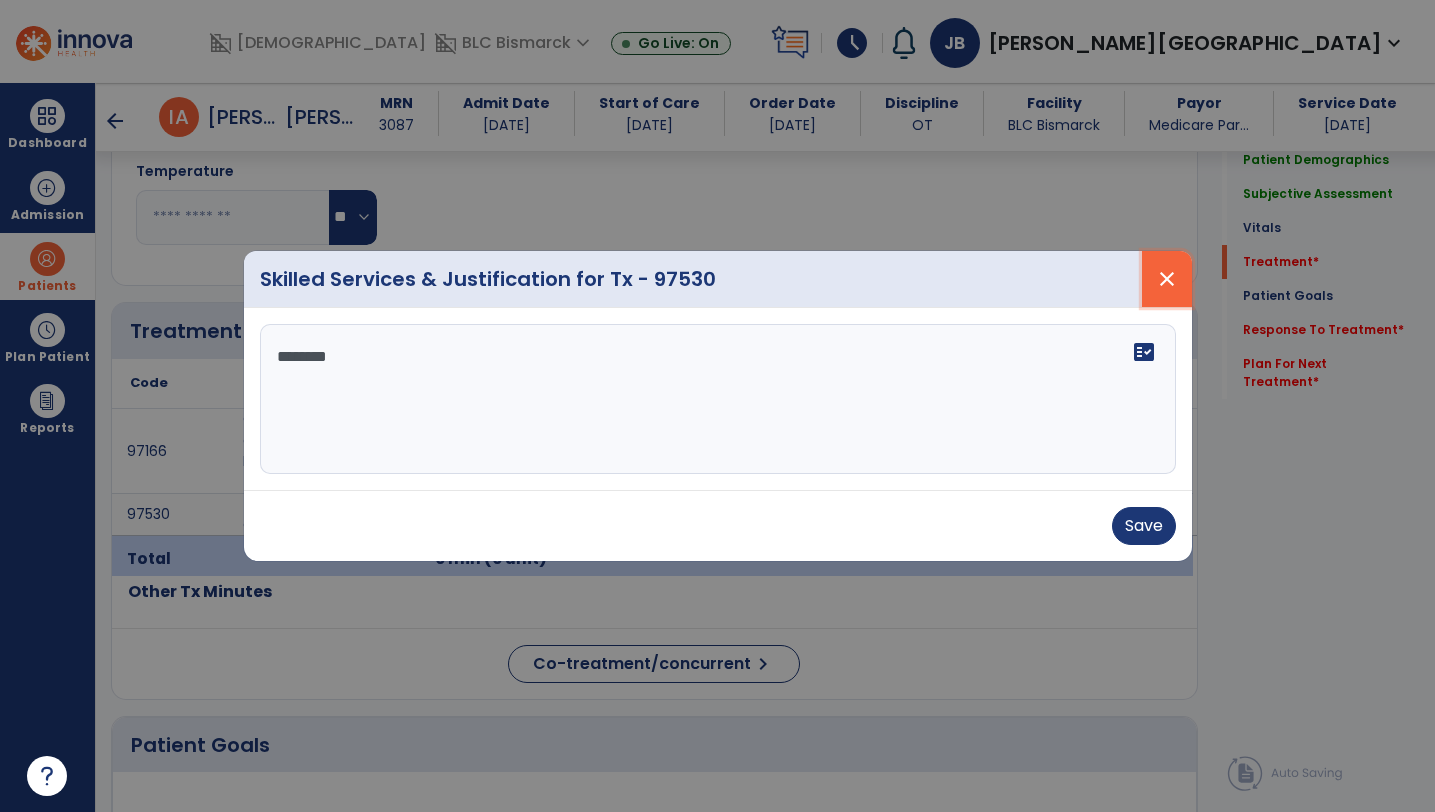 click on "close" at bounding box center [1167, 279] 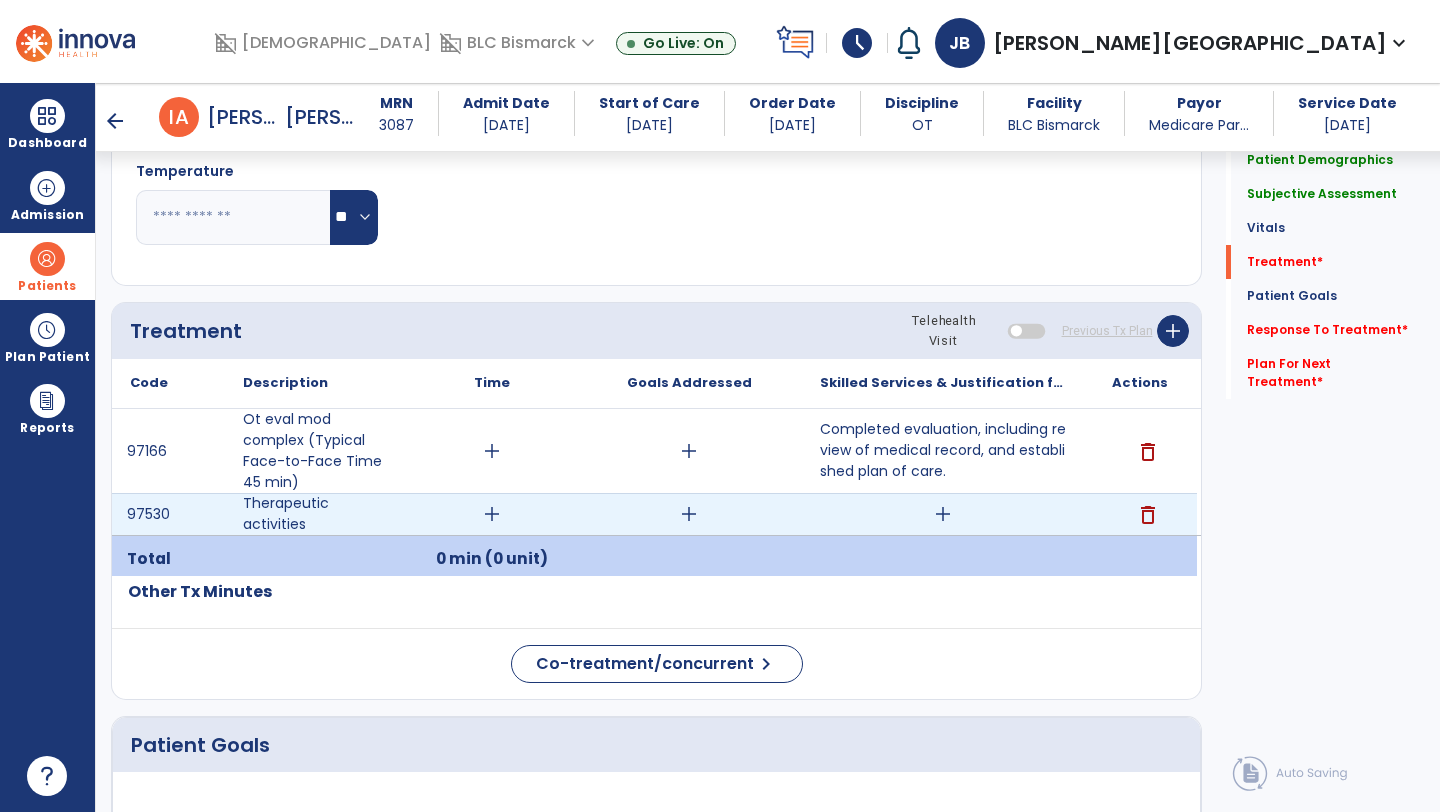 click on "delete" at bounding box center [1148, 515] 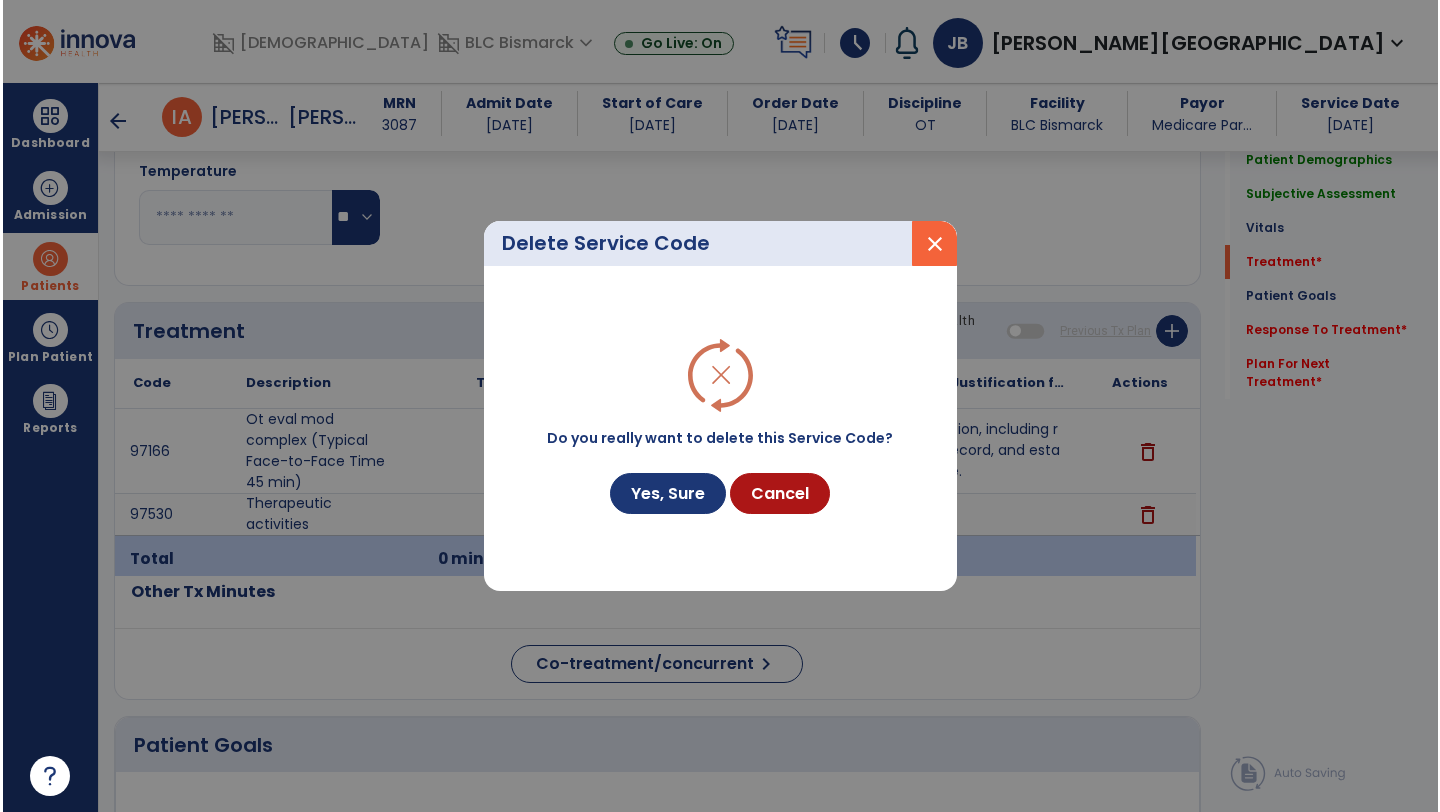 scroll, scrollTop: 947, scrollLeft: 0, axis: vertical 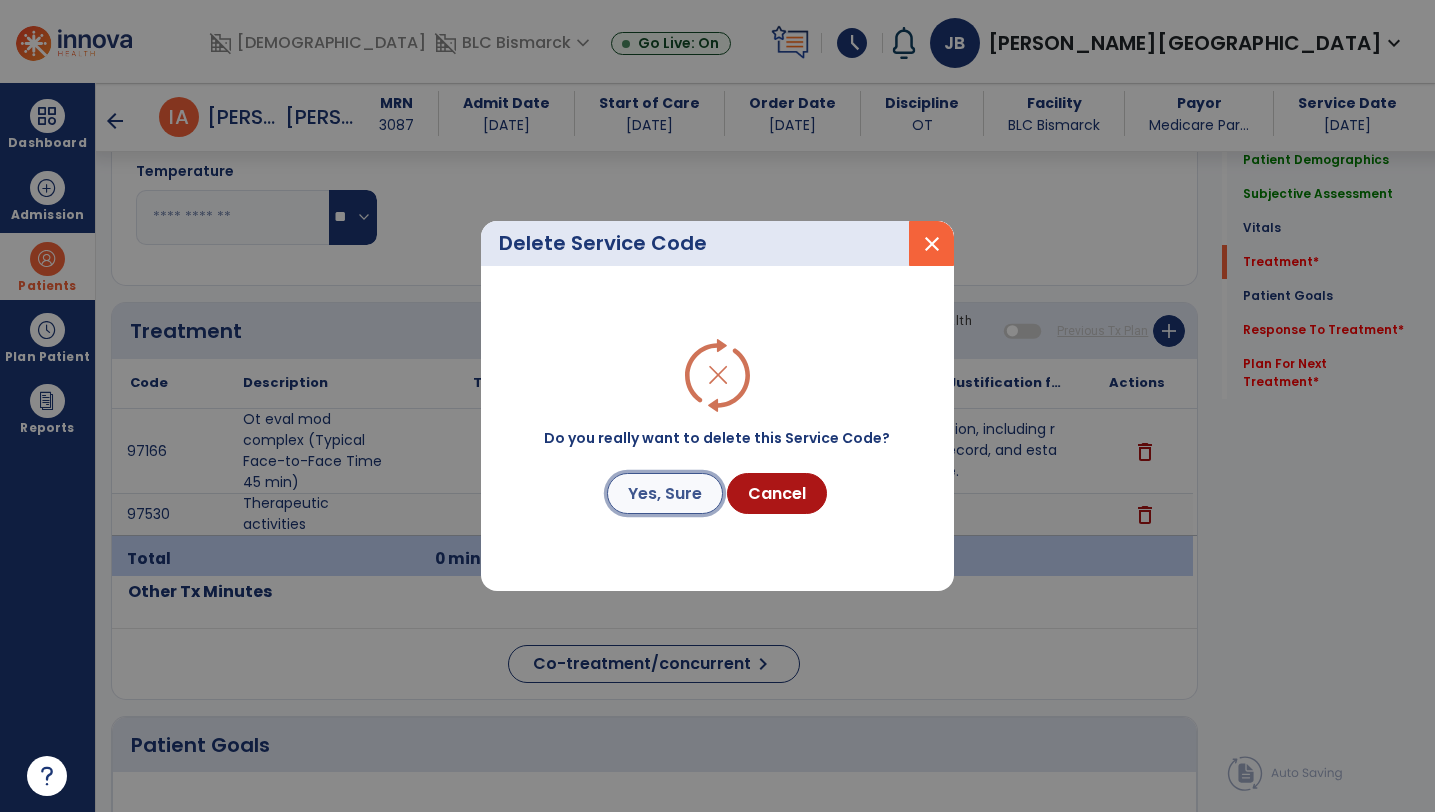 click on "Yes, Sure" at bounding box center (665, 493) 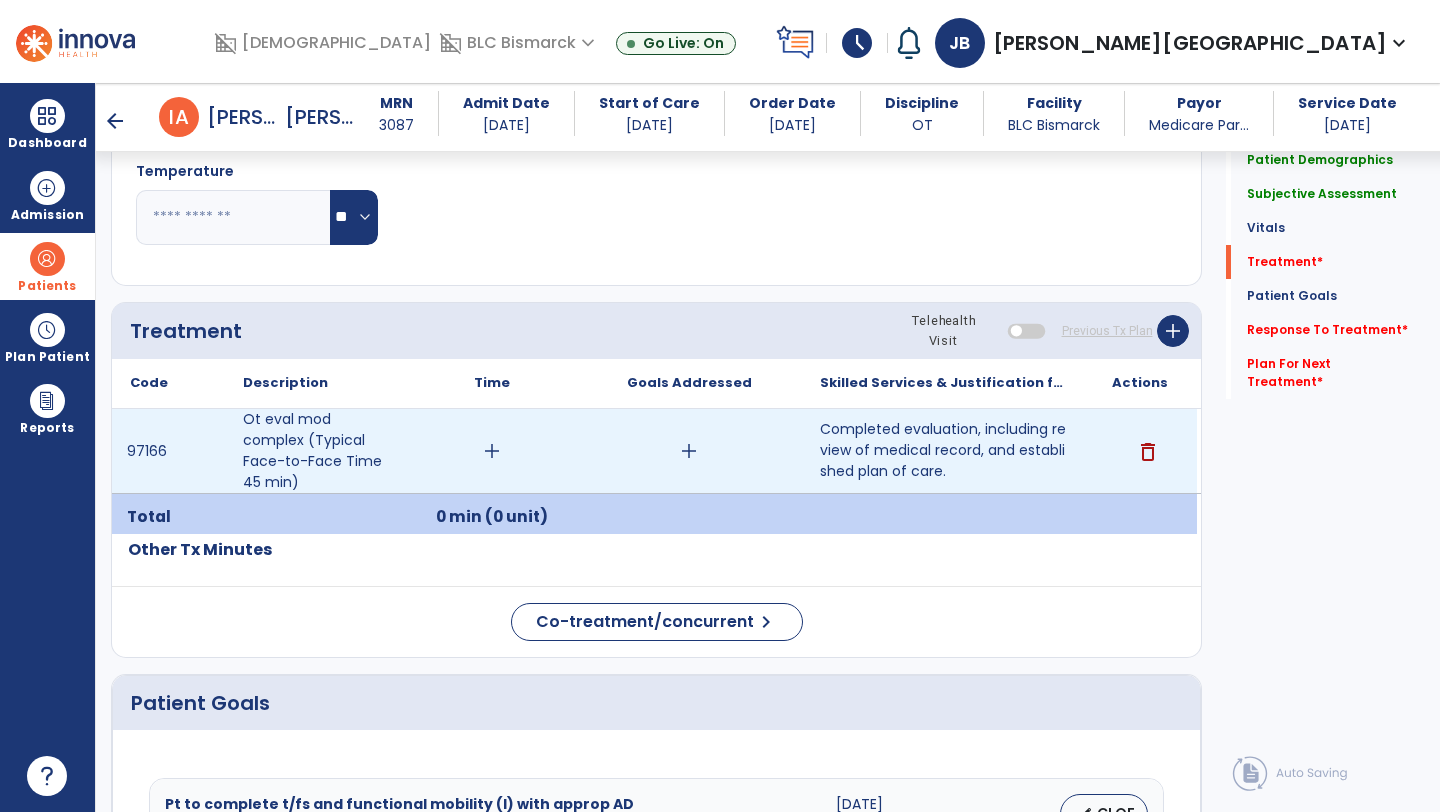 click on "add" at bounding box center (492, 451) 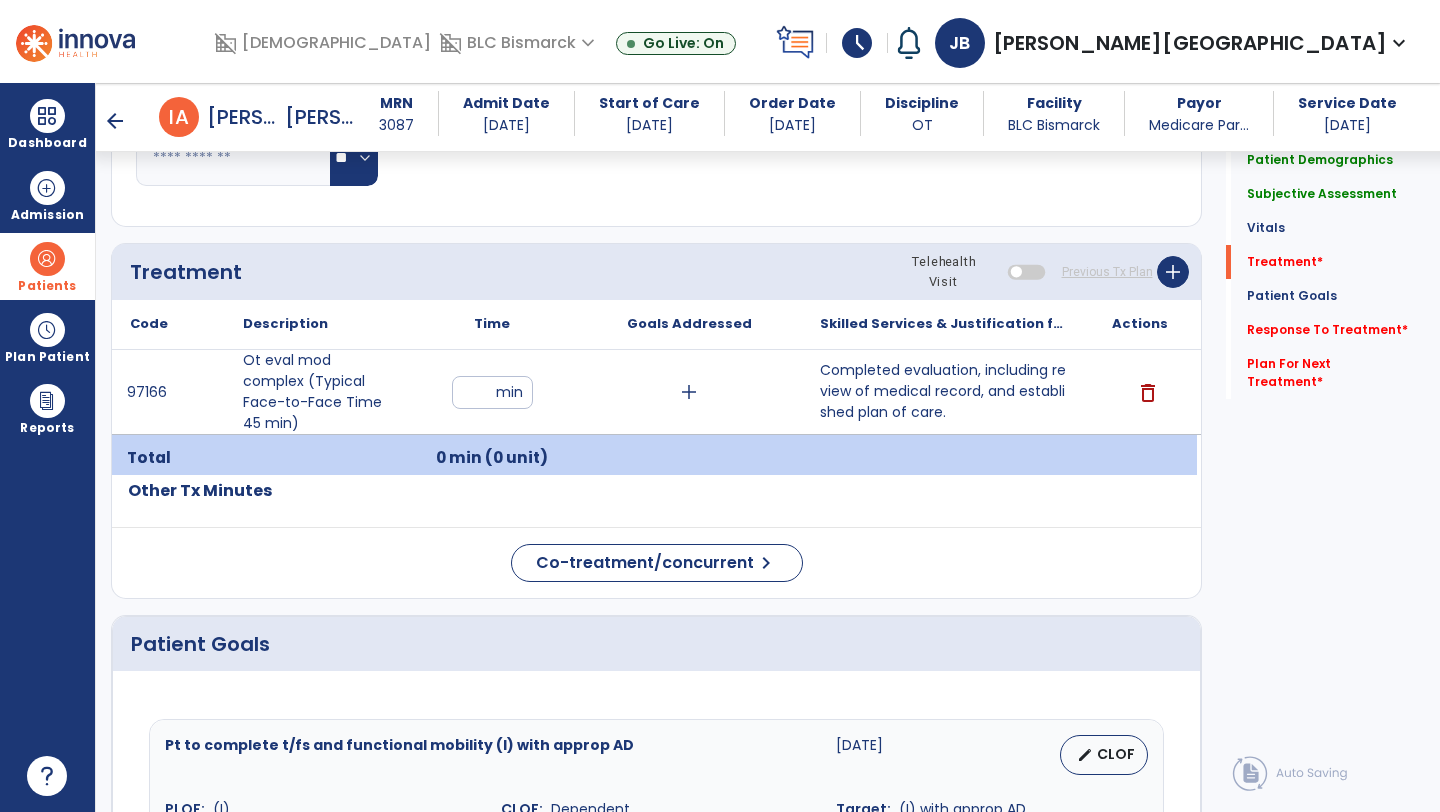 scroll, scrollTop: 1013, scrollLeft: 0, axis: vertical 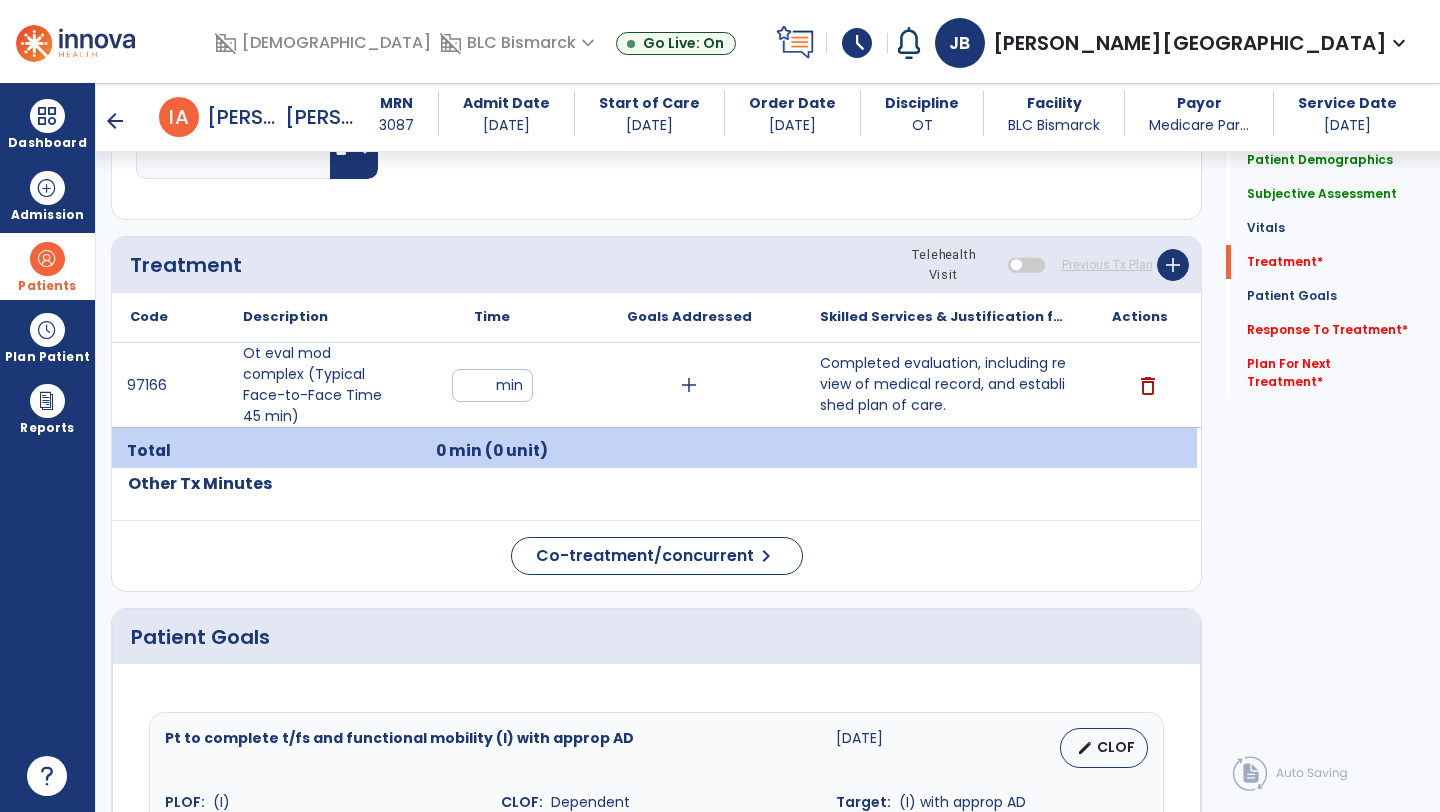 type on "*" 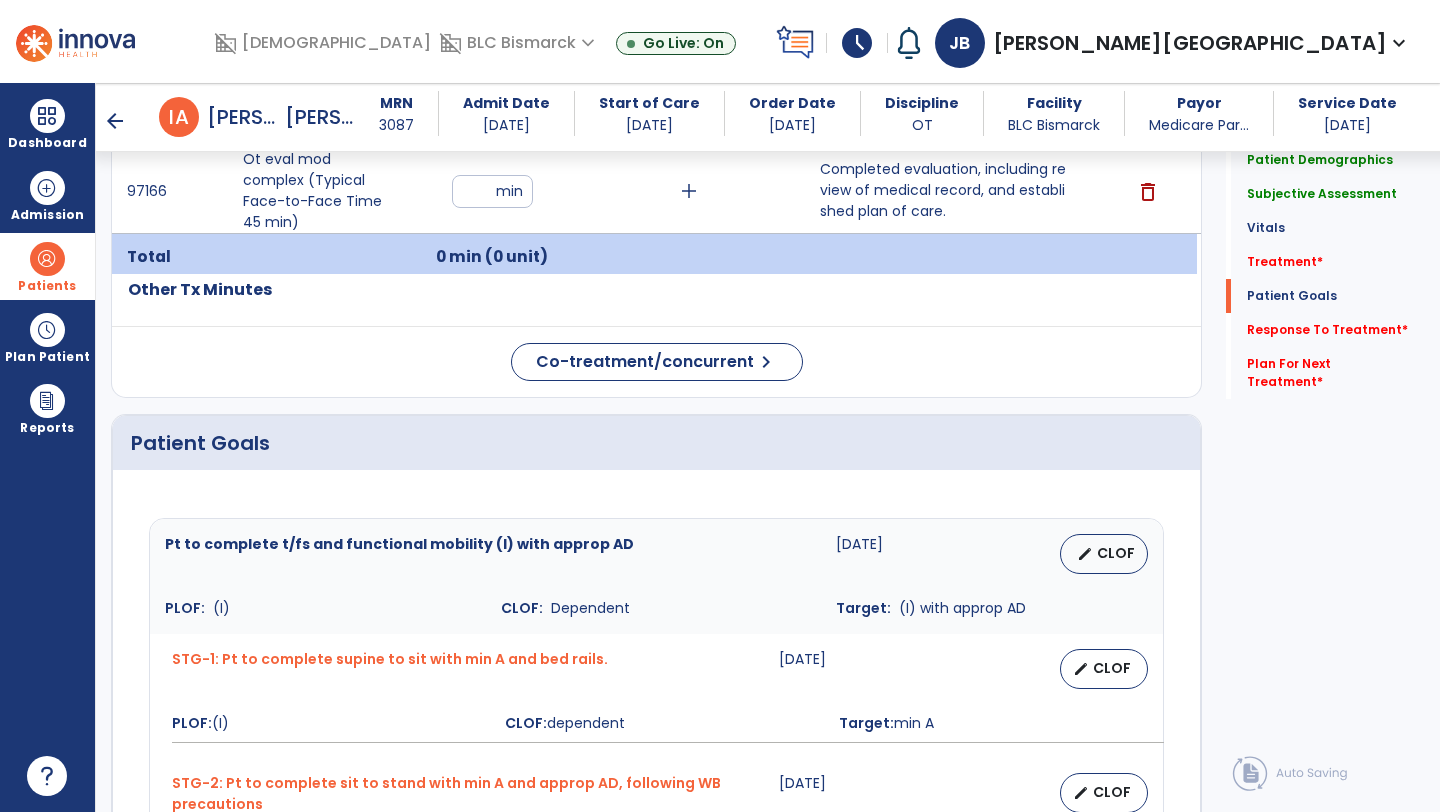 scroll, scrollTop: 1203, scrollLeft: 0, axis: vertical 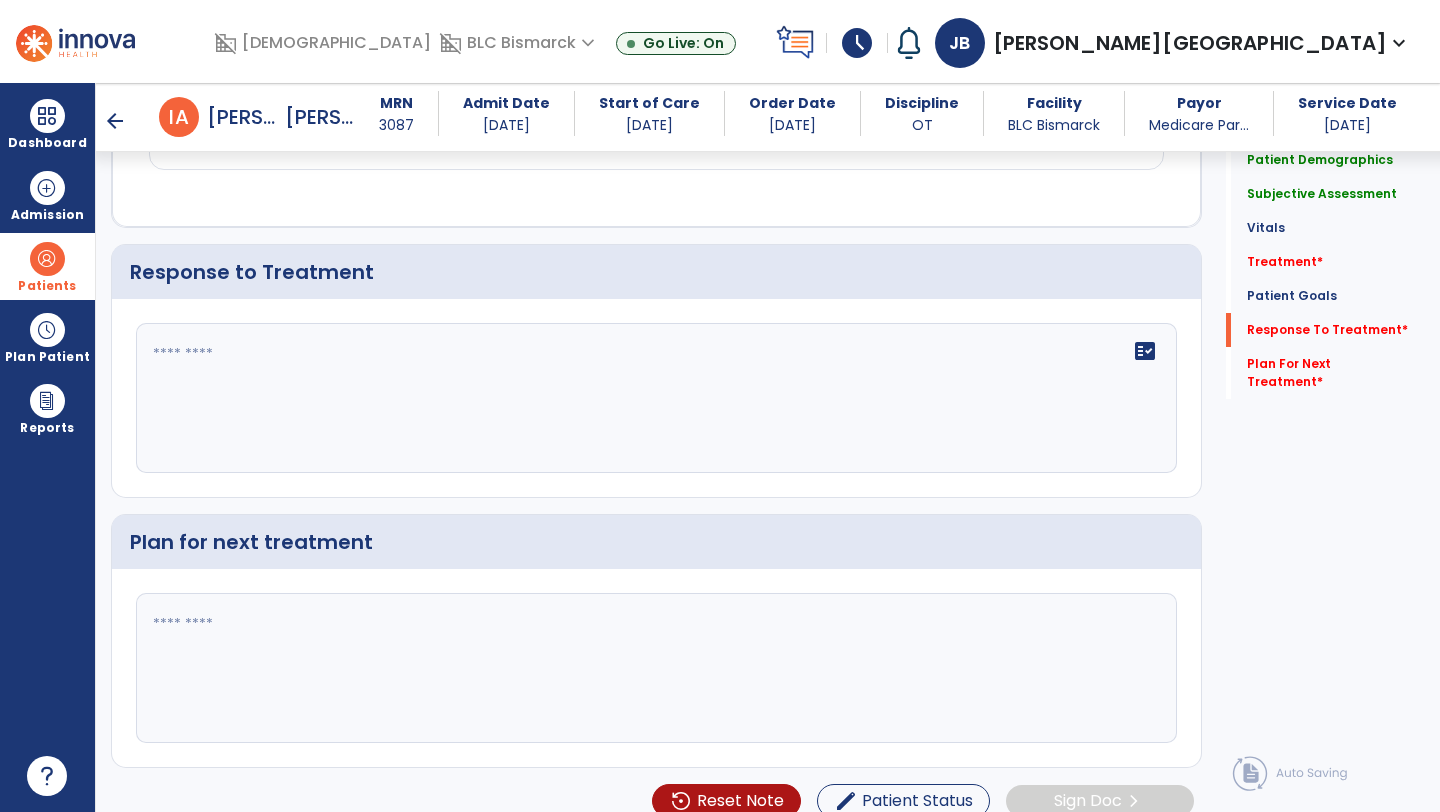 click on "fact_check" 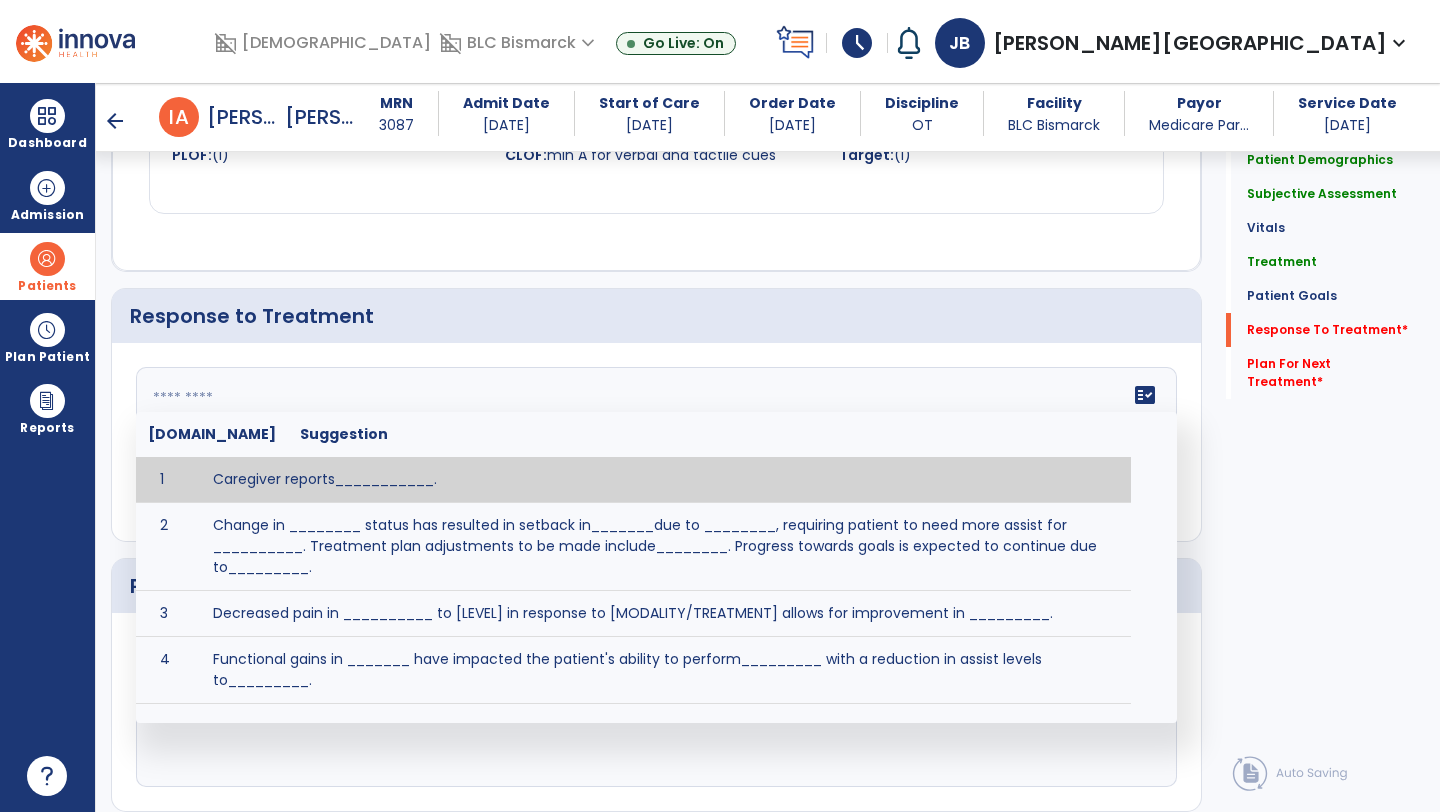 scroll, scrollTop: 2465, scrollLeft: 0, axis: vertical 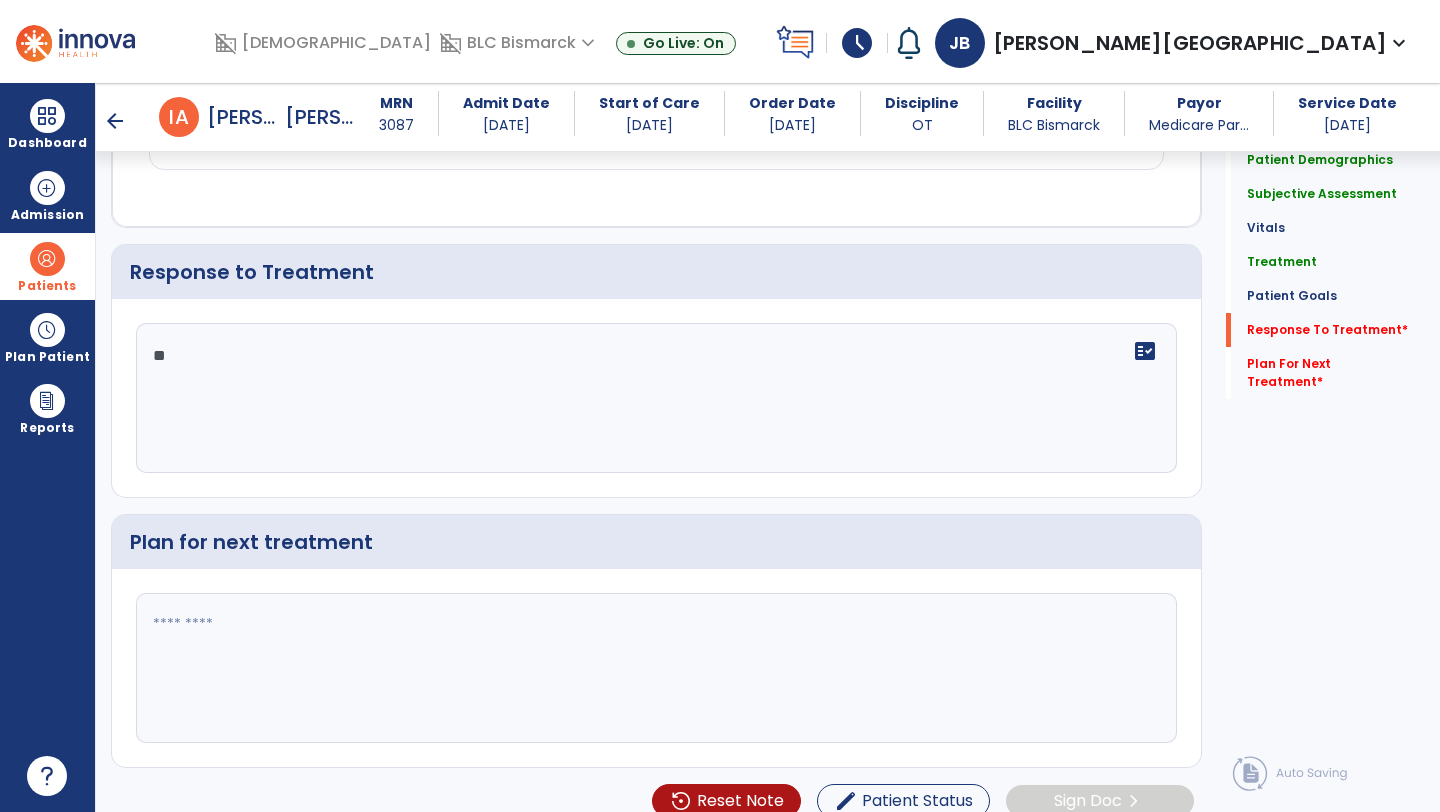 type on "*" 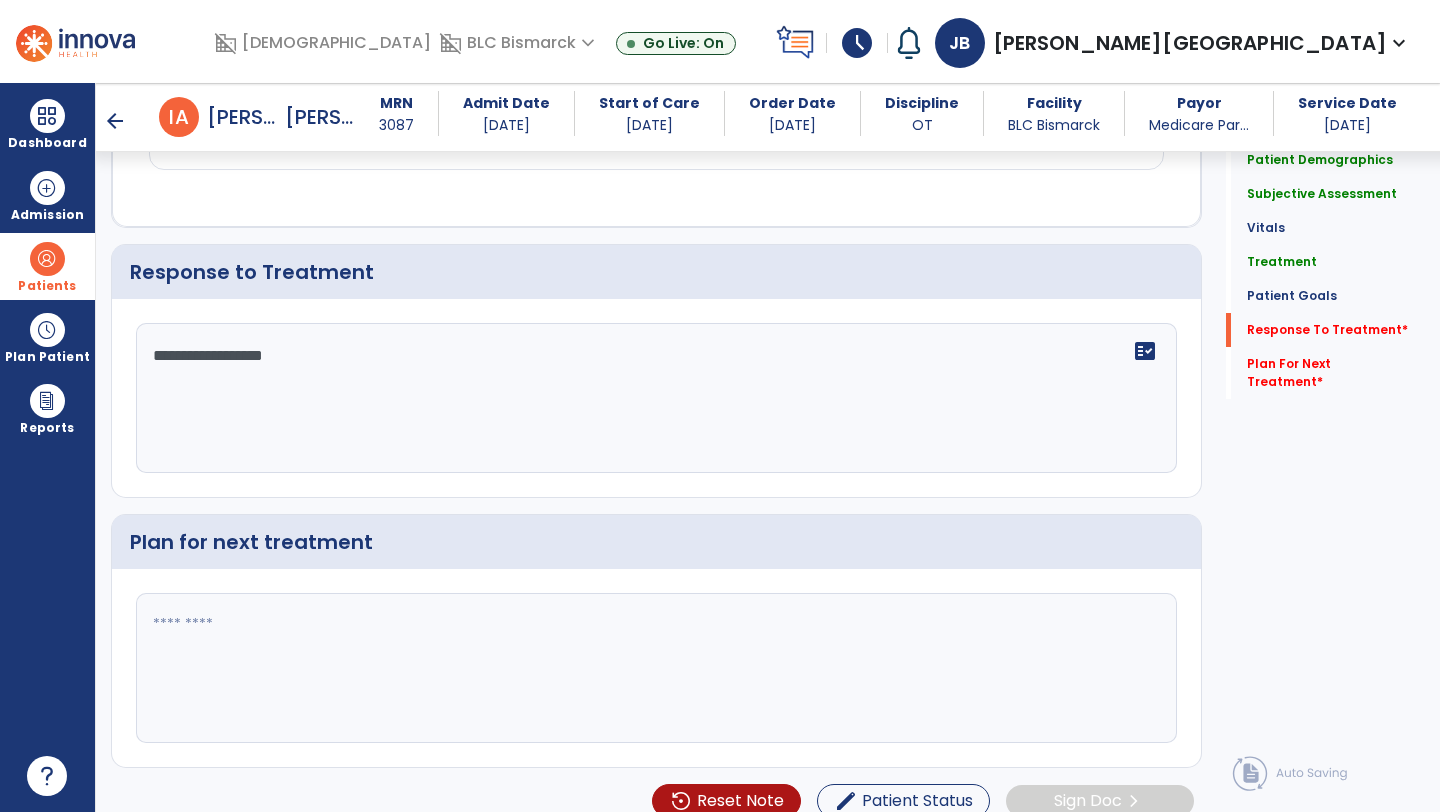 type on "**********" 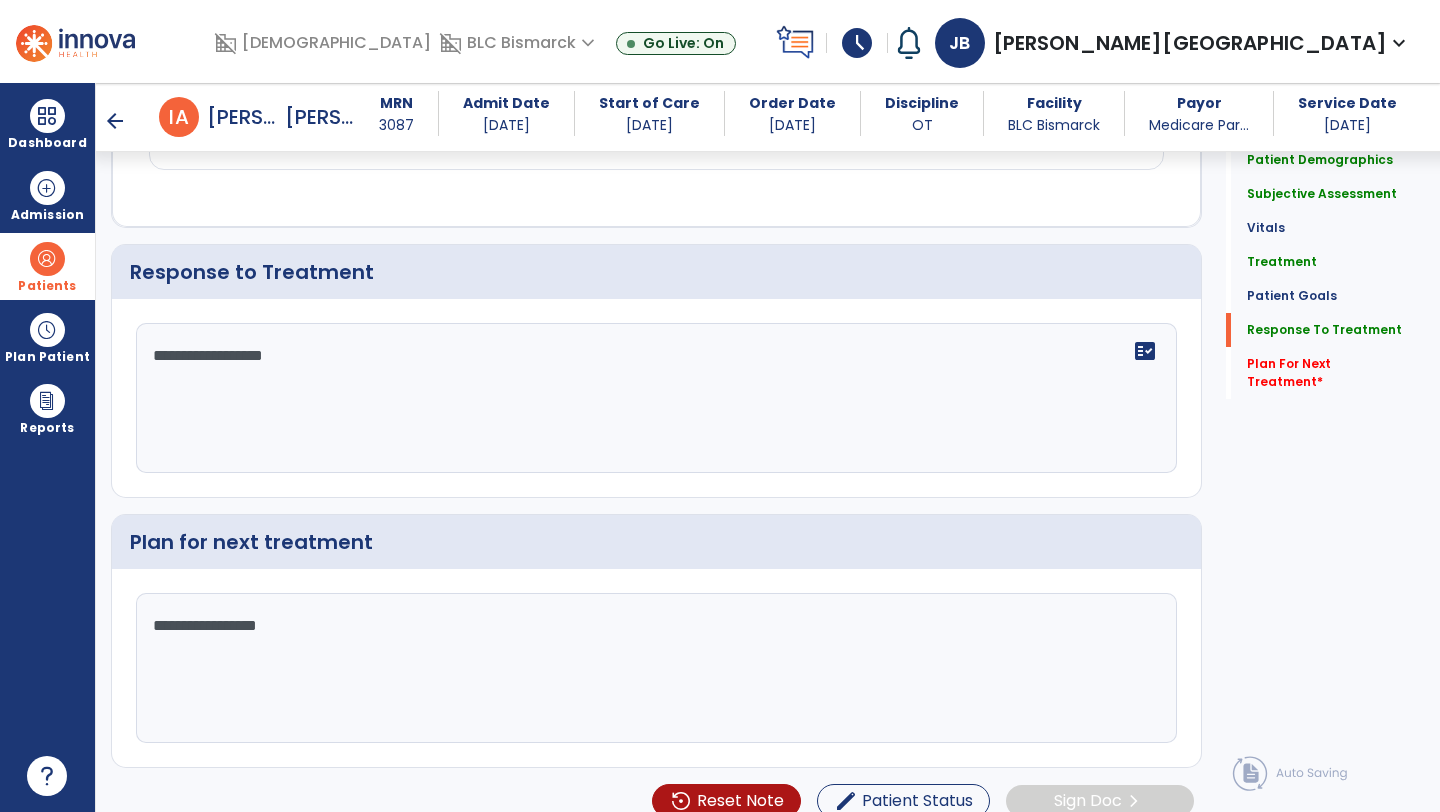 scroll, scrollTop: 2488, scrollLeft: 0, axis: vertical 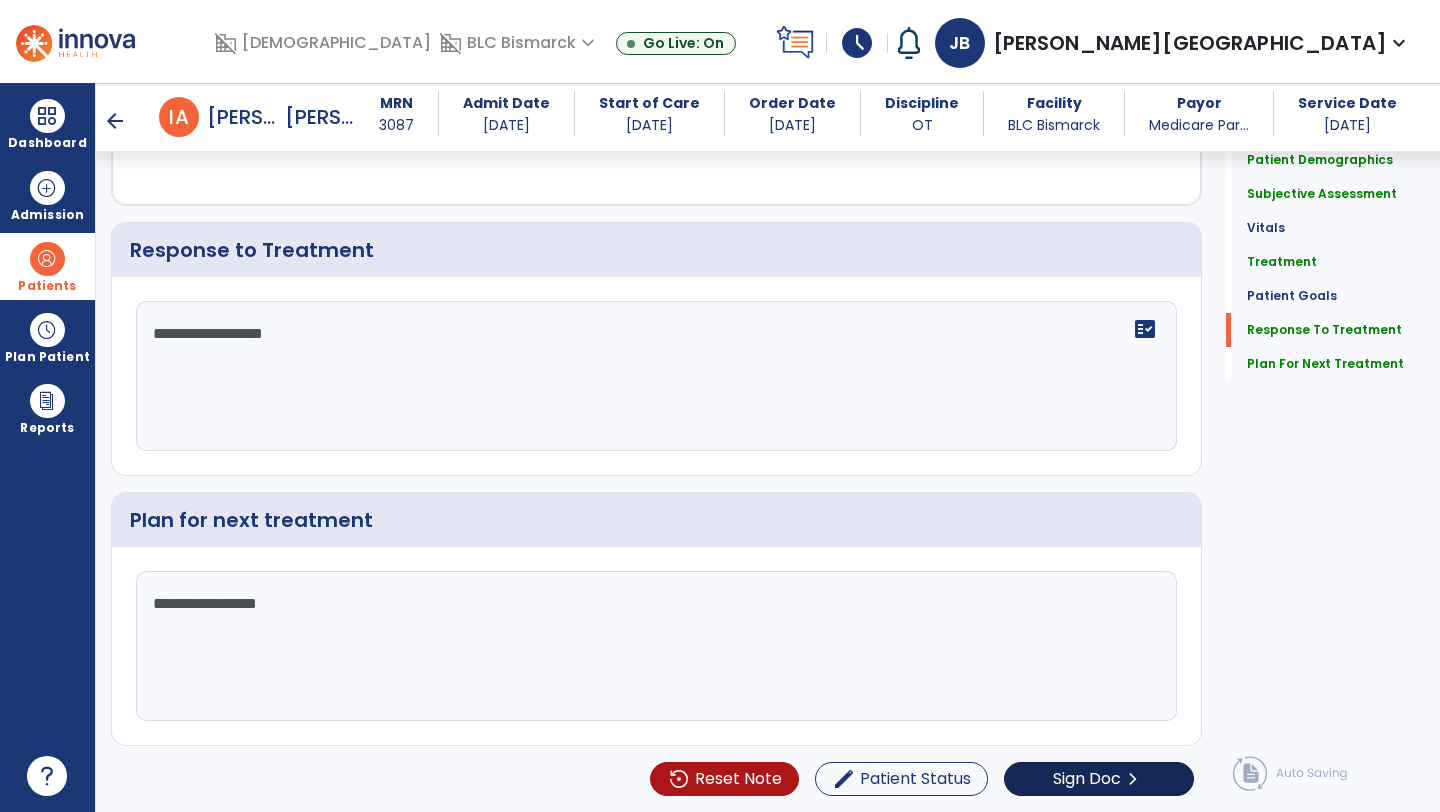 type on "**********" 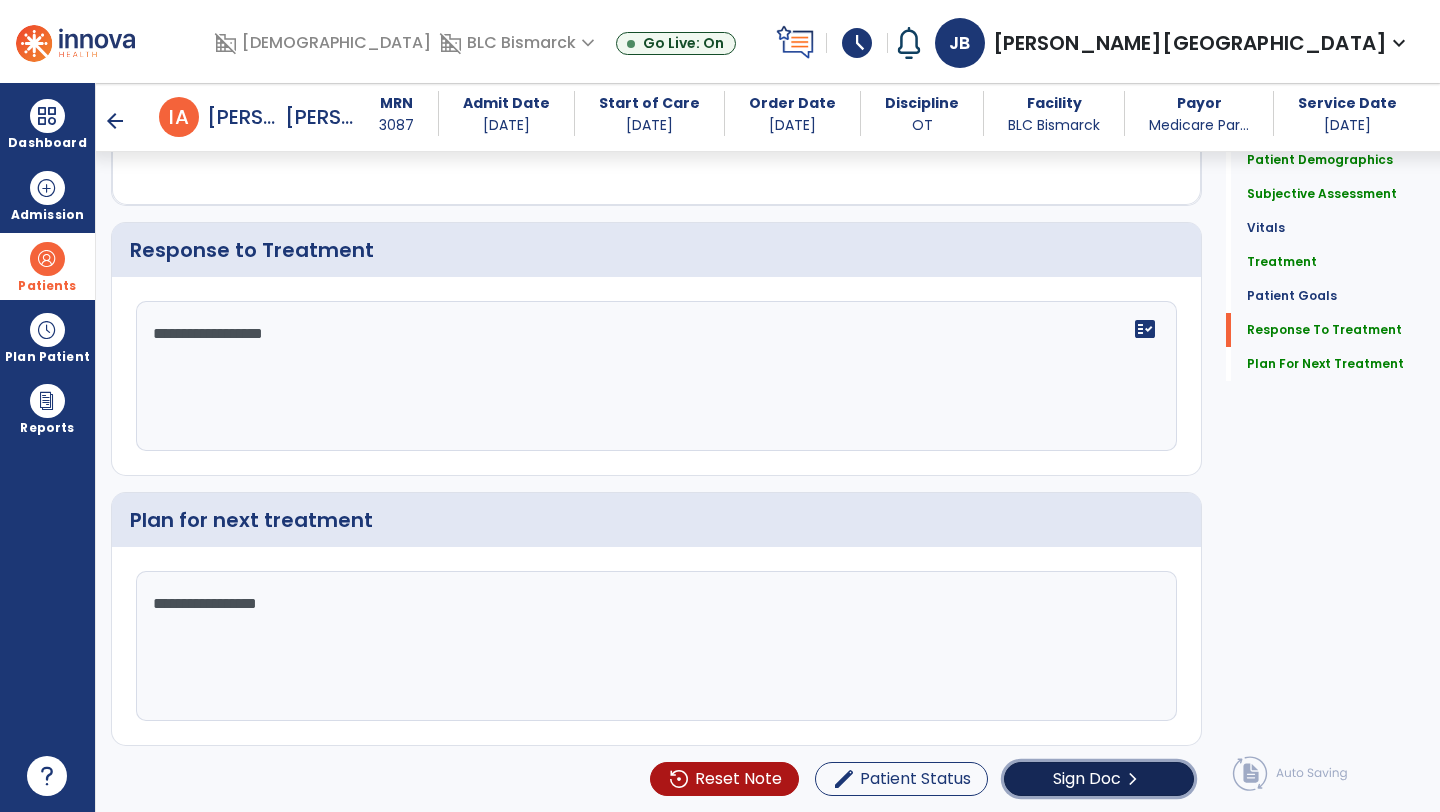click on "Sign Doc  chevron_right" 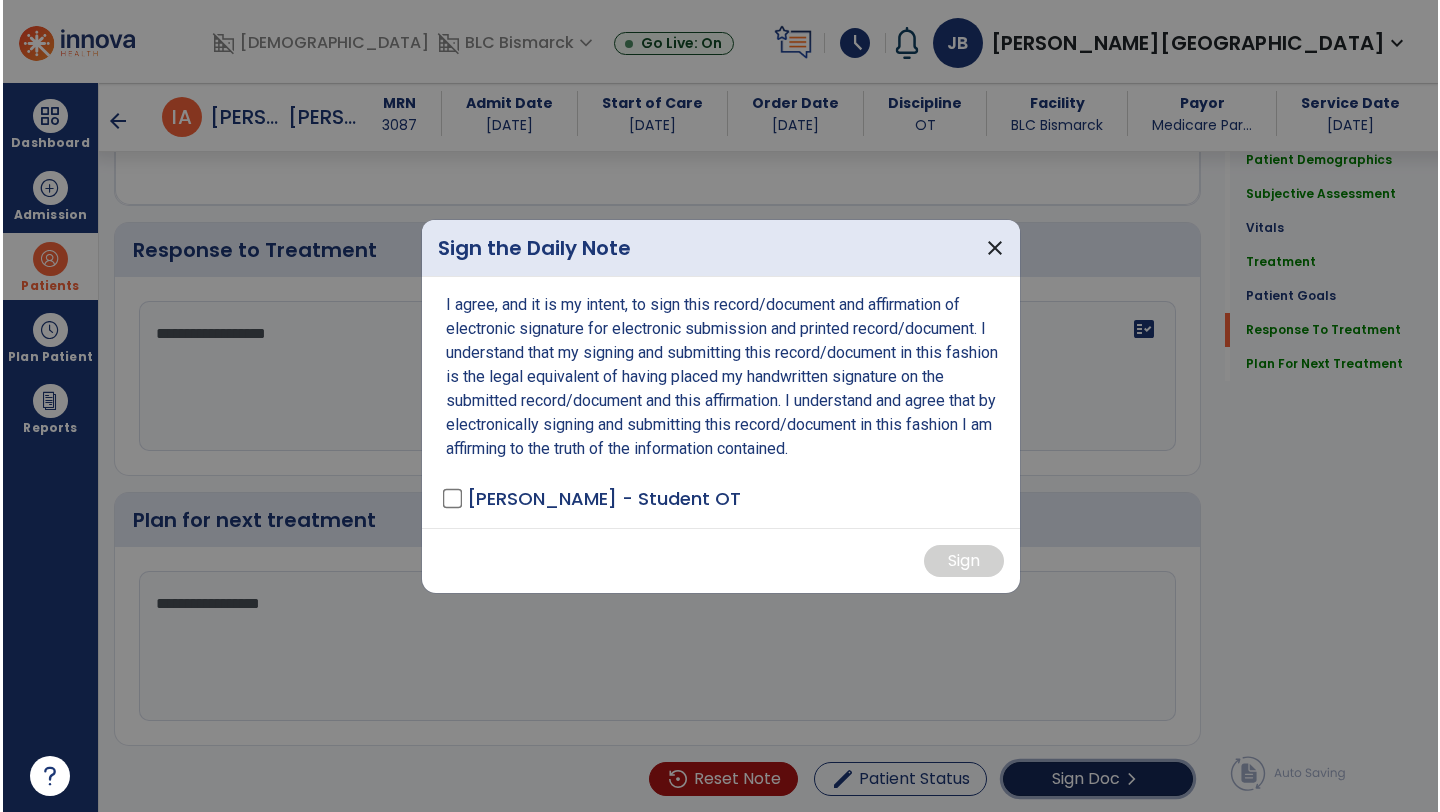 scroll, scrollTop: 2488, scrollLeft: 0, axis: vertical 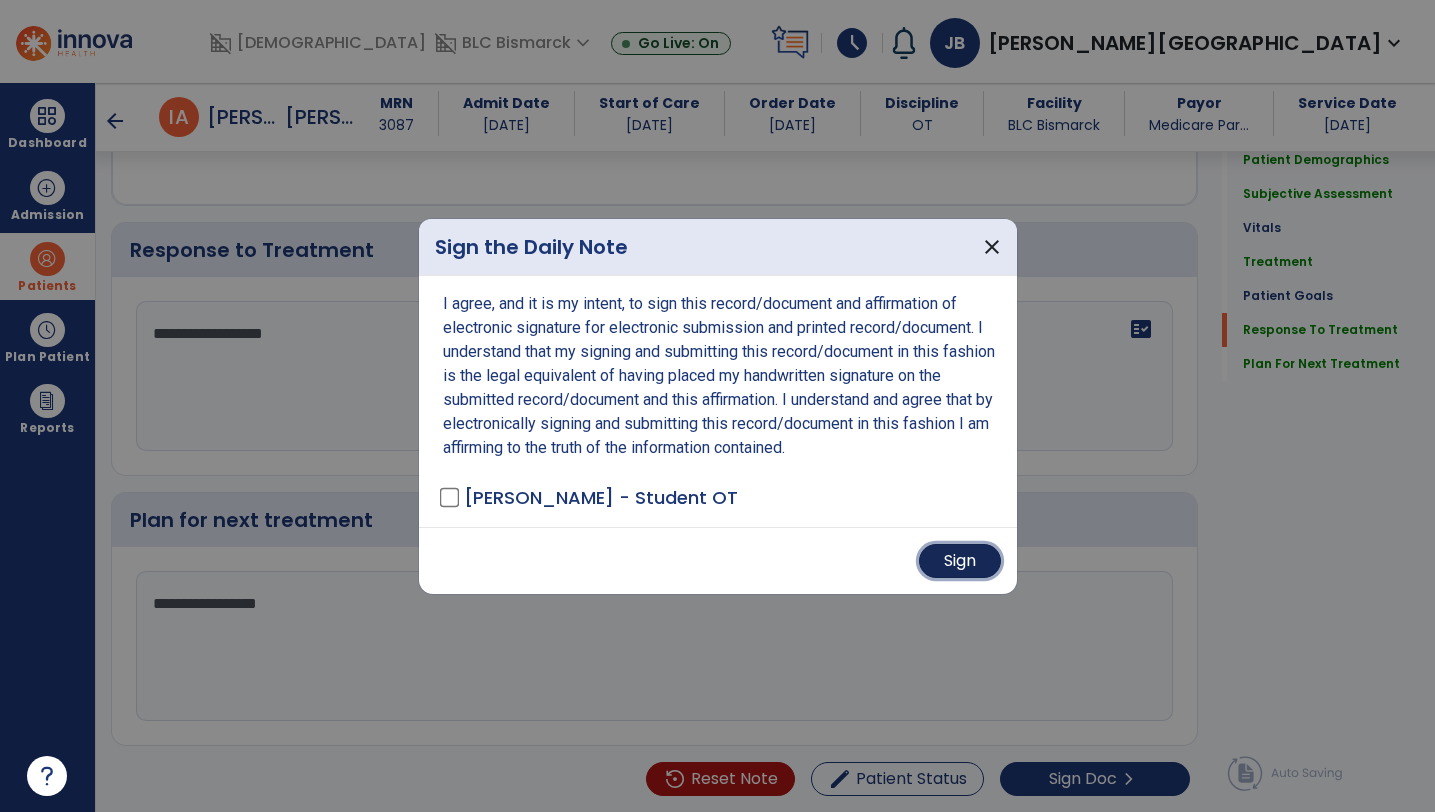 click on "Sign" at bounding box center [960, 561] 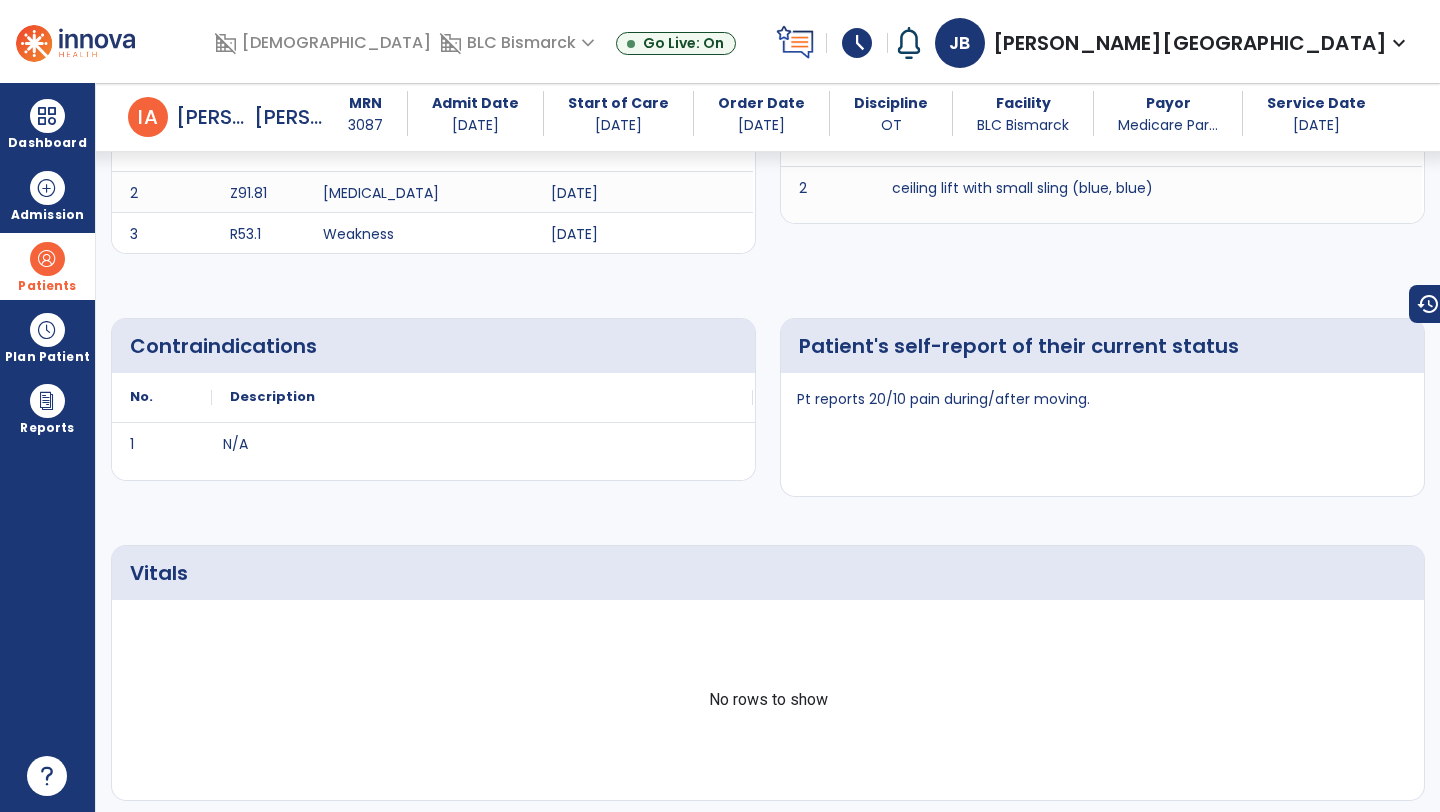 scroll, scrollTop: 0, scrollLeft: 0, axis: both 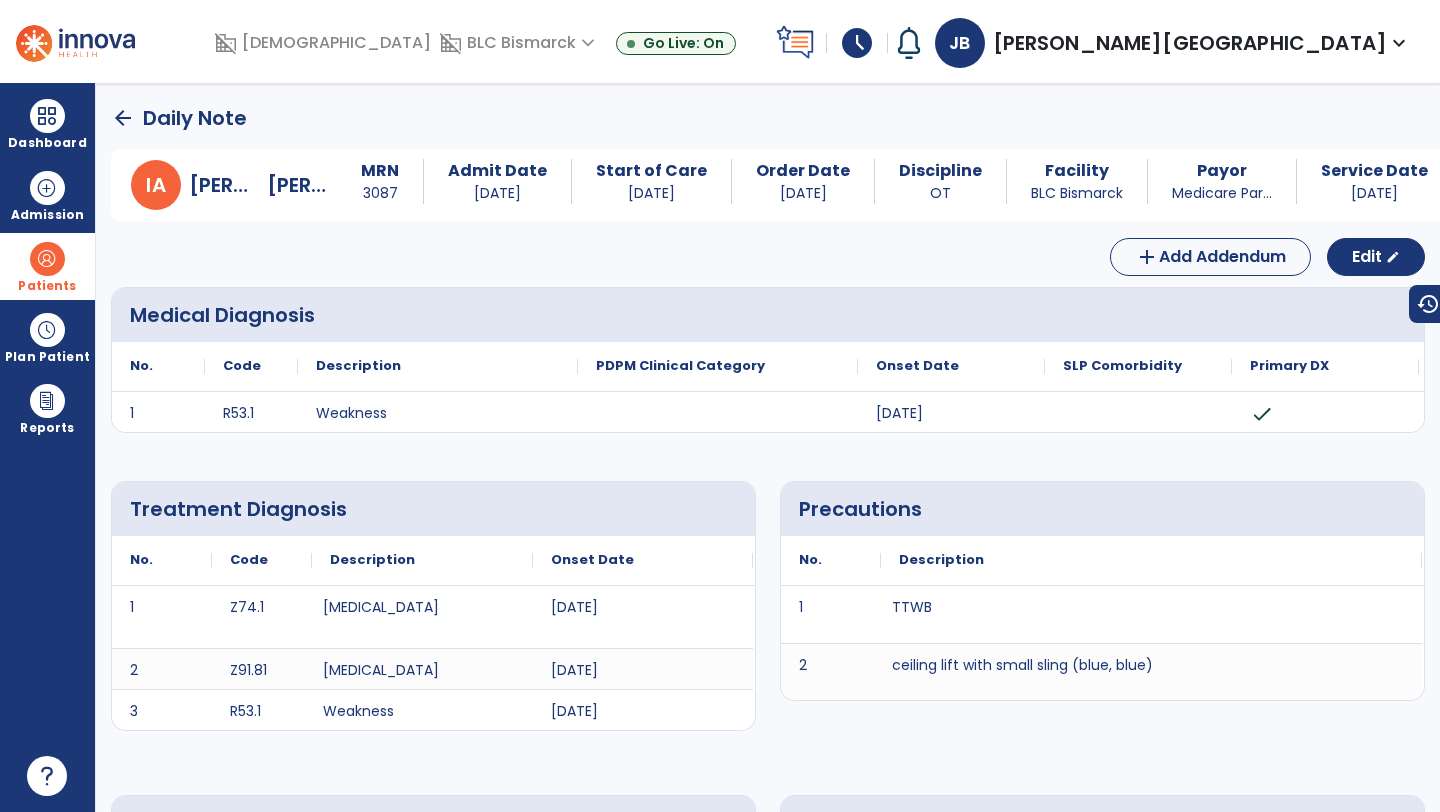 click on "arrow_back   Daily Note   I  A  [PERSON_NAME]  MRN 3087 Admit Date [DATE] Start of Care [DATE] Order Date [DATE] Discipline OT Facility BLC Bismarck Payor Medicare Par... Service Date [DATE]  add  Add Addendum Edit  edit  Medical Diagnosis
No.
Code
Description" at bounding box center [768, 447] 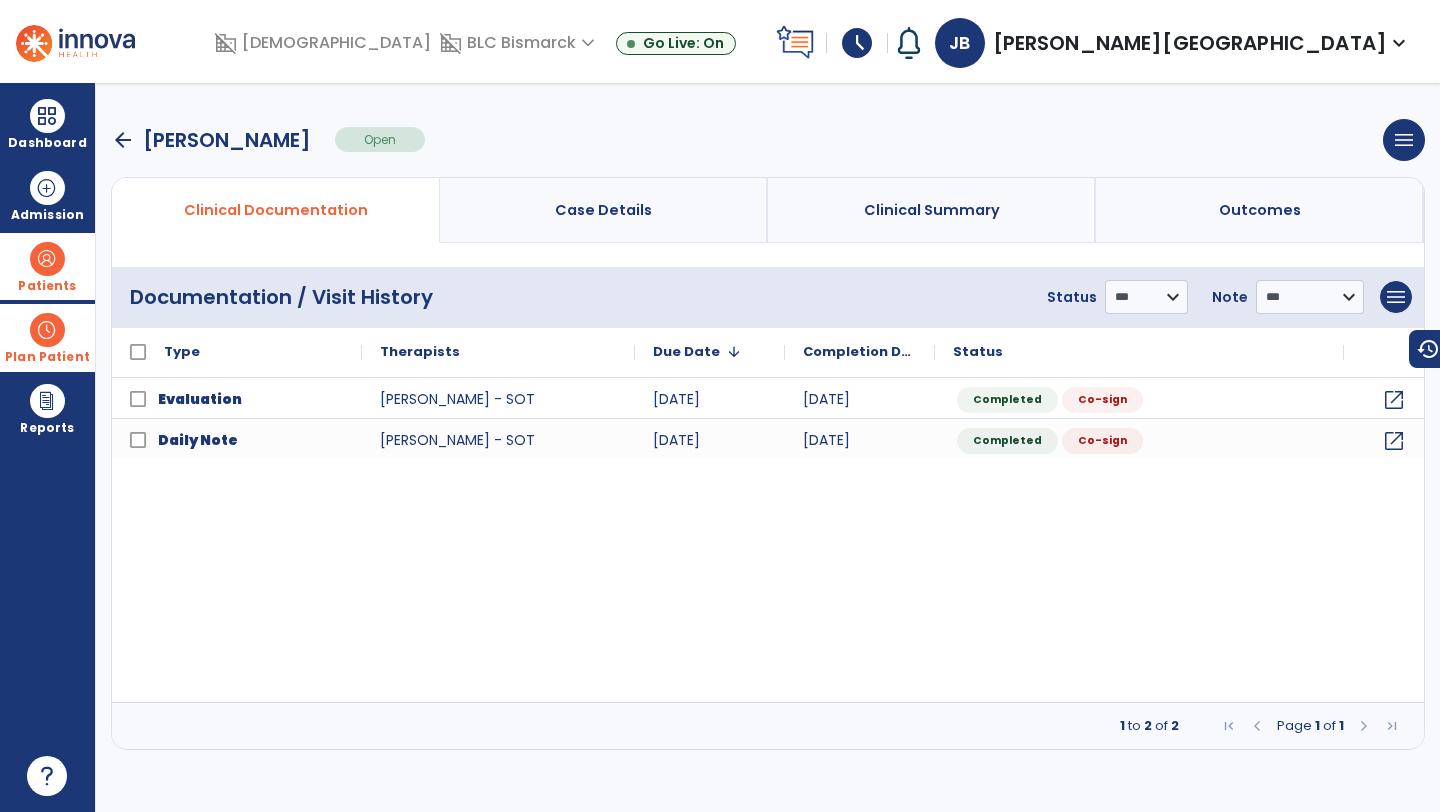 click on "Plan Patient" at bounding box center [47, 286] 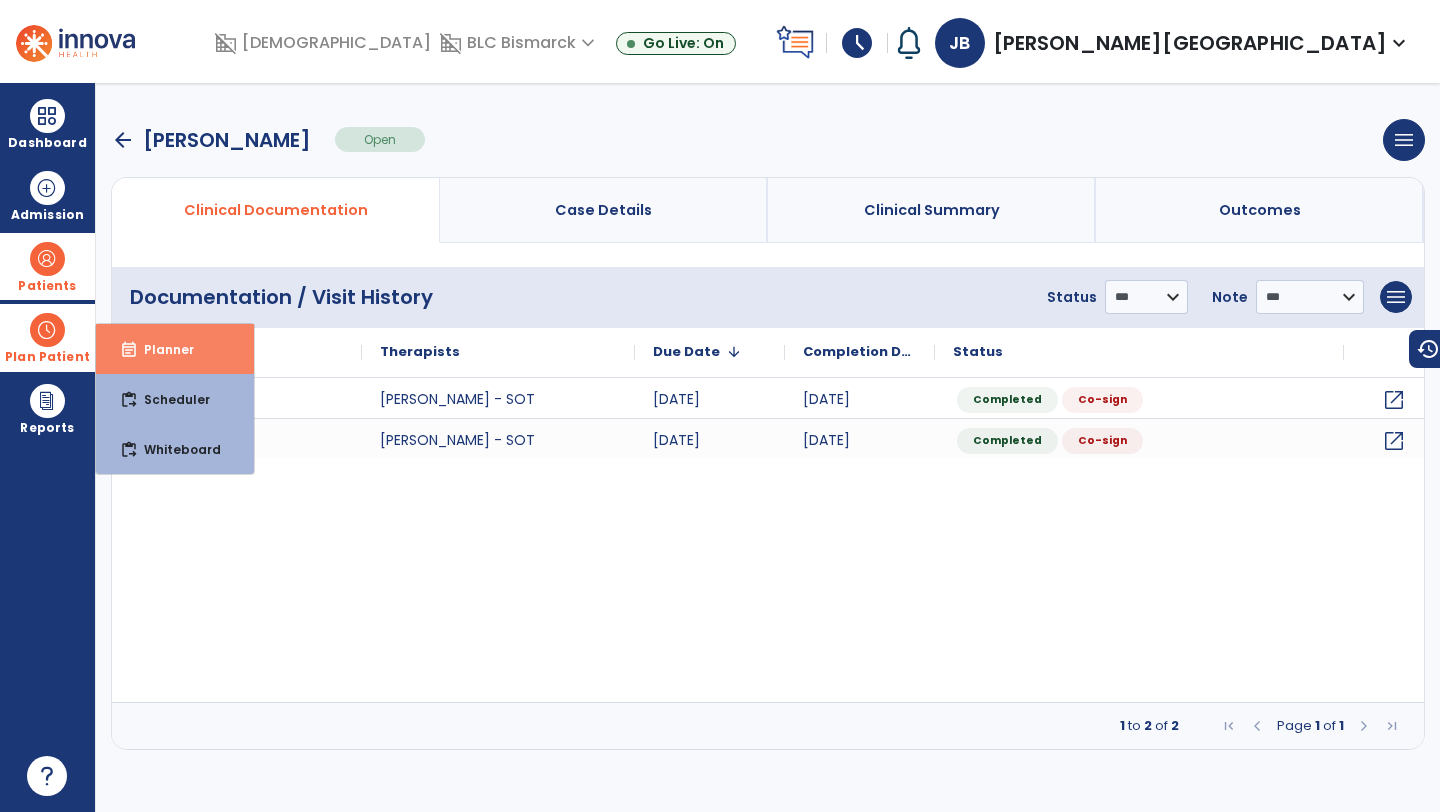 click on "Planner" at bounding box center [161, 349] 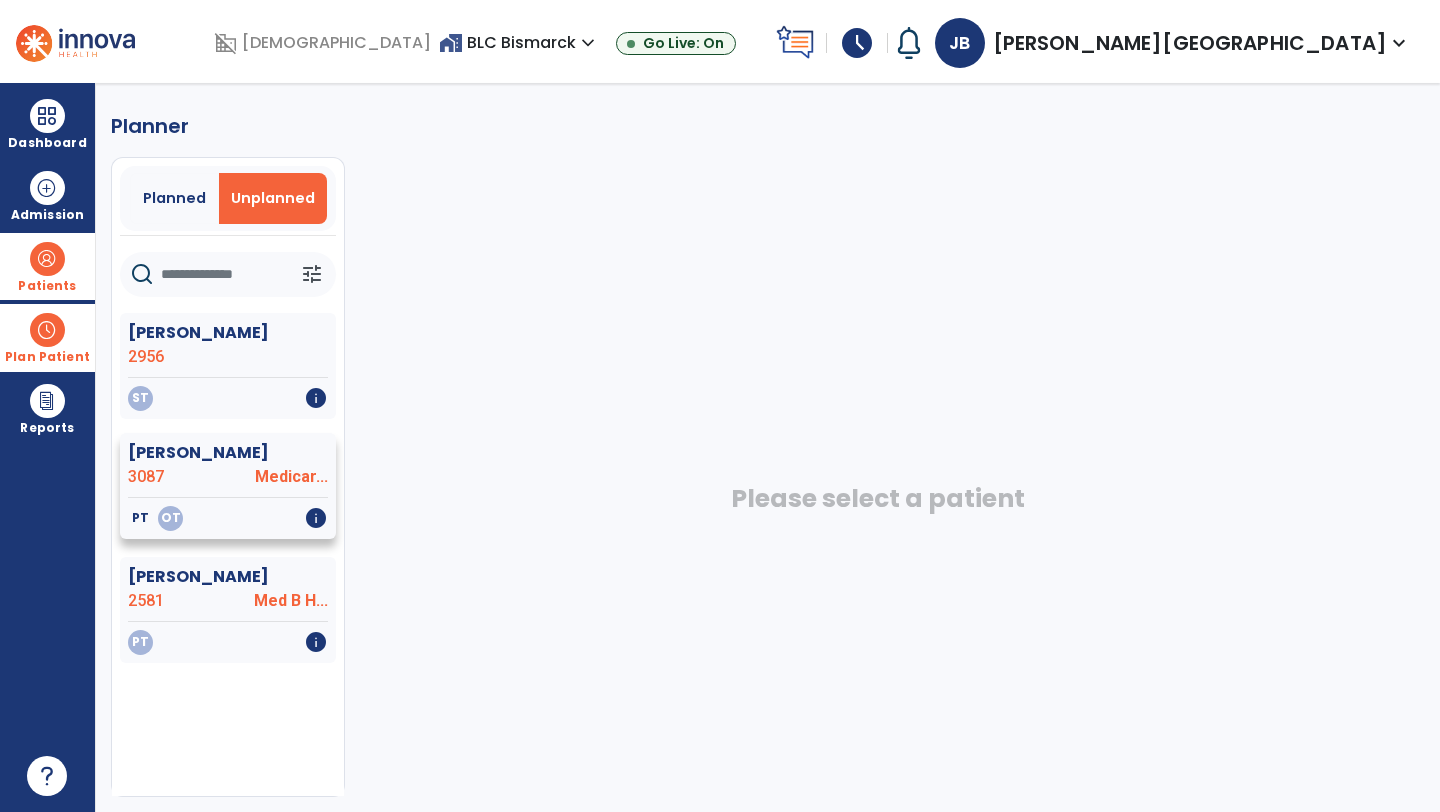 click on "[PERSON_NAME]" 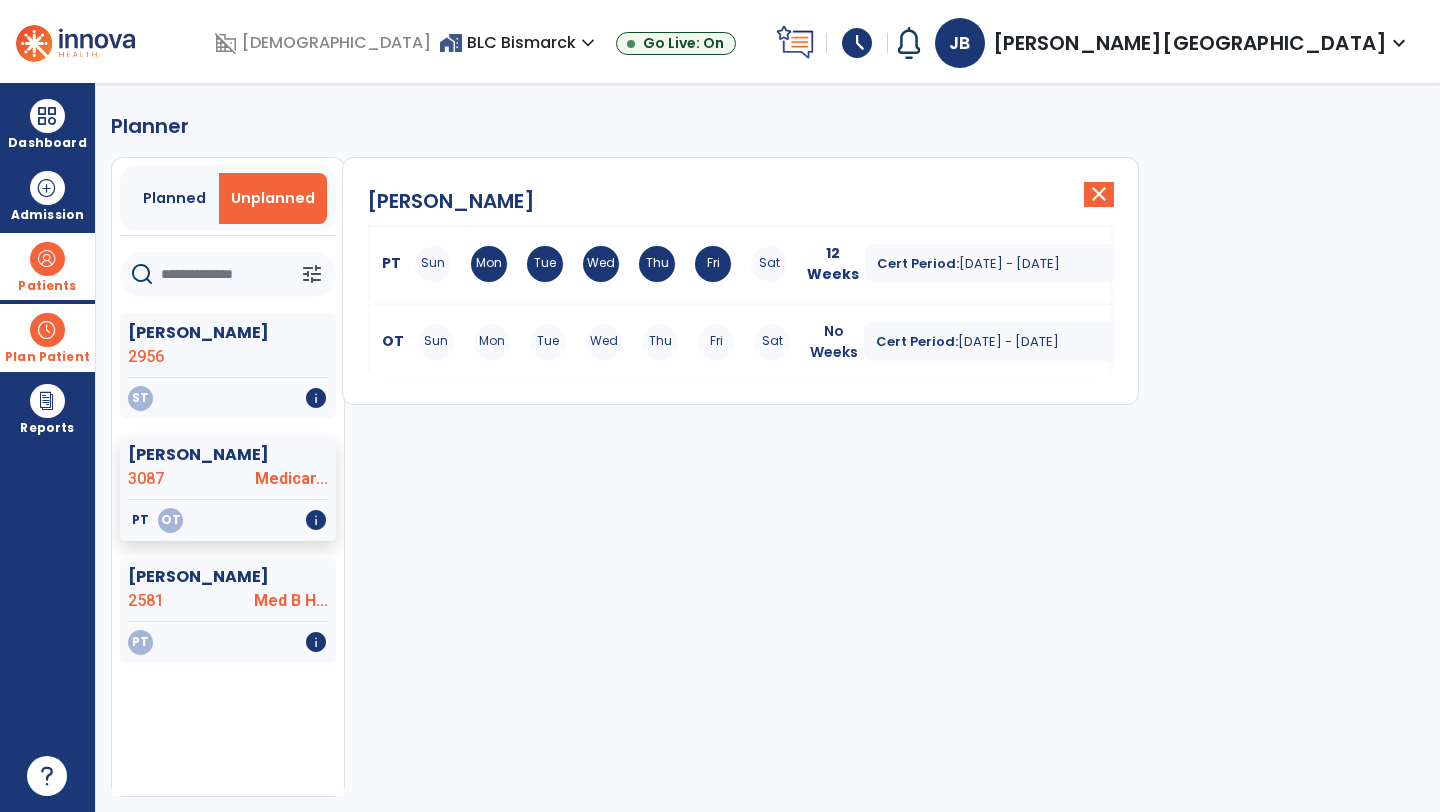 click on "Mon" at bounding box center [492, 342] 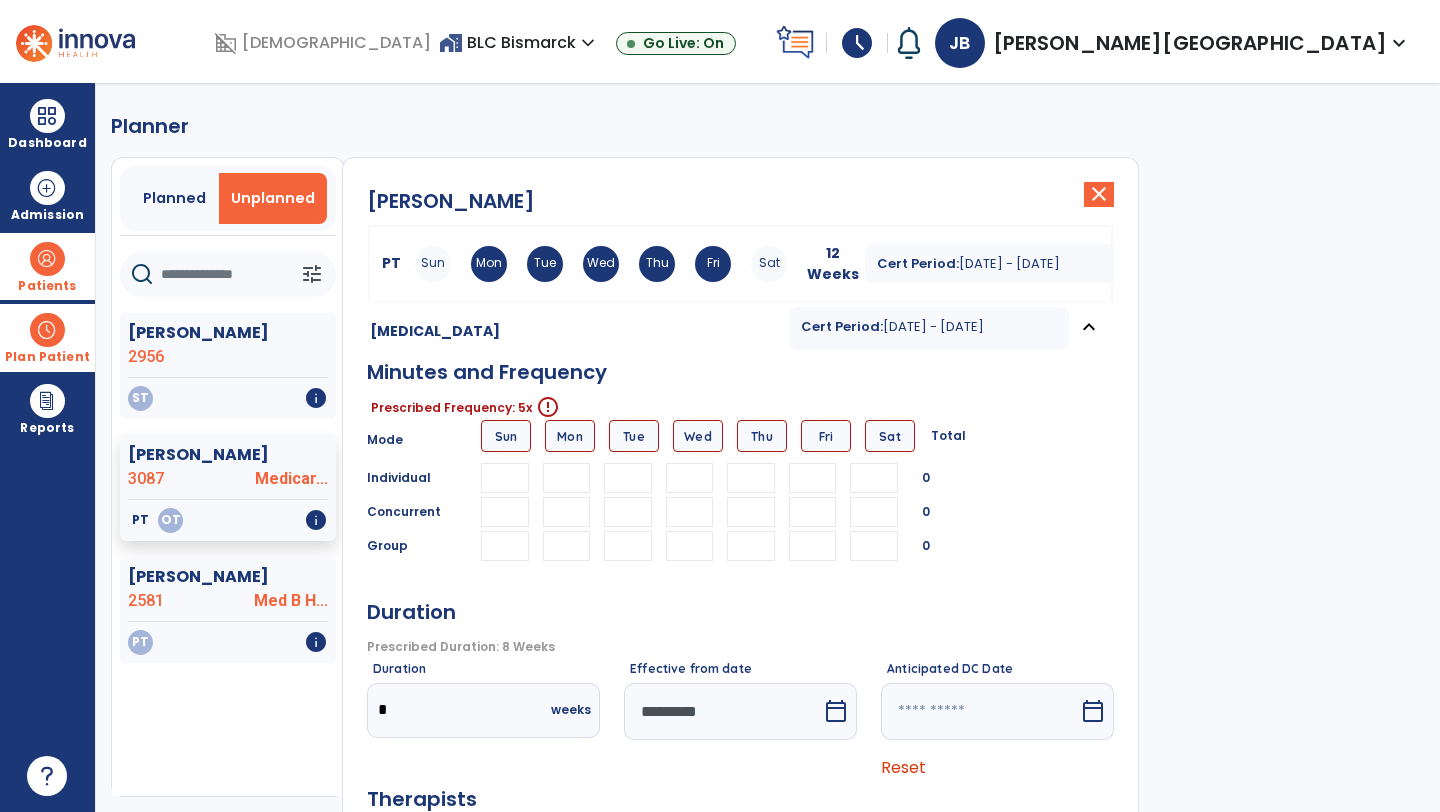 click on "Mon" at bounding box center (570, 436) 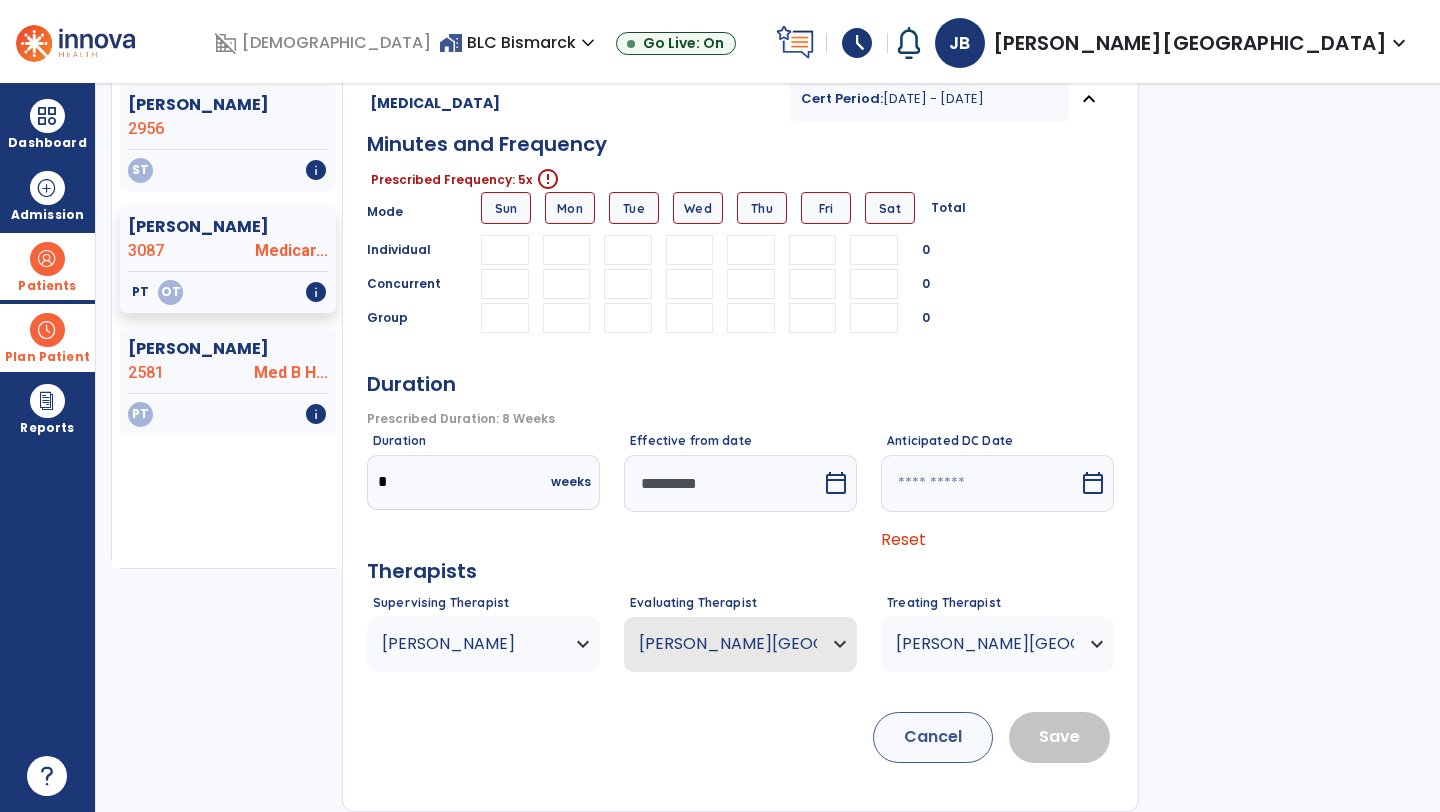 scroll, scrollTop: 197, scrollLeft: 0, axis: vertical 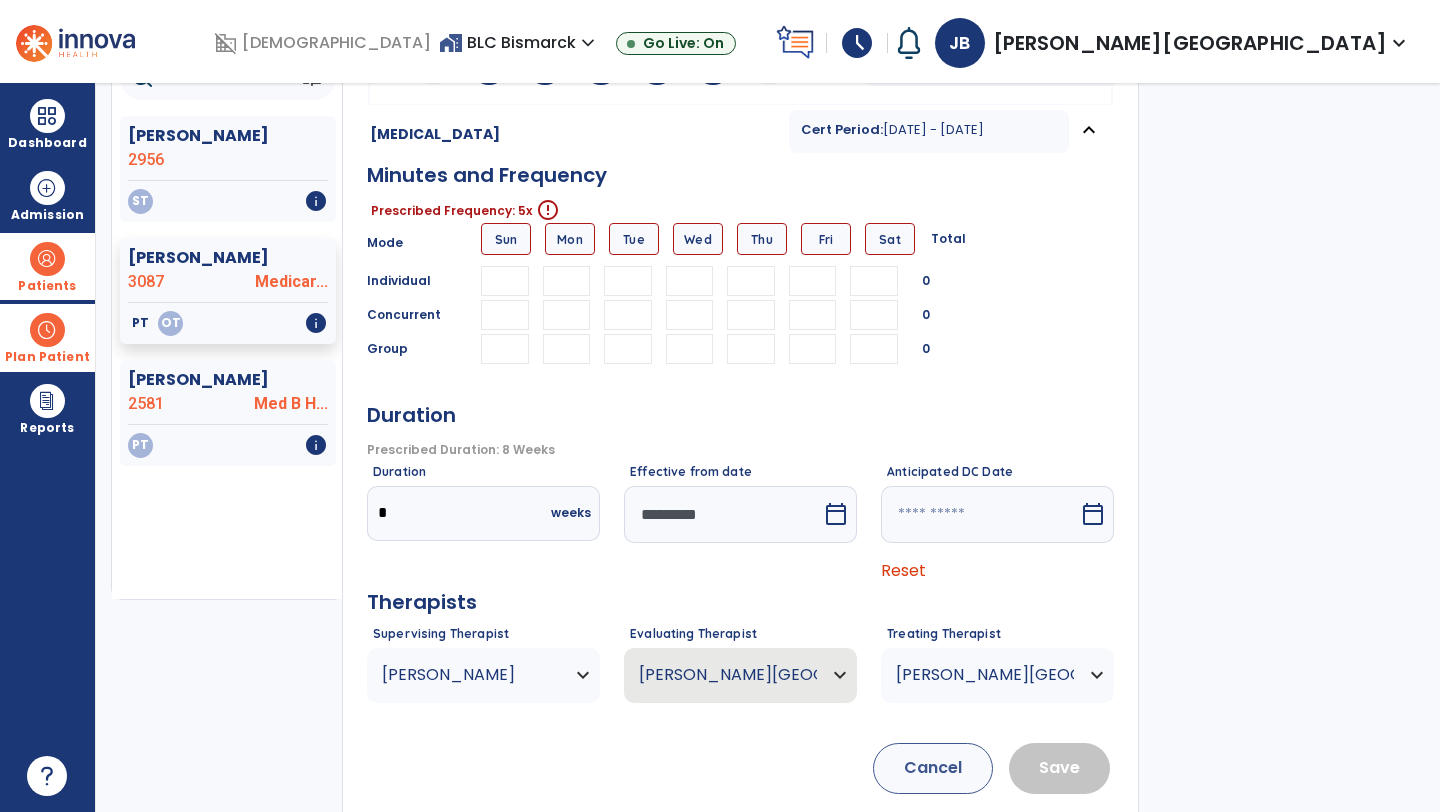 click on "Mon" at bounding box center (570, 239) 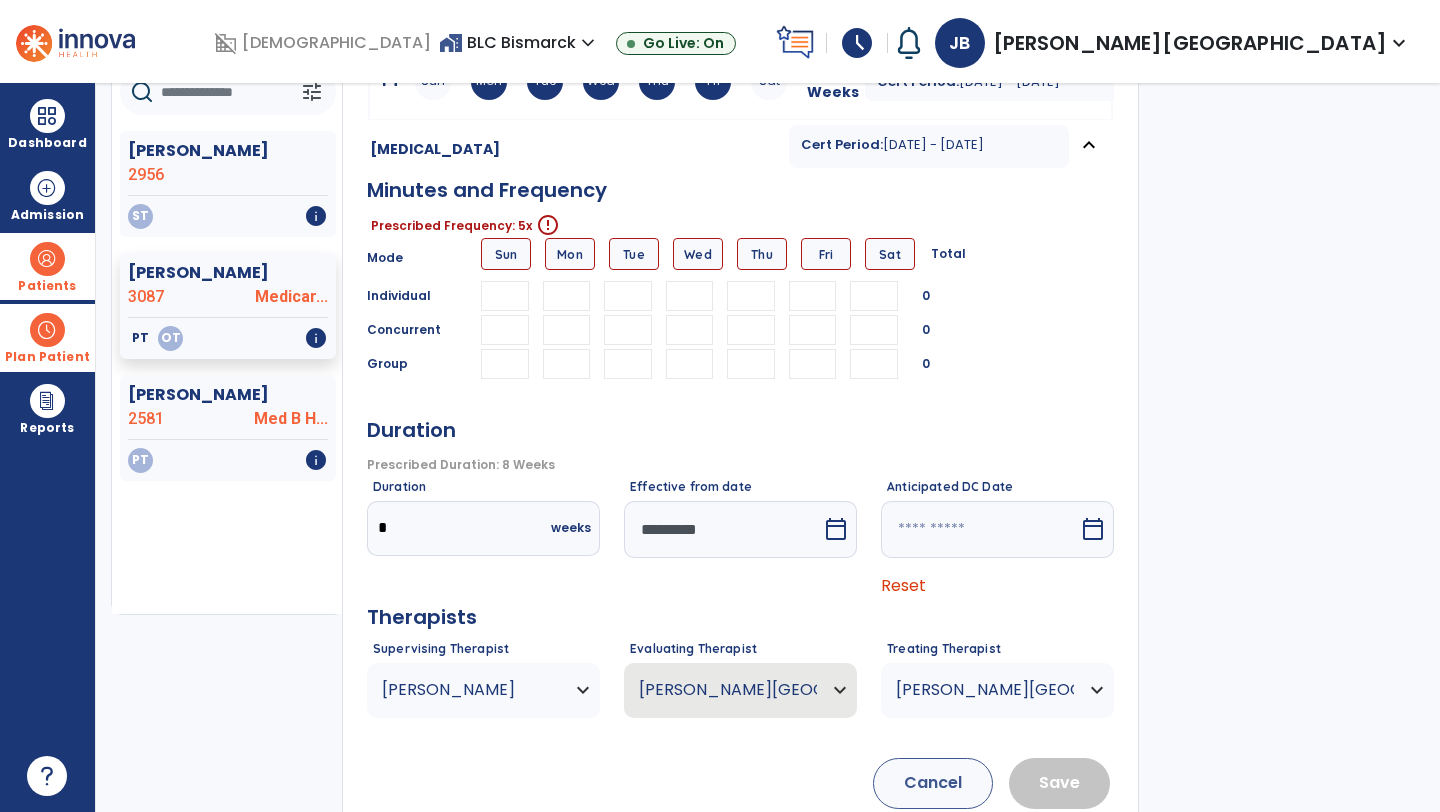 scroll, scrollTop: 178, scrollLeft: 0, axis: vertical 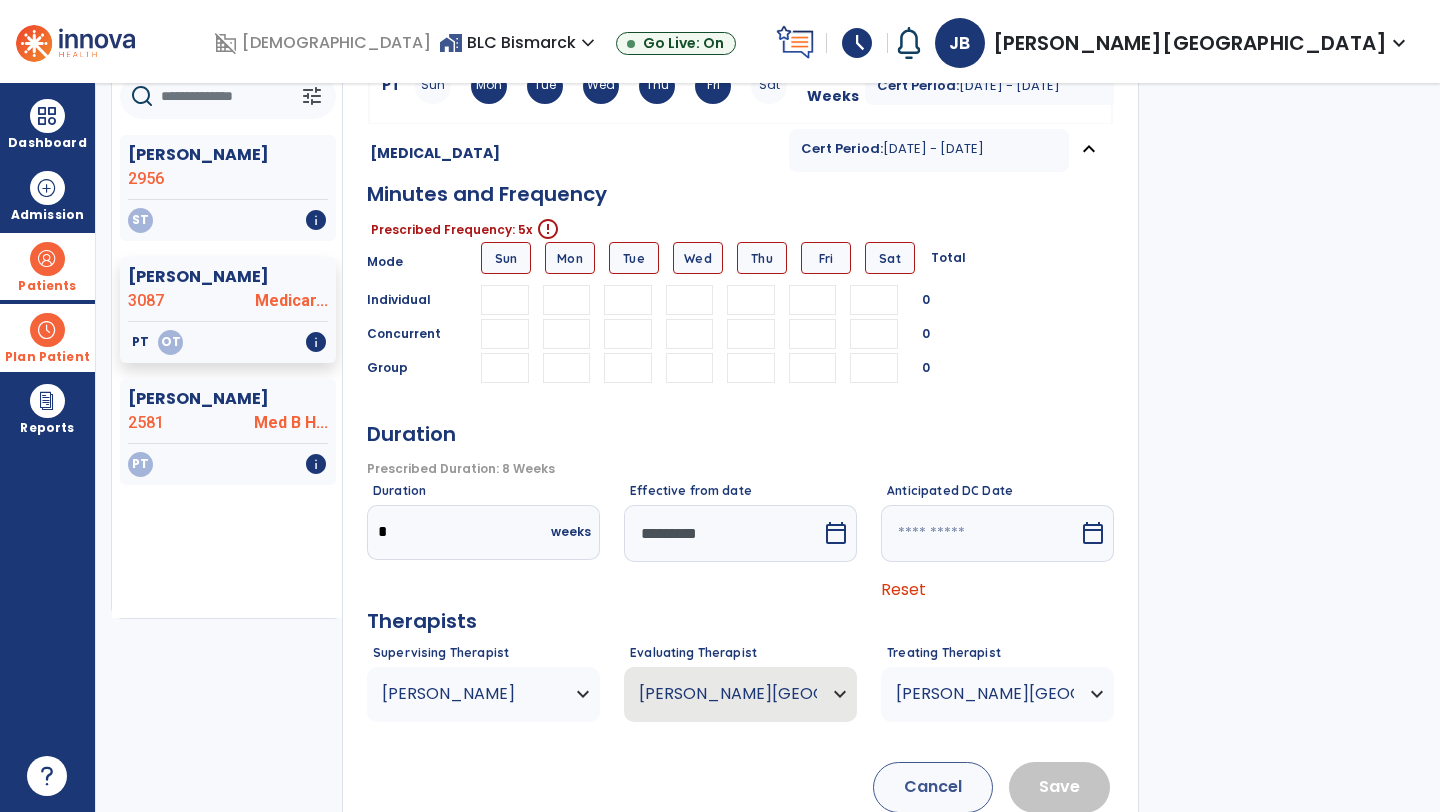 click at bounding box center [567, 300] 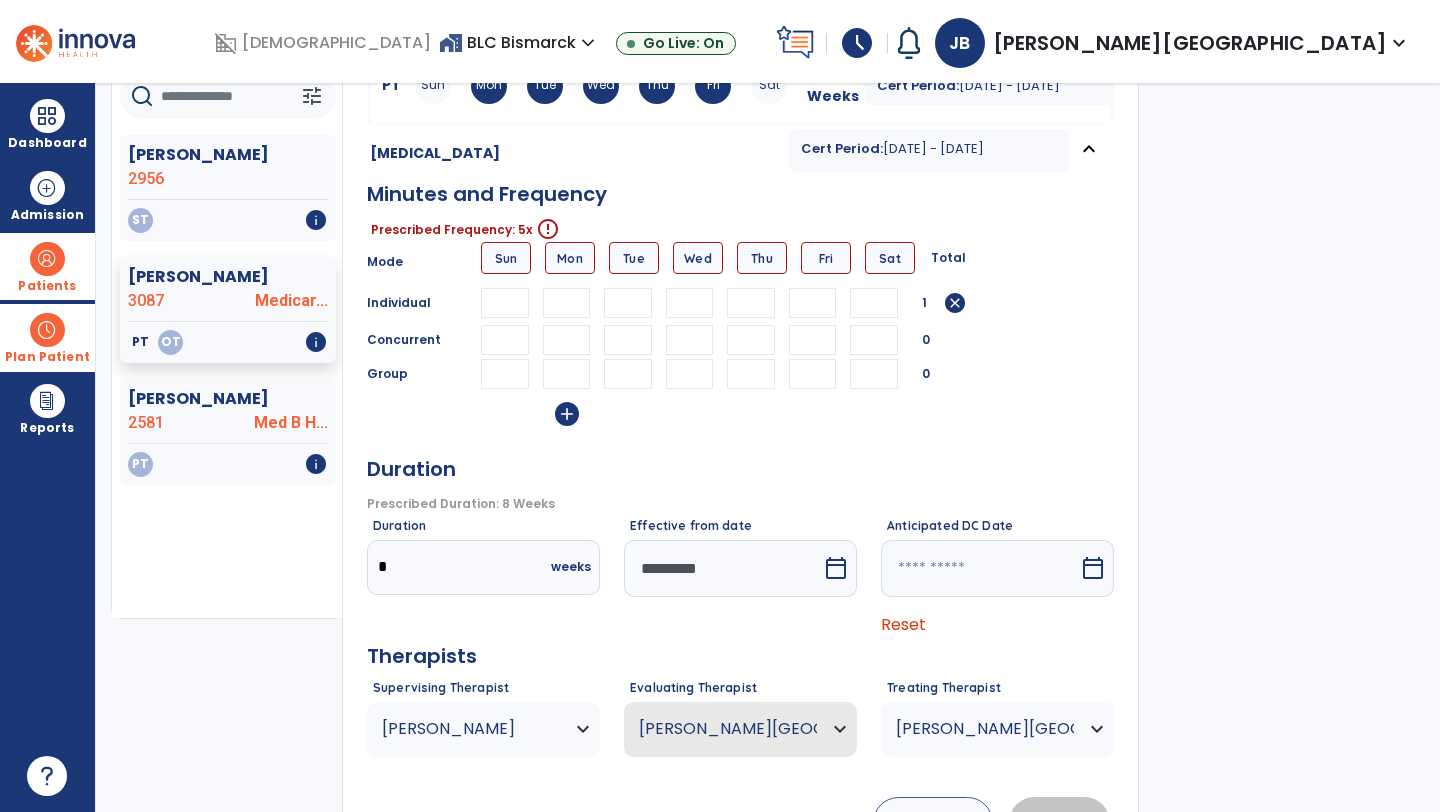 type on "*" 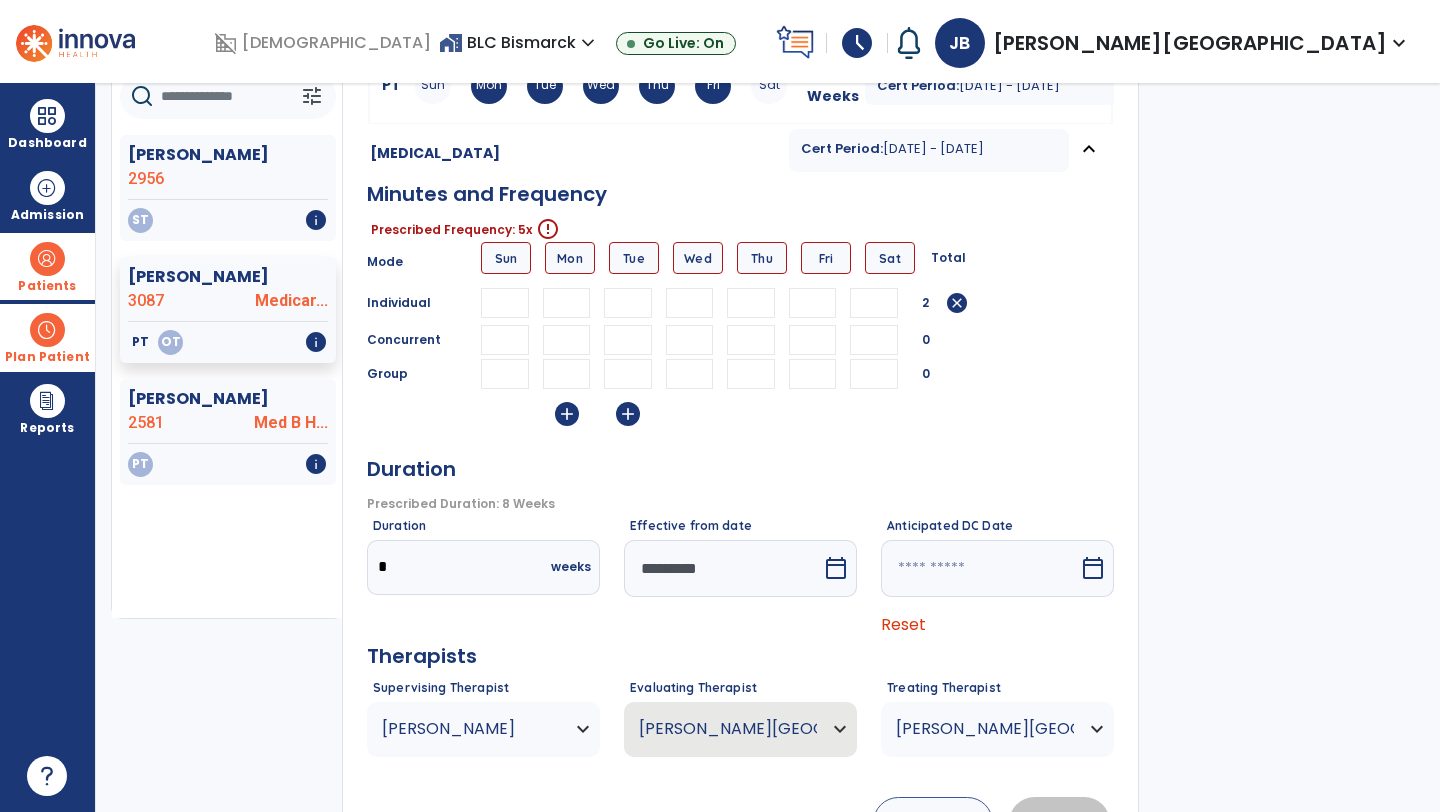 type on "*" 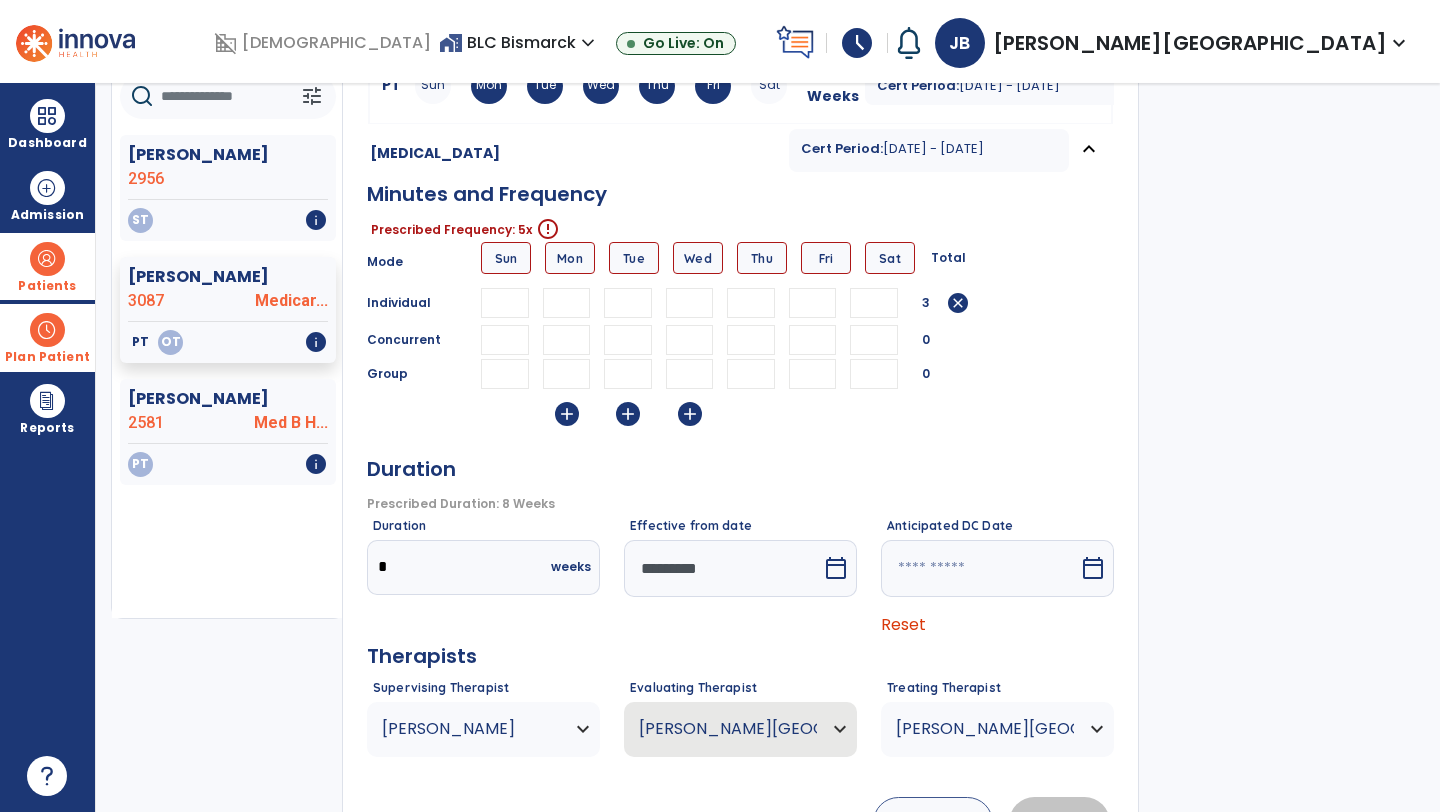 type on "*" 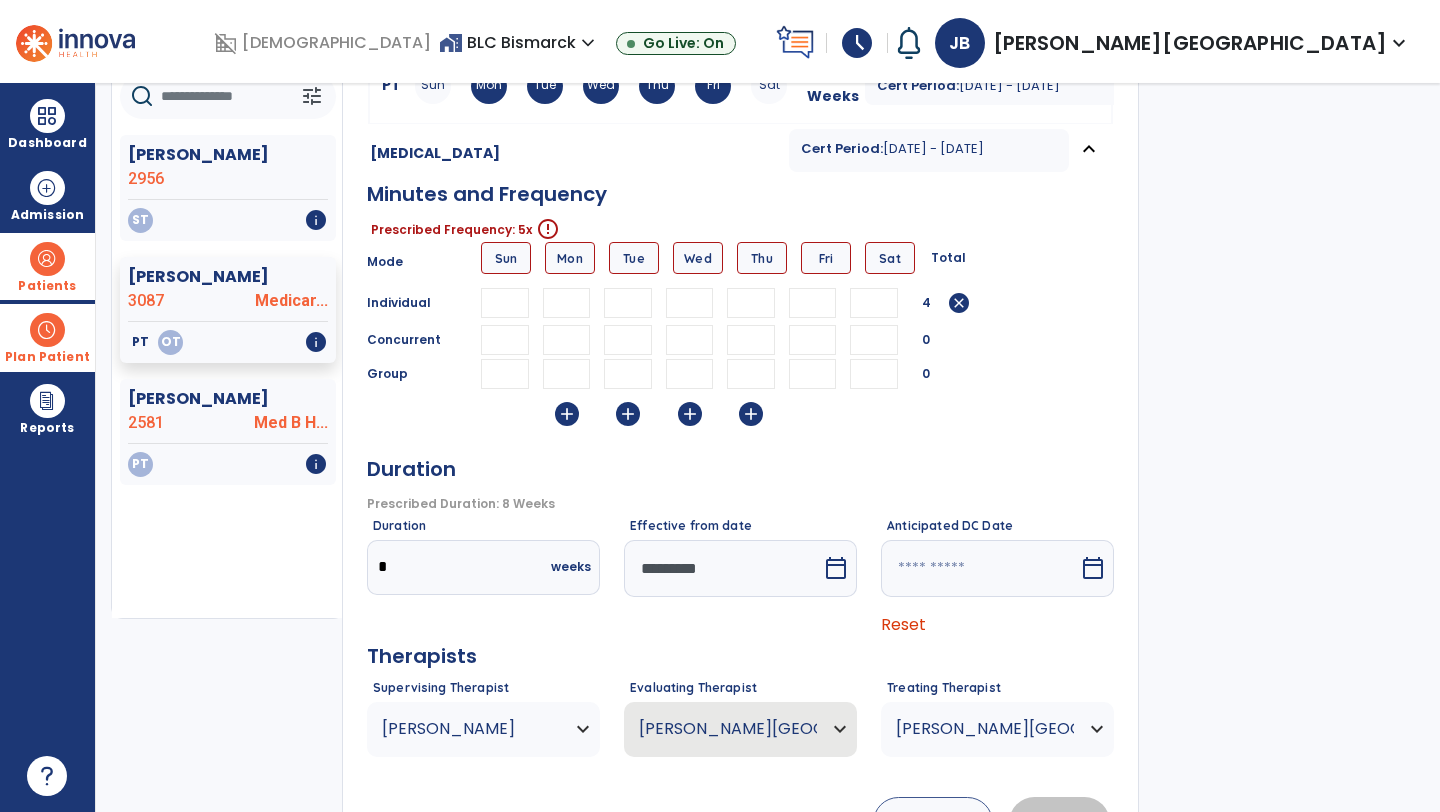 type on "*" 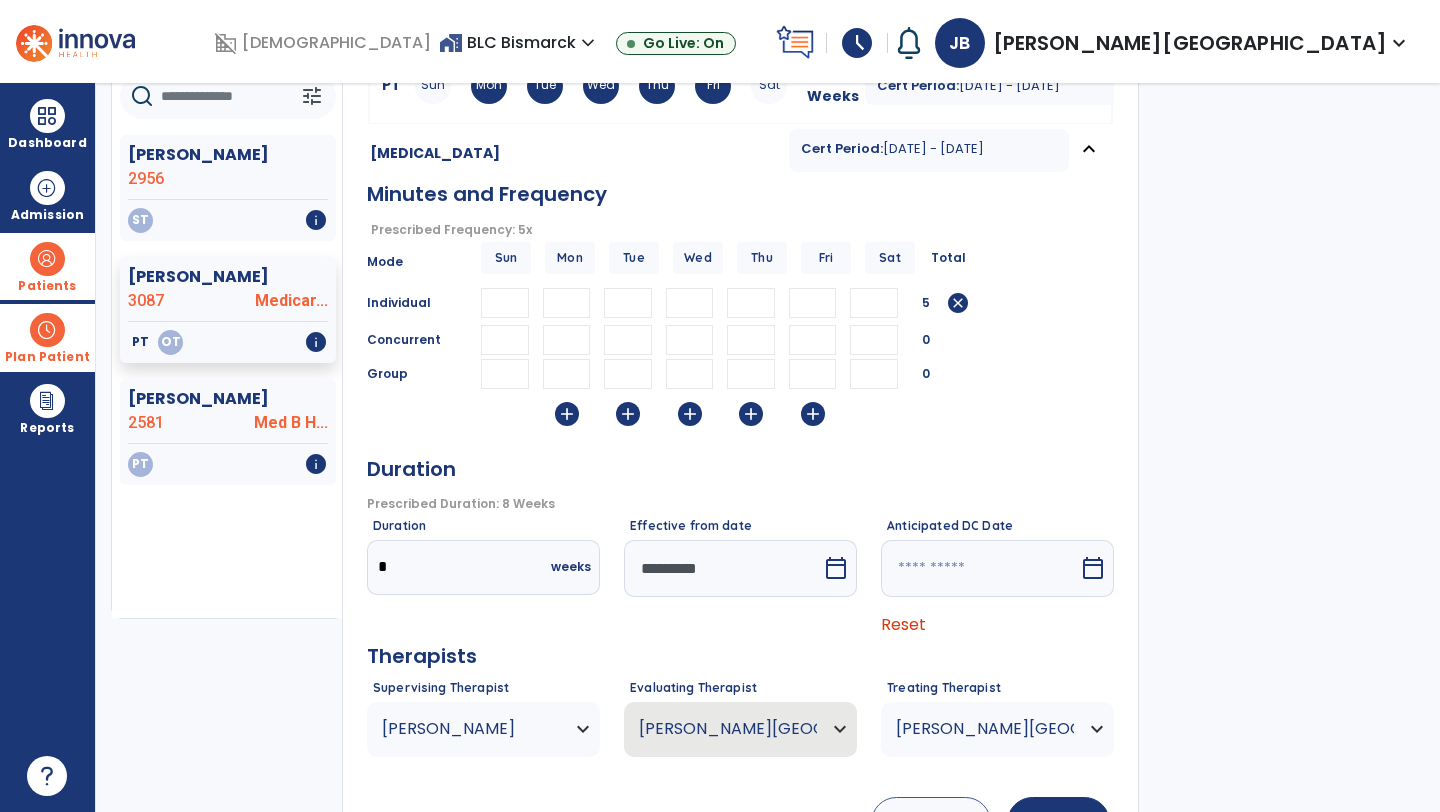 type on "*" 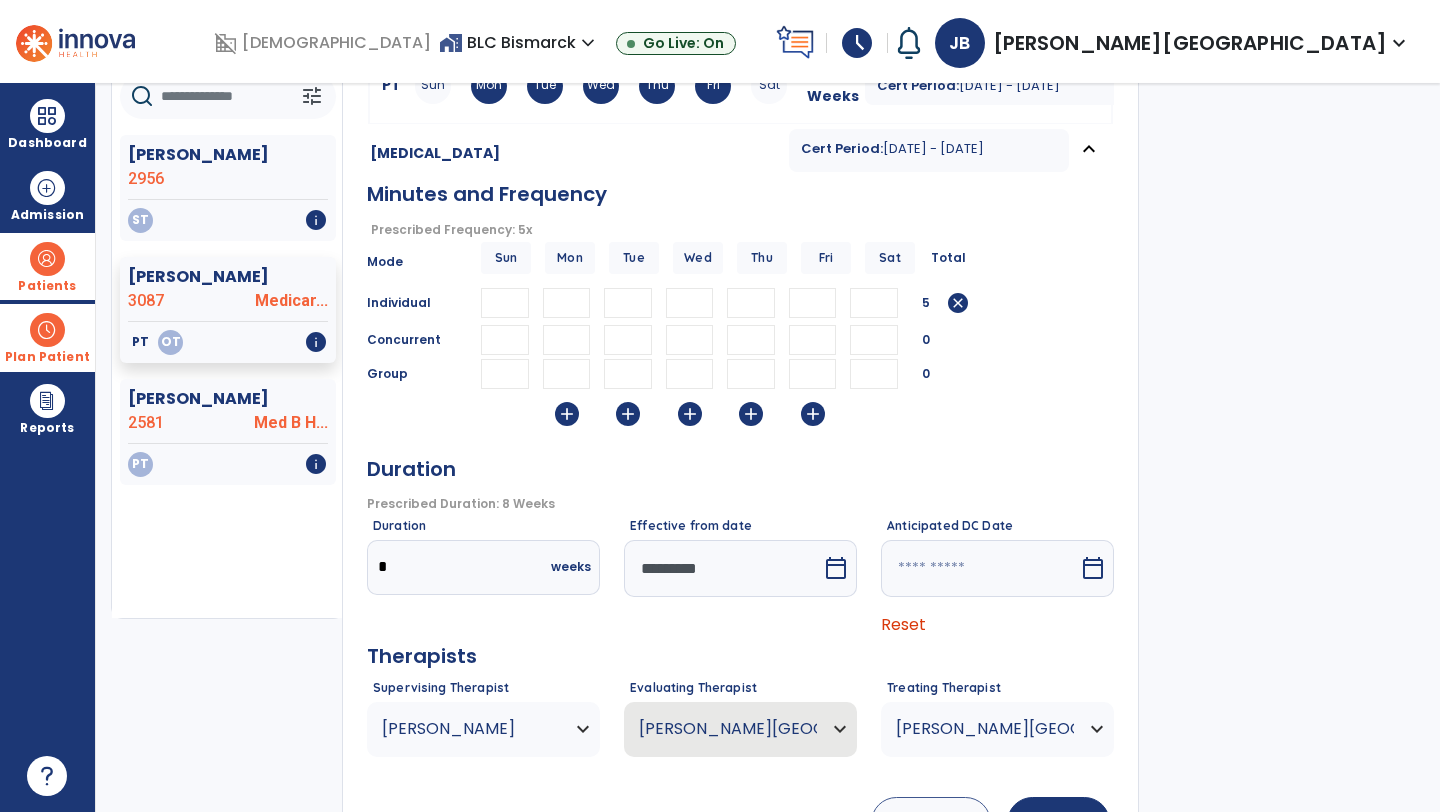 click on "add" at bounding box center [567, 414] 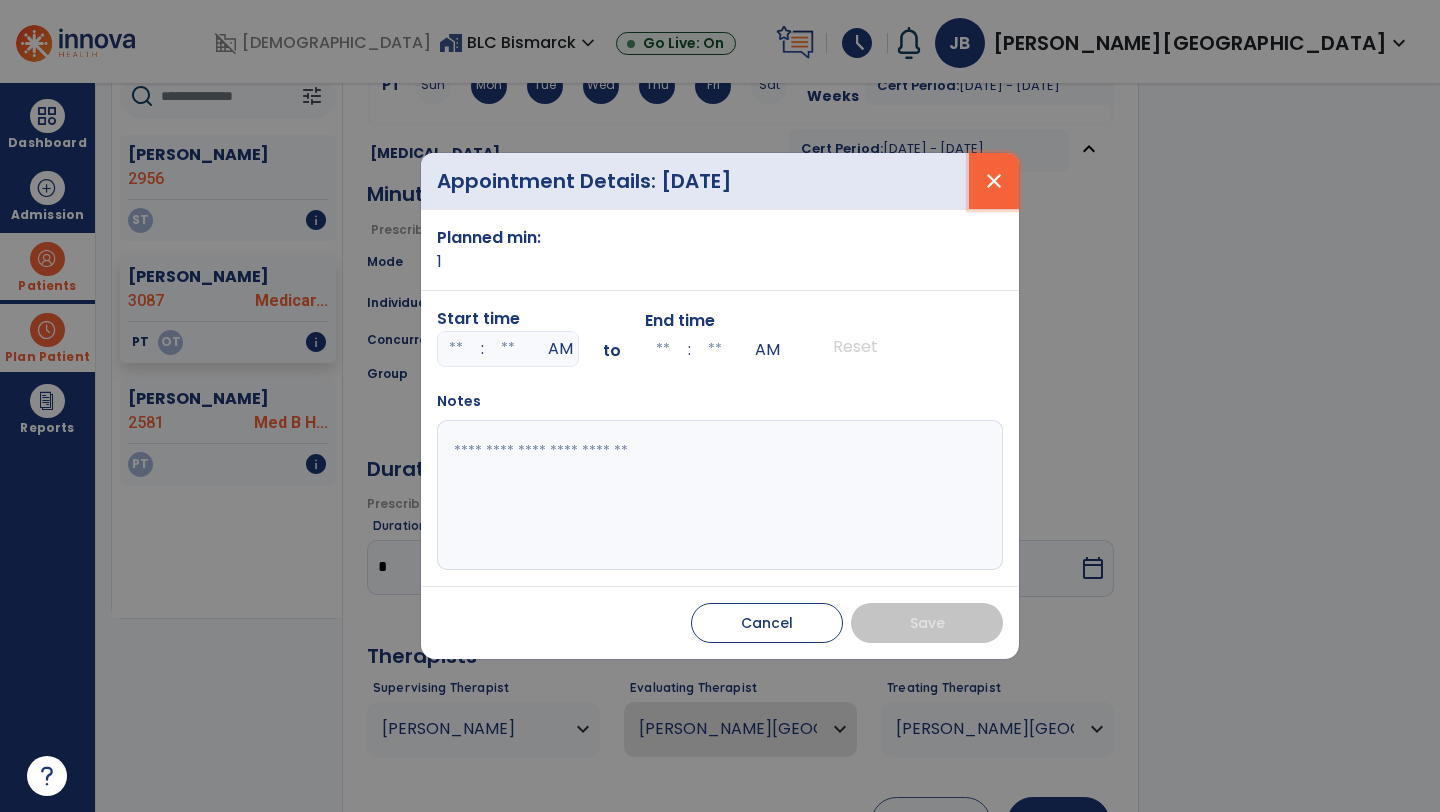 click on "close" at bounding box center (994, 181) 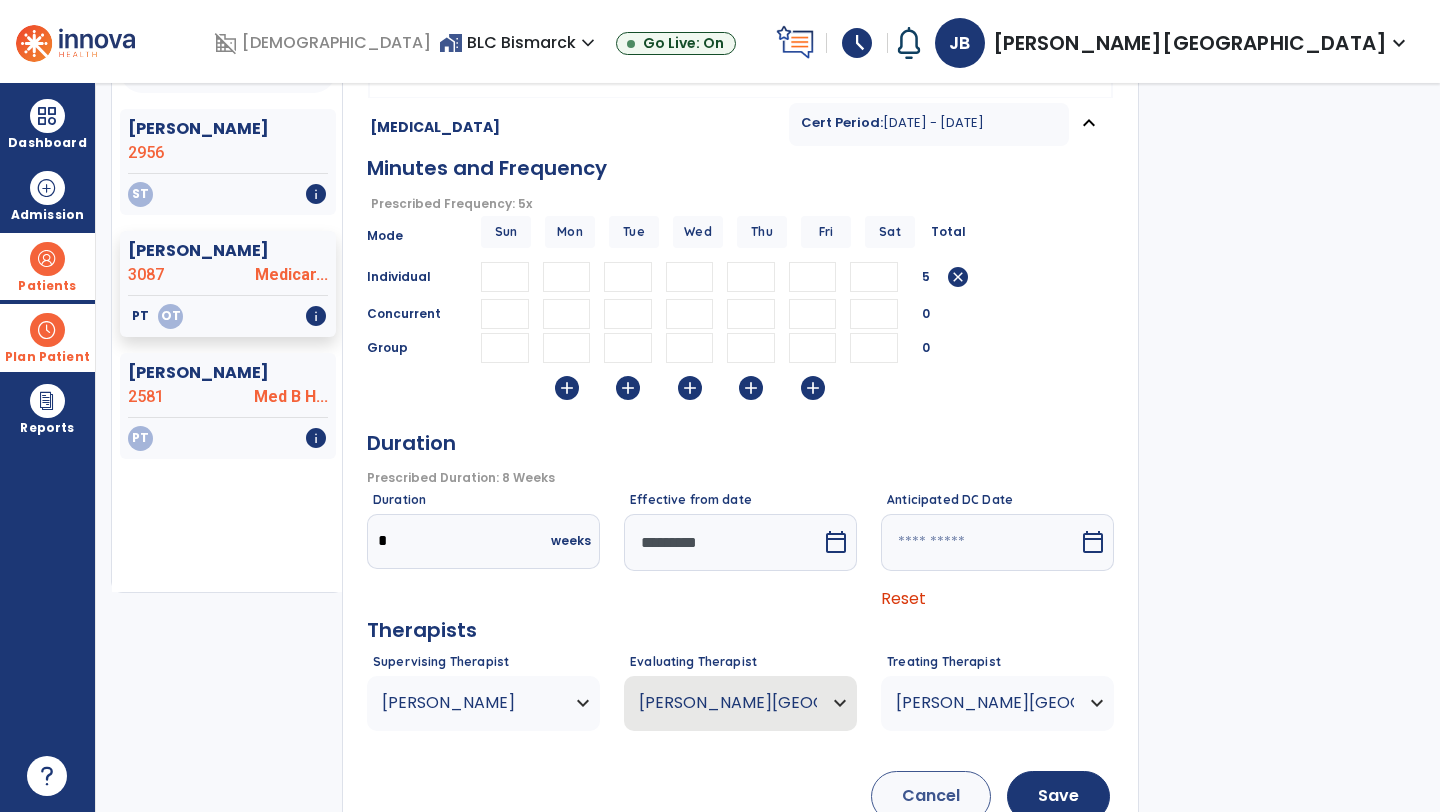 scroll, scrollTop: 230, scrollLeft: 0, axis: vertical 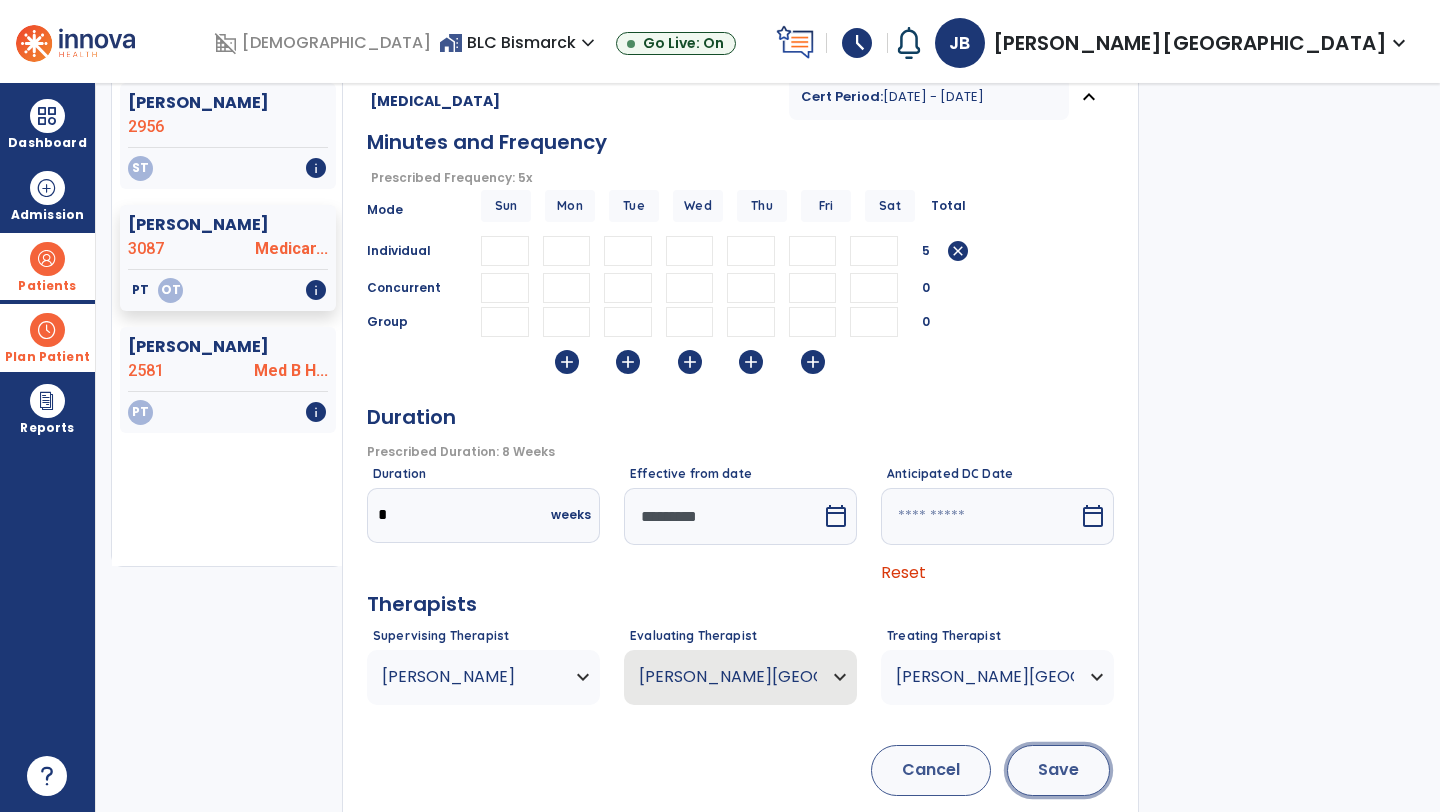 click on "Save" at bounding box center [1058, 770] 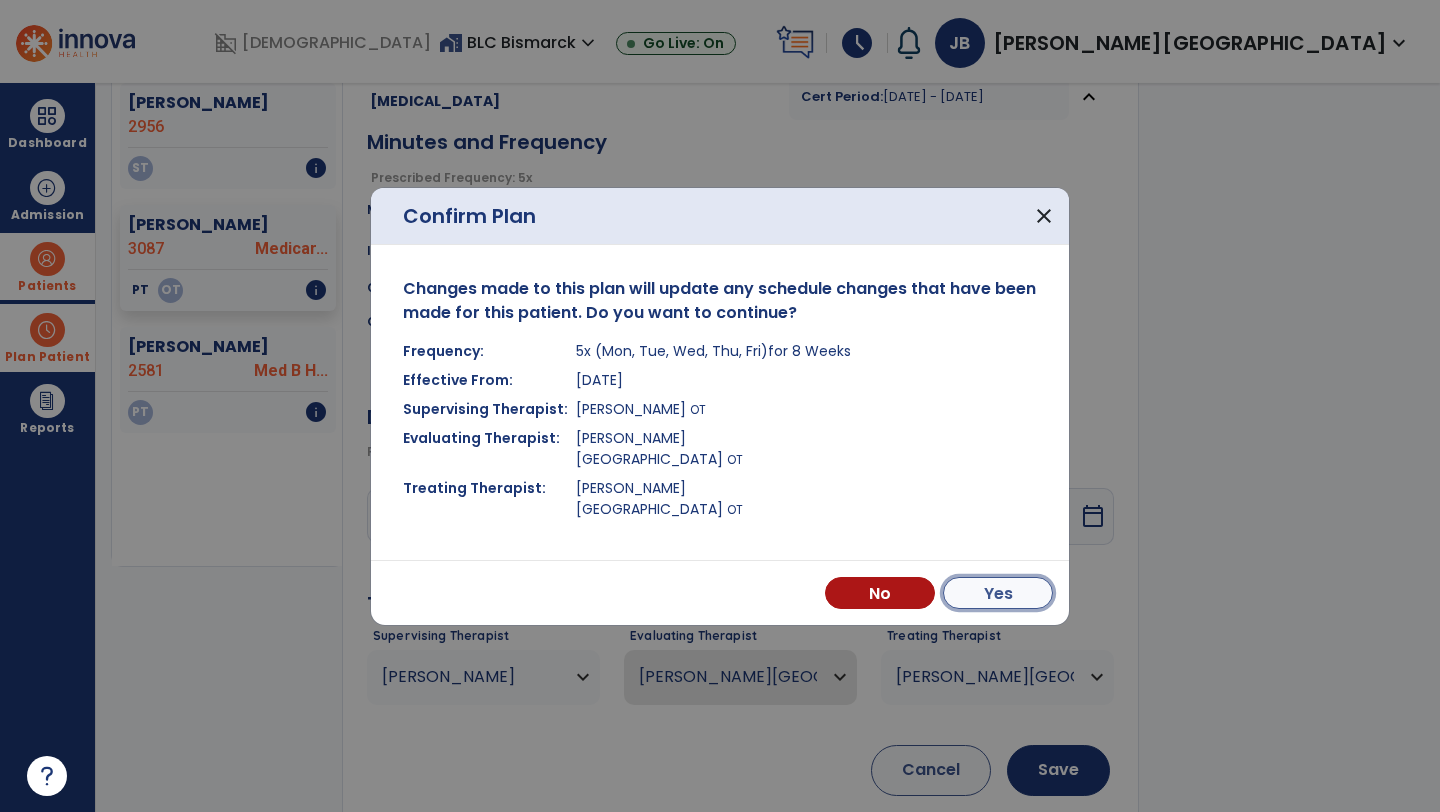 click on "Yes" at bounding box center [998, 593] 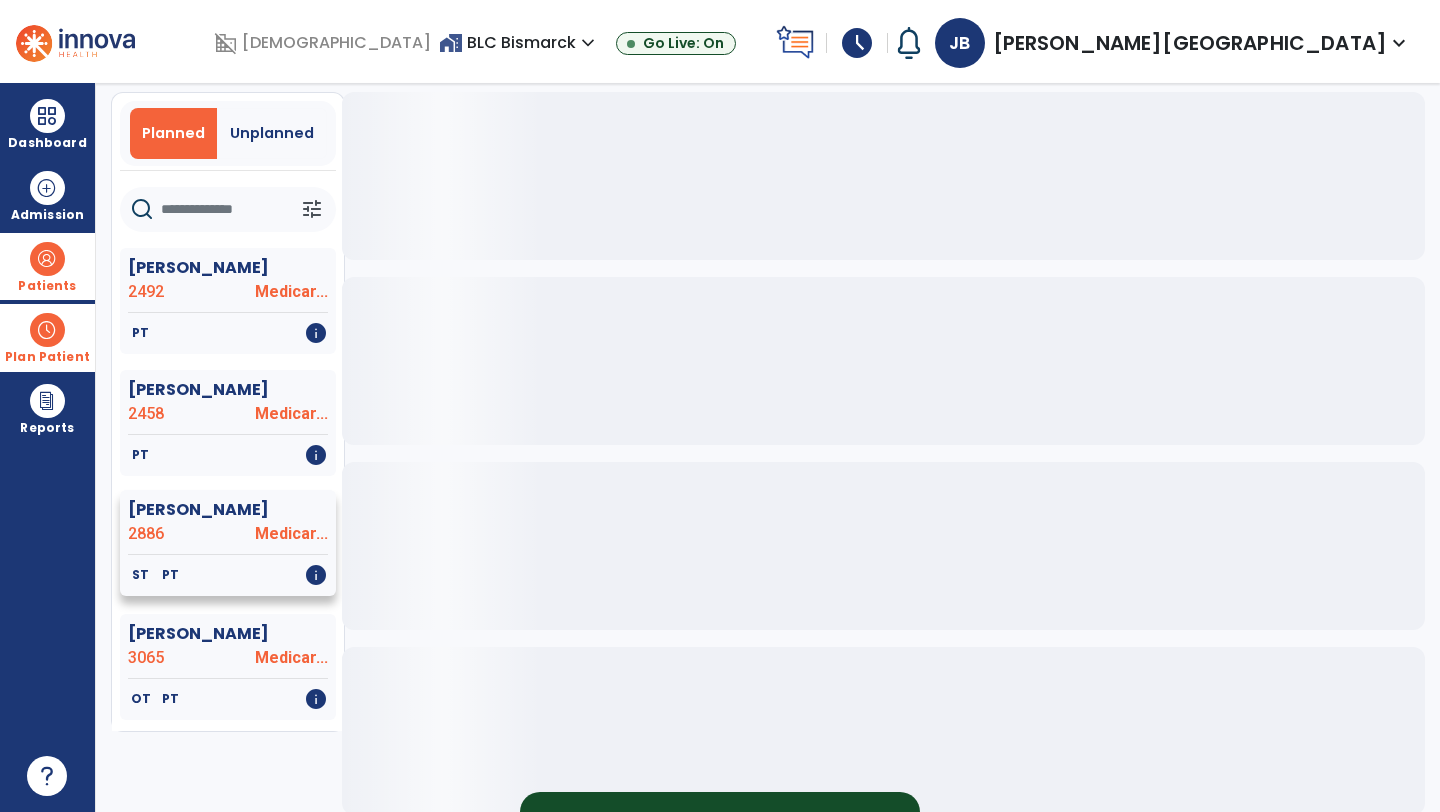 scroll, scrollTop: 68, scrollLeft: 0, axis: vertical 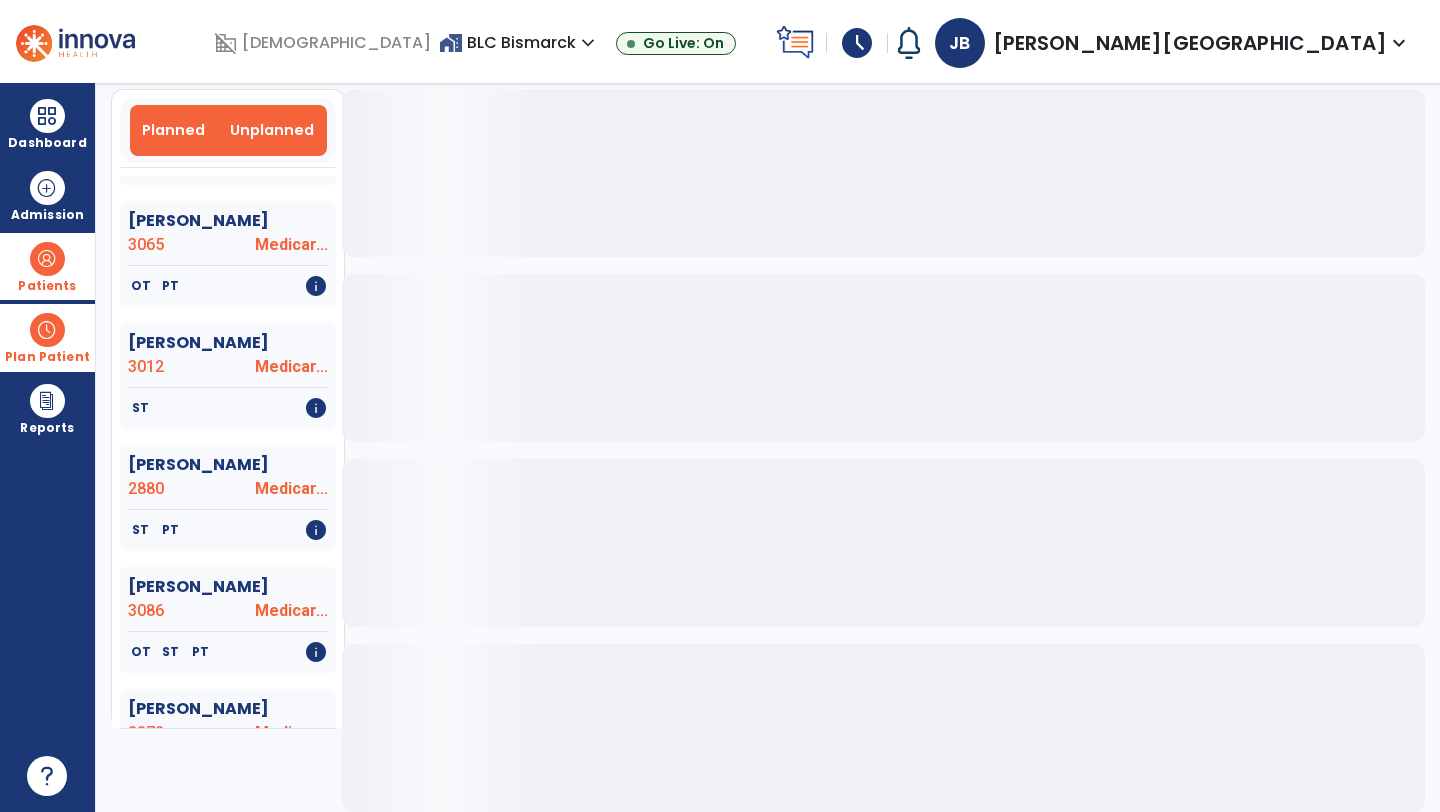 click on "Unplanned" at bounding box center (272, 130) 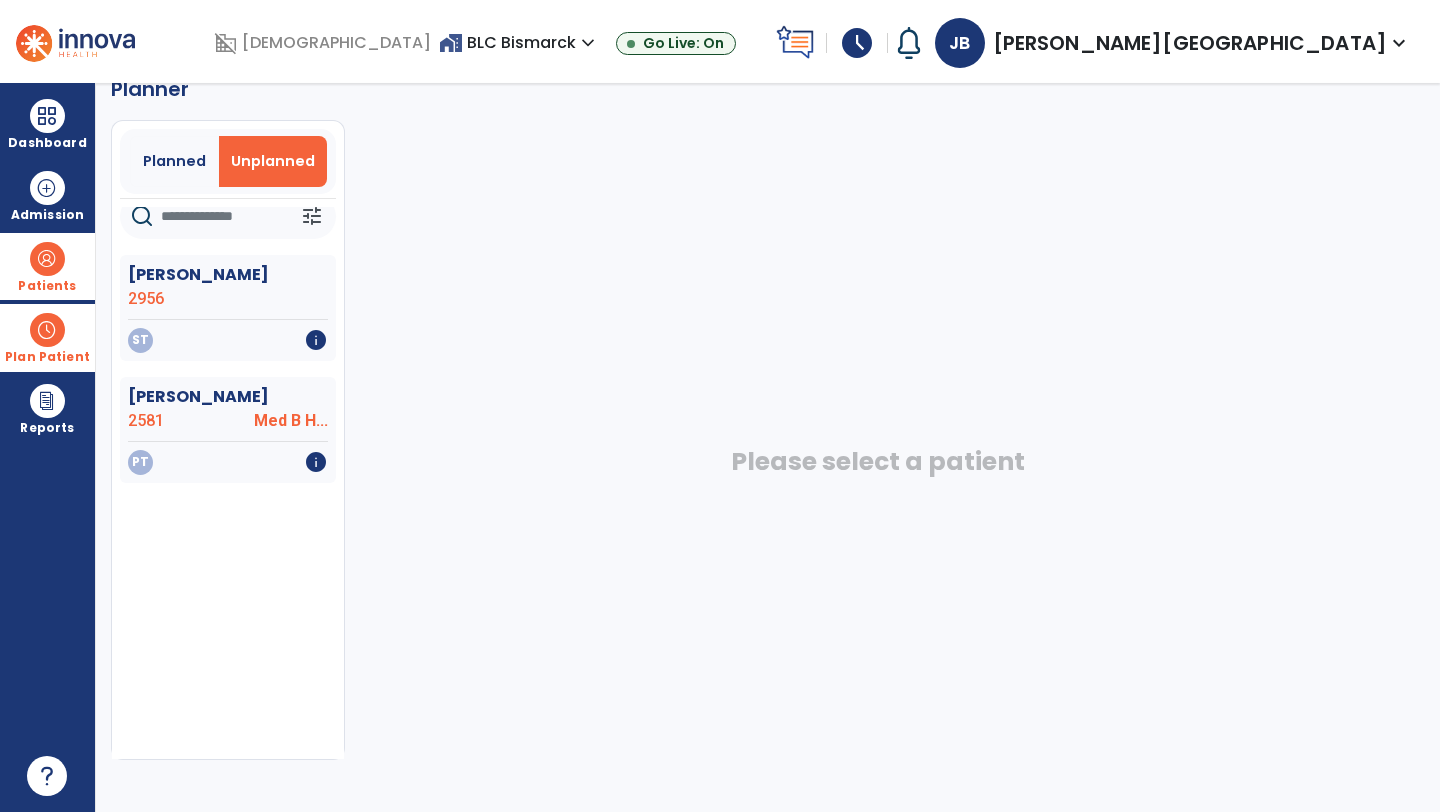scroll, scrollTop: 21, scrollLeft: 0, axis: vertical 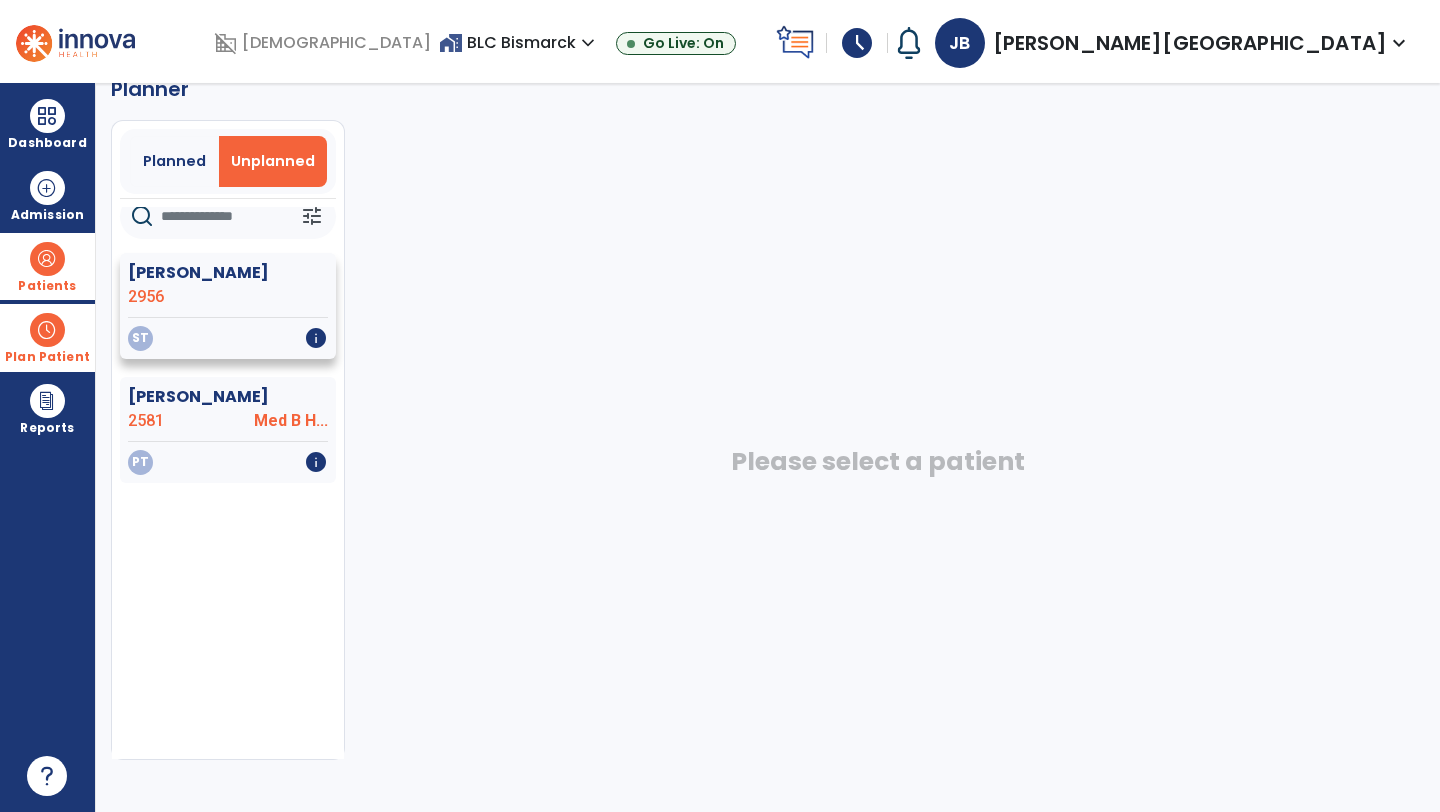 click on "ST   info" 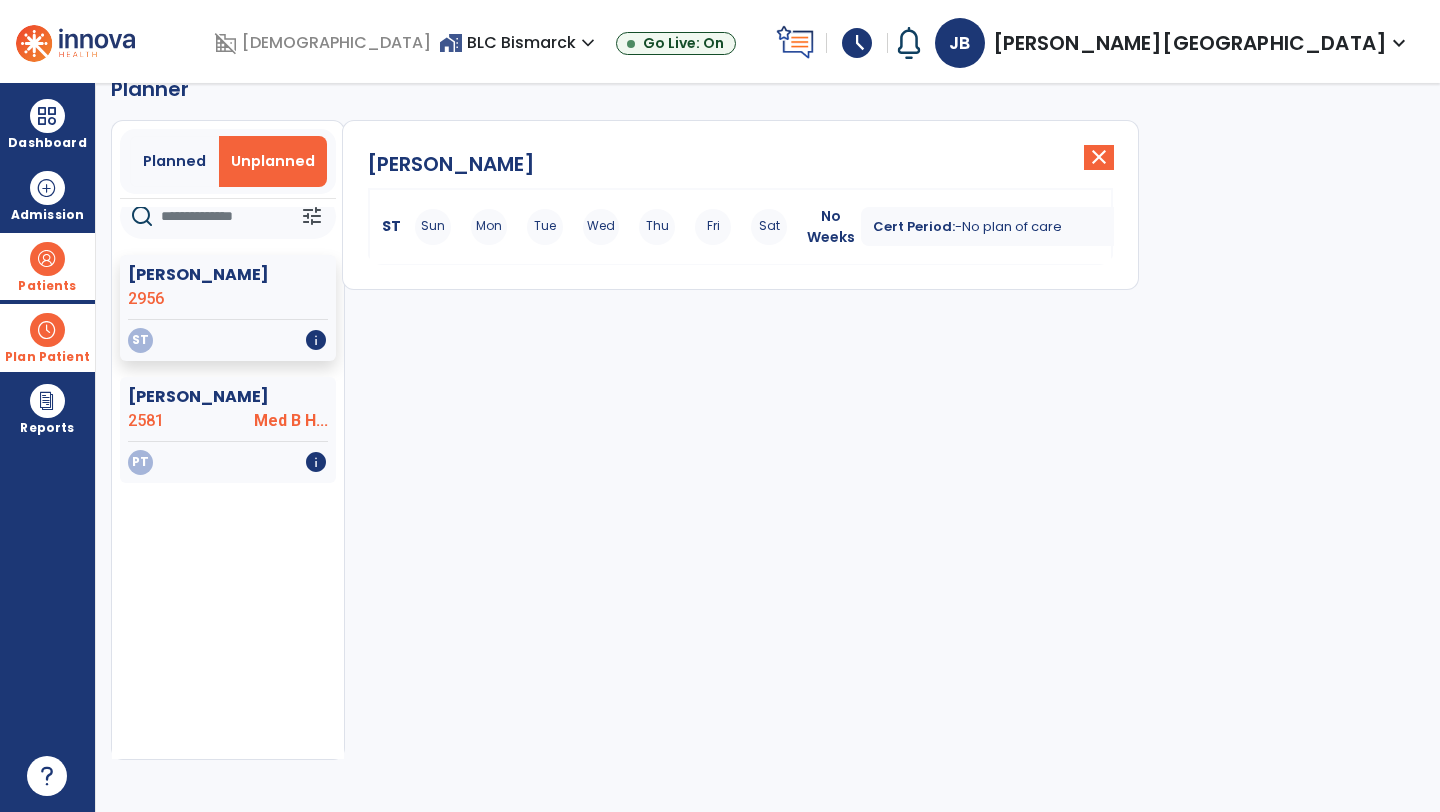 click on "Mon" at bounding box center [489, 227] 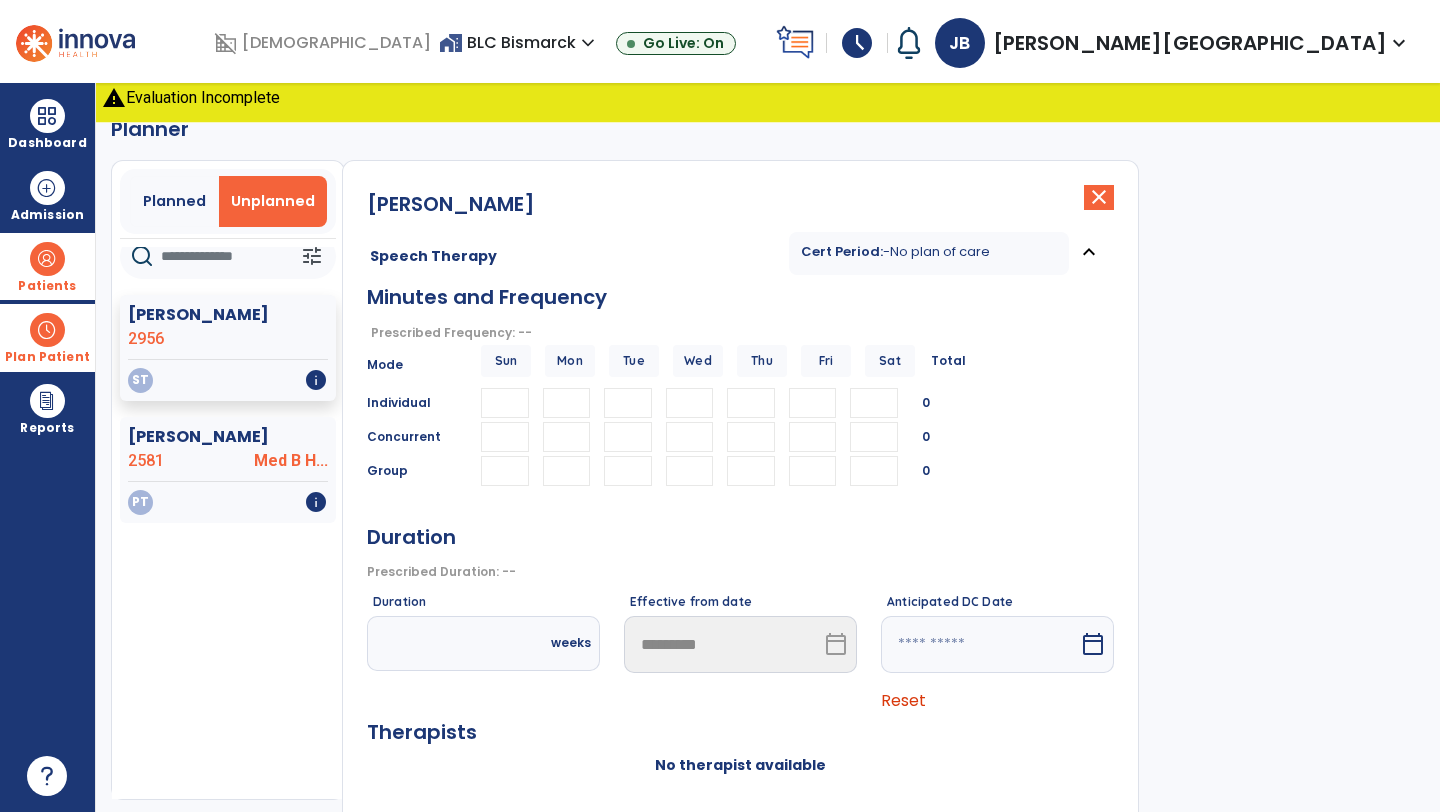 click at bounding box center [567, 403] 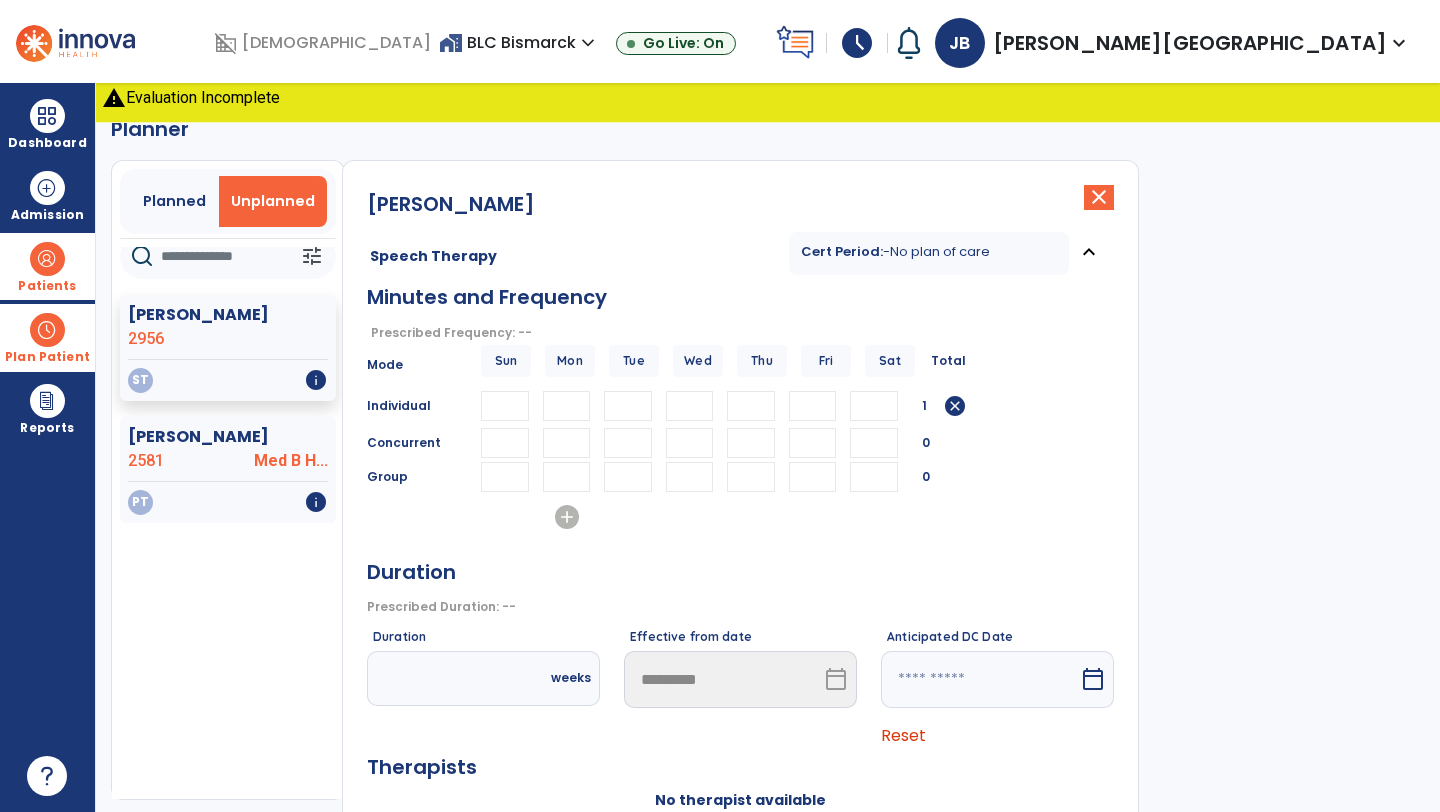 type on "*" 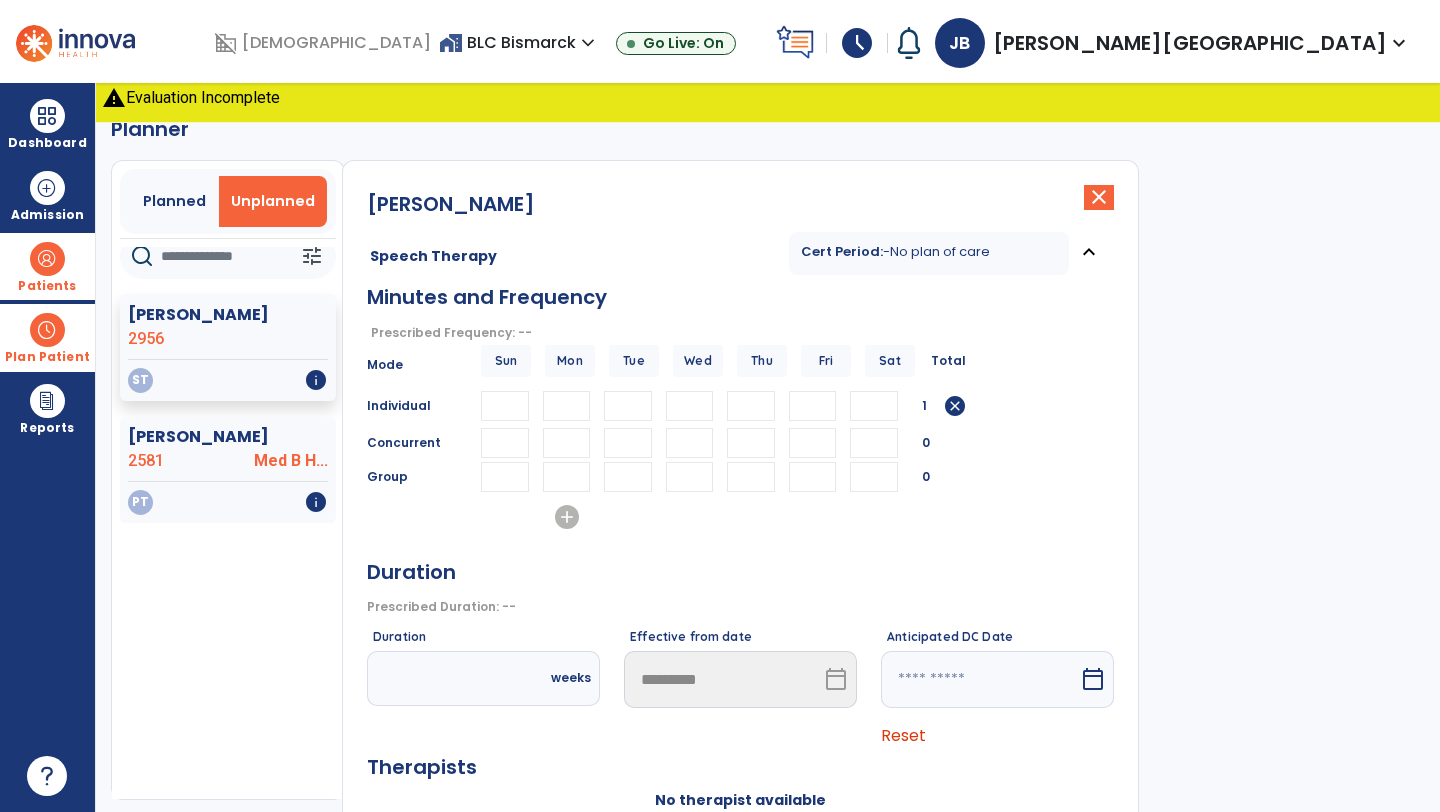 click at bounding box center [628, 406] 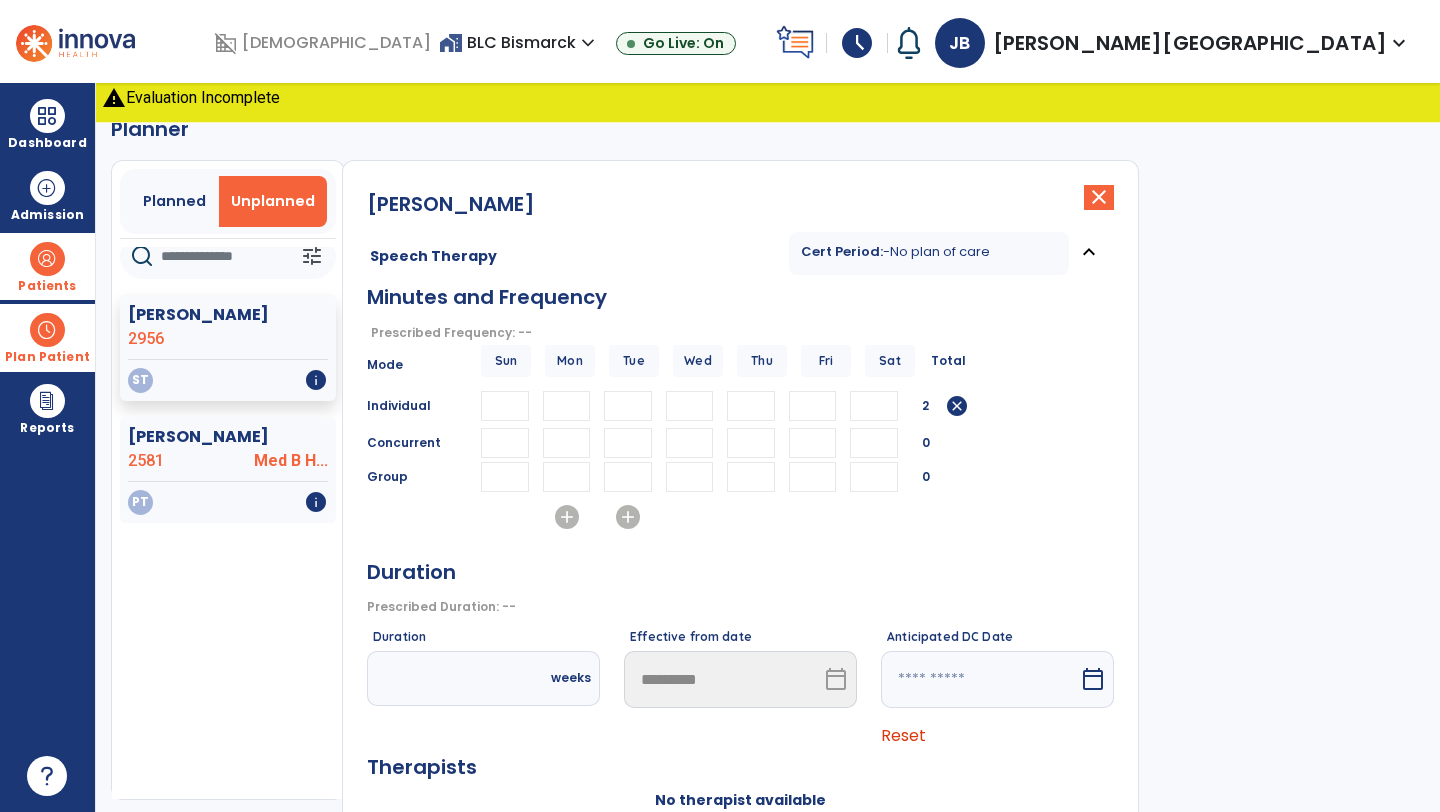 type on "*" 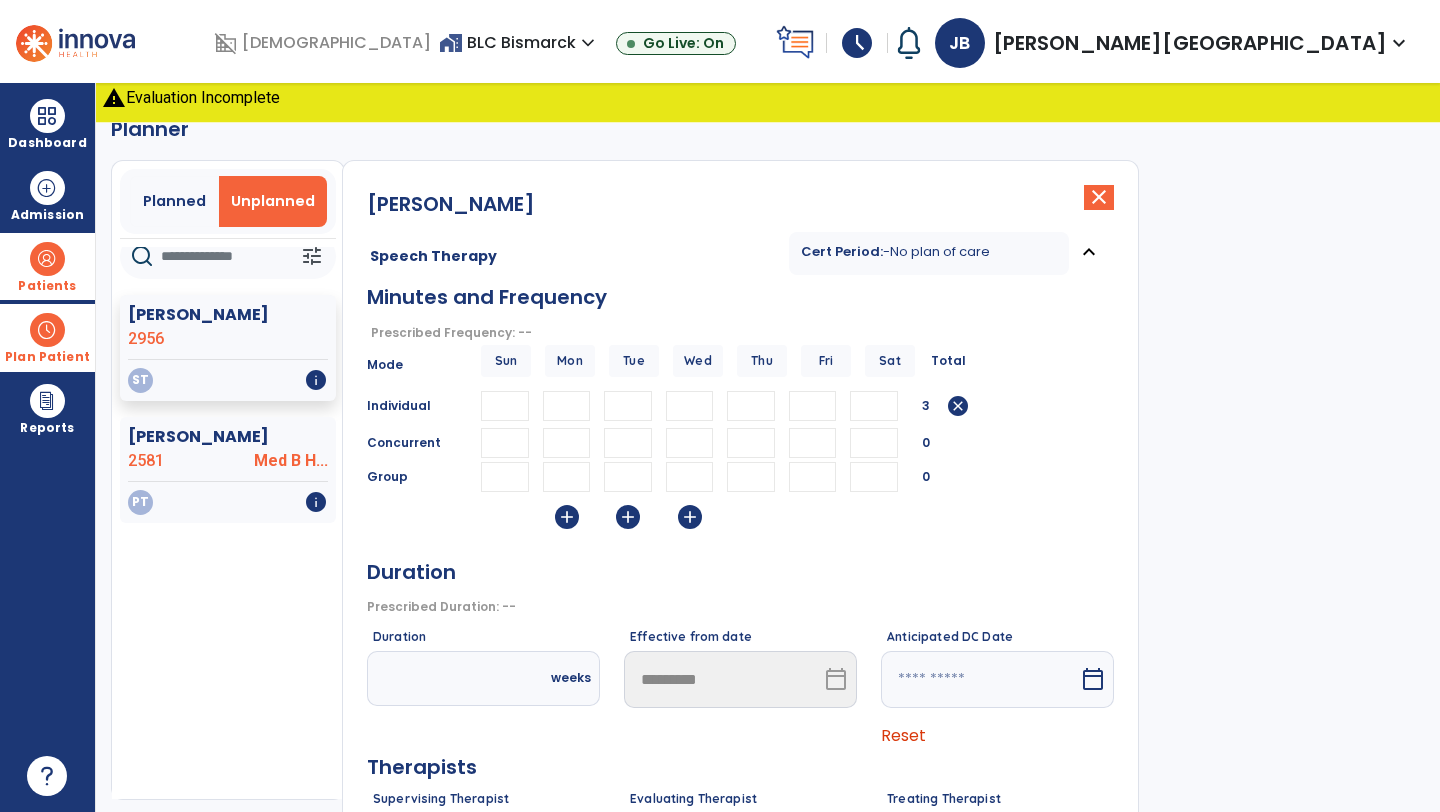 type on "*" 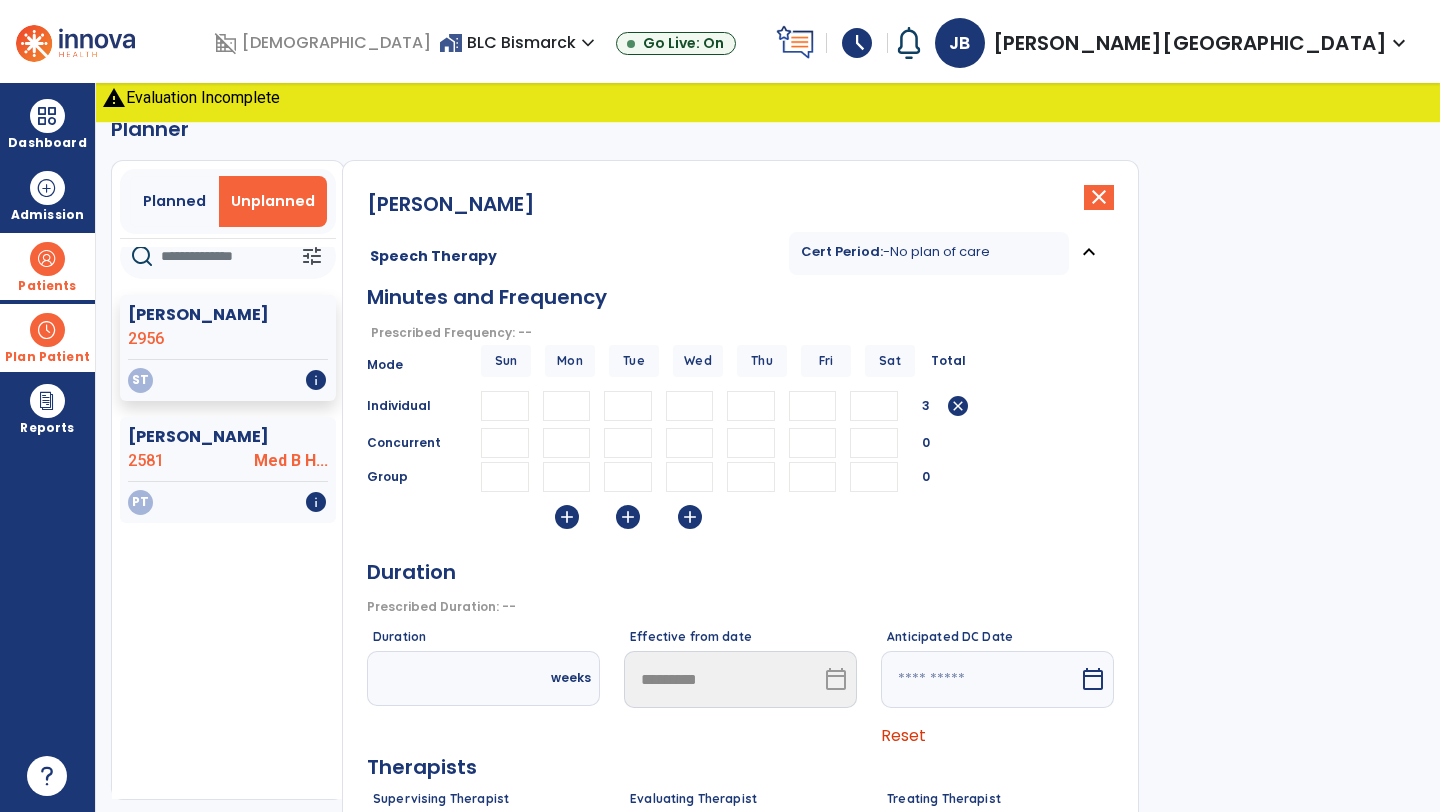 click at bounding box center (751, 406) 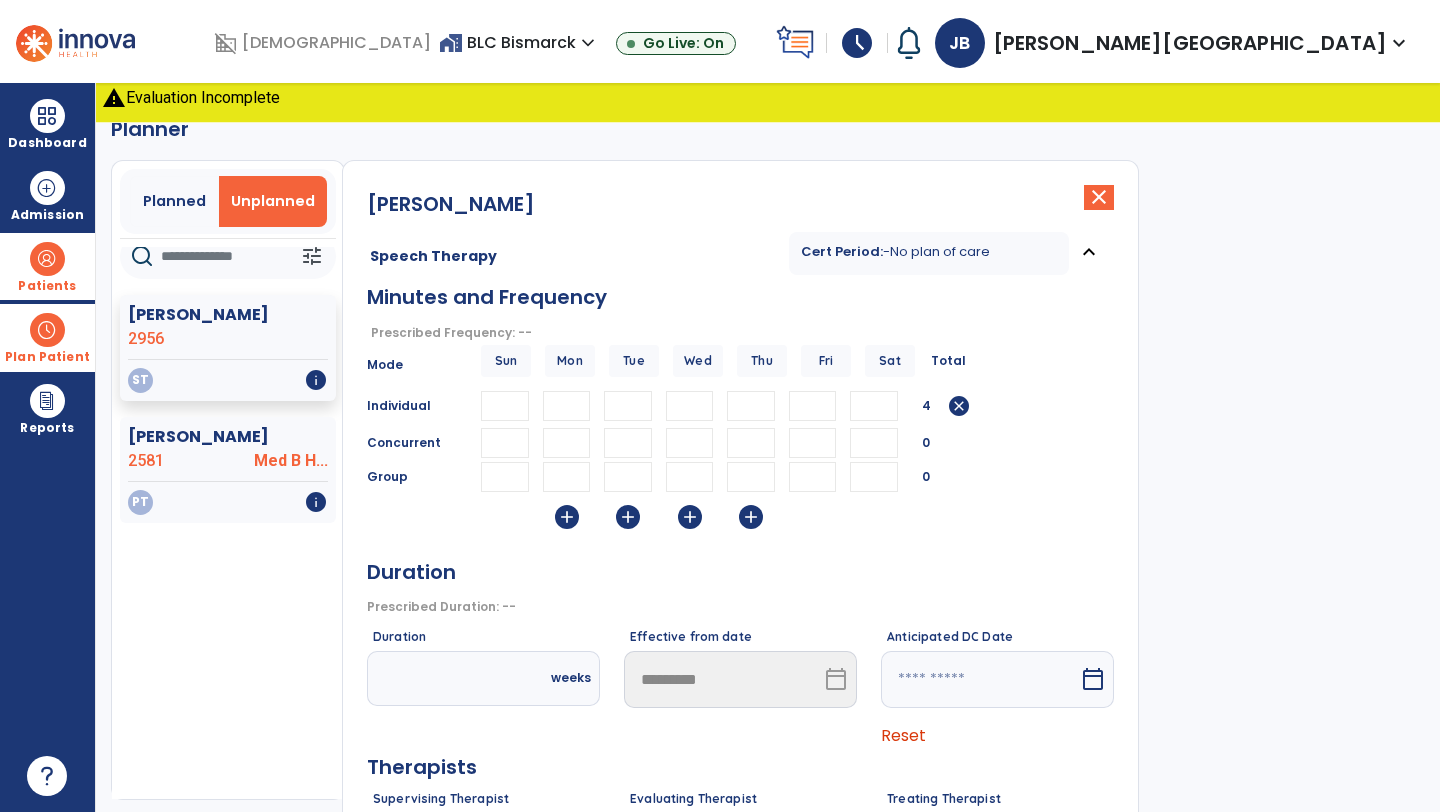 type on "*" 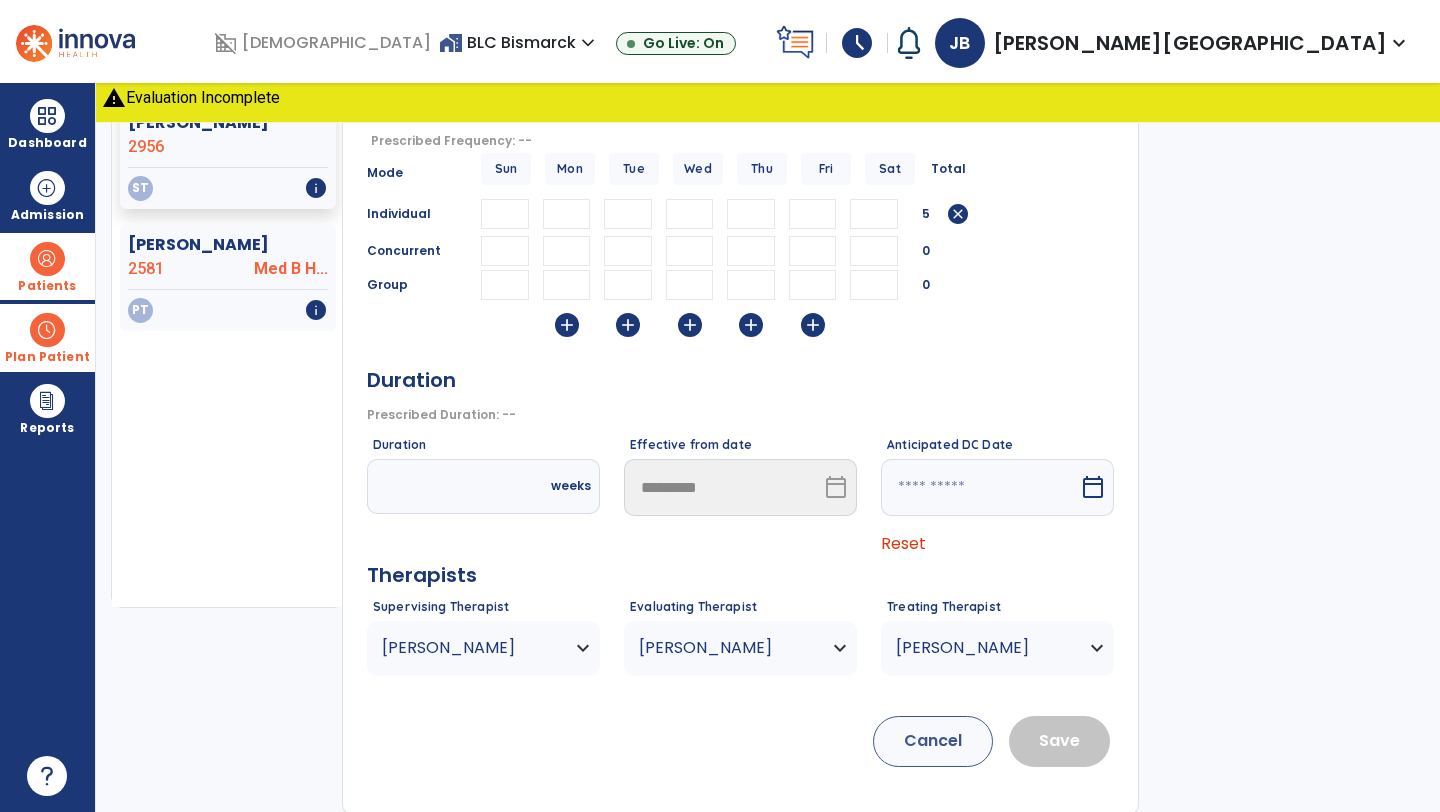 scroll, scrollTop: 233, scrollLeft: 0, axis: vertical 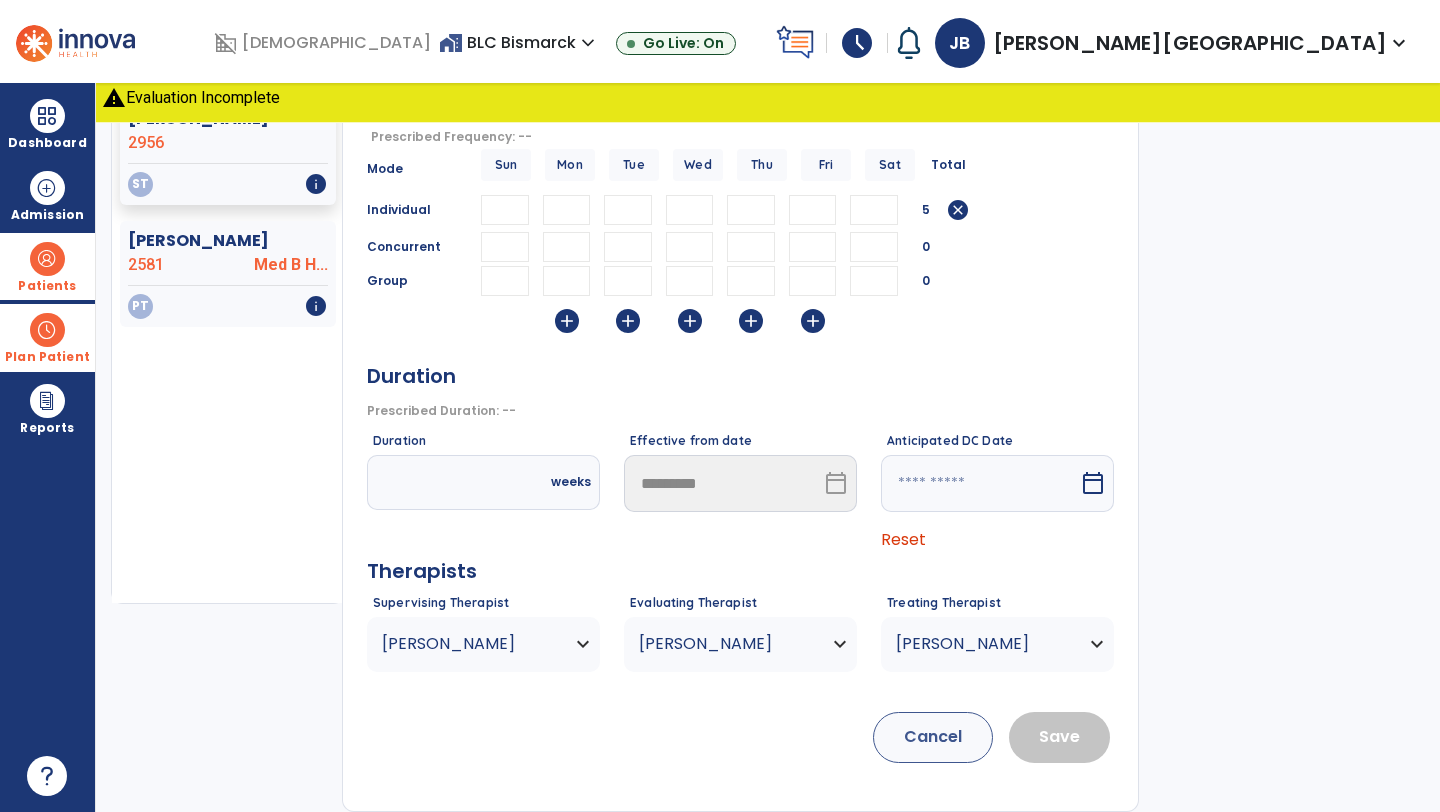 type on "*" 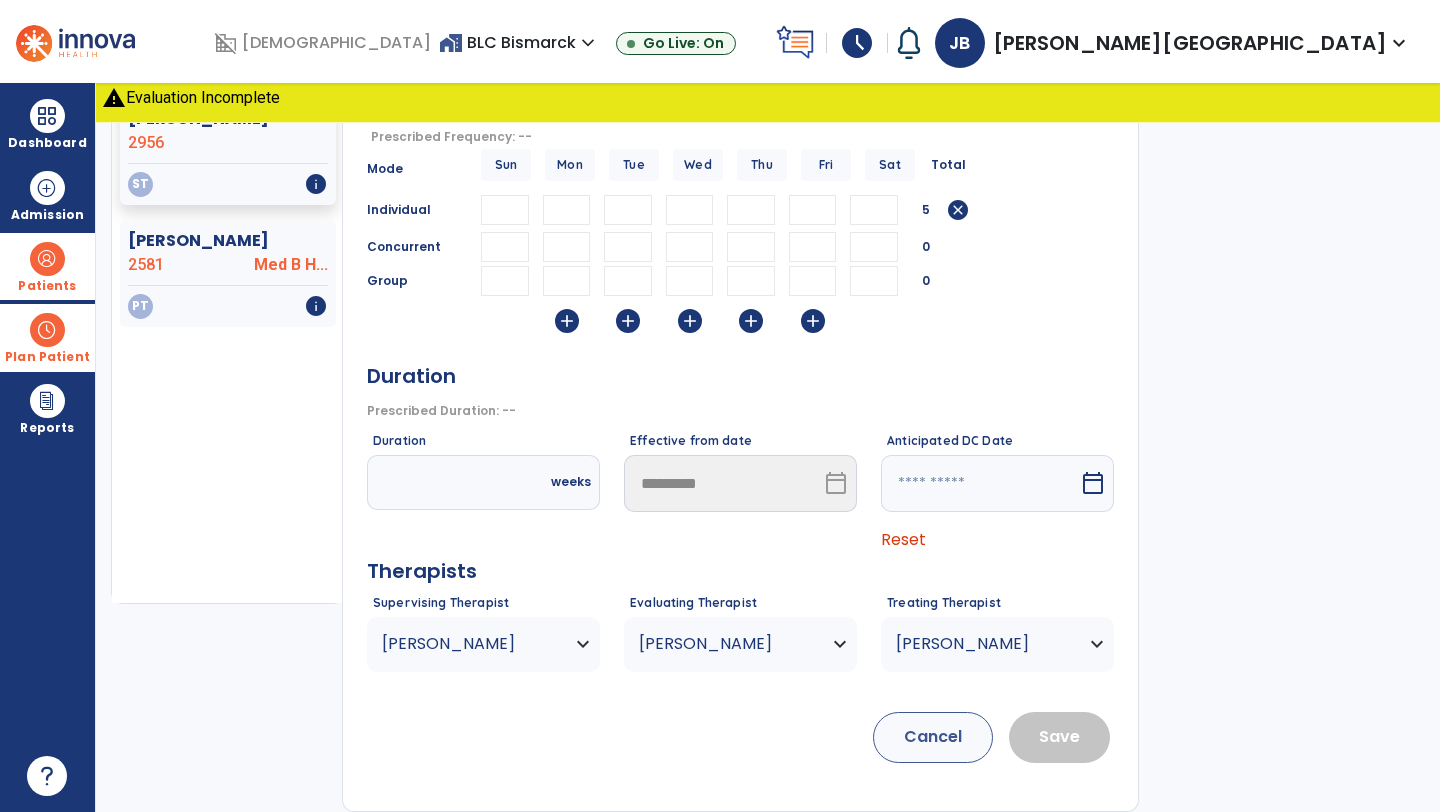 click on "calendar_today" at bounding box center [838, 483] 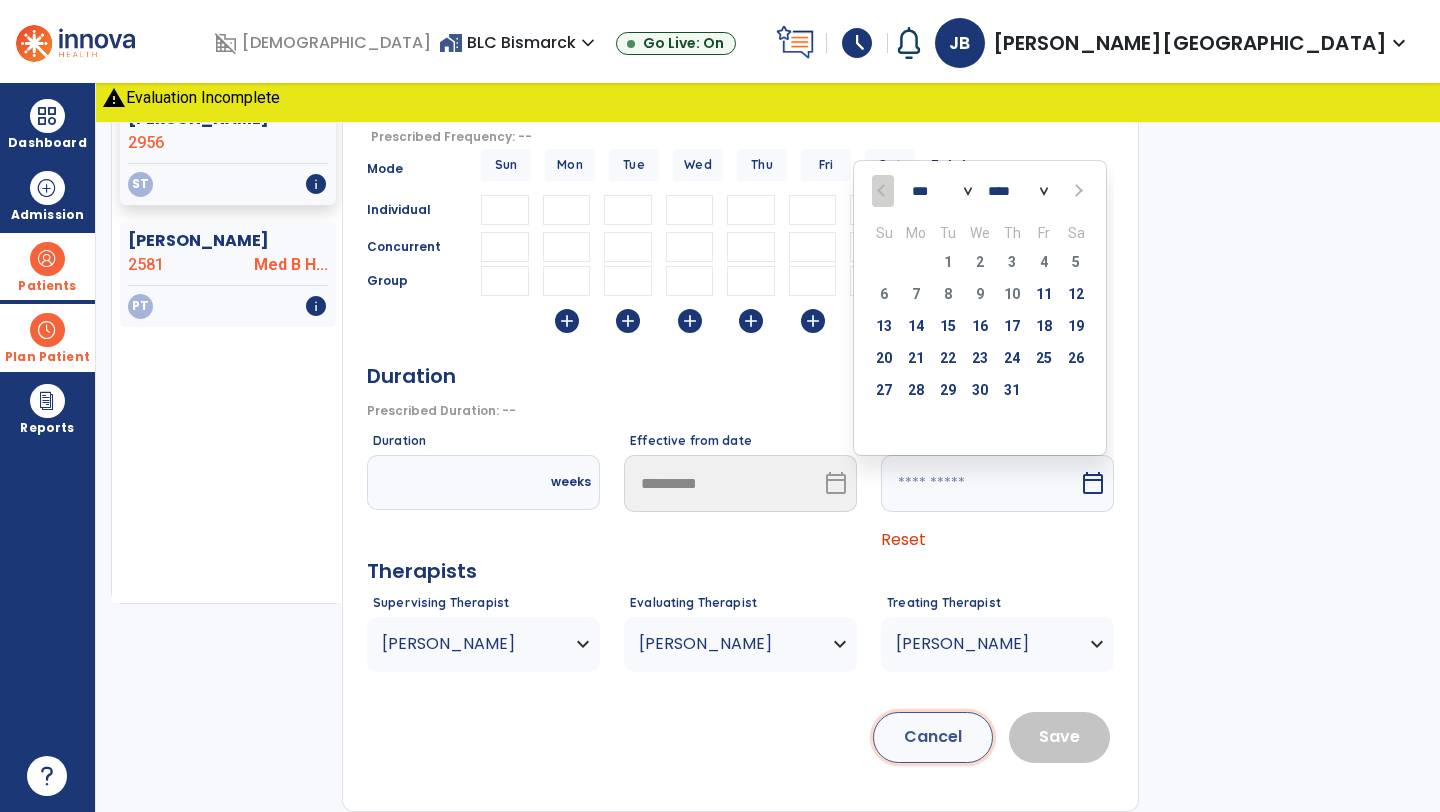 click on "Cancel" at bounding box center [933, 737] 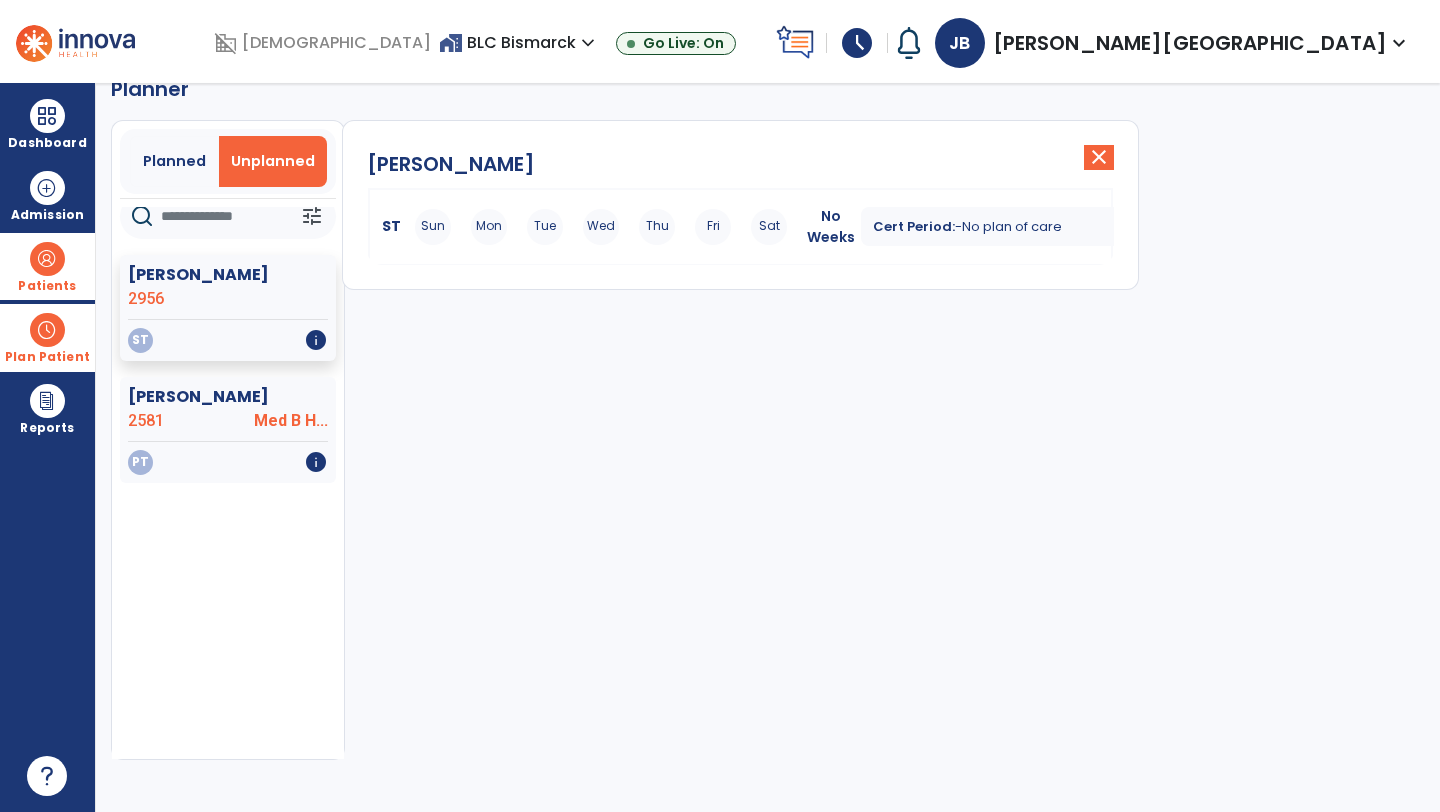 scroll, scrollTop: 37, scrollLeft: 0, axis: vertical 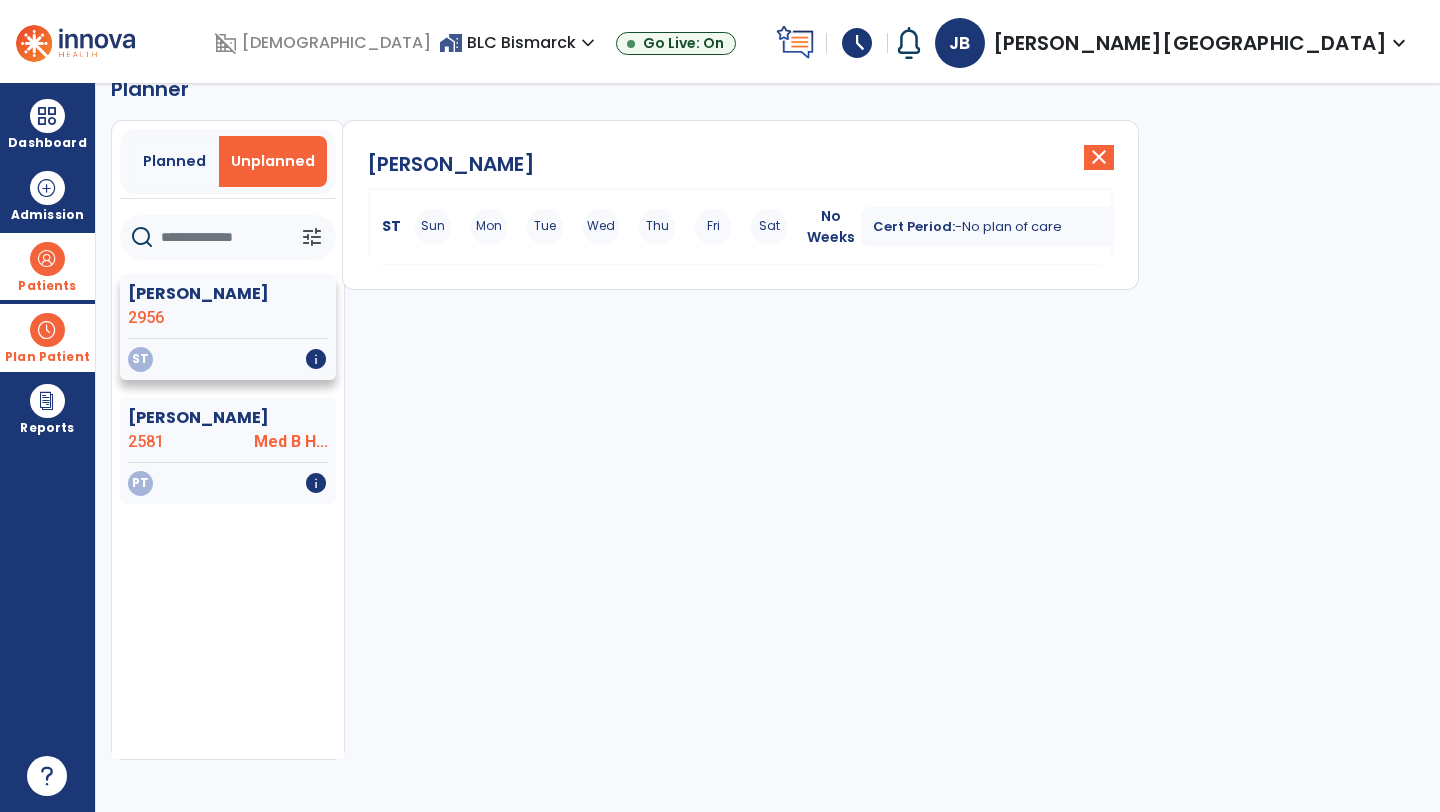 click on "ST   info" 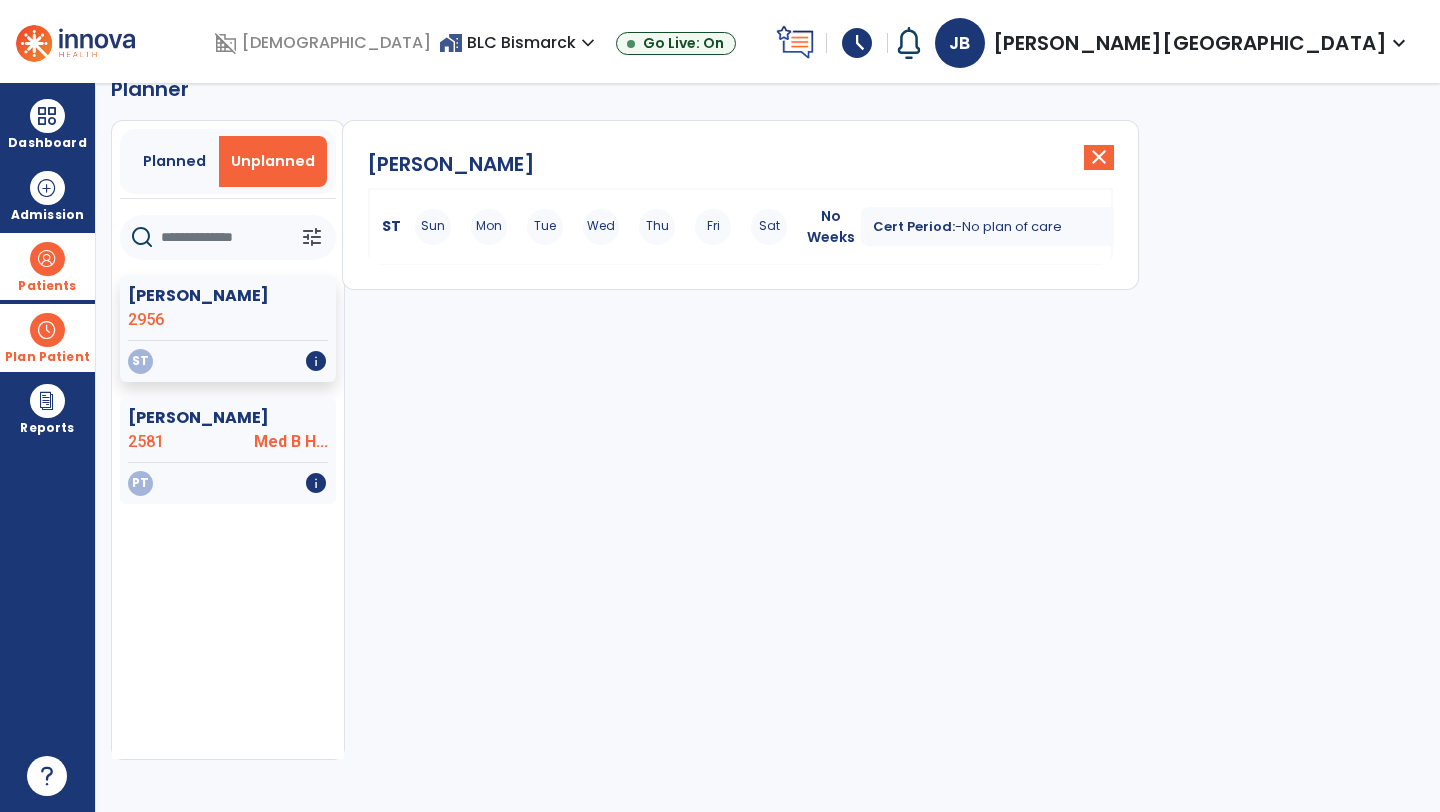 click on "Mon" at bounding box center [489, 227] 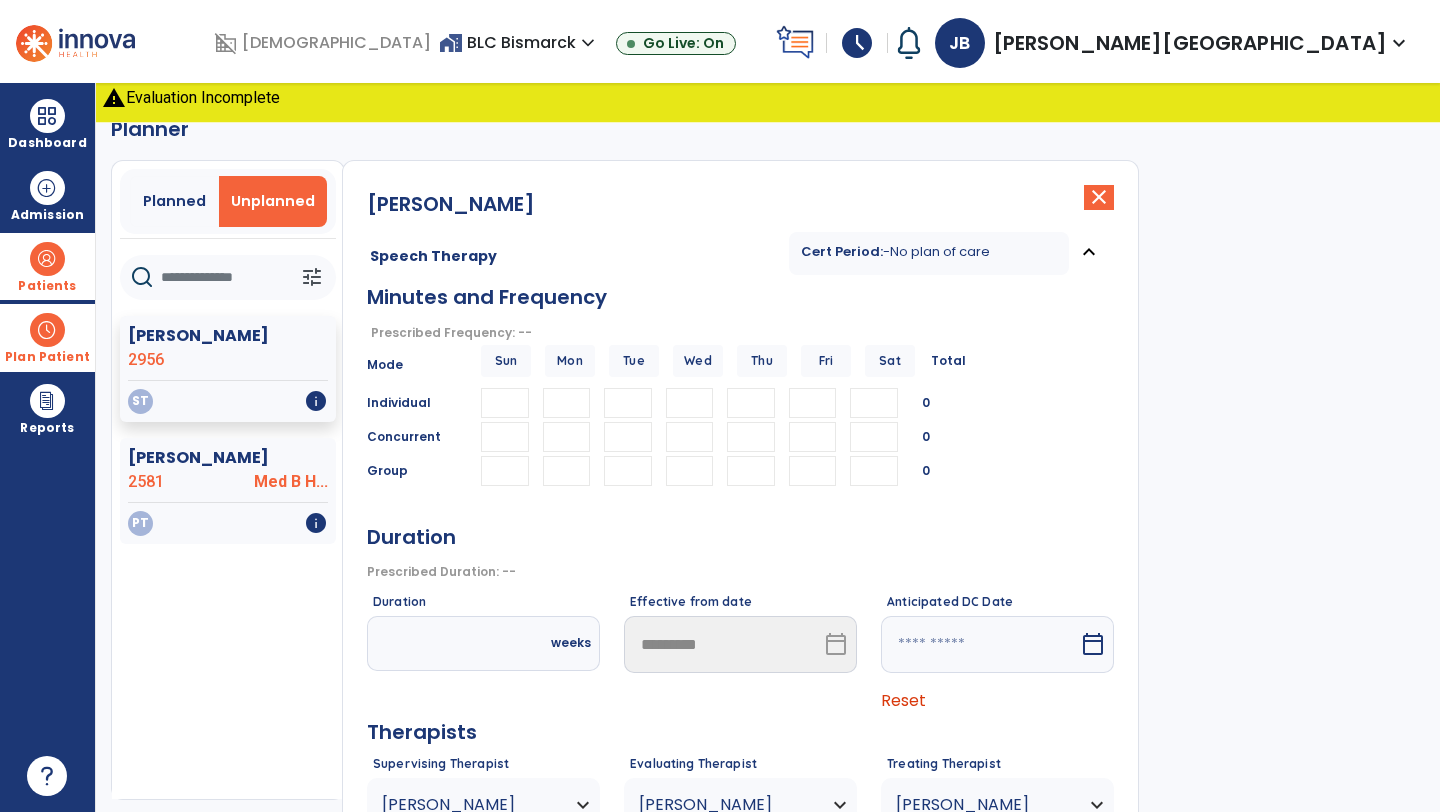click on "Plan Patient" at bounding box center [47, 337] 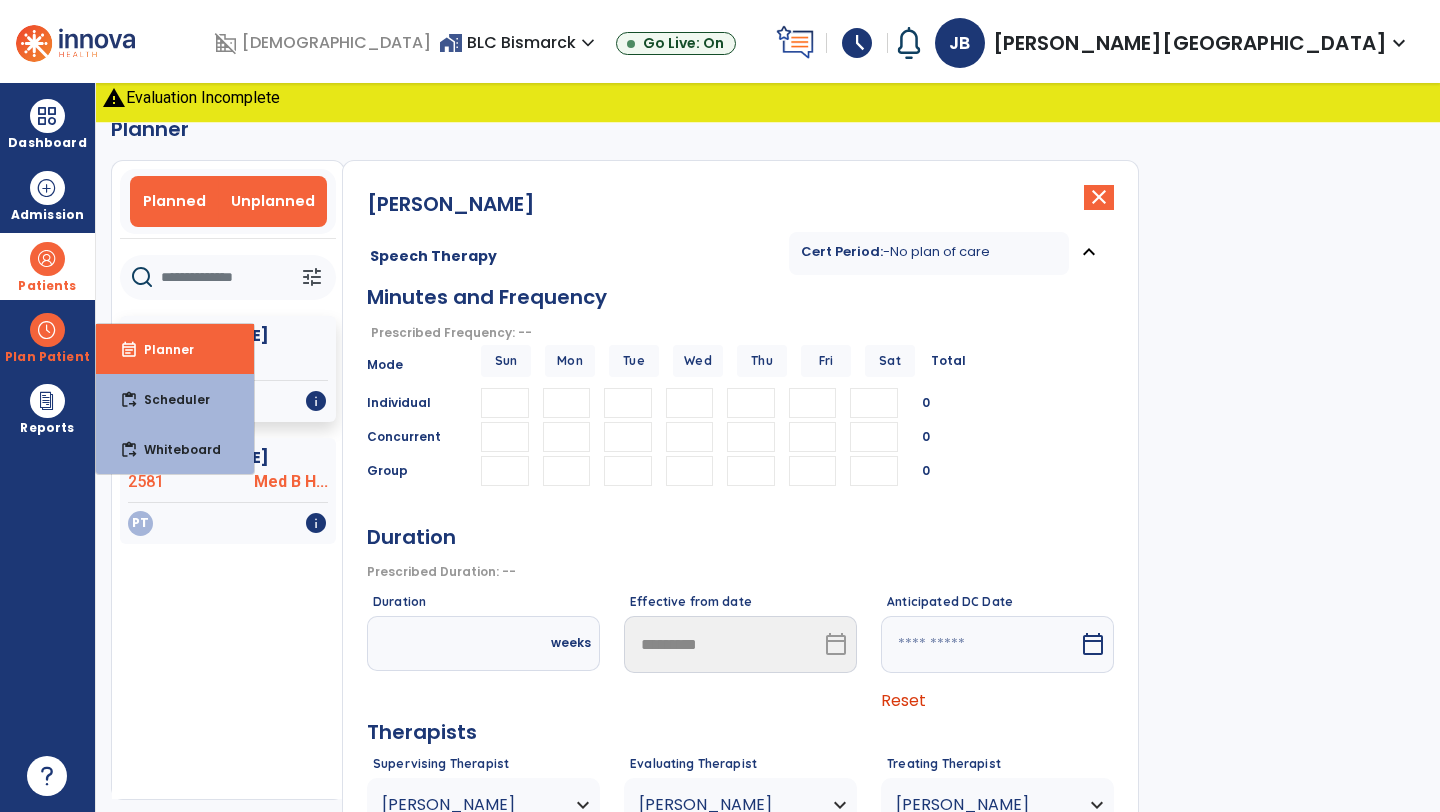 click on "Planned" at bounding box center (174, 201) 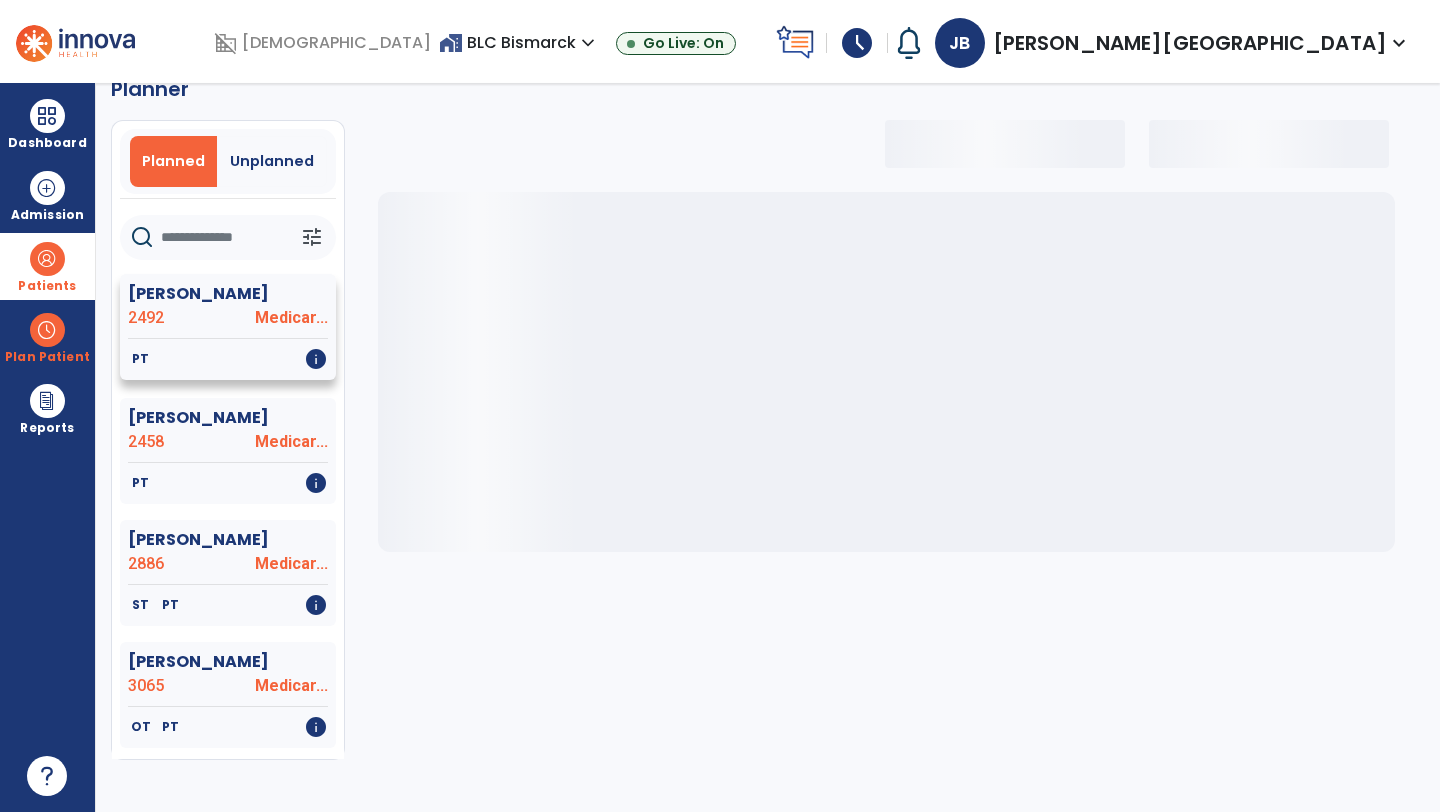select on "***" 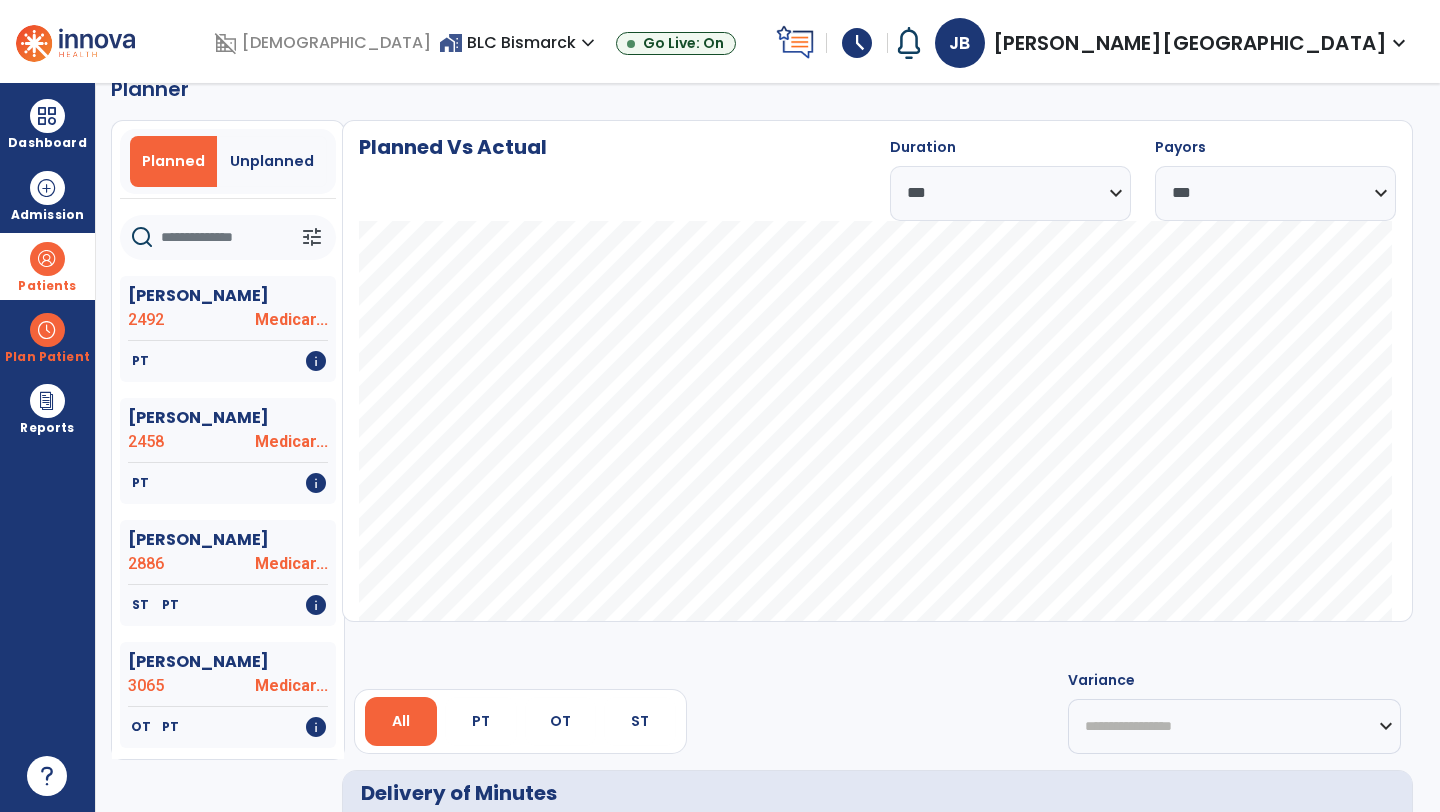 click 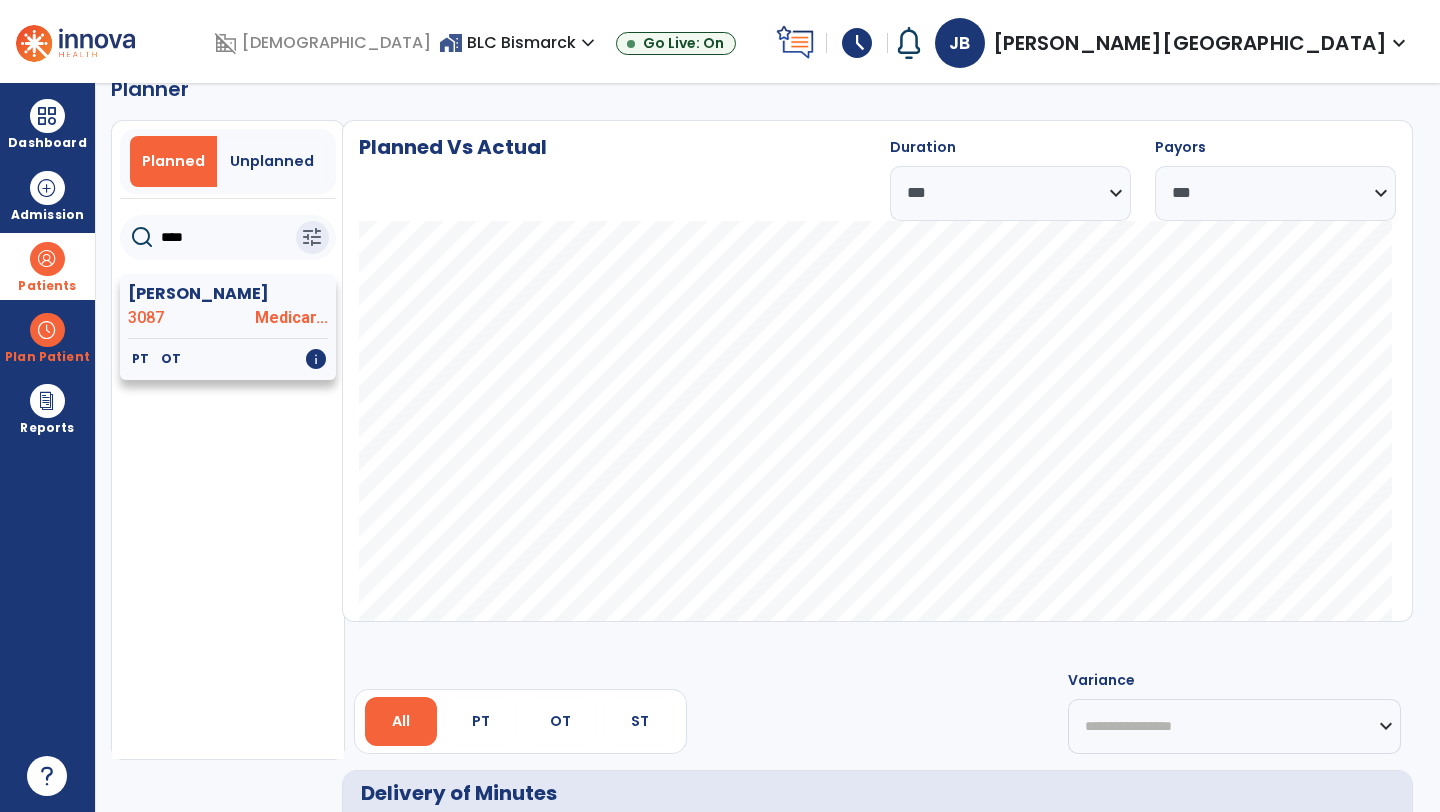 type on "****" 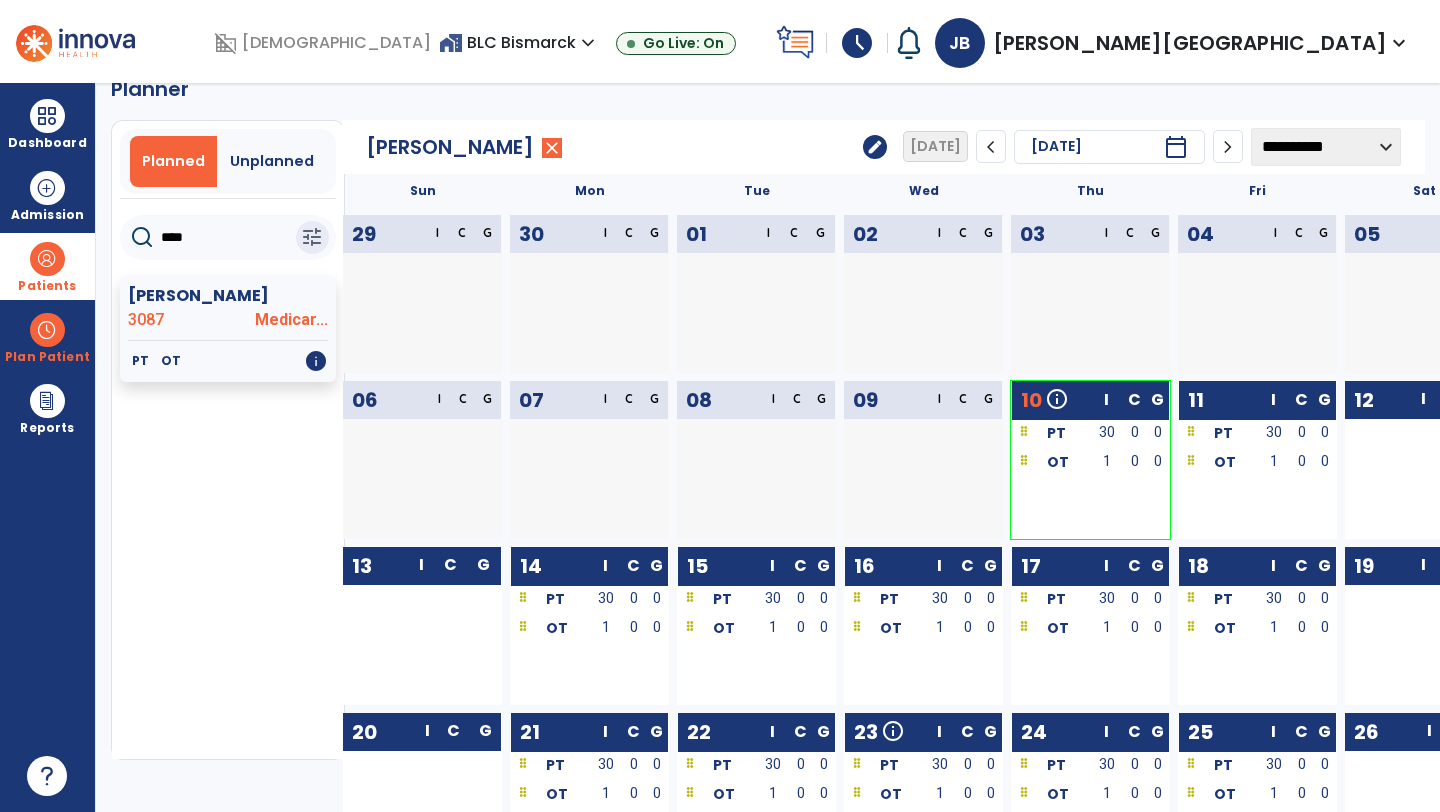 click on "edit" 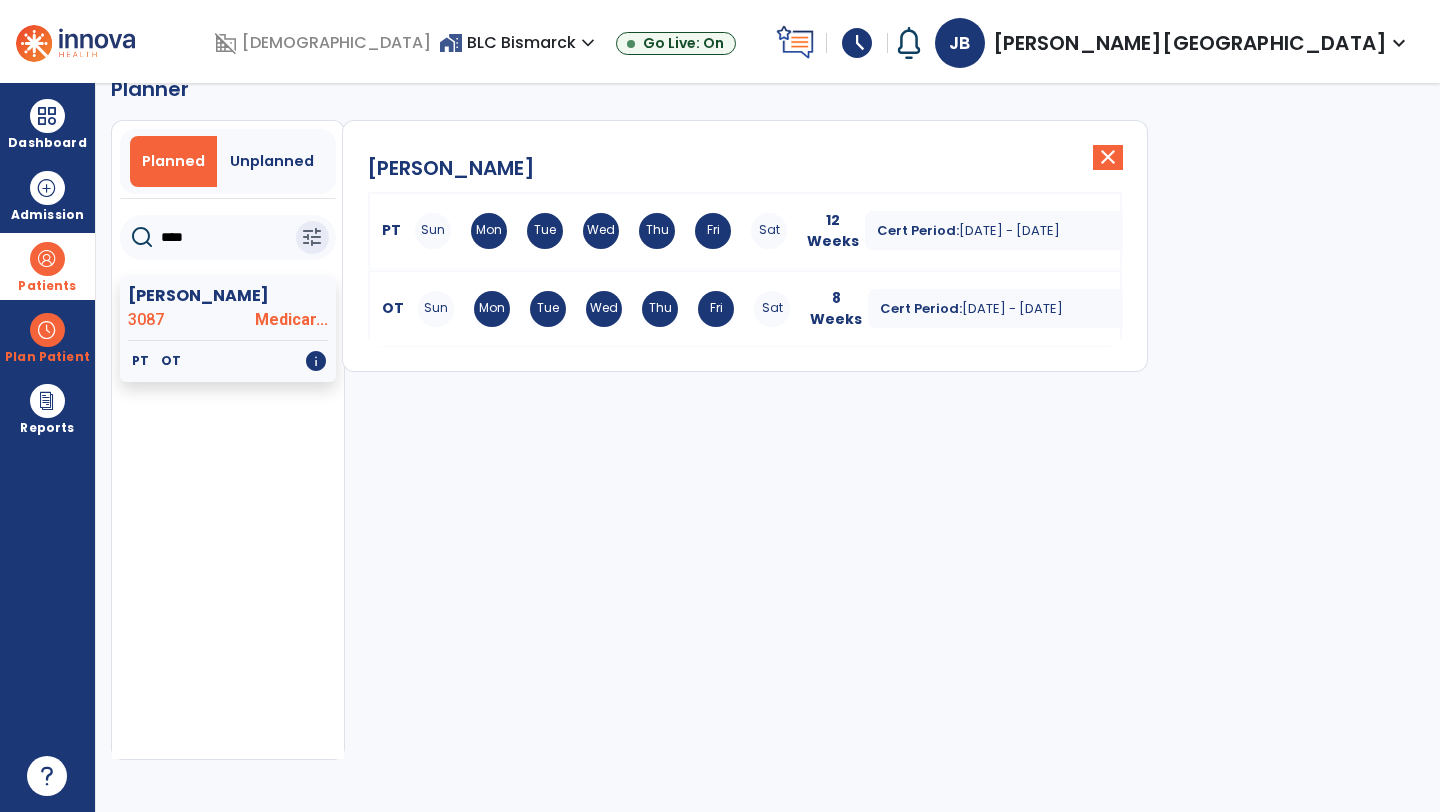 click on "Mon" at bounding box center [492, 309] 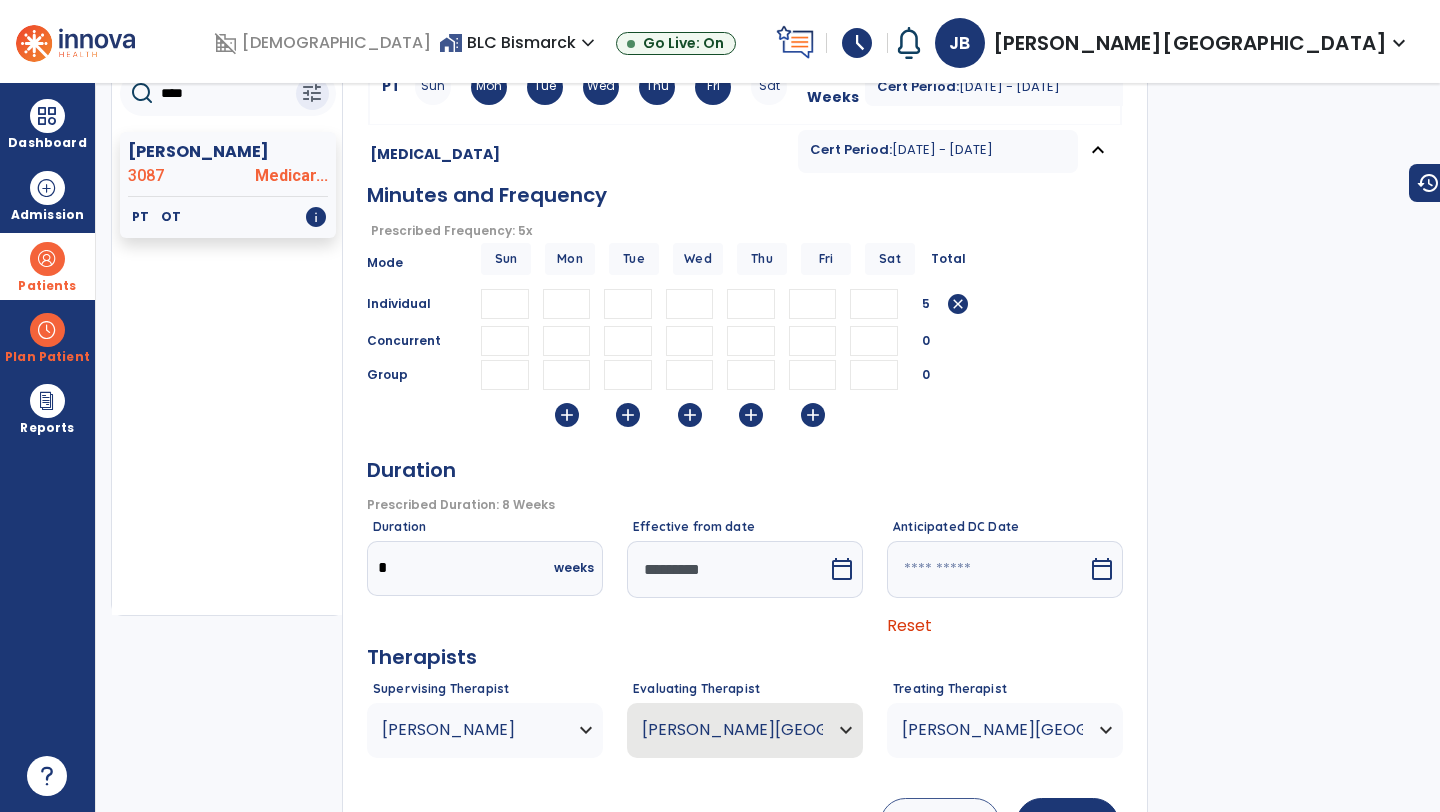 scroll, scrollTop: 173, scrollLeft: 0, axis: vertical 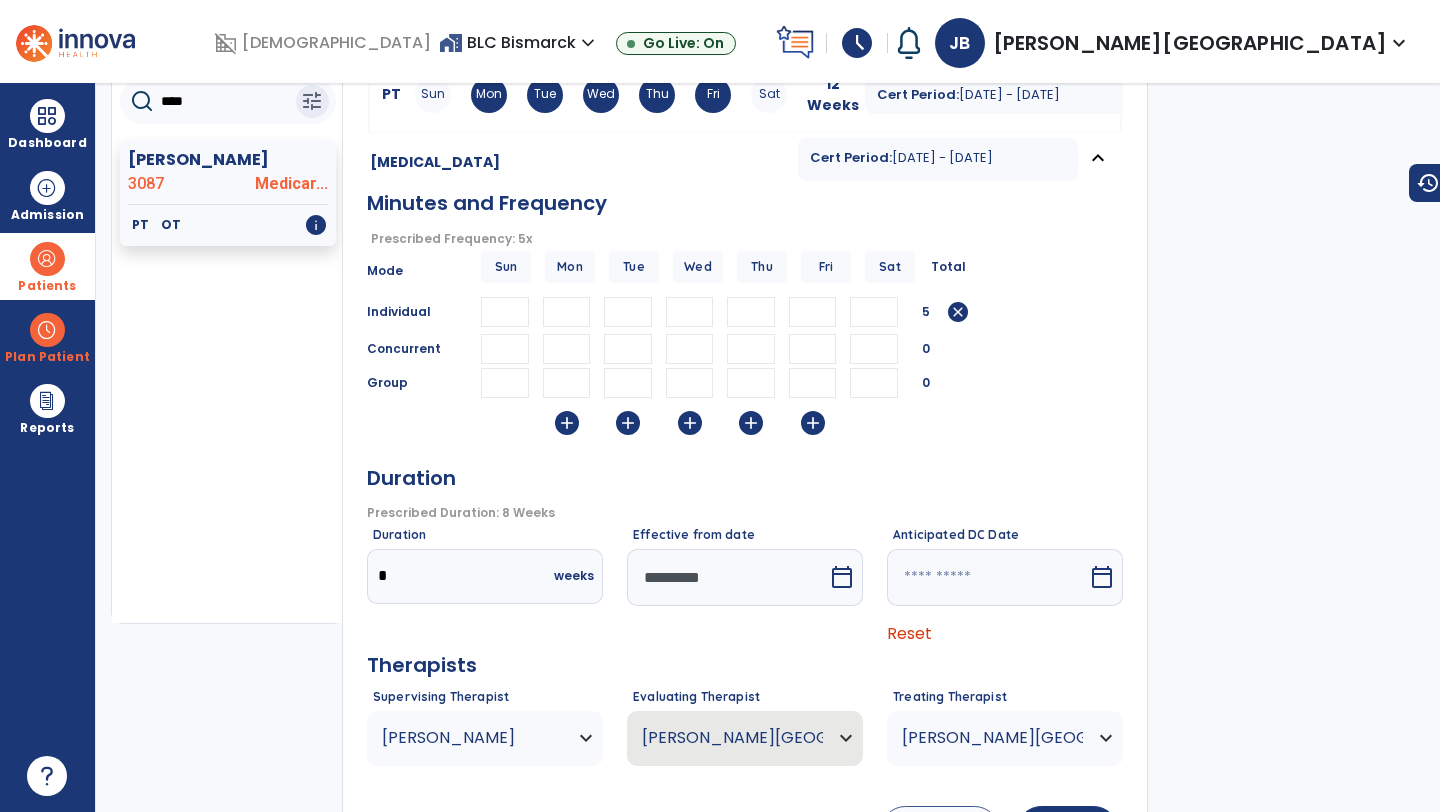 click on "*" at bounding box center (567, 312) 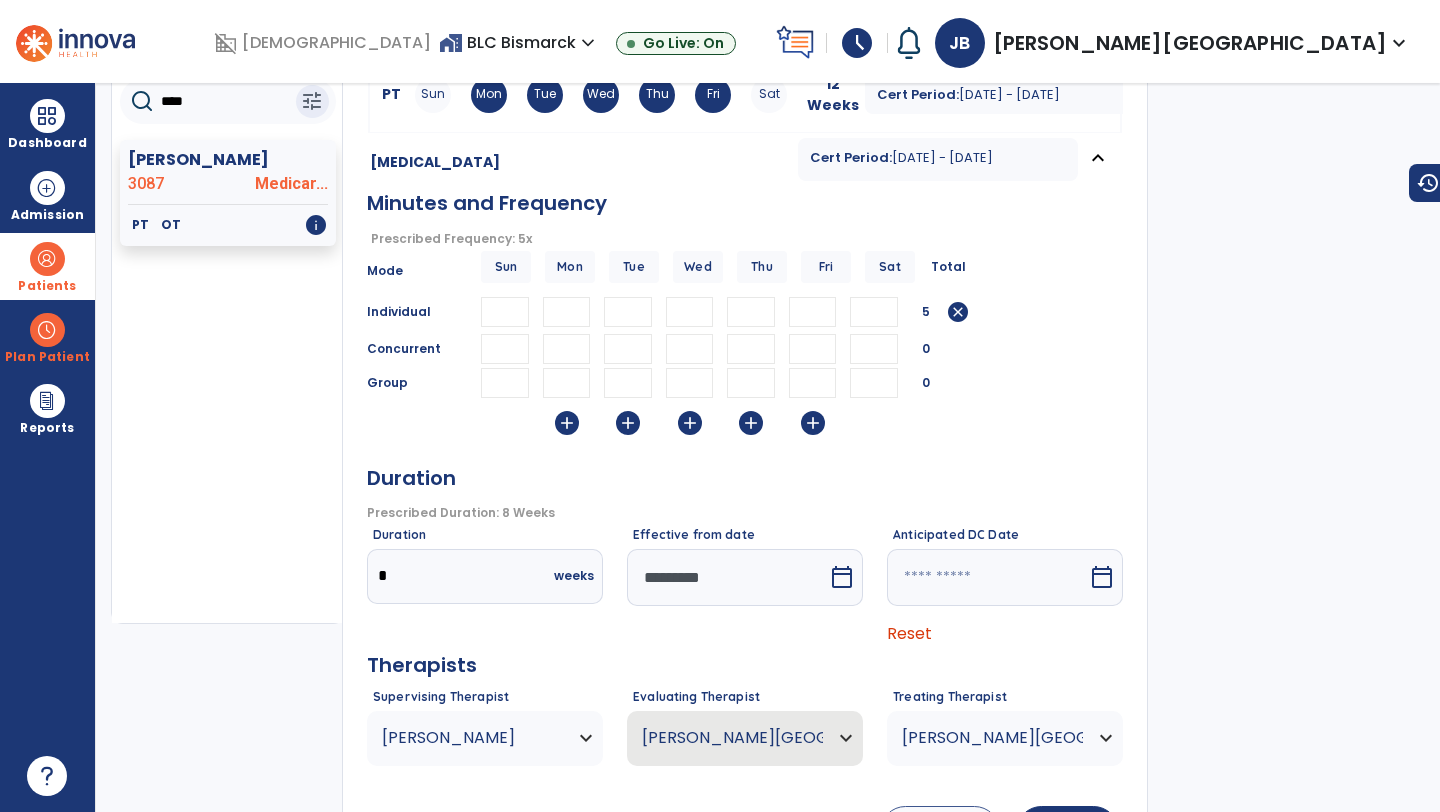 type 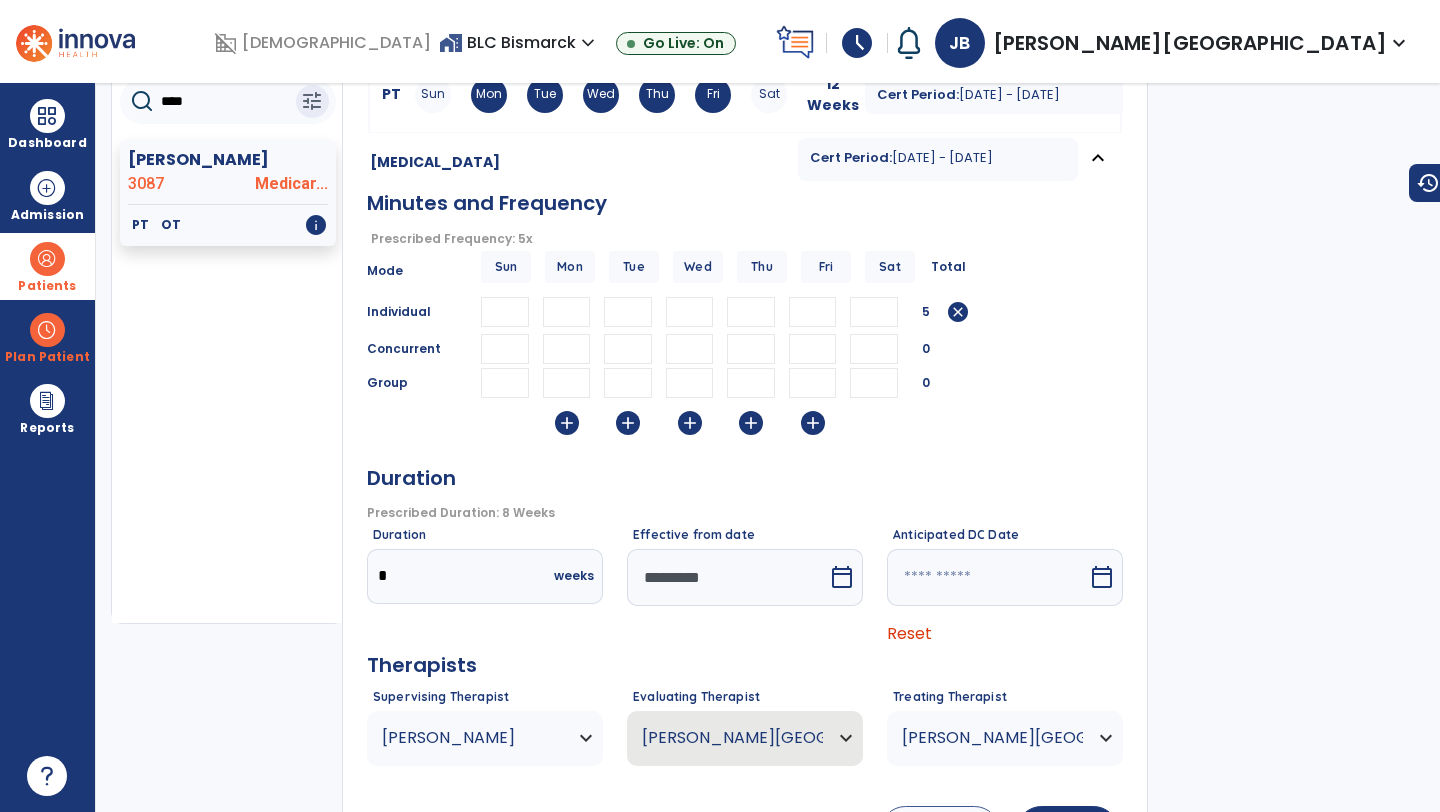 type 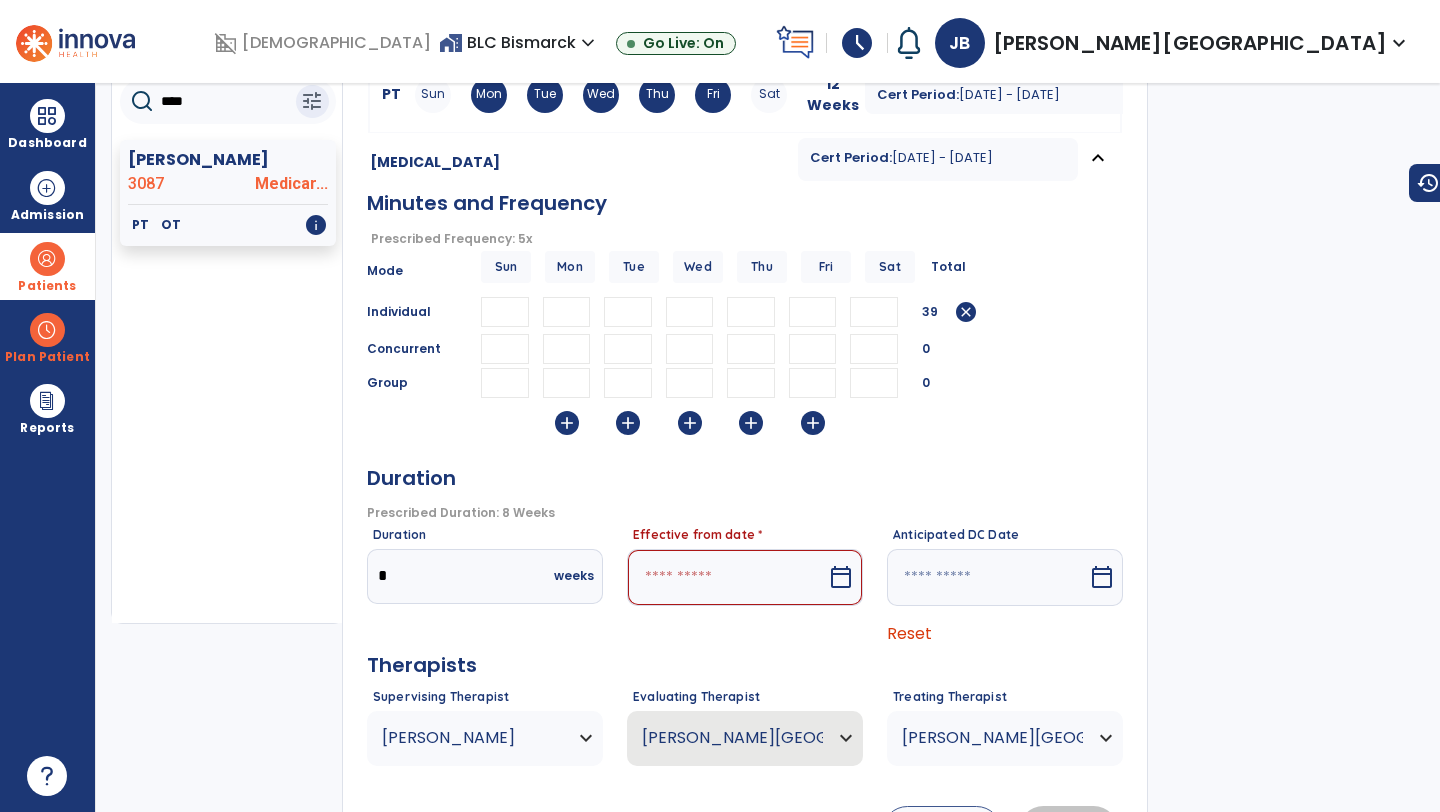 type on "**" 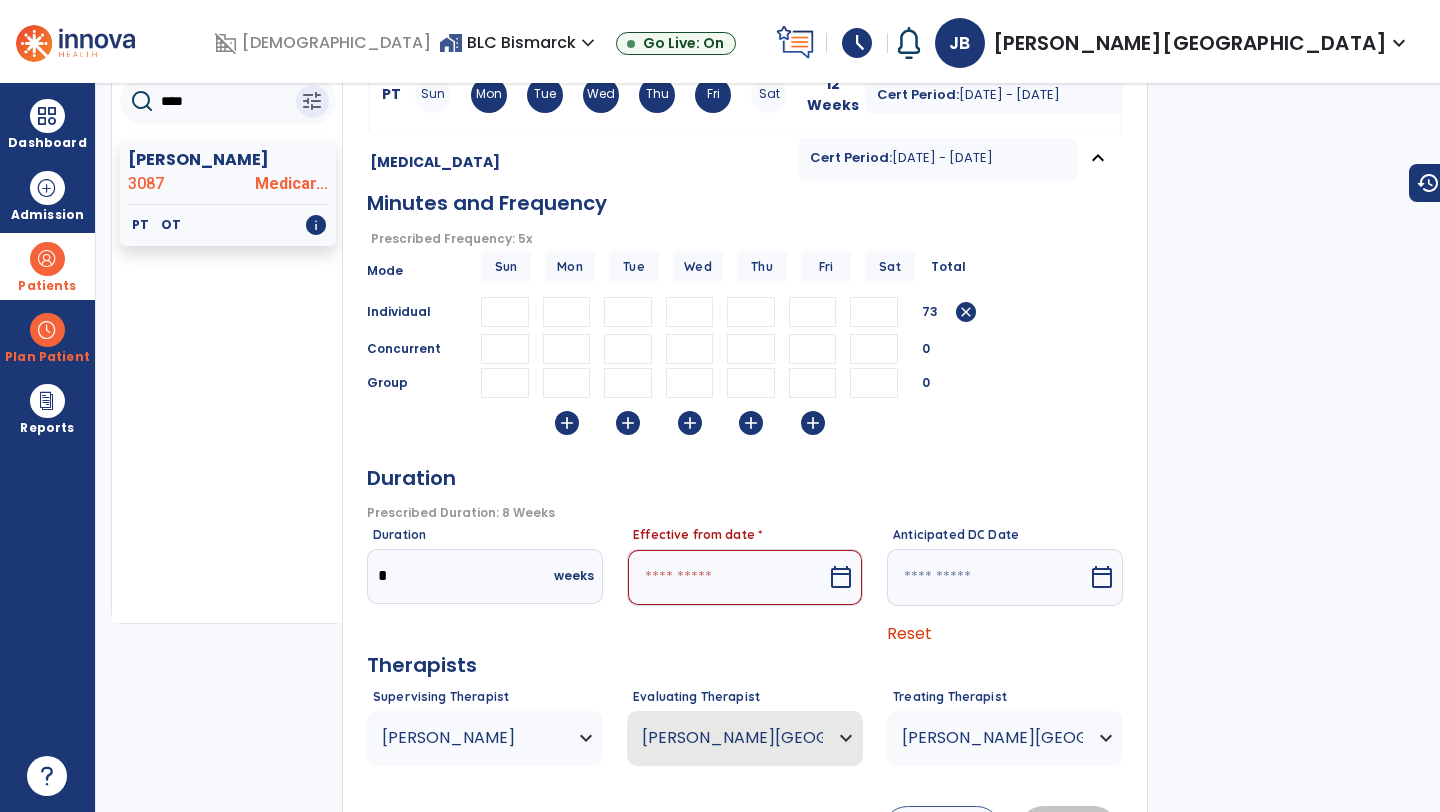 type on "**" 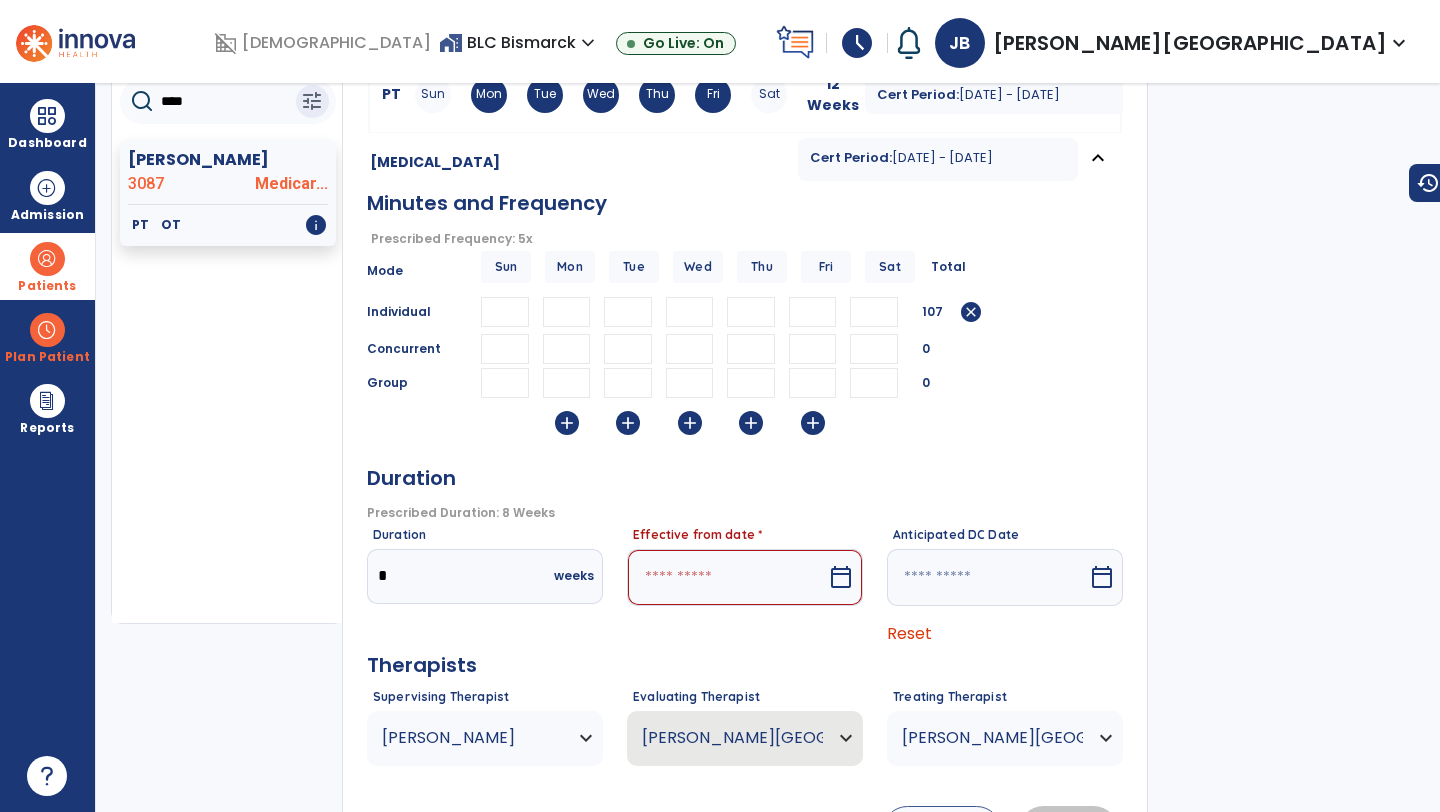 type on "**" 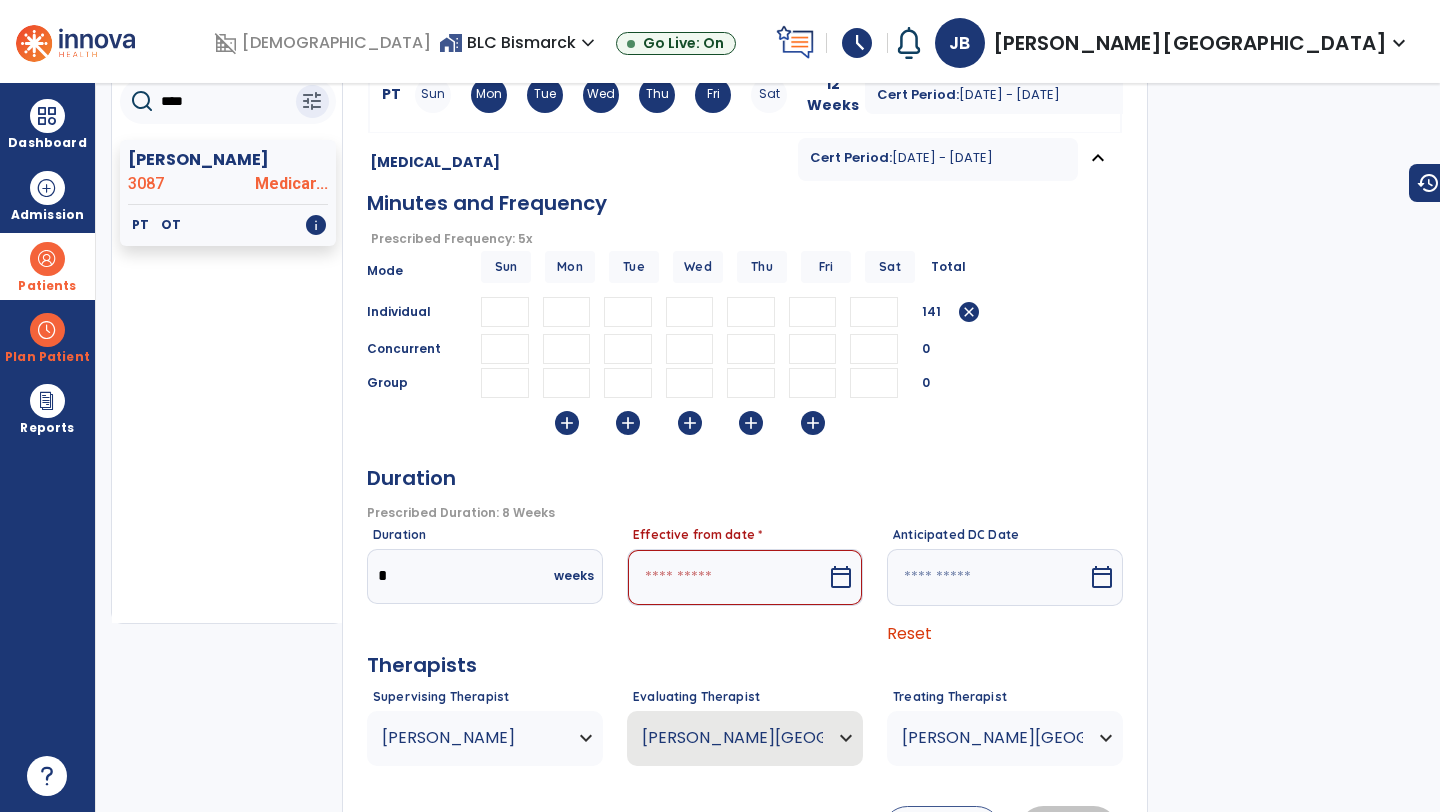 type on "**" 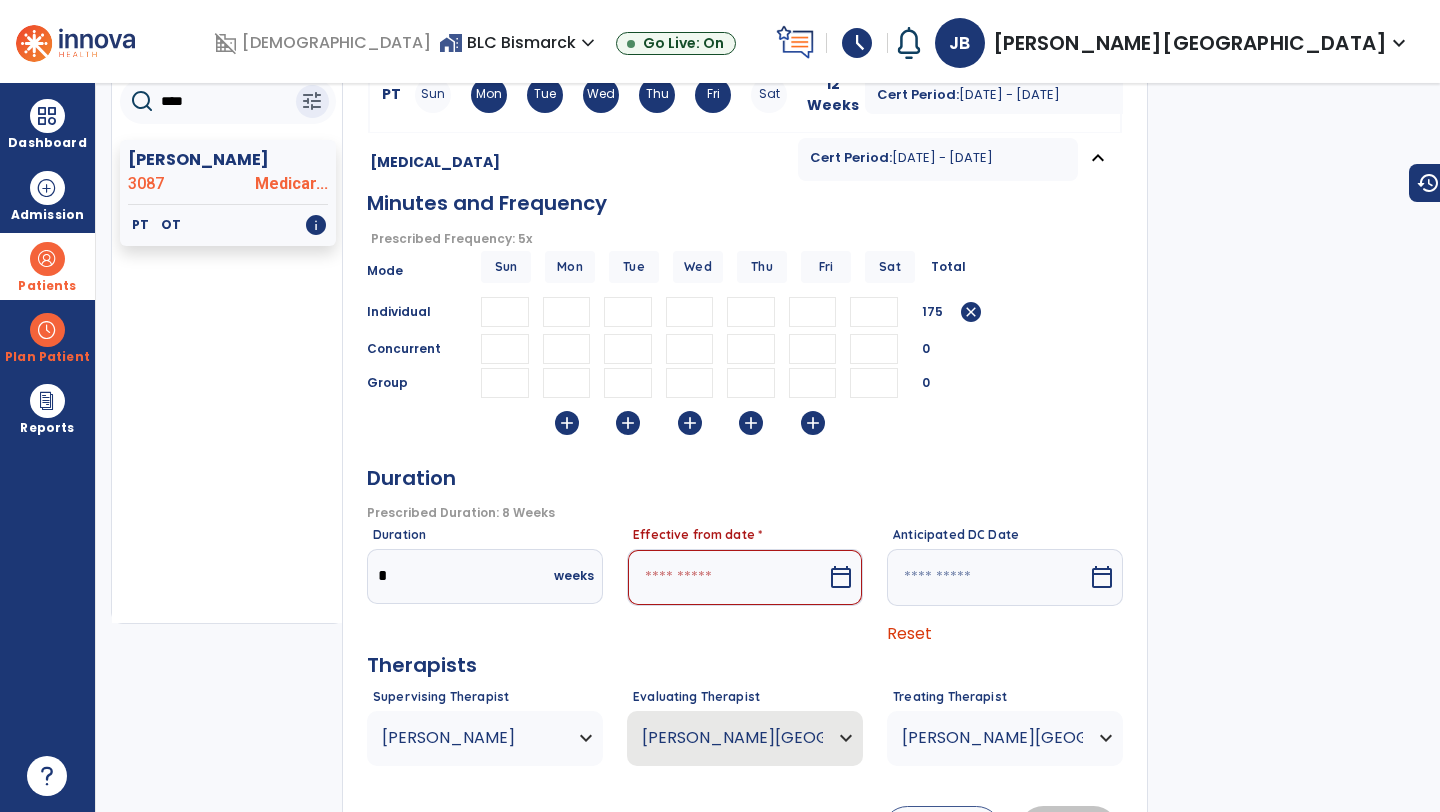 scroll, scrollTop: 194, scrollLeft: 0, axis: vertical 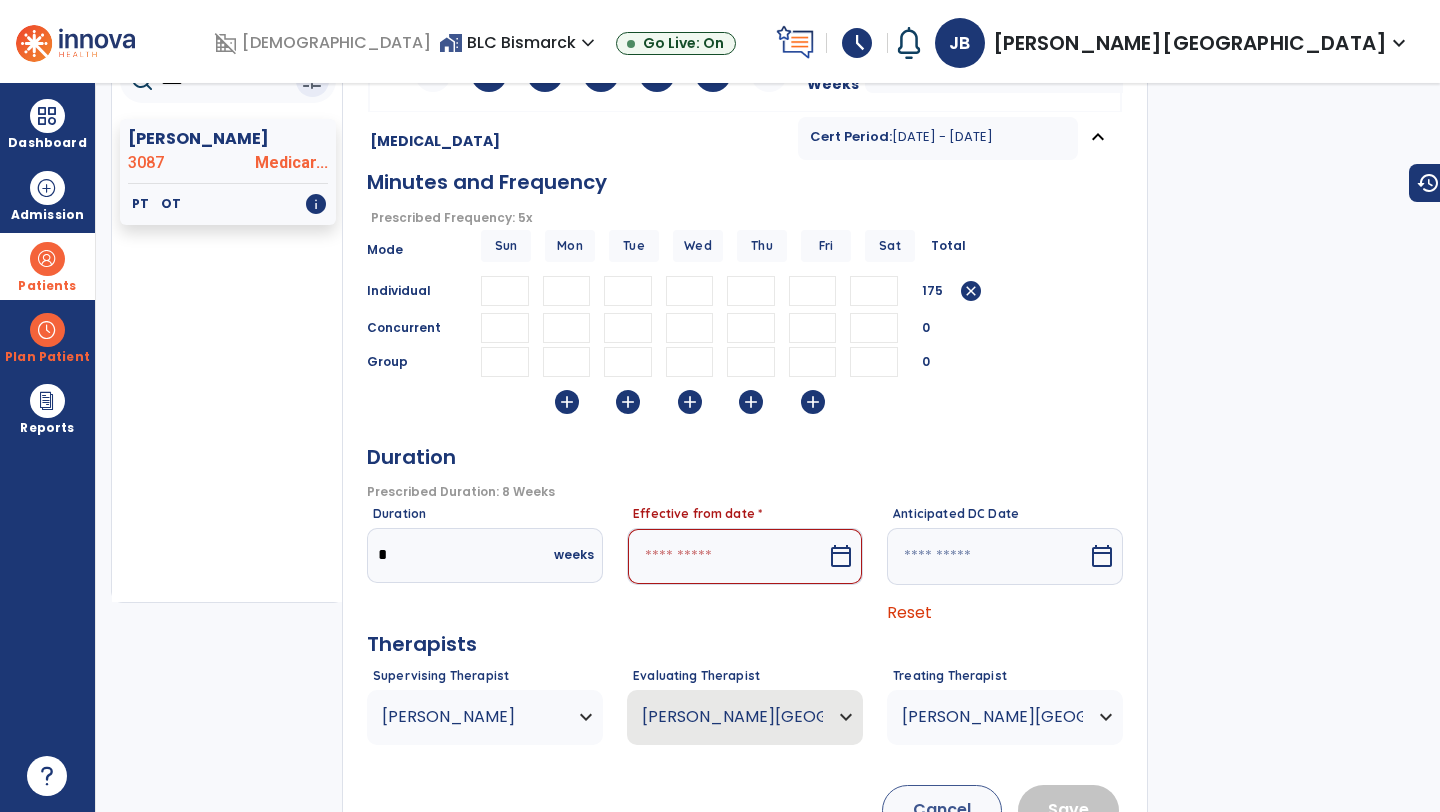 type on "**" 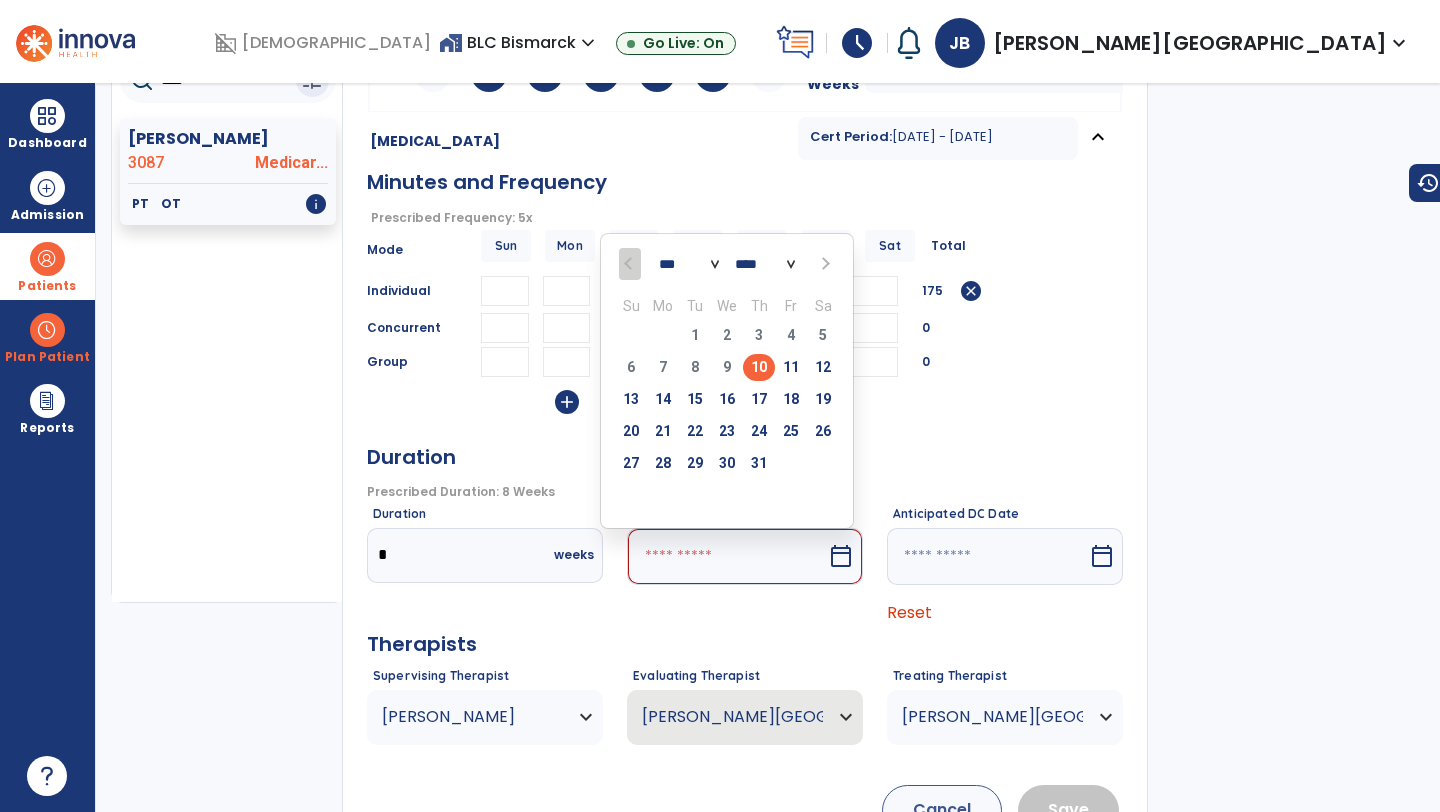 click on "10" at bounding box center [759, 367] 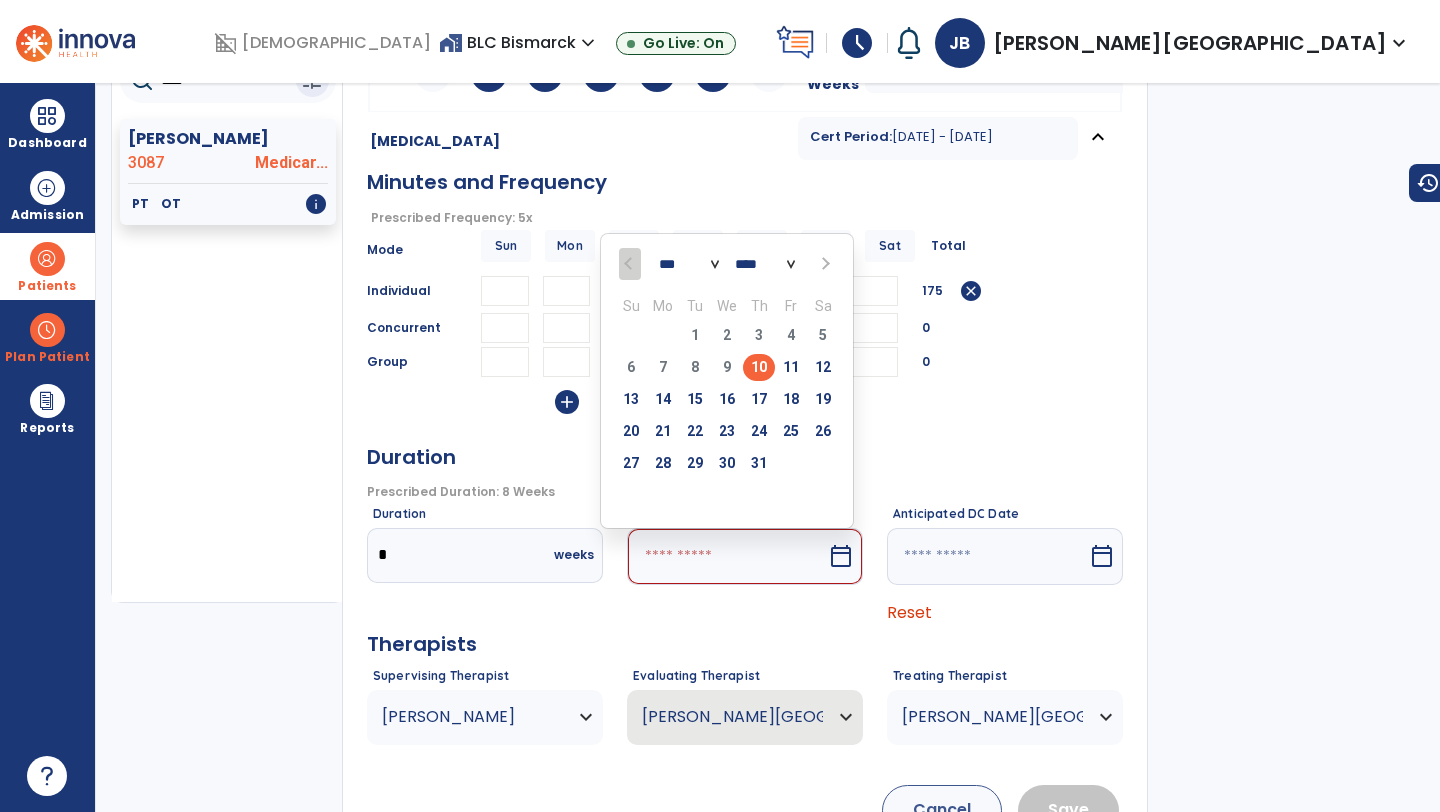 type on "*********" 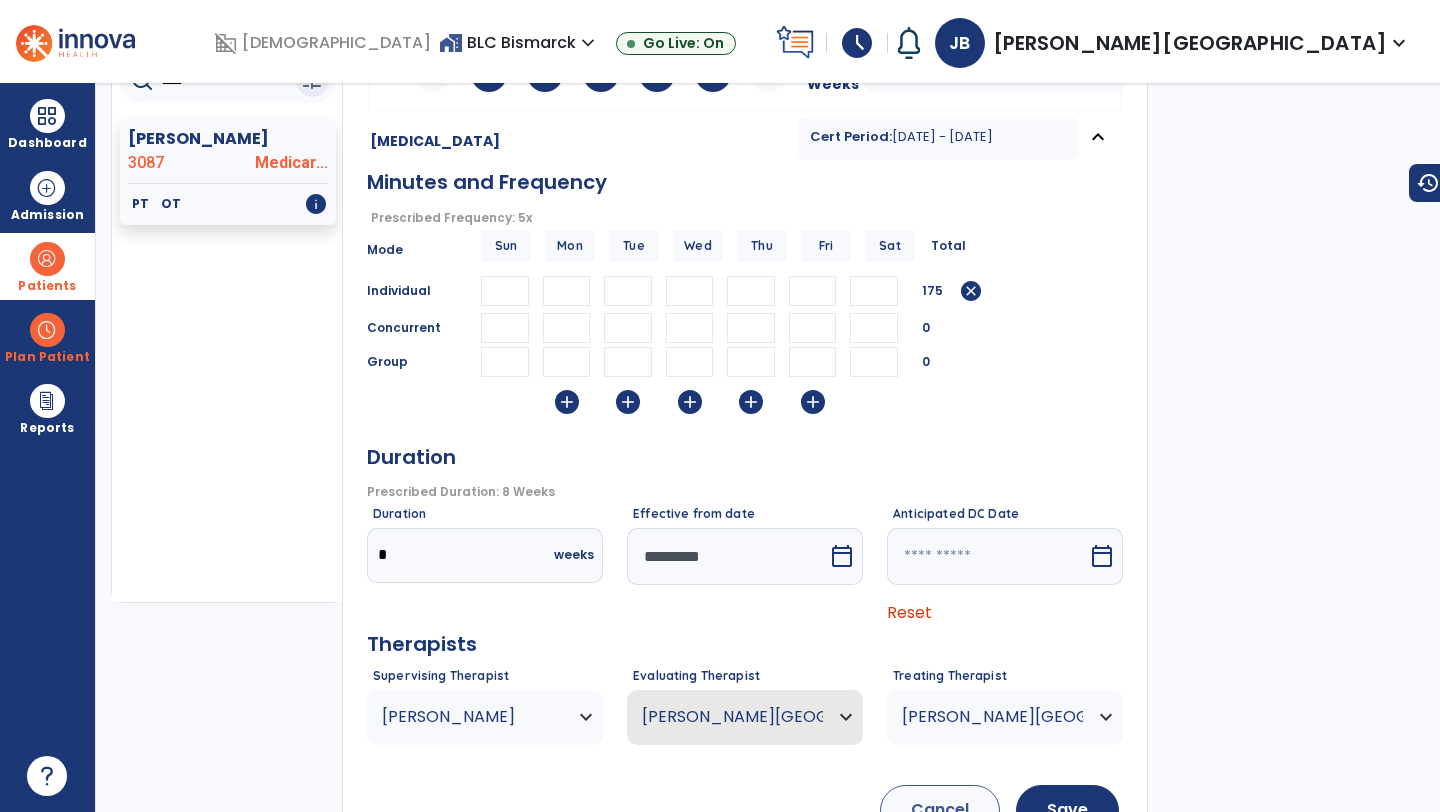 click on "calendar_today" at bounding box center (1102, 556) 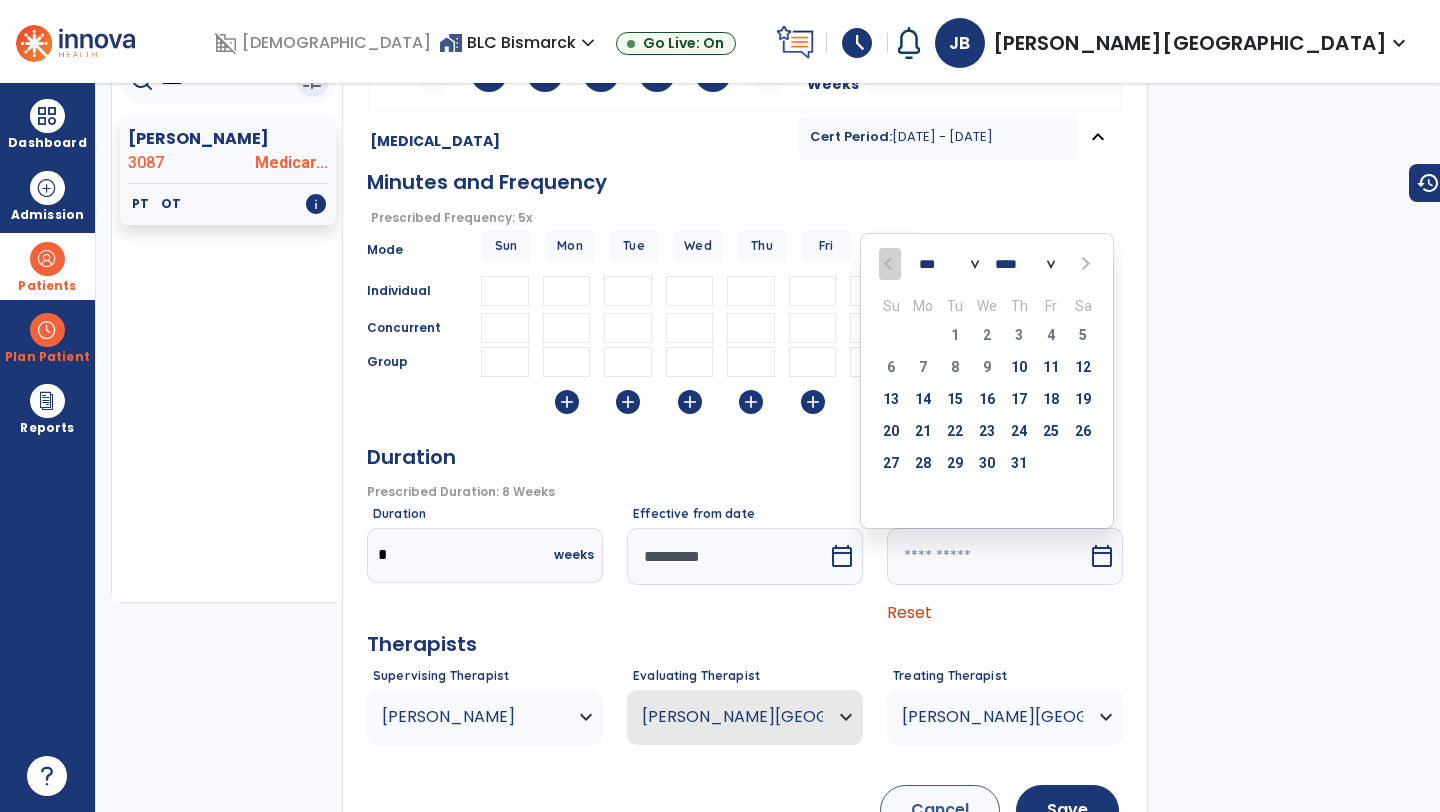 click at bounding box center (1084, 264) 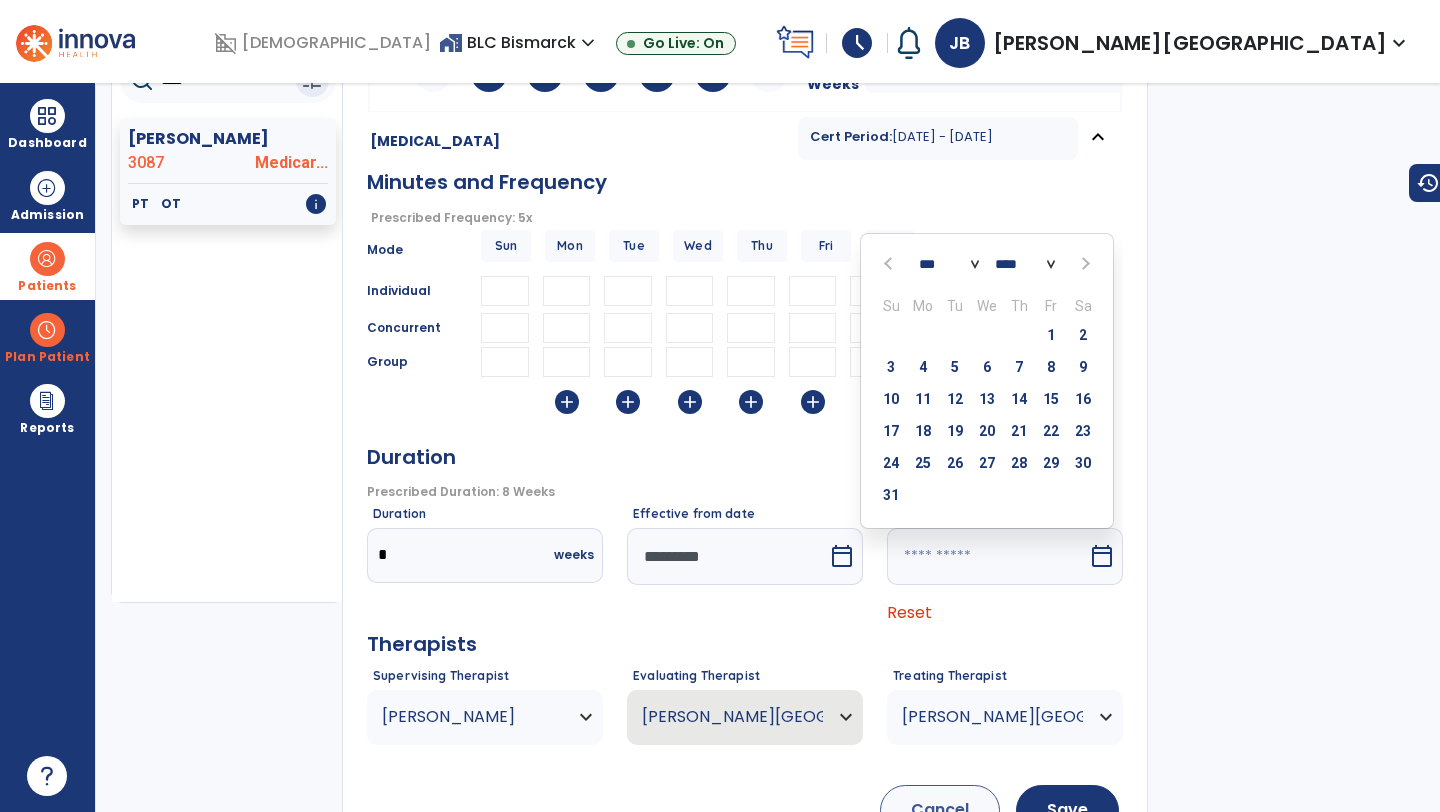click at bounding box center [1084, 264] 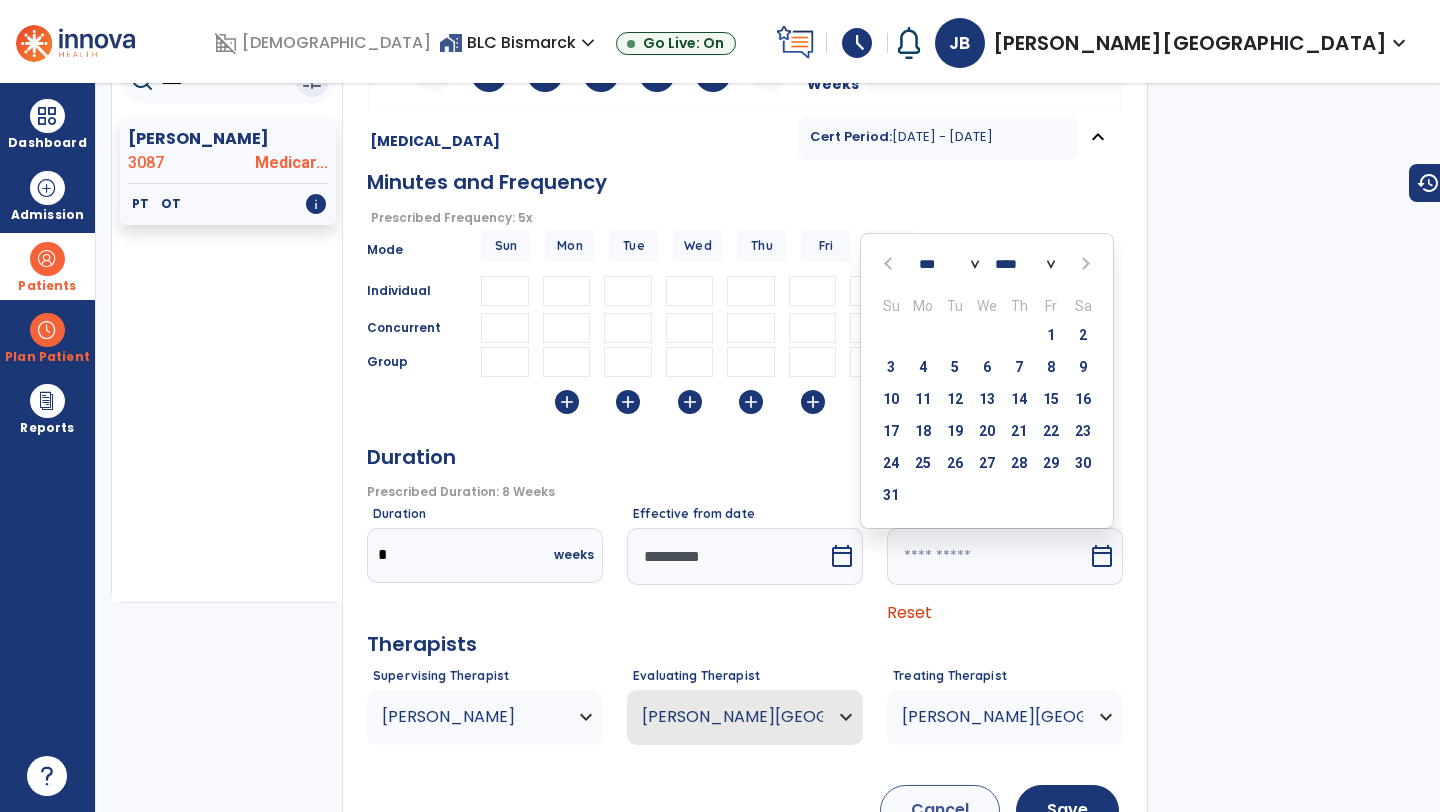 select on "*" 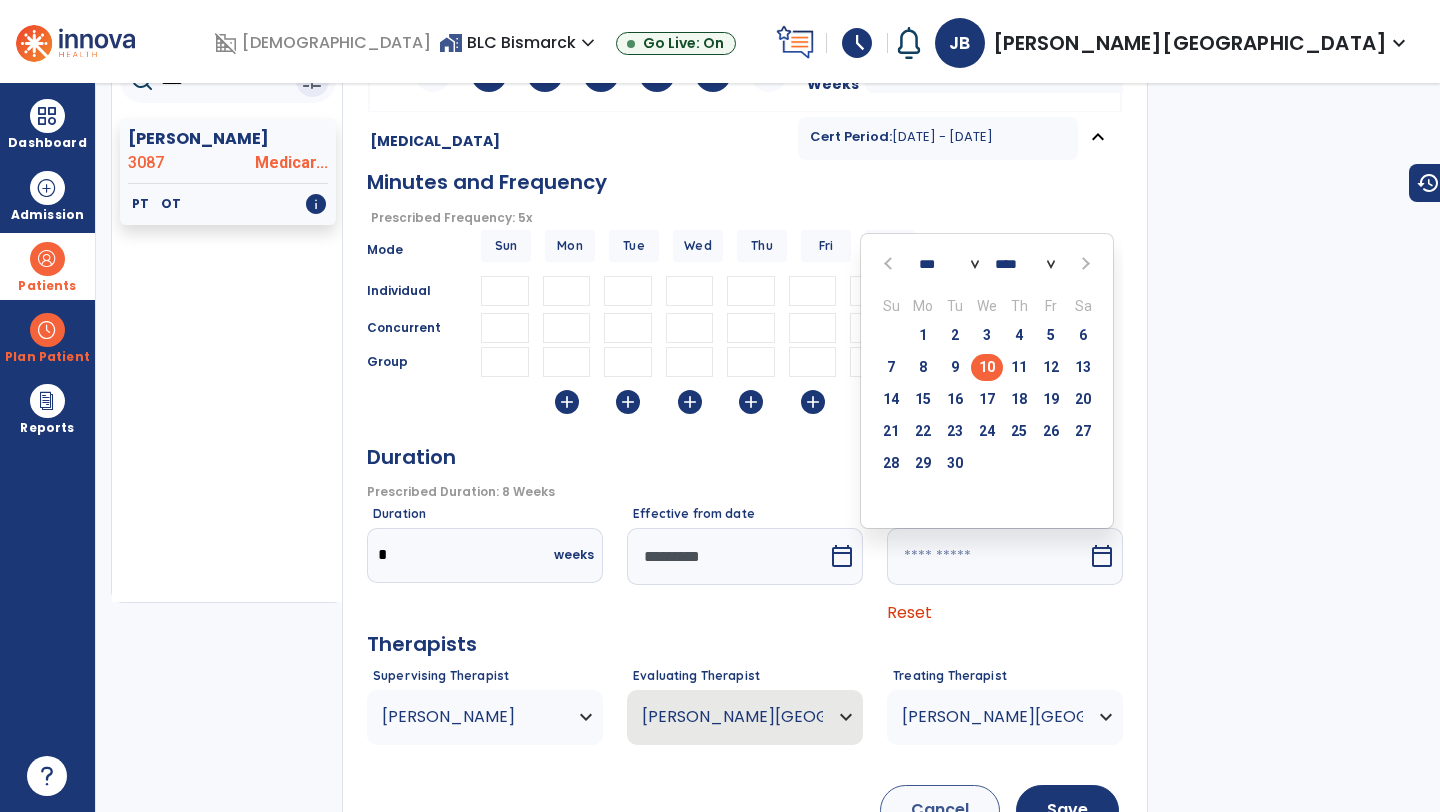 click on "10" at bounding box center (987, 367) 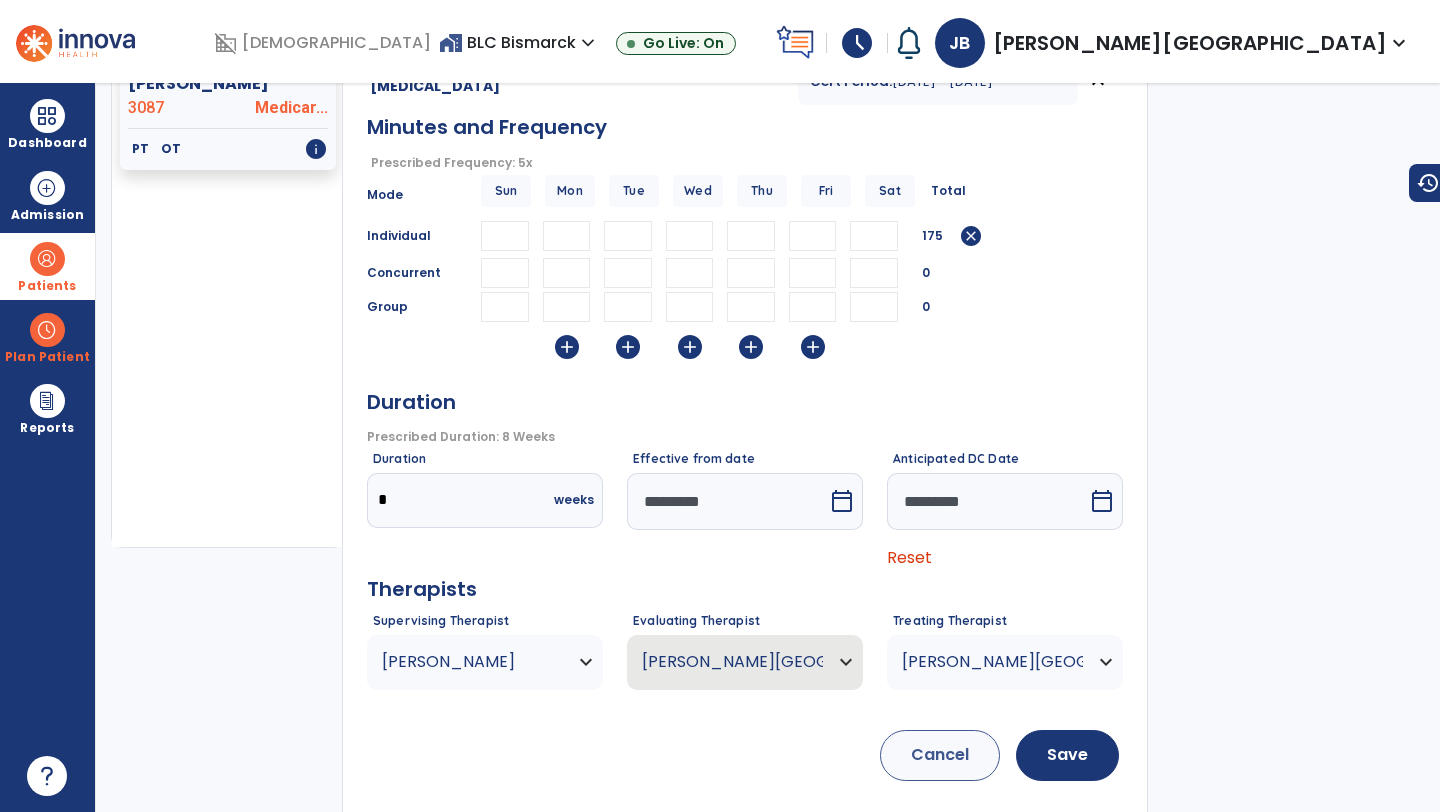 scroll, scrollTop: 250, scrollLeft: 0, axis: vertical 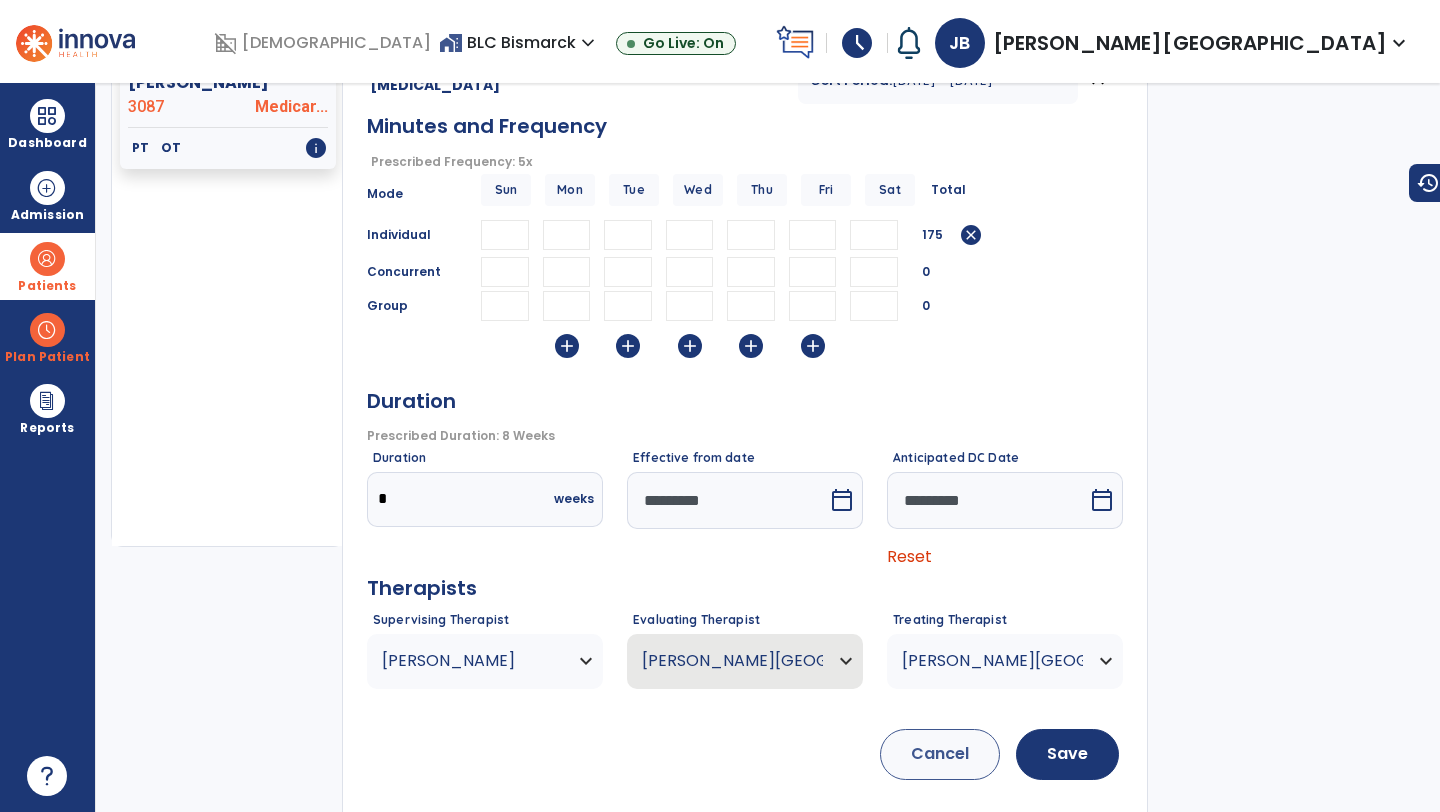 click on "calendar_today" at bounding box center (1102, 500) 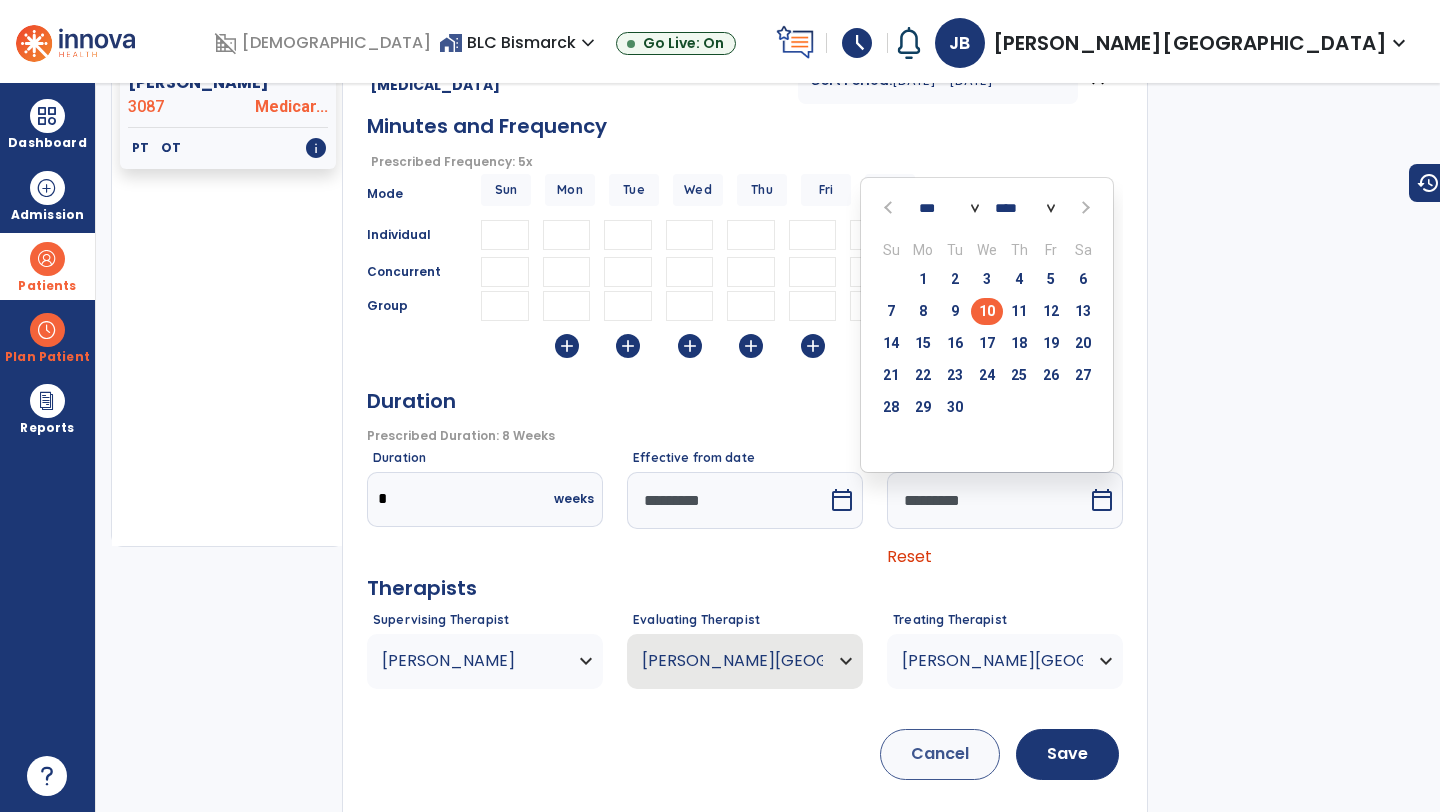 click at bounding box center [890, 207] 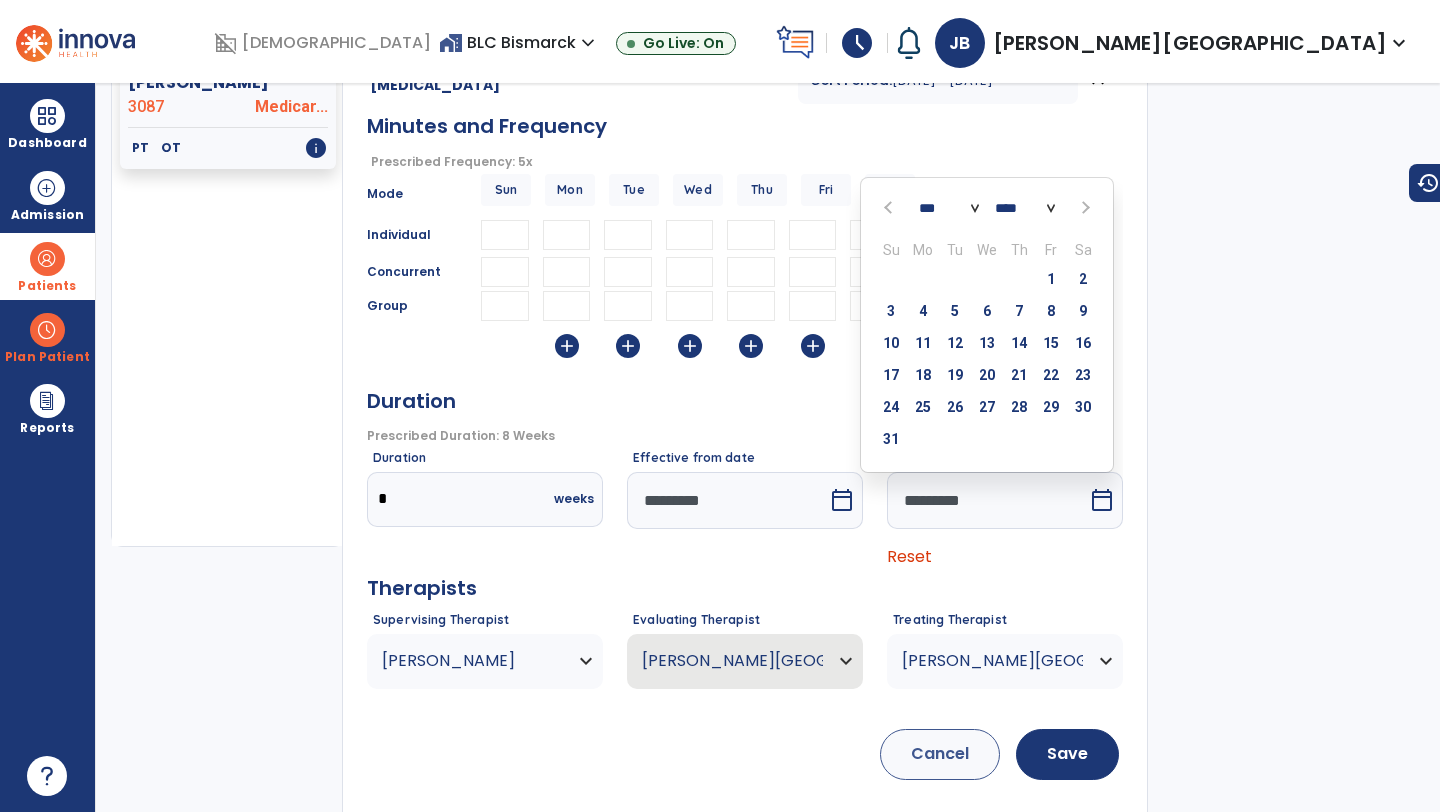 click at bounding box center (890, 207) 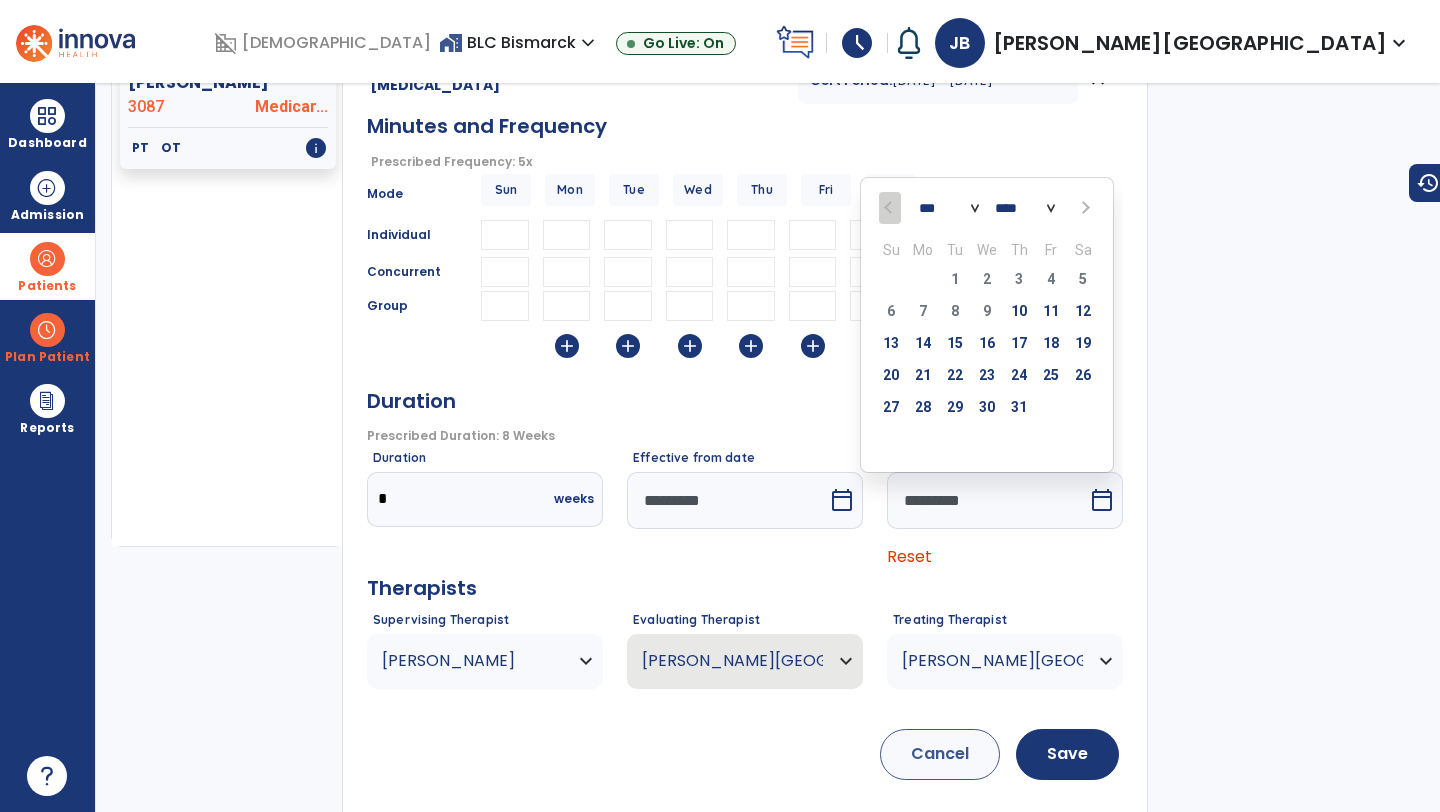click on "Reset" at bounding box center (909, 556) 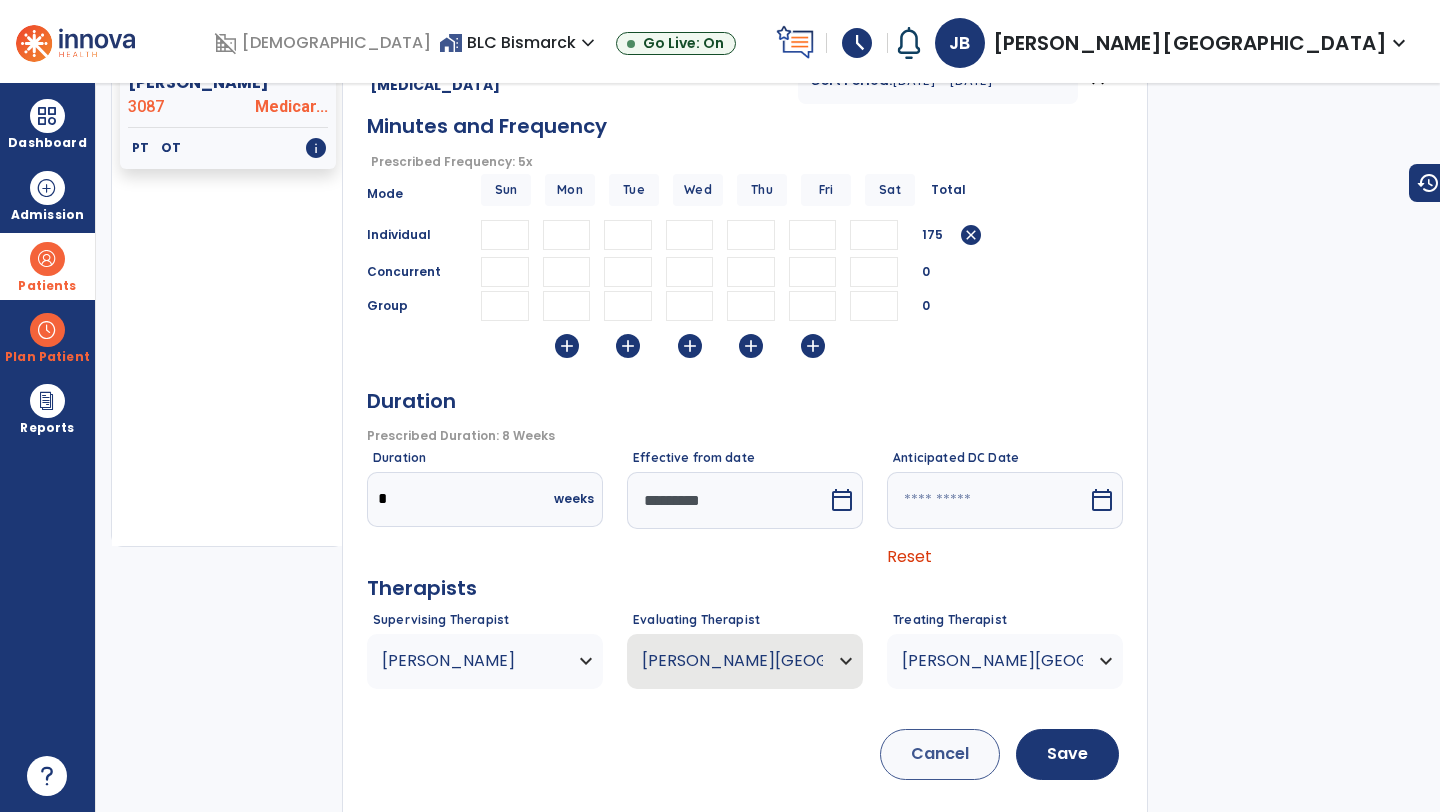 scroll, scrollTop: 267, scrollLeft: 0, axis: vertical 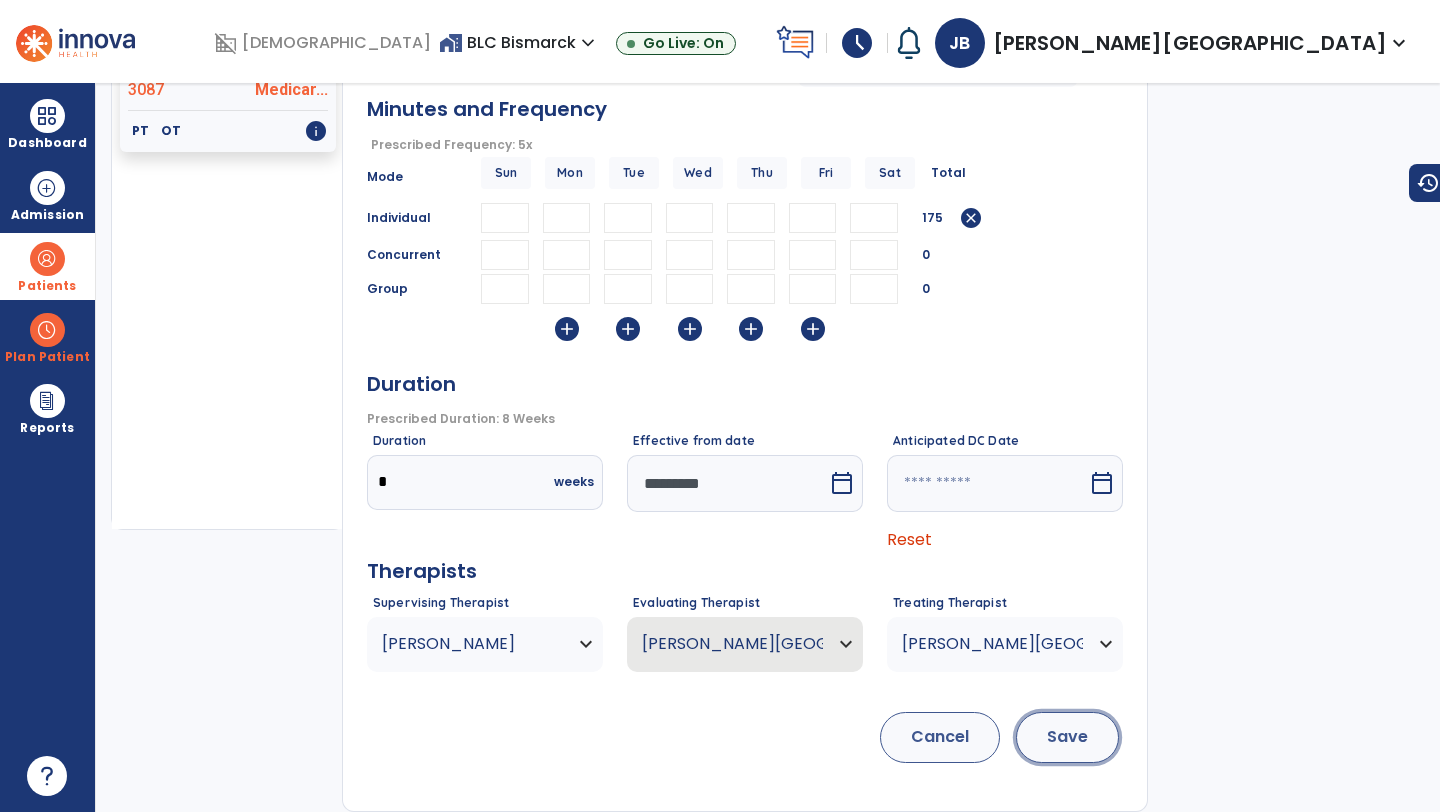 click on "Save" at bounding box center (1067, 737) 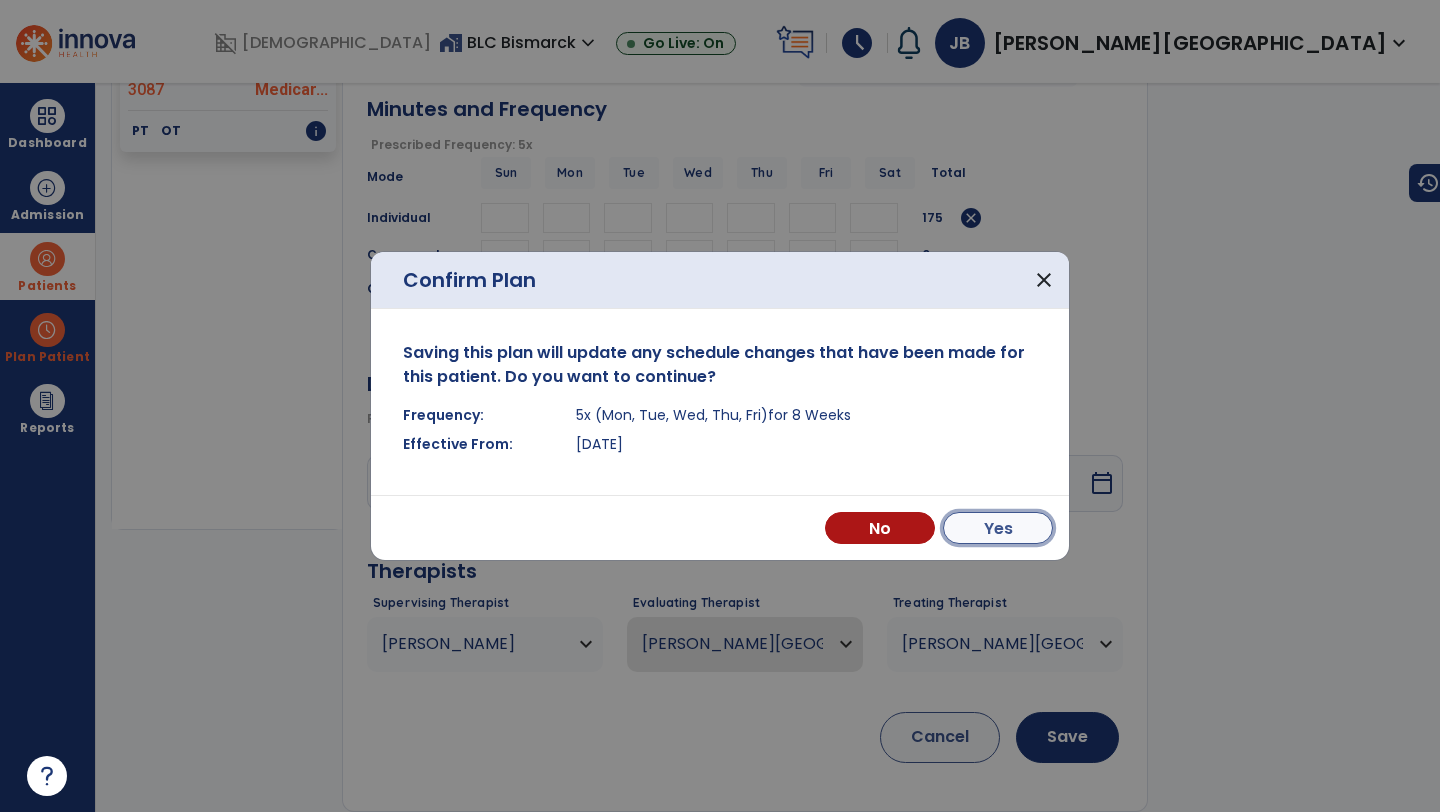 click on "Yes" at bounding box center [998, 528] 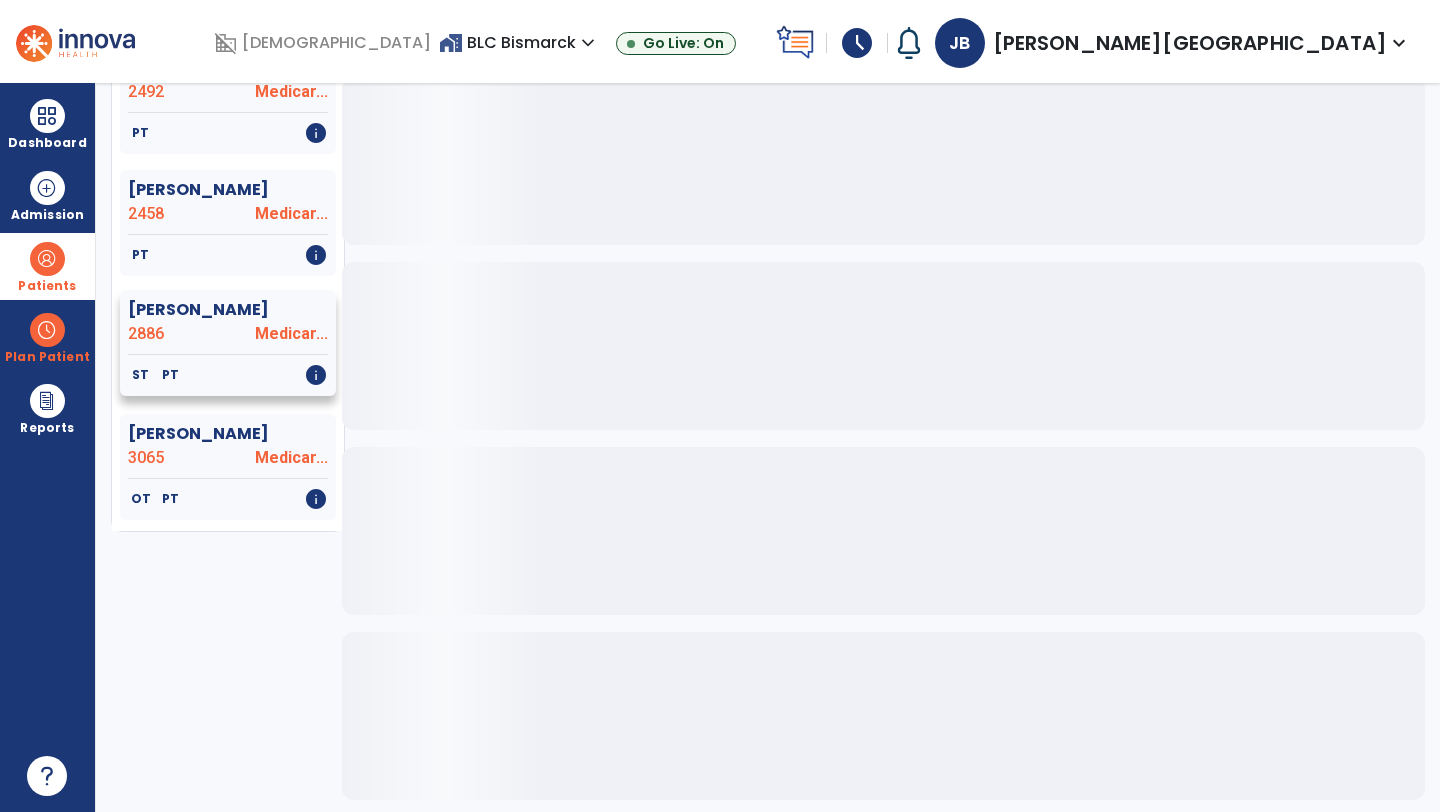 scroll, scrollTop: 0, scrollLeft: 0, axis: both 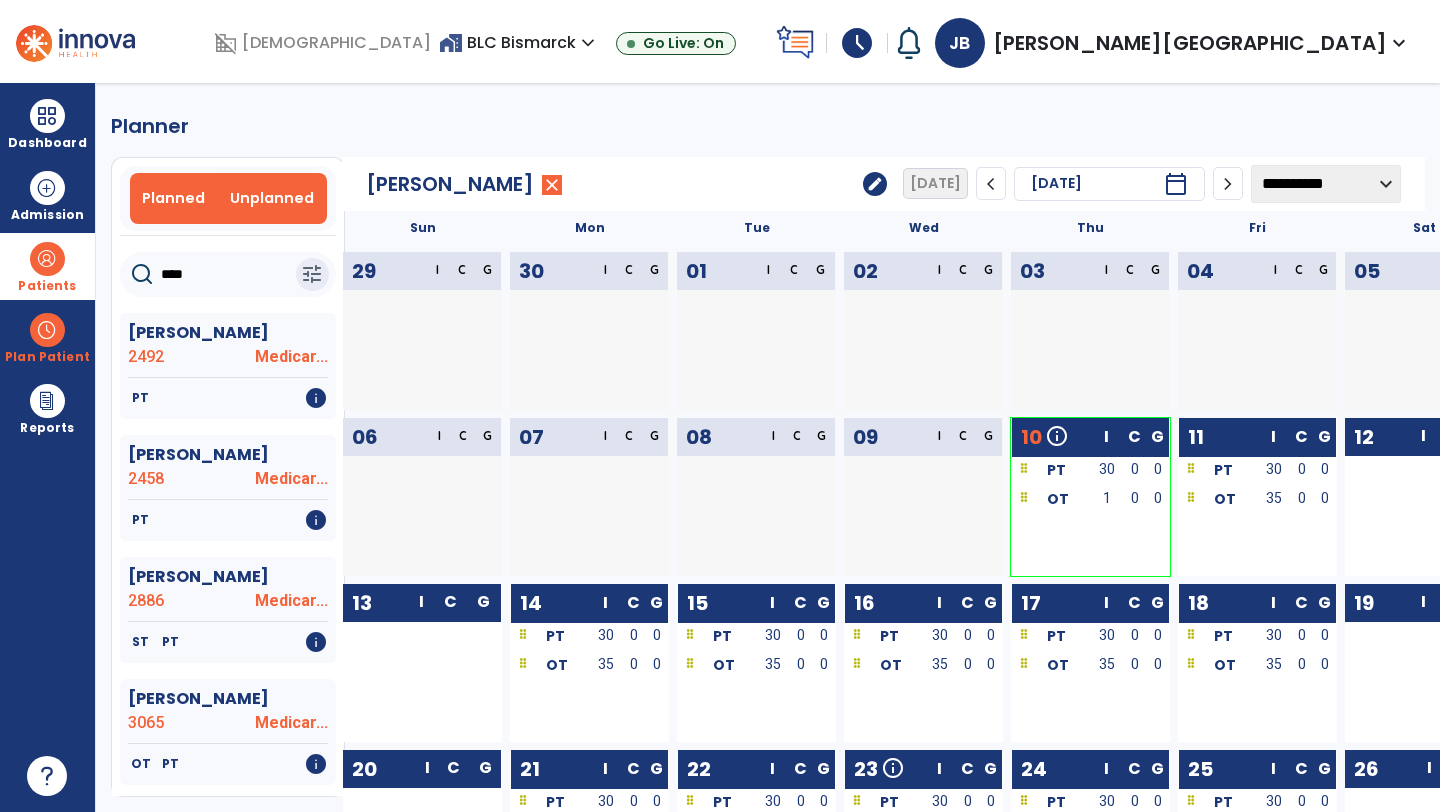 click on "Unplanned" at bounding box center [272, 198] 